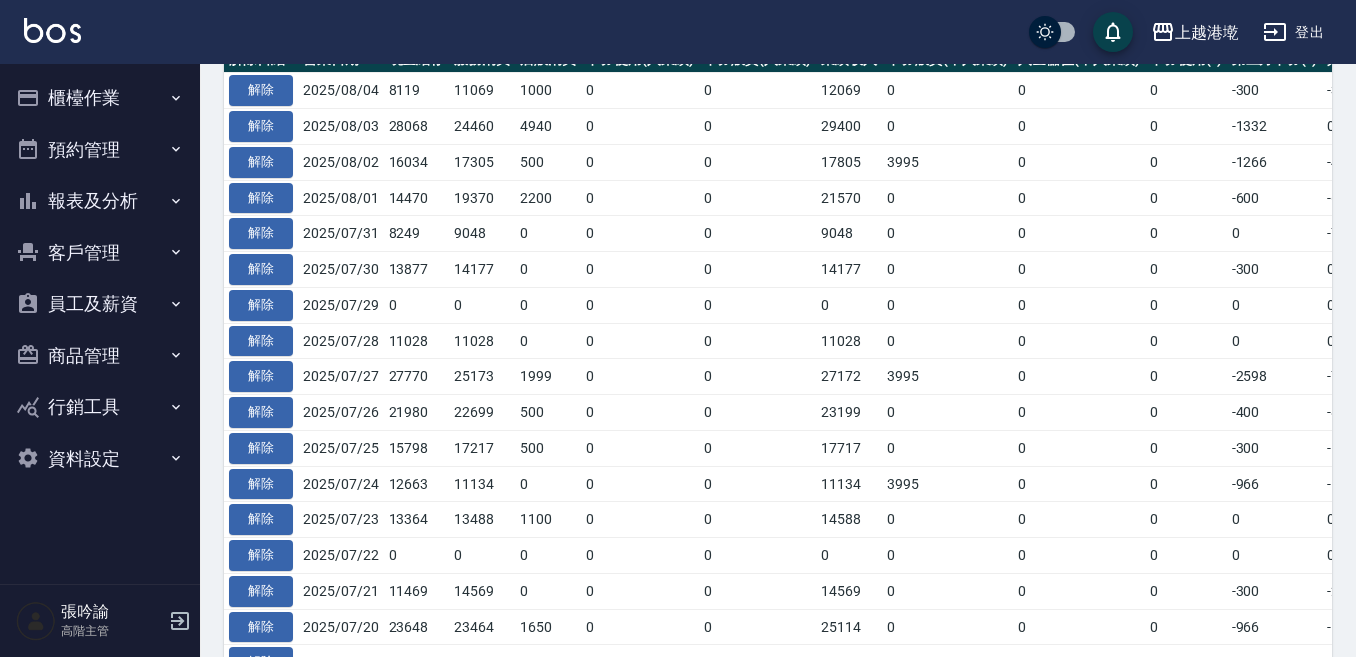 scroll, scrollTop: 374, scrollLeft: 0, axis: vertical 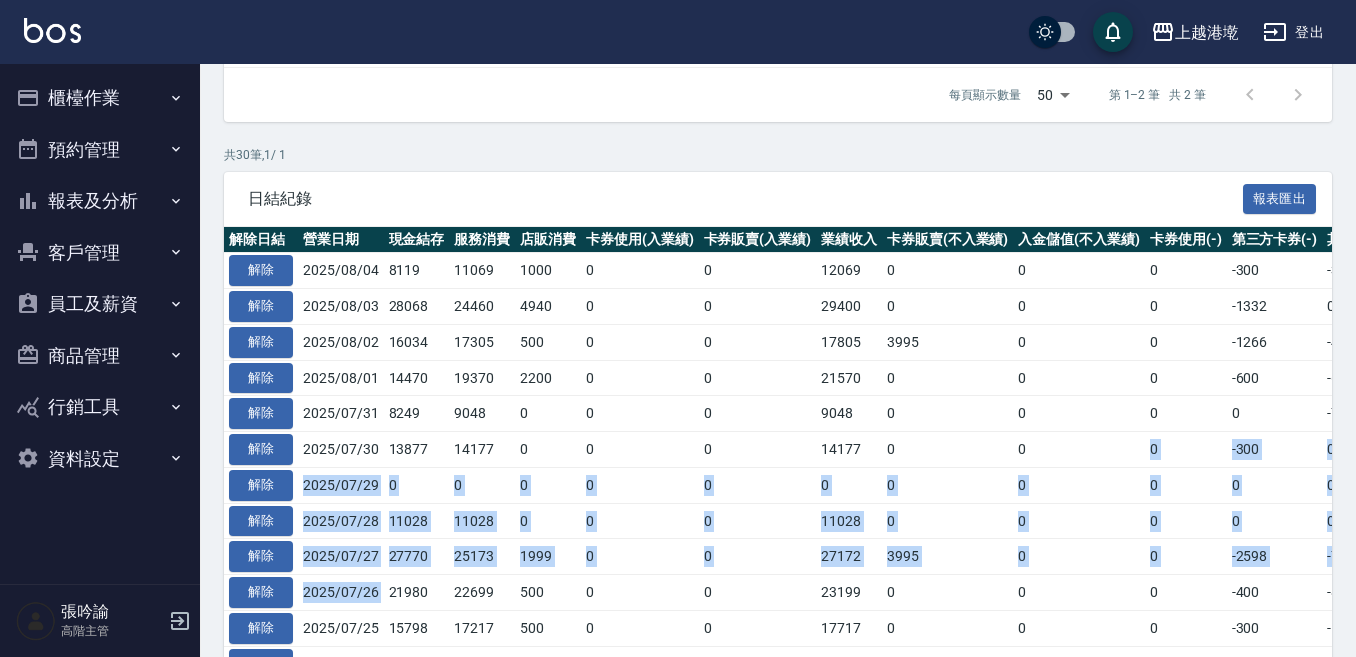 drag, startPoint x: 1029, startPoint y: 435, endPoint x: 388, endPoint y: 584, distance: 658.08966 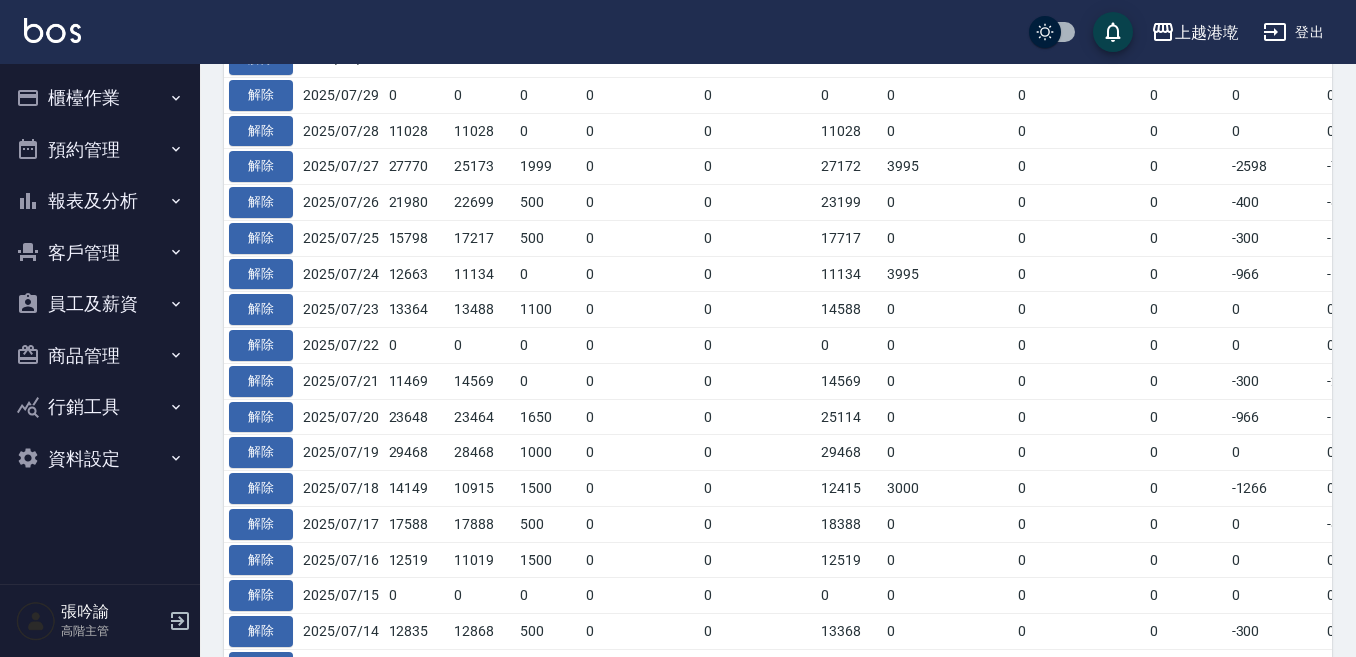 scroll, scrollTop: 774, scrollLeft: 0, axis: vertical 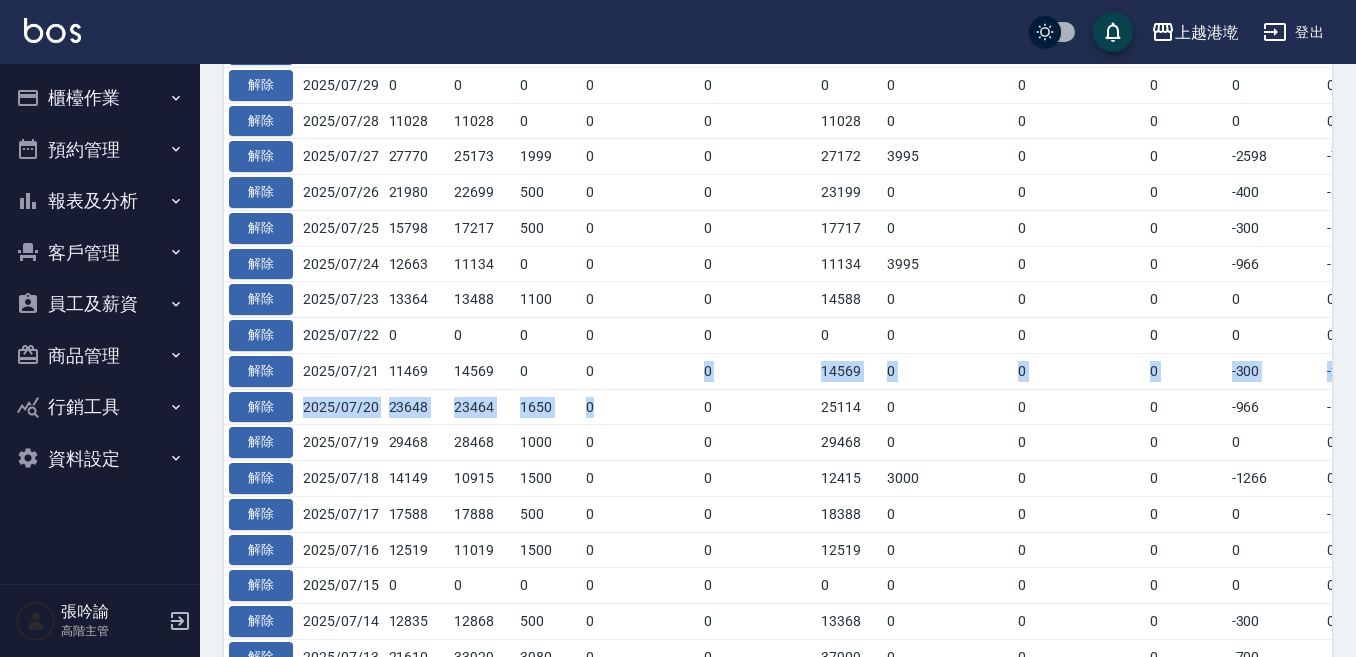 drag, startPoint x: 676, startPoint y: 405, endPoint x: 673, endPoint y: 364, distance: 41.109608 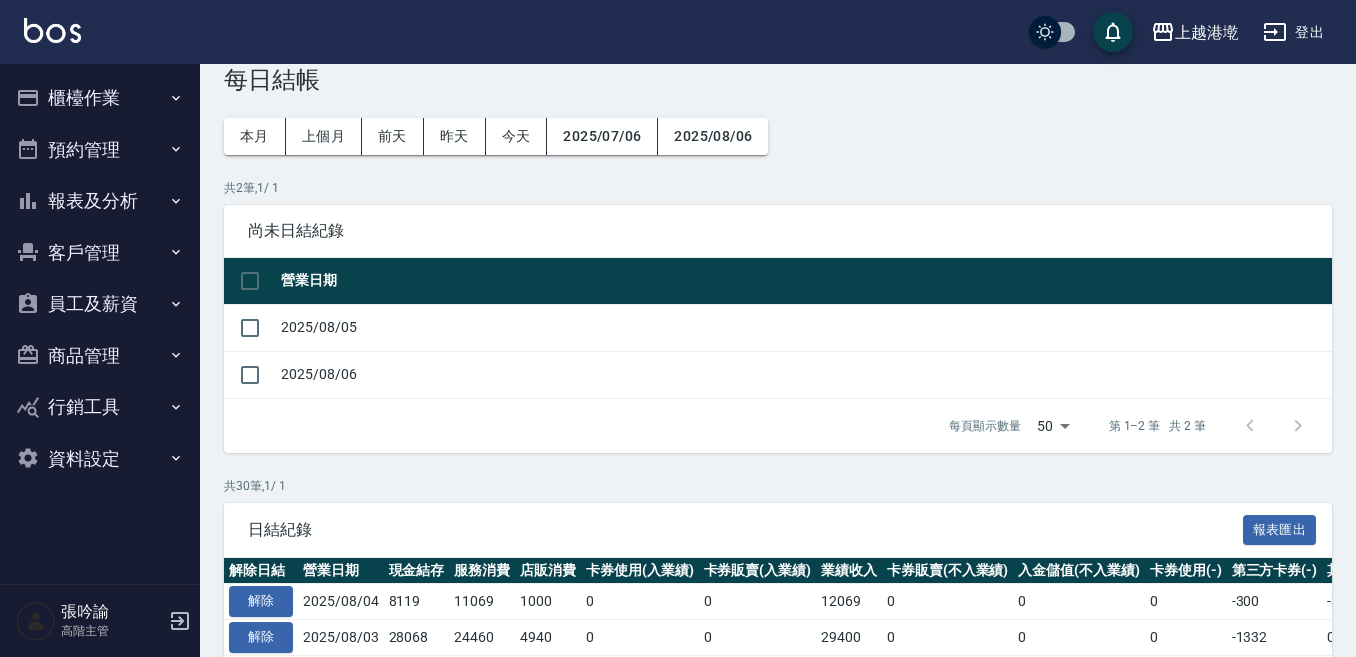 scroll, scrollTop: 0, scrollLeft: 0, axis: both 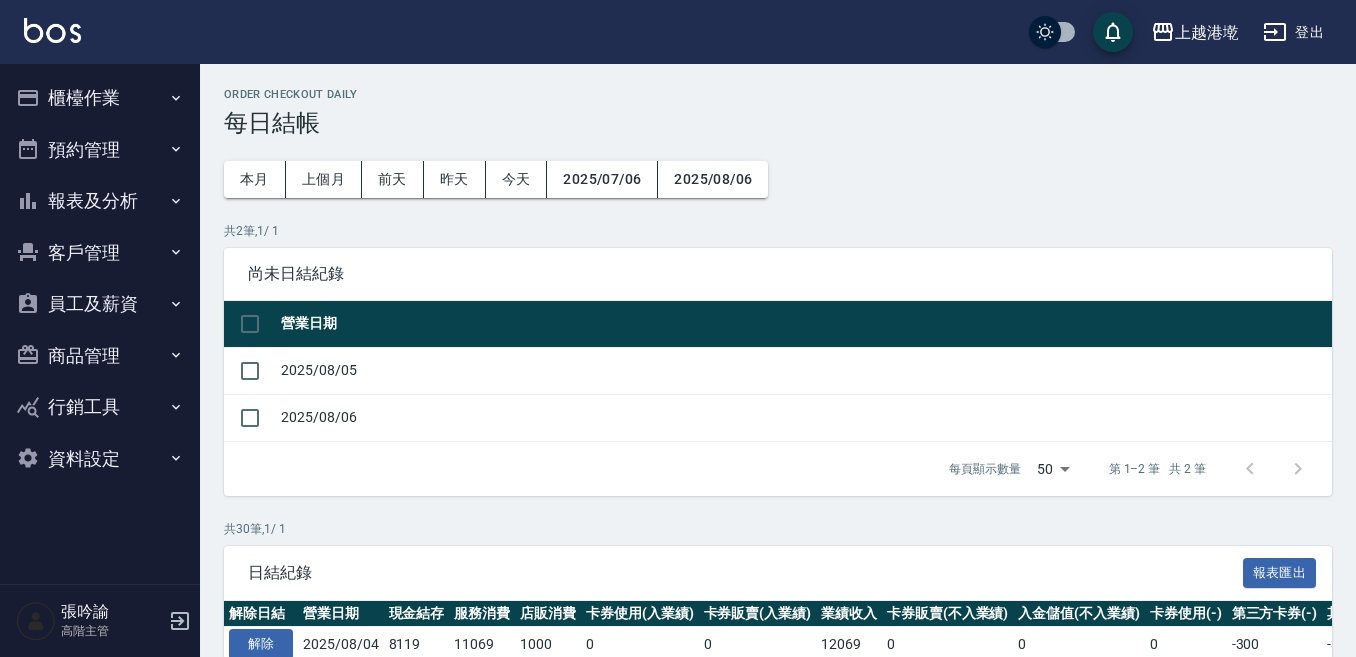 drag, startPoint x: 604, startPoint y: 211, endPoint x: 538, endPoint y: 230, distance: 68.68042 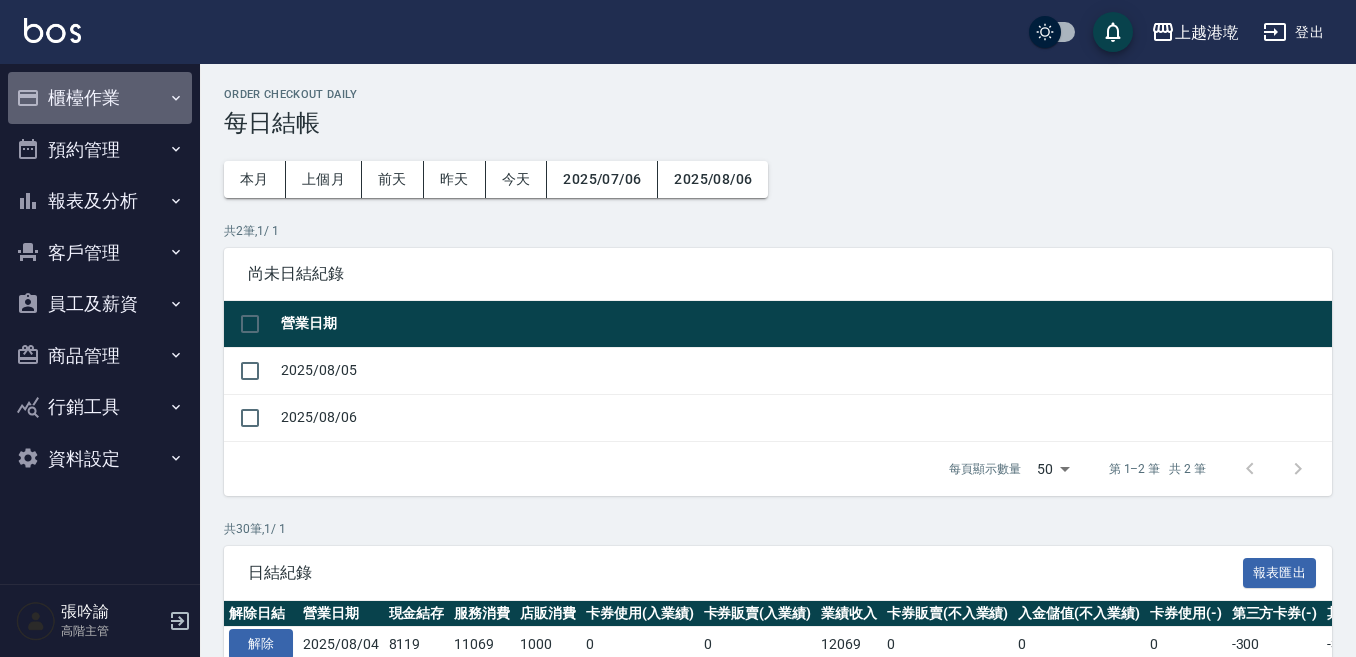 click on "櫃檯作業" at bounding box center [100, 98] 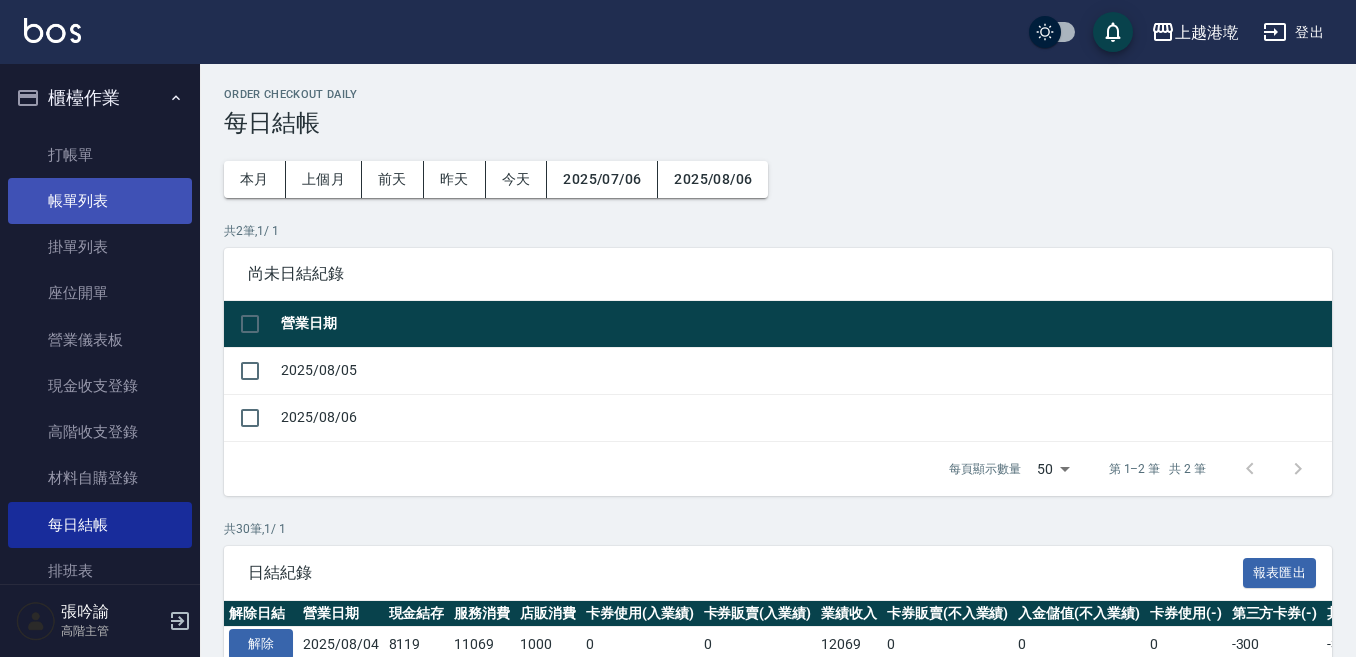 click on "帳單列表" at bounding box center [100, 201] 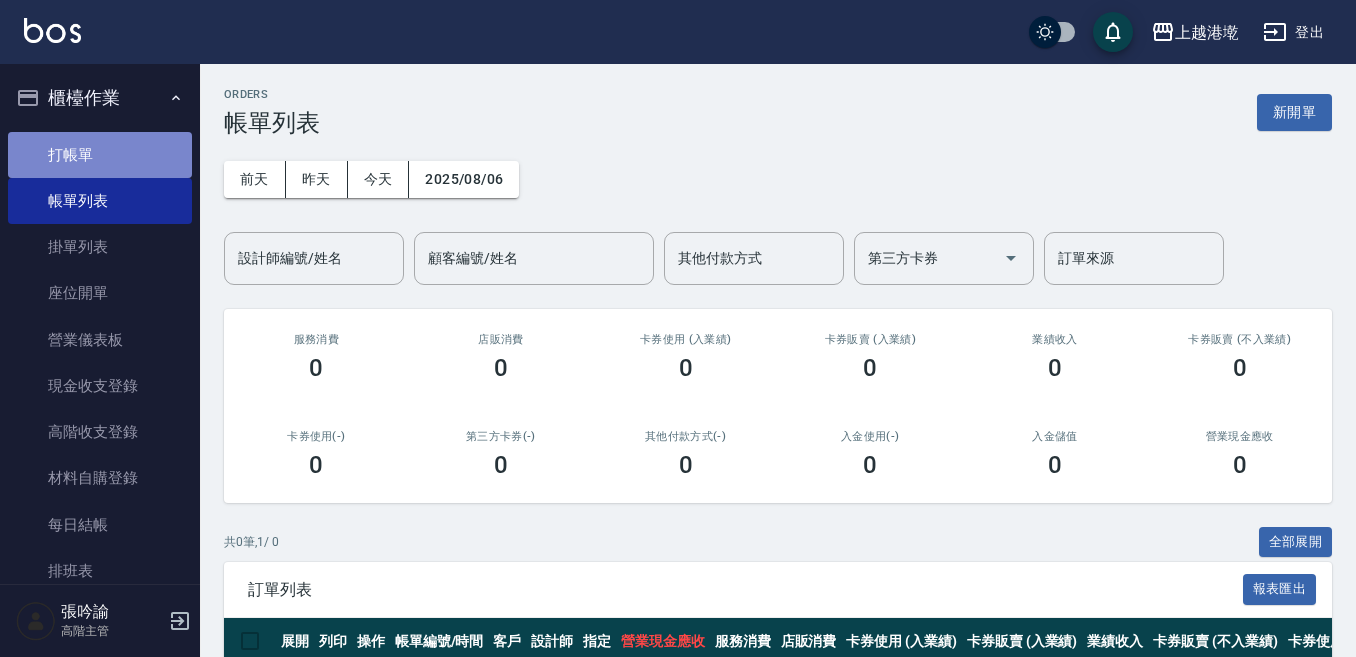click on "打帳單" at bounding box center [100, 155] 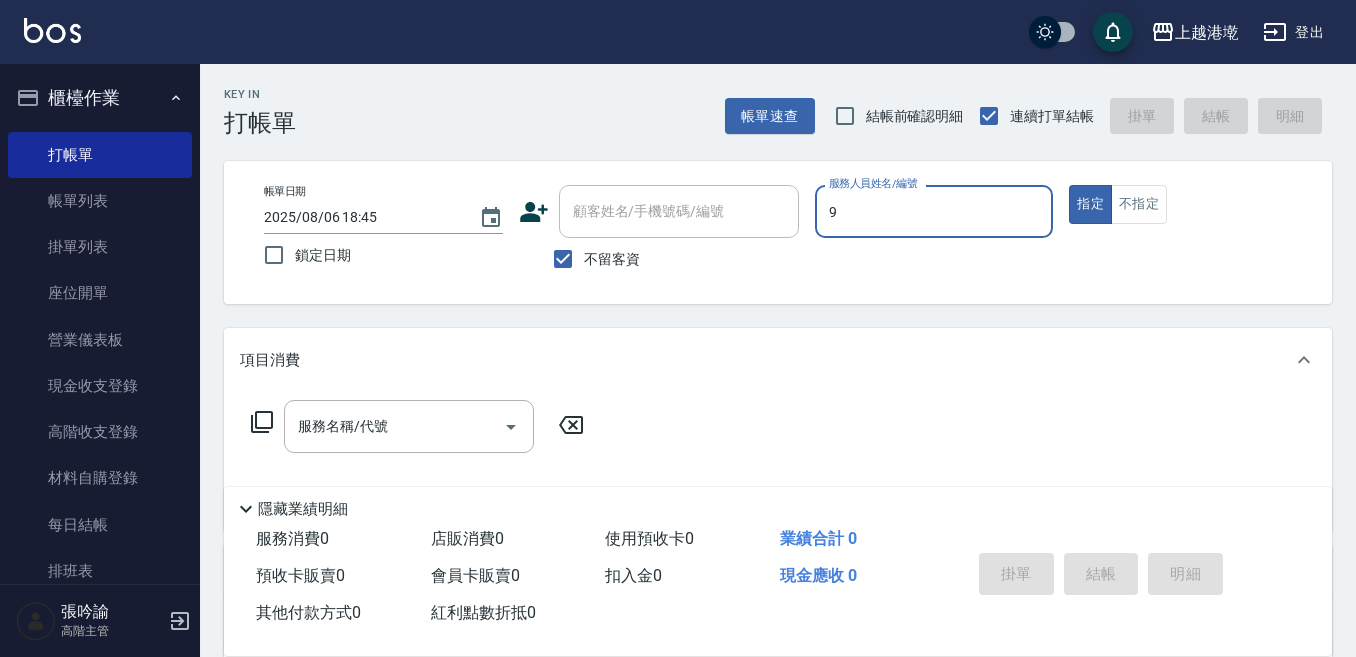 type on "9" 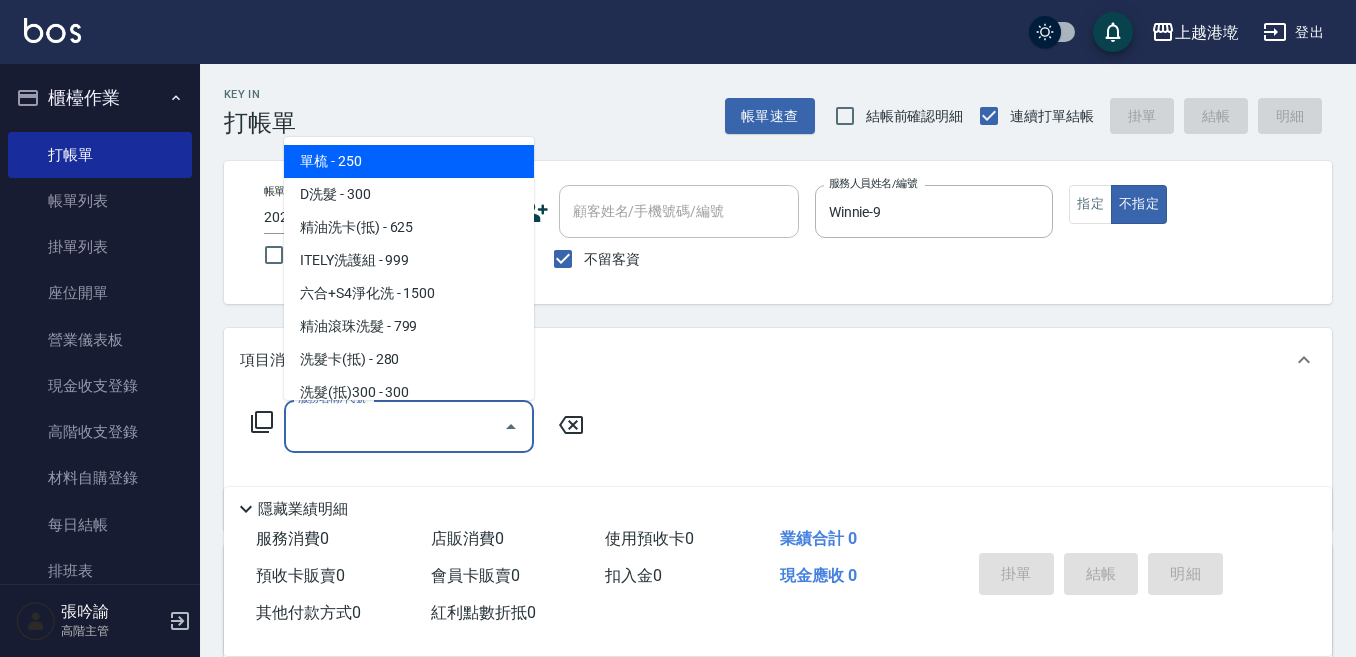 click on "服務名稱/代號" at bounding box center (409, 426) 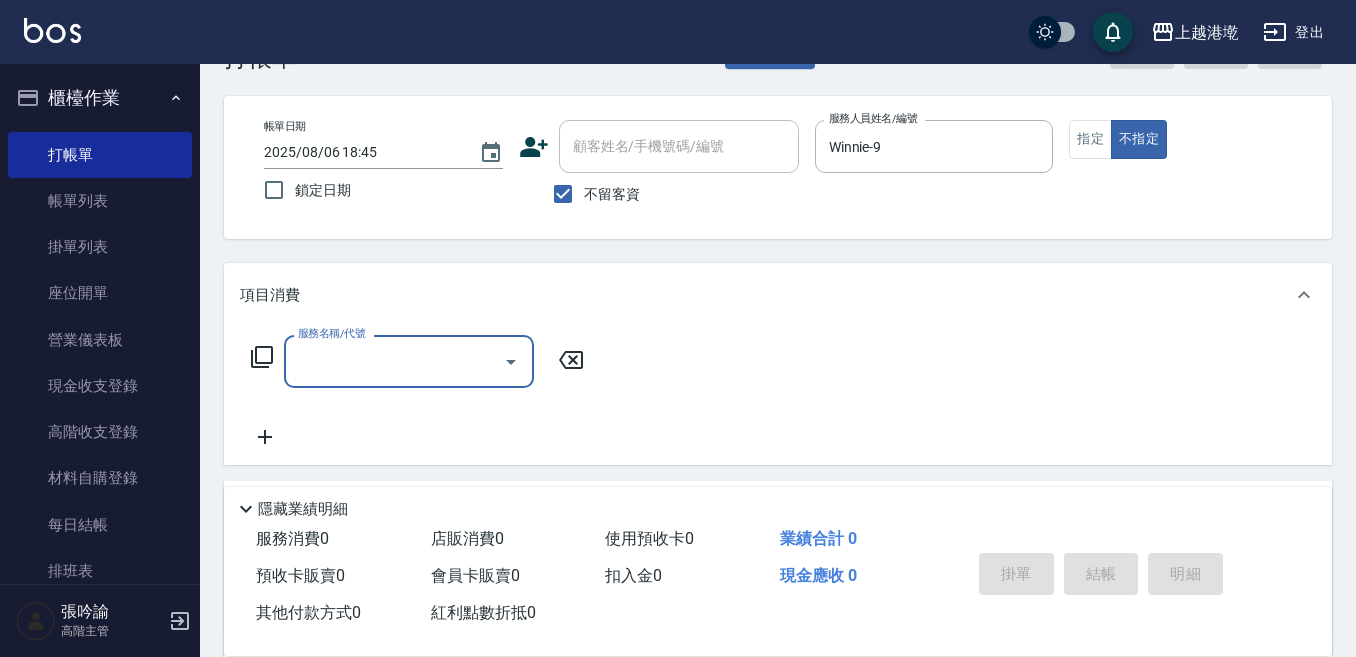 scroll, scrollTop: 100, scrollLeft: 0, axis: vertical 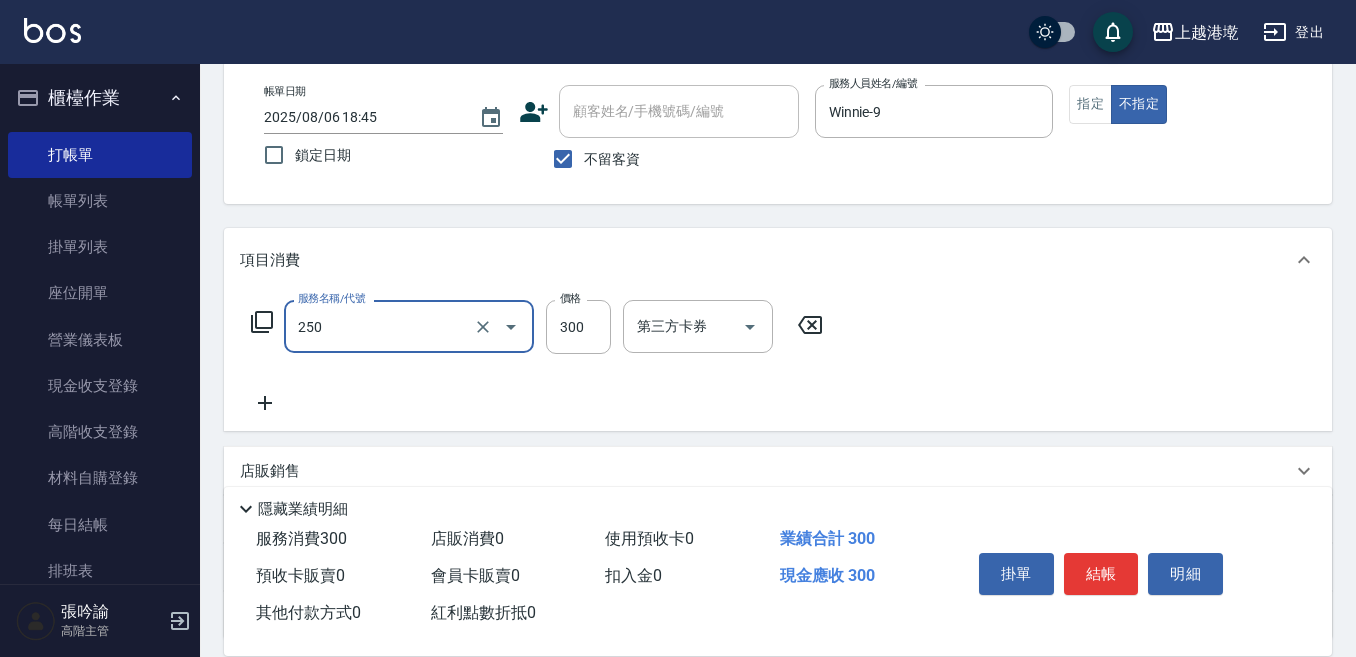 type on "日式洗髮(250)" 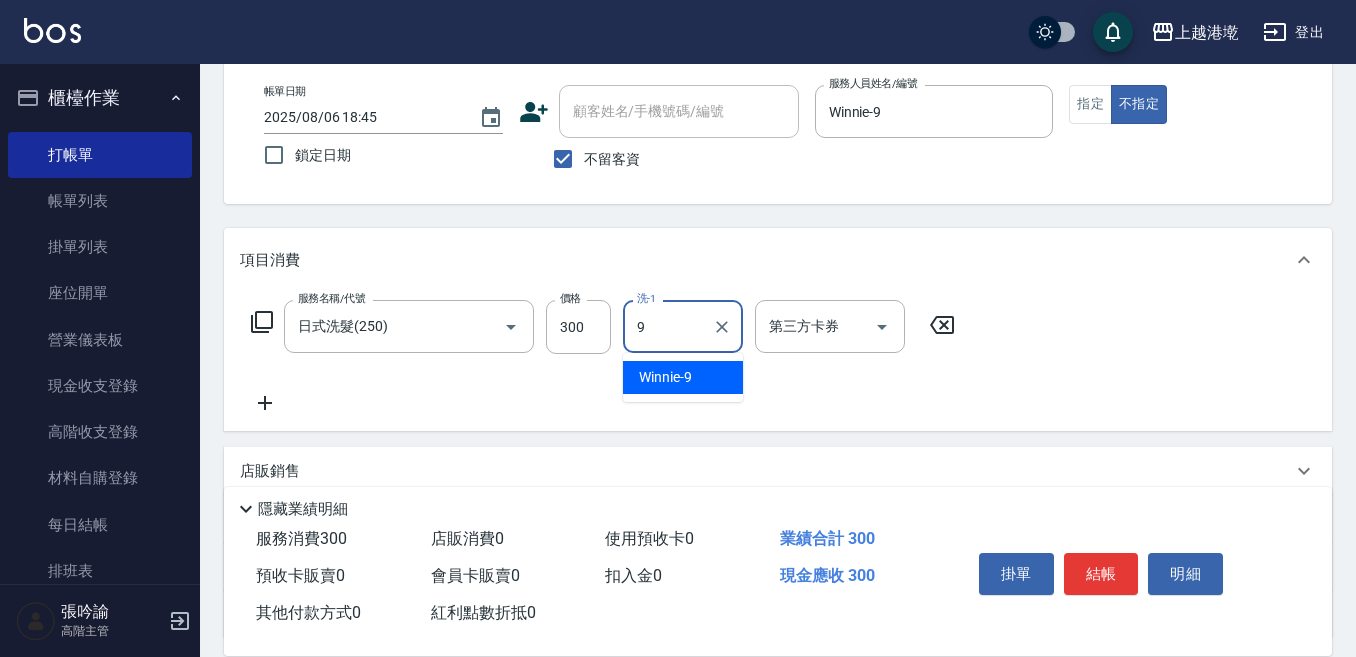 type on "Winnie-9" 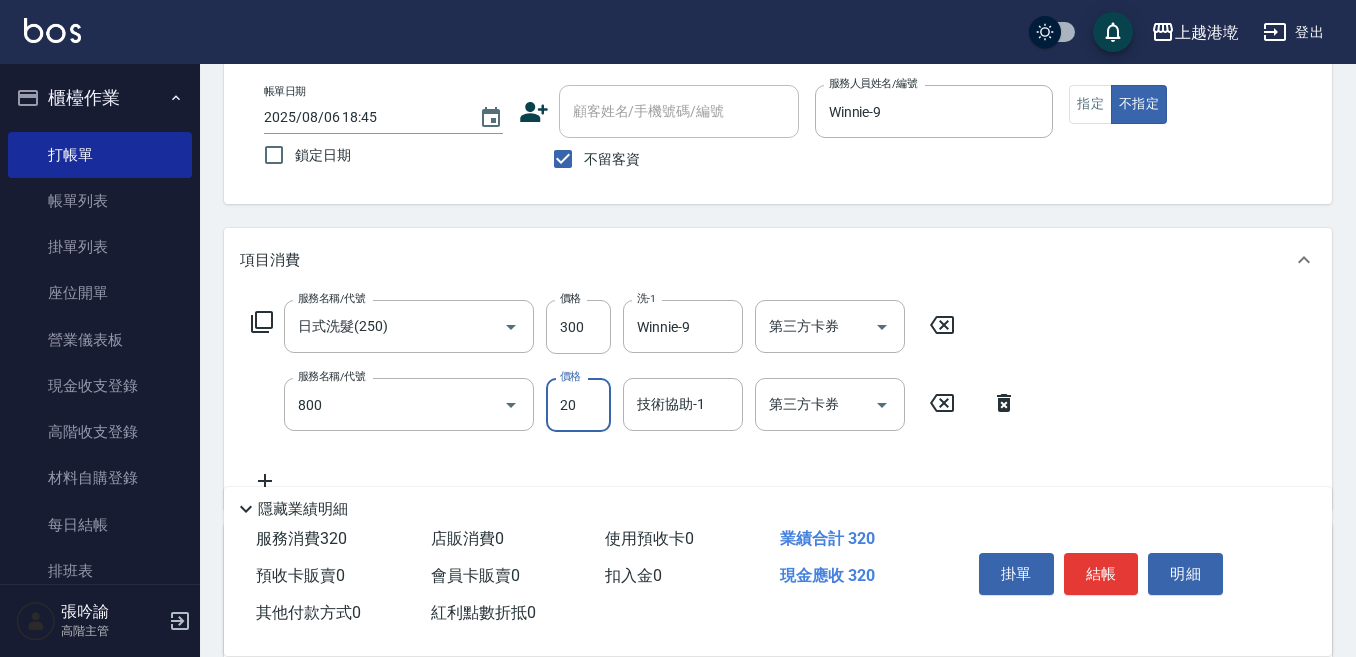type on "潤絲精(800)" 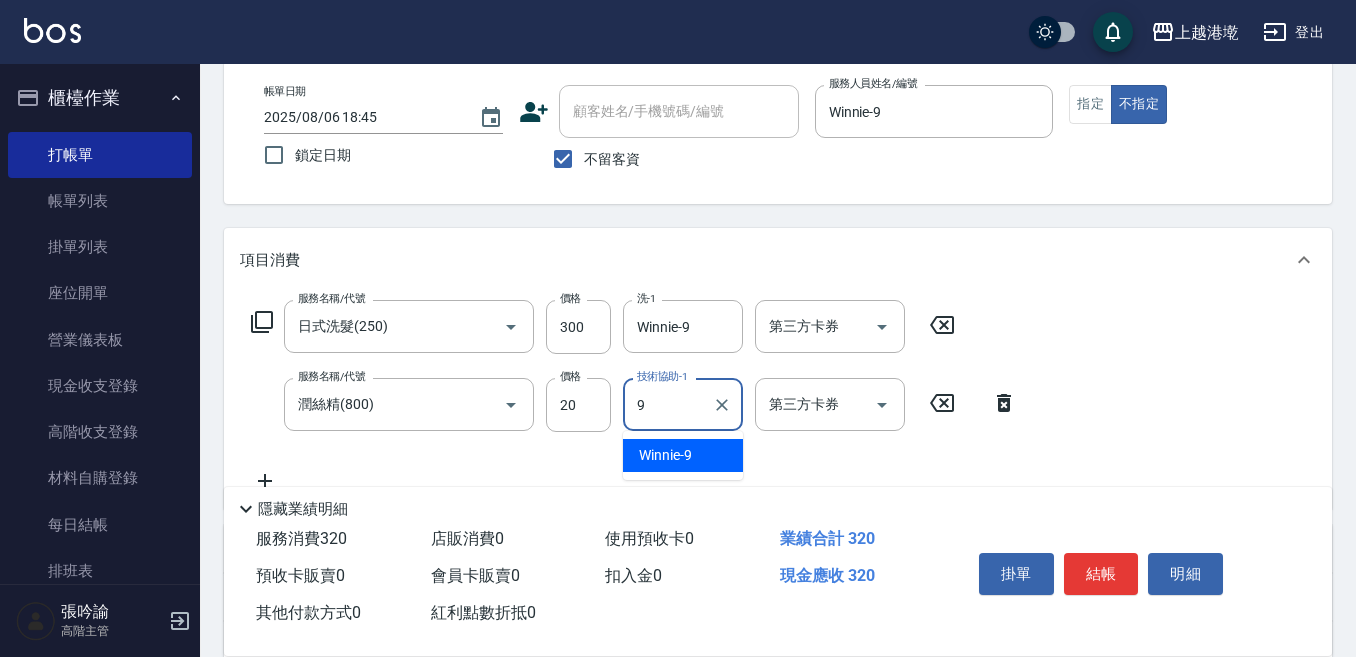 type on "Winnie-9" 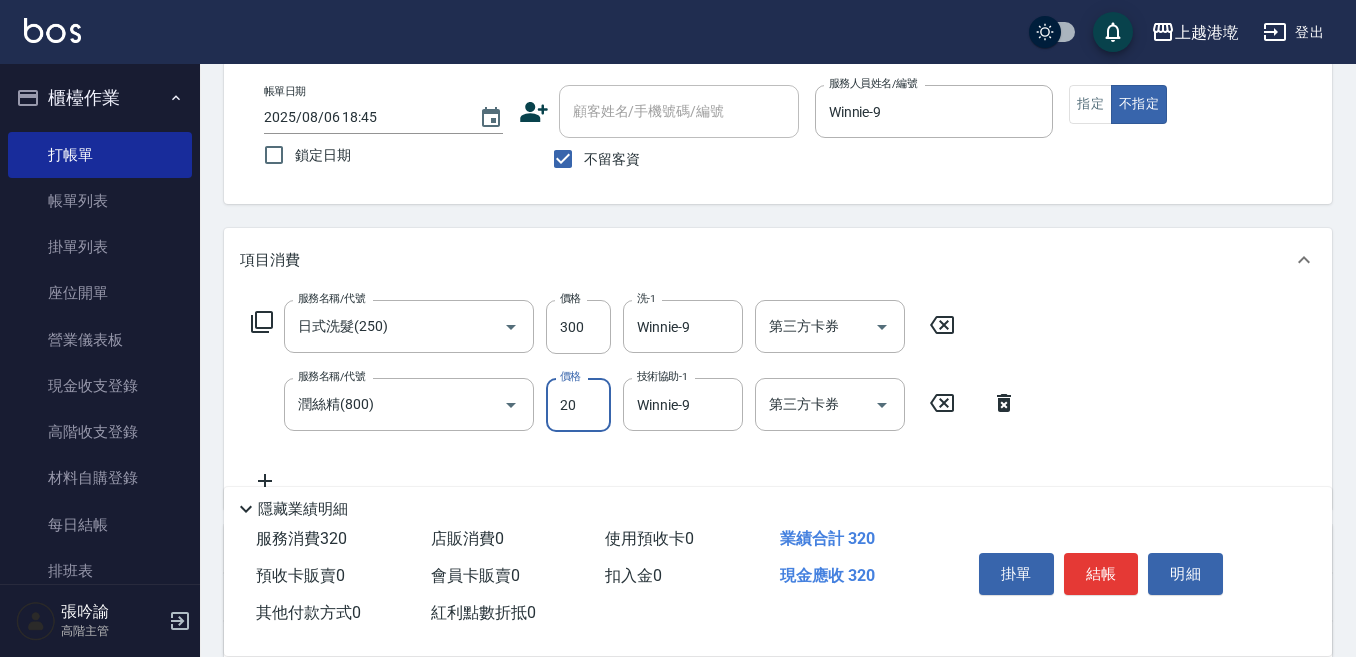 click on "20" at bounding box center [578, 405] 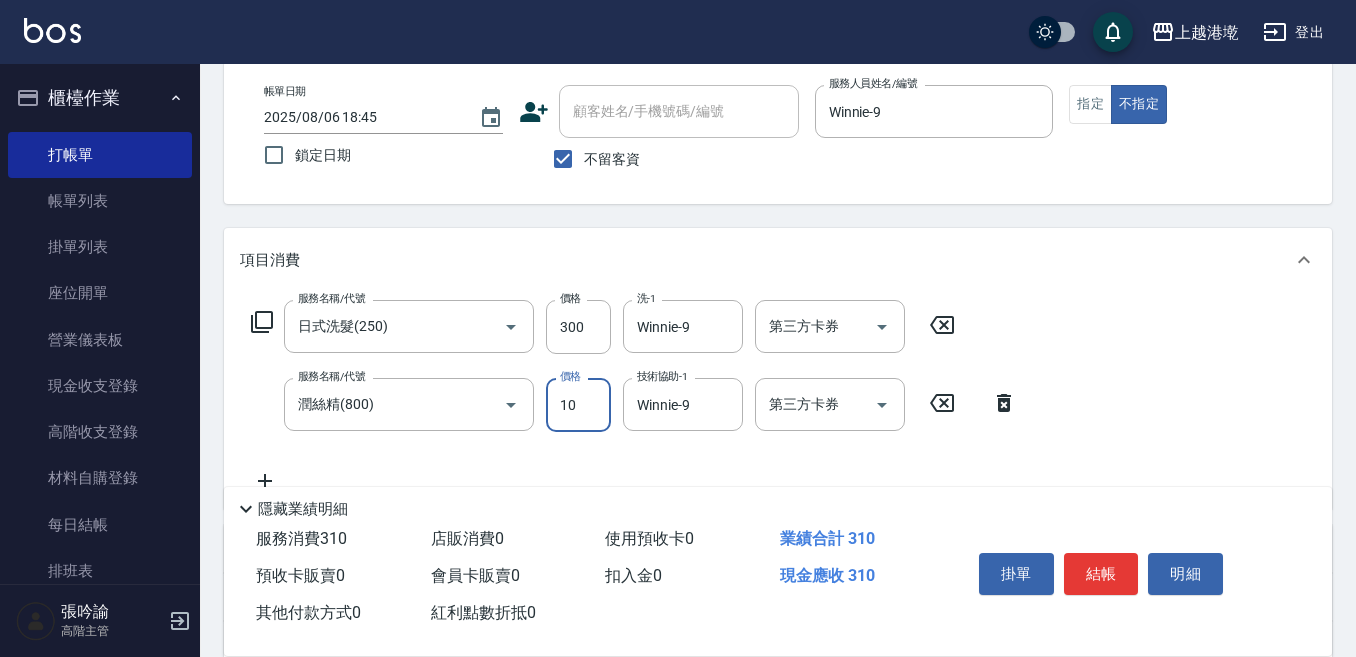 type on "10" 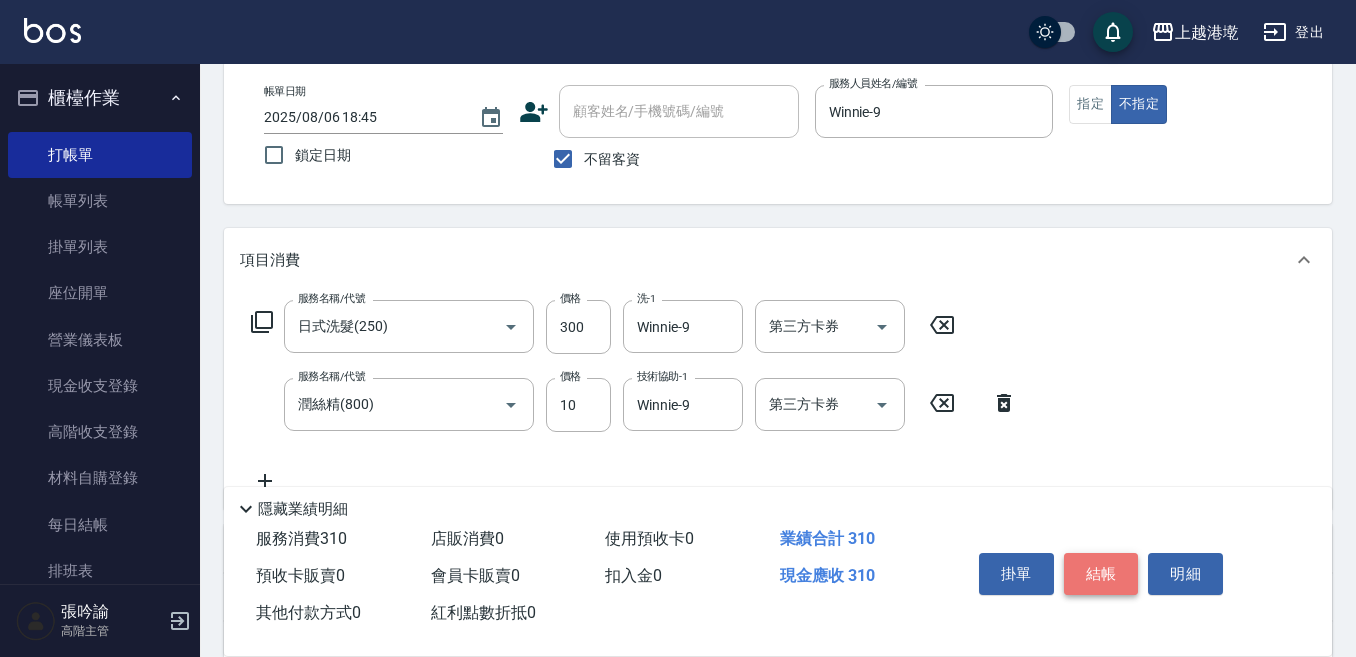 click on "結帳" at bounding box center (1101, 574) 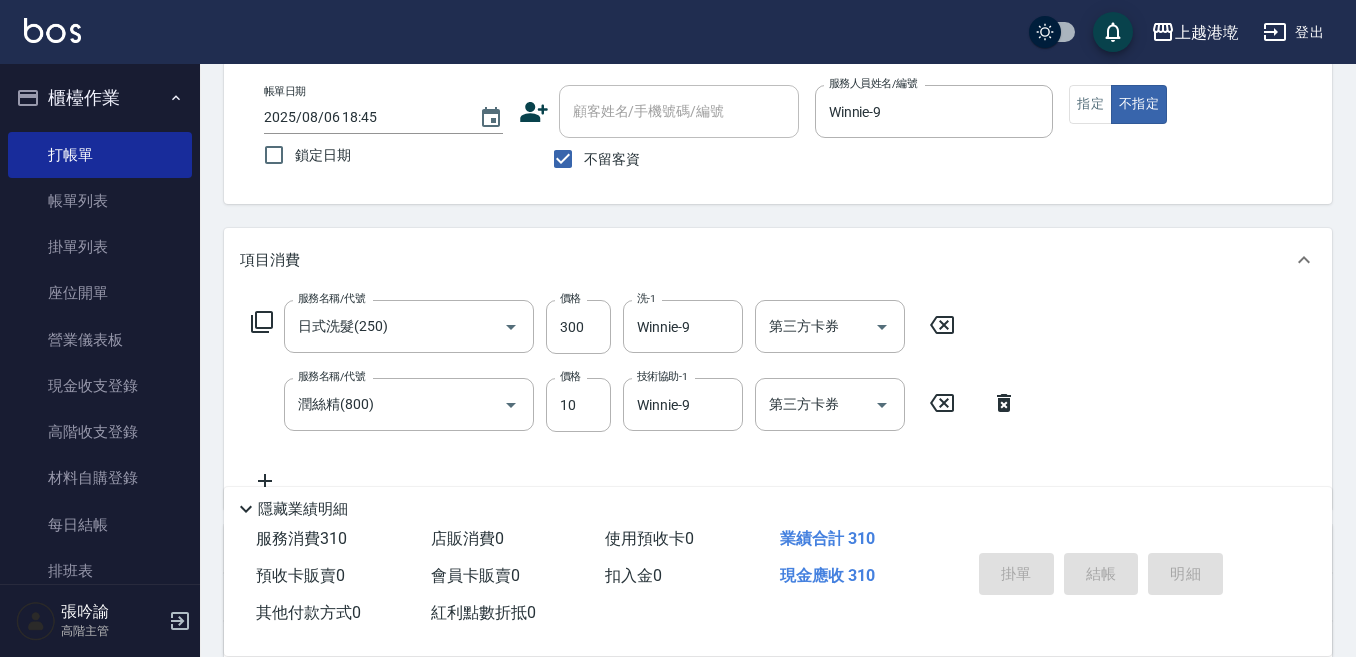 type on "2025/08/06 18:51" 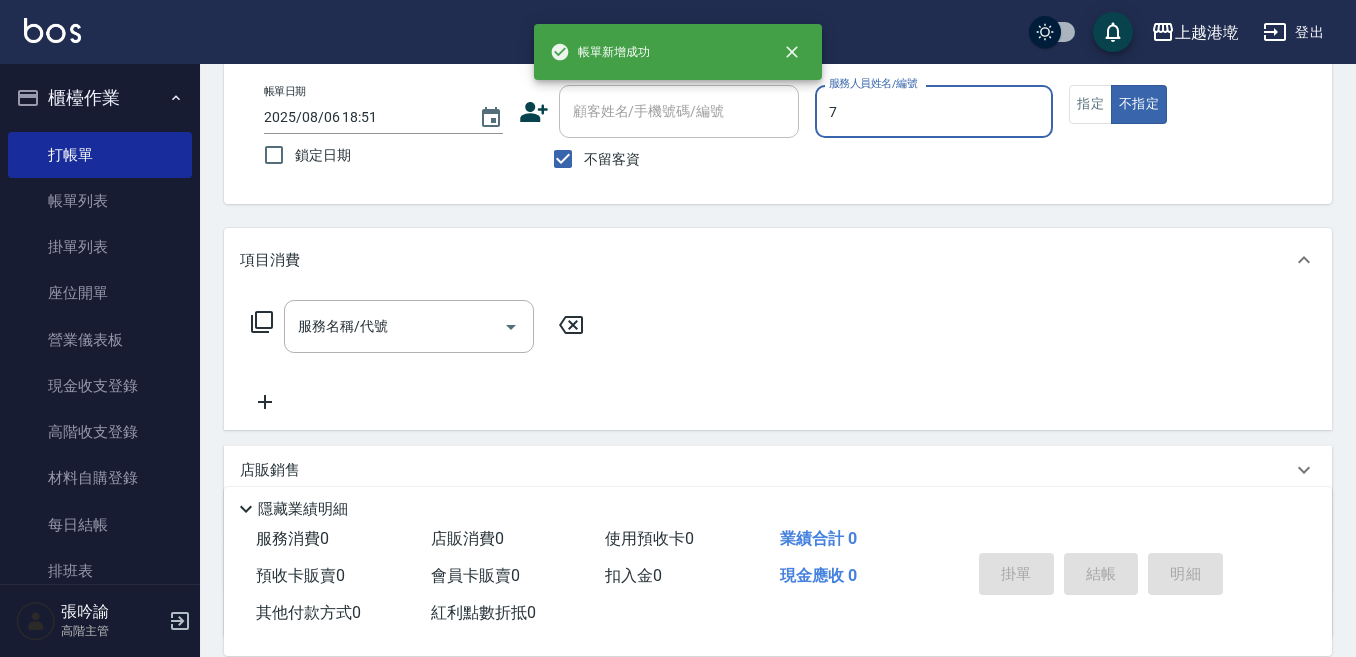type on "7" 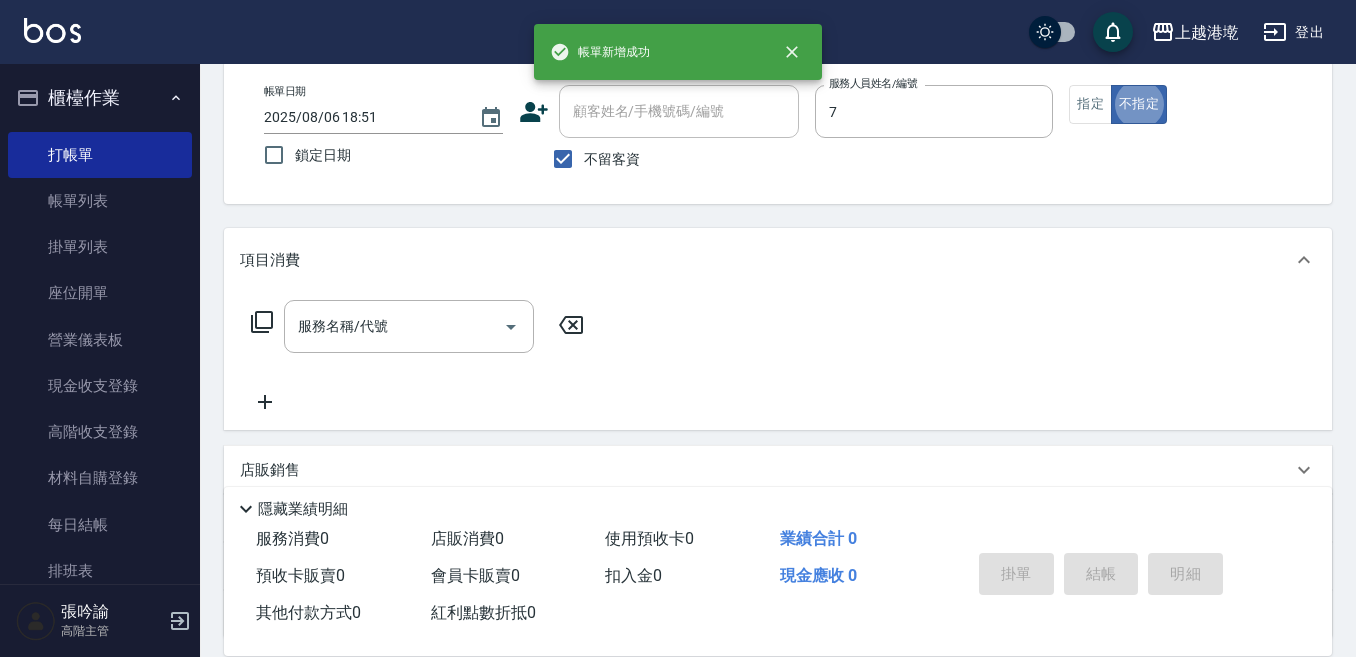 type on "[PERSON]-7" 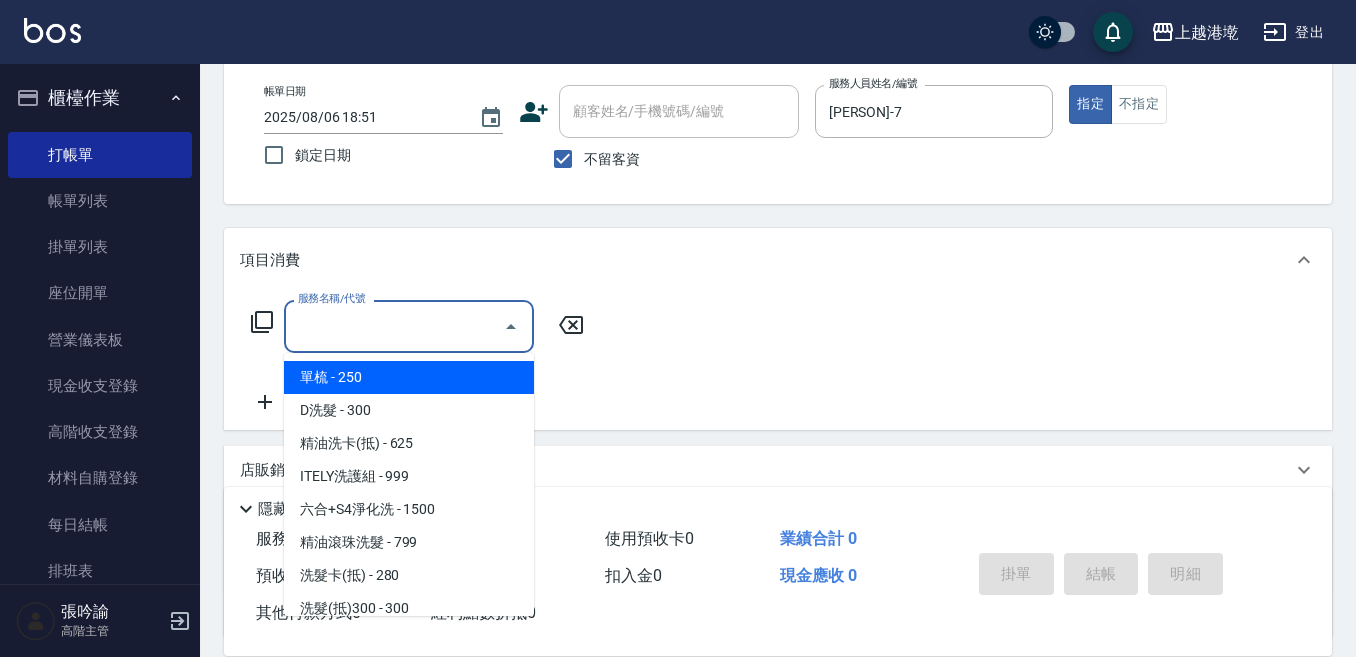 click on "服務名稱/代號" at bounding box center [394, 326] 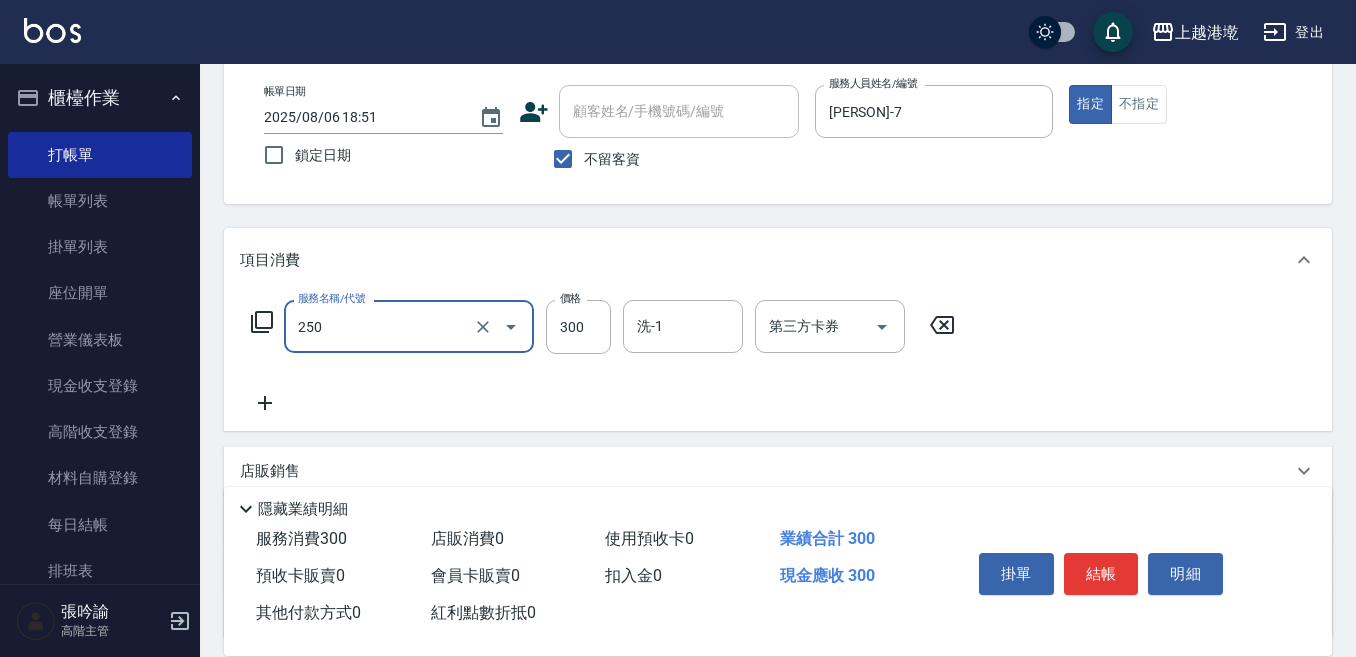 type on "日式洗髮(250)" 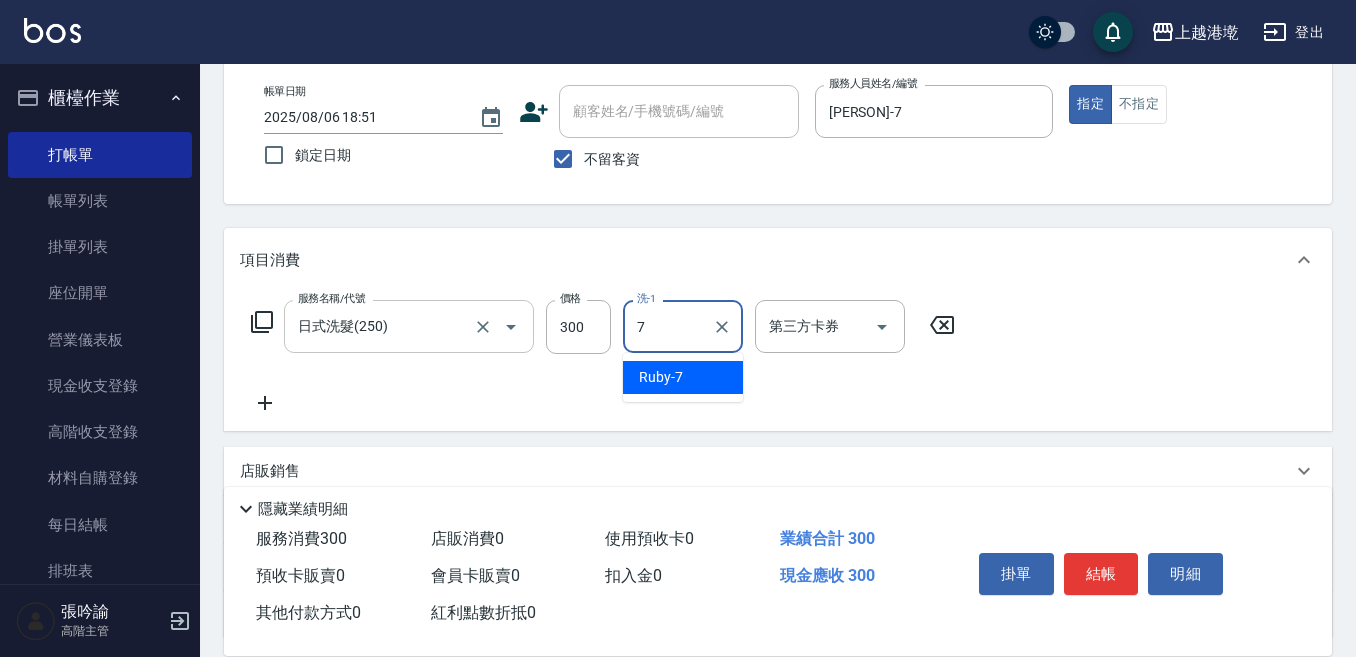 type on "[PERSON]-7" 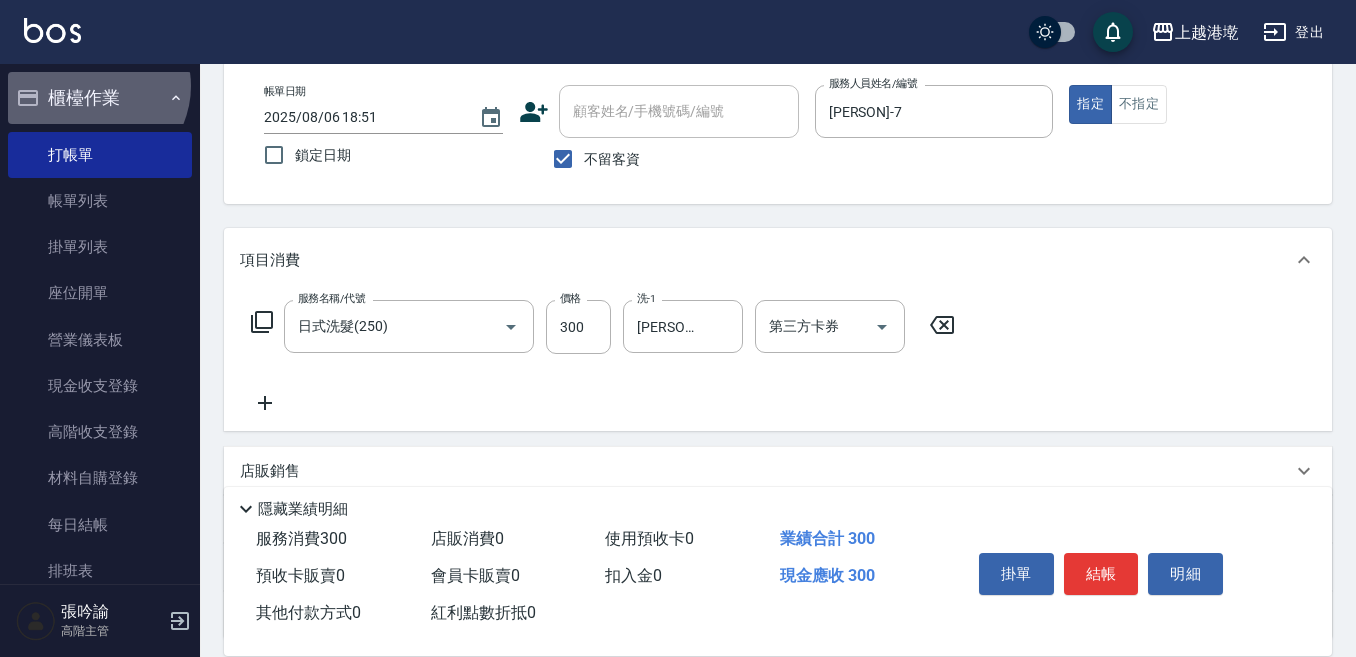 click on "櫃檯作業" at bounding box center [100, 98] 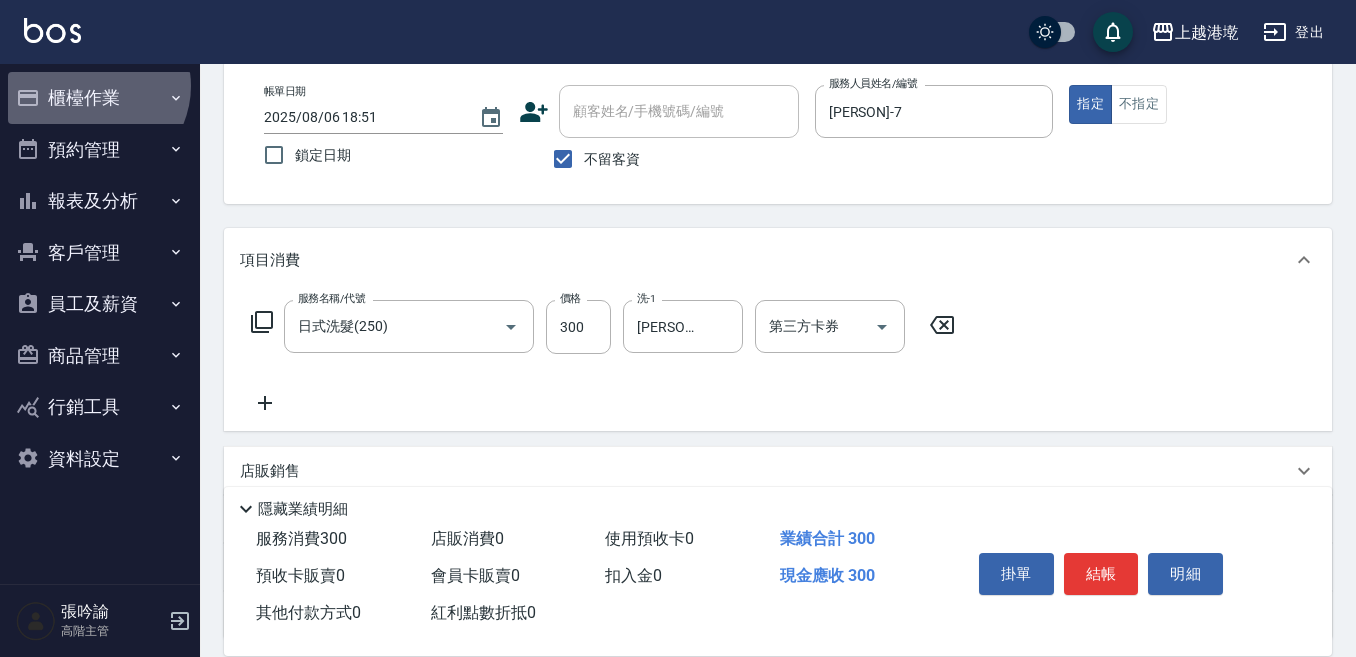 click on "櫃檯作業" at bounding box center (100, 98) 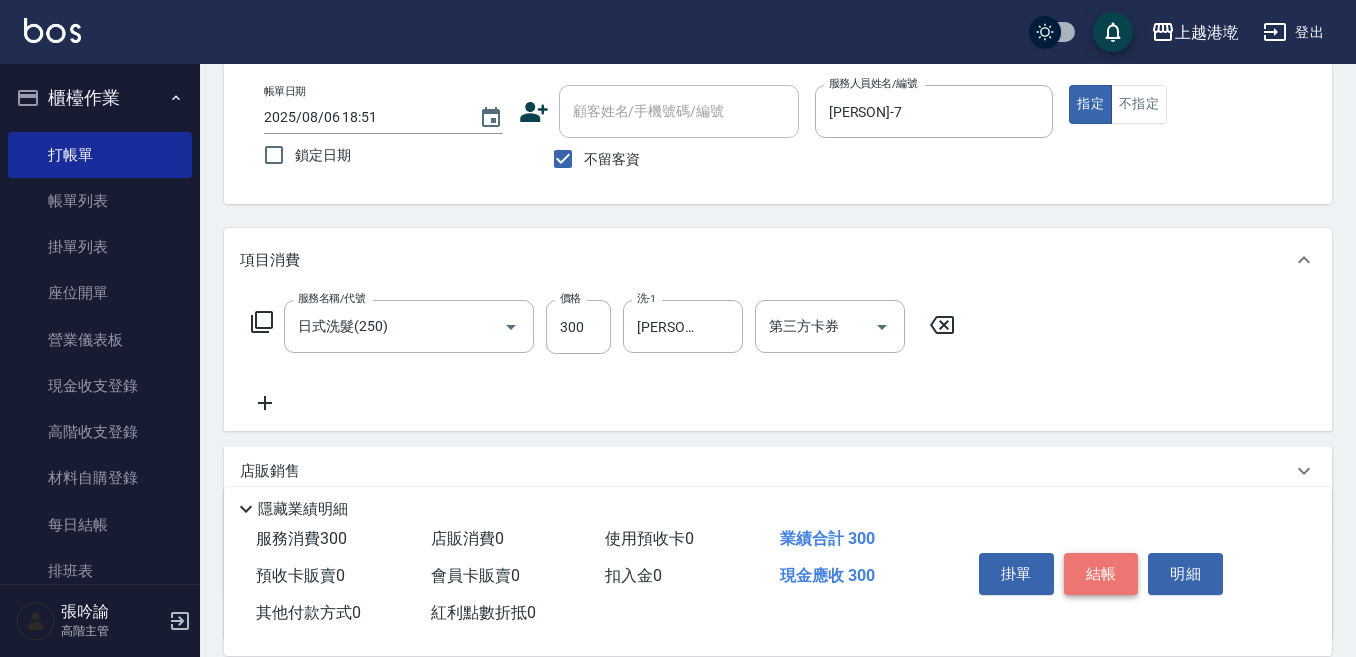 click on "結帳" at bounding box center (1101, 574) 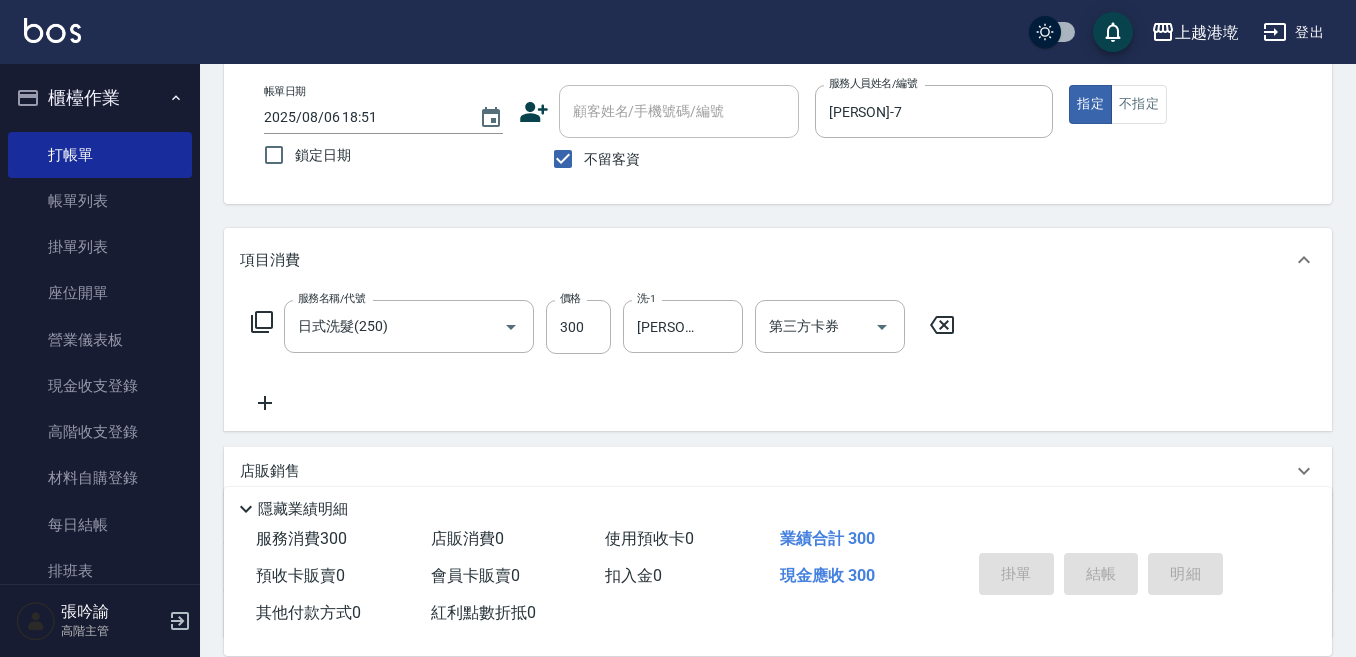 type on "2025/08/06 18:53" 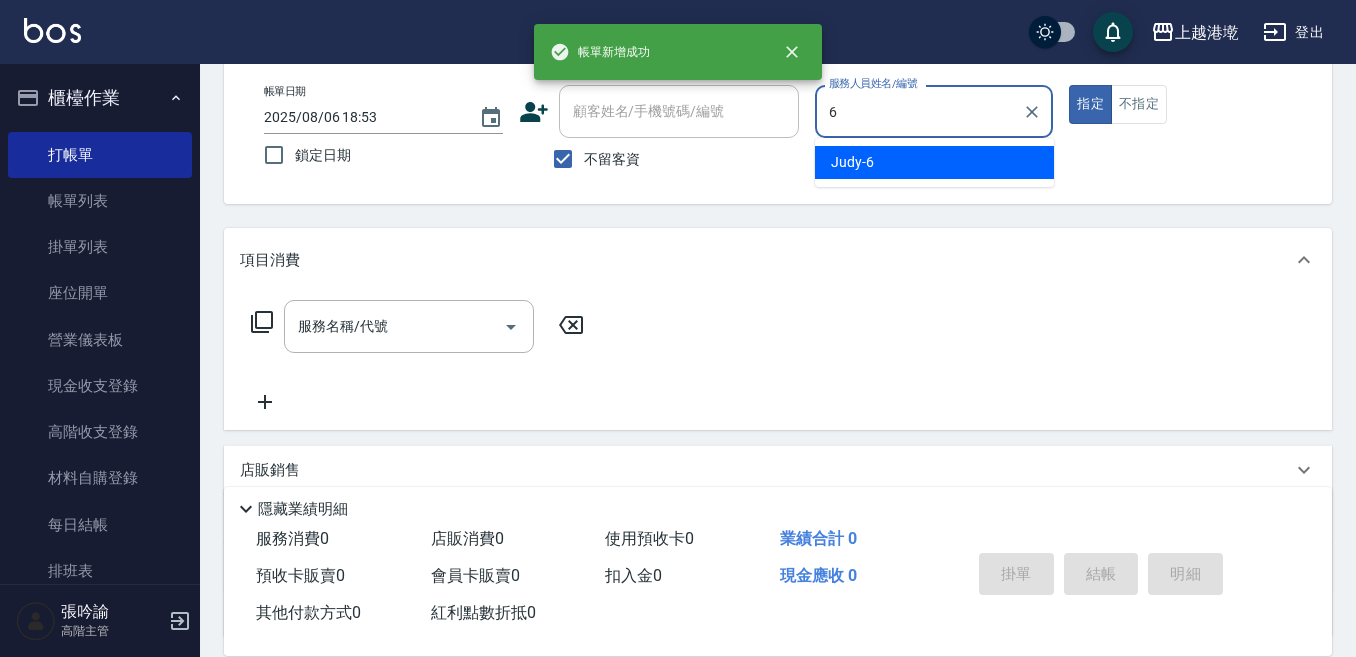 type on "Judy-6" 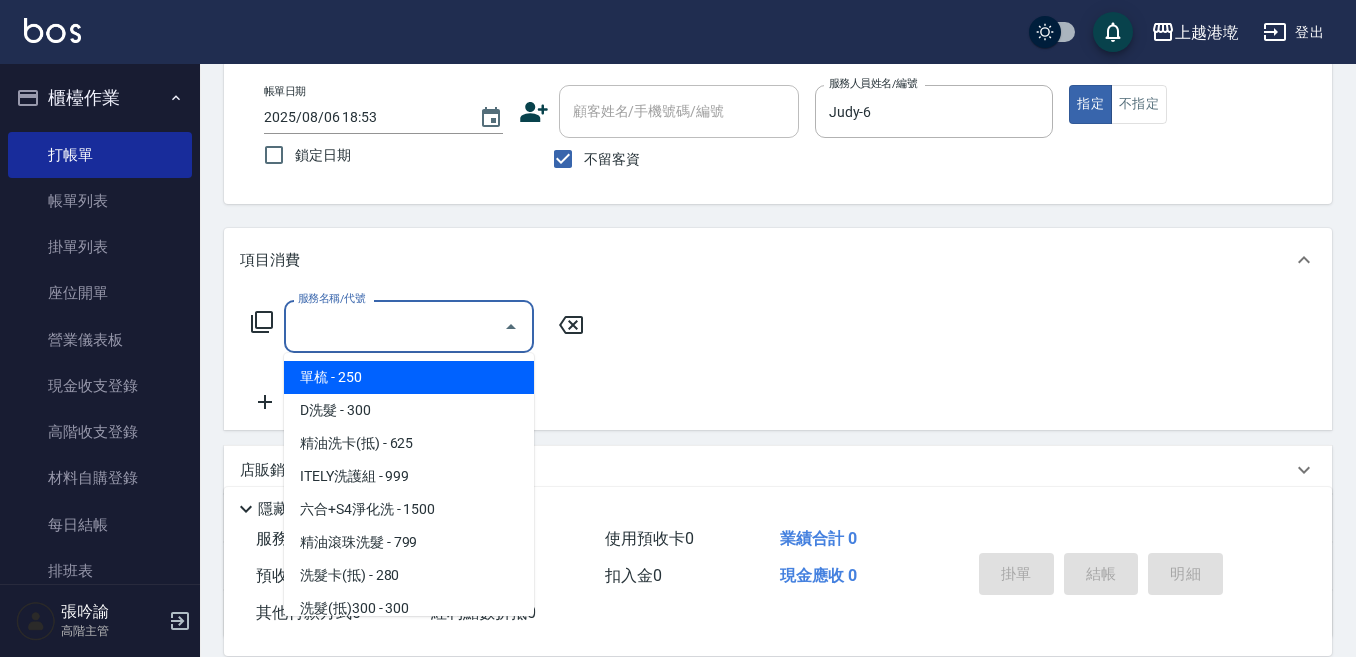 click on "服務名稱/代號" at bounding box center [394, 326] 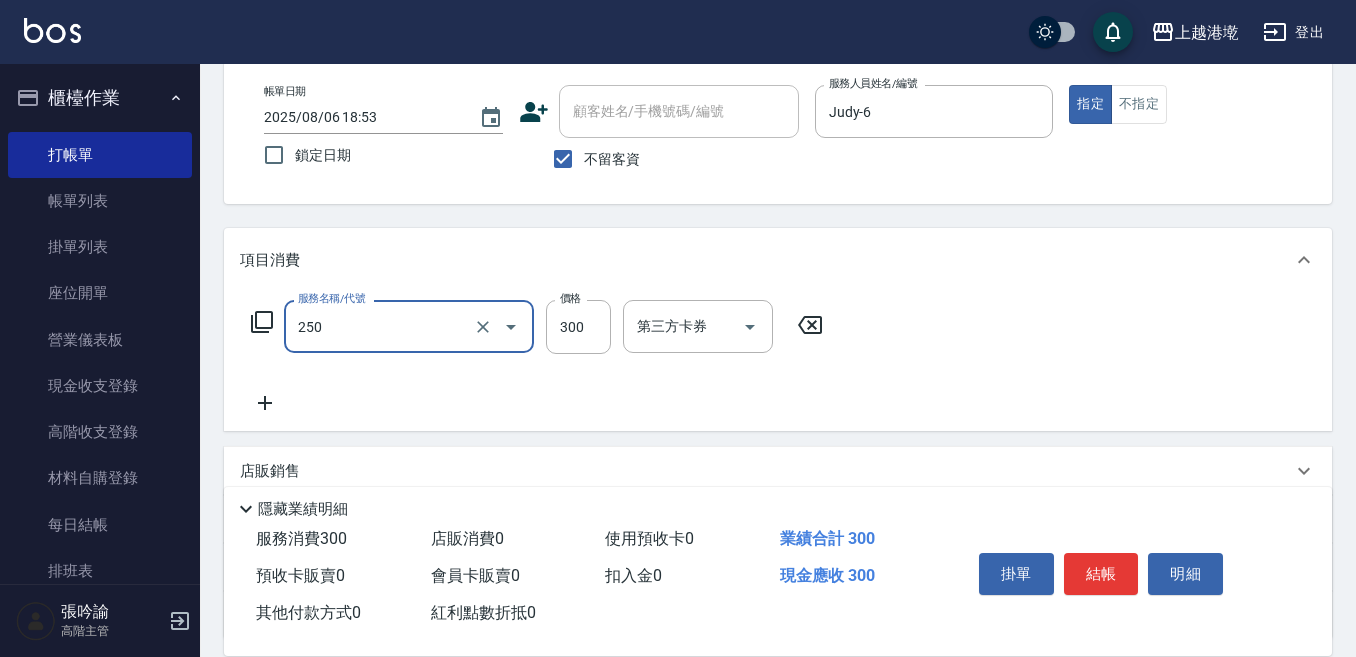 type on "日式洗髮(250)" 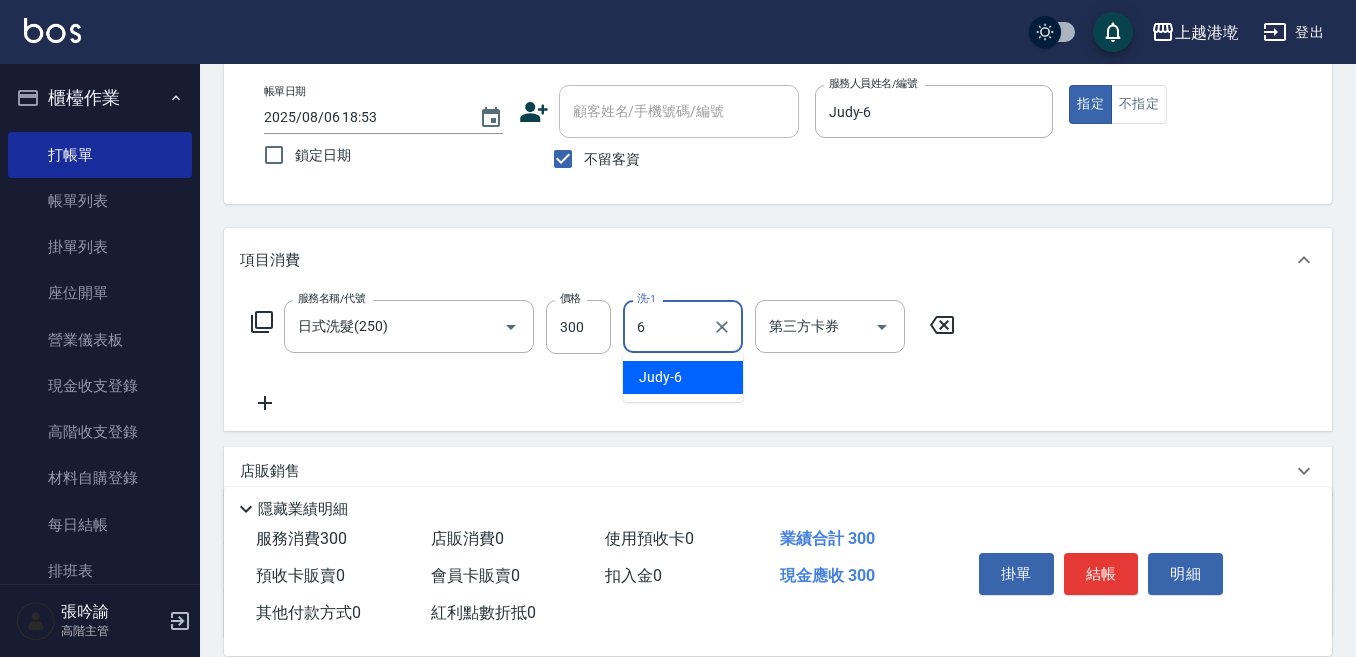 type on "Judy-6" 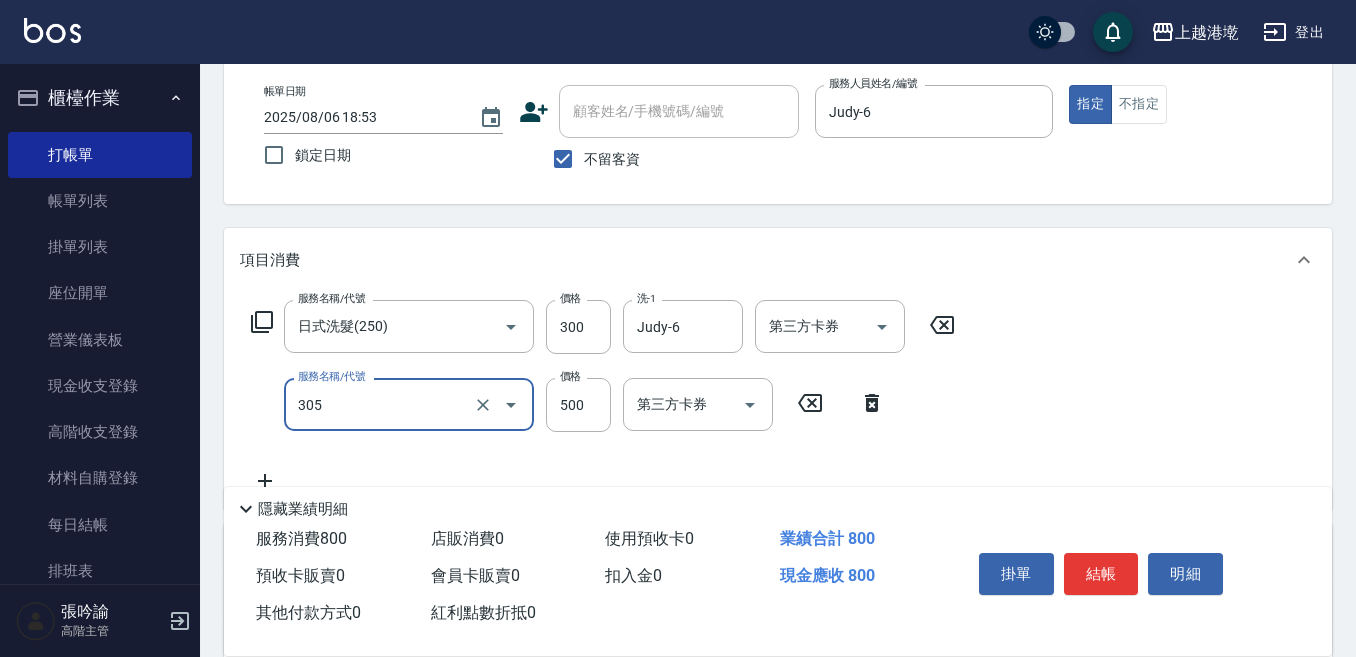 type on "剪髮500(305)" 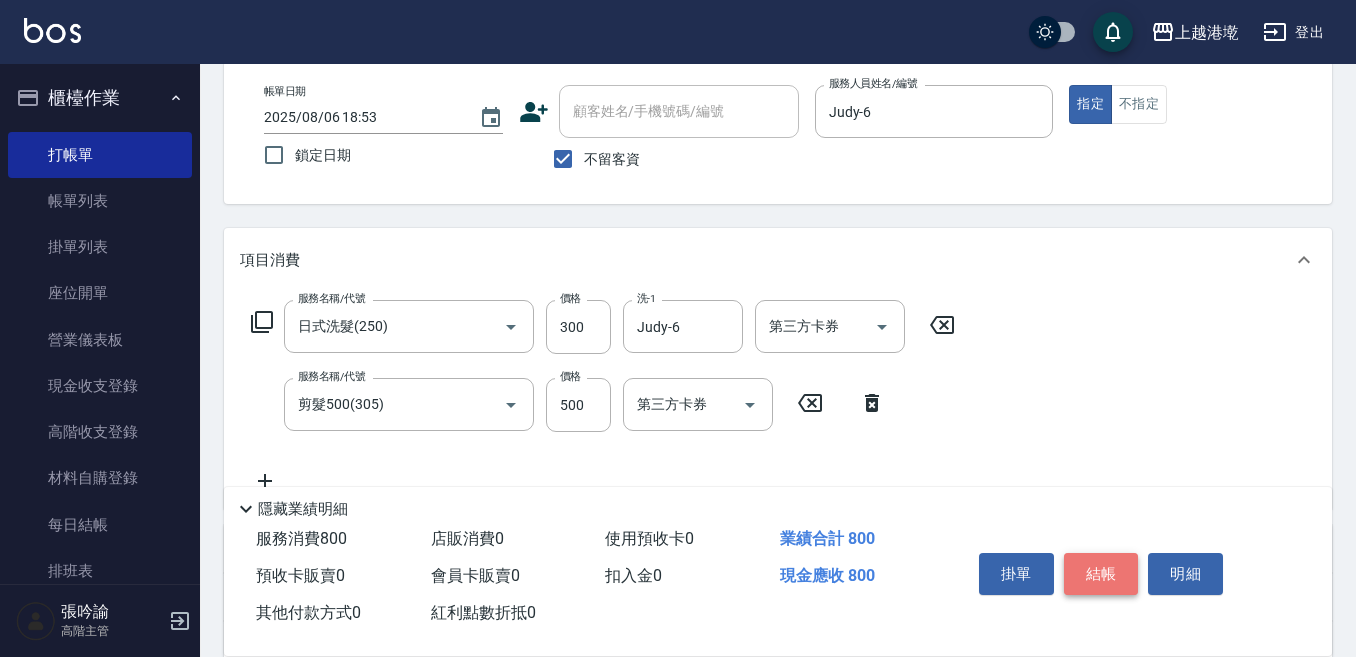 click on "結帳" at bounding box center [1101, 574] 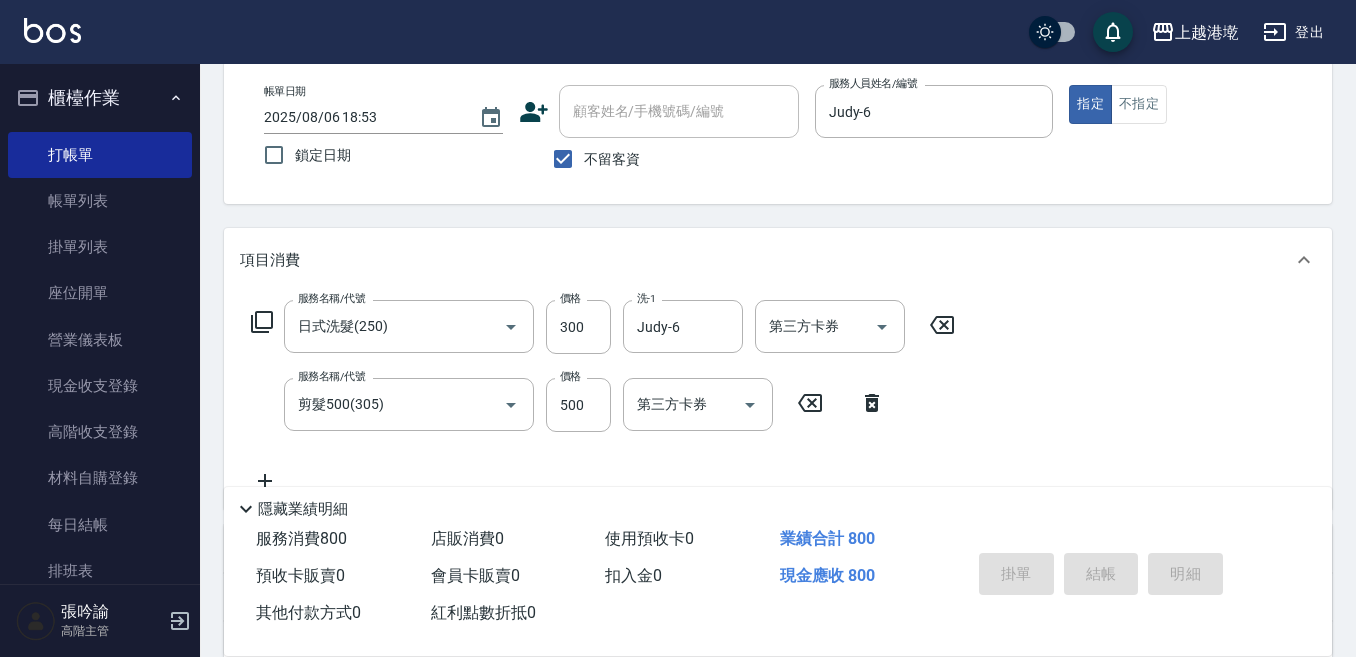 type 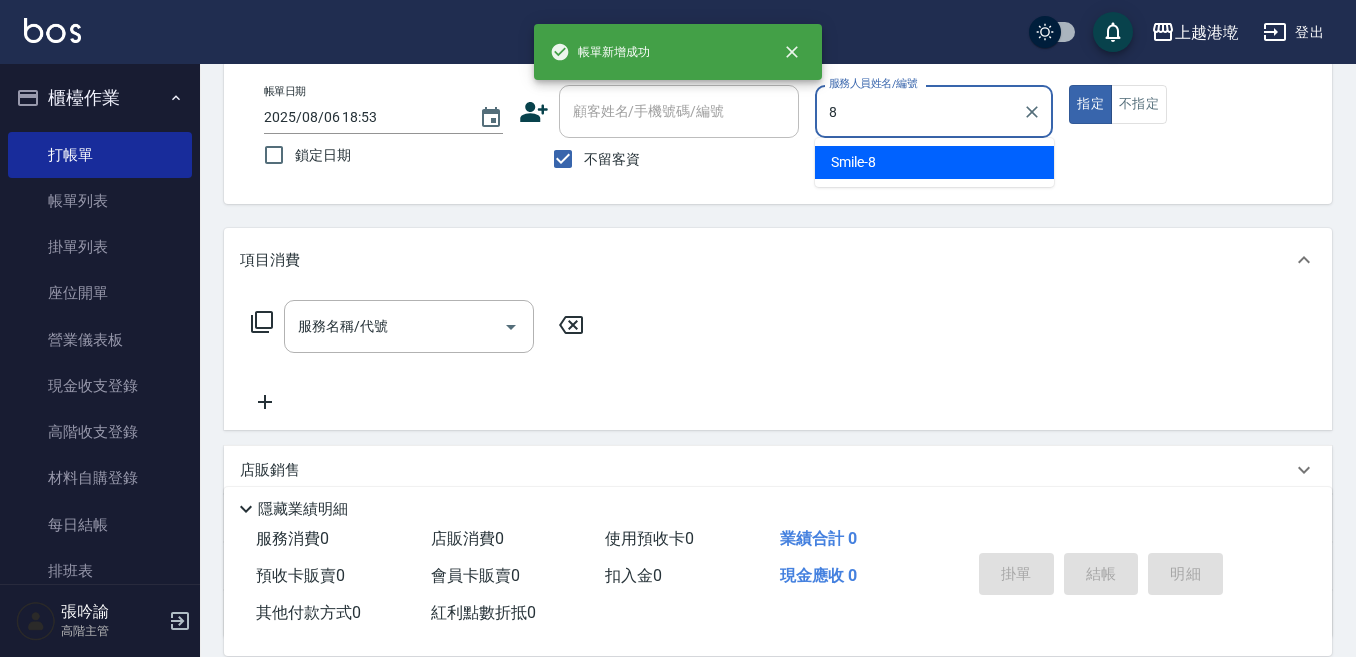 type on "Smile-8" 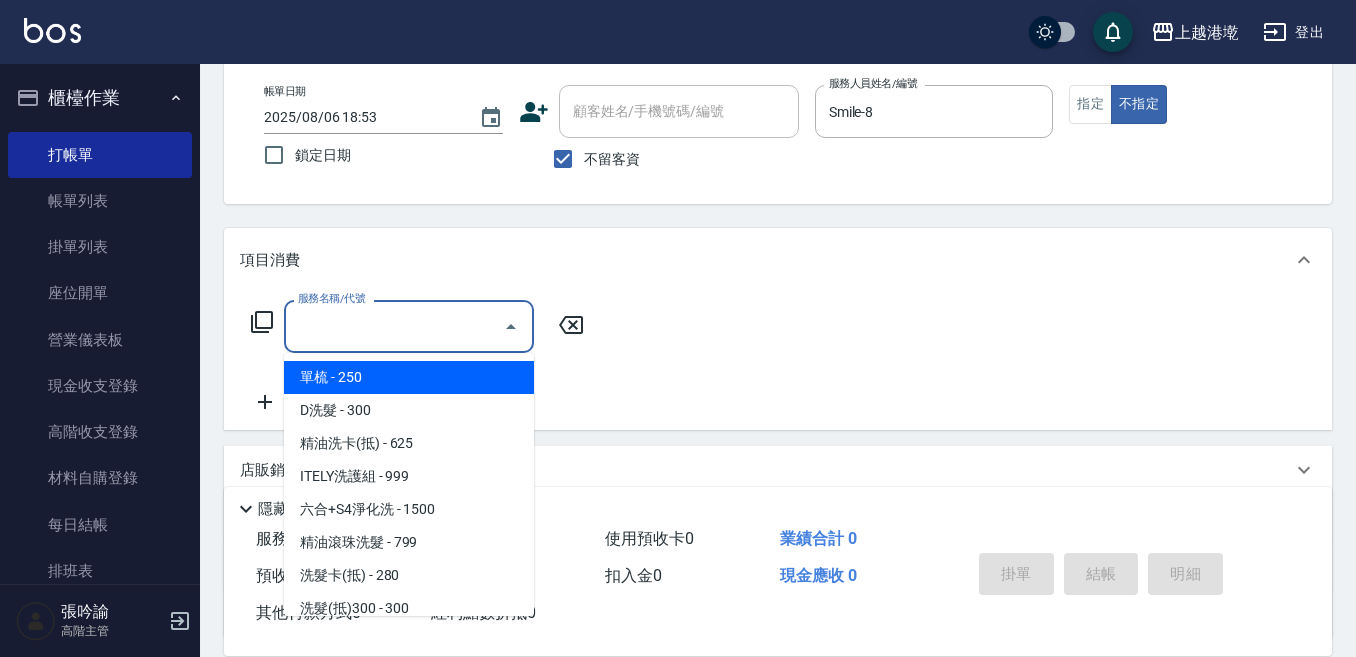 click on "服務名稱/代號" at bounding box center [394, 326] 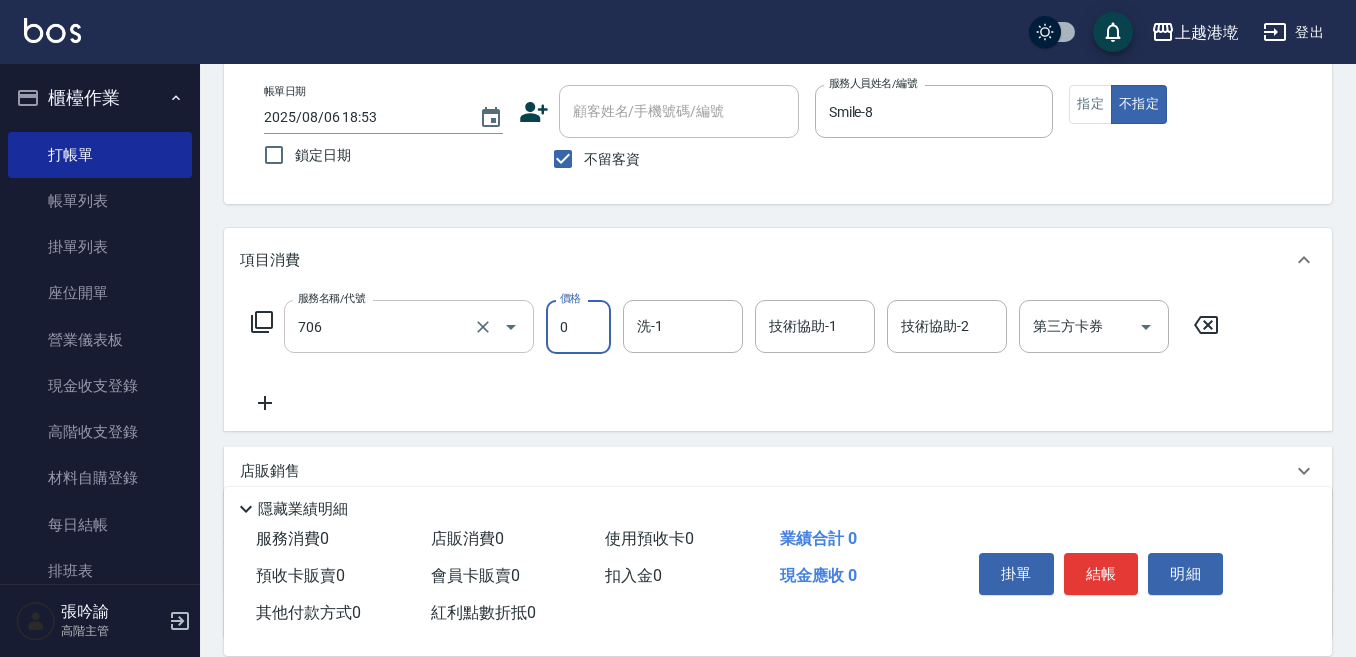 type on "中藥卡(一次)0(706)" 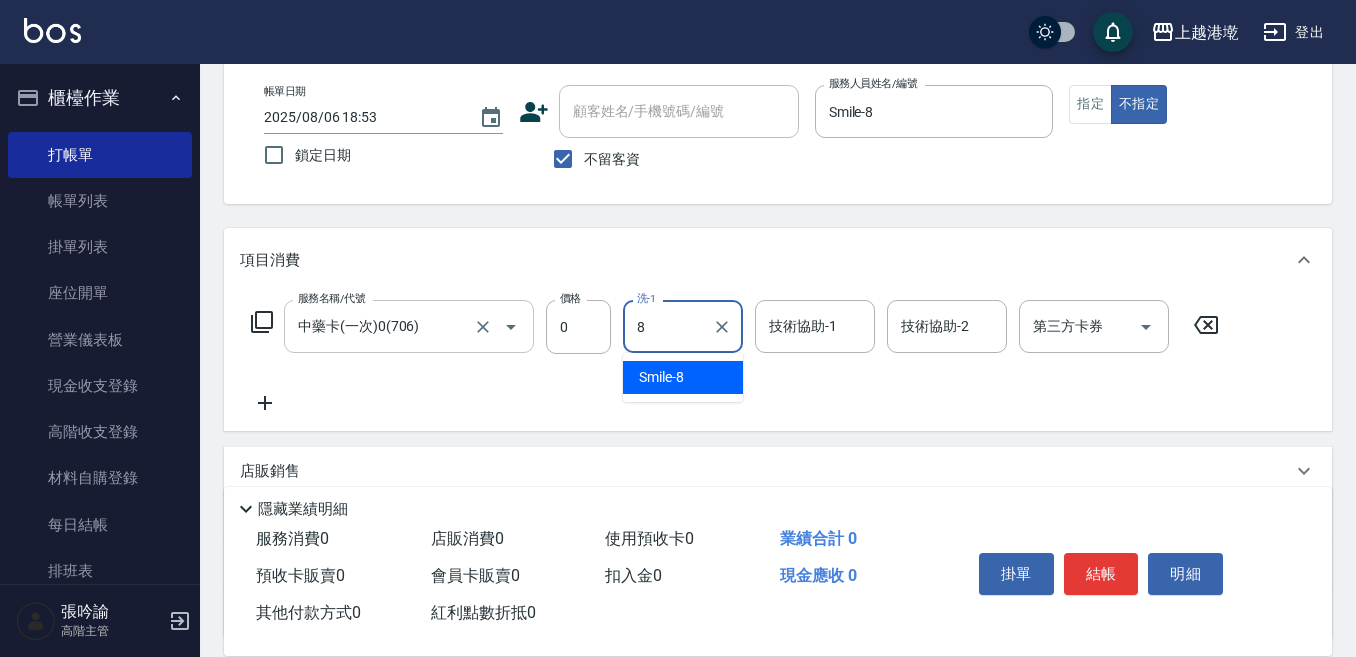type on "Smile-8" 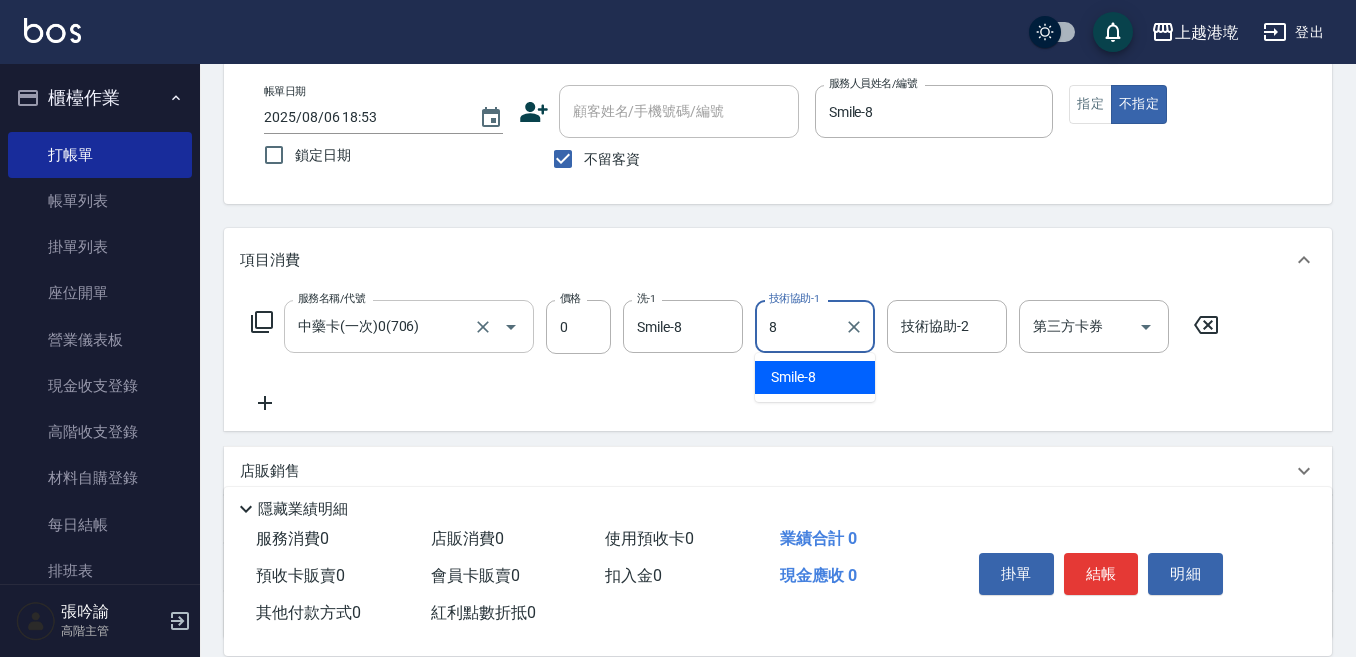 type on "Smile-8" 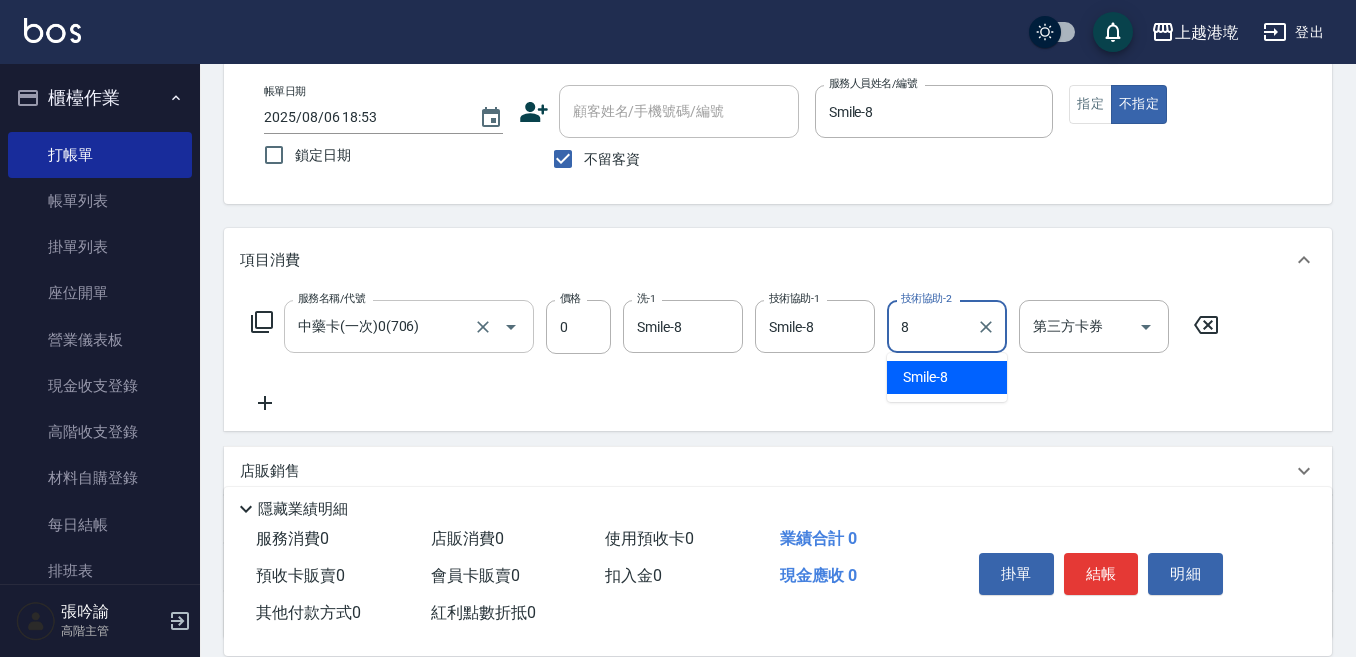 type on "Smile-8" 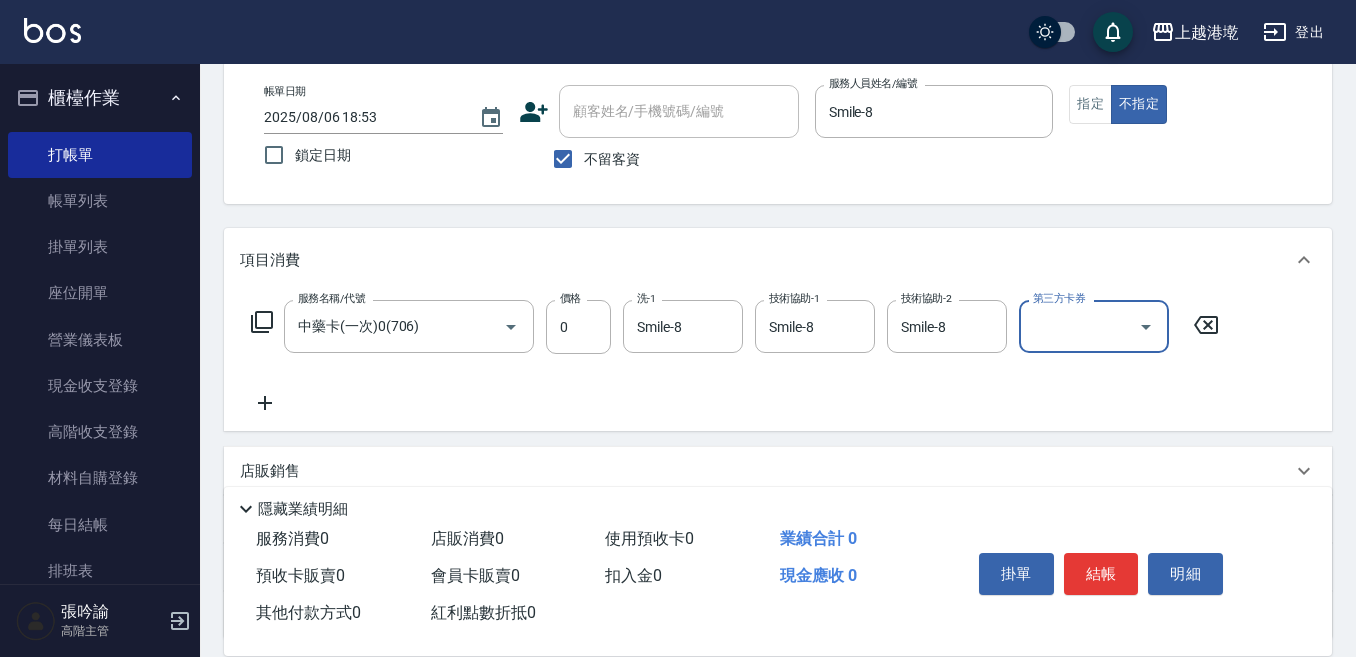 click on "第三方卡券" at bounding box center (1079, 326) 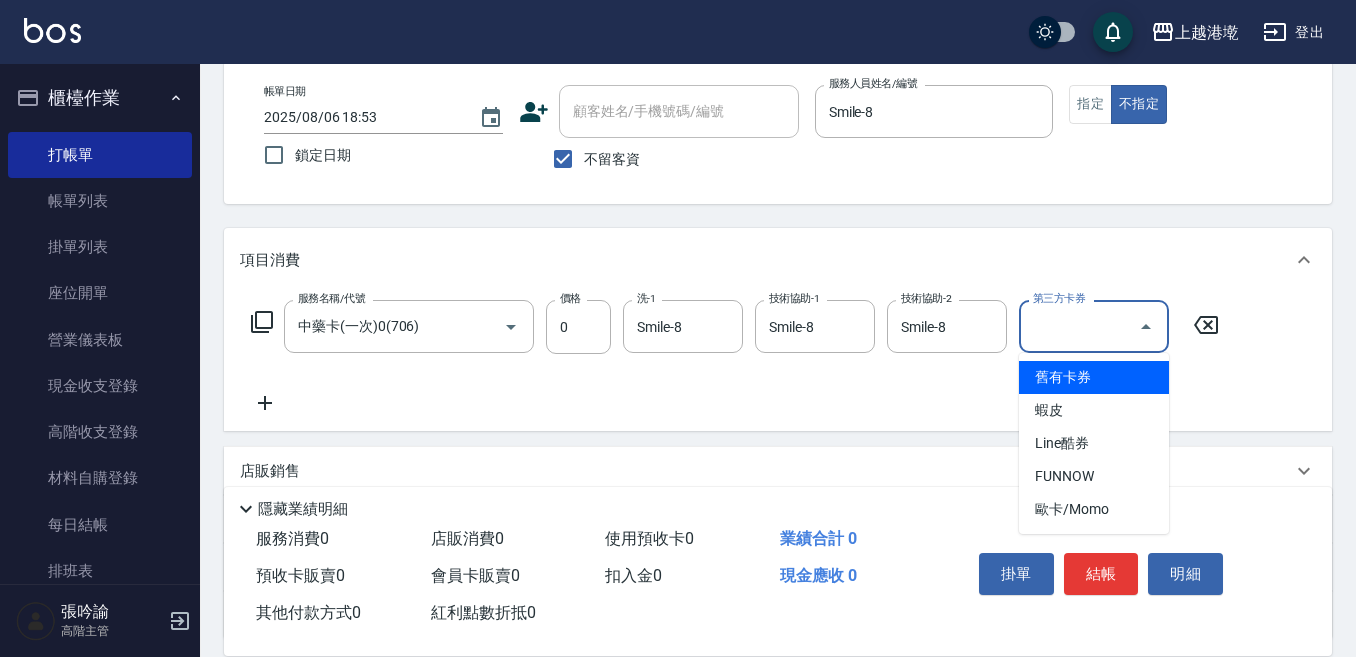 click on "舊有卡券" at bounding box center [1094, 377] 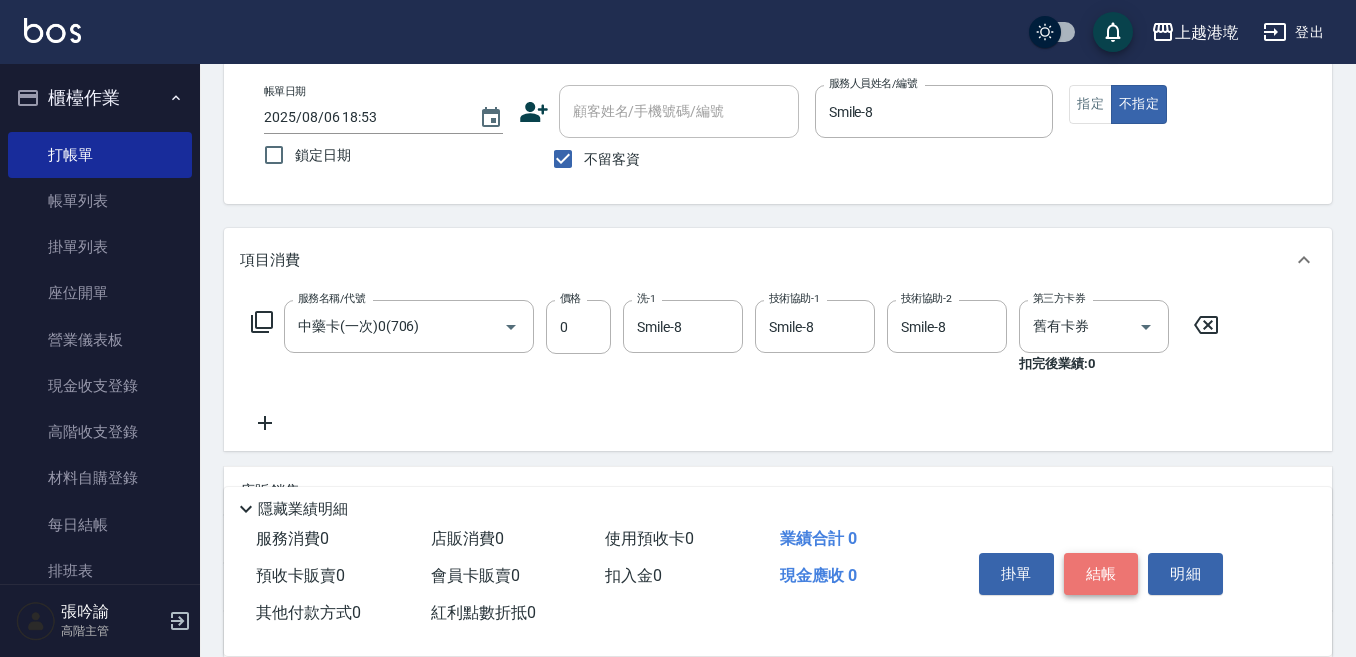 click on "結帳" at bounding box center [1101, 574] 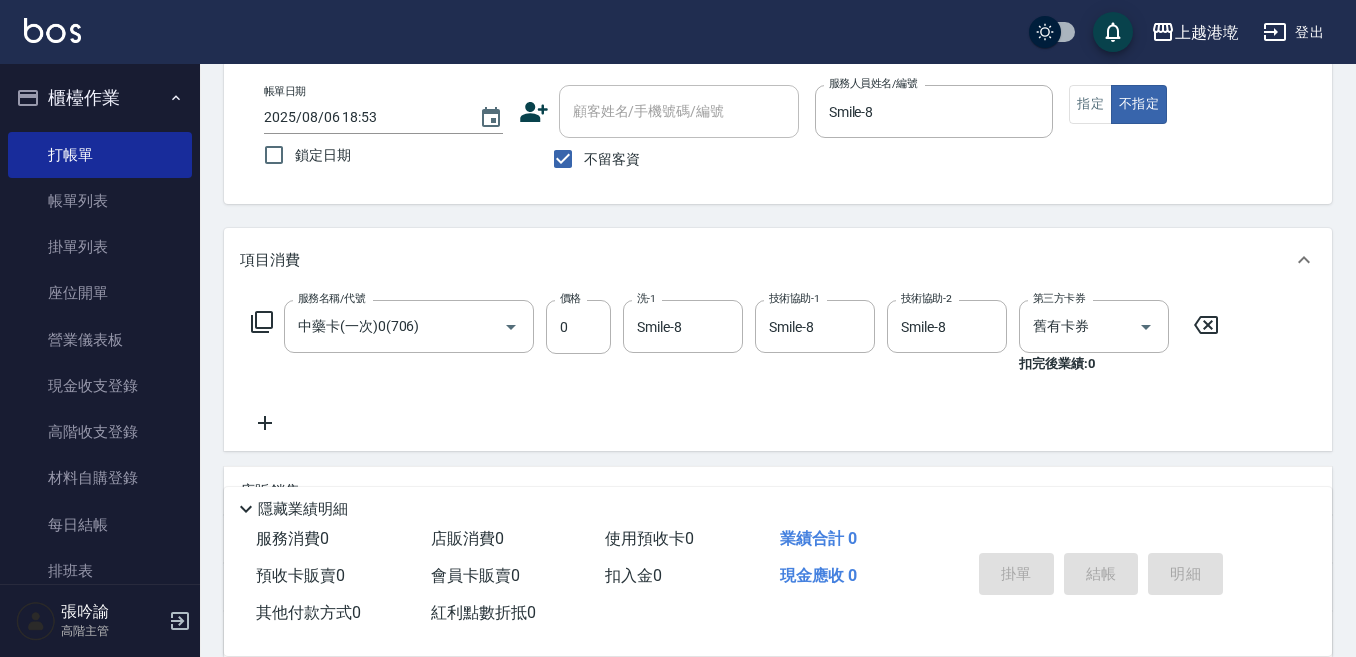 type on "2025/08/06 18:54" 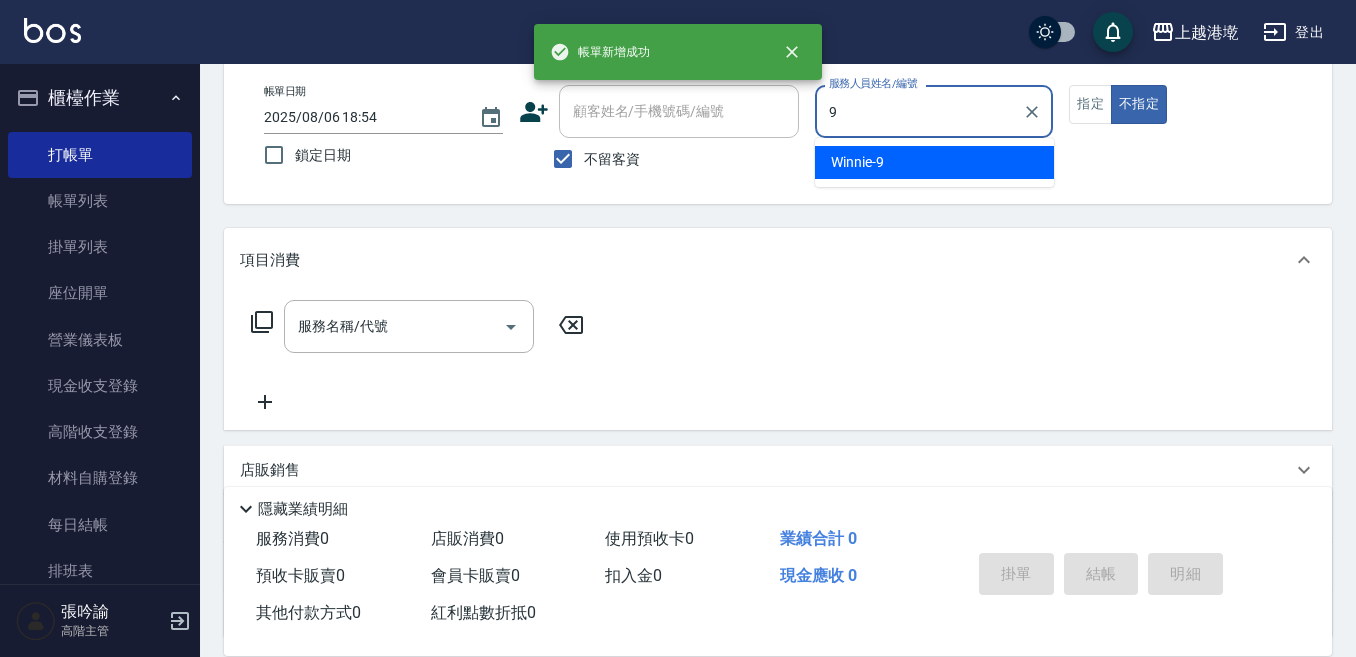 type on "Winnie-9" 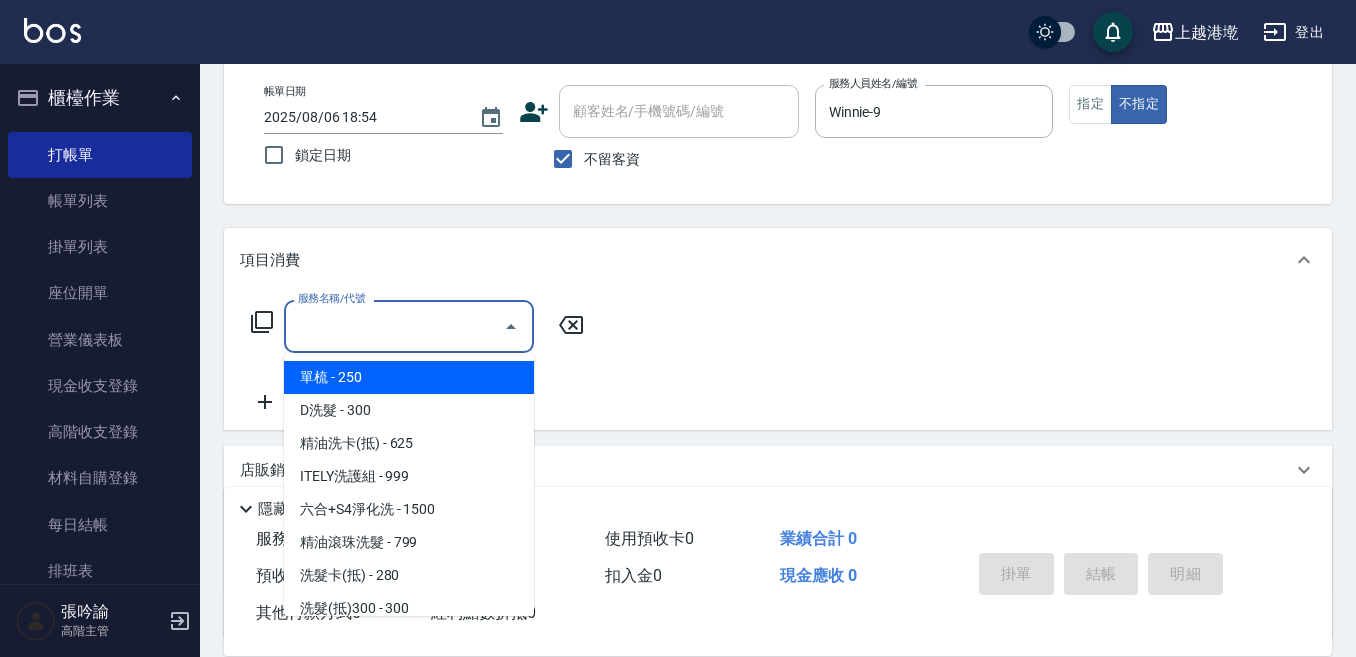click on "服務名稱/代號" at bounding box center [394, 326] 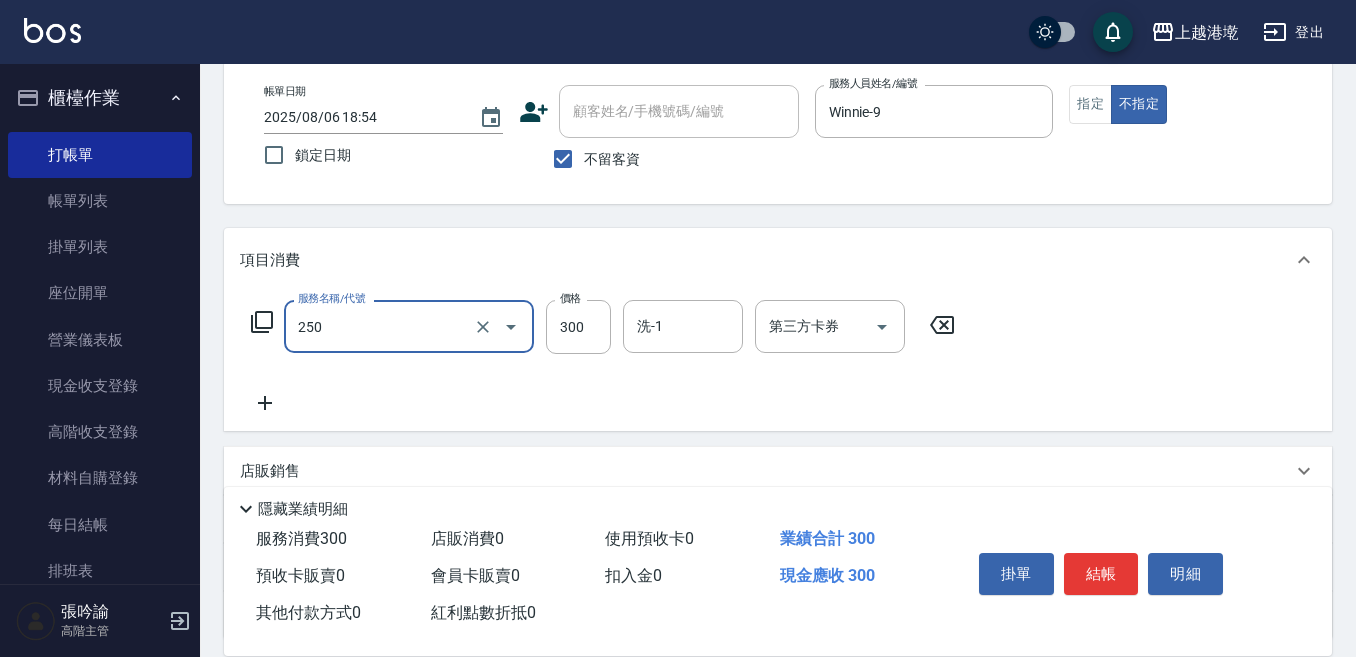 type on "日式洗髮(250)" 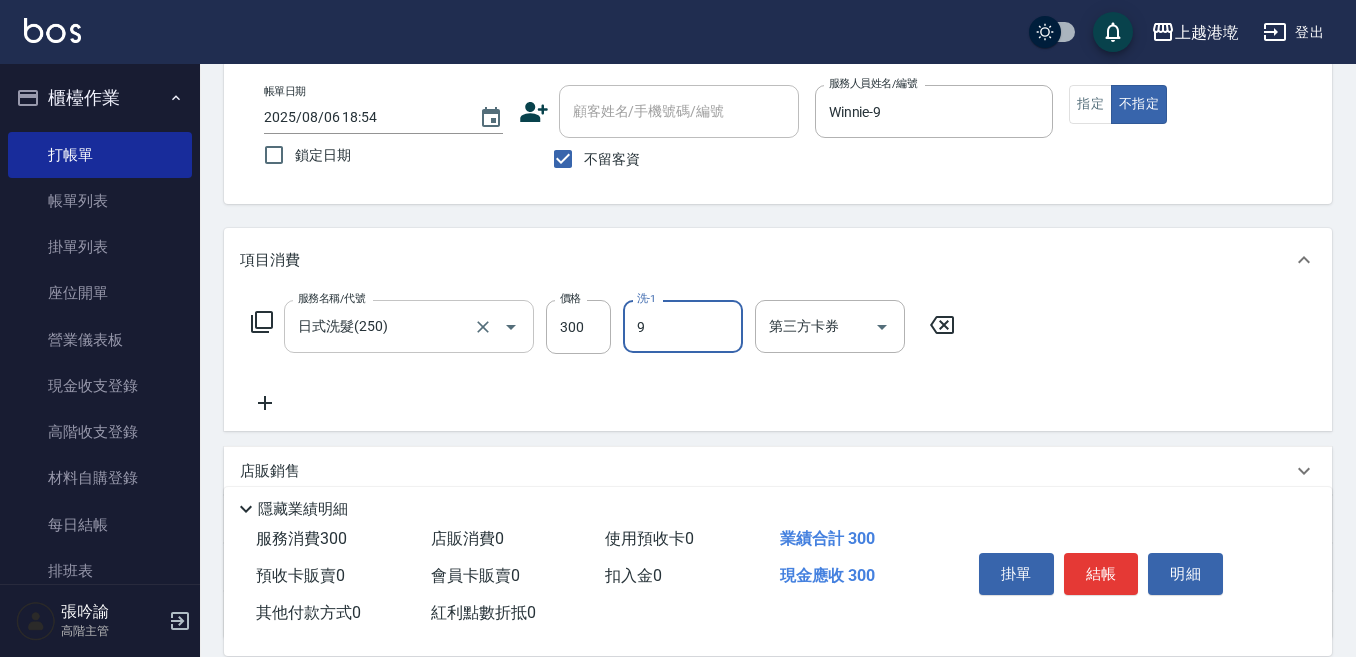 type on "Winnie-9" 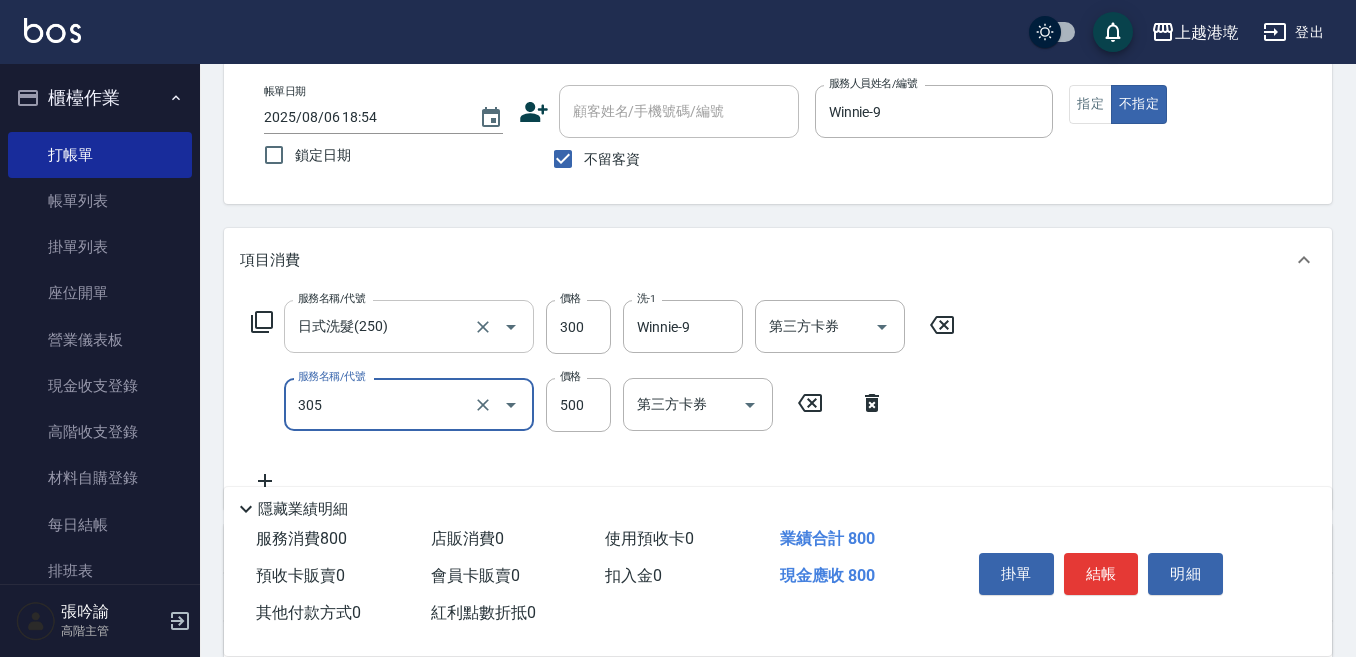 type on "剪髮500(305)" 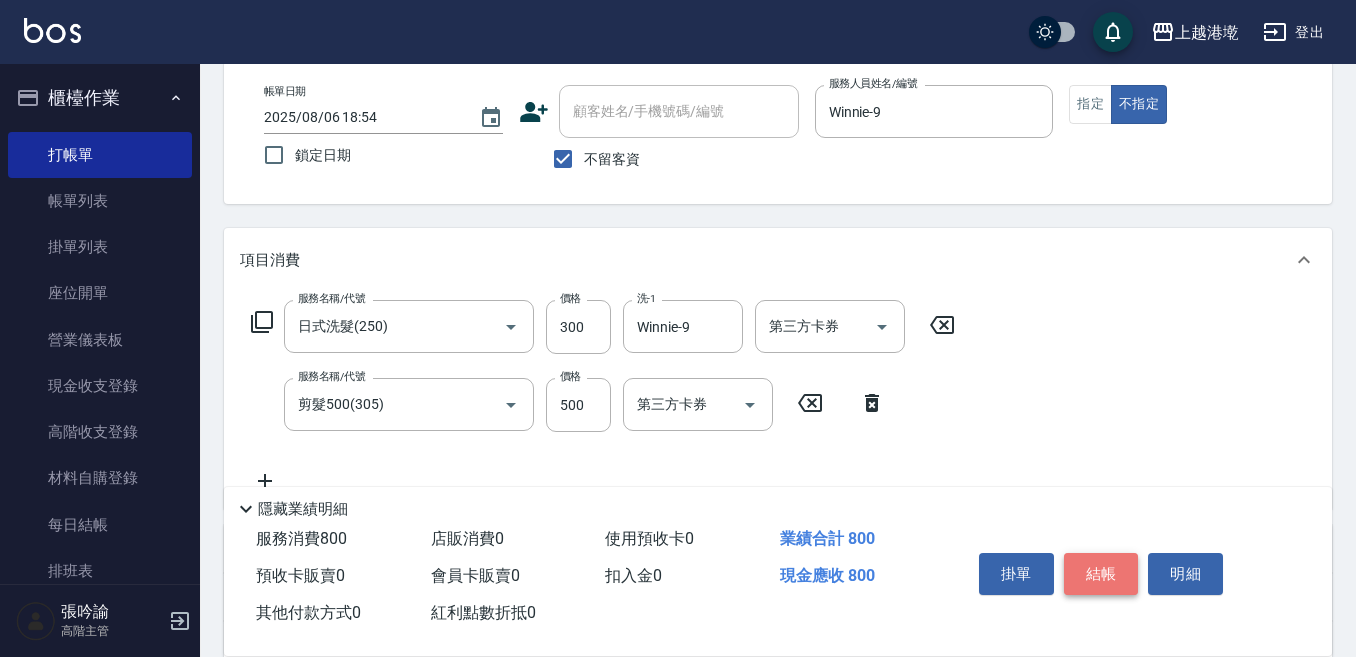 click on "結帳" at bounding box center [1101, 574] 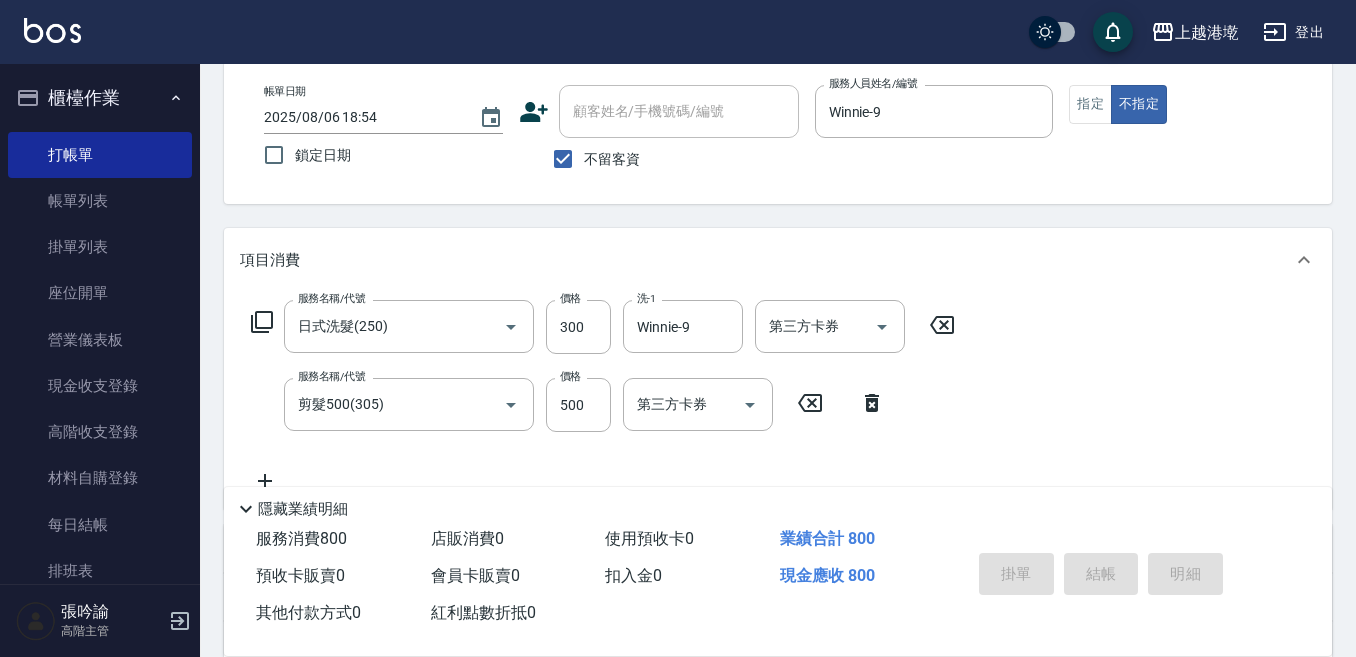 type 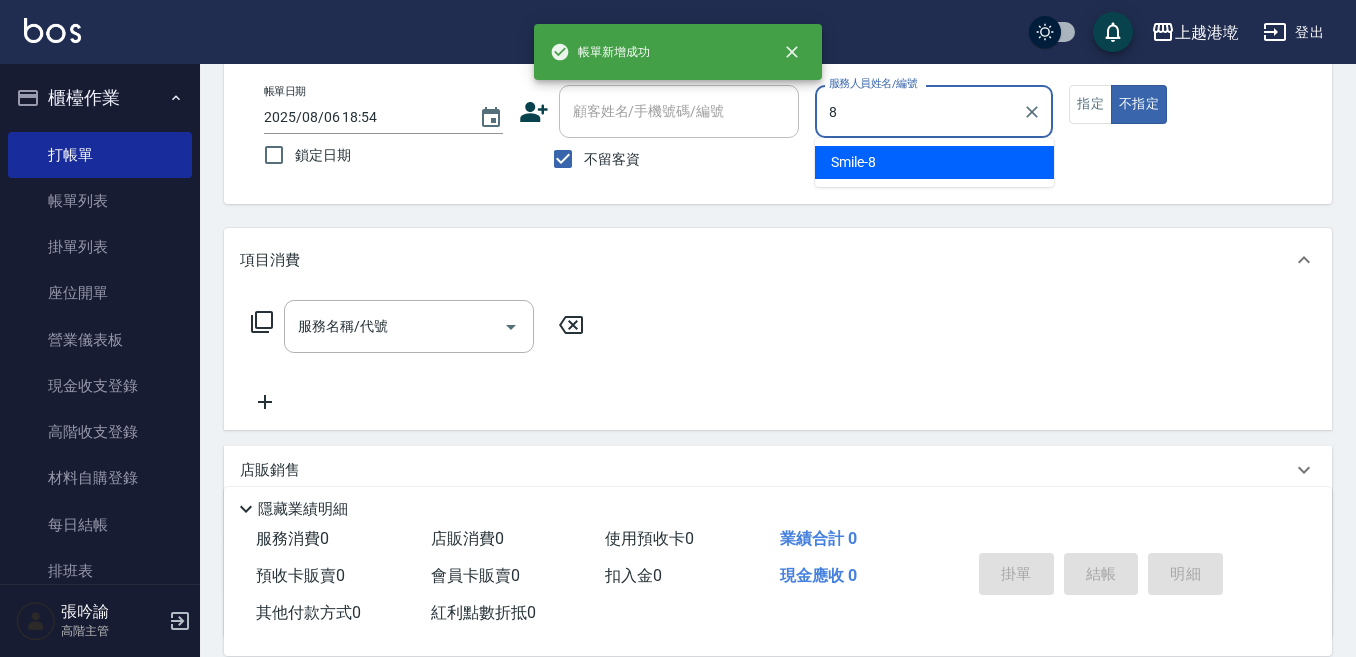type on "Smile-8" 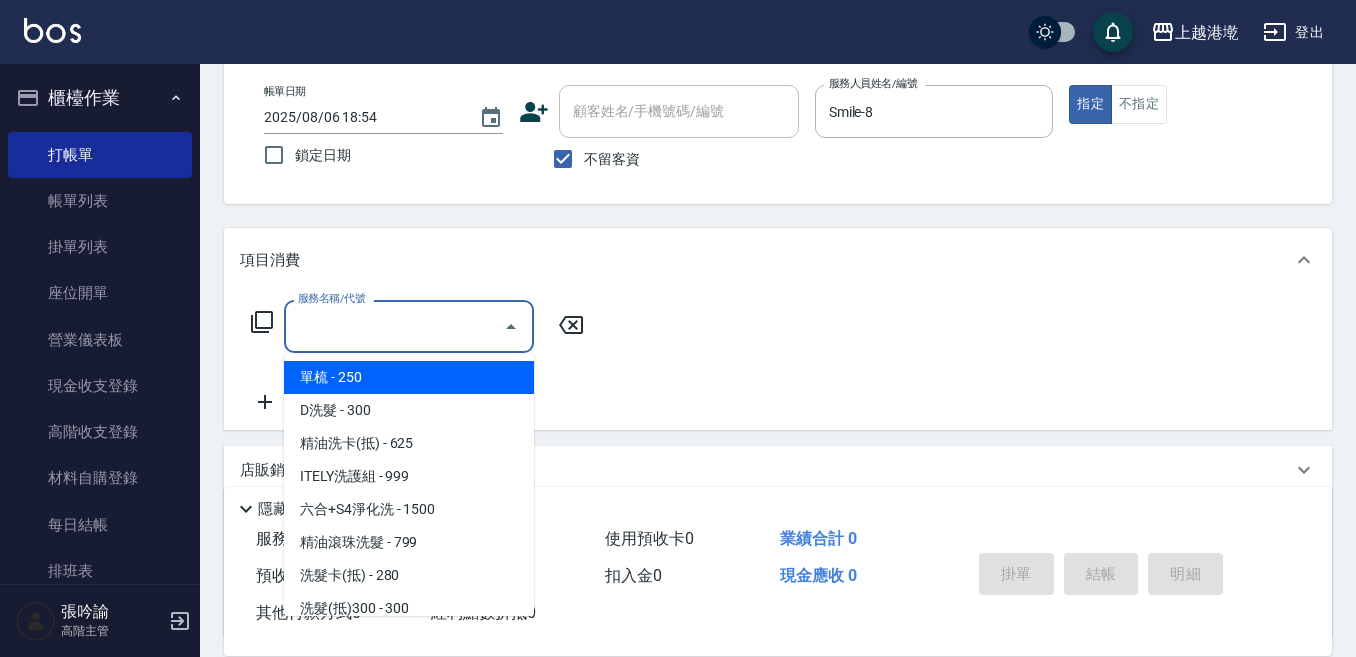 click on "服務名稱/代號" at bounding box center [394, 326] 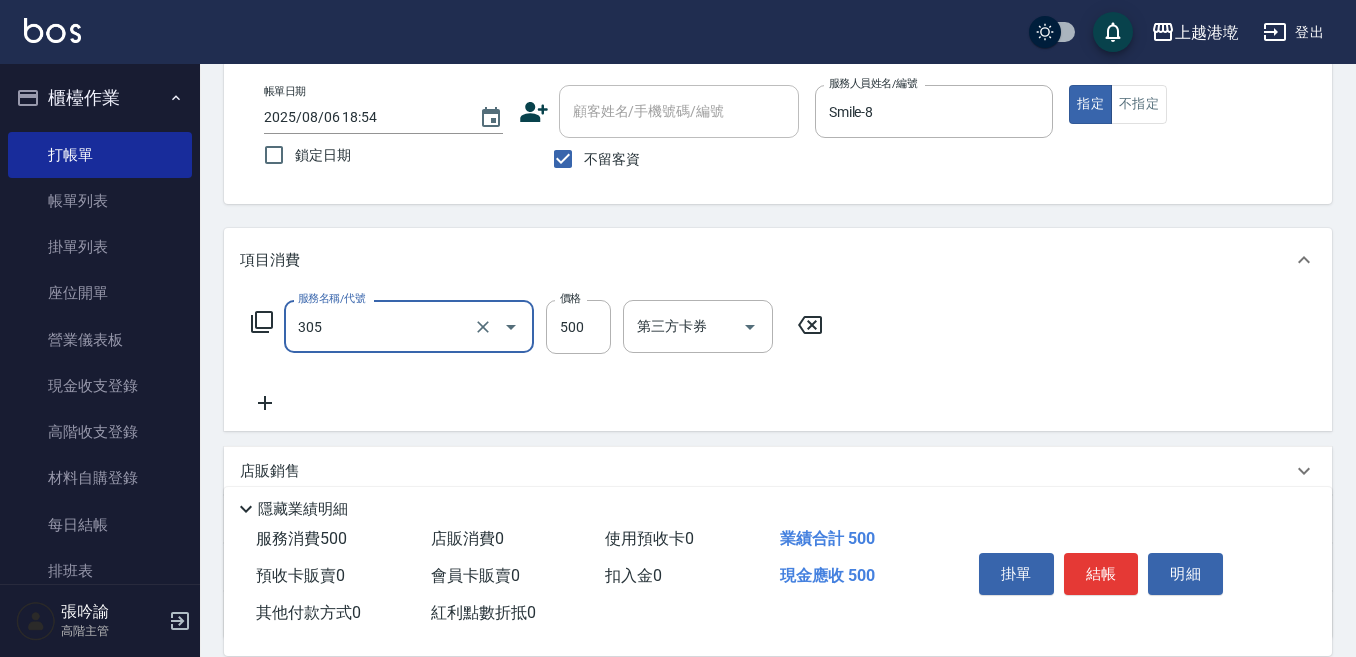 type on "剪髮500(305)" 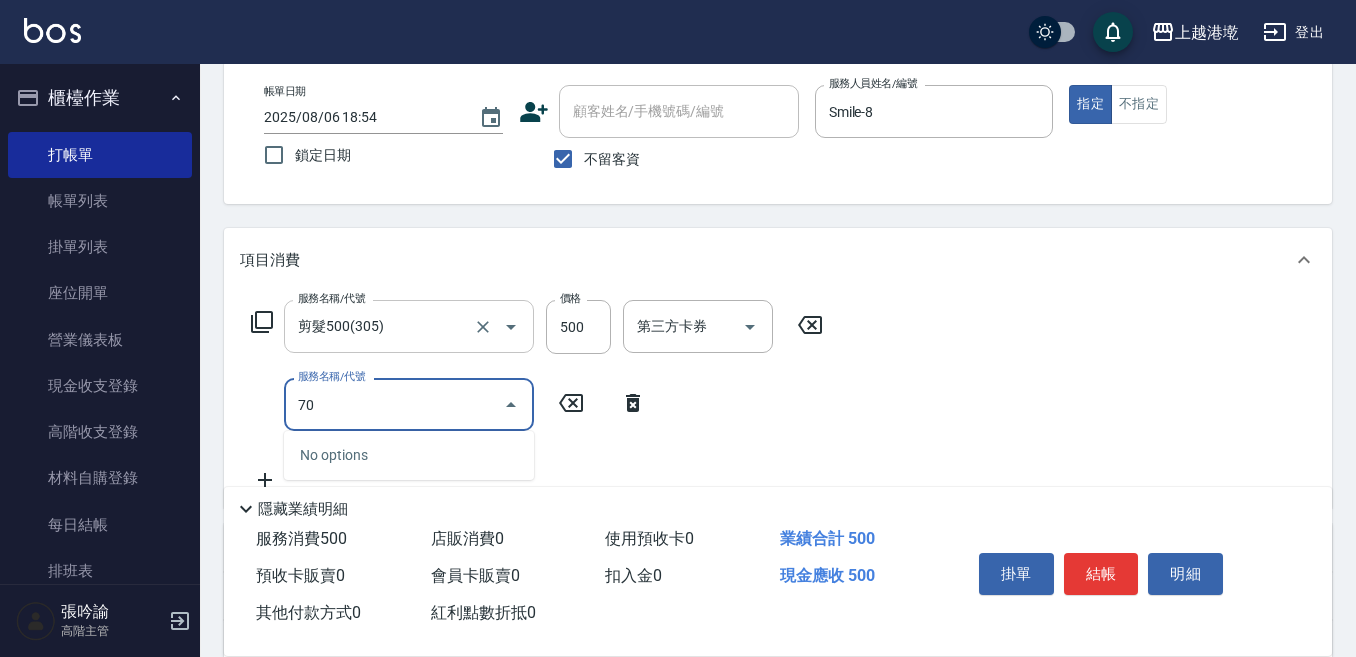 type on "7" 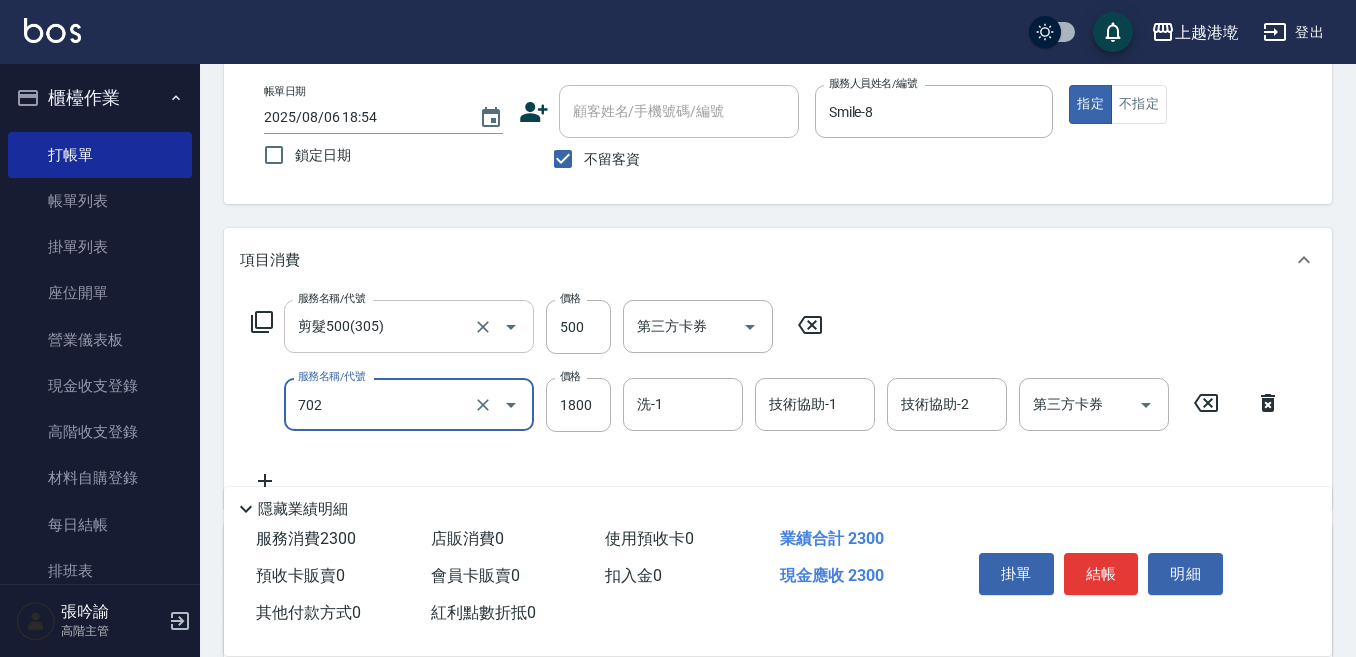 type on "中藥(設計師自備)(702)" 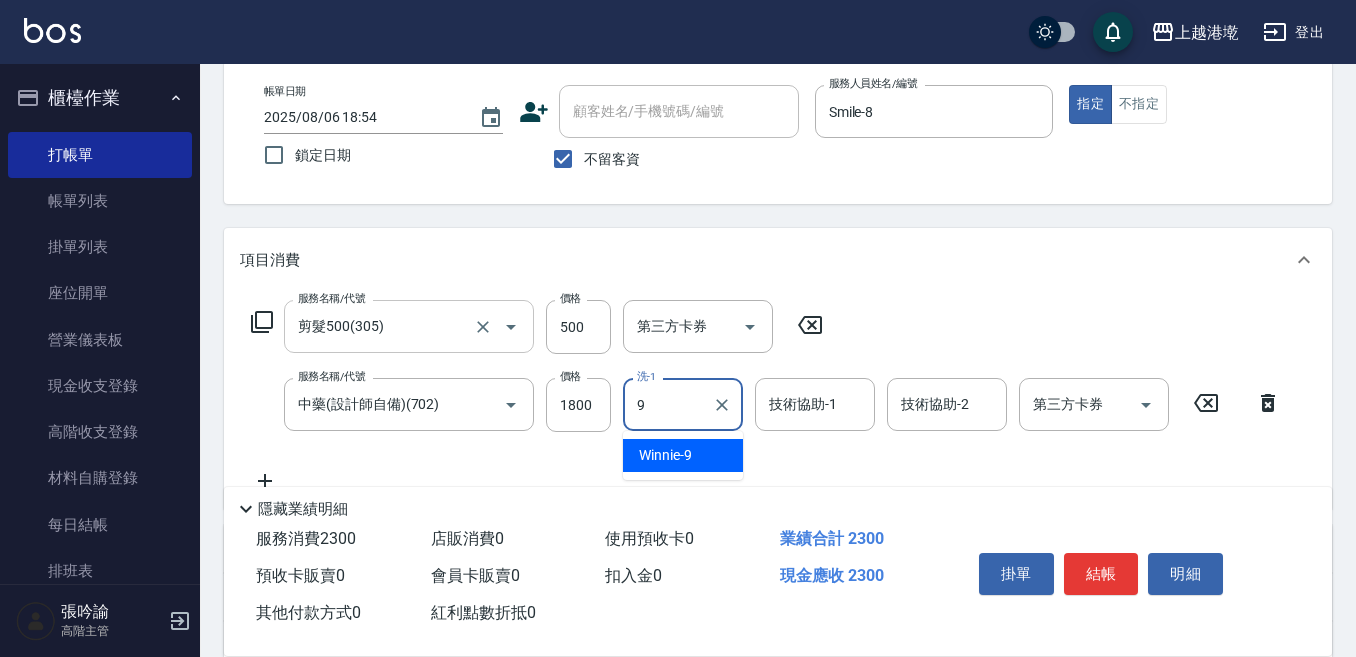 type on "Winnie-9" 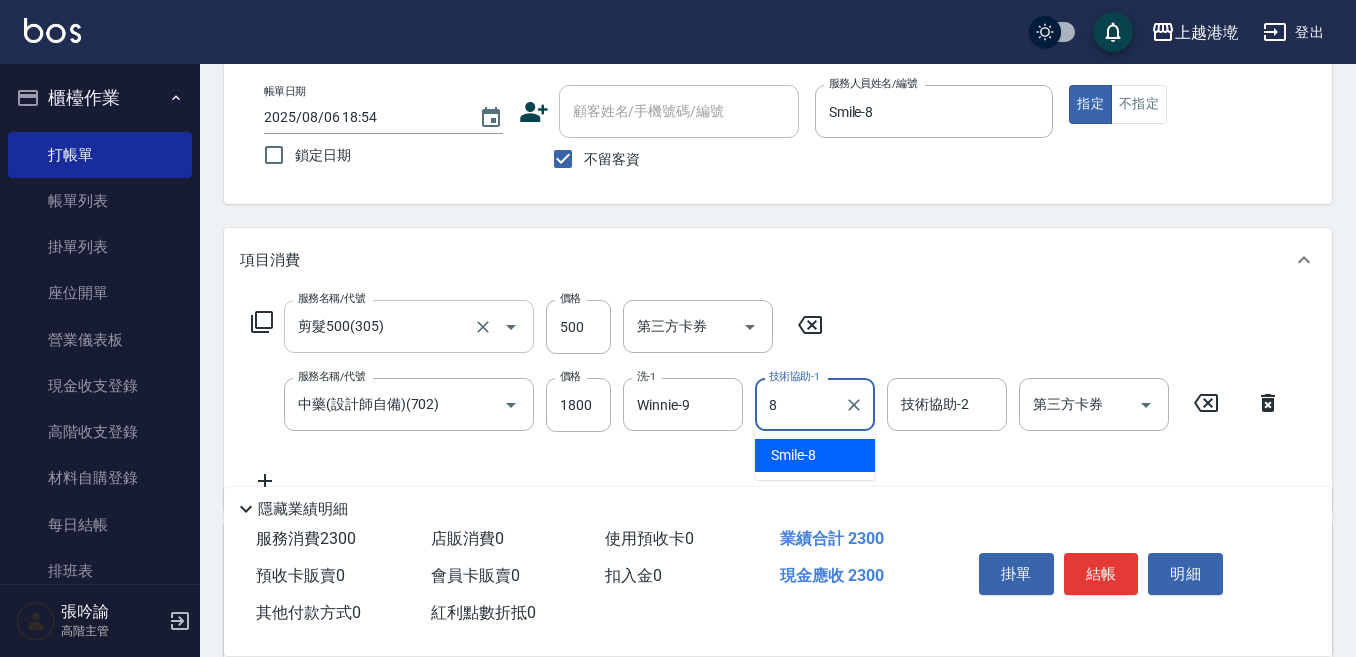 type on "Smile-8" 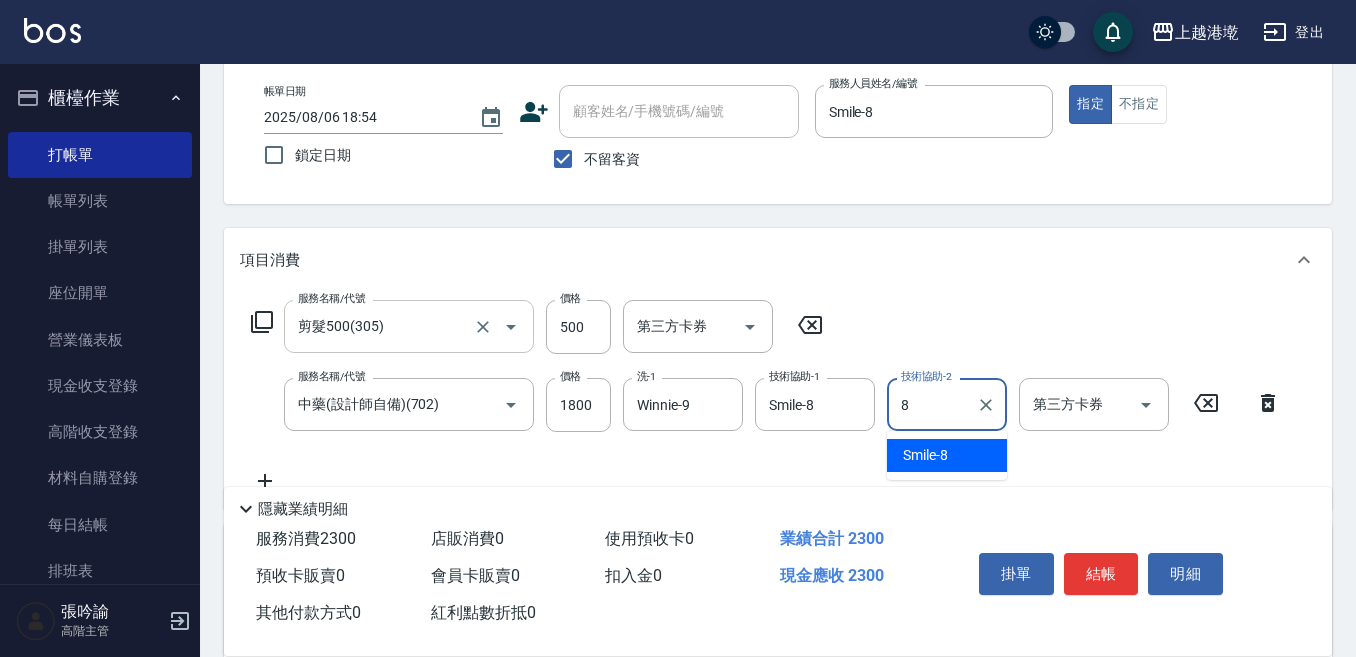 type on "Smile-8" 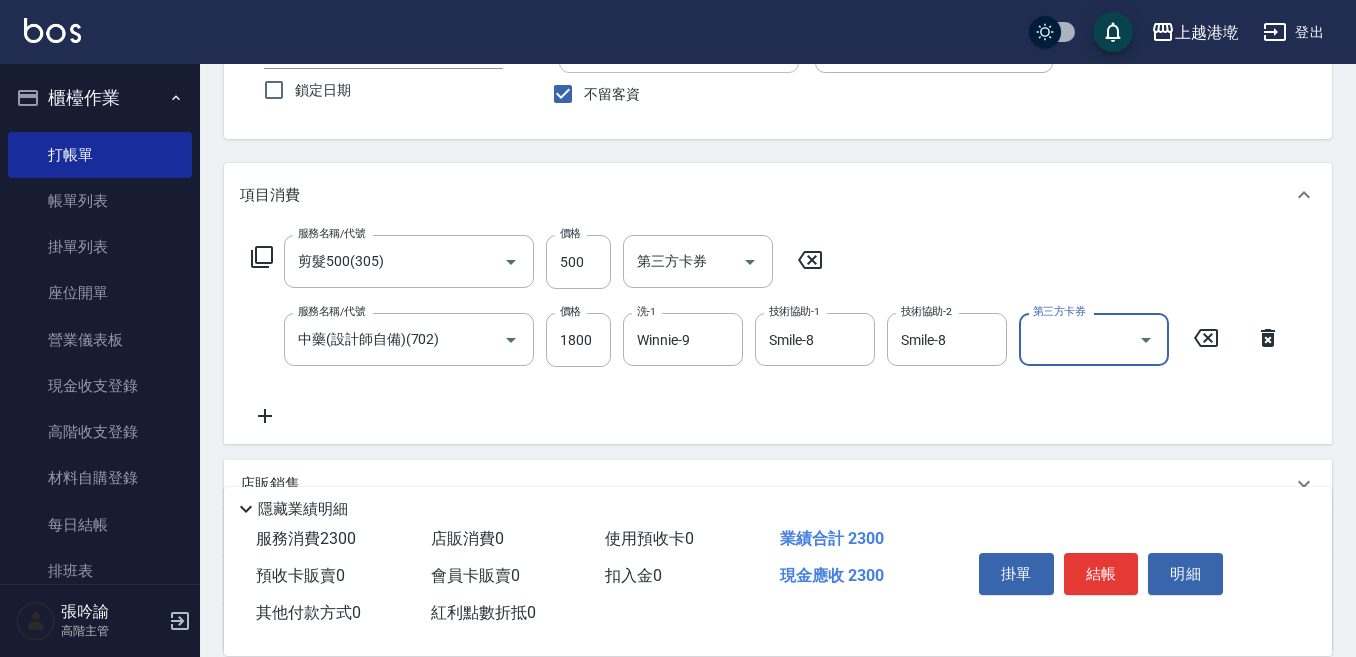 scroll, scrollTop: 200, scrollLeft: 0, axis: vertical 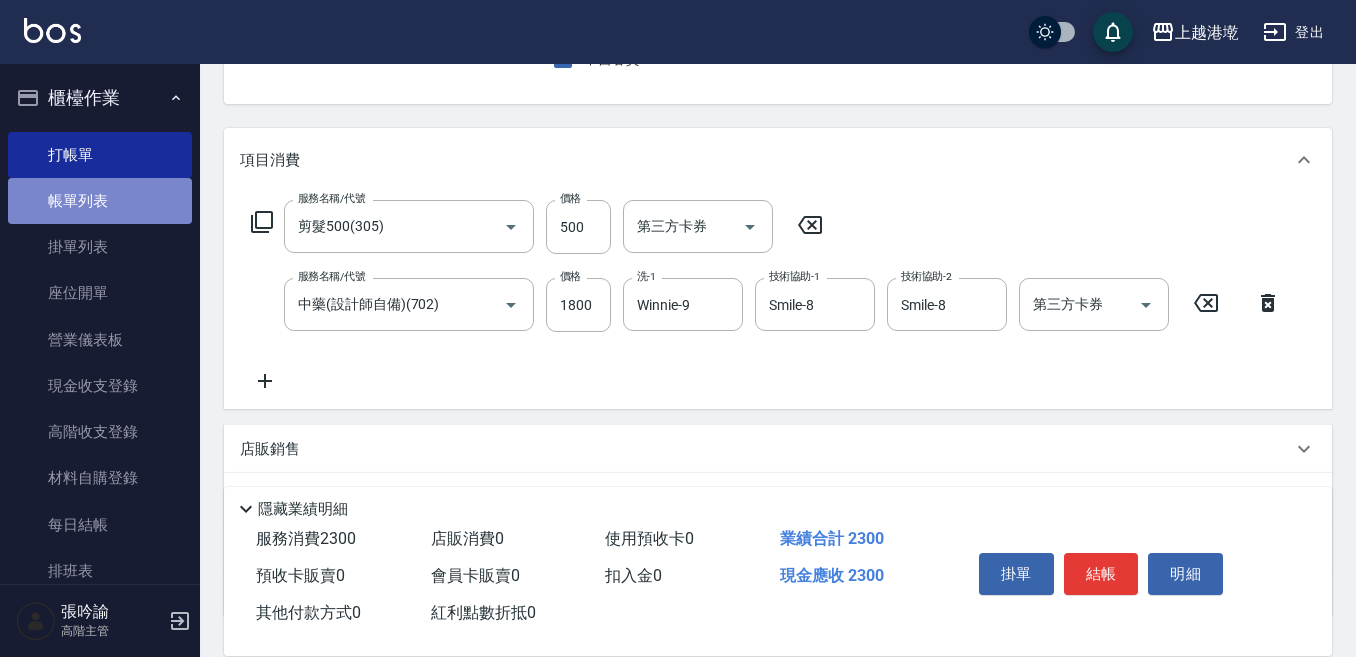 click on "帳單列表" at bounding box center (100, 201) 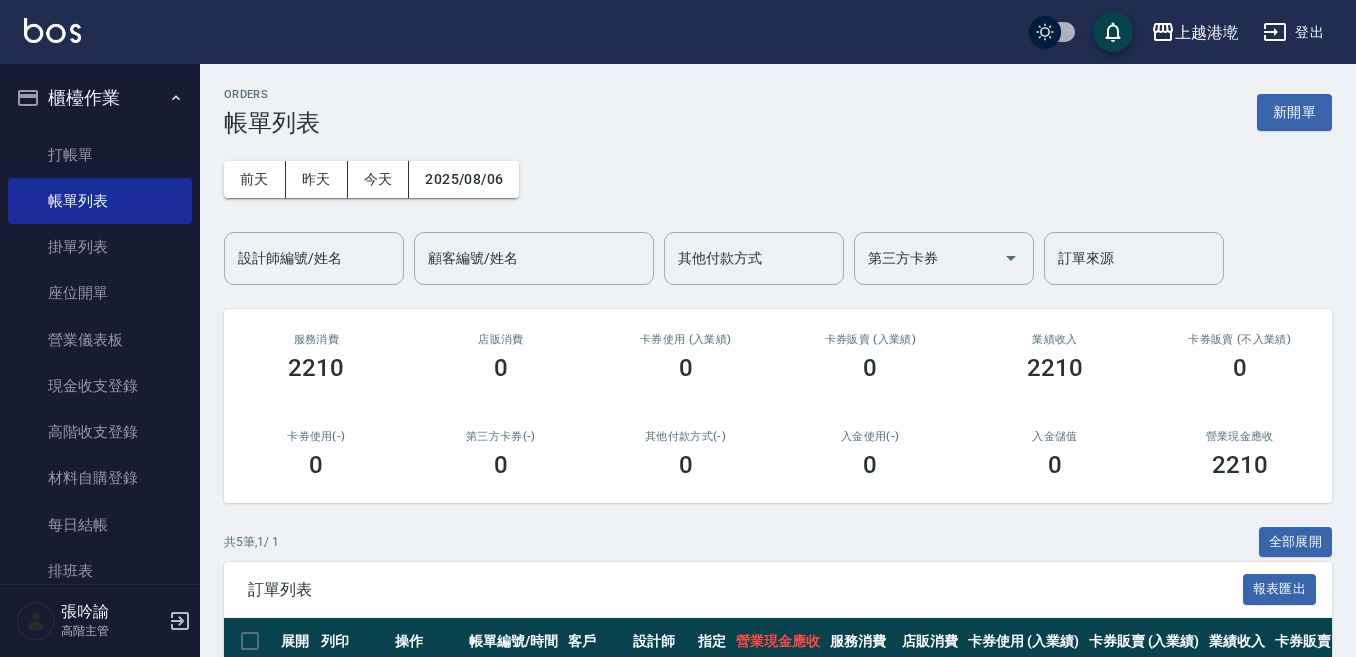 scroll, scrollTop: 300, scrollLeft: 0, axis: vertical 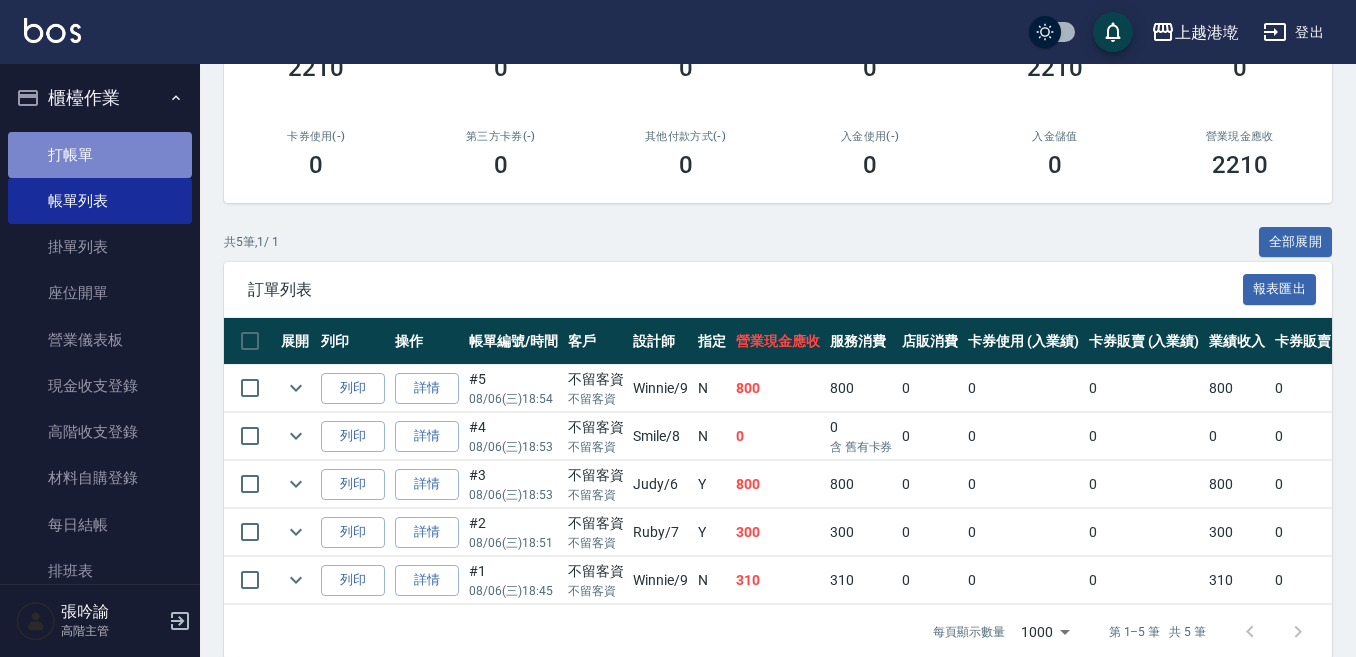 click on "打帳單" at bounding box center (100, 155) 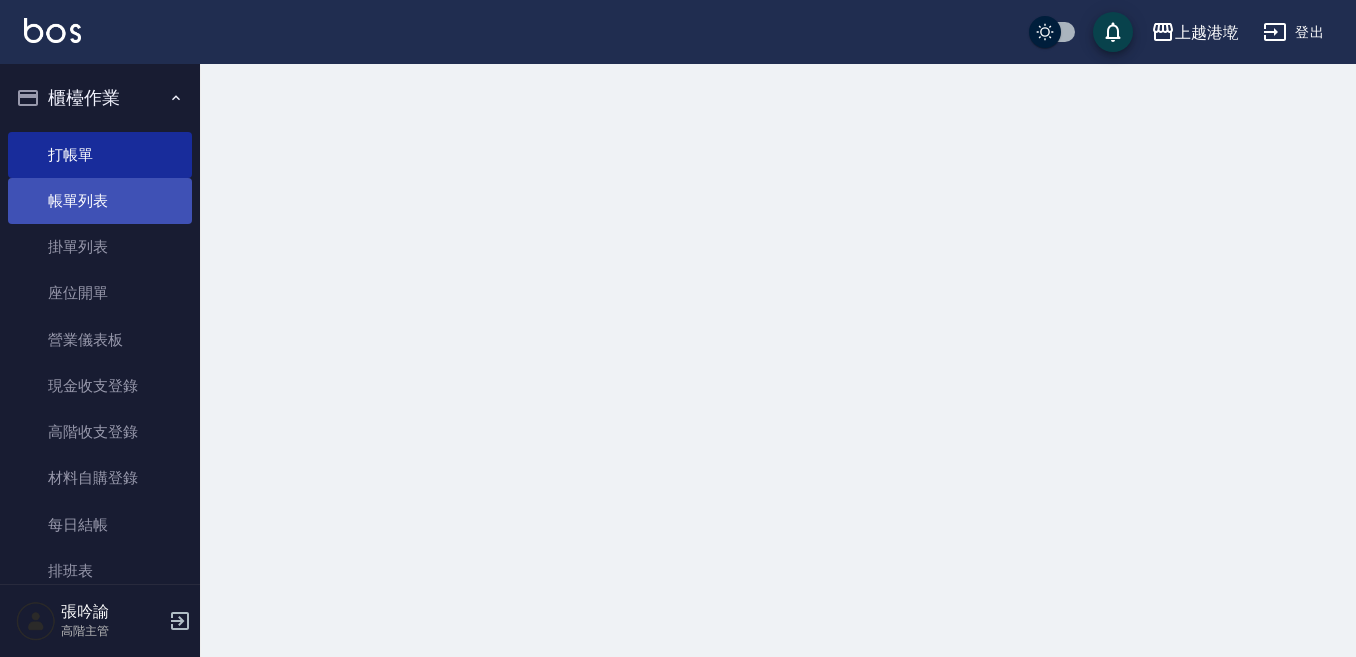 scroll, scrollTop: 0, scrollLeft: 0, axis: both 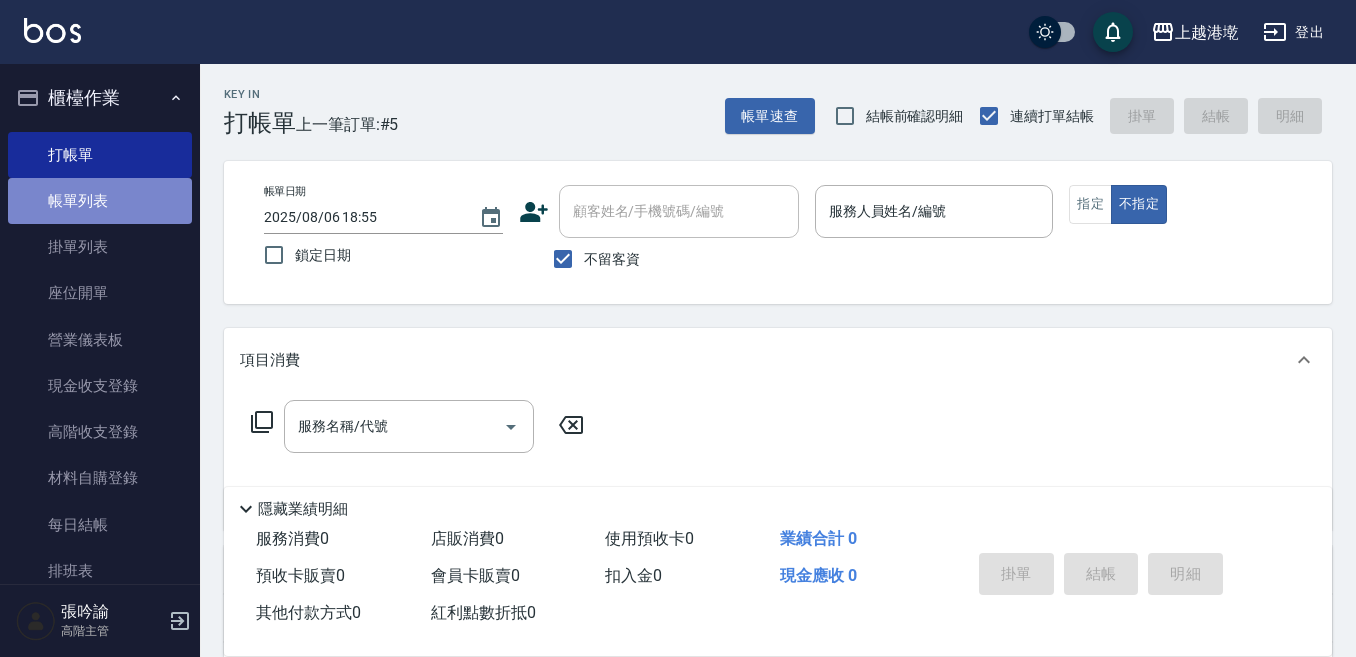 click on "帳單列表" at bounding box center [100, 201] 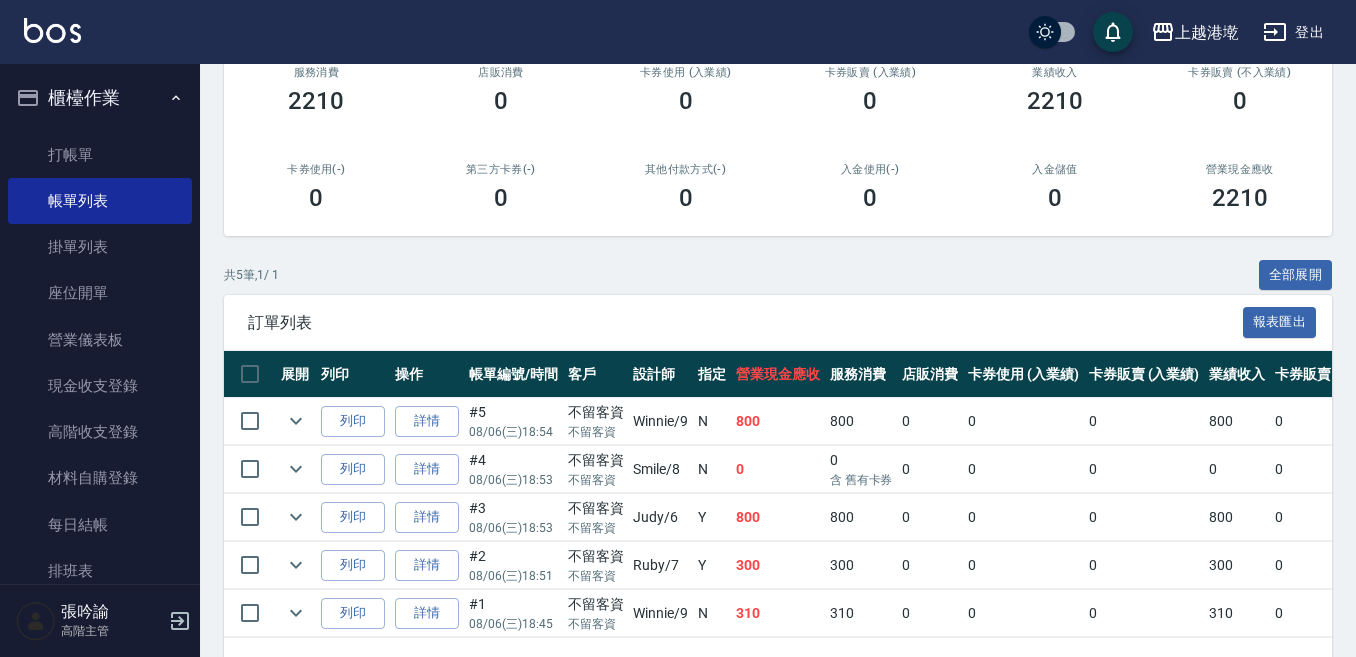scroll, scrollTop: 300, scrollLeft: 0, axis: vertical 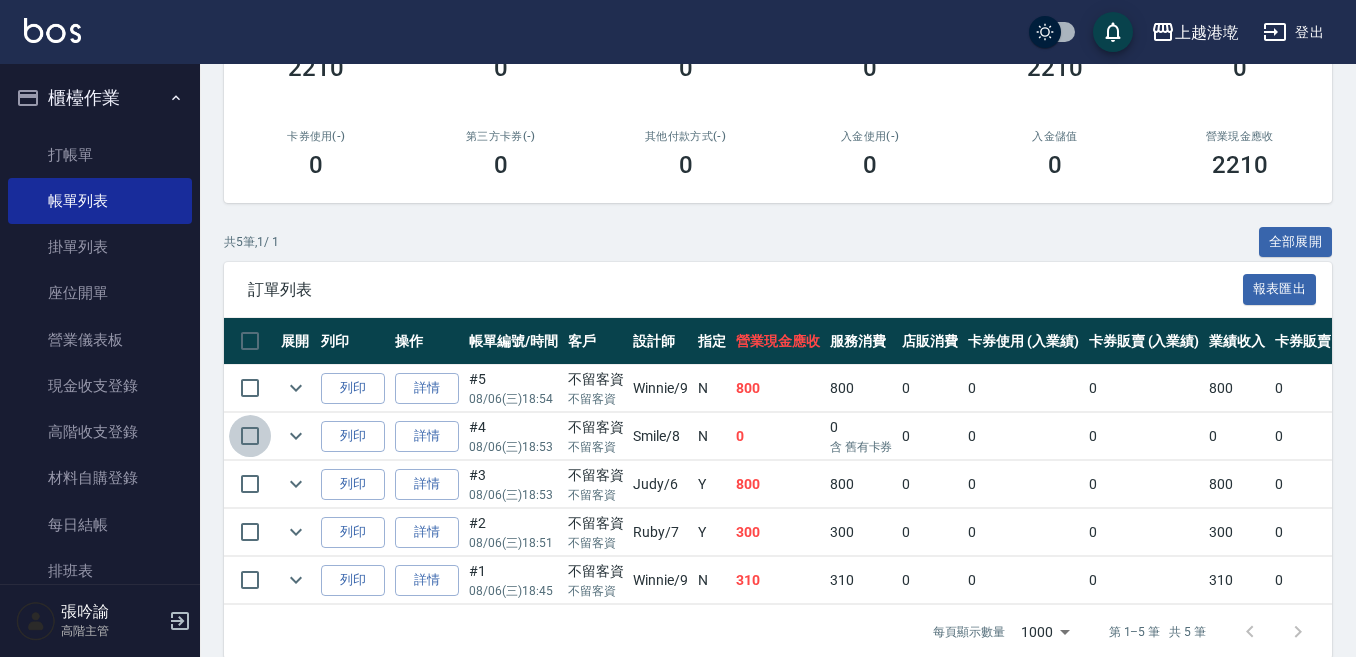click at bounding box center [250, 436] 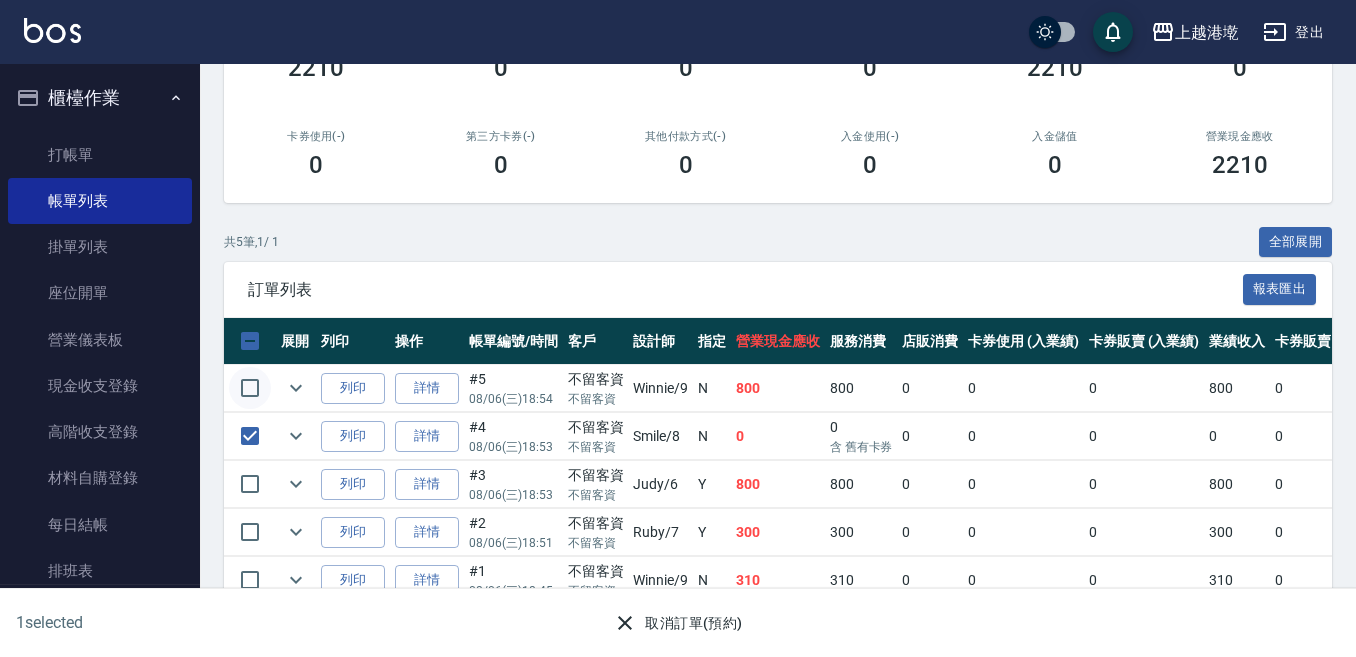 click at bounding box center (250, 388) 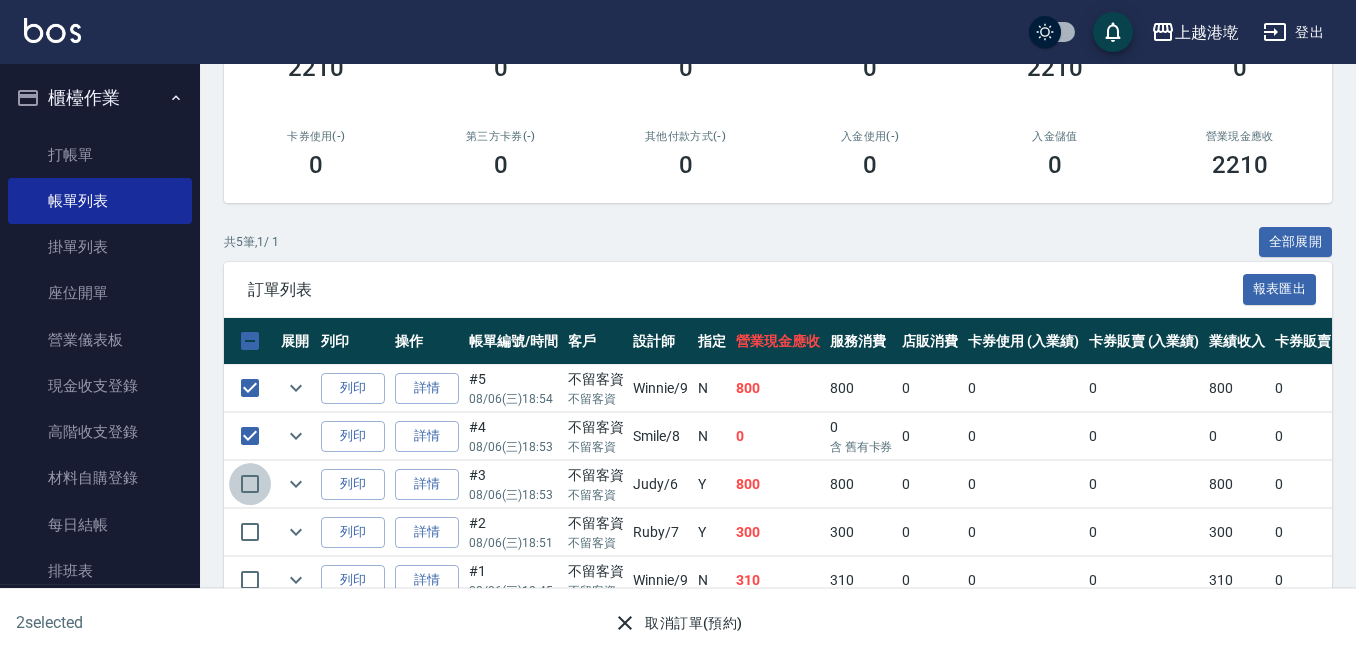 click at bounding box center (250, 484) 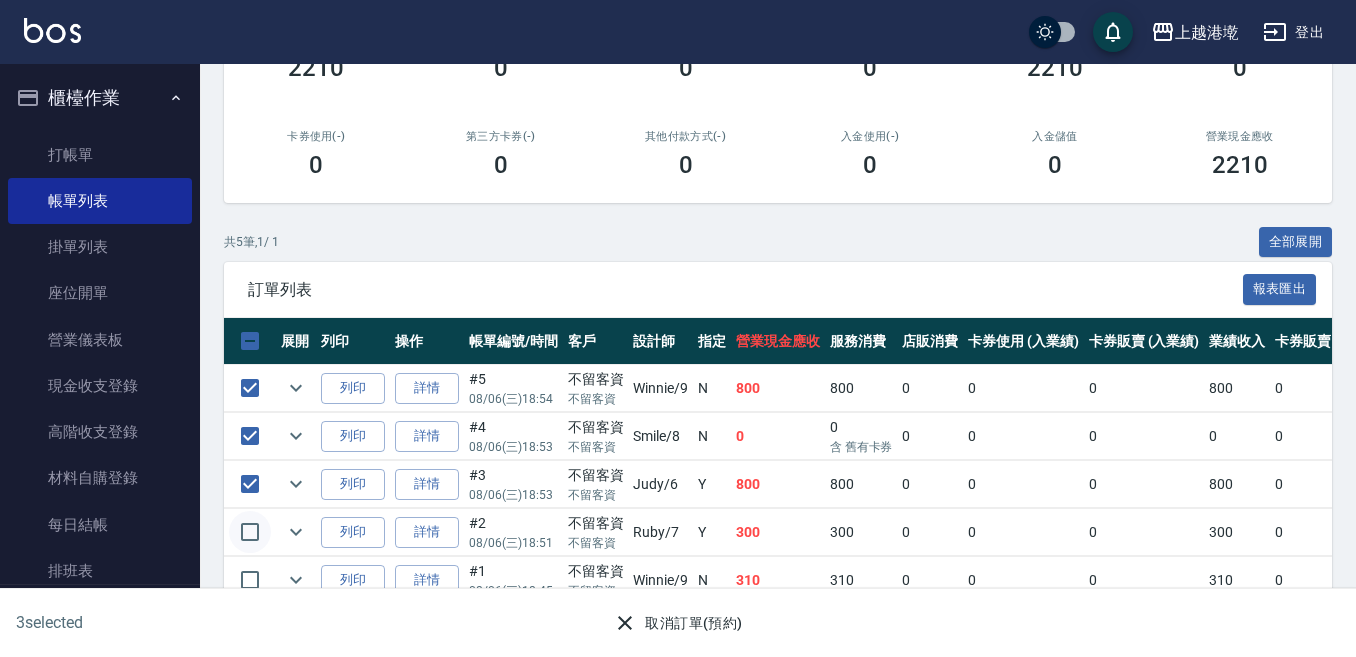 click at bounding box center [250, 532] 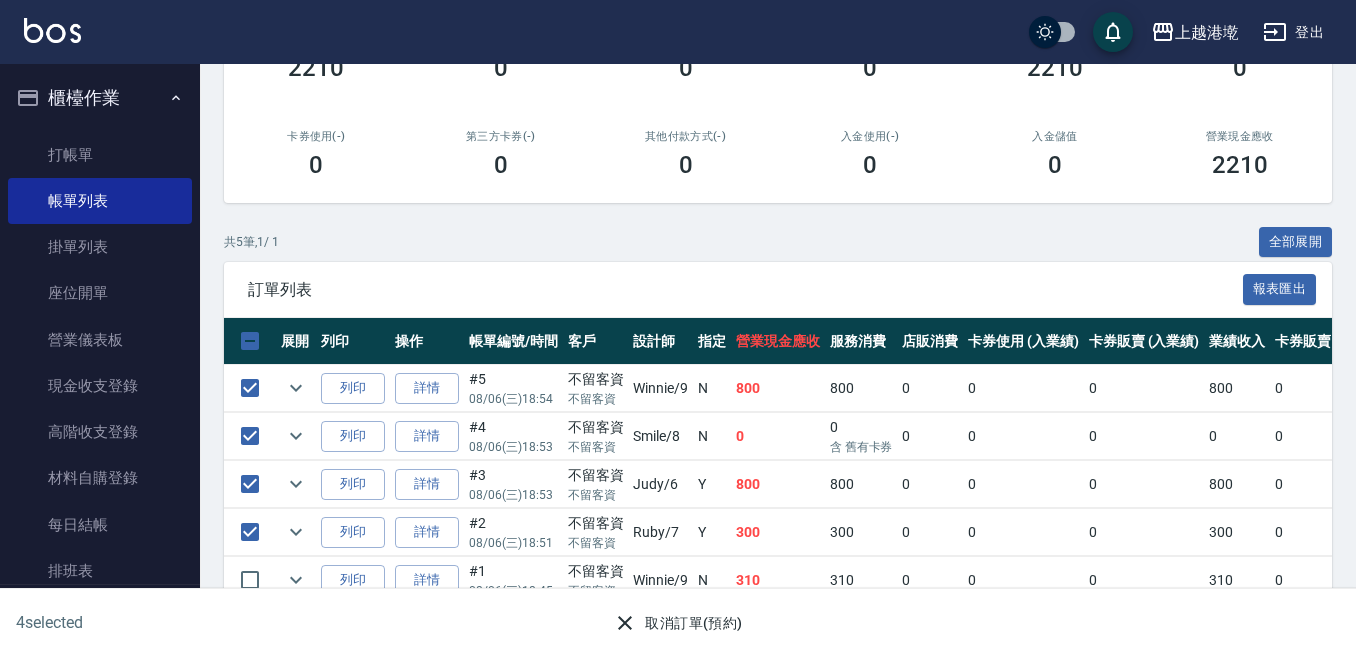 drag, startPoint x: 243, startPoint y: 568, endPoint x: 305, endPoint y: 588, distance: 65.14599 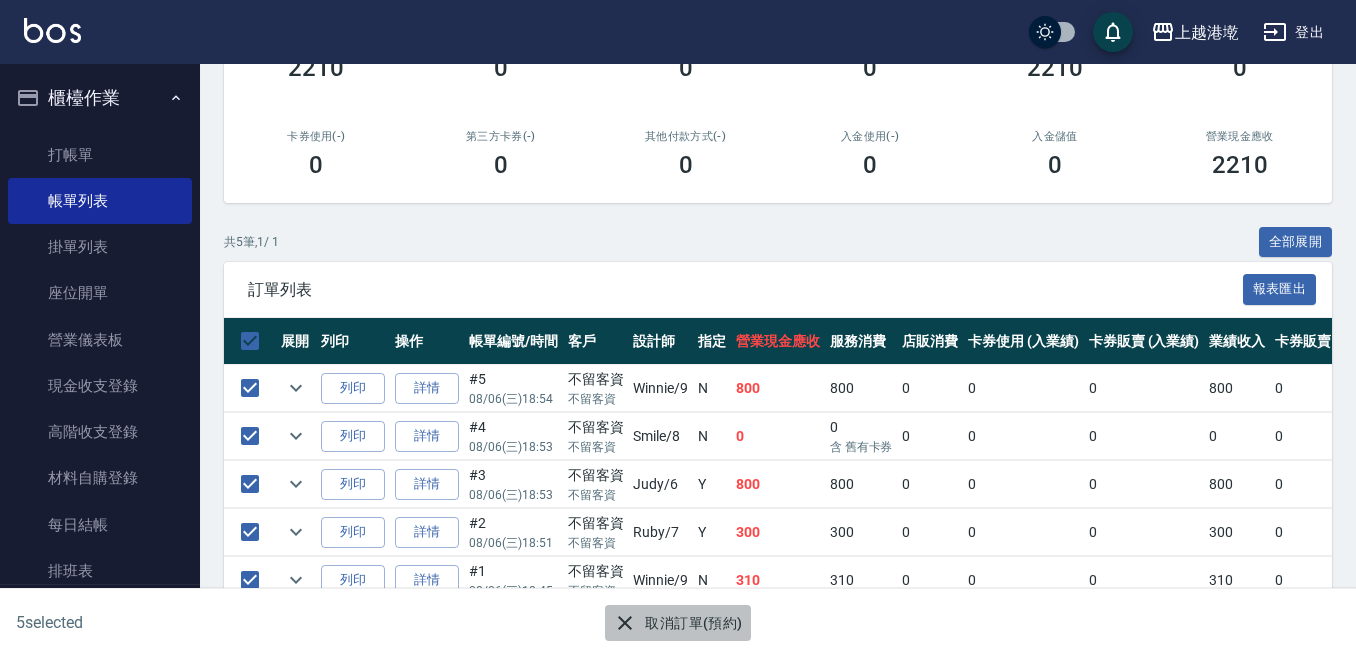 click on "取消訂單(預約)" at bounding box center (677, 623) 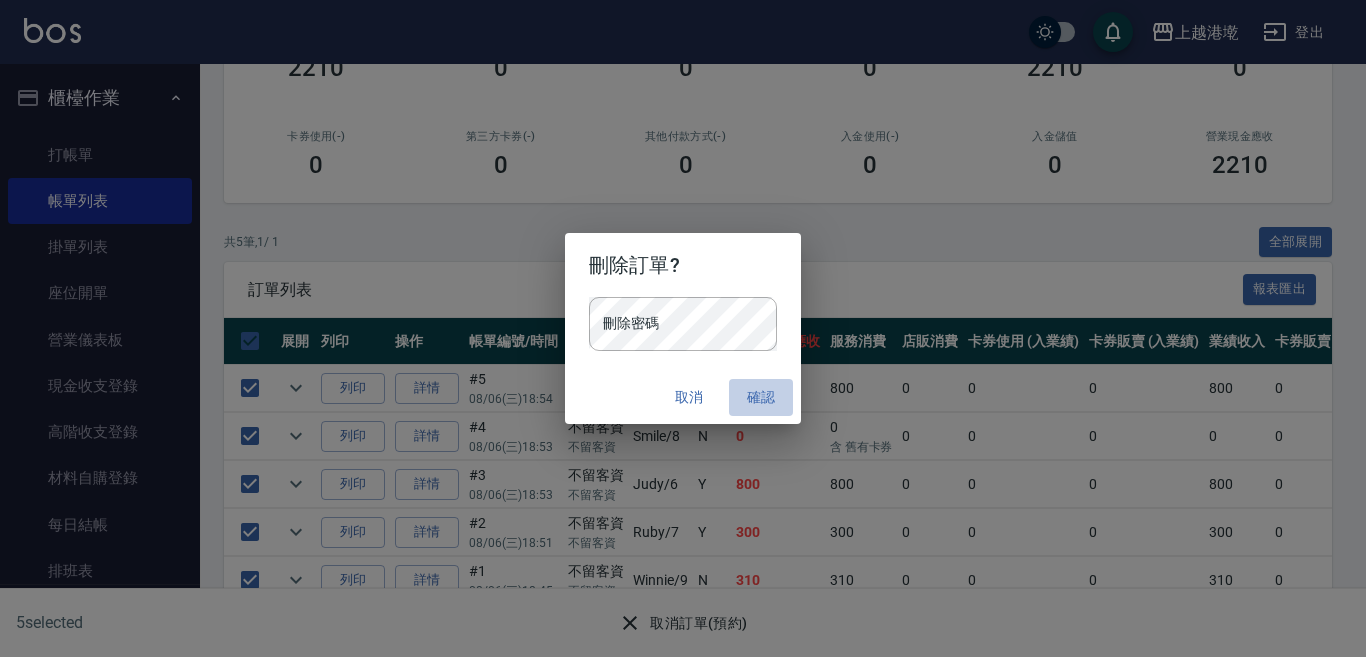 click on "確認" at bounding box center (761, 397) 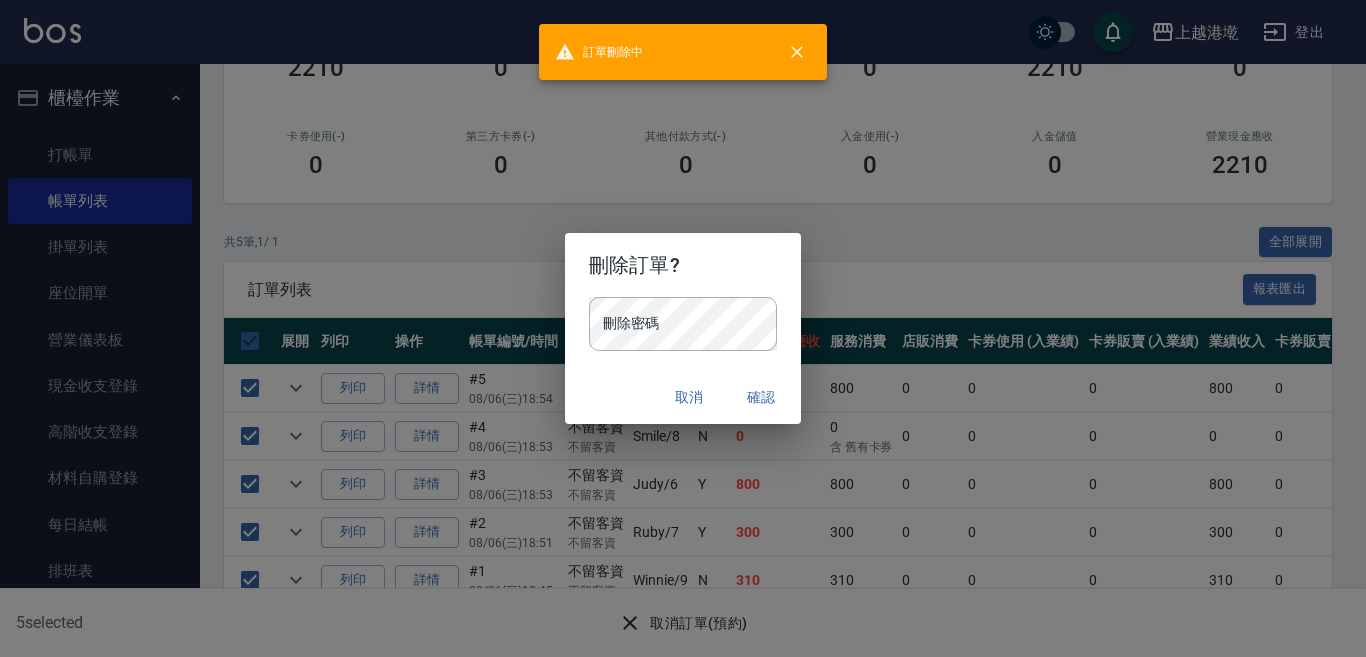 checkbox on "false" 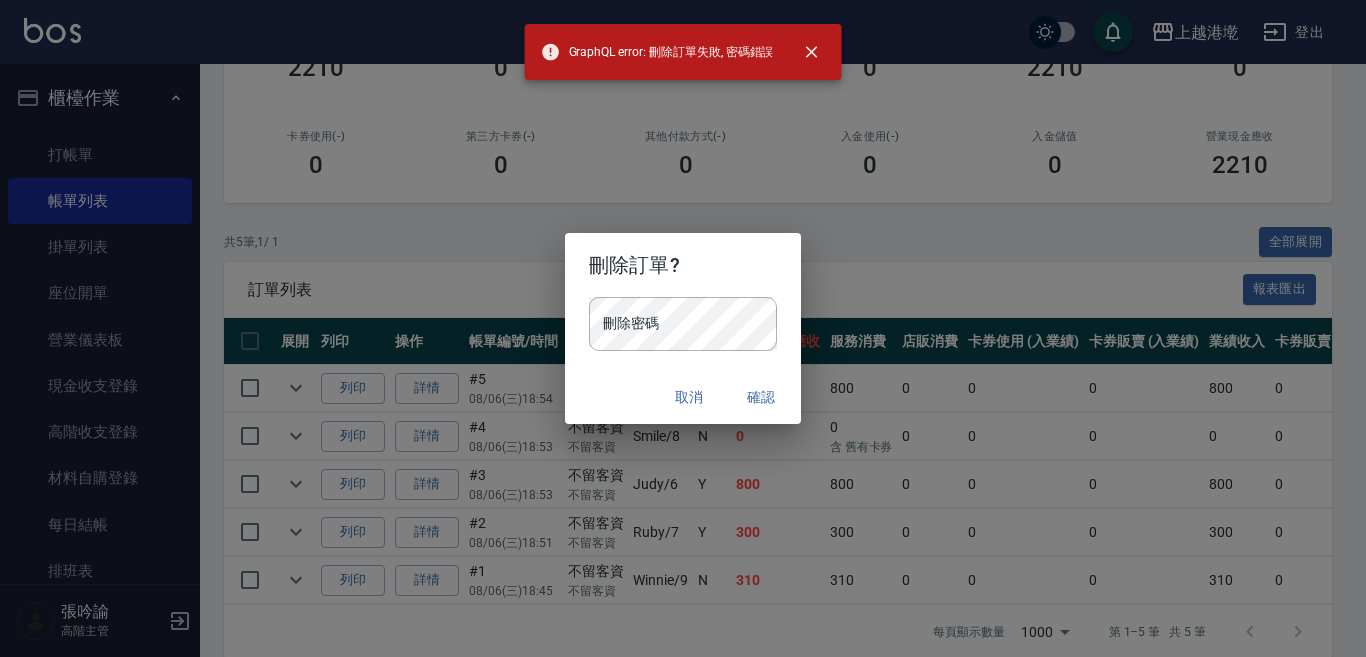 click on "取消 確認" at bounding box center (683, 397) 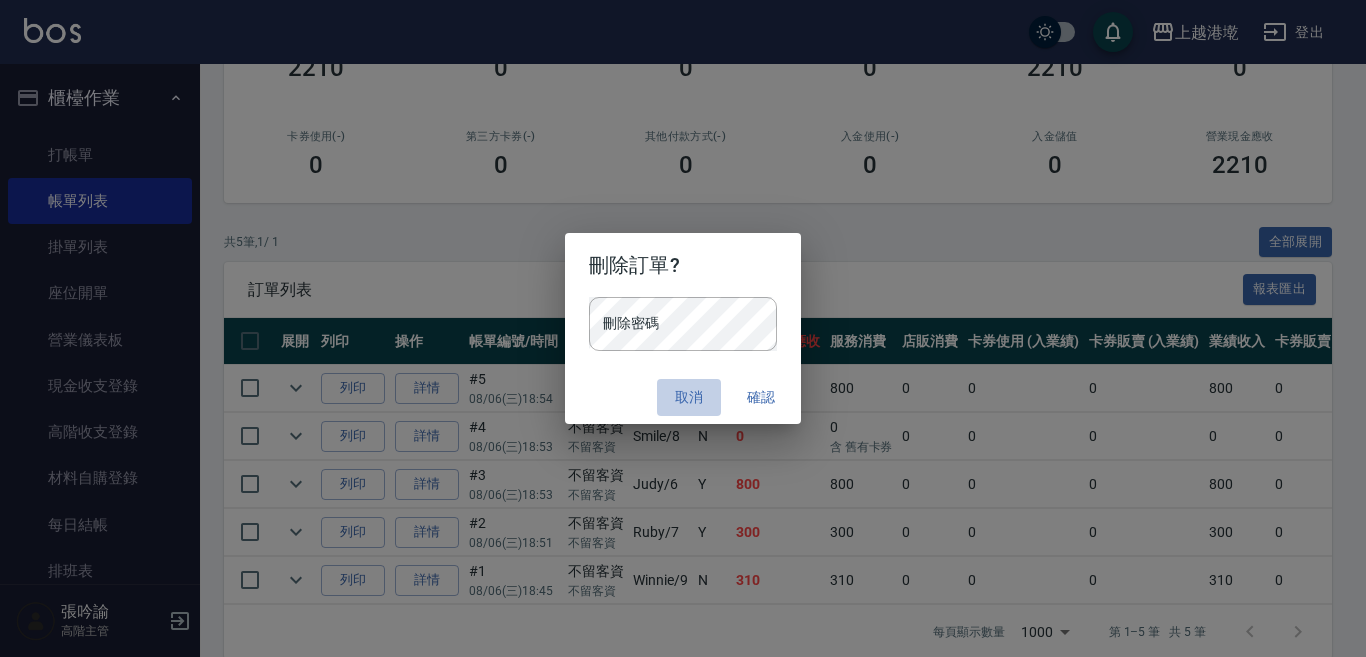 click on "取消" at bounding box center (689, 397) 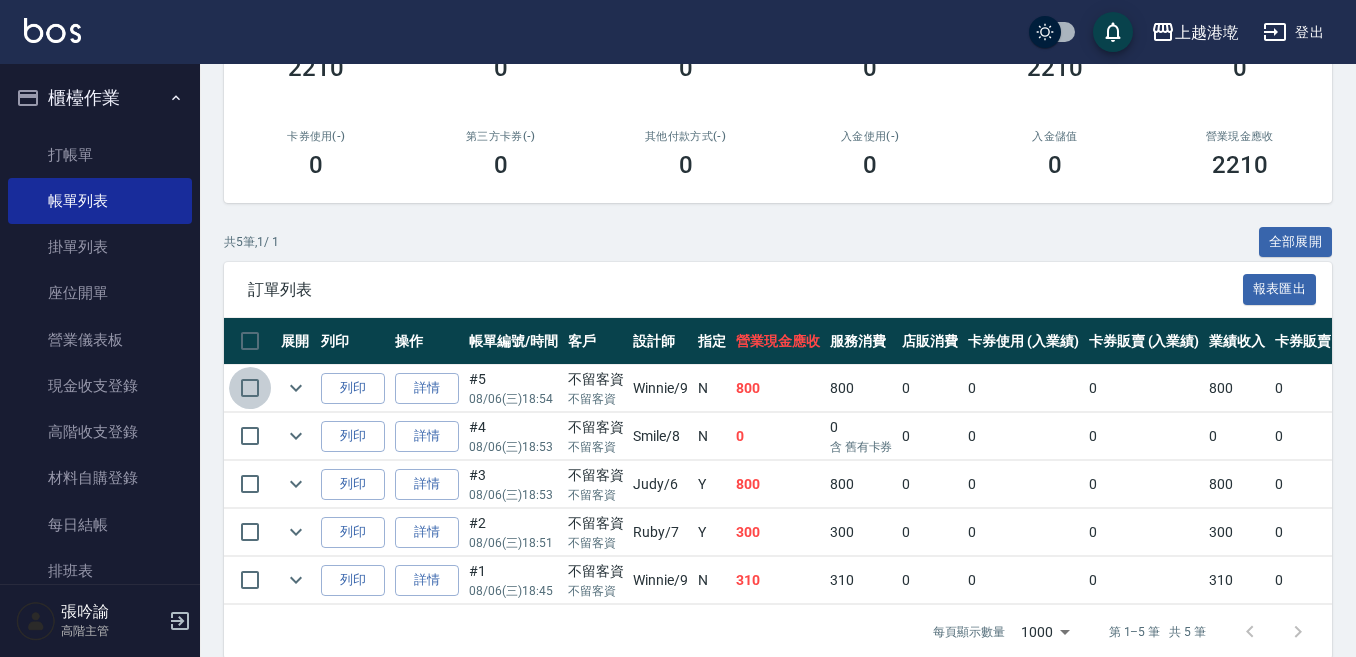 click at bounding box center [250, 388] 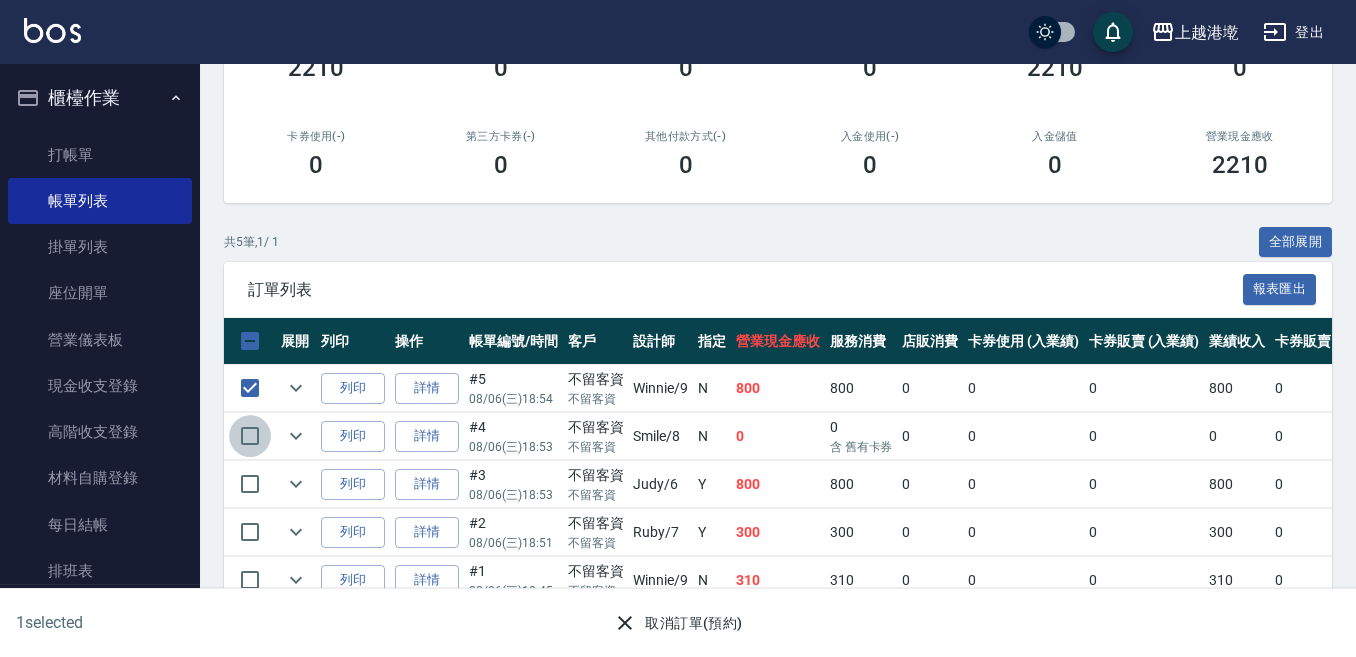 click at bounding box center (250, 436) 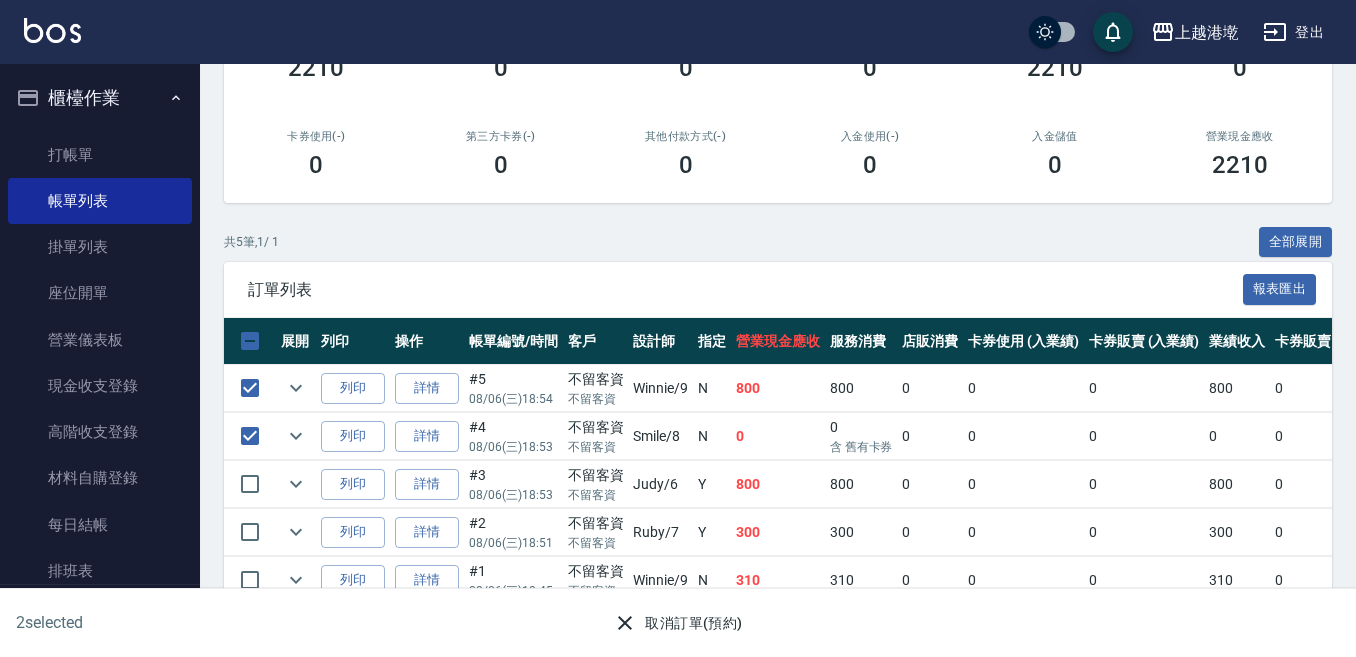click at bounding box center (250, 484) 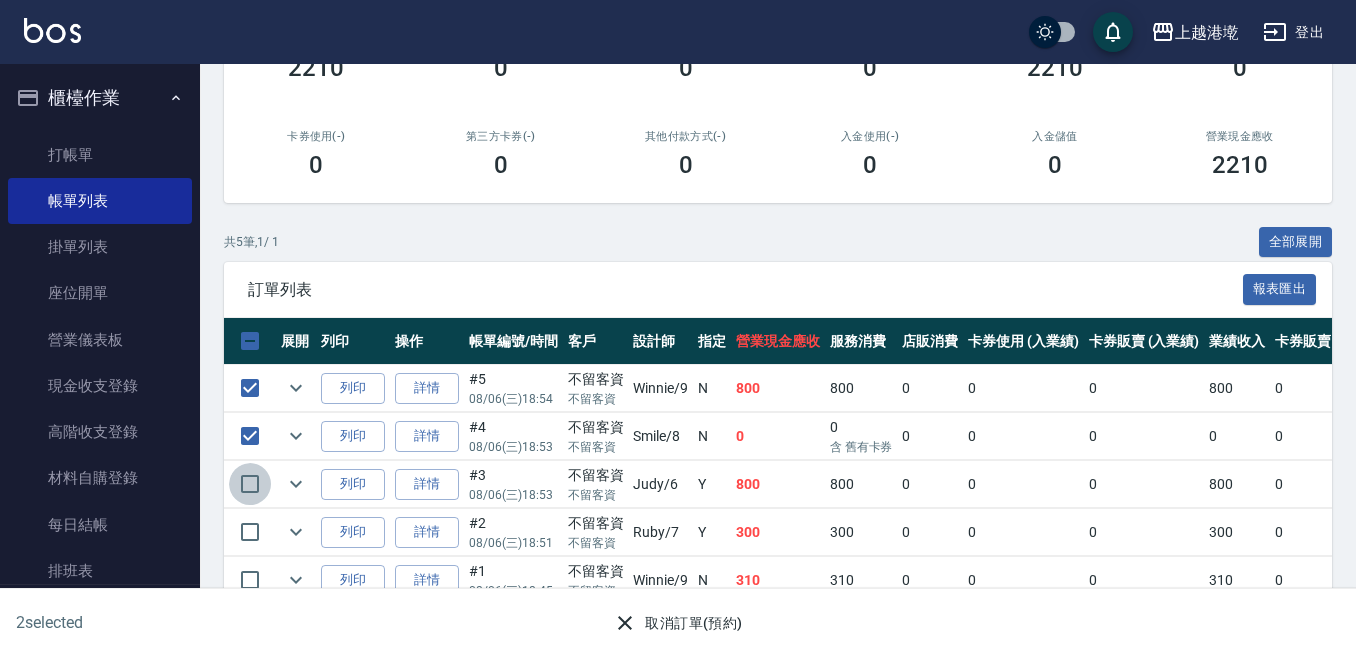 click at bounding box center (250, 484) 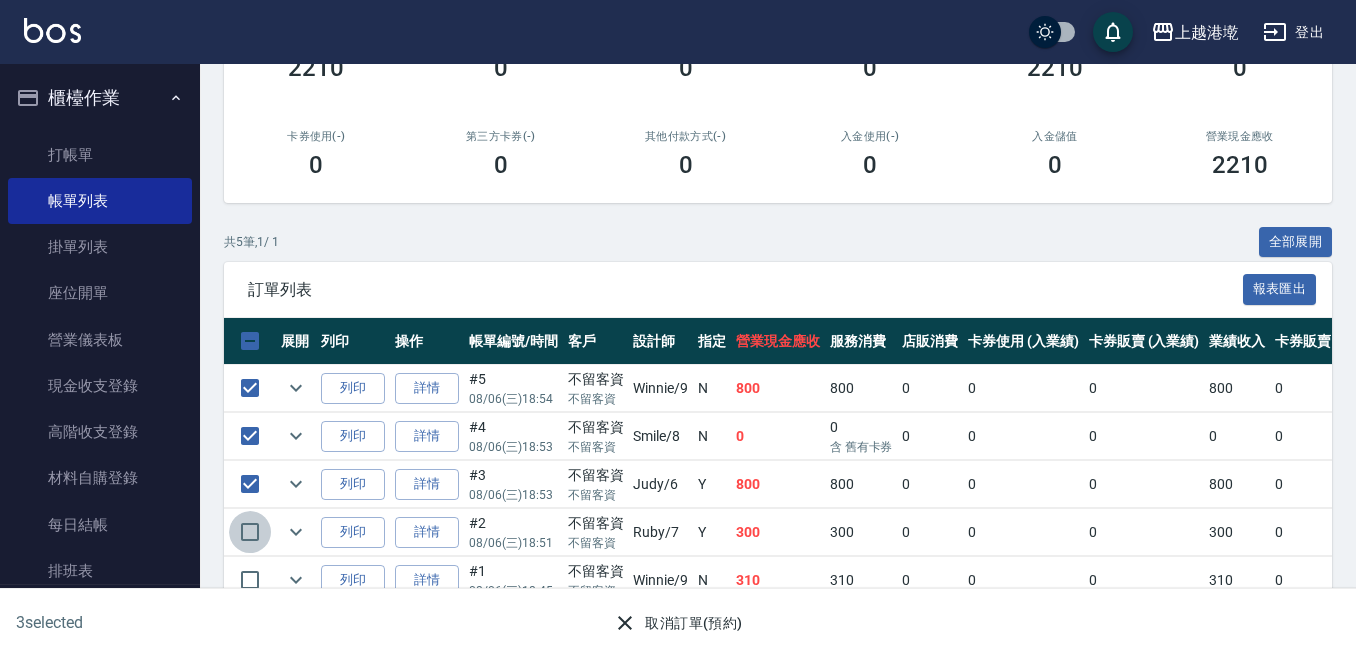 click at bounding box center [250, 532] 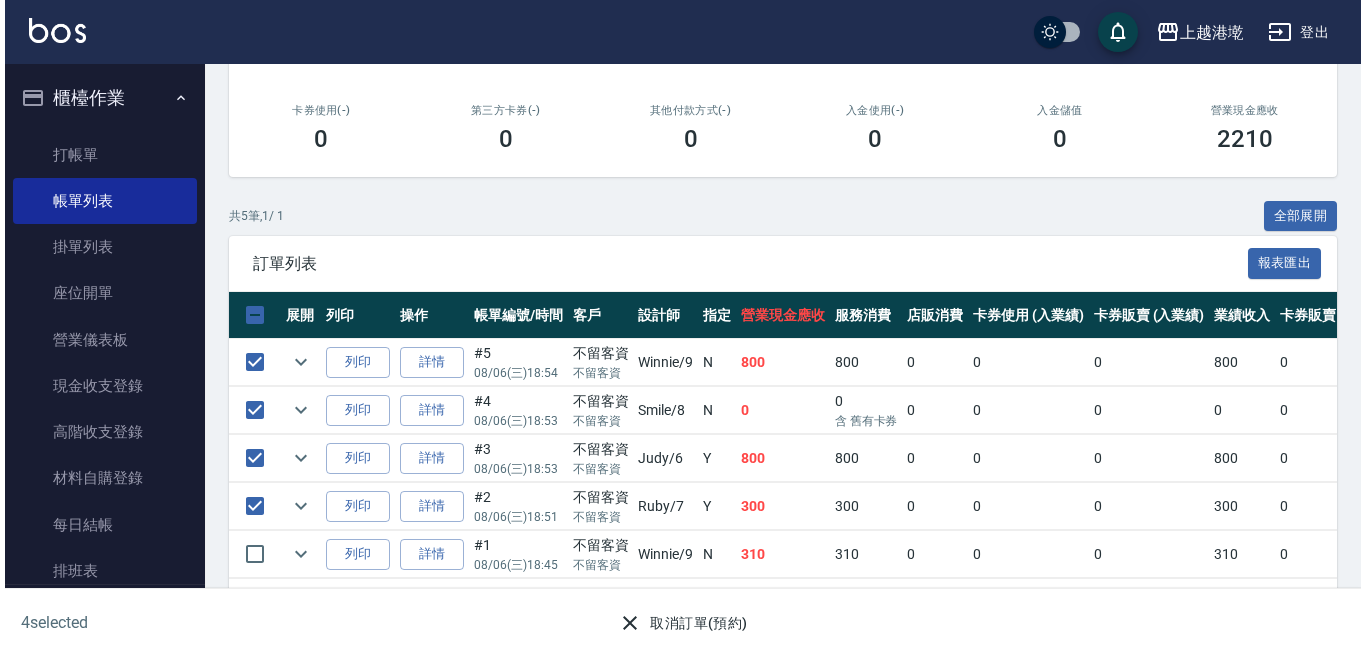 scroll, scrollTop: 343, scrollLeft: 0, axis: vertical 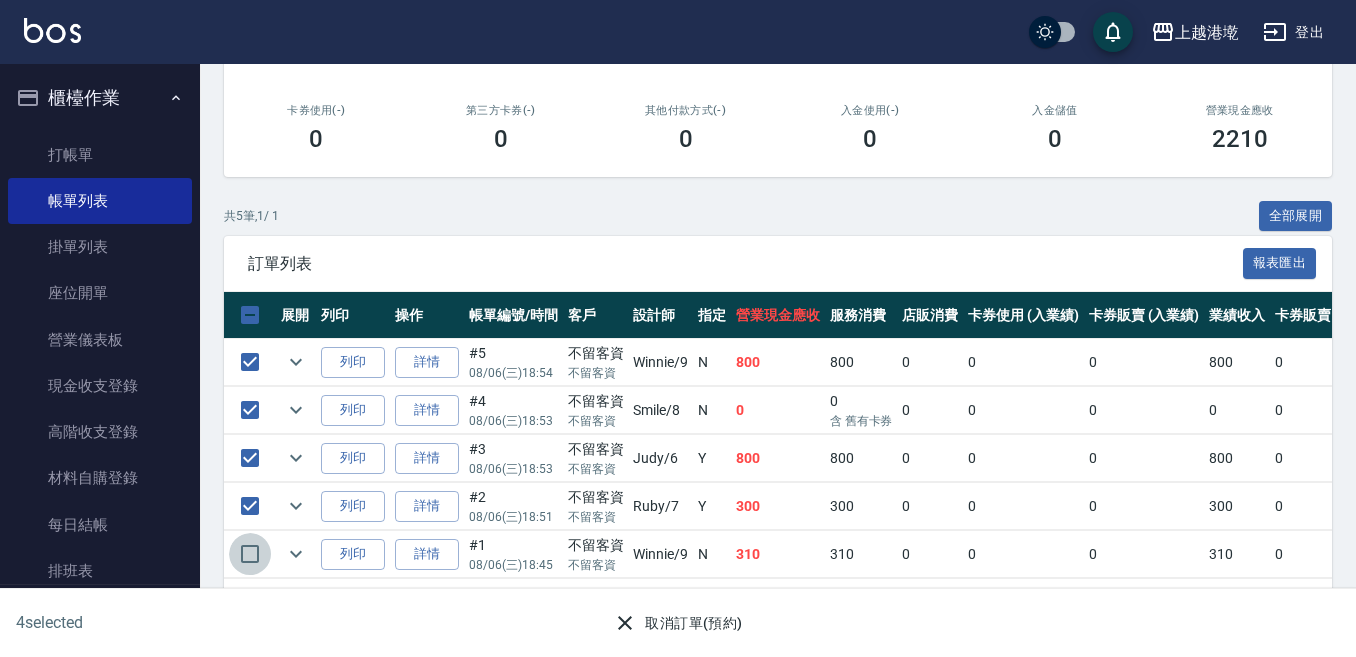 drag, startPoint x: 236, startPoint y: 541, endPoint x: 392, endPoint y: 583, distance: 161.55495 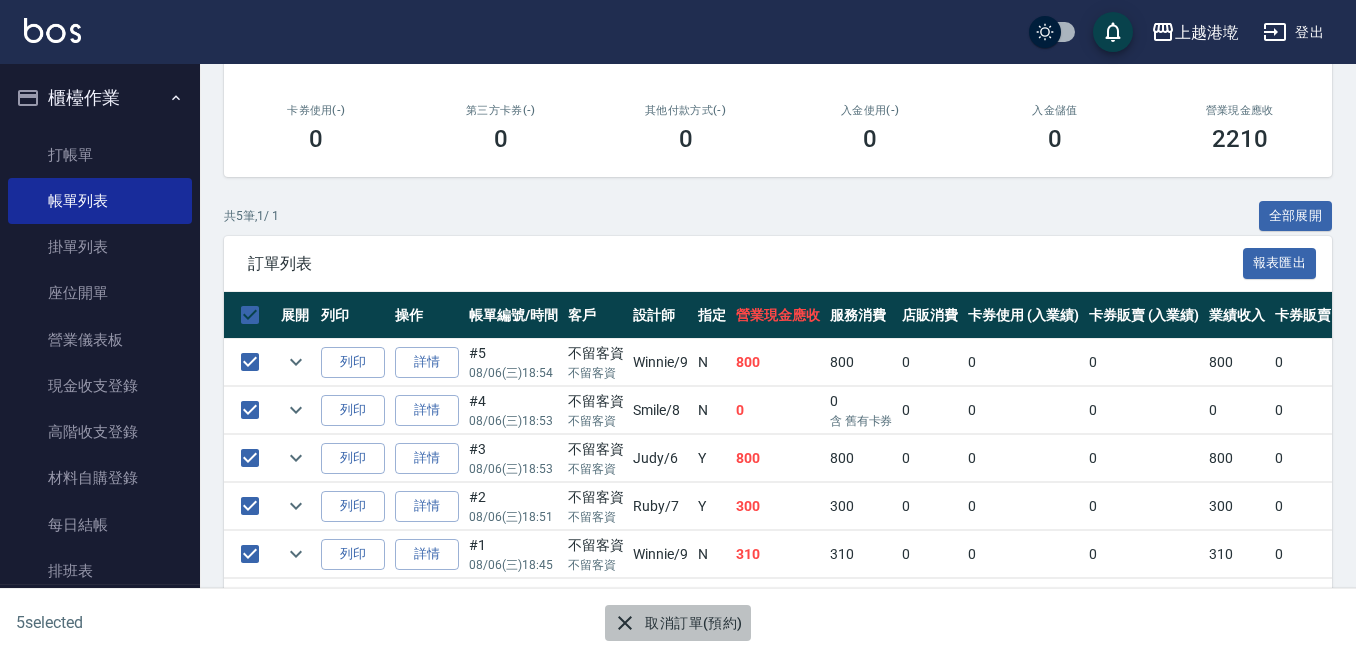 click on "取消訂單(預約)" at bounding box center (677, 623) 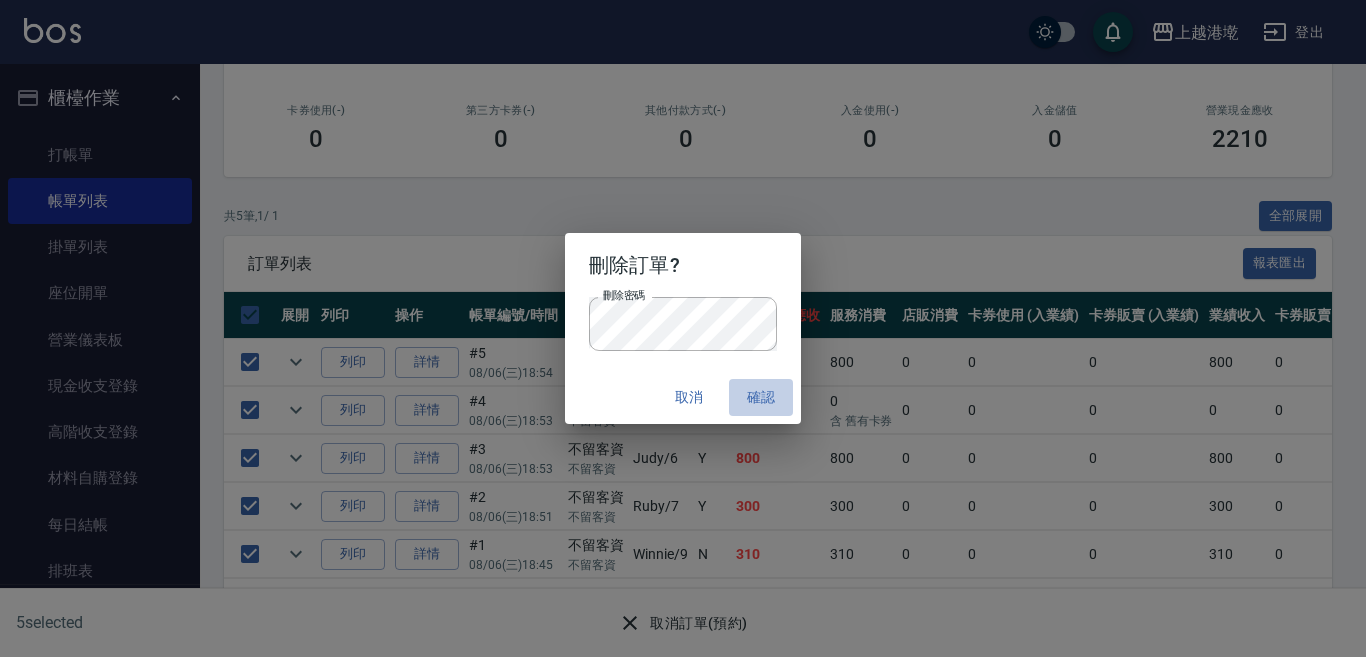 click on "確認" at bounding box center [761, 397] 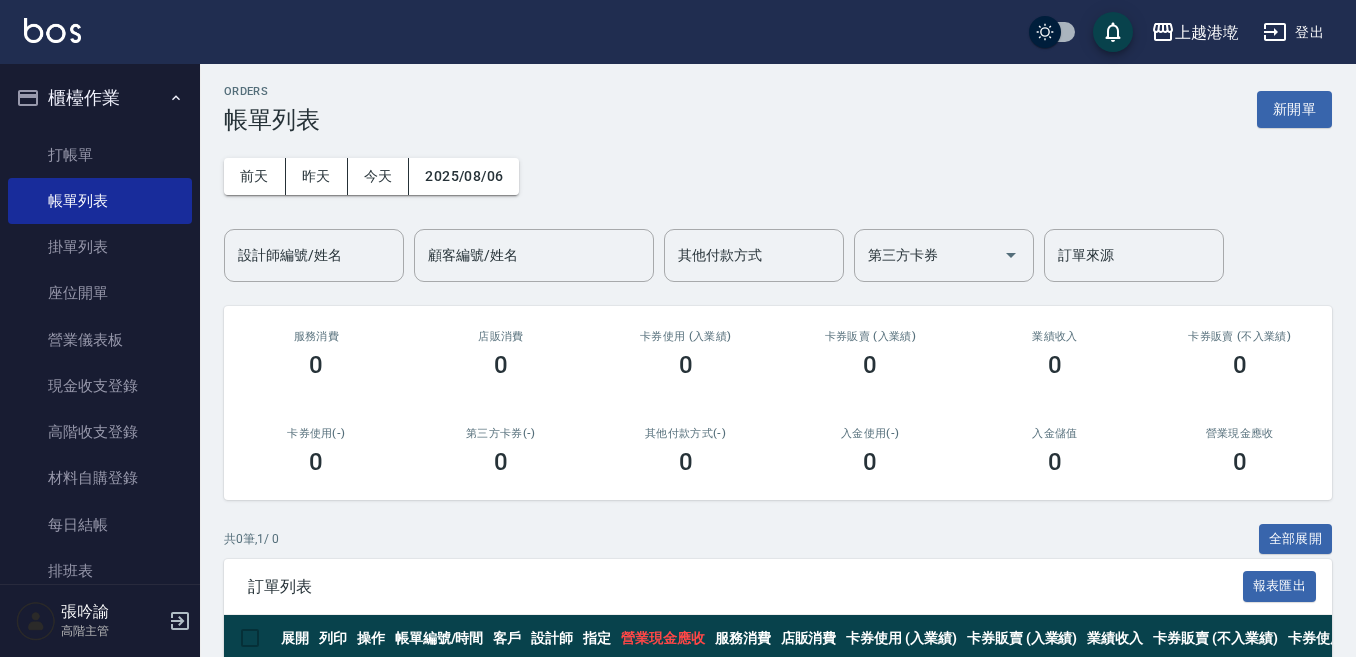 scroll, scrollTop: 103, scrollLeft: 0, axis: vertical 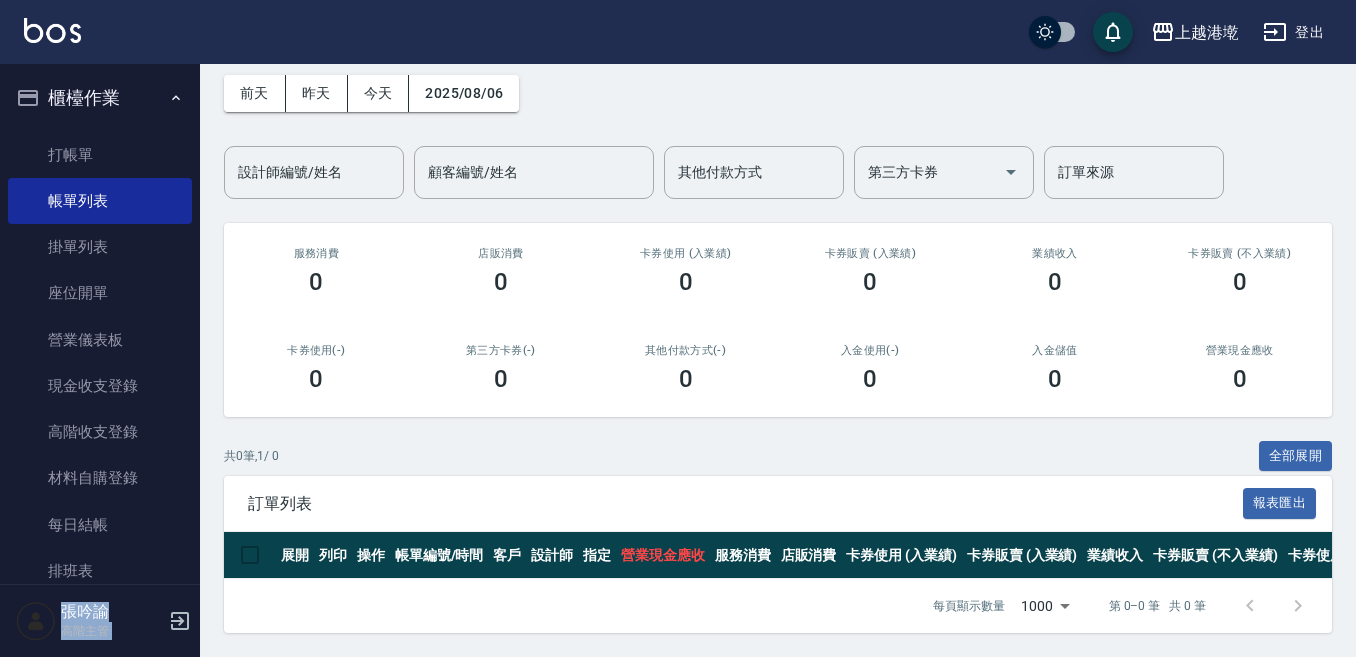 drag, startPoint x: 213, startPoint y: 159, endPoint x: 31, endPoint y: 74, distance: 200.8706 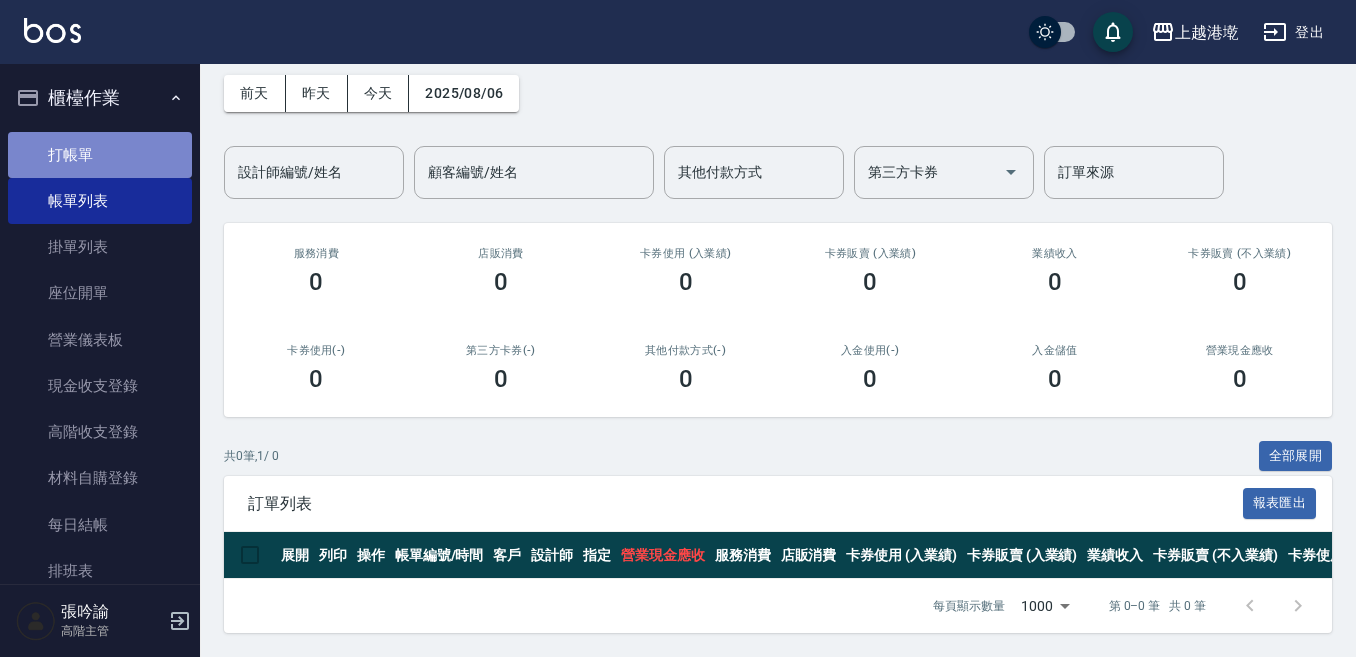 click on "打帳單" at bounding box center [100, 155] 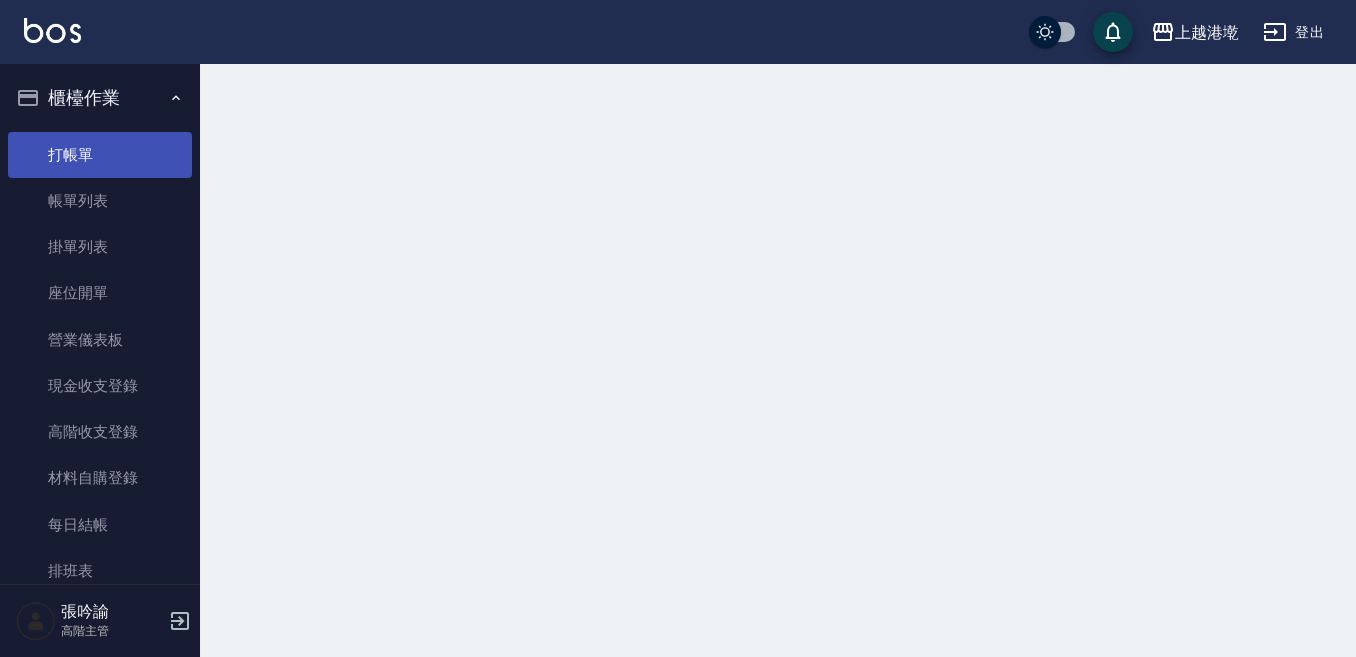 scroll, scrollTop: 0, scrollLeft: 0, axis: both 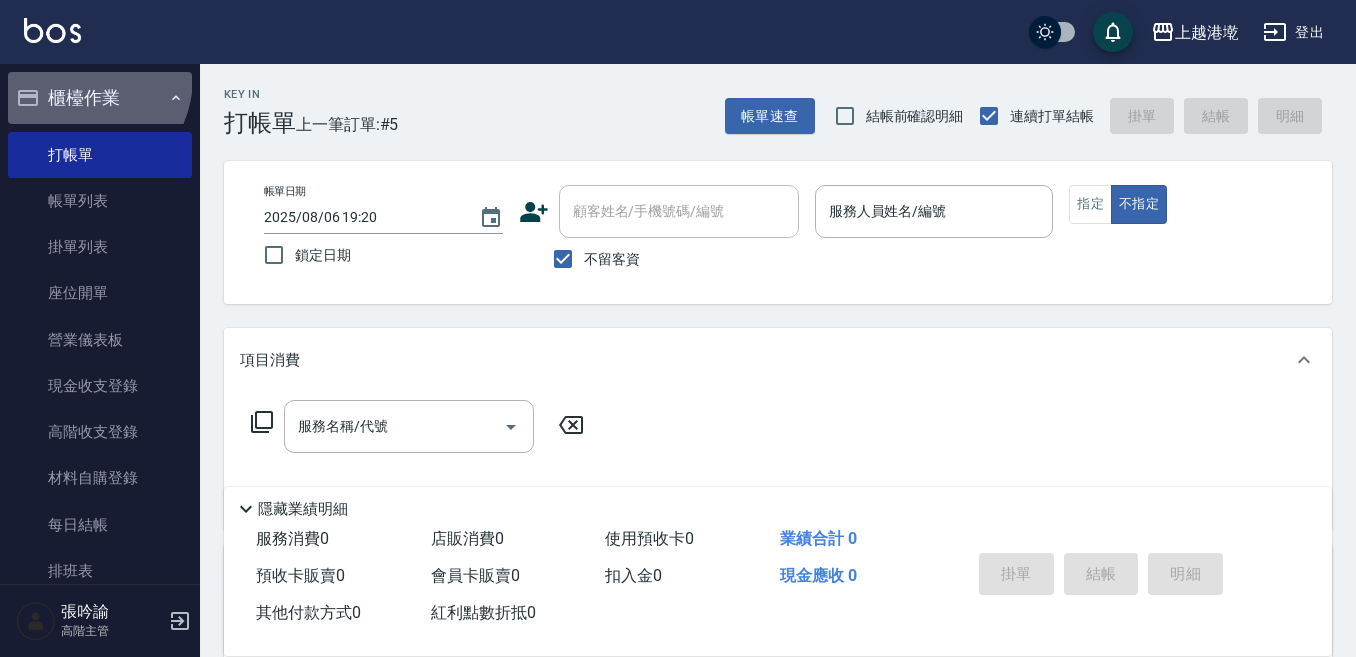 click on "櫃檯作業" at bounding box center (100, 98) 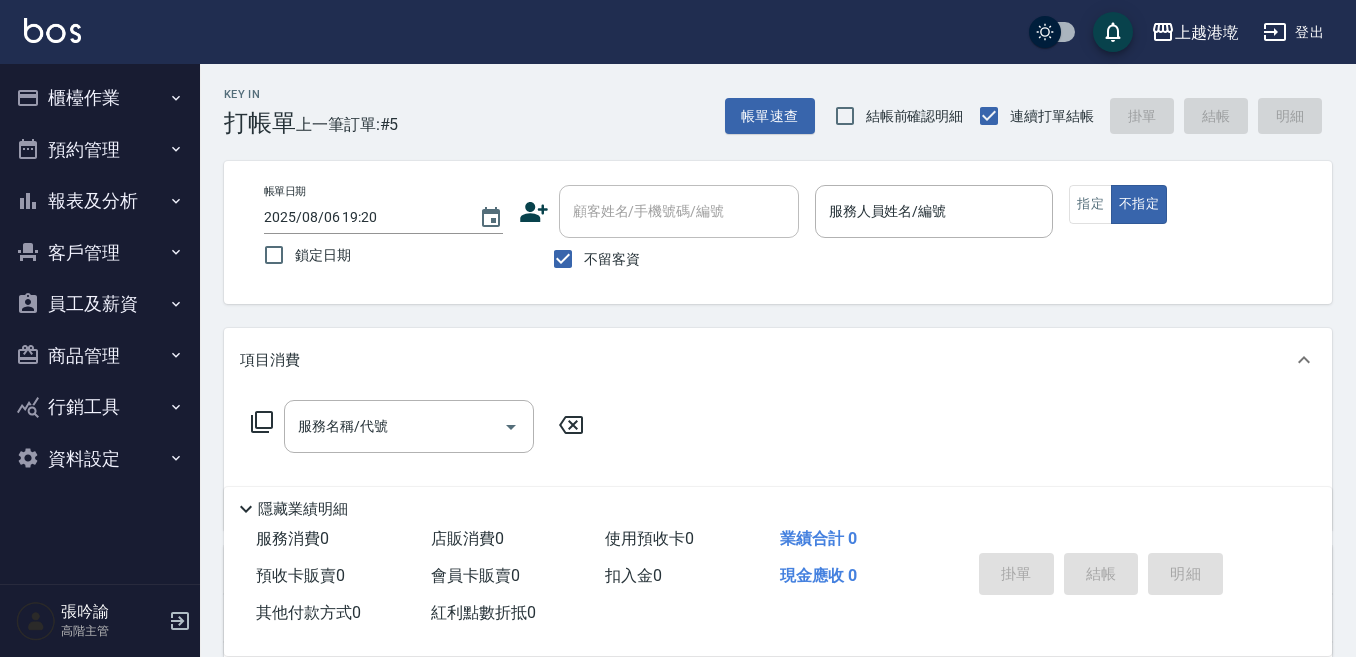click on "櫃檯作業" at bounding box center (100, 98) 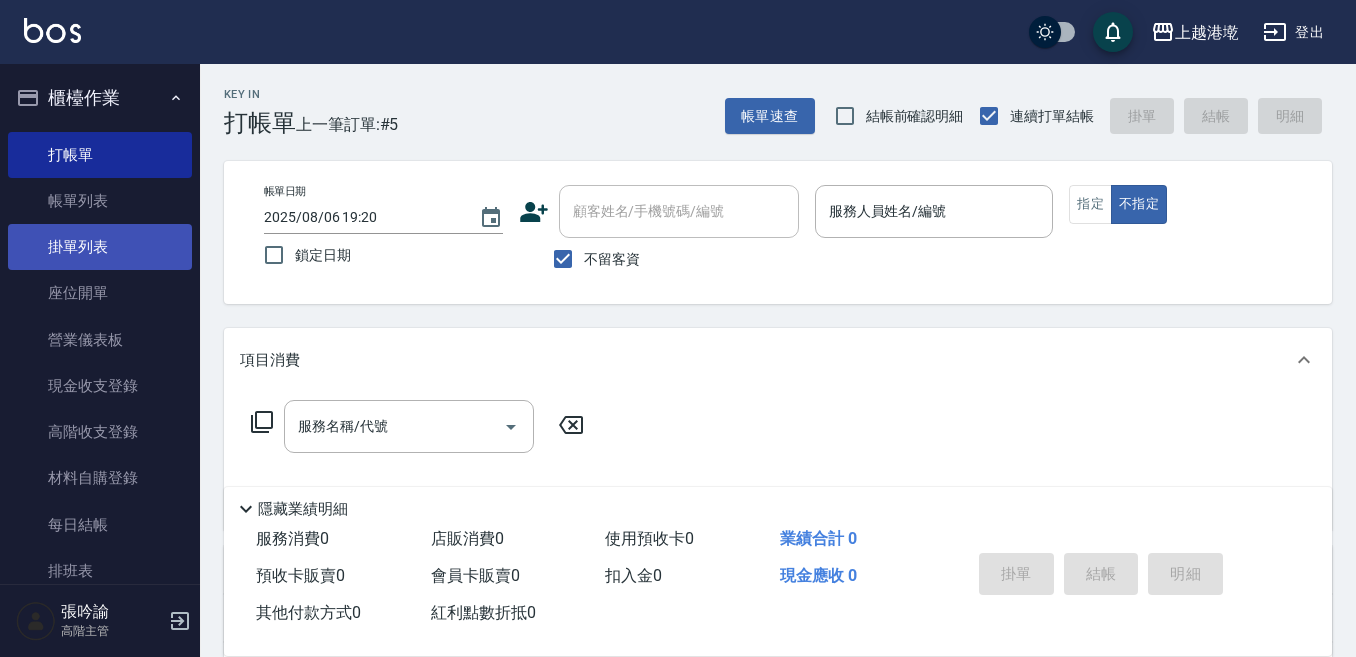click on "掛單列表" at bounding box center [100, 247] 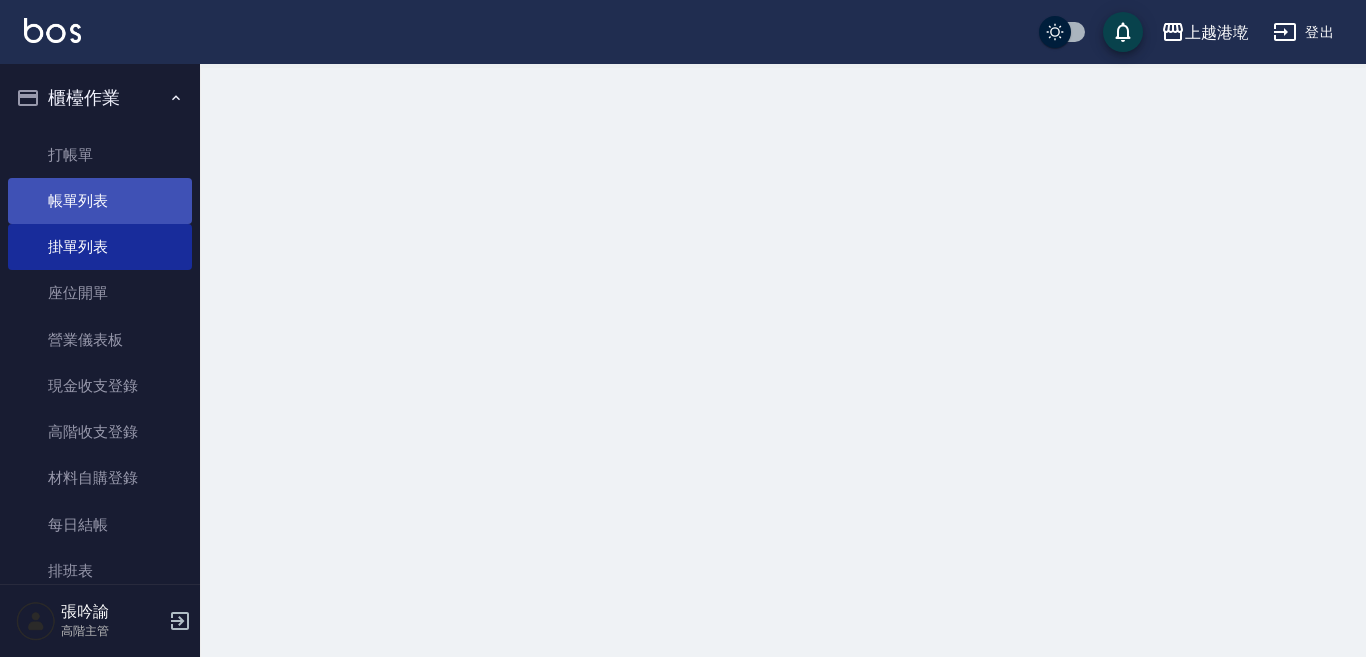 click on "帳單列表" at bounding box center (100, 201) 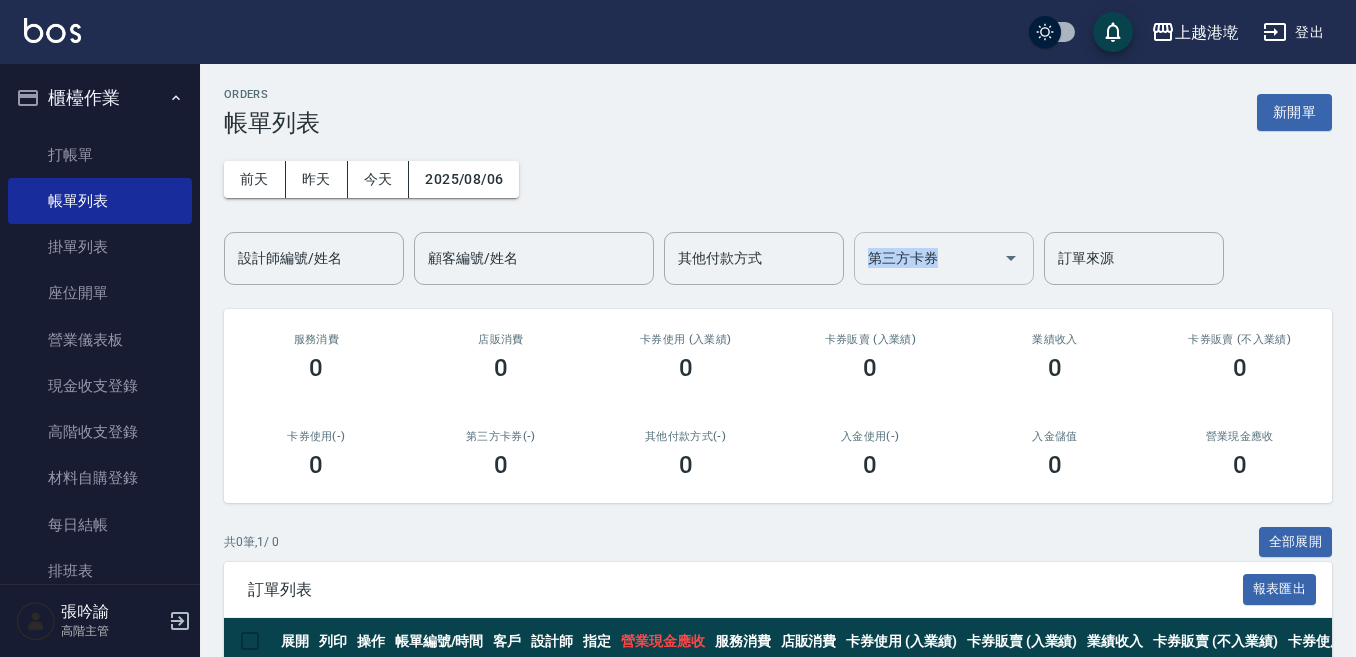 drag, startPoint x: 998, startPoint y: 243, endPoint x: 966, endPoint y: 267, distance: 40 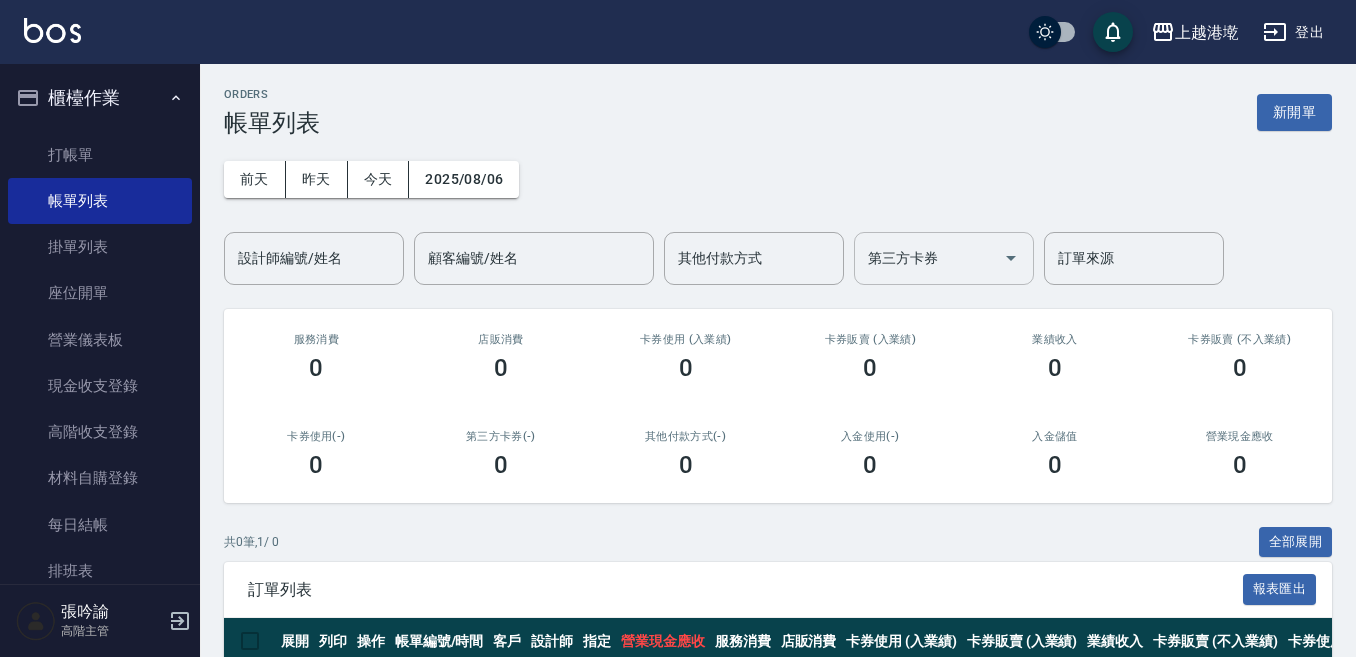 click on "第三方卡券" at bounding box center [929, 258] 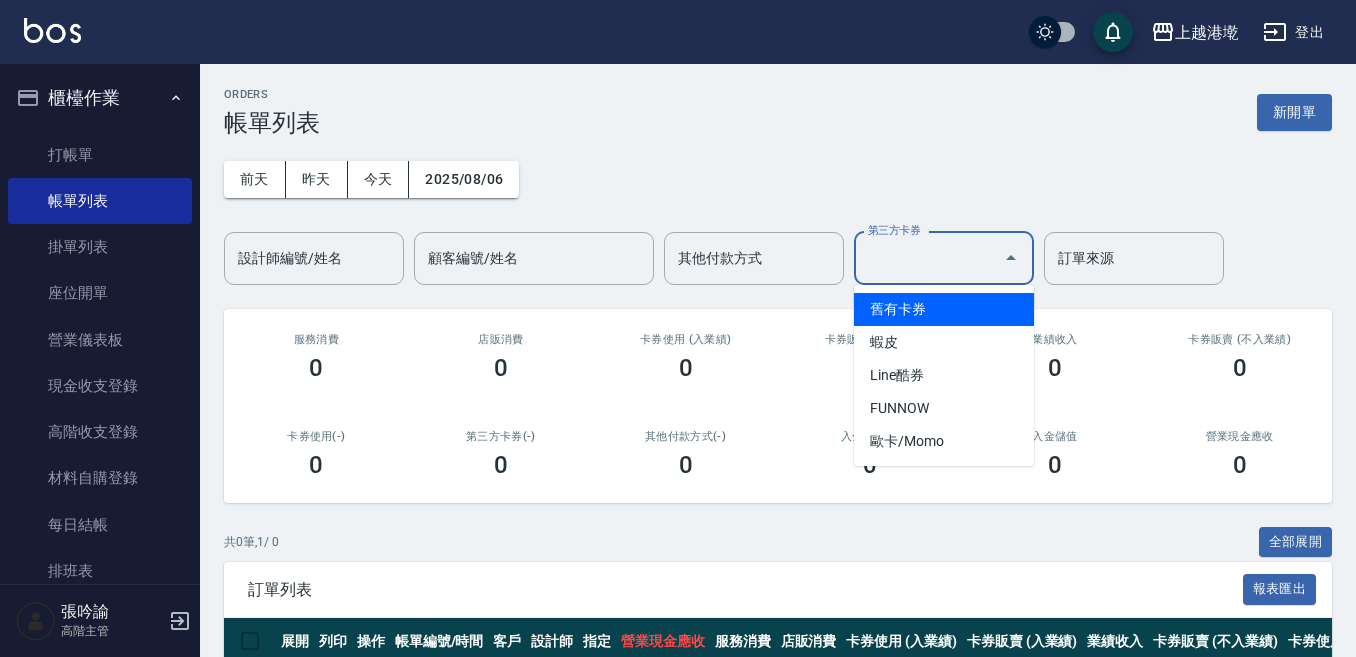 click on "舊有卡券" at bounding box center [944, 309] 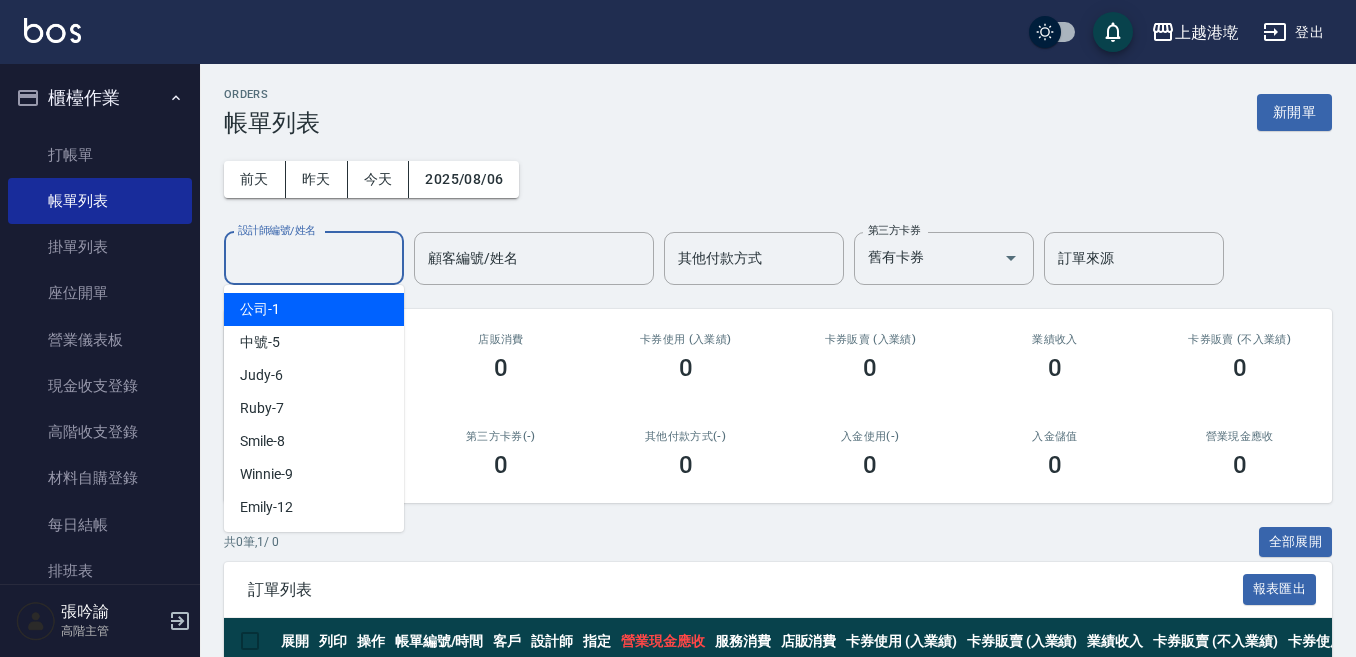 click on "設計師編號/姓名" at bounding box center [314, 258] 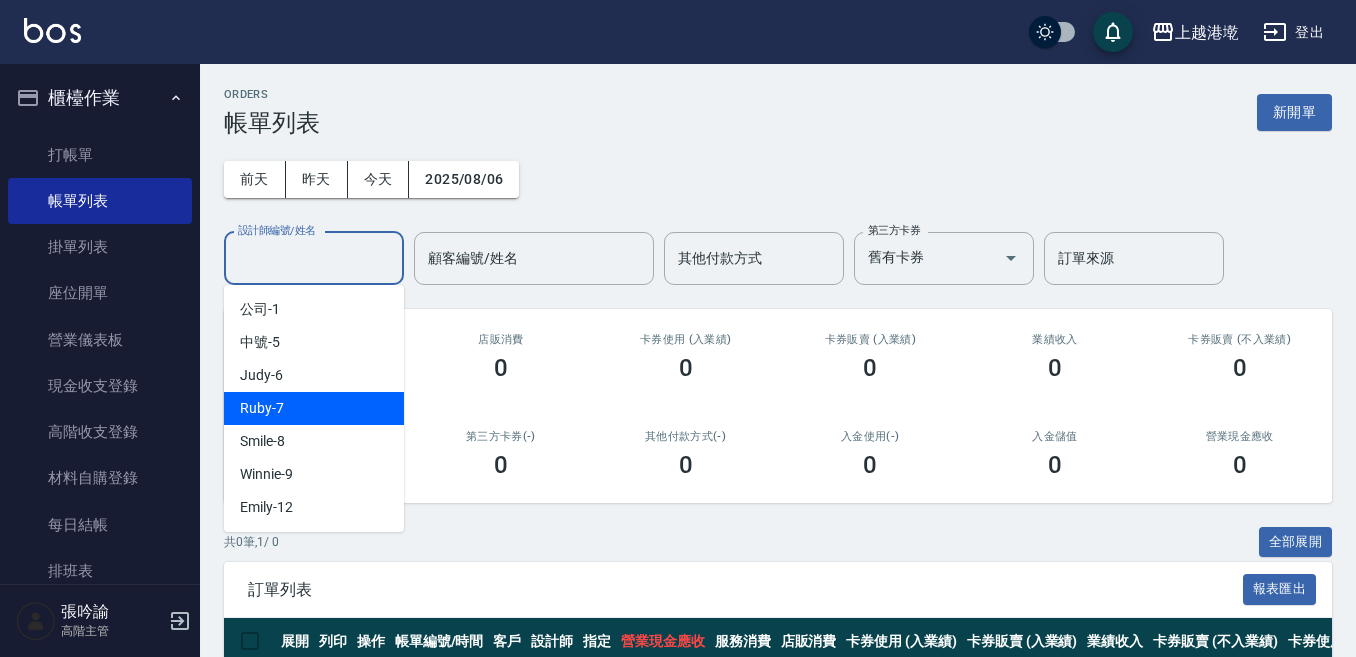 click on "[PERSON] -7" at bounding box center [314, 408] 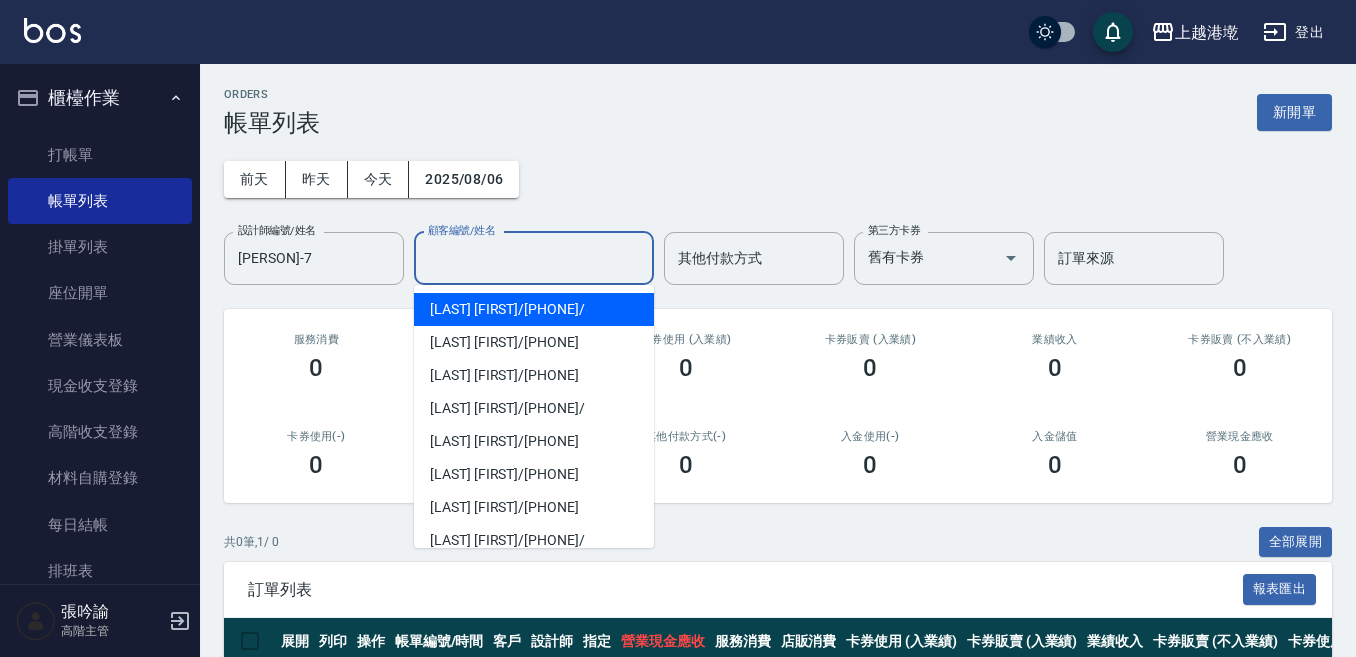 drag, startPoint x: 479, startPoint y: 263, endPoint x: 493, endPoint y: 261, distance: 14.142136 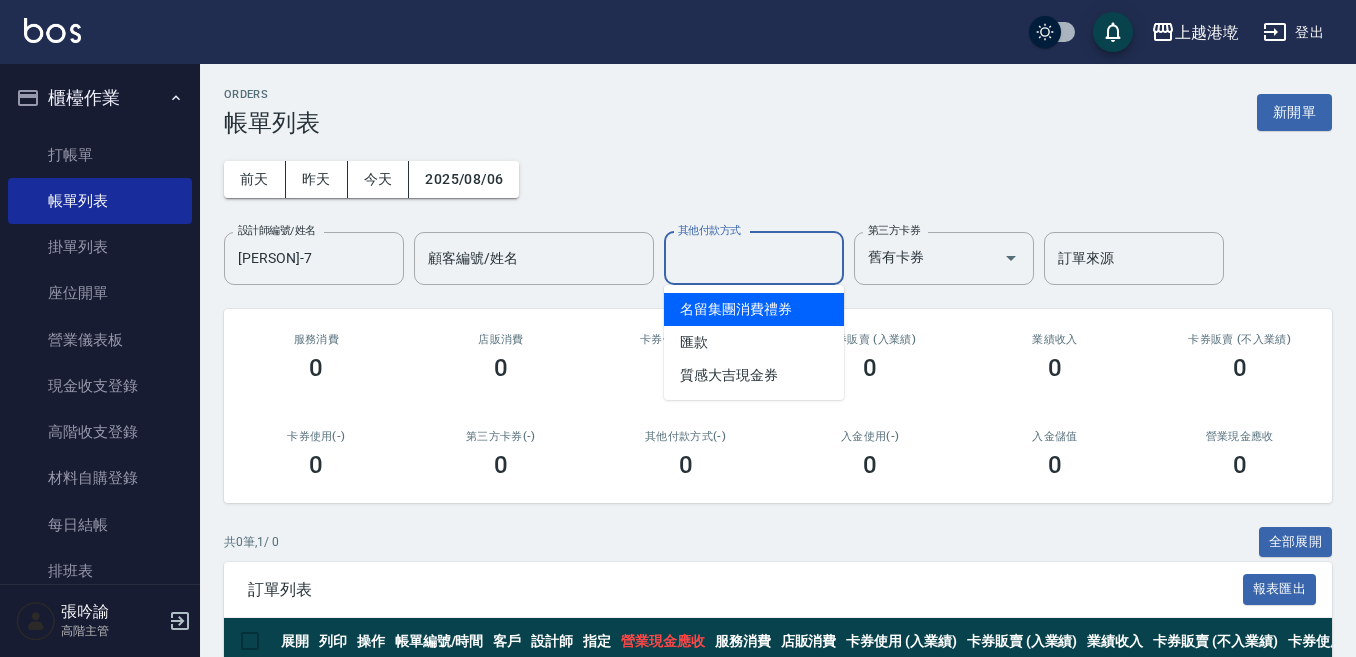 click on "其他付款方式" at bounding box center (754, 258) 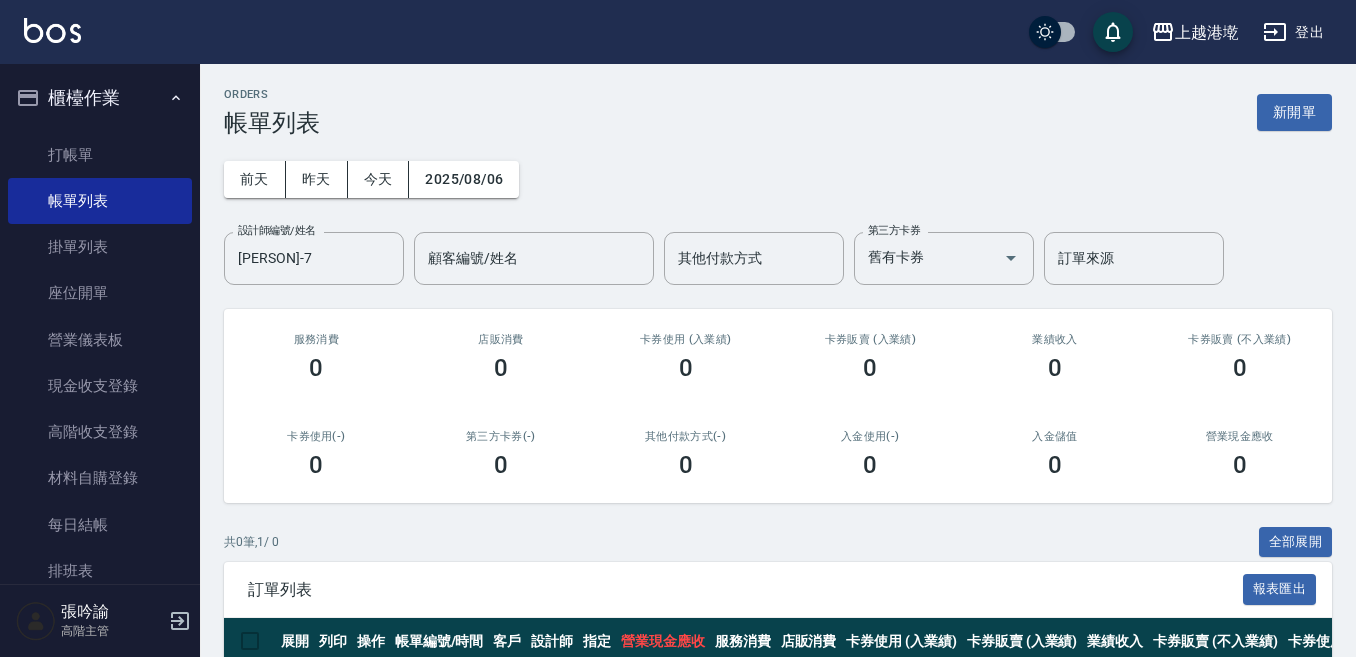 click on "前天 昨天 今天 2025/08/06 設計師編號/姓名 [PERSON]-7 設計師編號/姓名 顧客編號/姓名 顧客編號/姓名 其他付款方式 其他付款方式 第三方卡券 舊有卡券 第三方卡券 訂單來源 訂單來源" at bounding box center [778, 211] 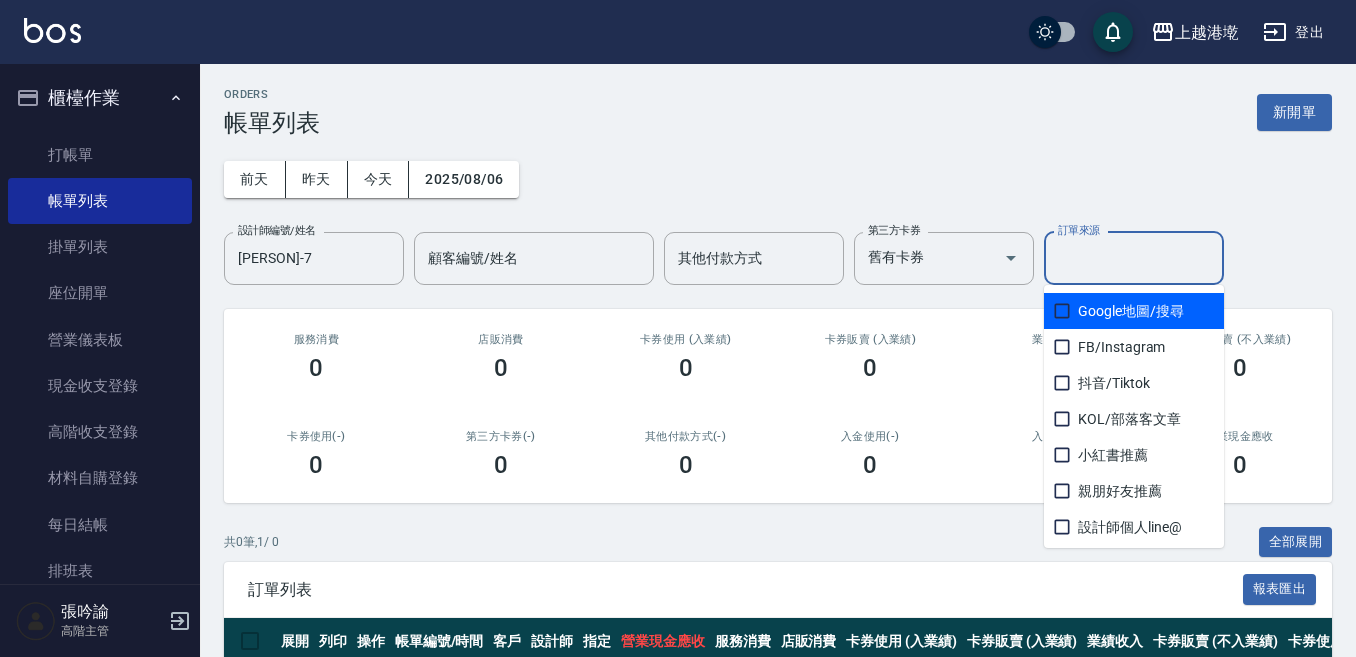 click on "訂單來源" at bounding box center [1134, 258] 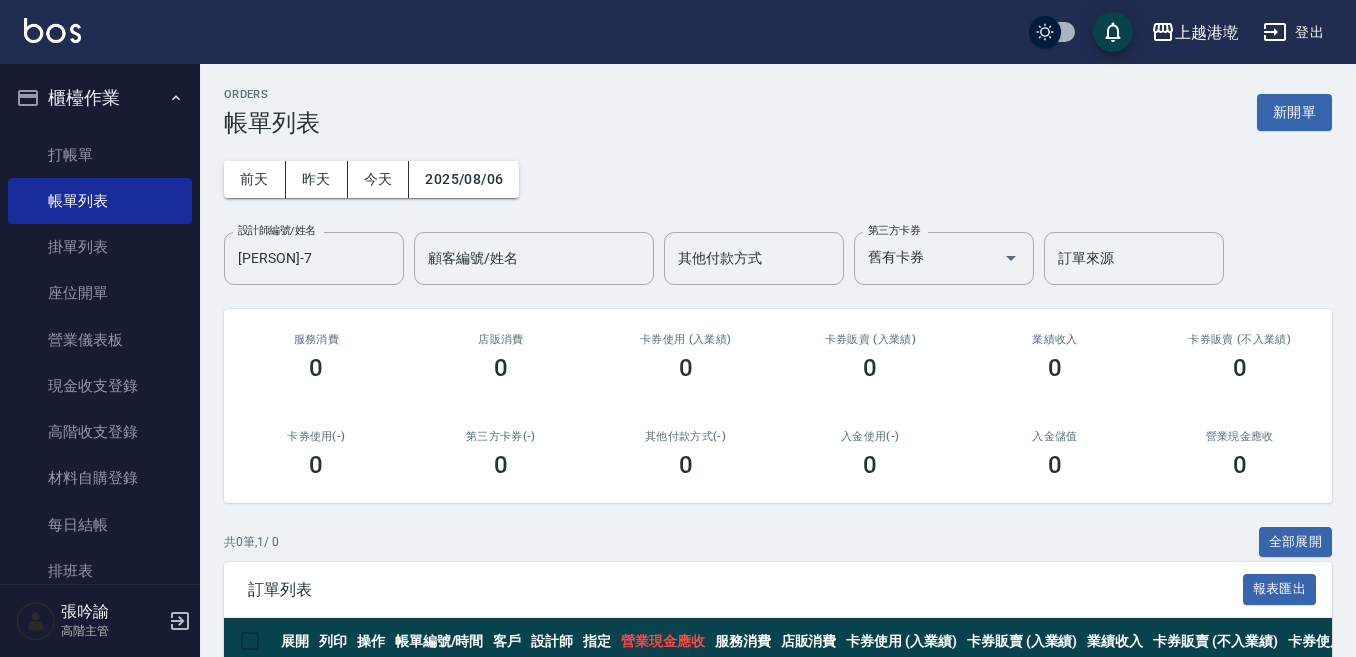 click on "前天 昨天 今天 2025/08/06 設計師編號/姓名 [PERSON]-7 設計師編號/姓名 顧客編號/姓名 顧客編號/姓名 其他付款方式 其他付款方式 第三方卡券 舊有卡券 第三方卡券 訂單來源 訂單來源" at bounding box center (778, 211) 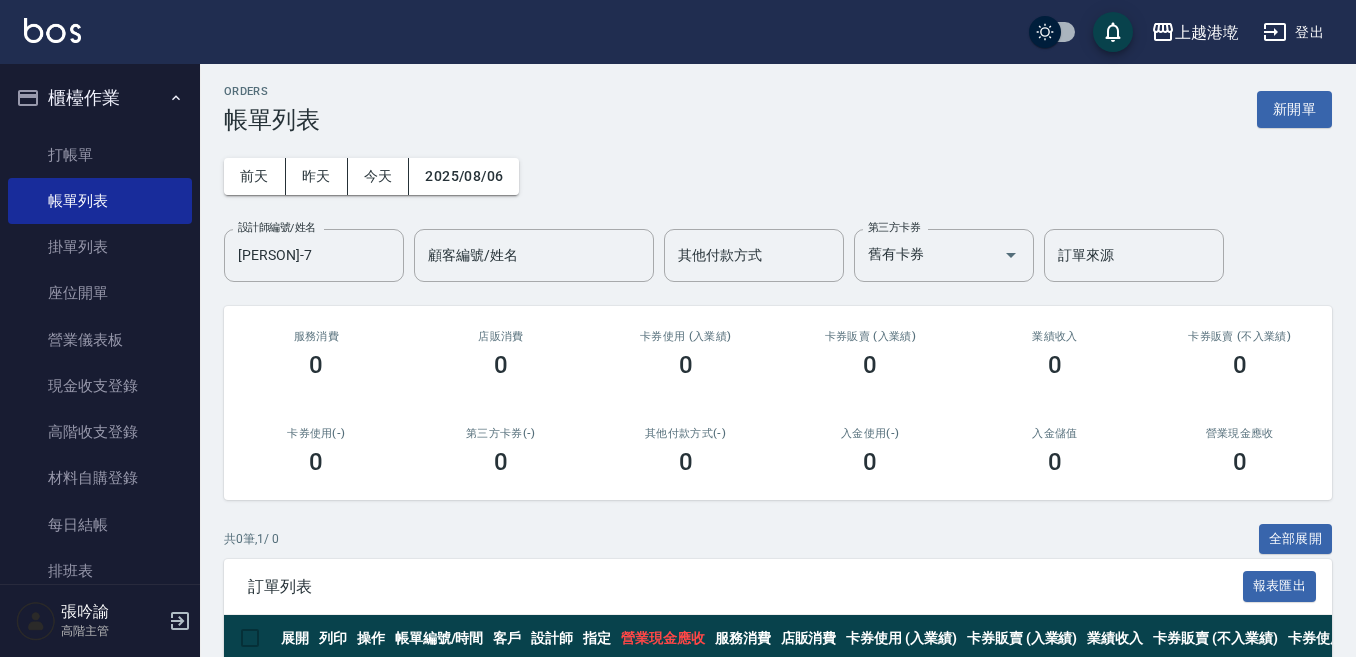 scroll, scrollTop: 0, scrollLeft: 0, axis: both 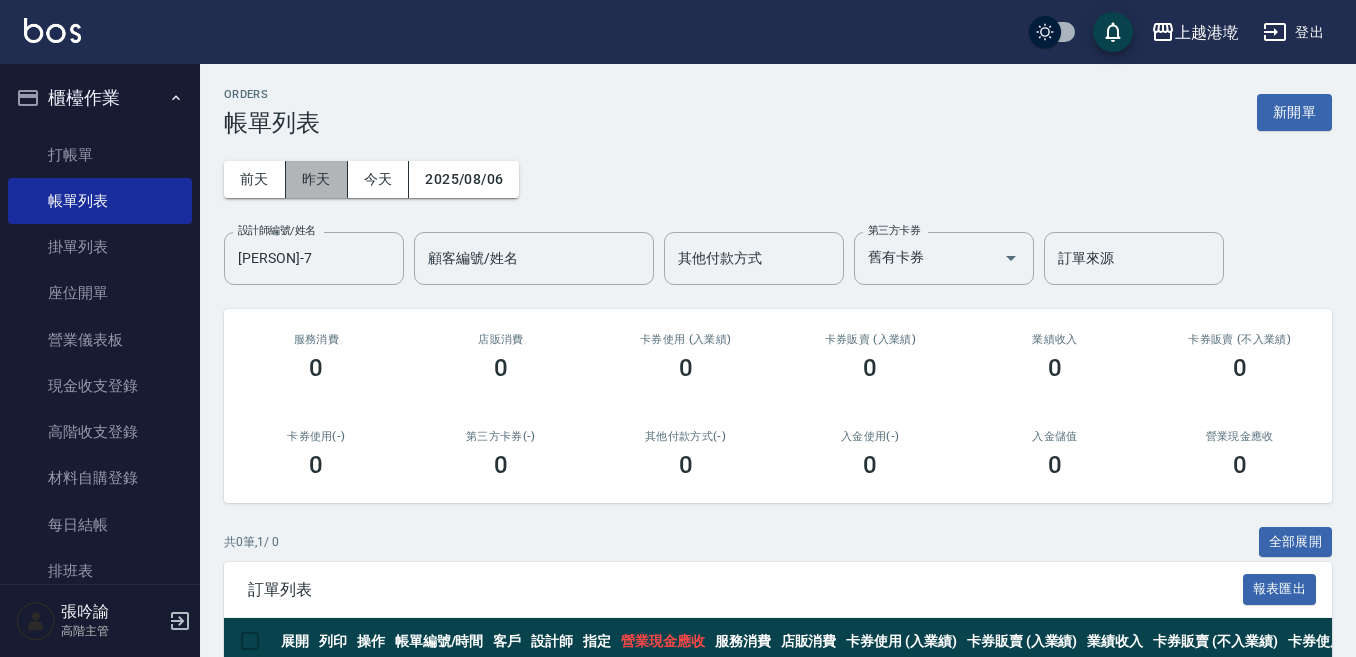 click on "昨天" at bounding box center (317, 179) 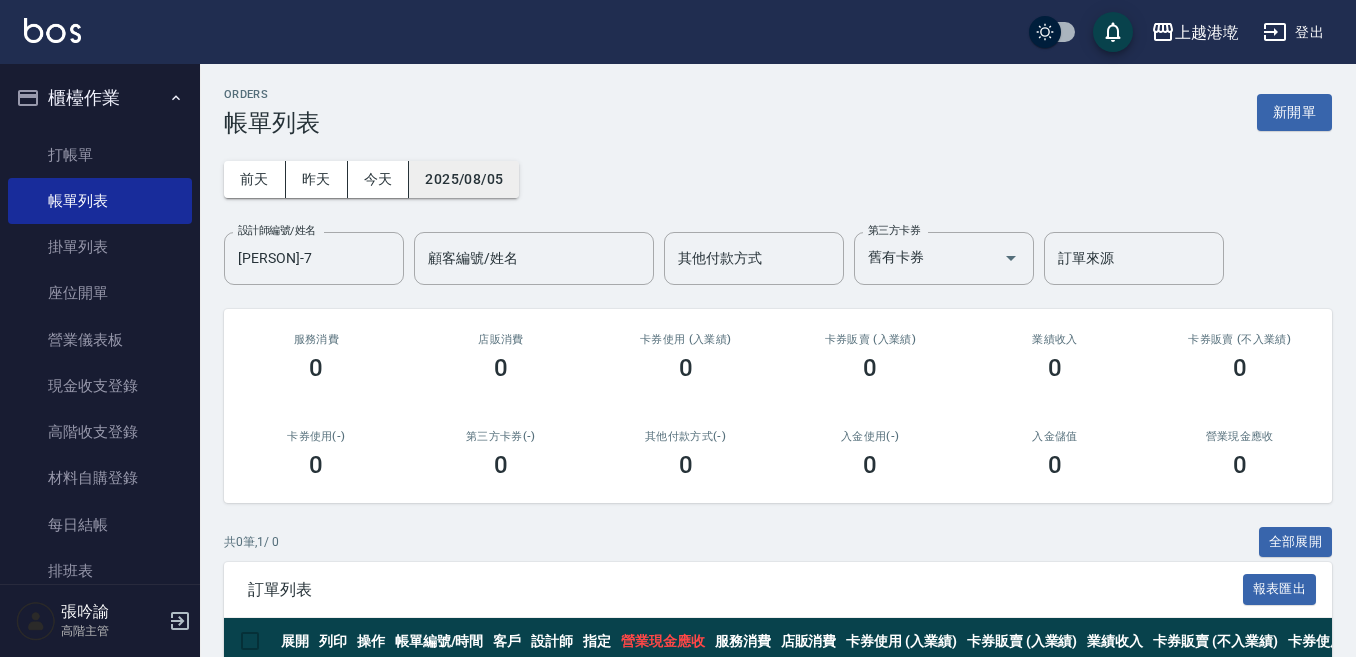 click on "2025/08/05" at bounding box center [464, 179] 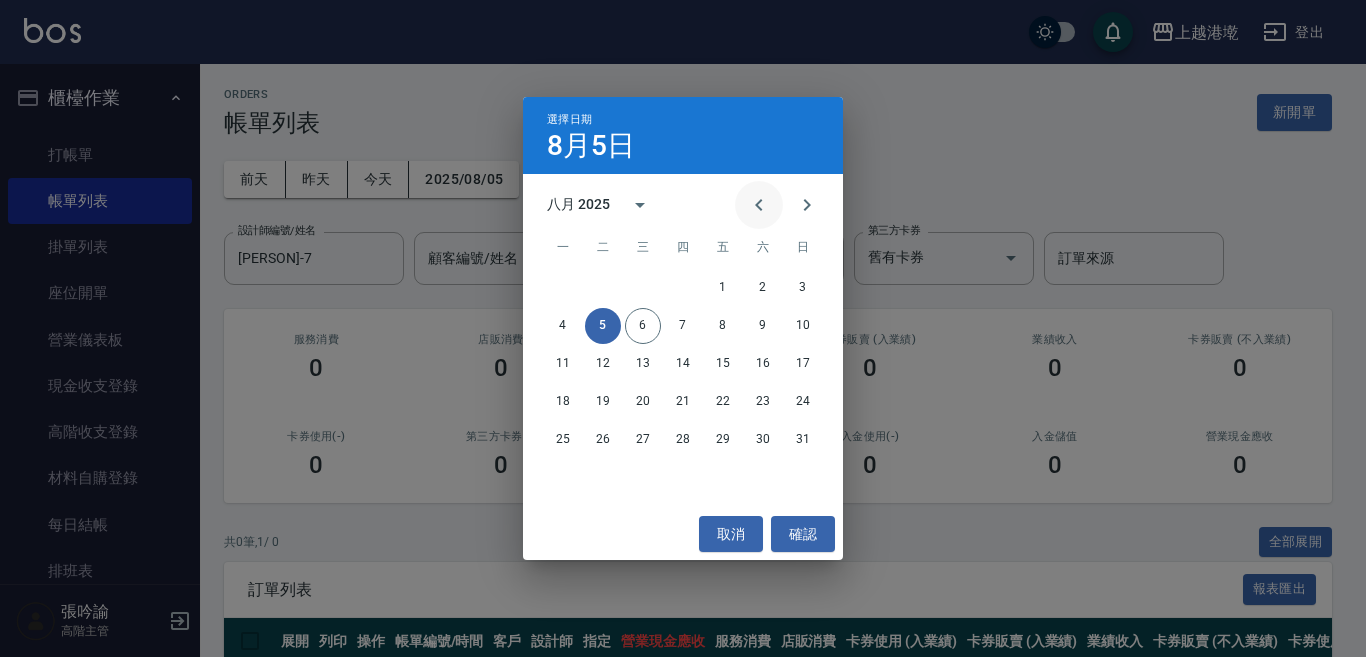 click 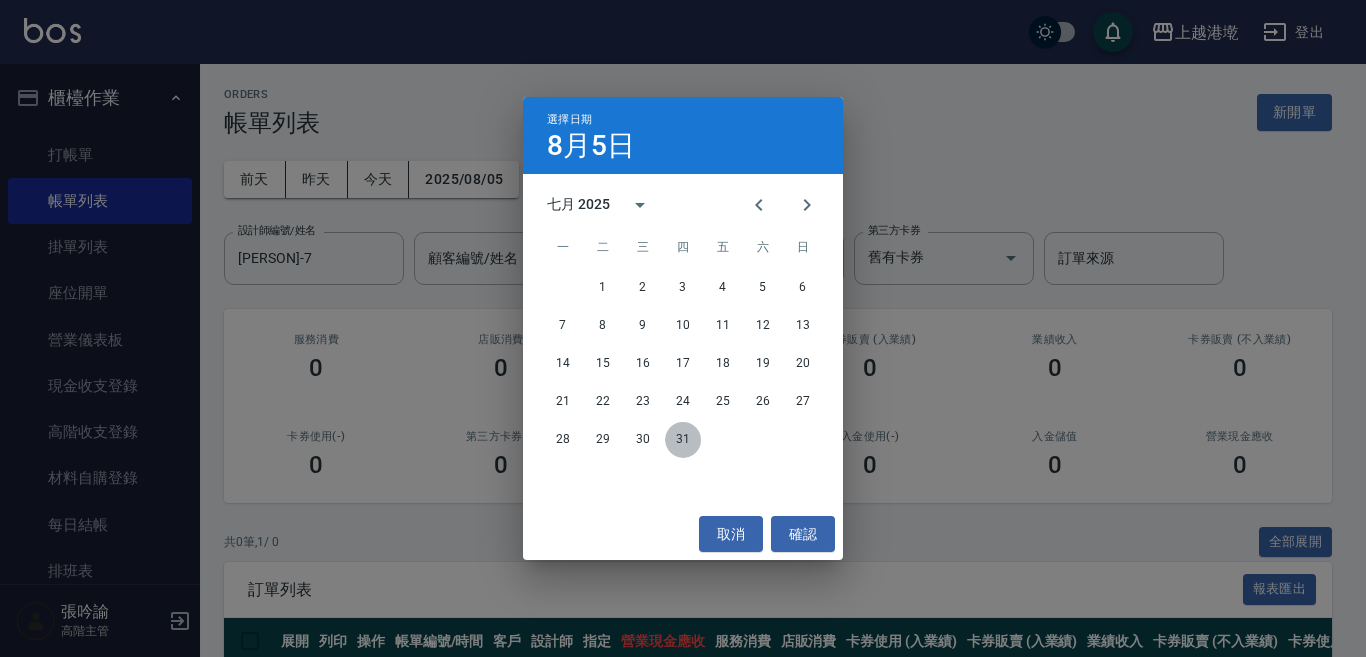 click on "31" at bounding box center [683, 440] 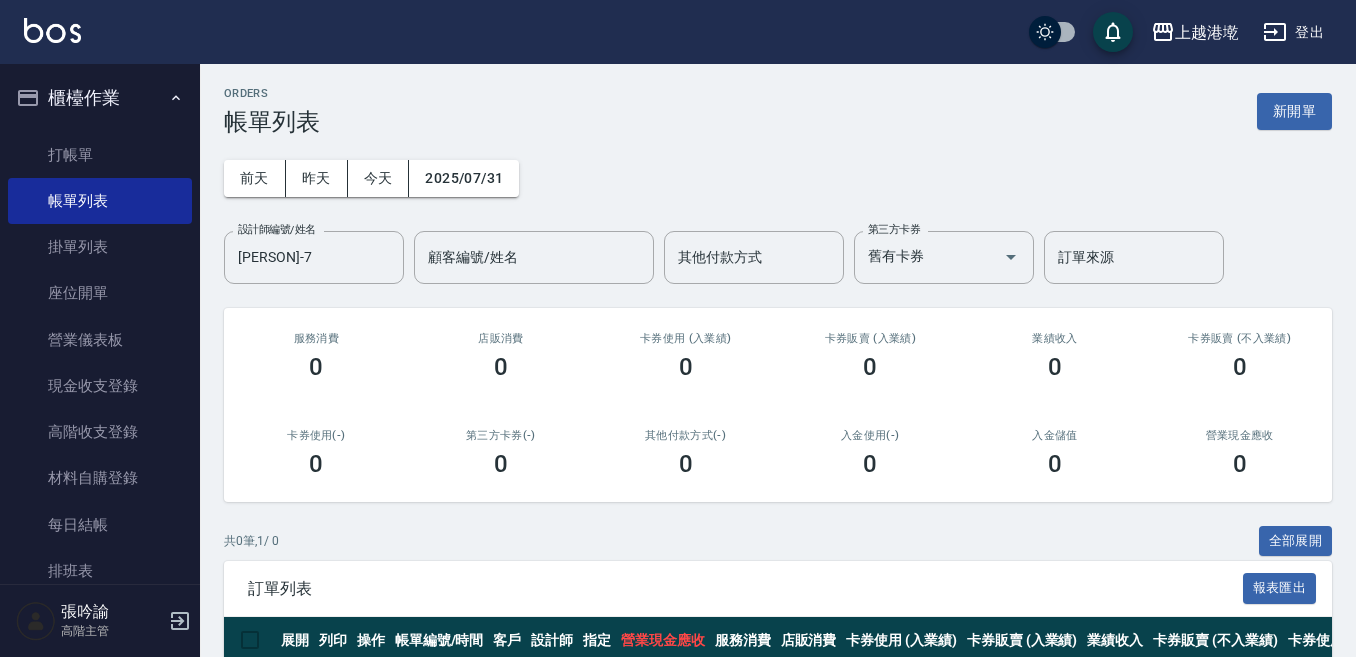 scroll, scrollTop: 0, scrollLeft: 0, axis: both 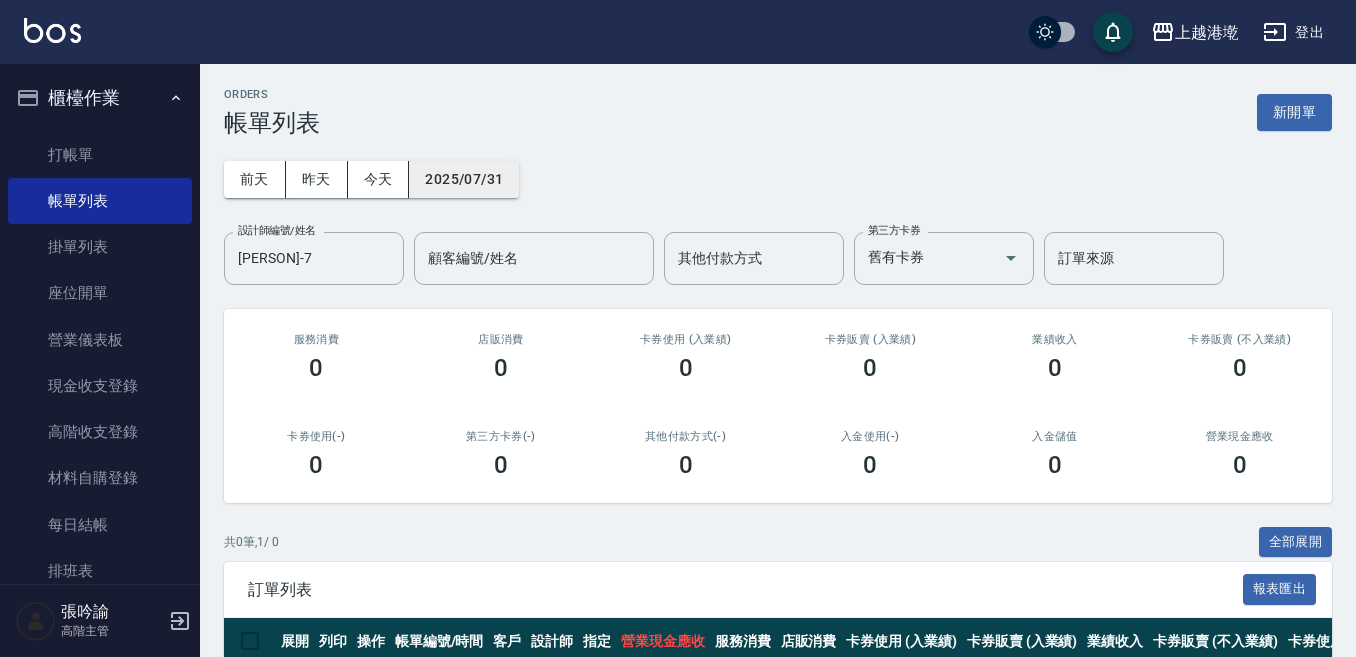 click on "2025/07/31" at bounding box center (464, 179) 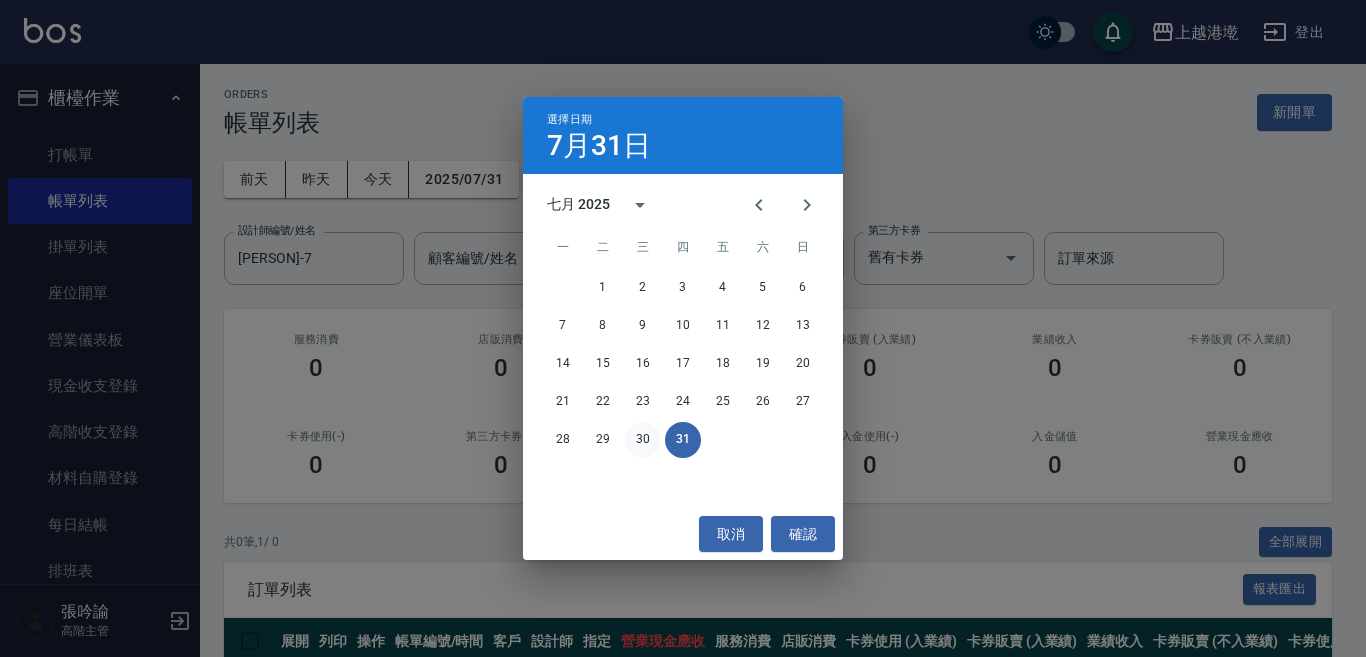 click on "30" at bounding box center (643, 440) 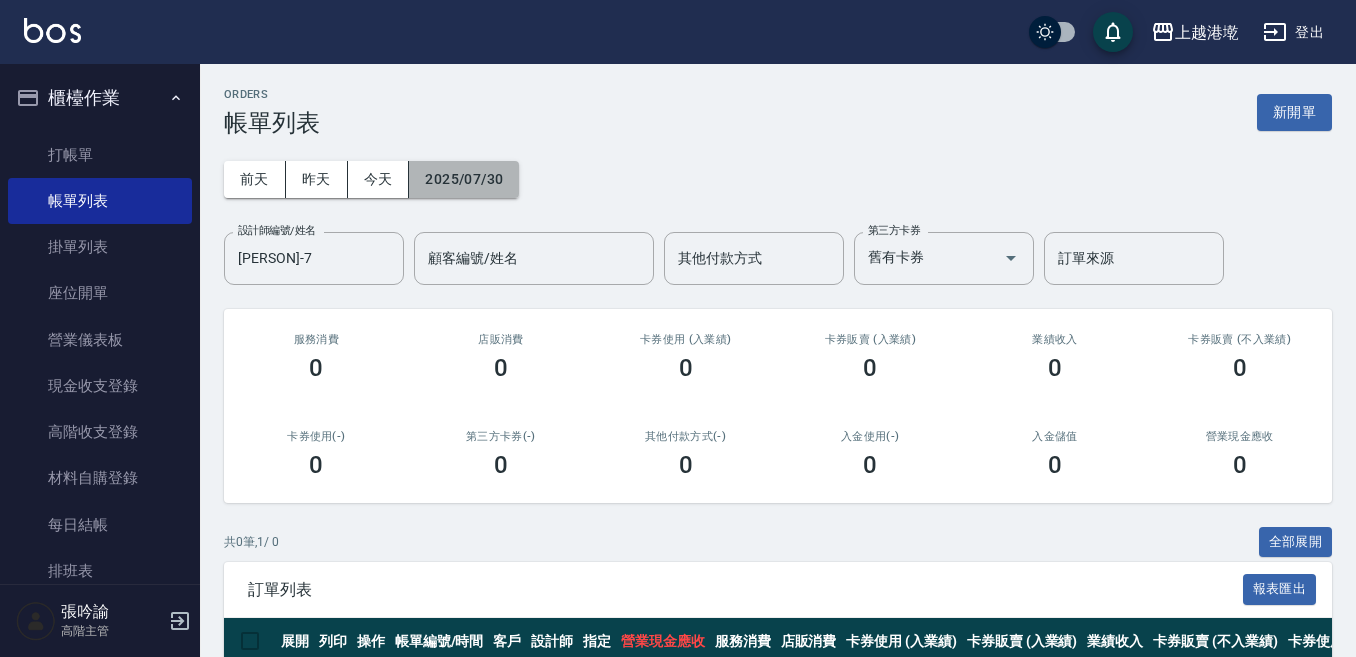 click on "2025/07/30" at bounding box center [464, 179] 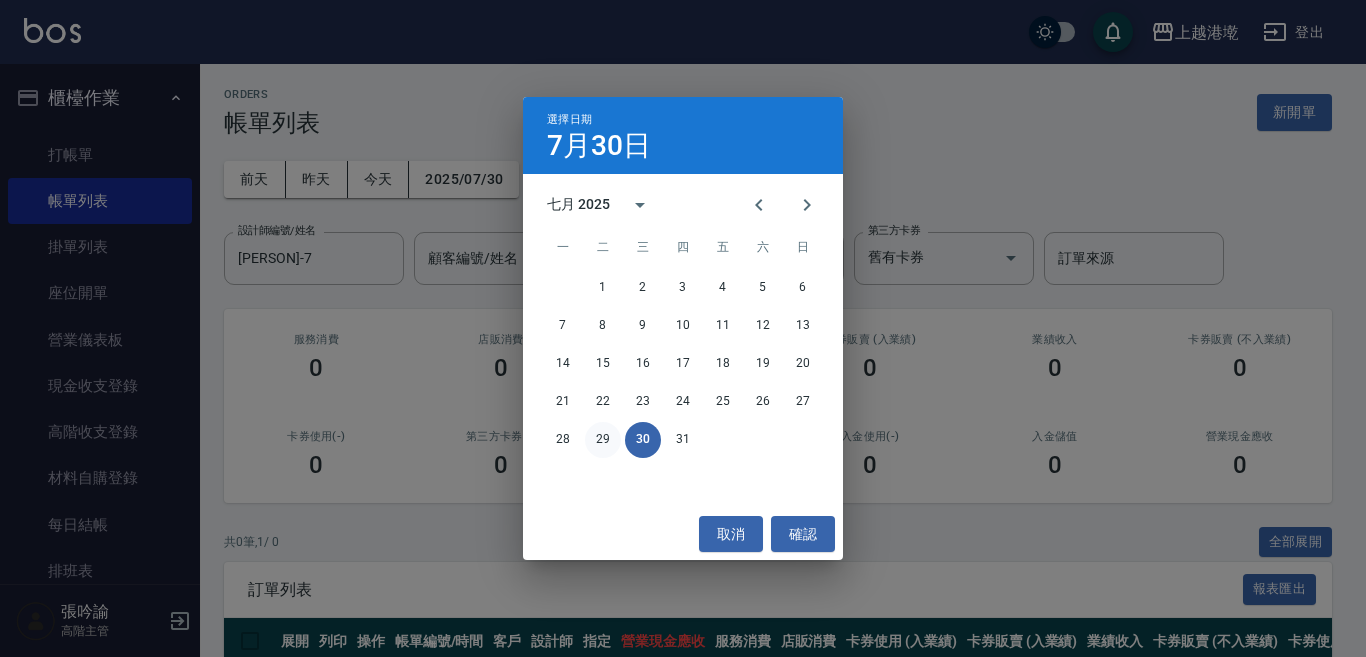 click on "29" at bounding box center (603, 440) 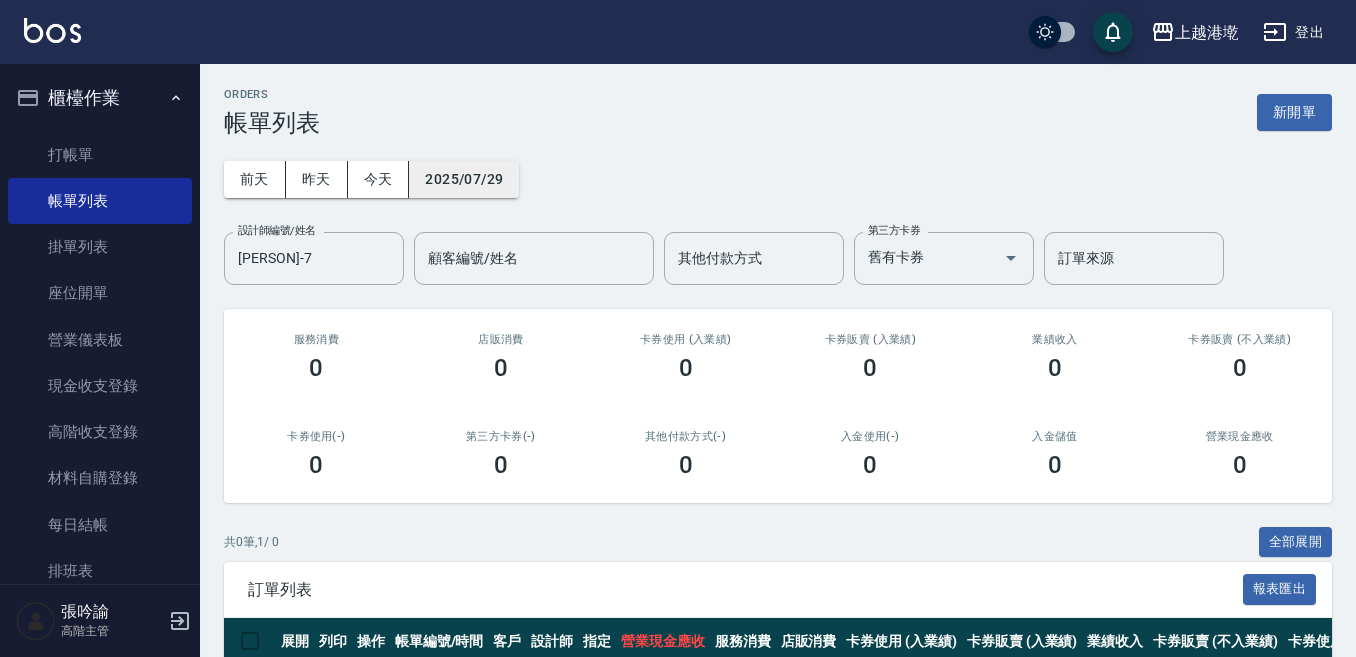 click on "2025/07/29" at bounding box center [464, 179] 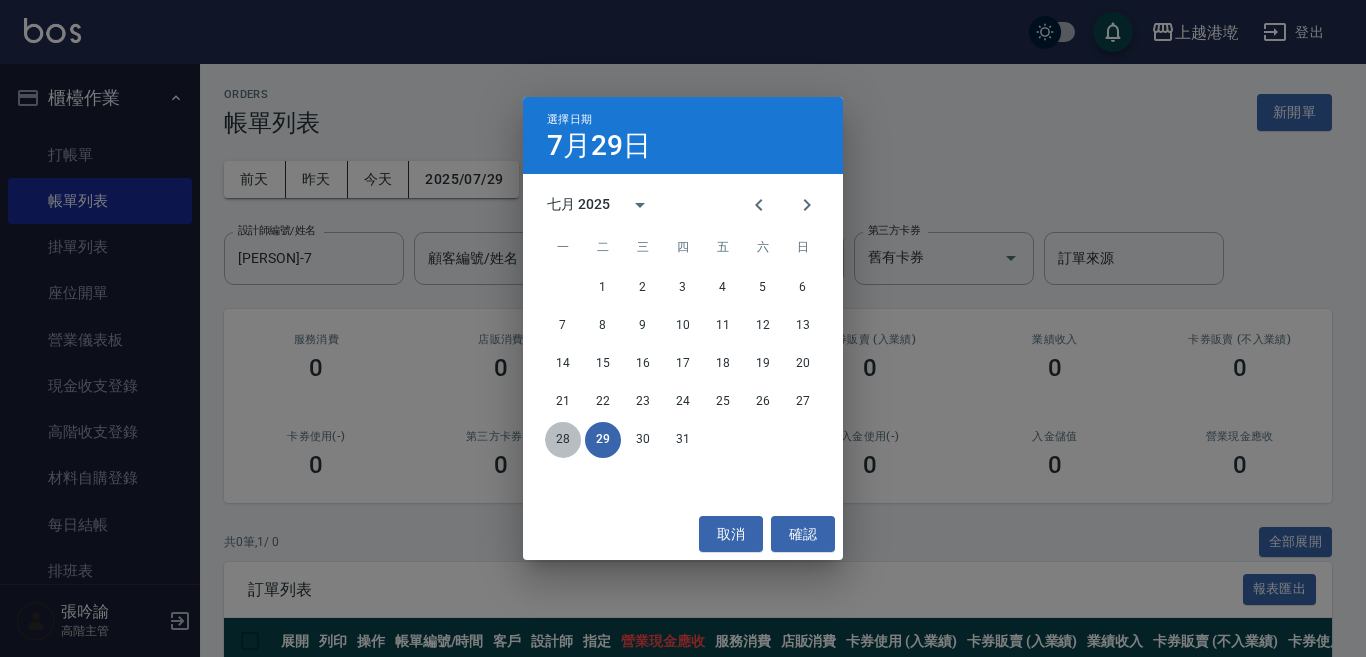 click on "28" at bounding box center [563, 440] 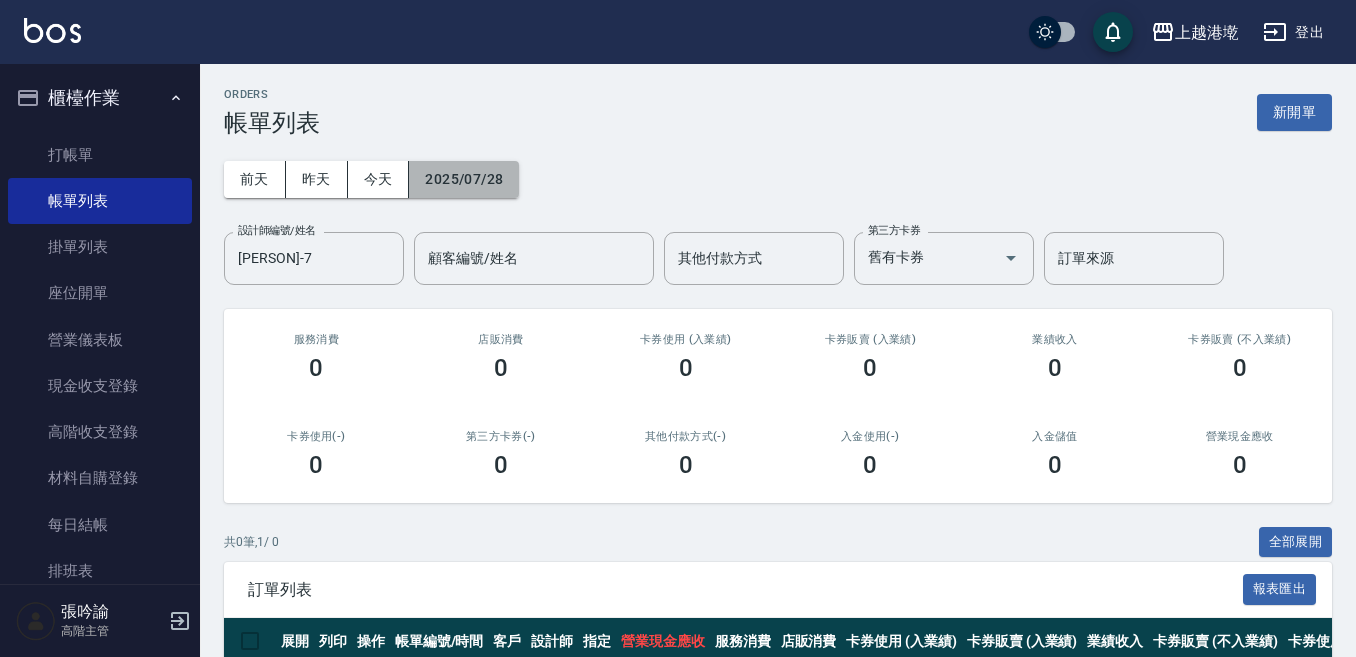 click on "2025/07/28" at bounding box center [464, 179] 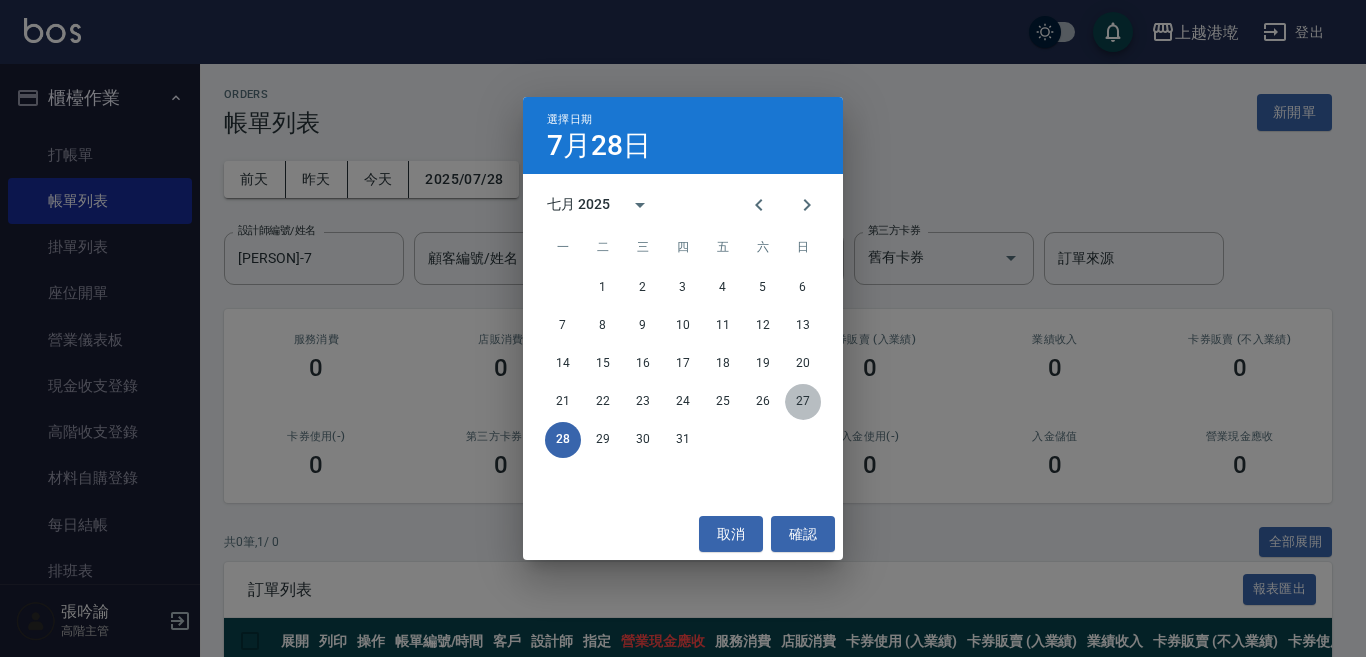 click on "27" at bounding box center [803, 402] 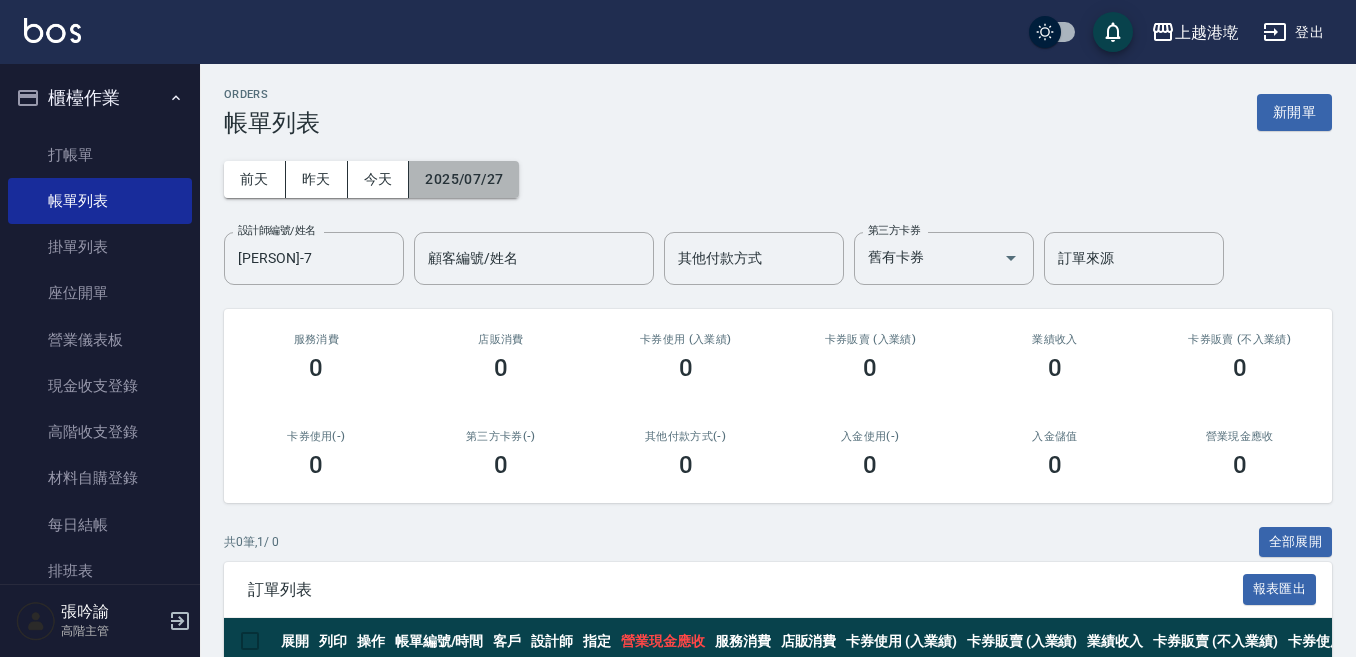 click on "2025/07/27" at bounding box center (464, 179) 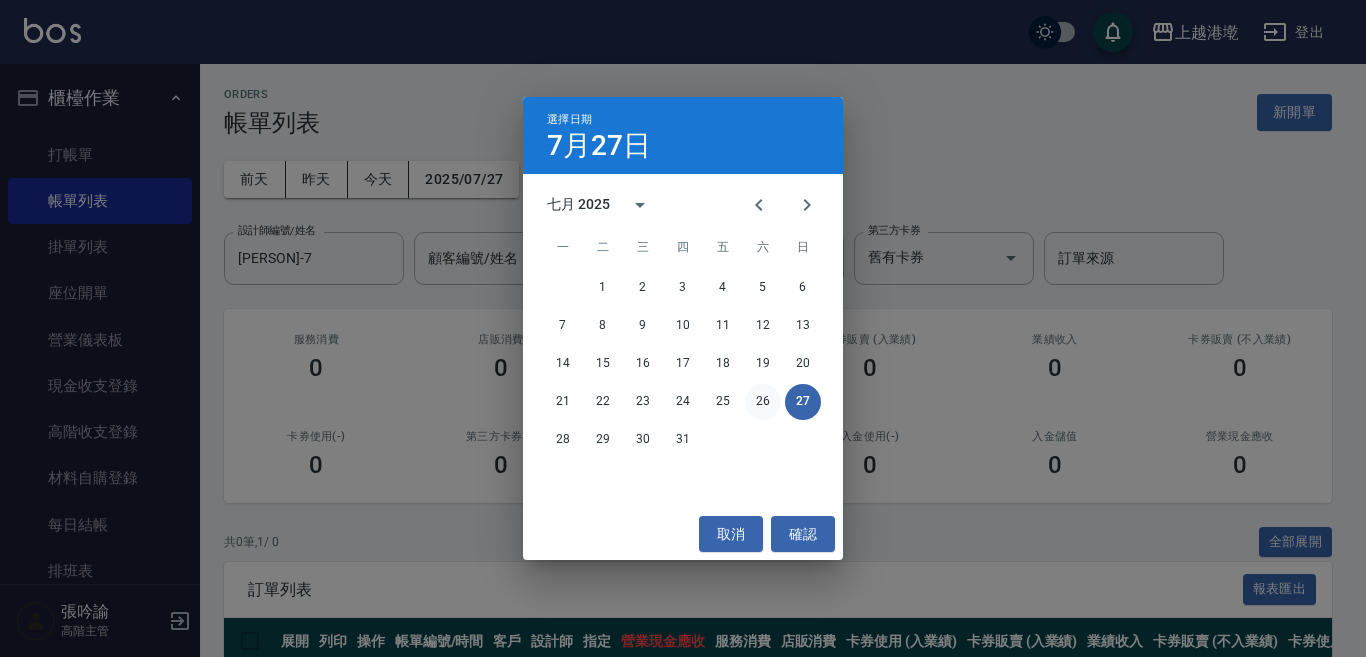 click on "26" at bounding box center (763, 402) 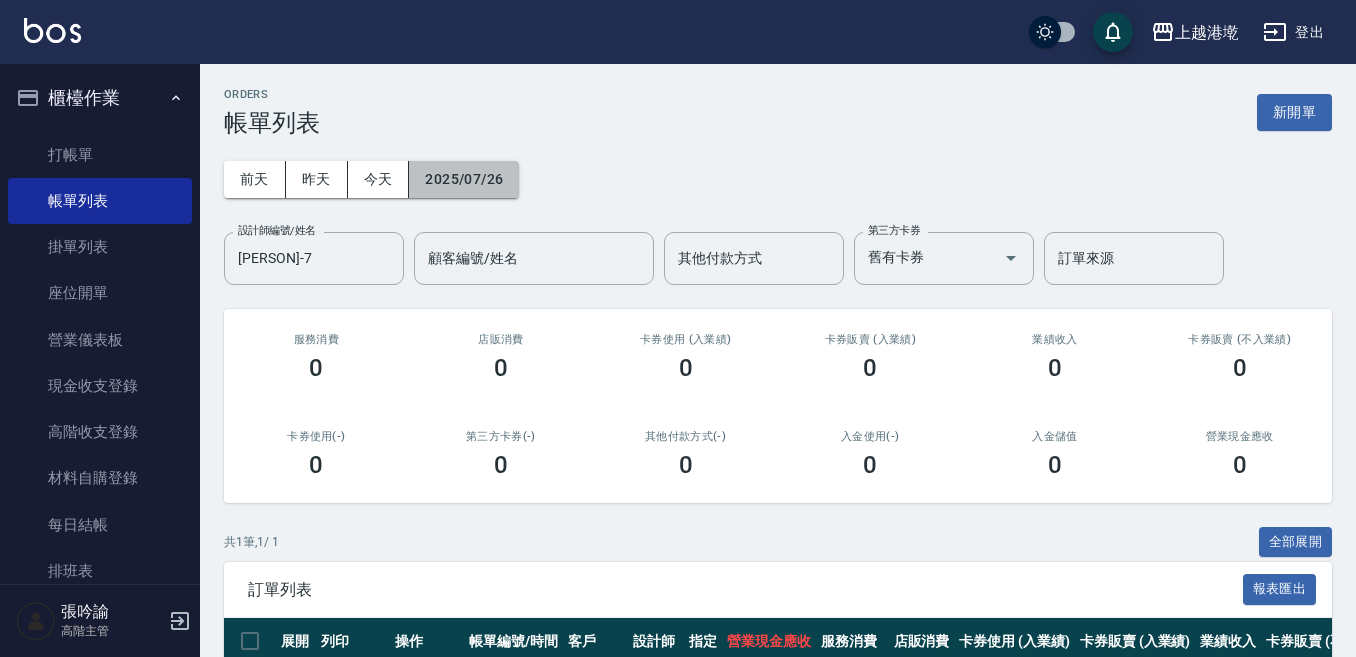 click on "2025/07/26" at bounding box center (464, 179) 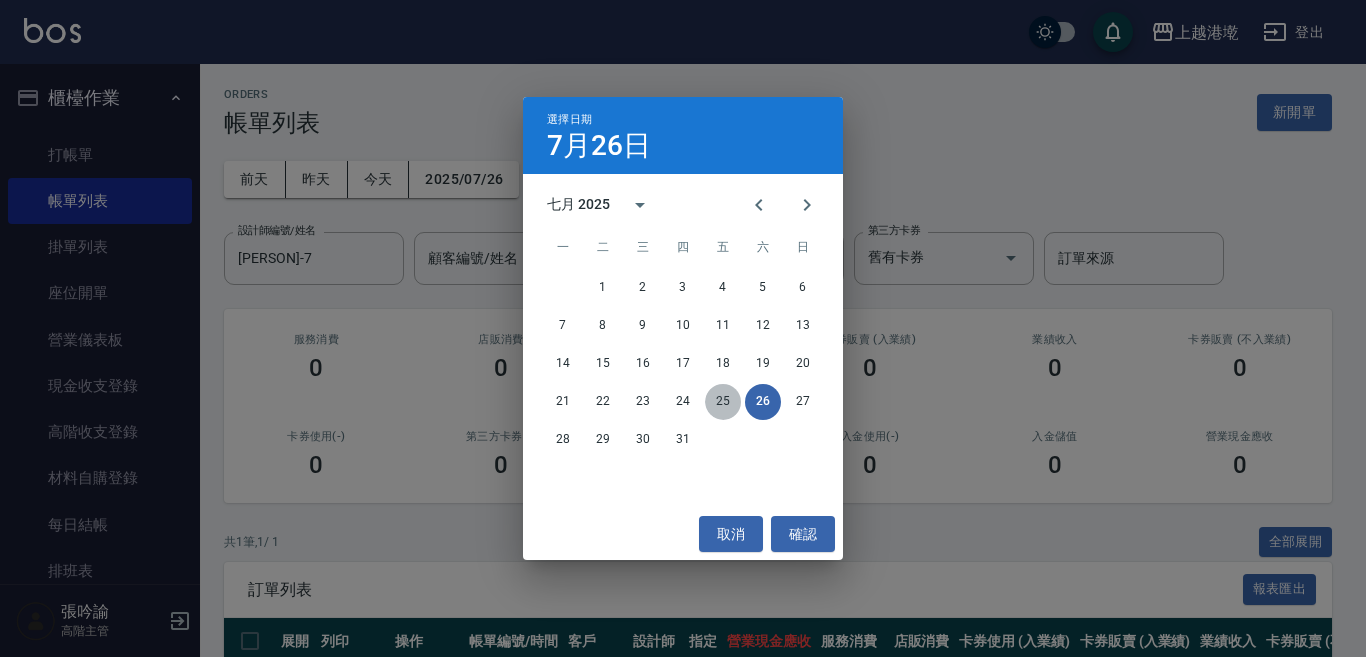 click on "25" at bounding box center [723, 402] 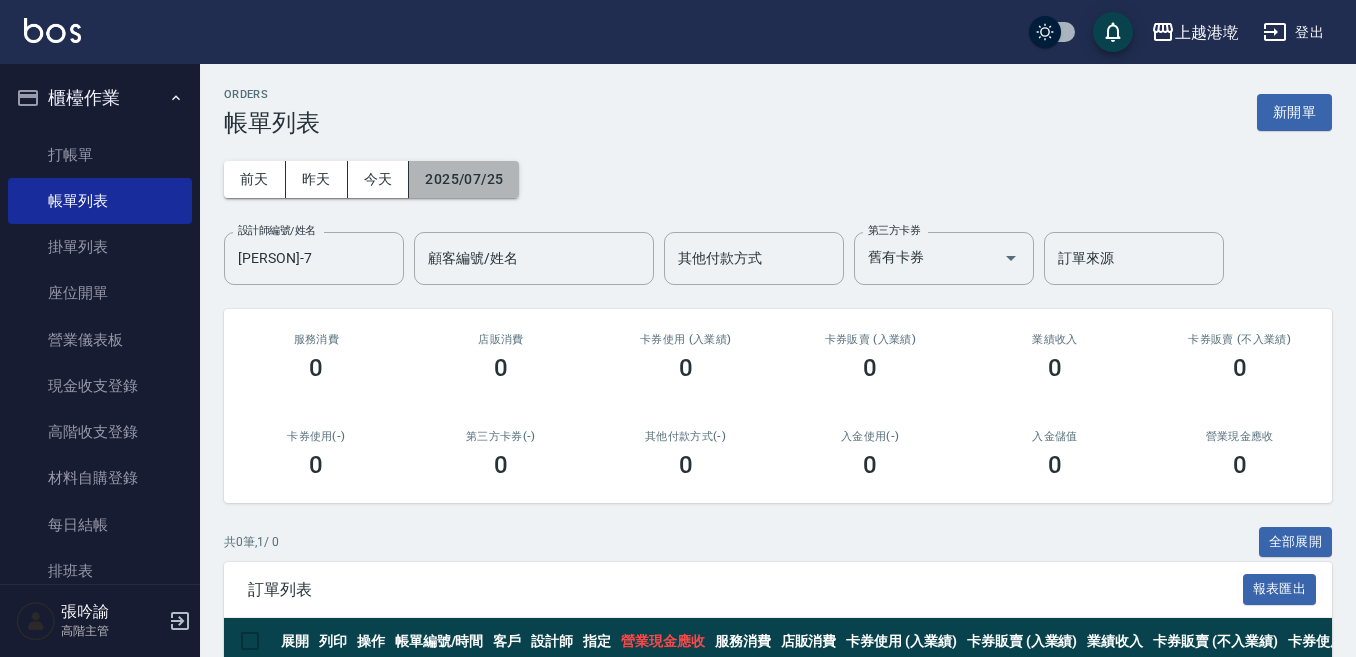 click on "2025/07/25" at bounding box center (464, 179) 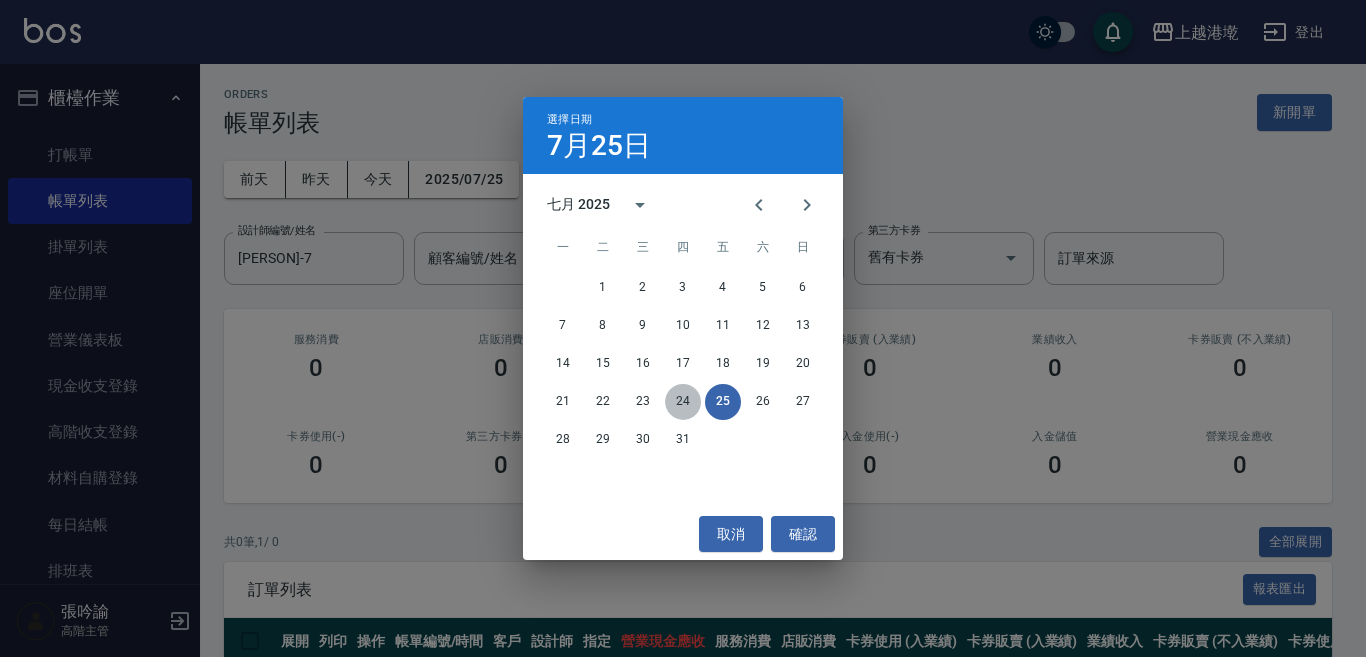 click on "24" at bounding box center [683, 402] 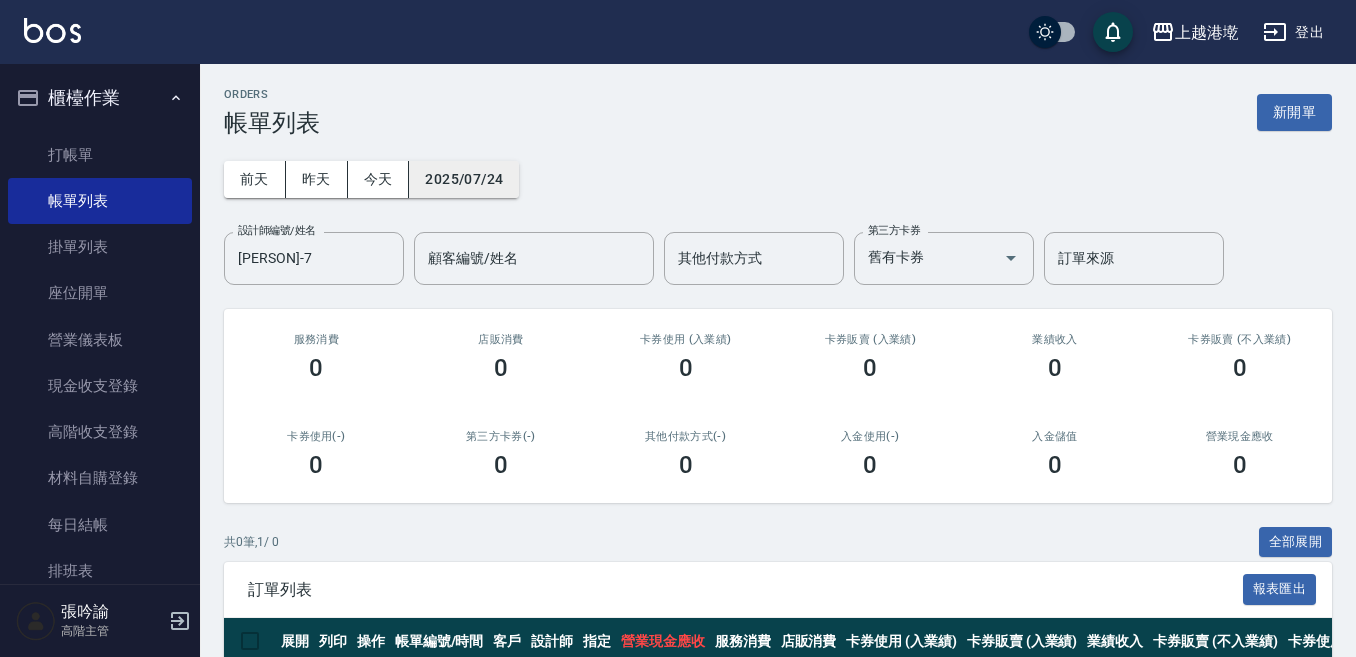 click on "2025/07/24" at bounding box center (464, 179) 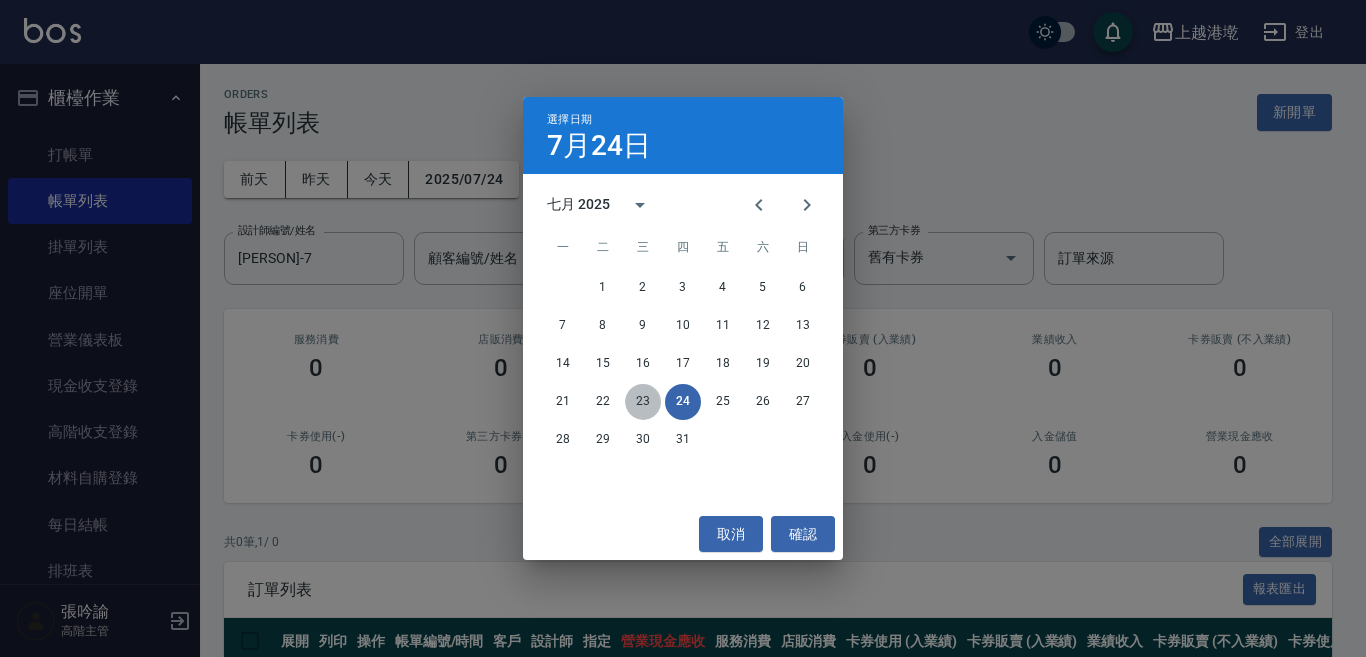 click on "23" at bounding box center (643, 402) 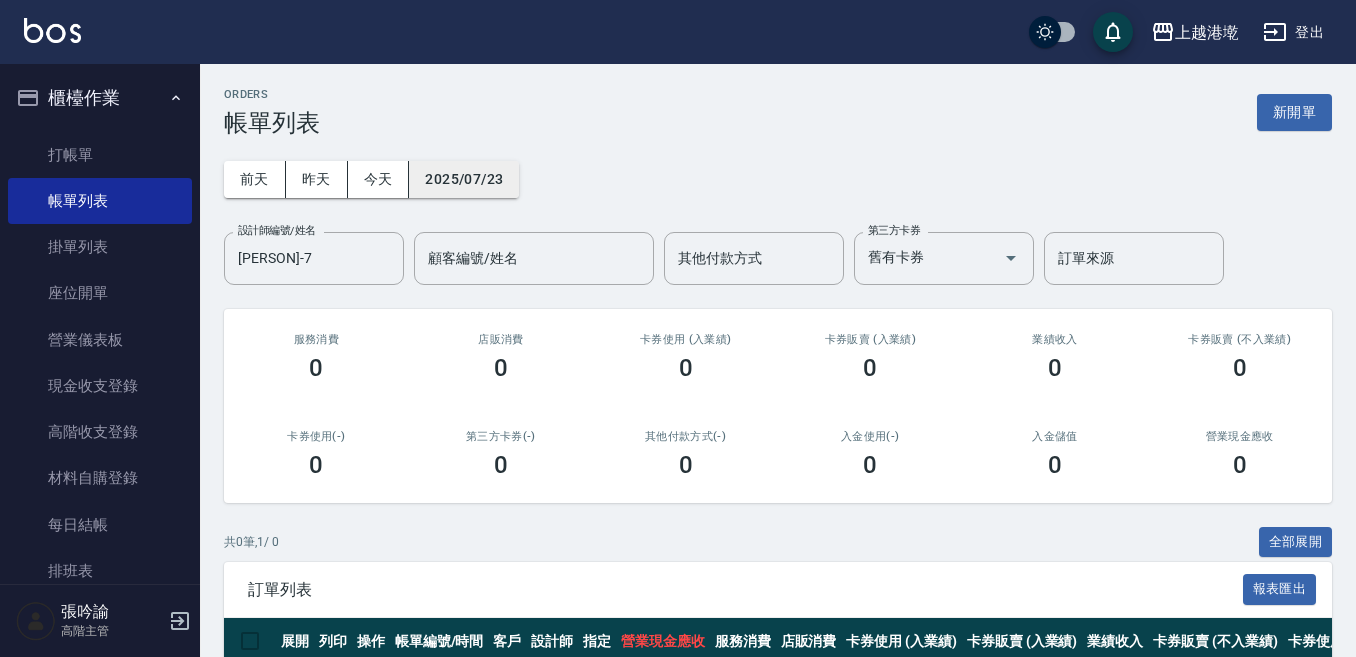 click on "2025/07/23" at bounding box center (464, 179) 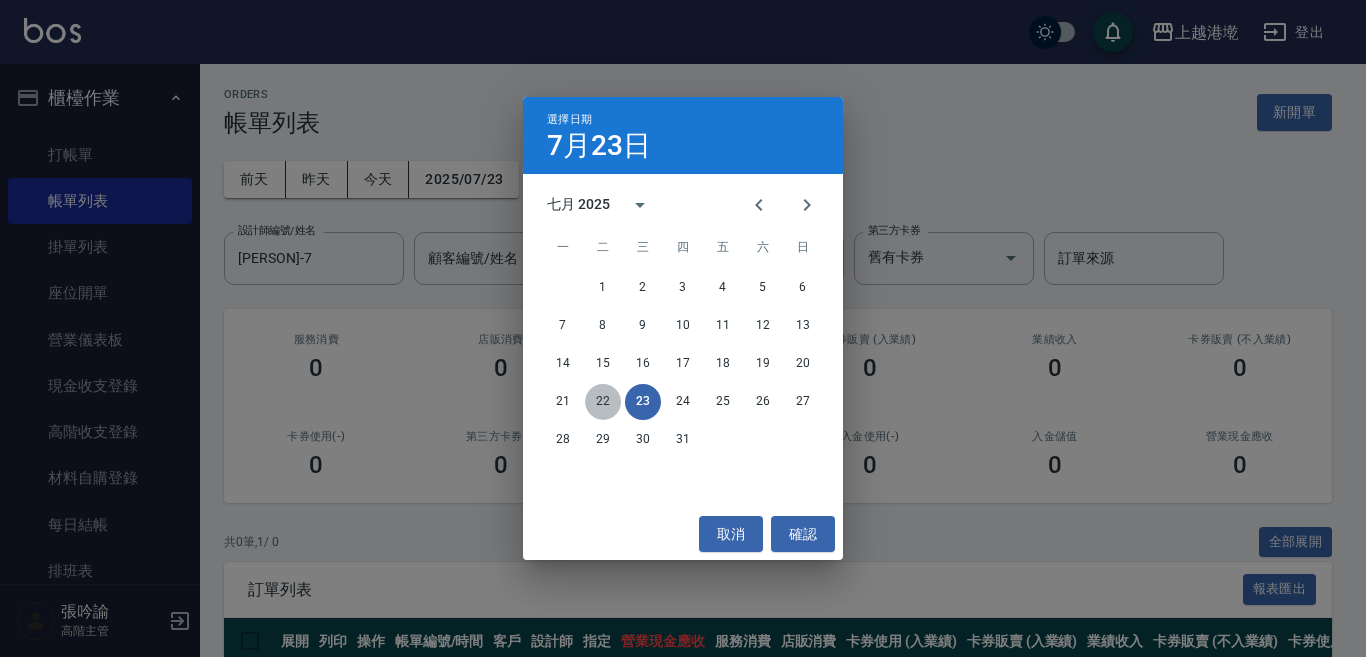 click on "22" at bounding box center [603, 402] 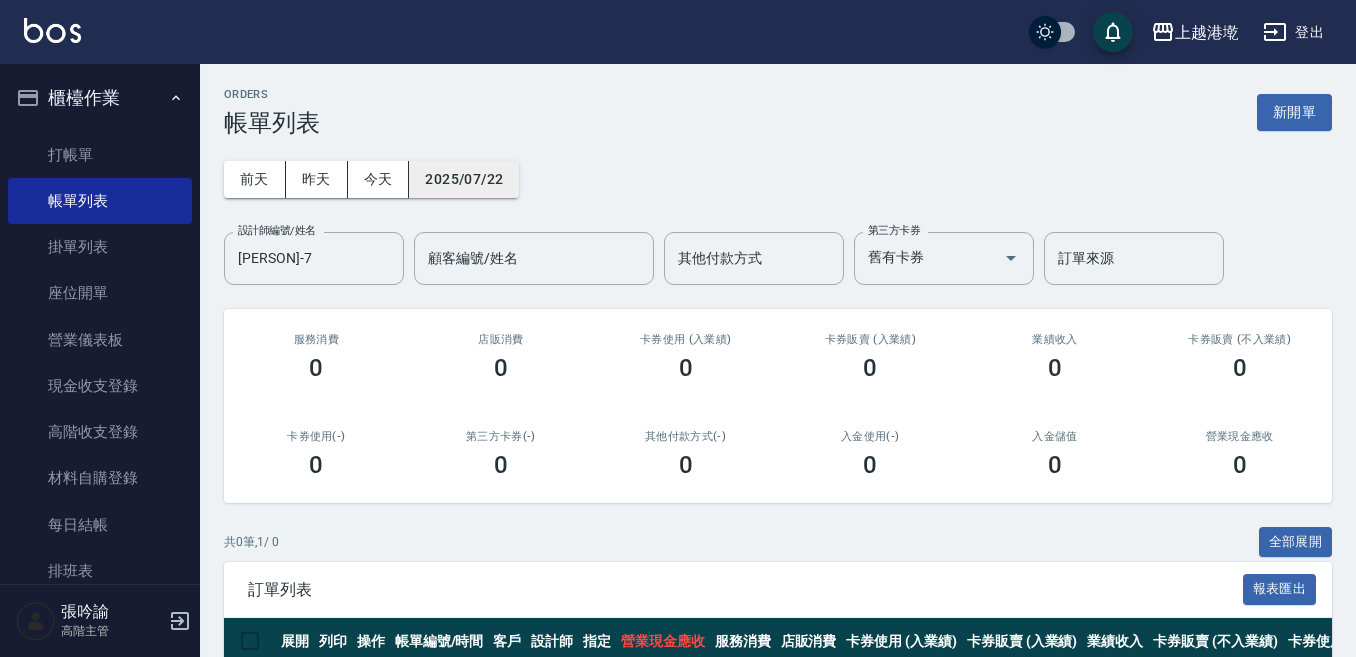 click on "2025/07/22" at bounding box center [464, 179] 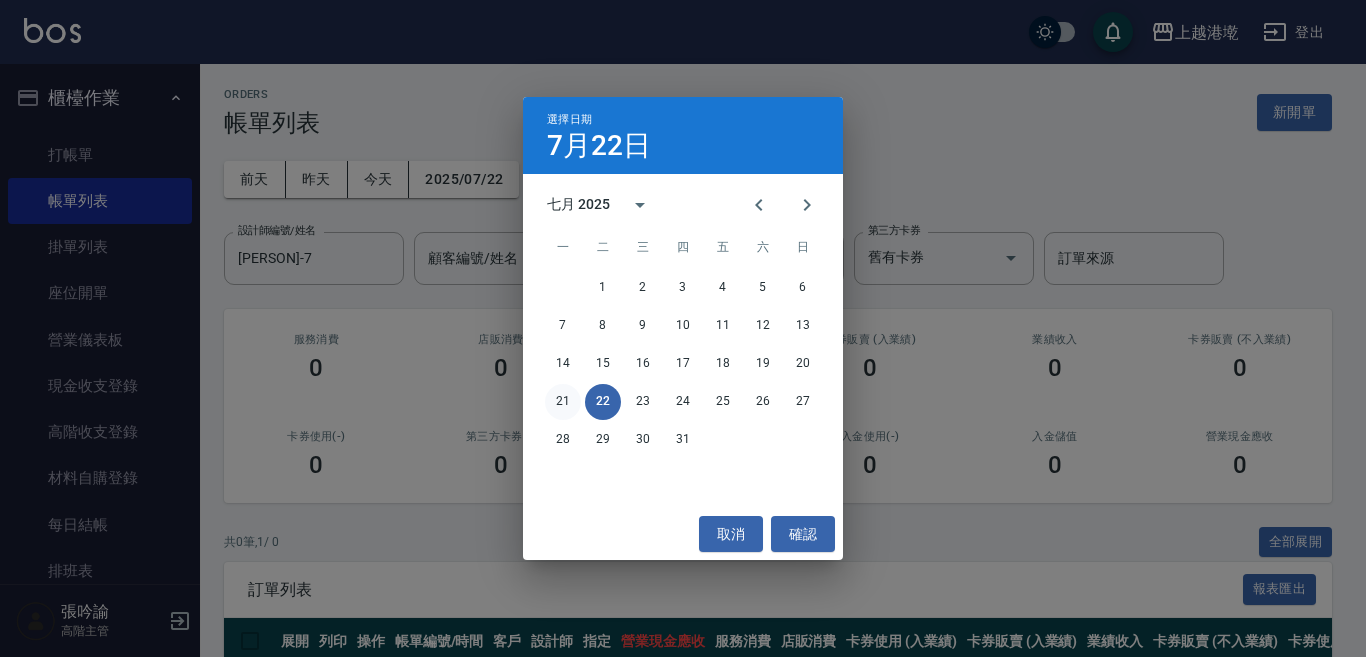click on "21" at bounding box center (563, 402) 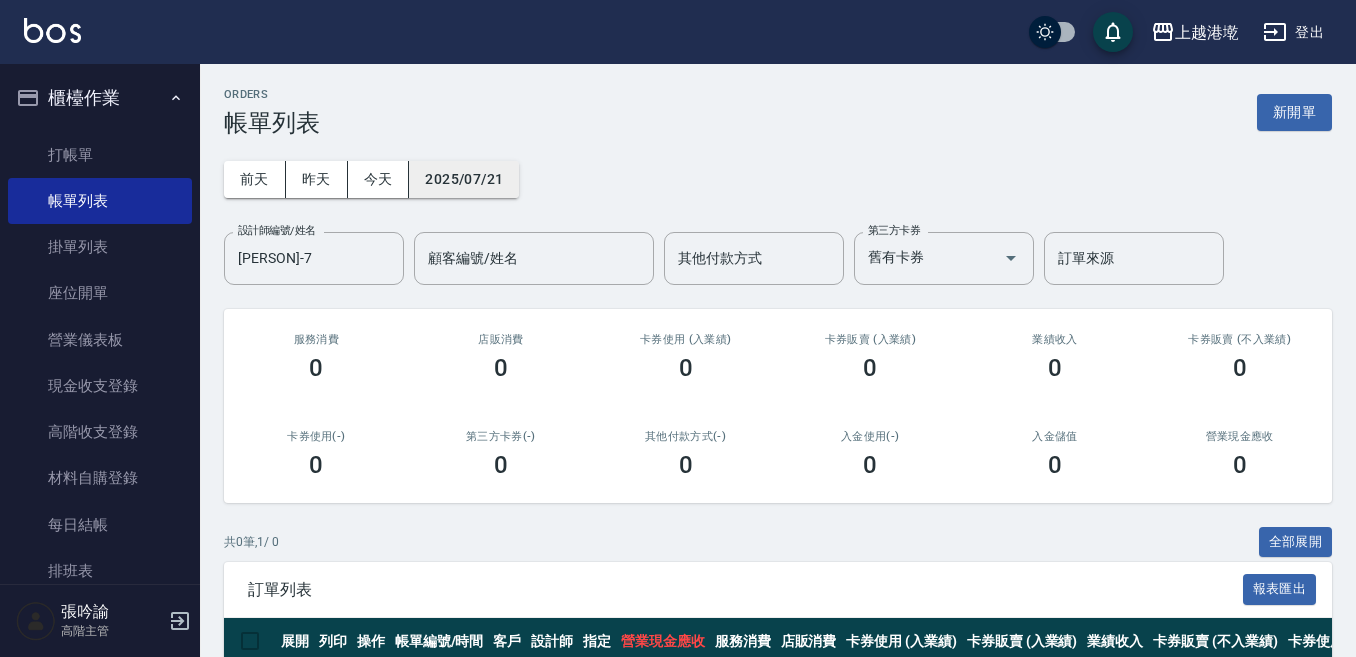 click on "2025/07/21" at bounding box center [464, 179] 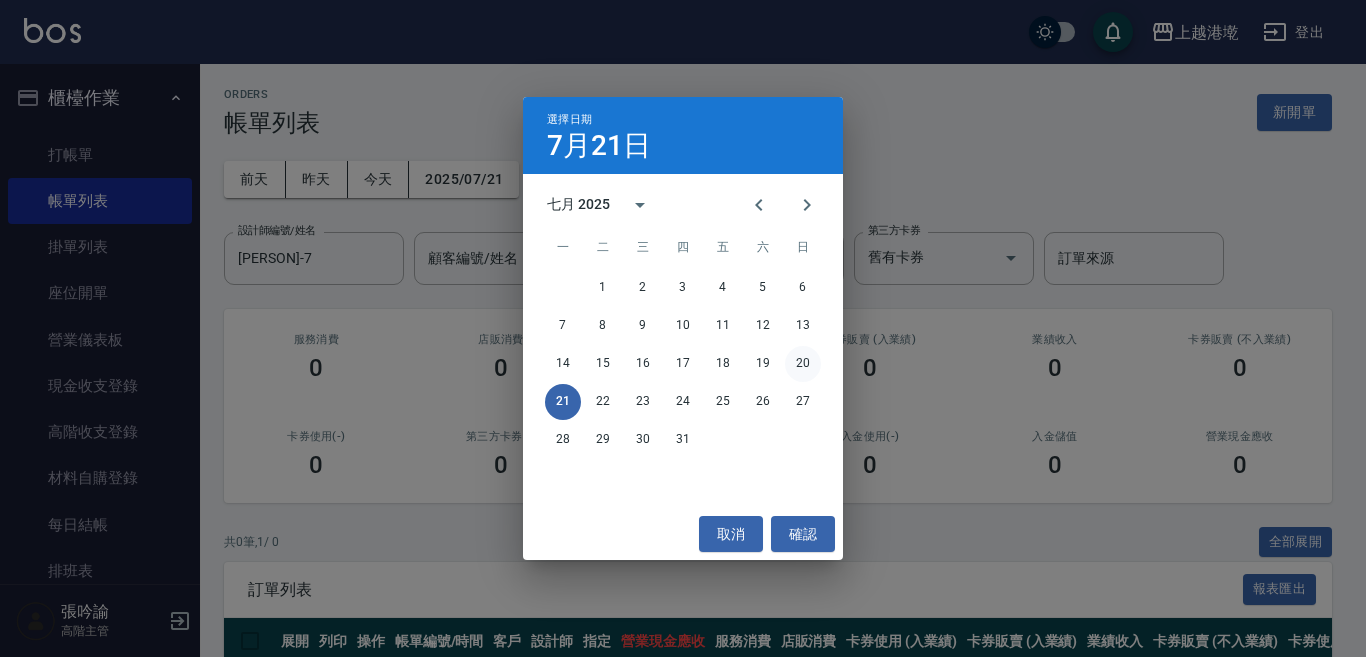 click on "20" at bounding box center (803, 364) 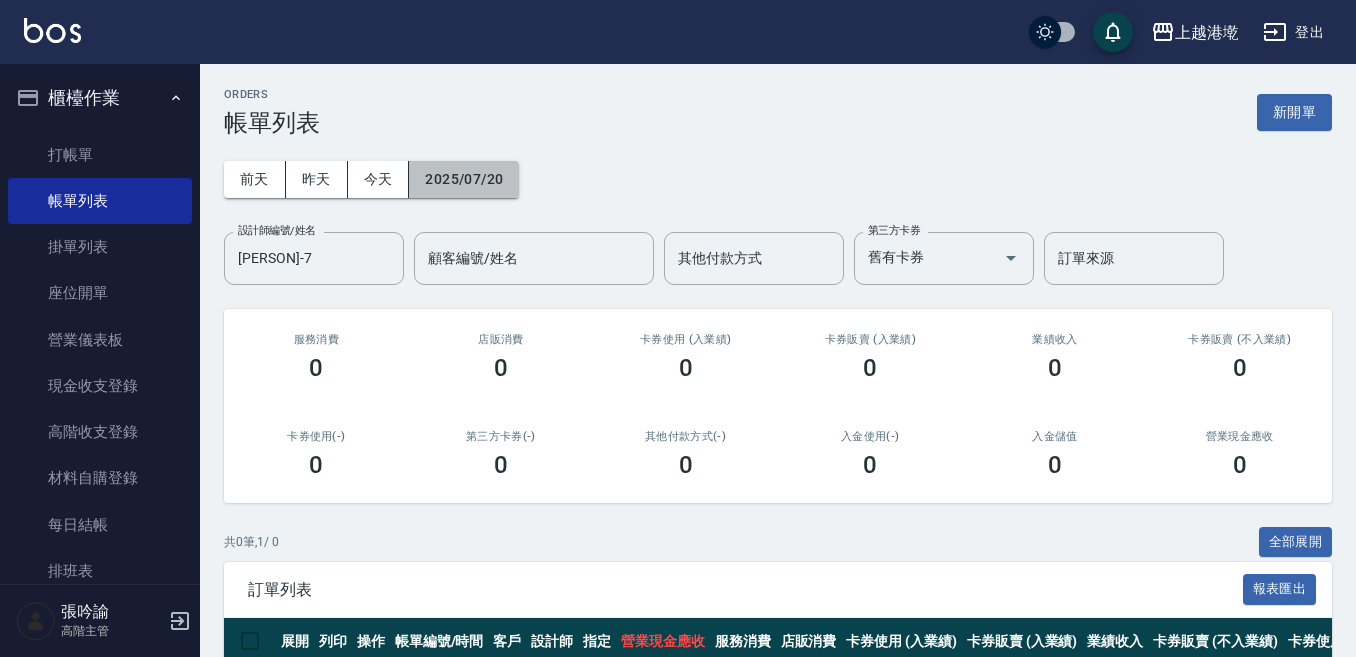drag, startPoint x: 464, startPoint y: 191, endPoint x: 559, endPoint y: 351, distance: 186.07794 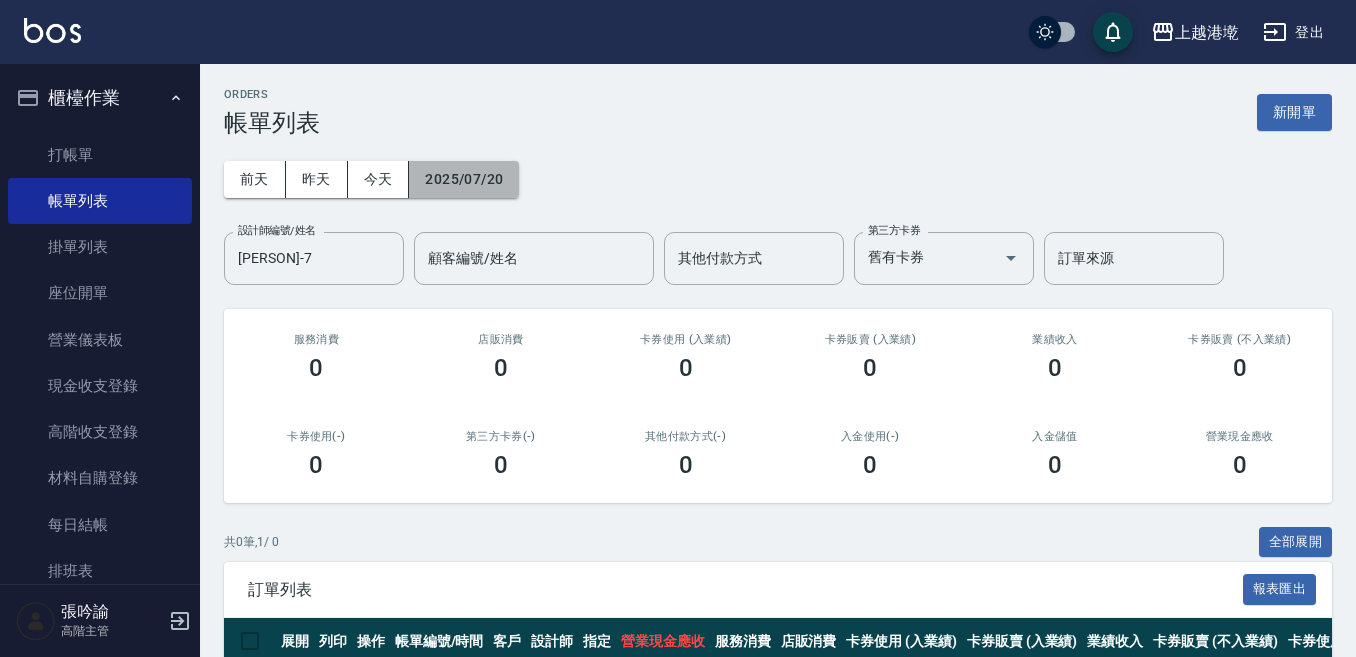 click on "2025/07/20" at bounding box center (464, 179) 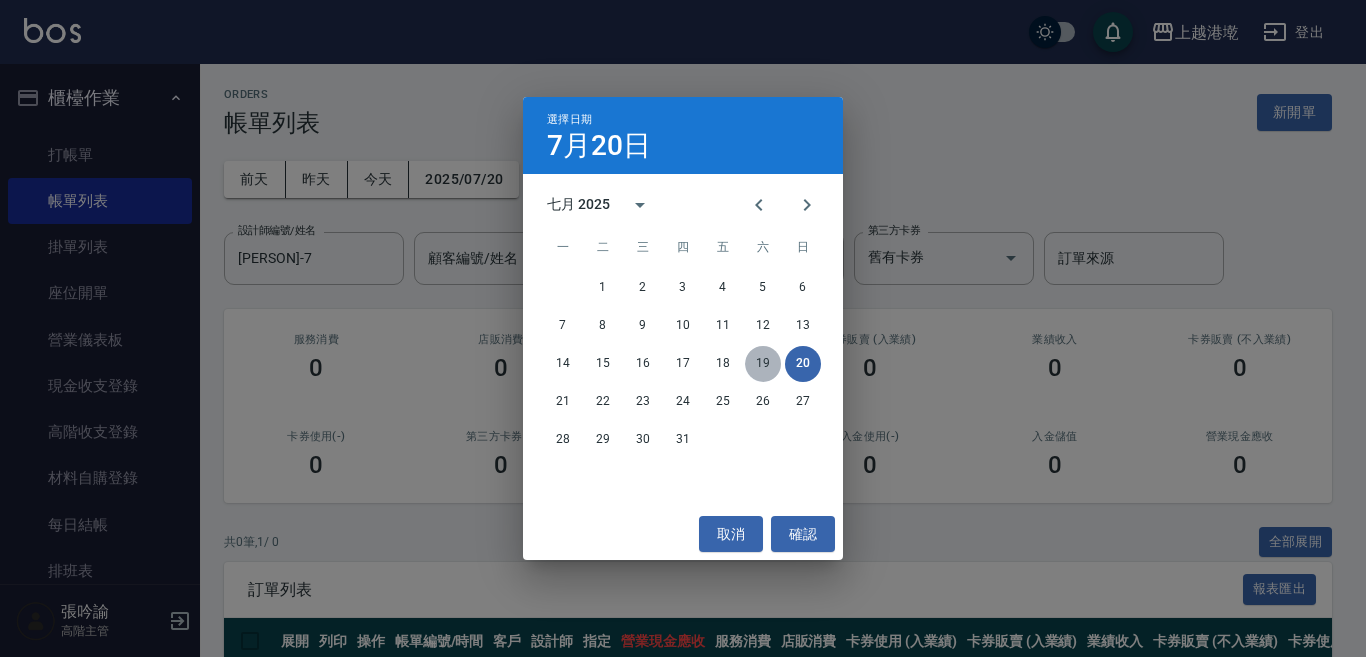 click on "19" at bounding box center (763, 364) 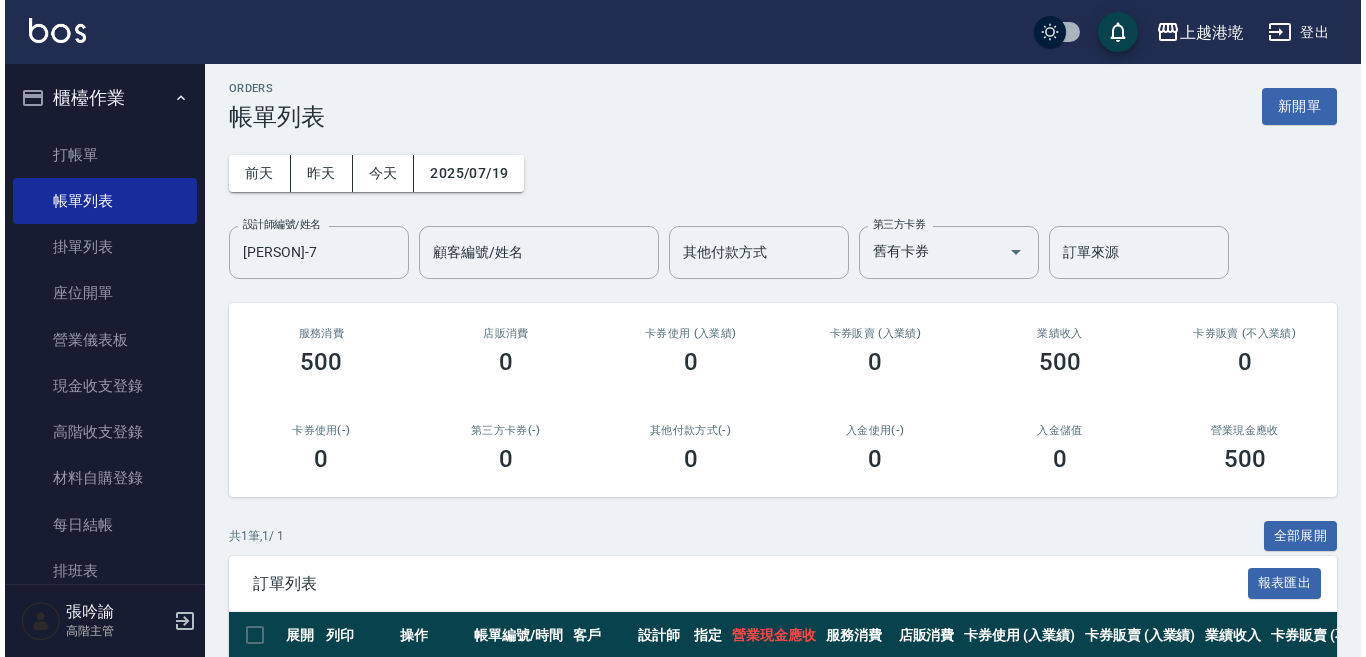 scroll, scrollTop: 0, scrollLeft: 0, axis: both 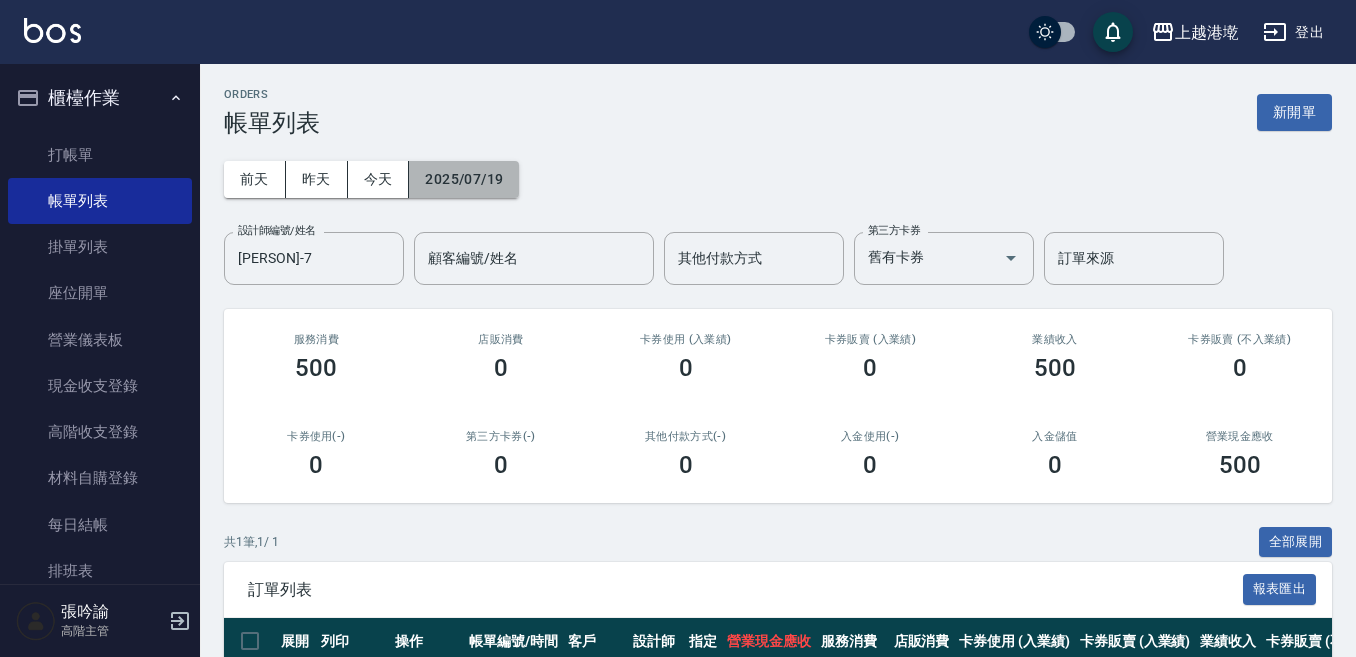 click on "2025/07/19" at bounding box center (464, 179) 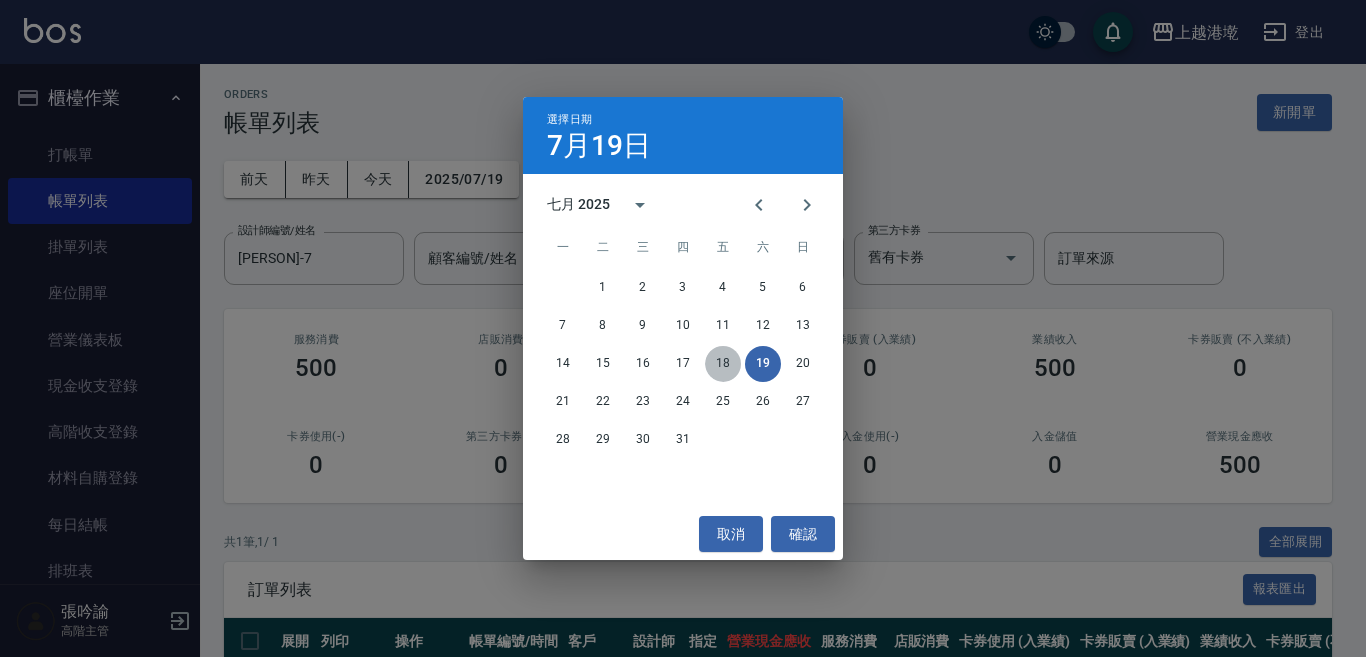 click on "18" at bounding box center [723, 364] 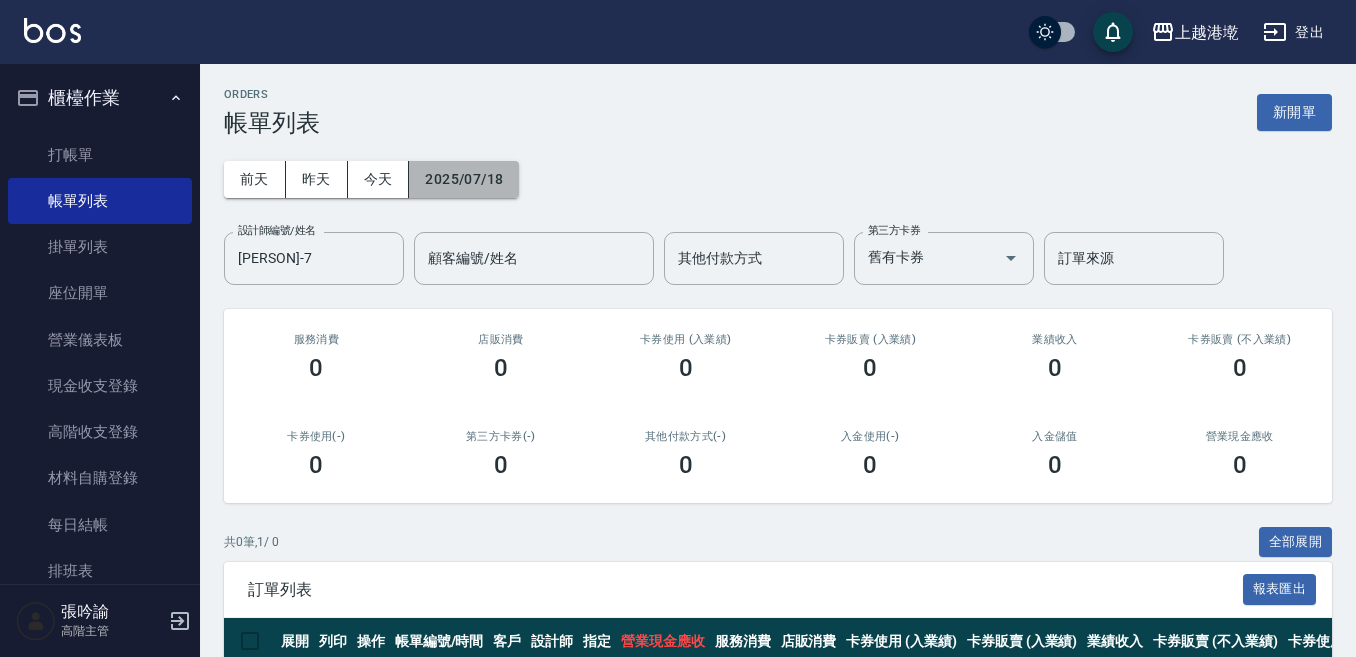 click on "2025/07/18" at bounding box center (464, 179) 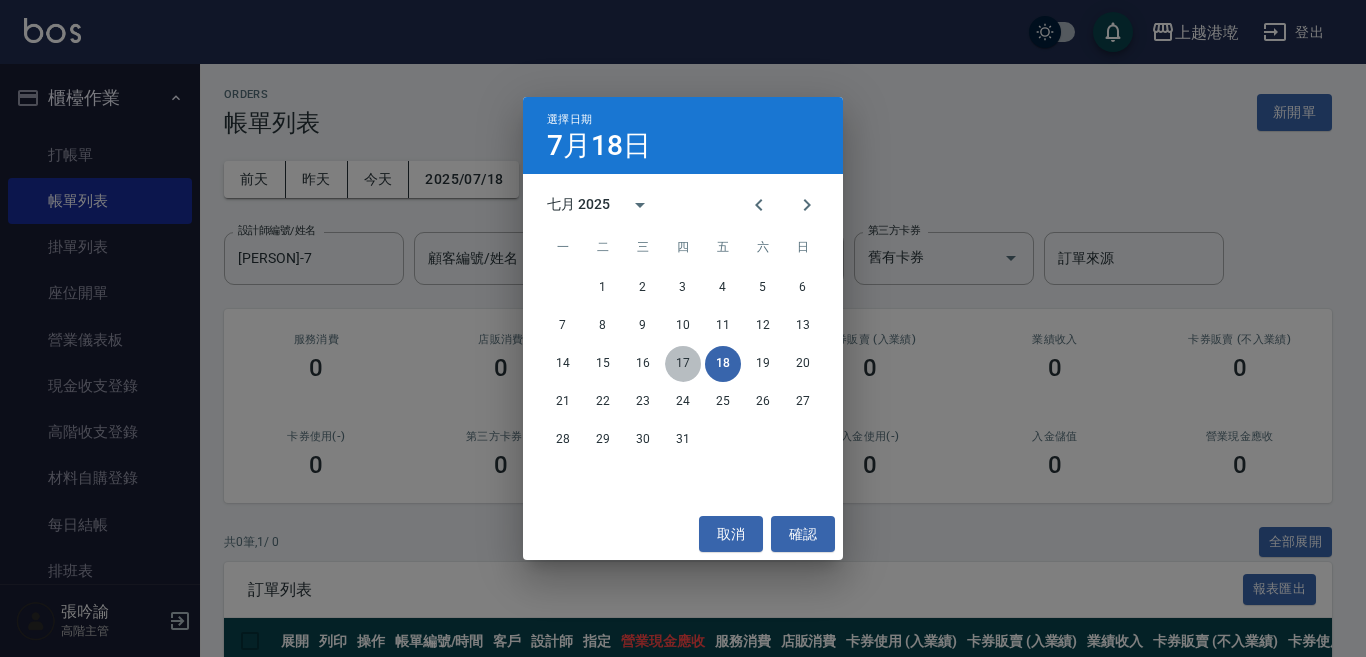 click on "17" at bounding box center (683, 364) 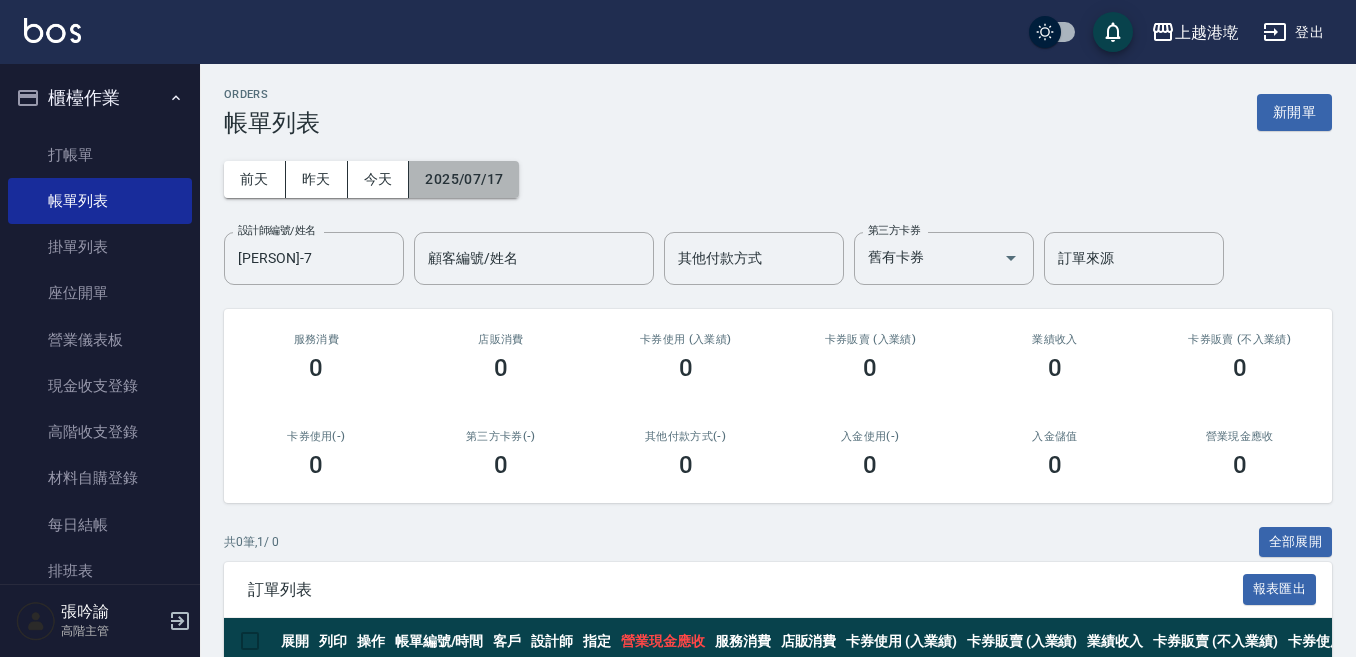 drag, startPoint x: 452, startPoint y: 183, endPoint x: 455, endPoint y: 193, distance: 10.440307 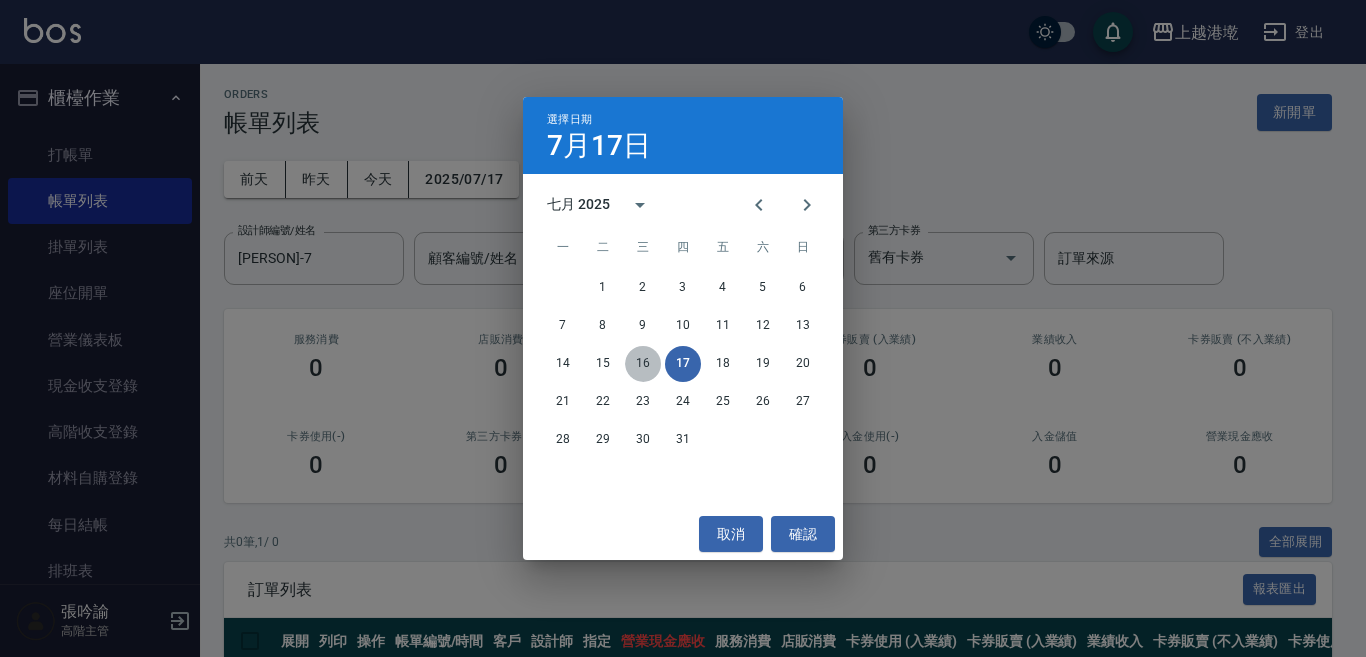 click on "16" at bounding box center (643, 364) 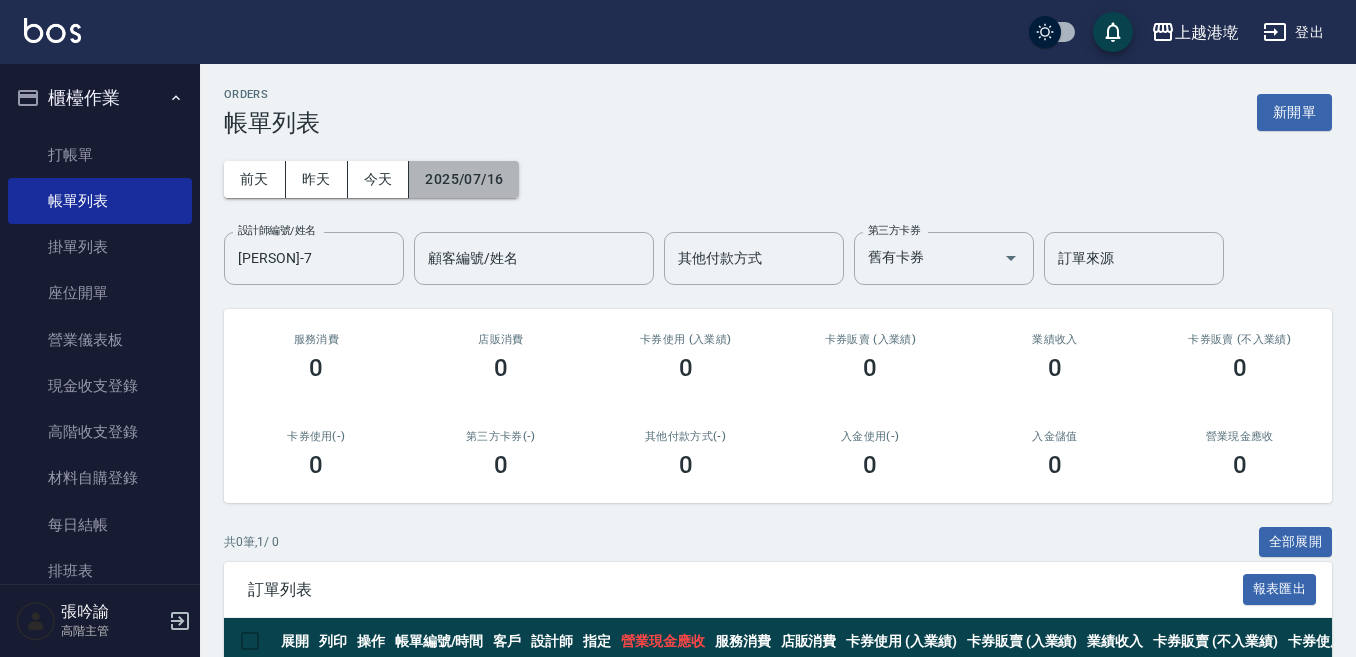 click on "2025/07/16" at bounding box center [464, 179] 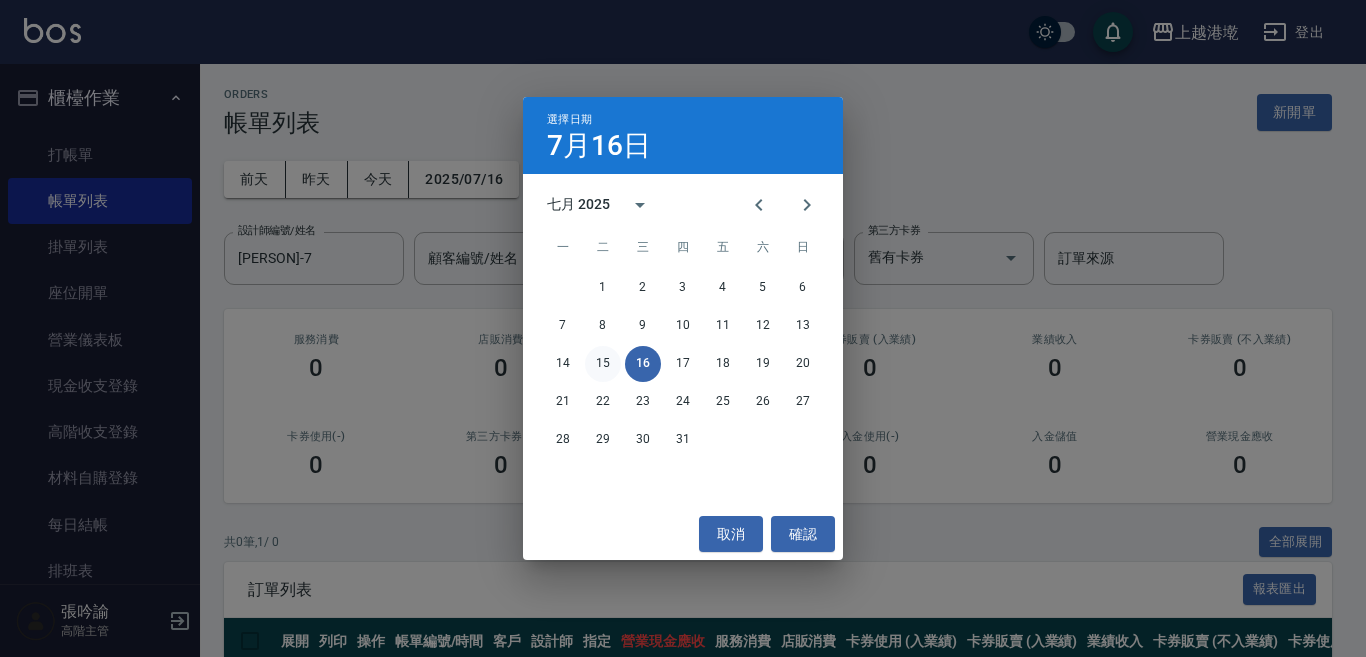 click on "15" at bounding box center [603, 364] 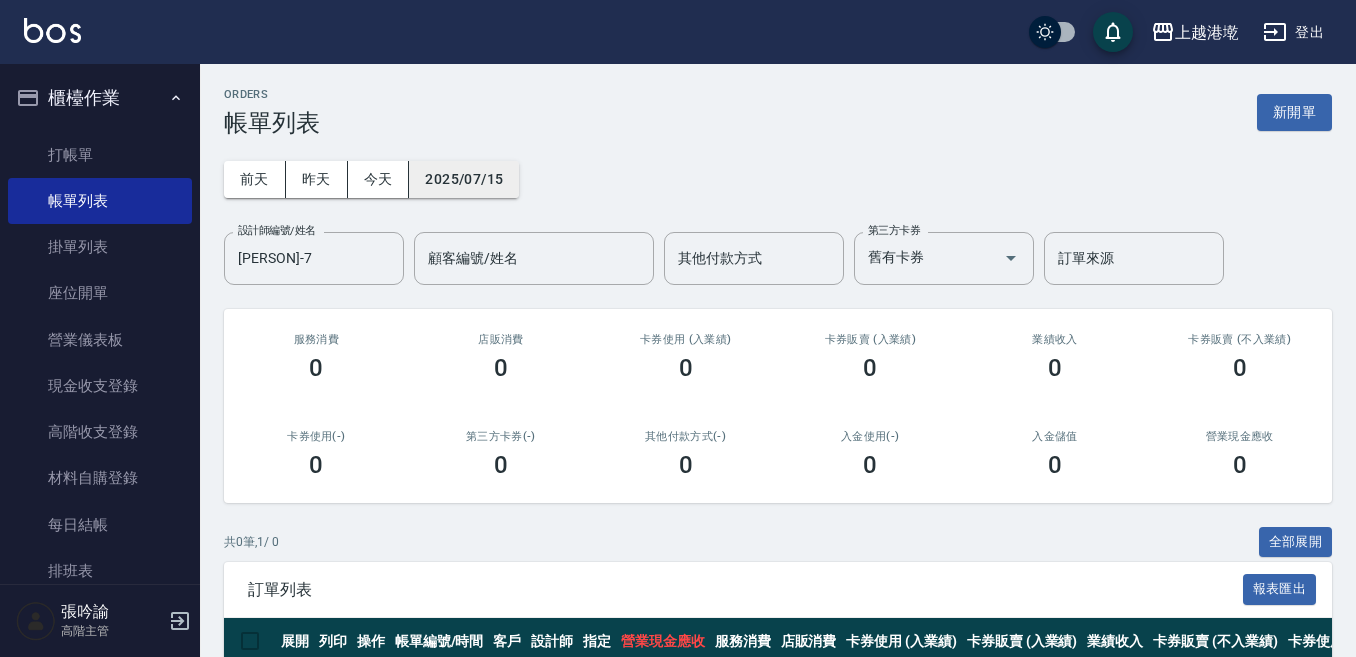 click on "2025/07/15" at bounding box center [464, 179] 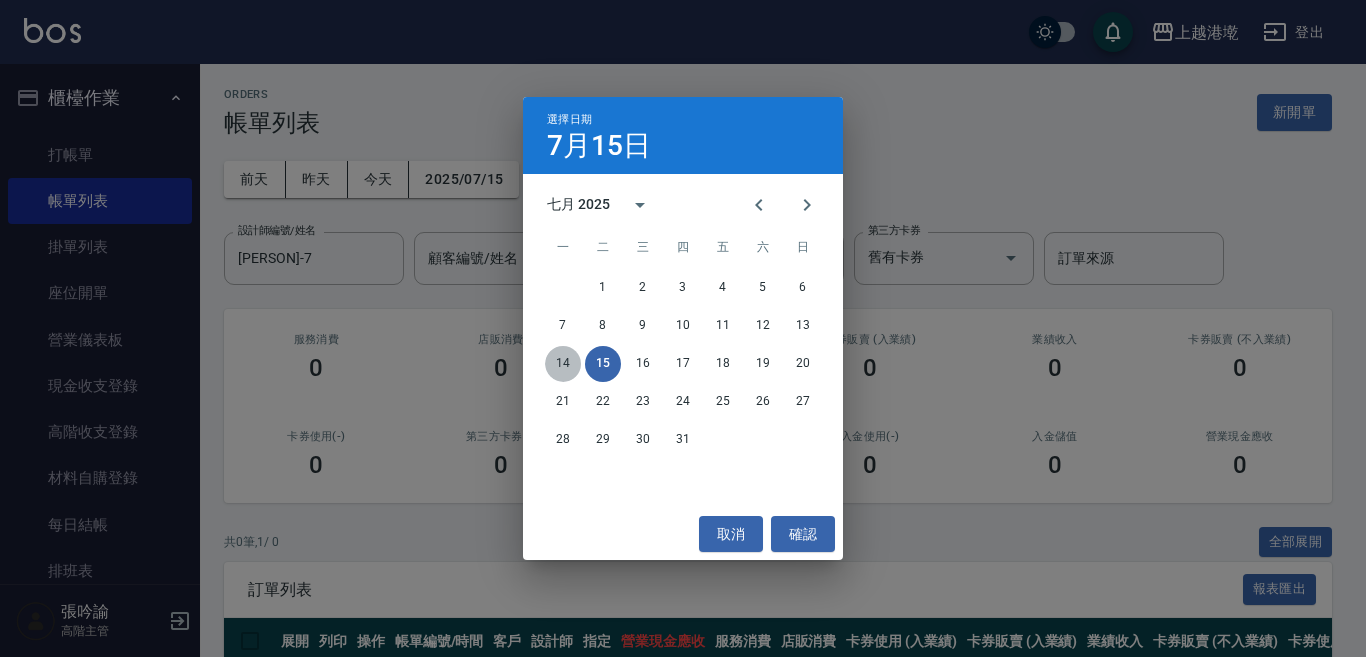 click on "14" at bounding box center [563, 364] 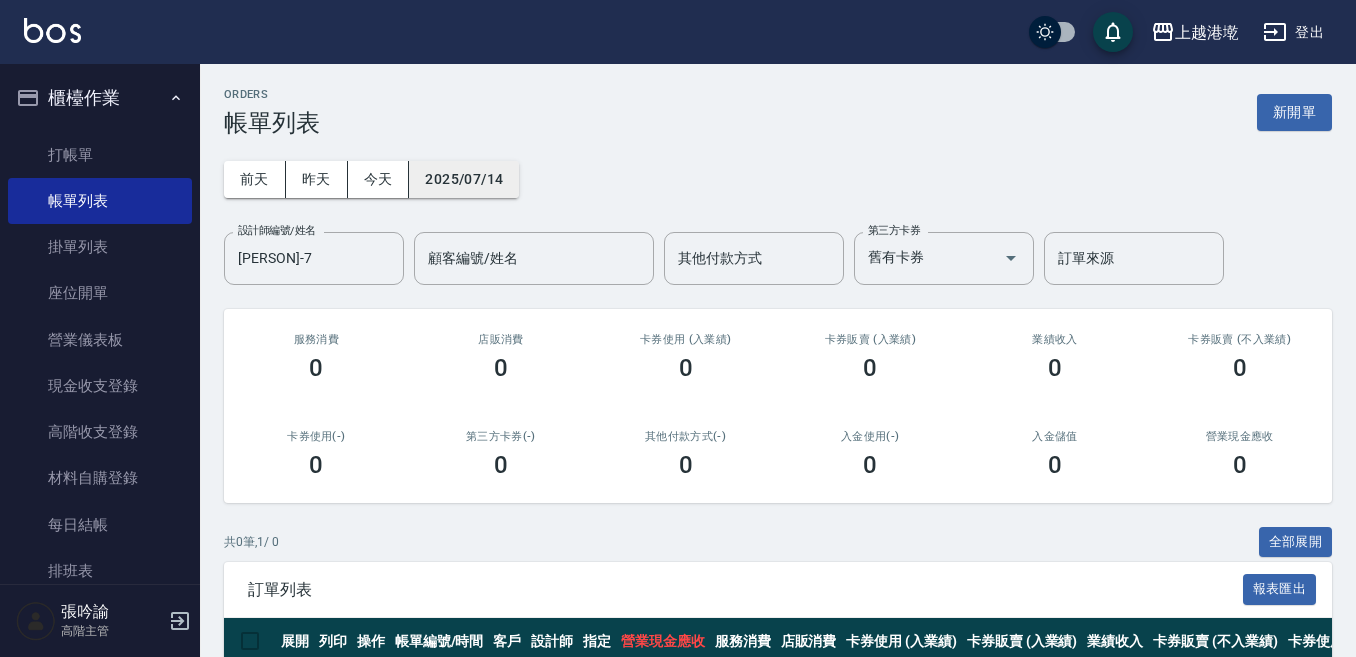 drag, startPoint x: 474, startPoint y: 158, endPoint x: 483, endPoint y: 182, distance: 25.632011 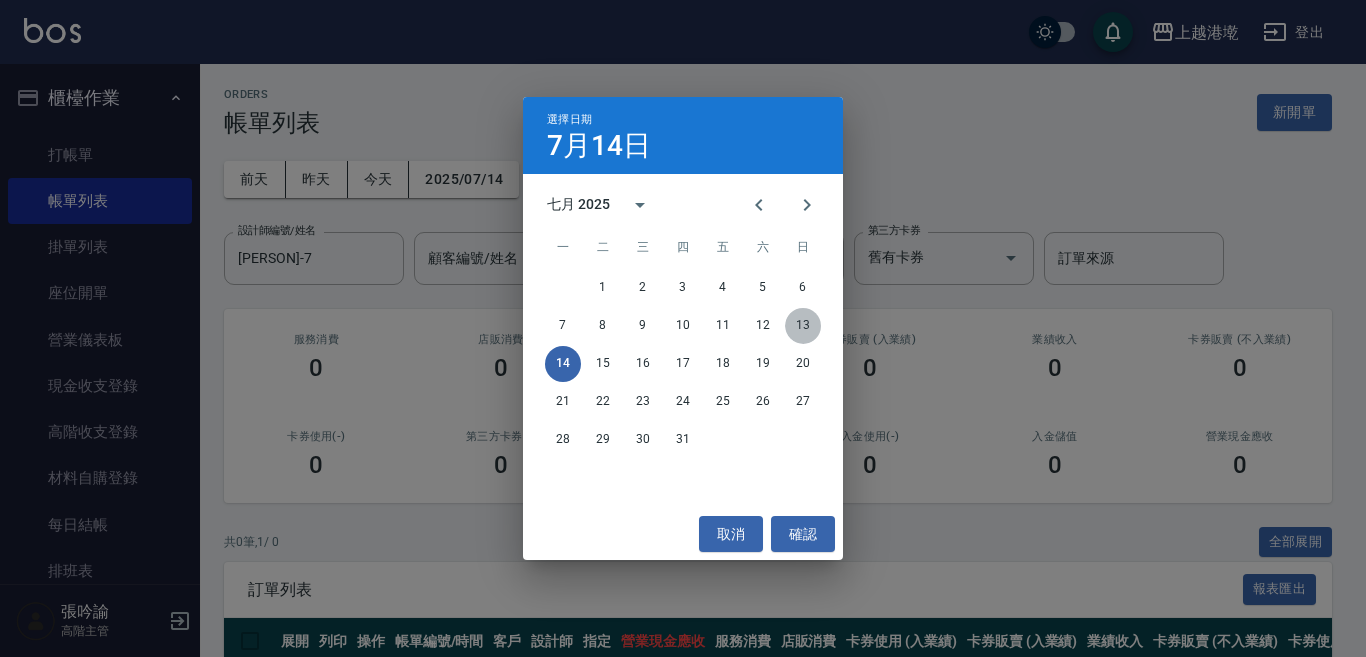 click on "13" at bounding box center (803, 326) 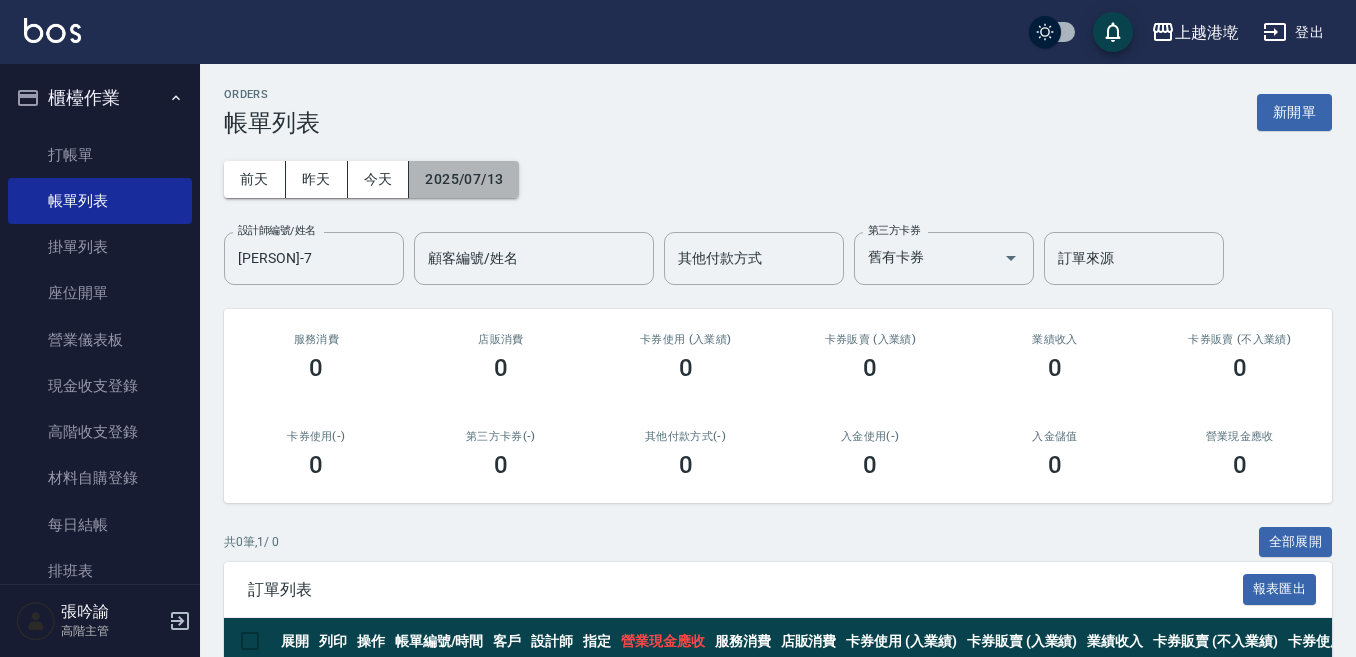 click on "2025/07/13" at bounding box center (464, 179) 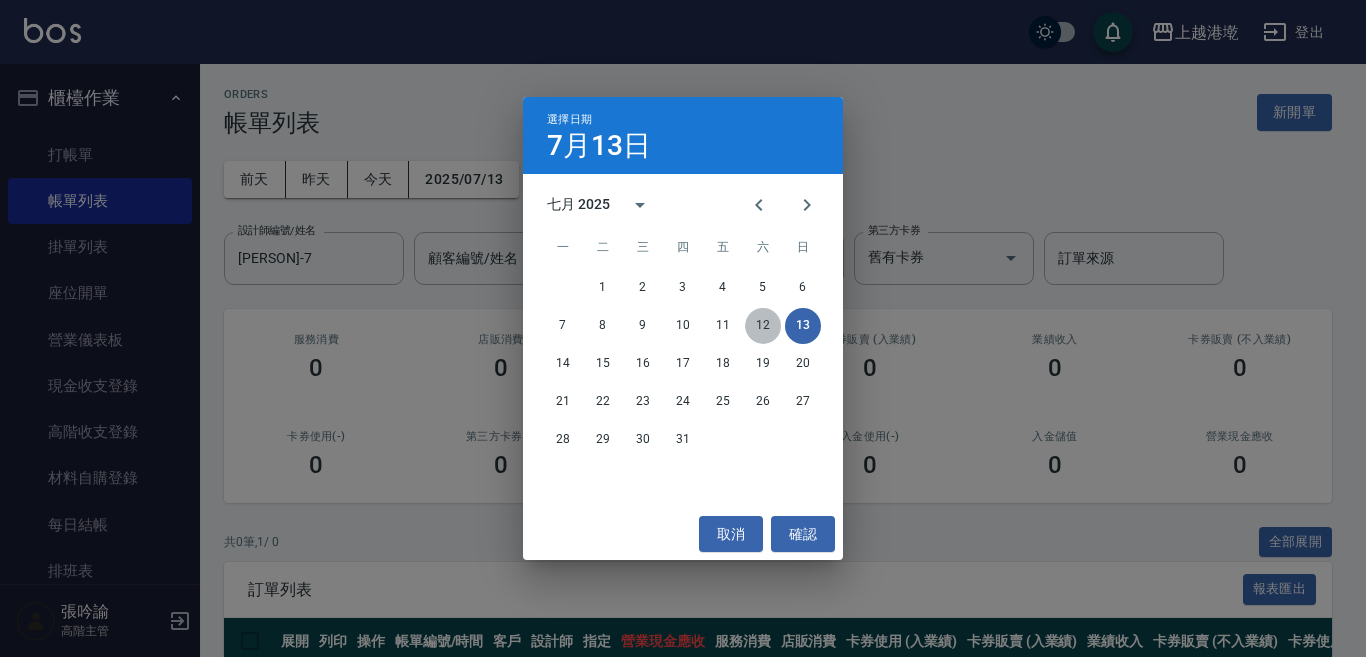 click on "12" at bounding box center [763, 326] 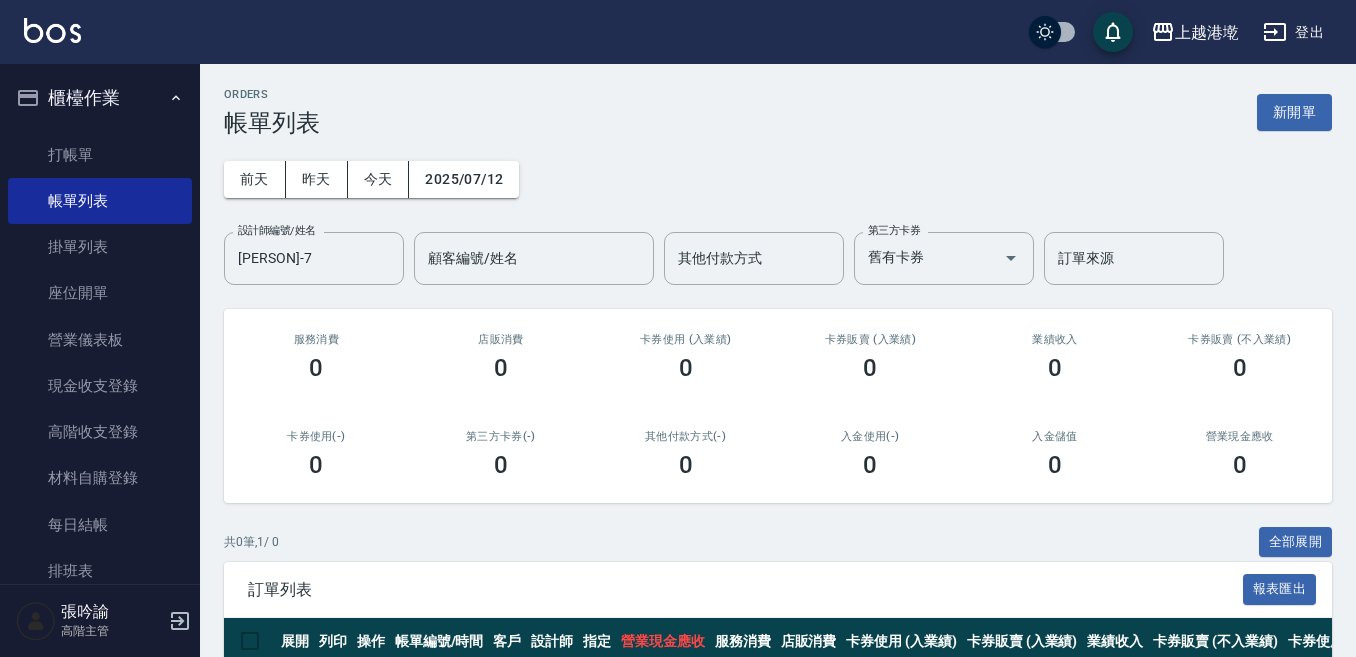 click on "前天 昨天 今天 2025/07/12 設計師編號/姓名 [PERSON]-7 設計師編號/姓名 顧客編號/姓名 顧客編號/姓名 其他付款方式 其他付款方式 第三方卡券 舊有卡券 第三方卡券 訂單來源 訂單來源" at bounding box center (778, 211) 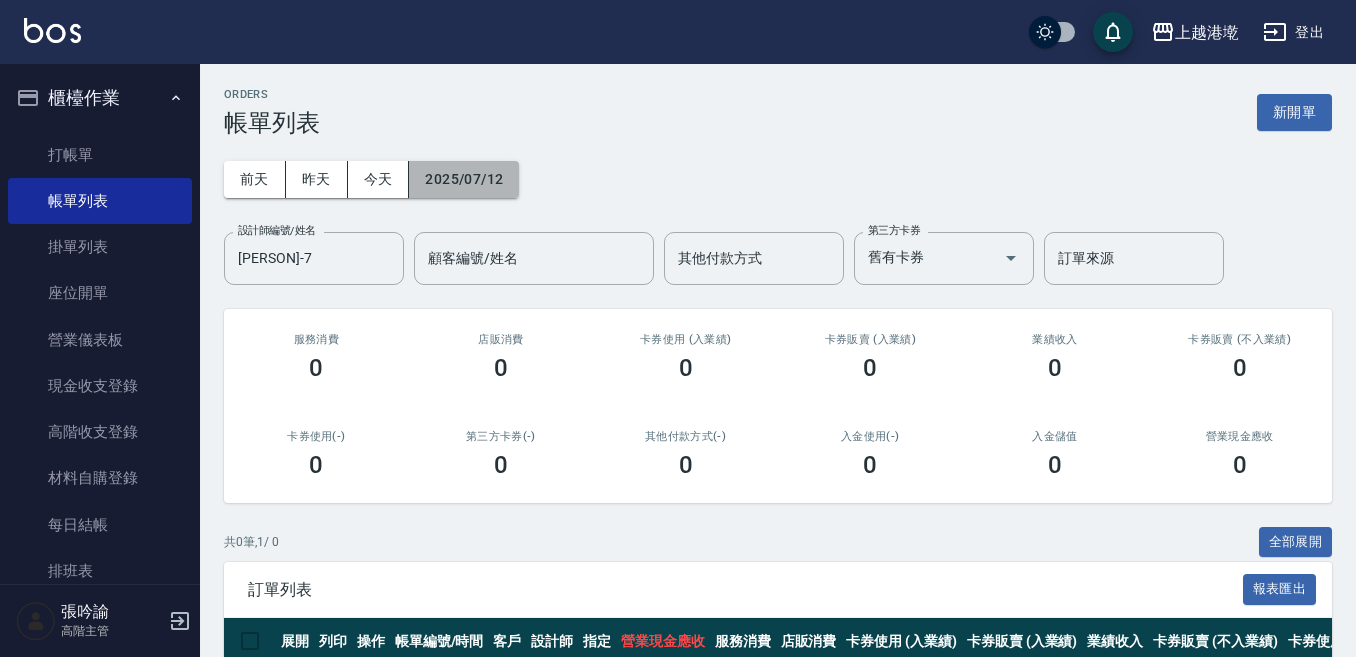 click on "2025/07/12" at bounding box center [464, 179] 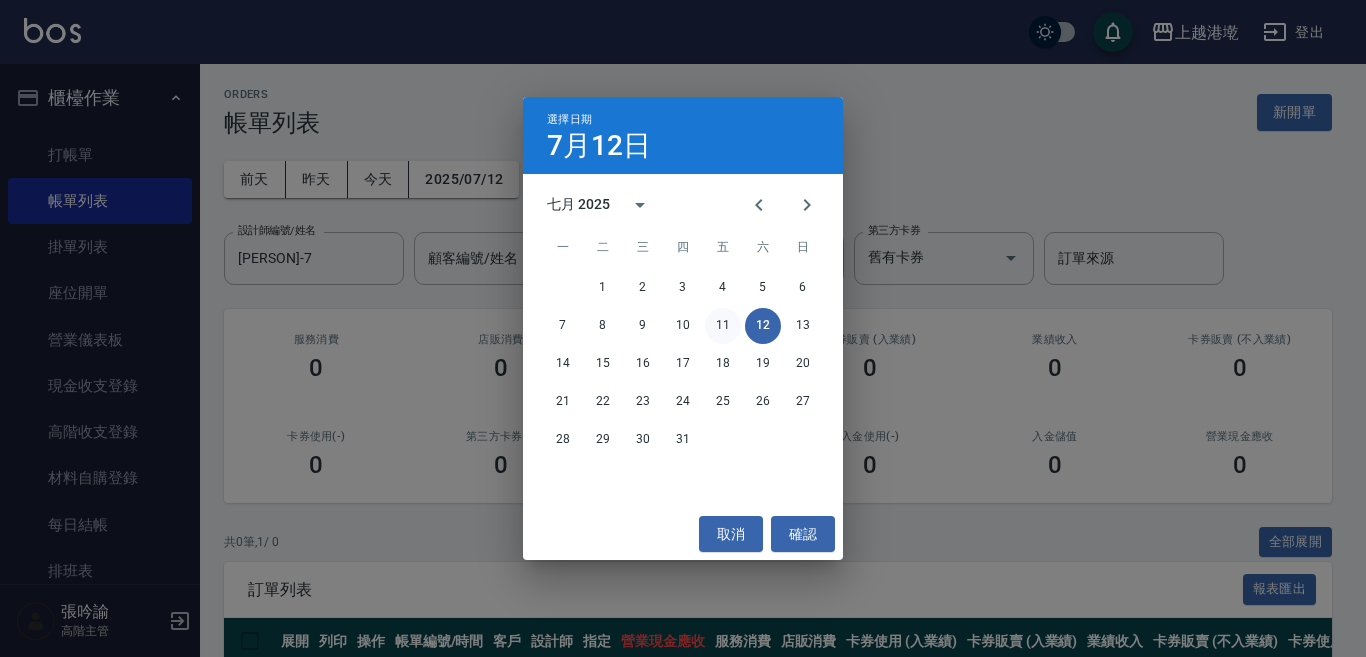 click on "11" at bounding box center (723, 326) 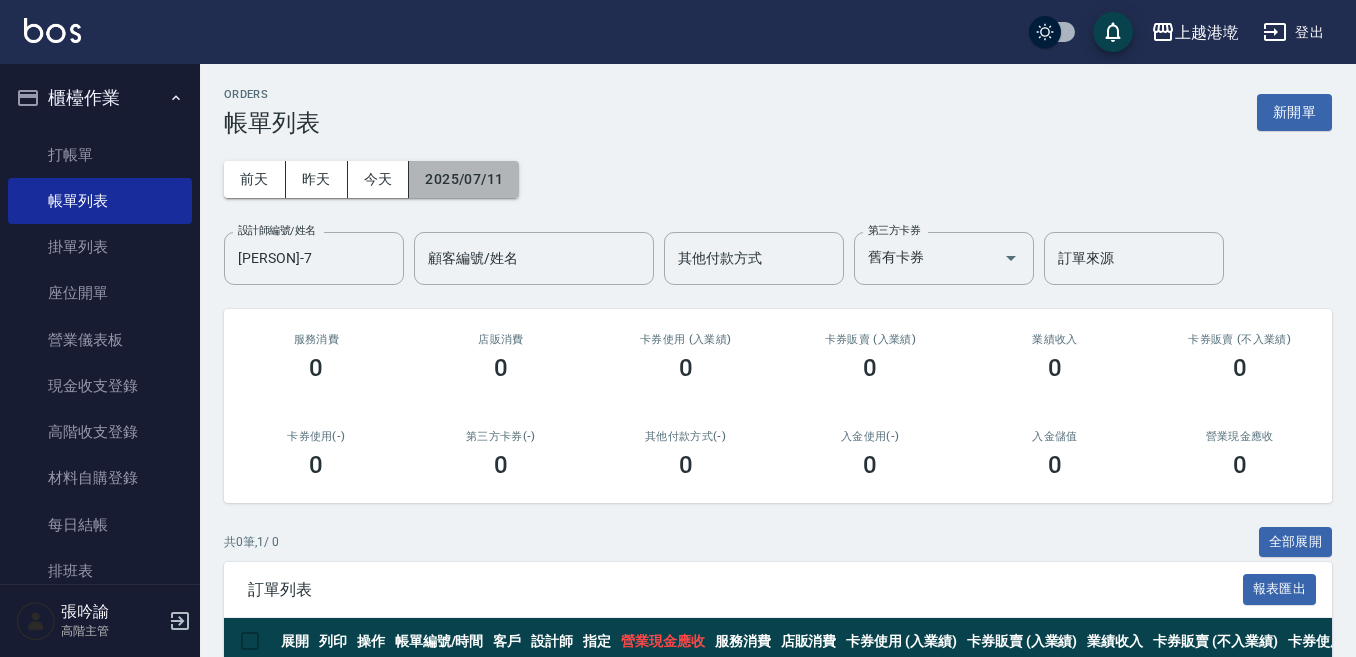 click on "2025/07/11" at bounding box center (464, 179) 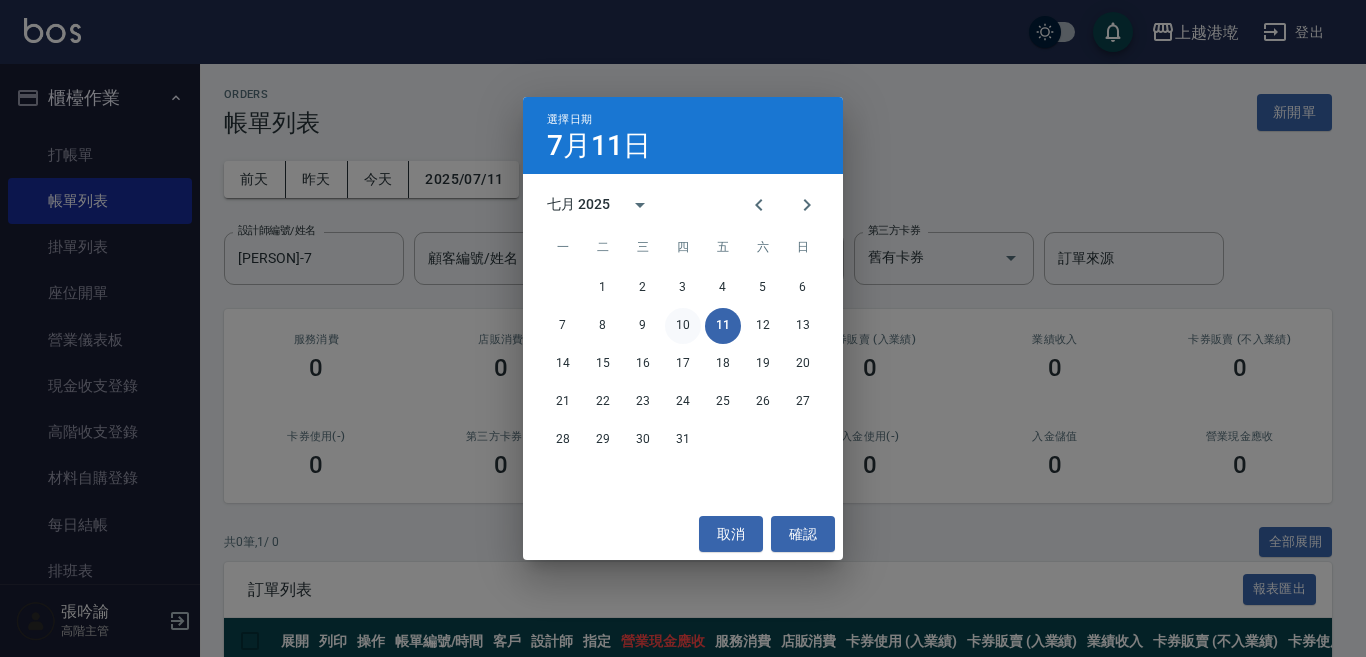 click on "10" at bounding box center [683, 326] 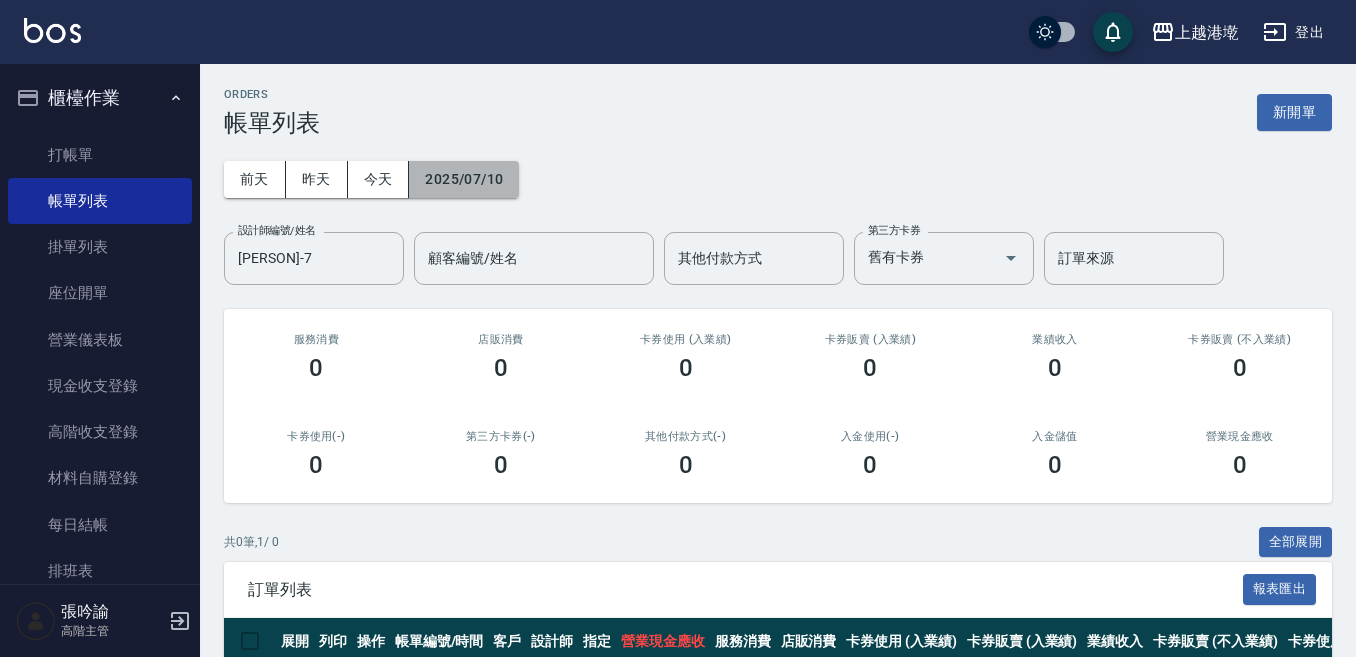click on "2025/07/10" at bounding box center (464, 179) 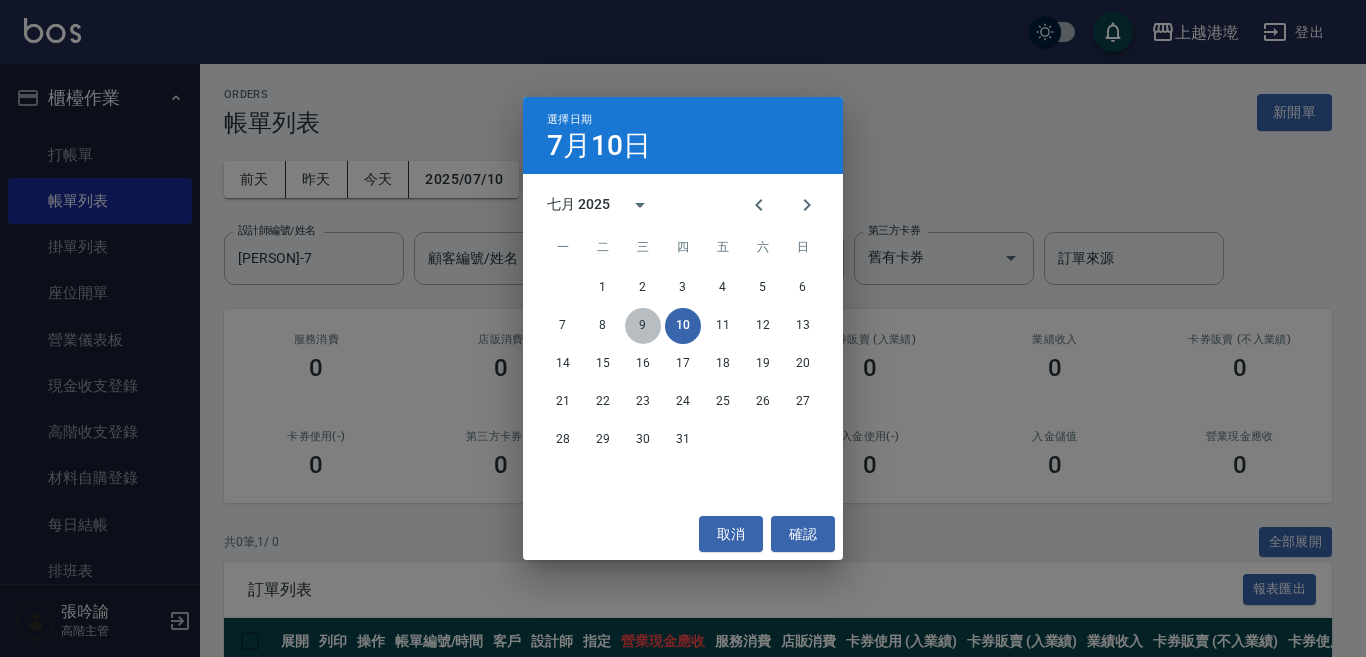 click on "9" at bounding box center (643, 326) 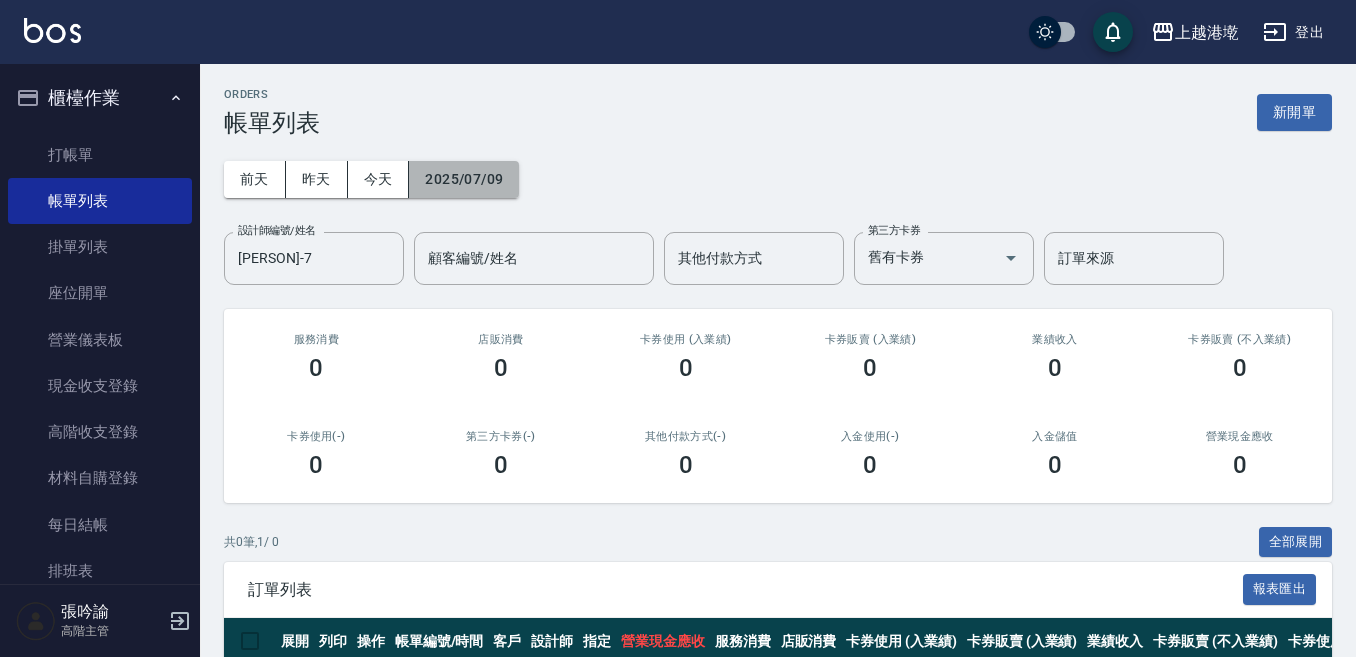 click on "2025/07/09" at bounding box center [464, 179] 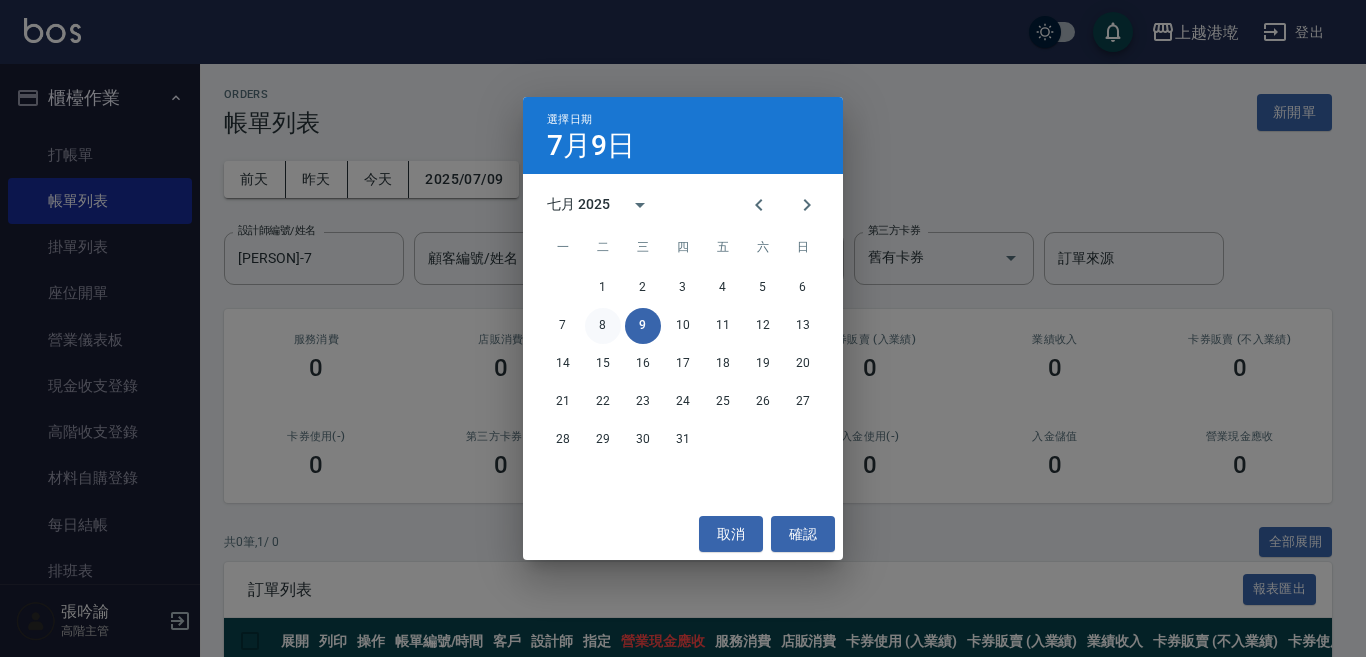 click on "8" at bounding box center (603, 326) 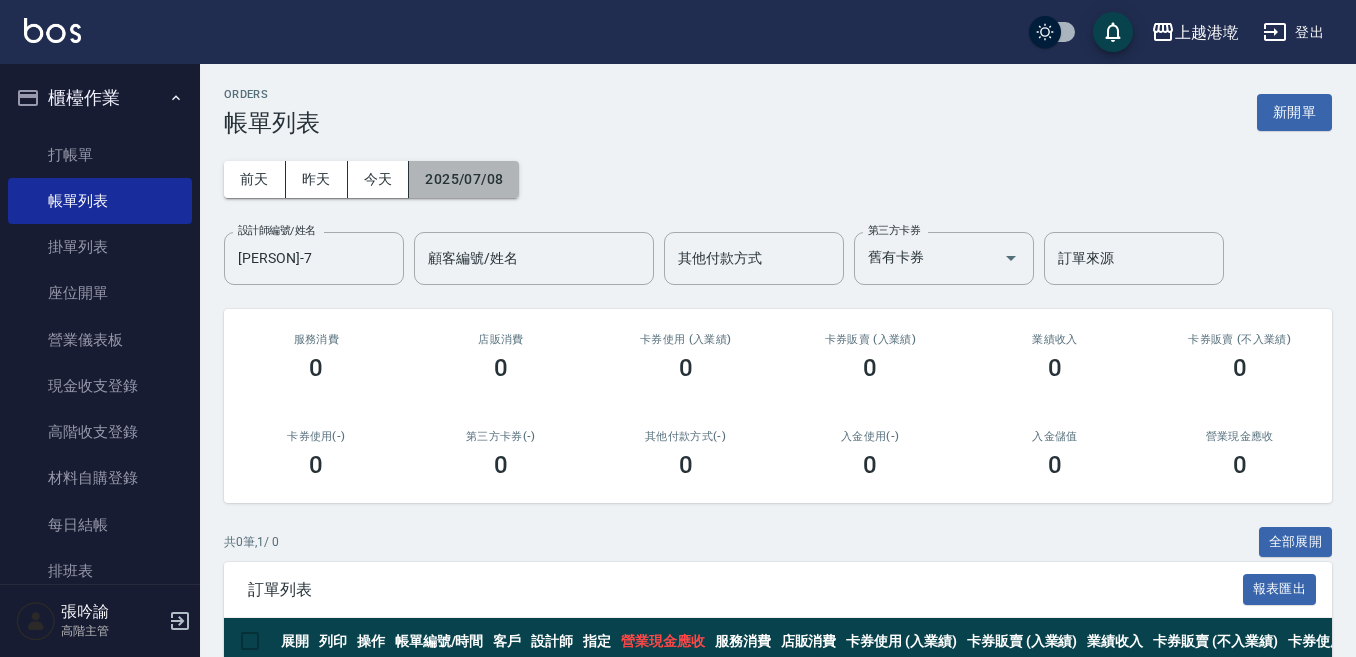 click on "2025/07/08" at bounding box center [464, 179] 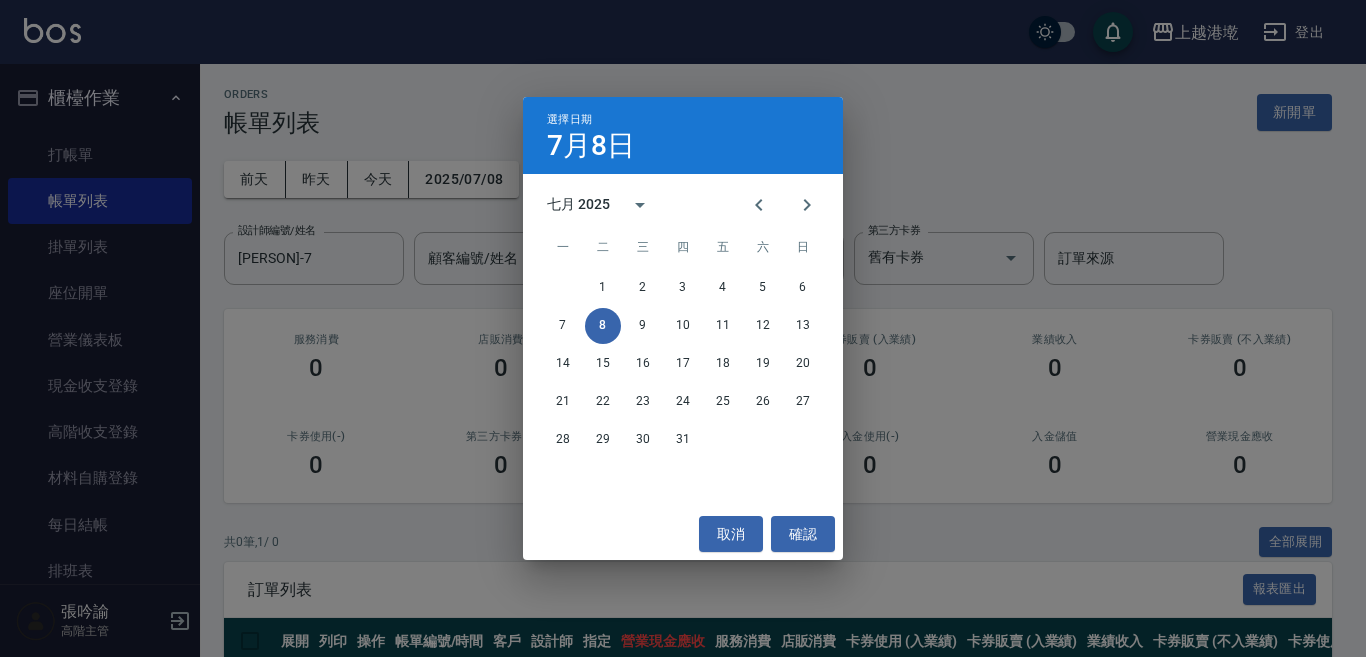 click on "7 8 9 10 11 12 13" at bounding box center [683, 326] 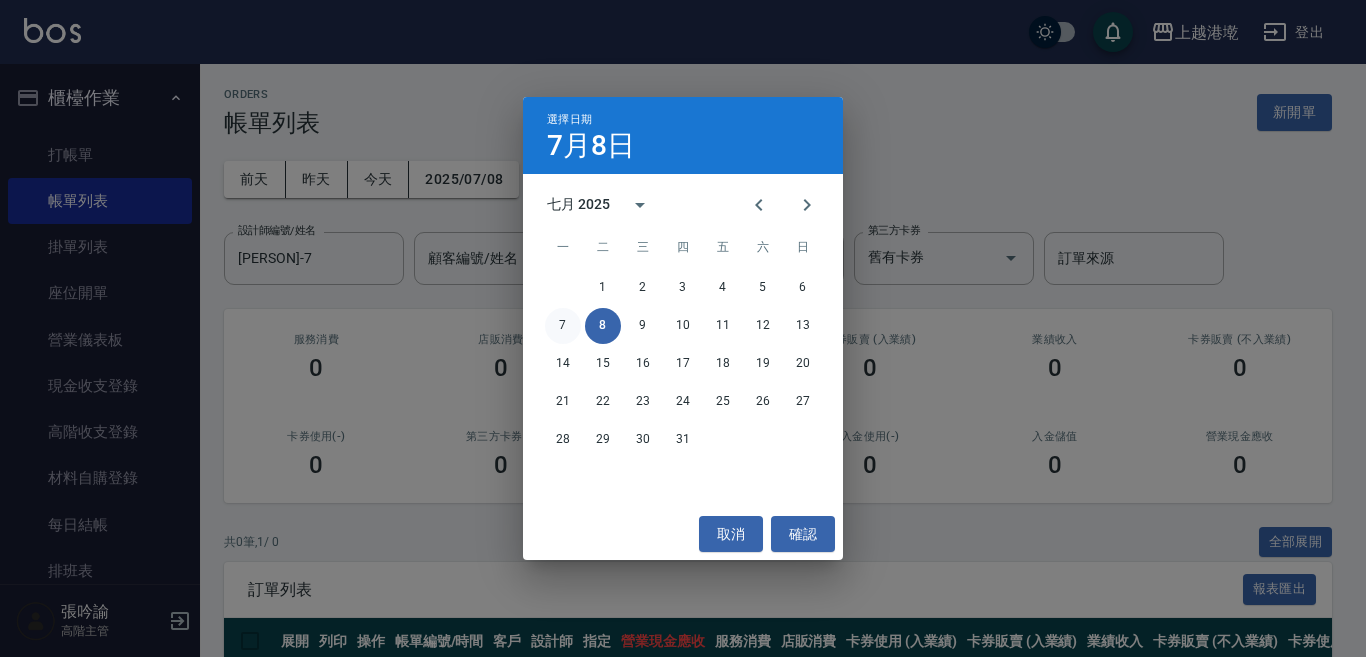 click on "7" at bounding box center (563, 326) 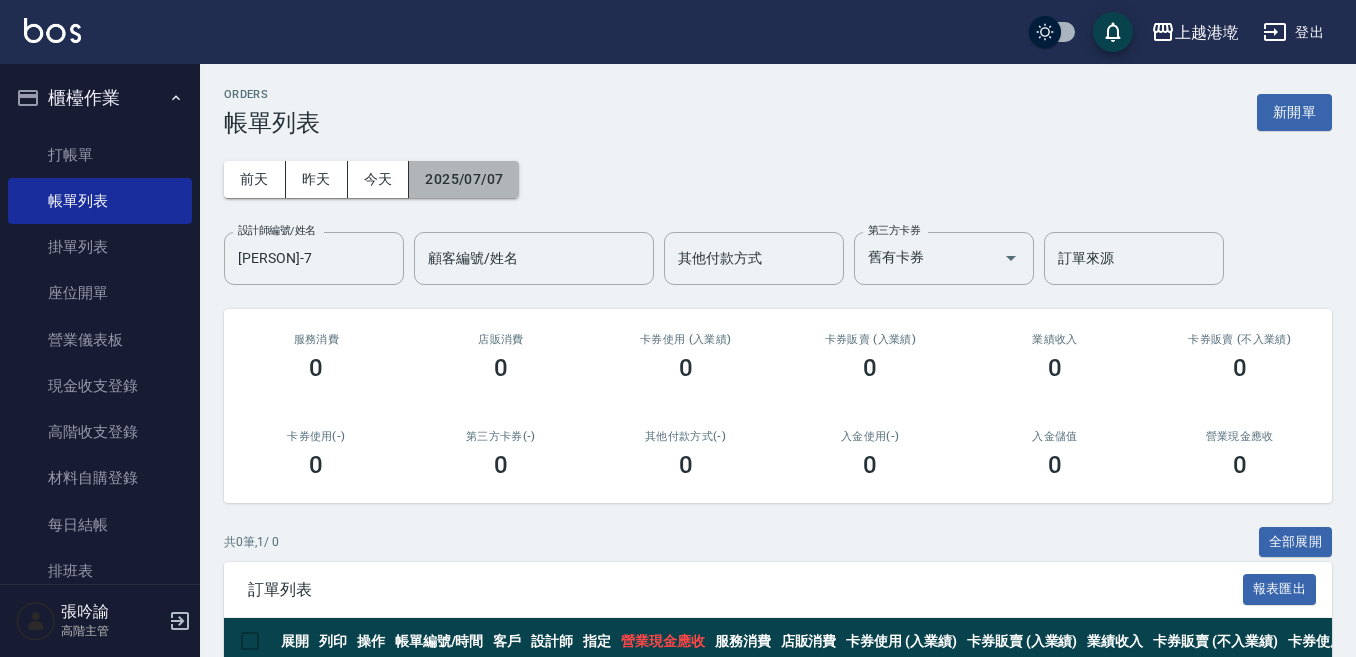 click on "2025/07/07" at bounding box center (464, 179) 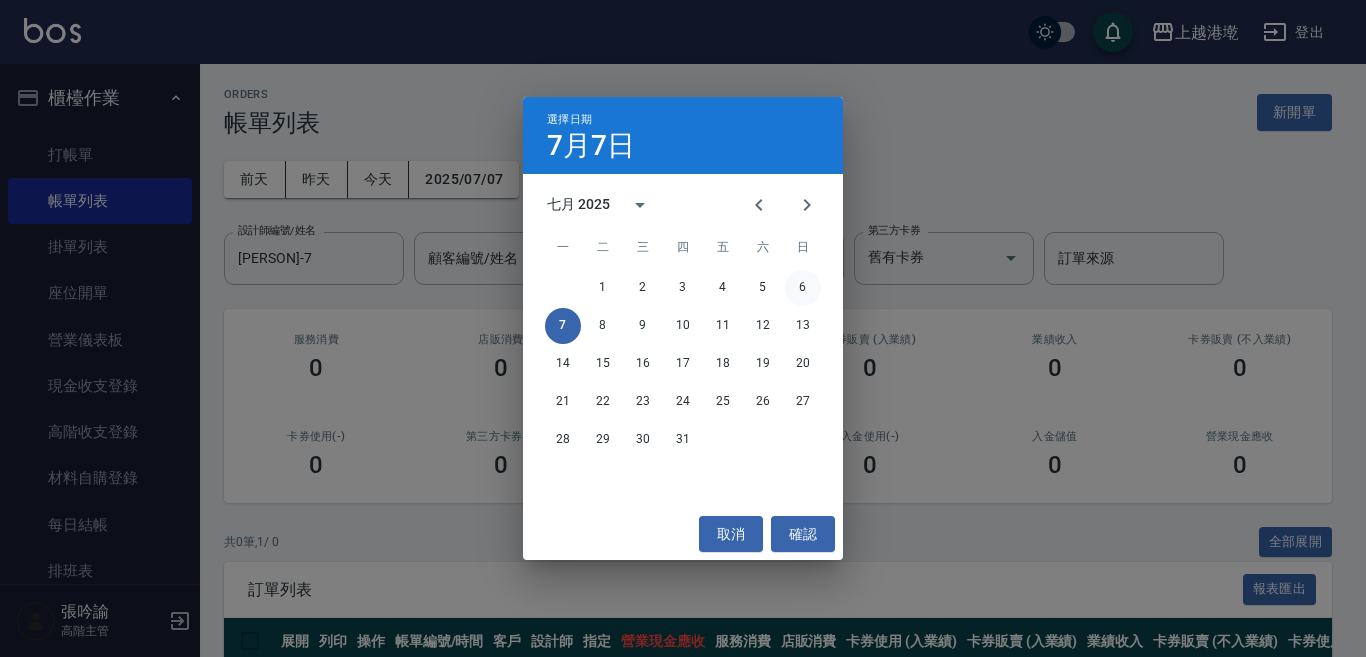 click on "6" at bounding box center [803, 288] 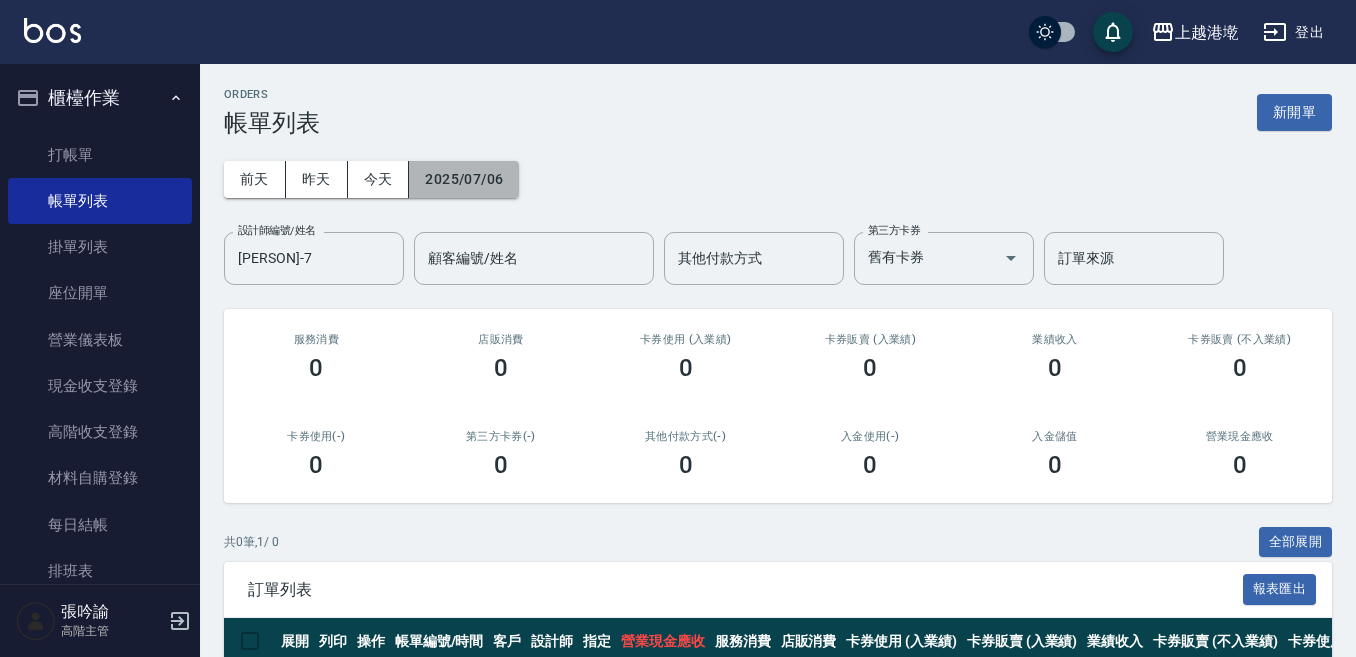 drag, startPoint x: 476, startPoint y: 182, endPoint x: 488, endPoint y: 182, distance: 12 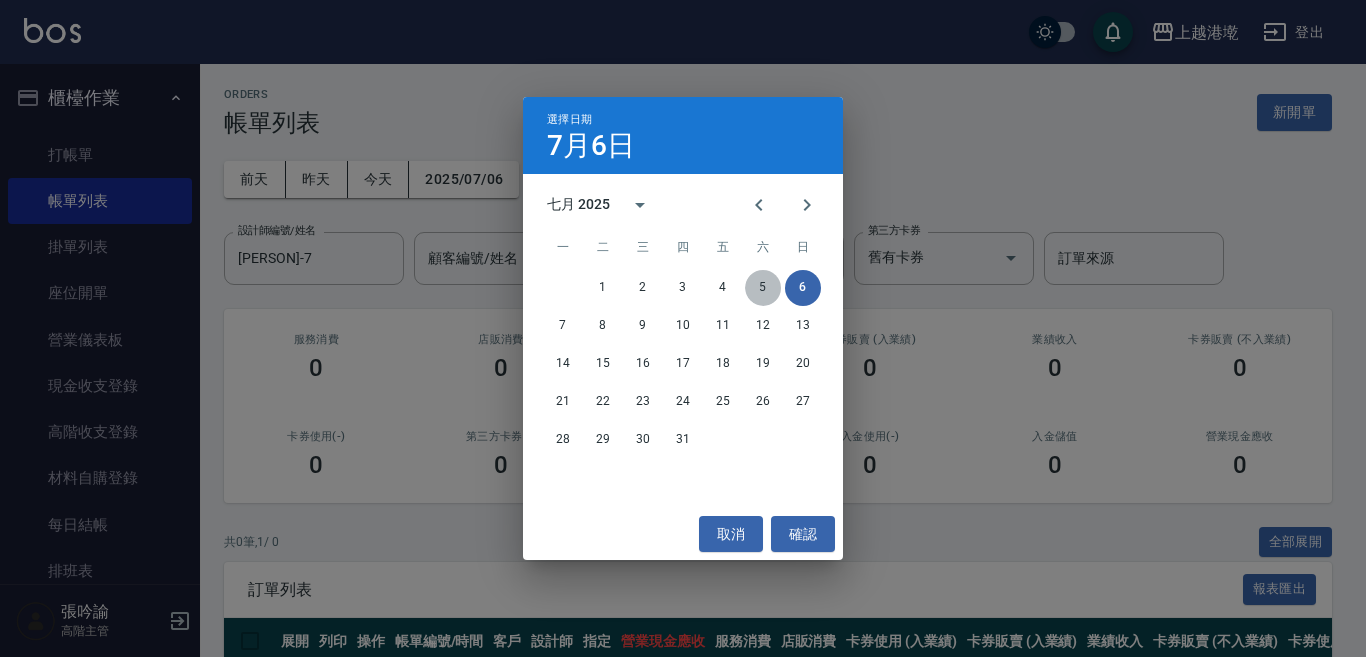 click on "5" at bounding box center [763, 288] 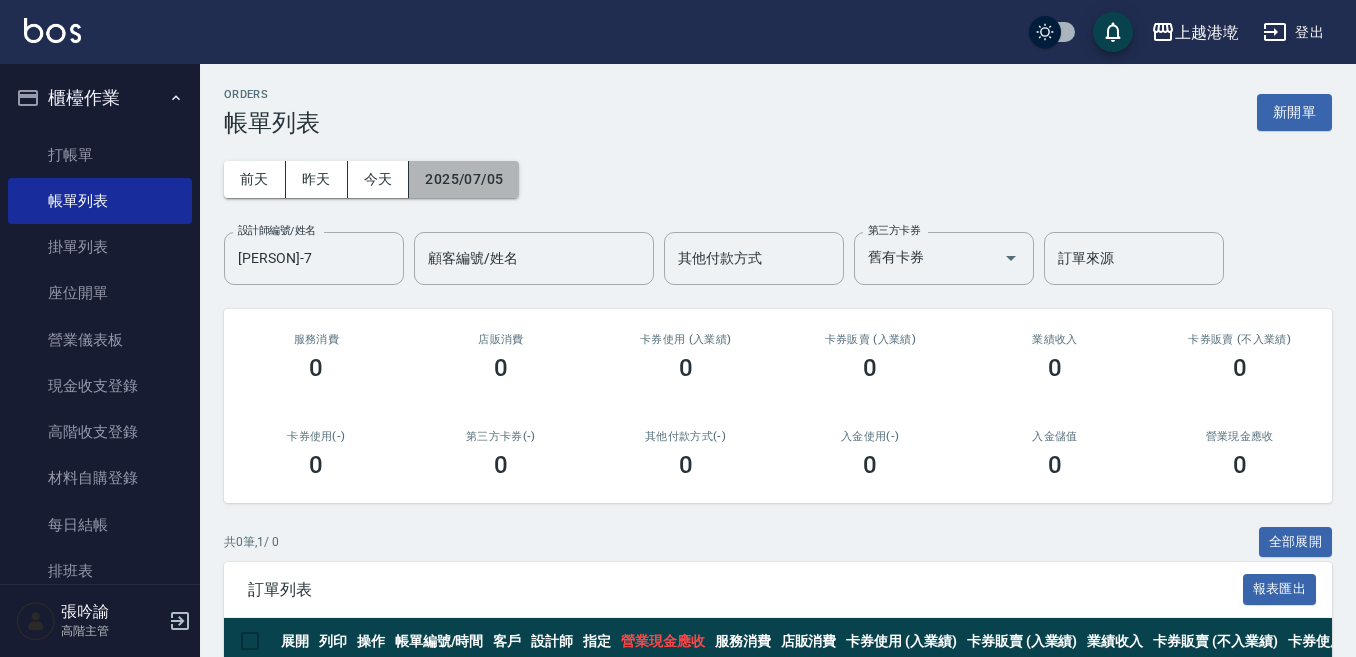 click on "2025/07/05" at bounding box center (464, 179) 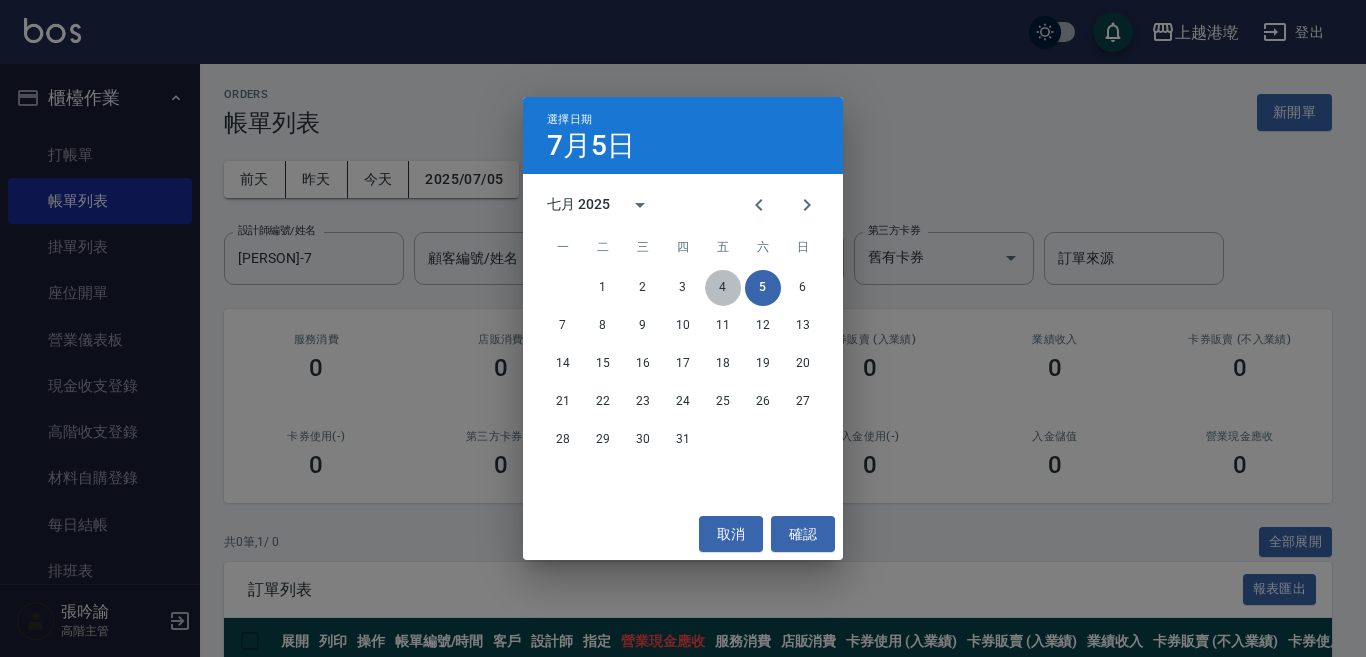 click on "4" at bounding box center (723, 288) 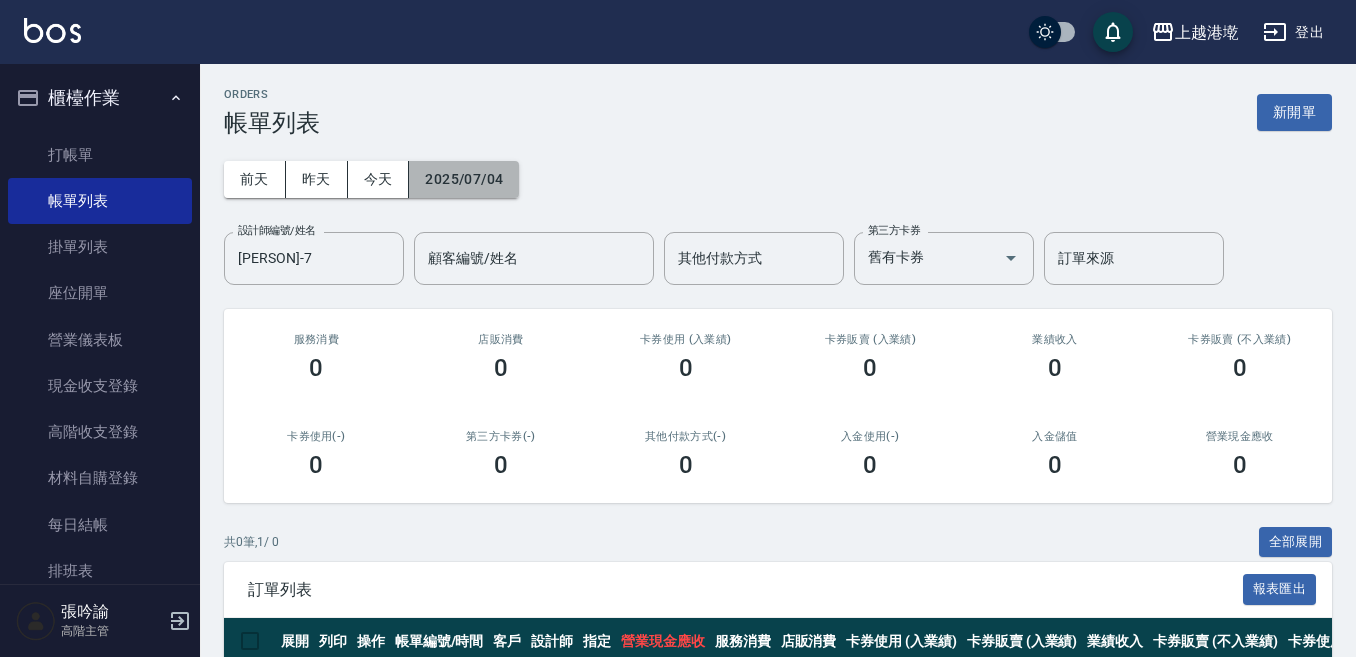 drag, startPoint x: 472, startPoint y: 173, endPoint x: 481, endPoint y: 179, distance: 10.816654 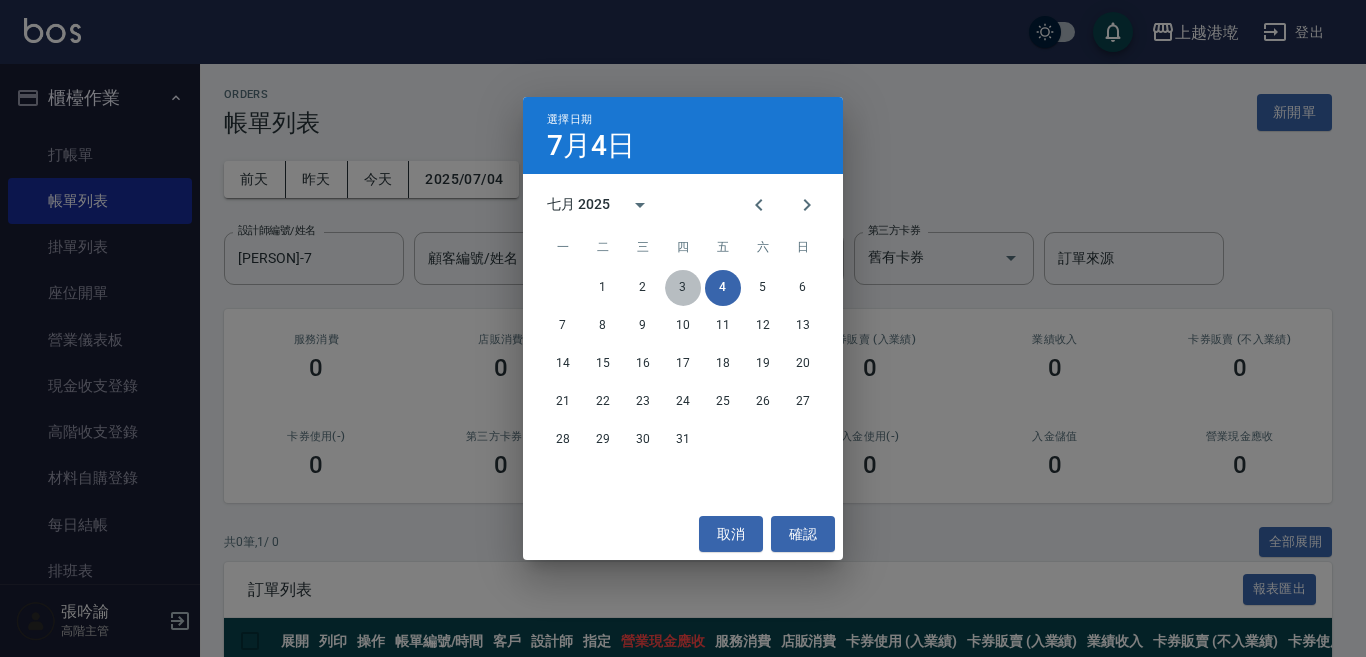 click on "3" at bounding box center [683, 288] 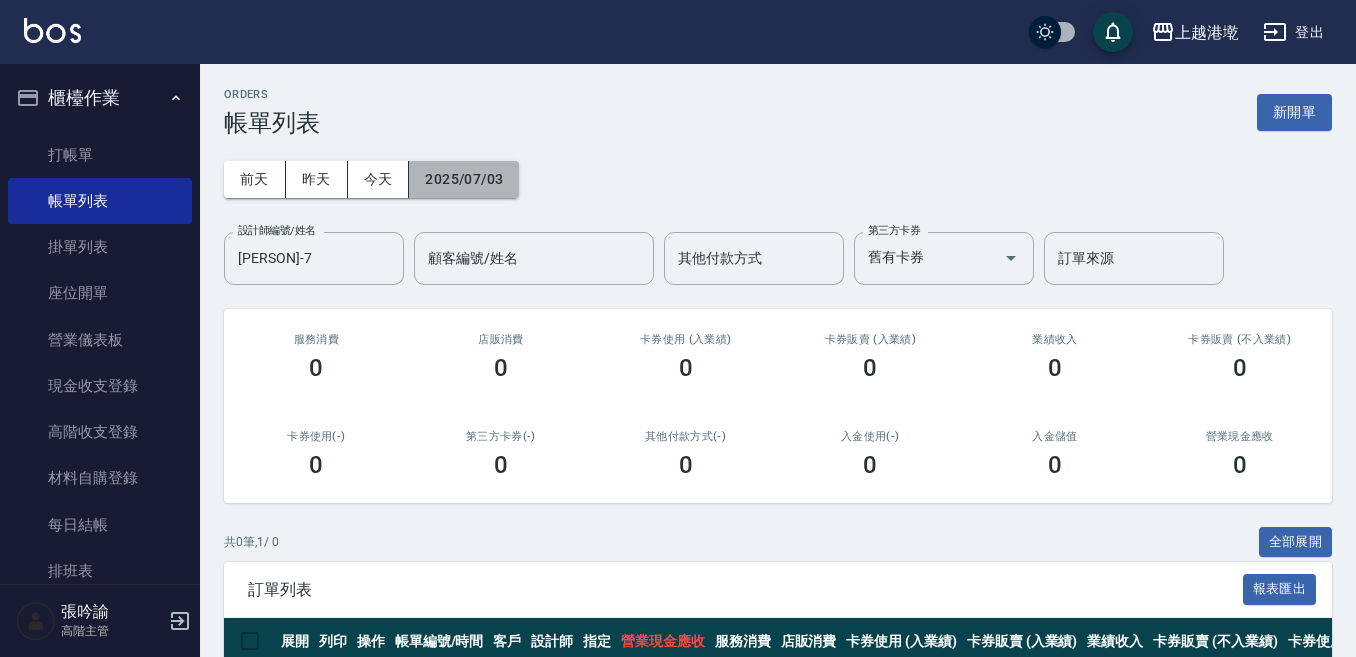 click on "2025/07/03" at bounding box center (464, 179) 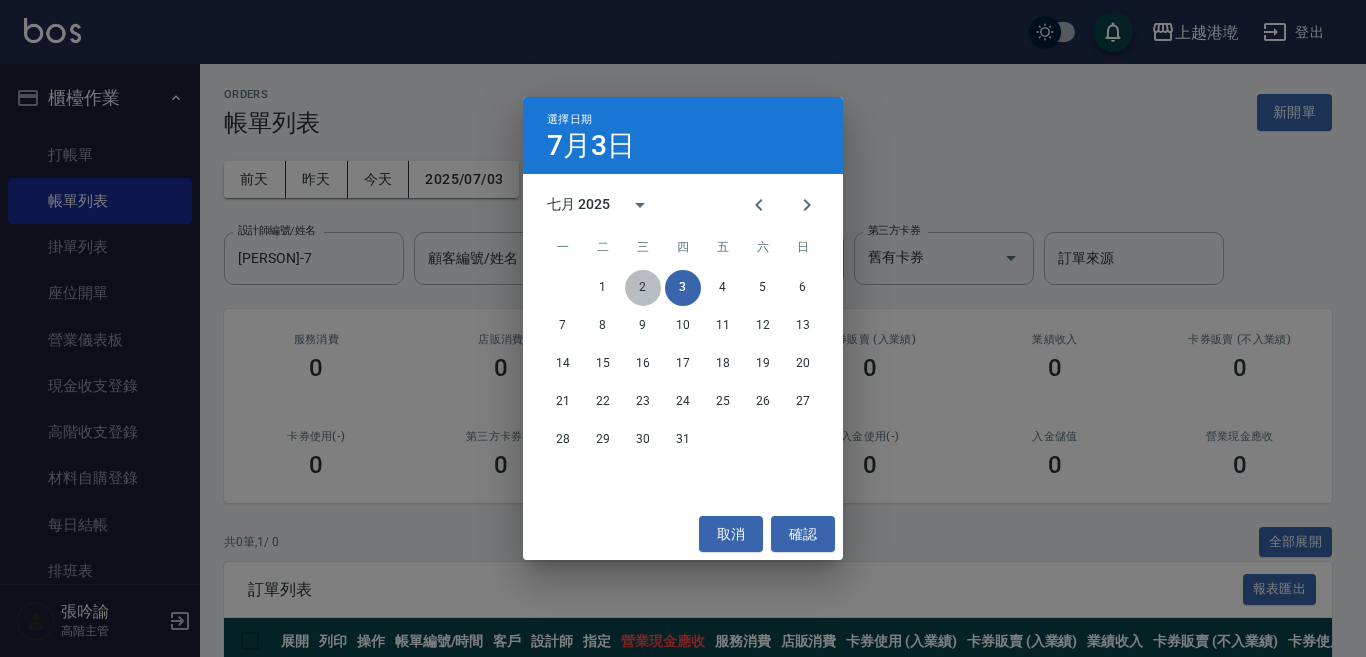 click on "2" at bounding box center (643, 288) 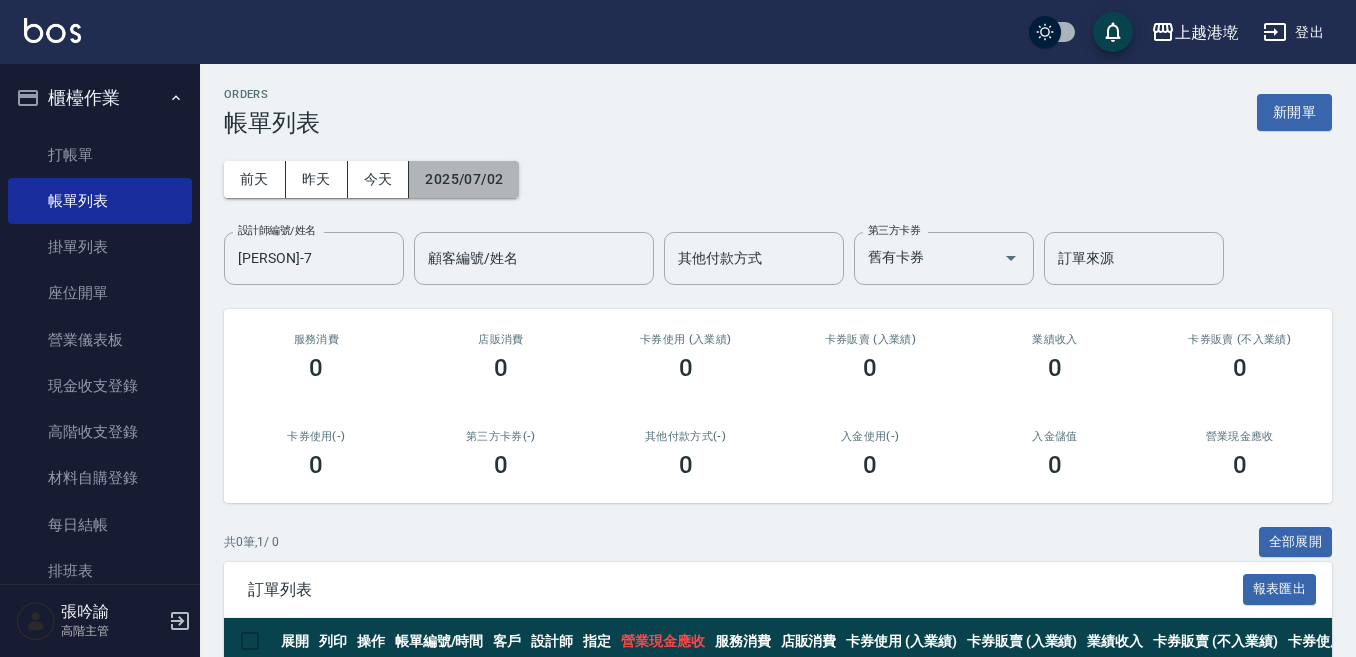 click on "2025/07/02" at bounding box center [464, 179] 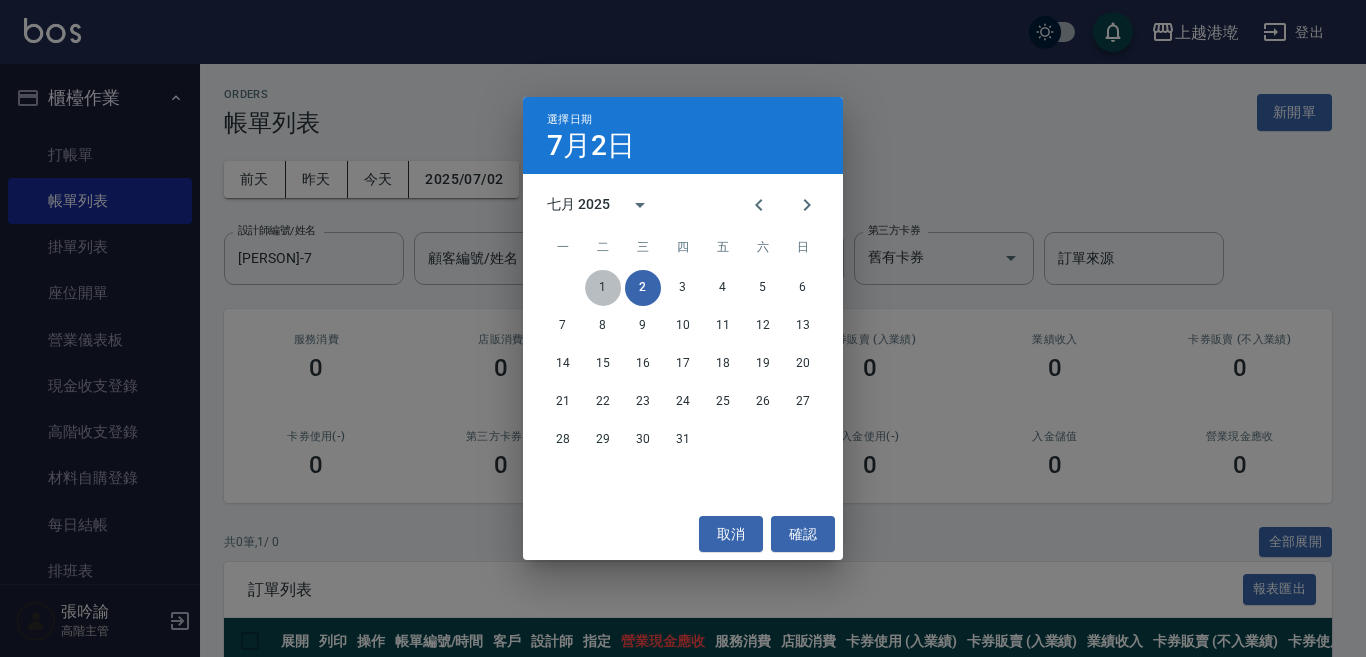 click on "1" at bounding box center [603, 288] 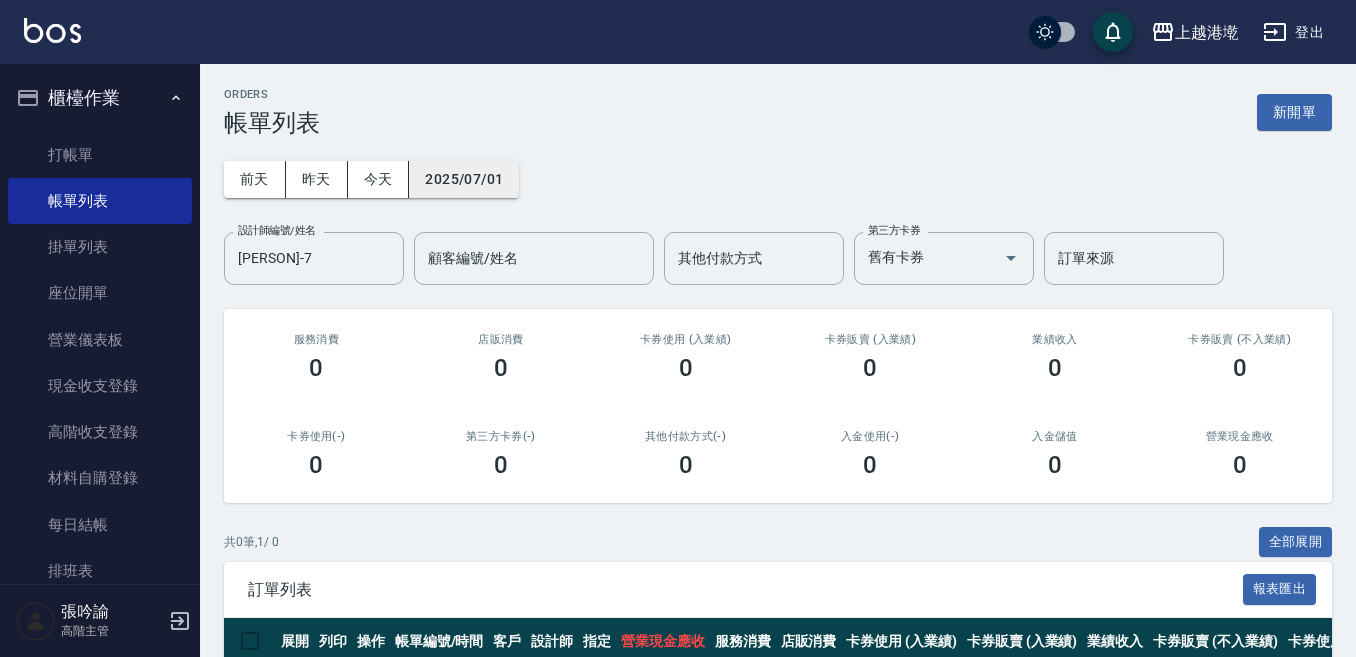 drag, startPoint x: 482, startPoint y: 182, endPoint x: 488, endPoint y: 193, distance: 12.529964 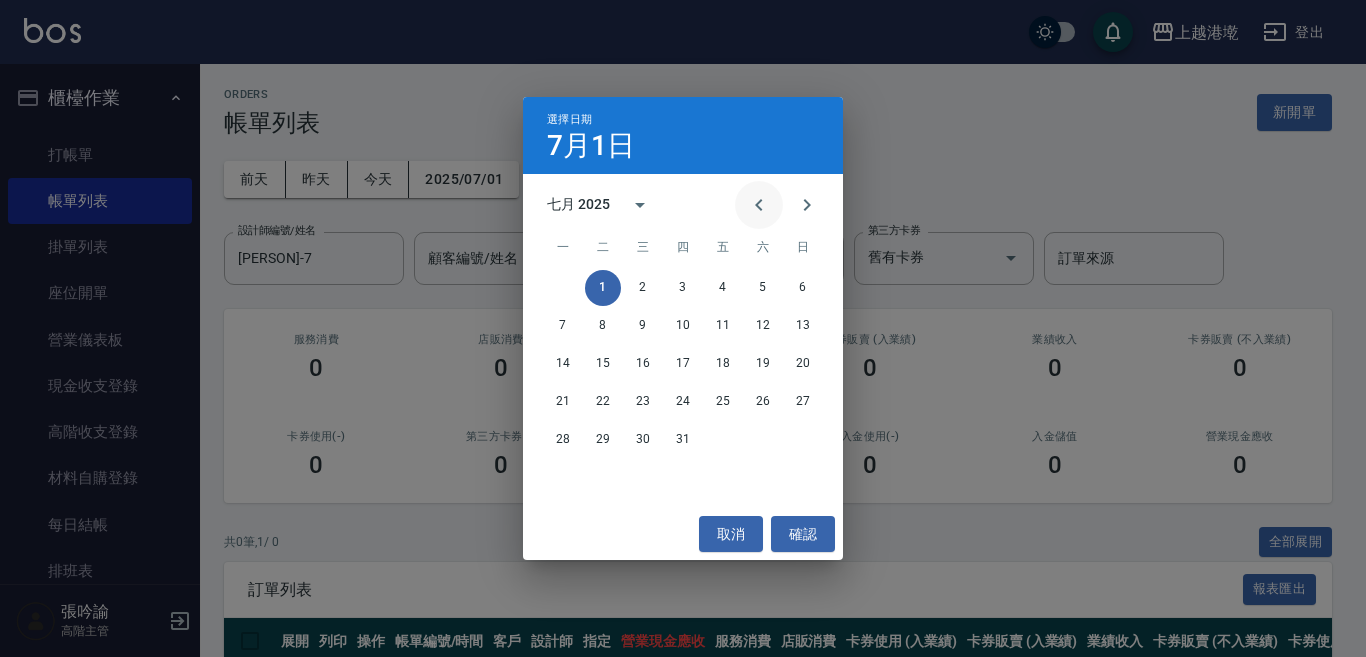 click 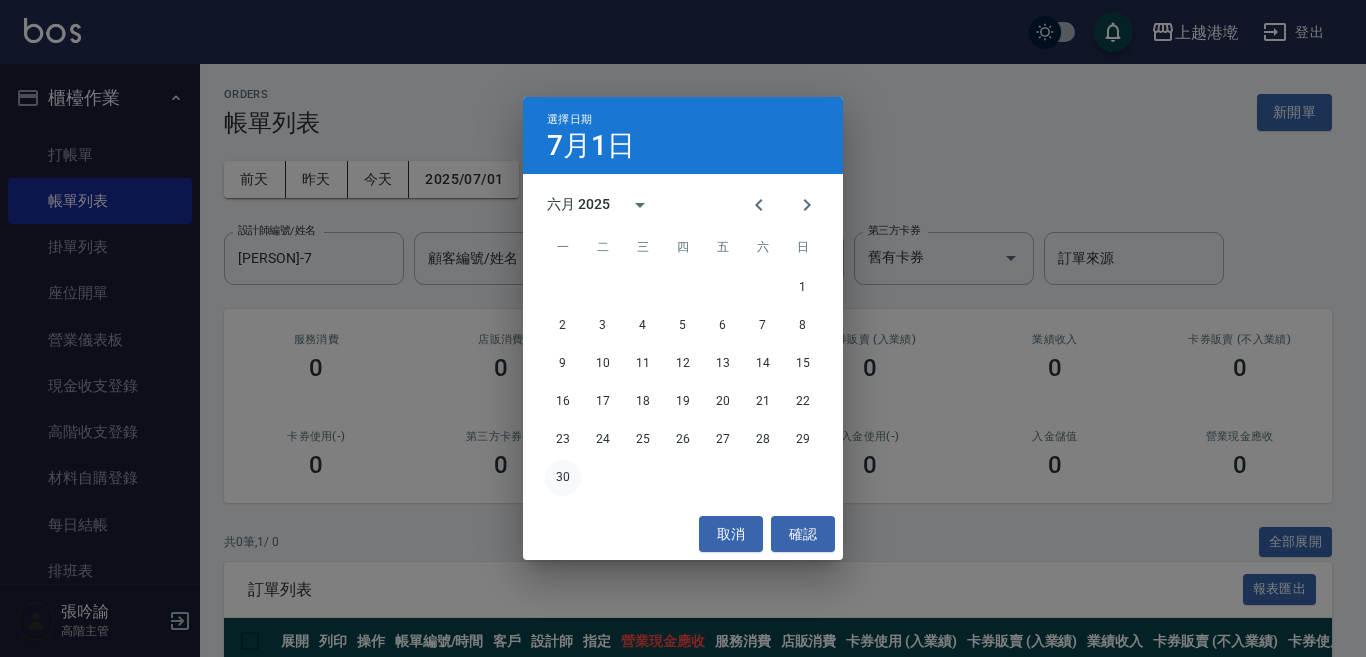 click on "30" at bounding box center (563, 478) 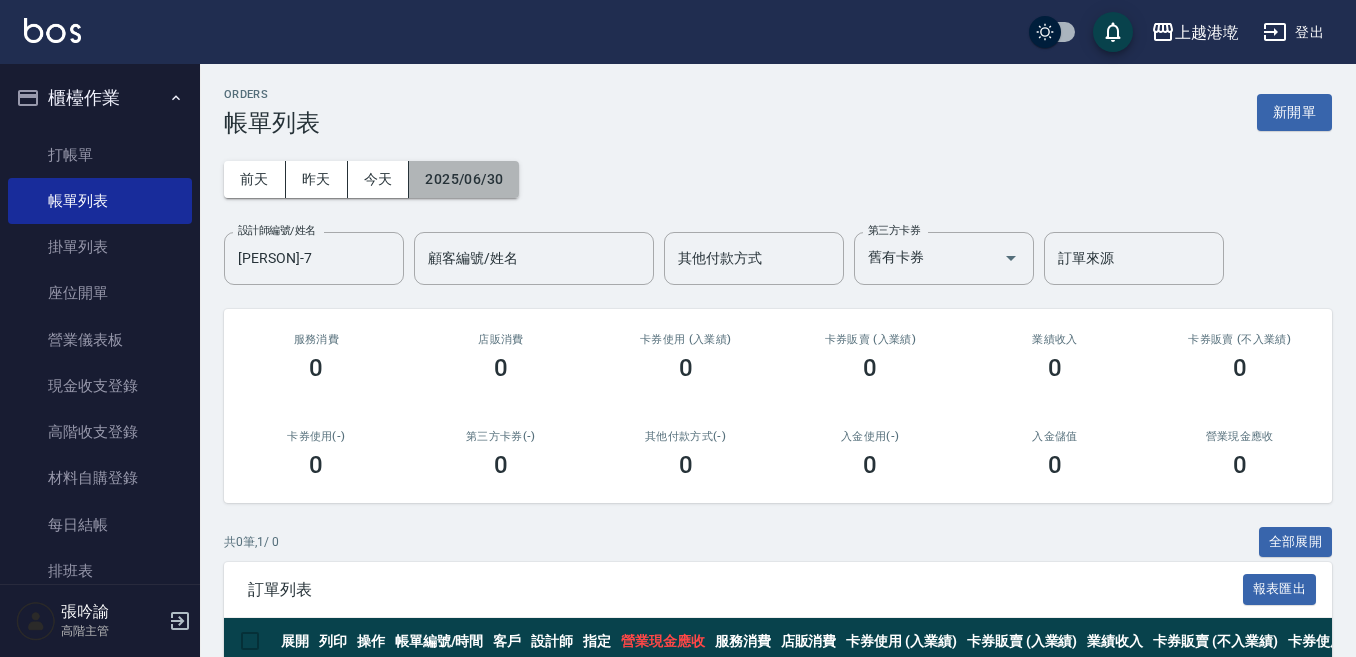 click on "2025/06/30" at bounding box center (464, 179) 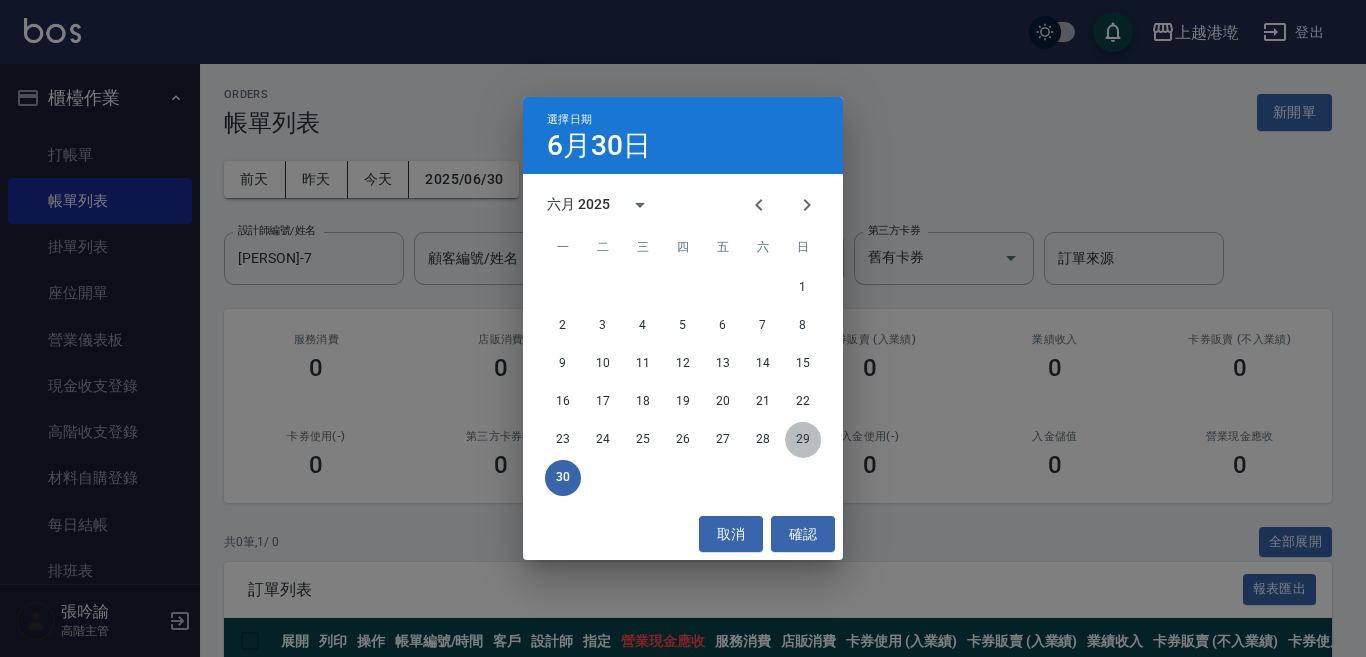 click on "29" at bounding box center (803, 440) 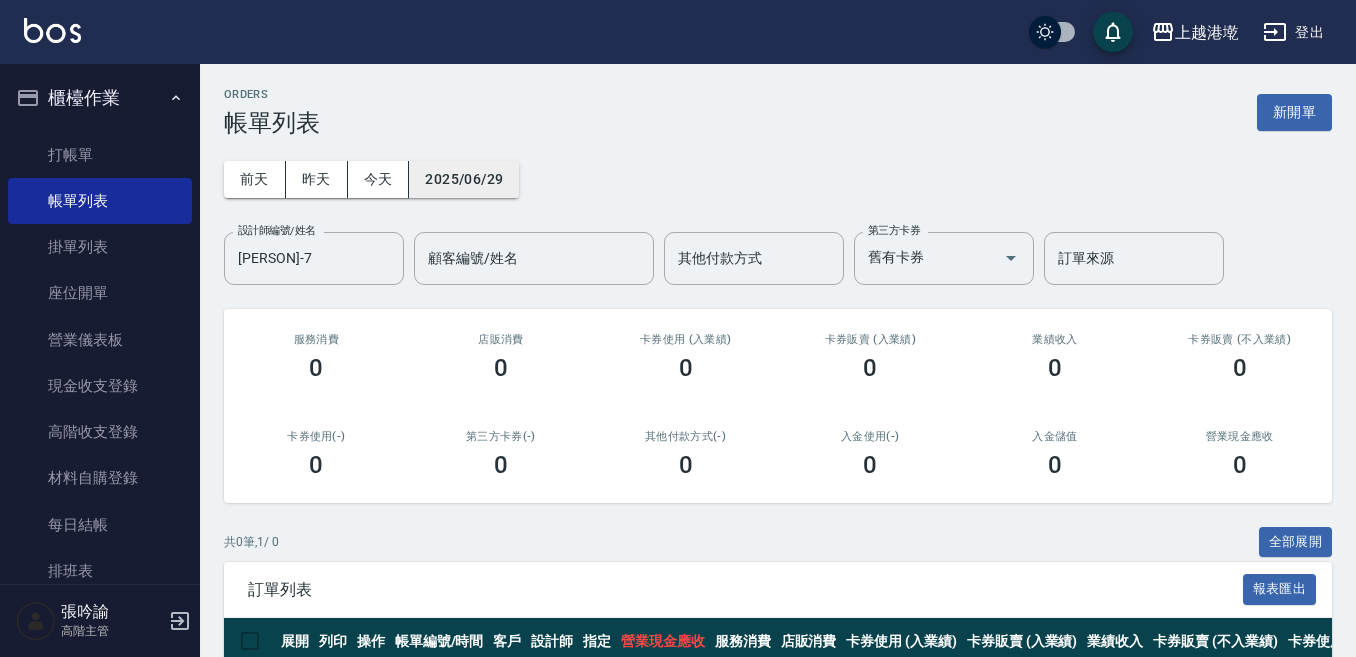 click on "2025/06/29" at bounding box center [464, 179] 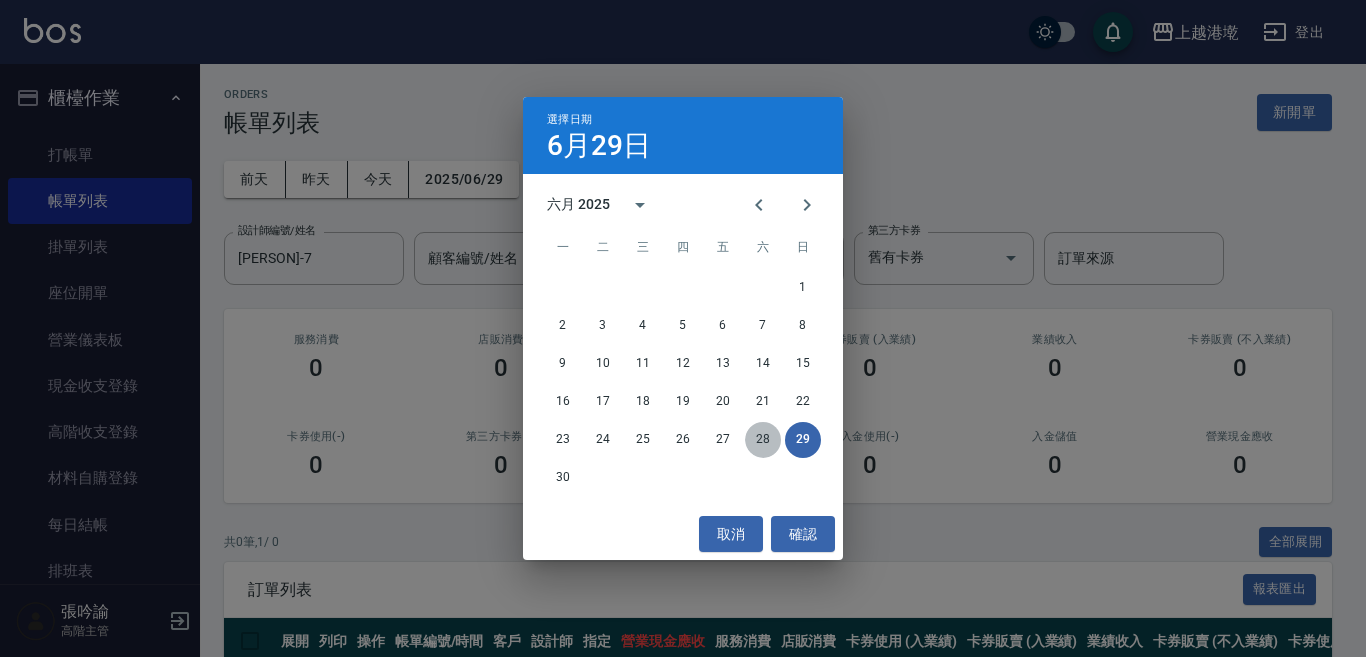 click on "28" at bounding box center (763, 440) 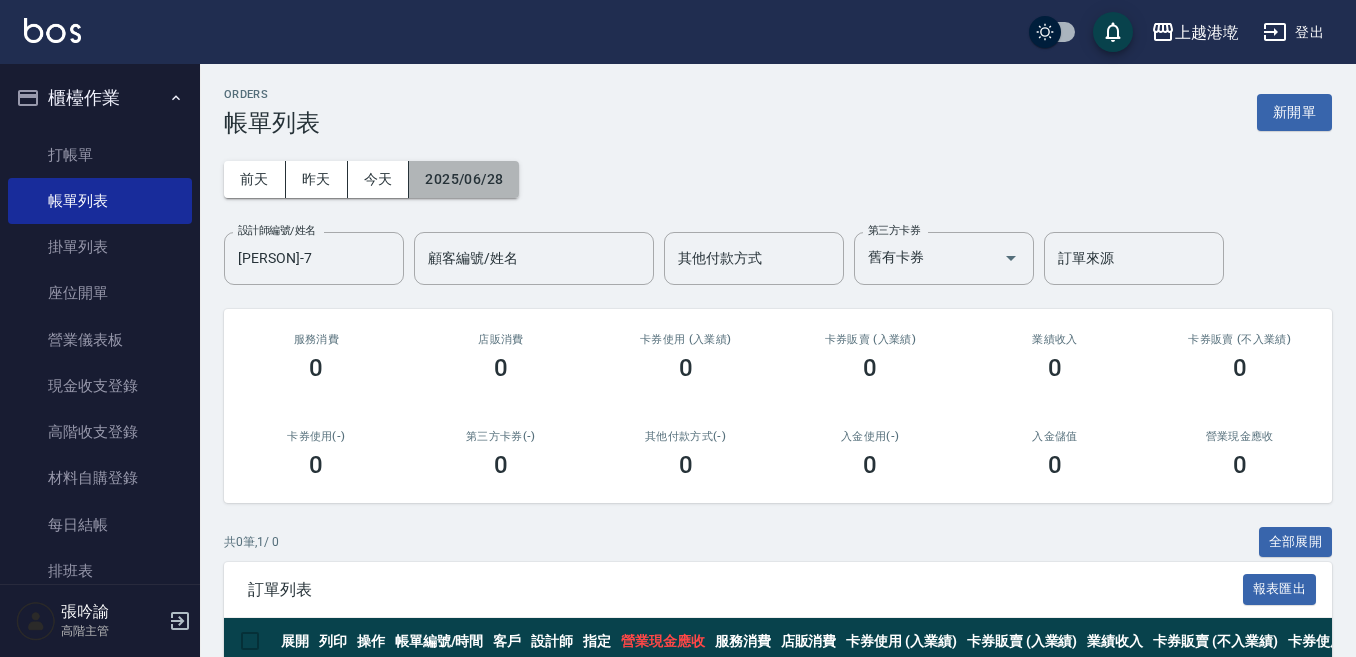 click on "2025/06/28" at bounding box center [464, 179] 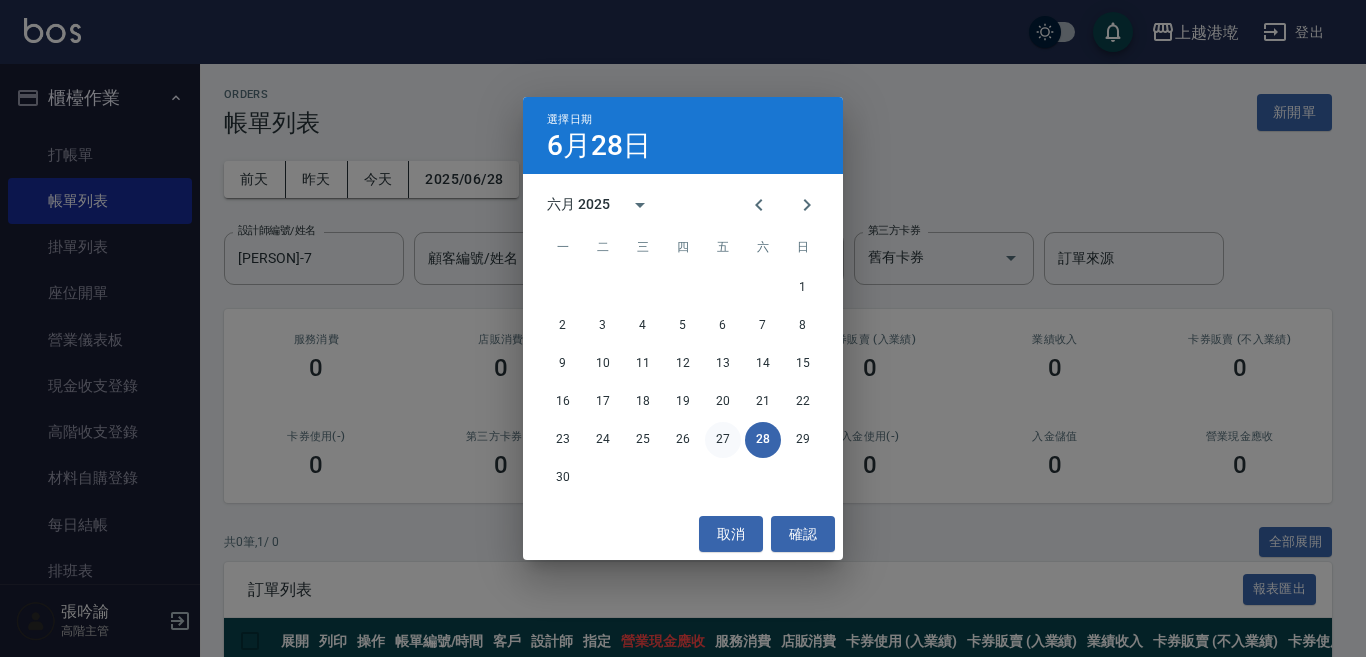 click on "27" at bounding box center (723, 440) 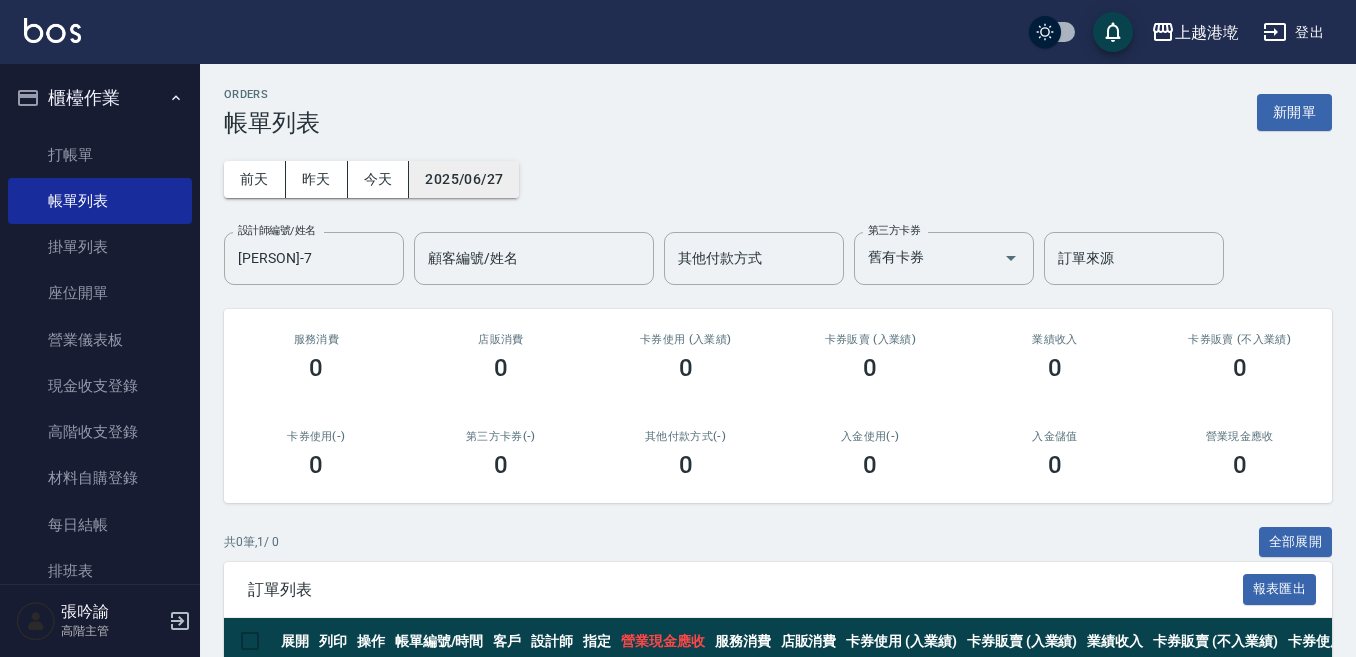 click on "2025/06/27" at bounding box center [464, 179] 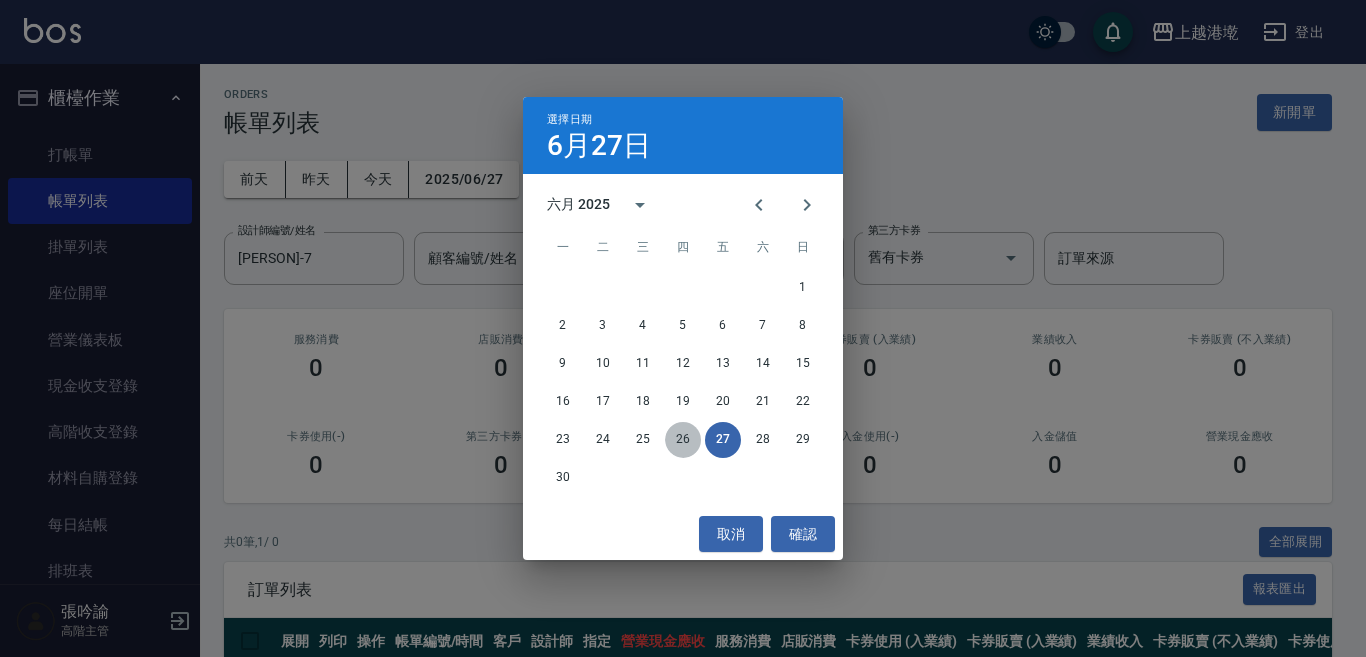 click on "26" at bounding box center (683, 440) 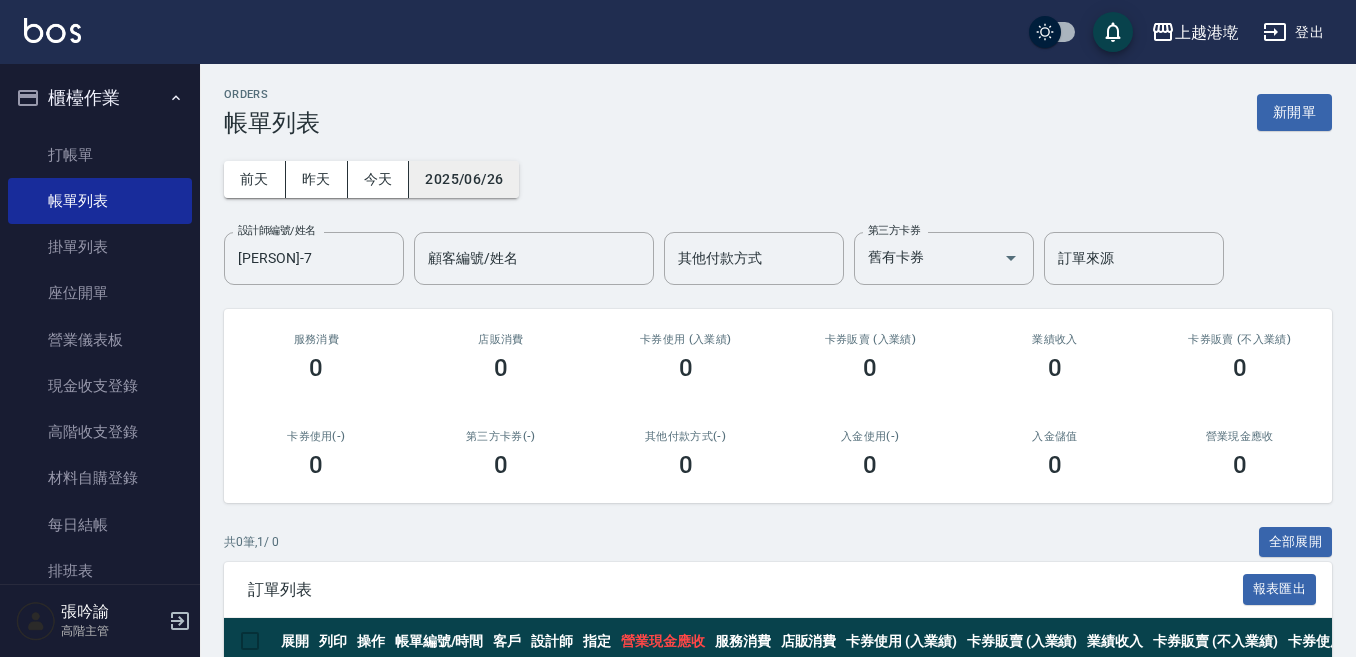 click on "2025/06/26" at bounding box center [464, 179] 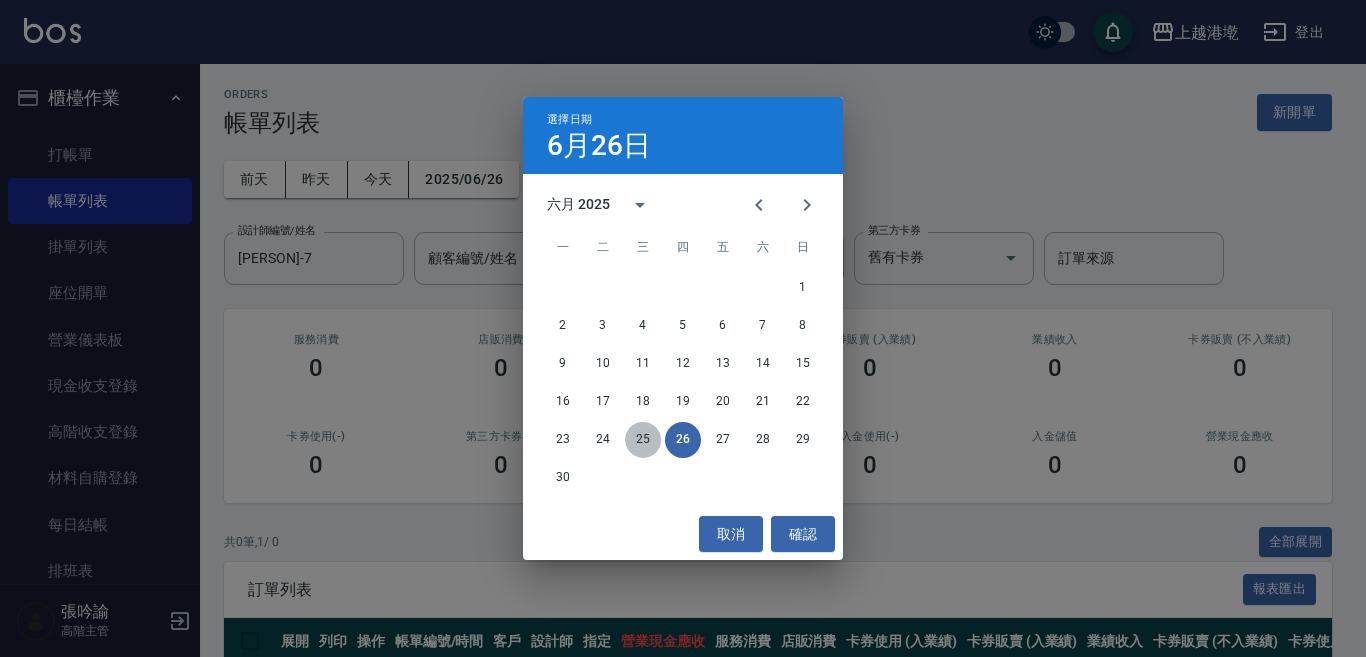 click on "25" at bounding box center [643, 440] 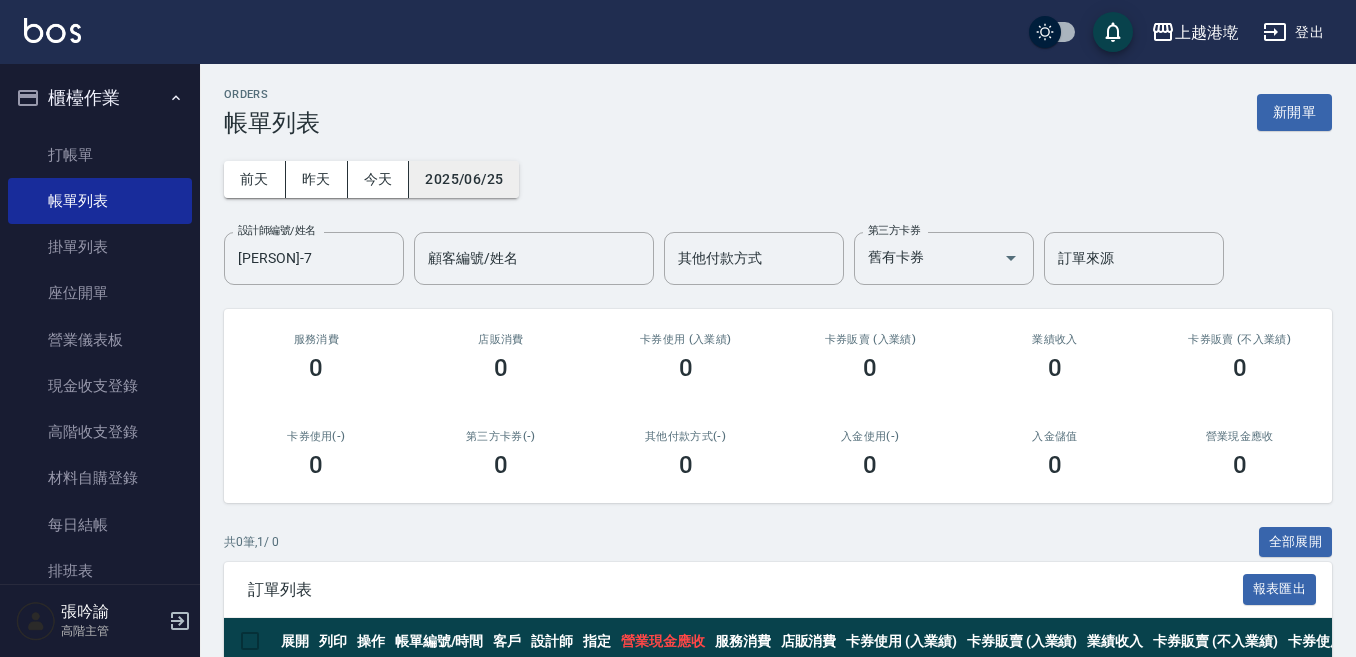 click on "2025/06/25" at bounding box center (464, 179) 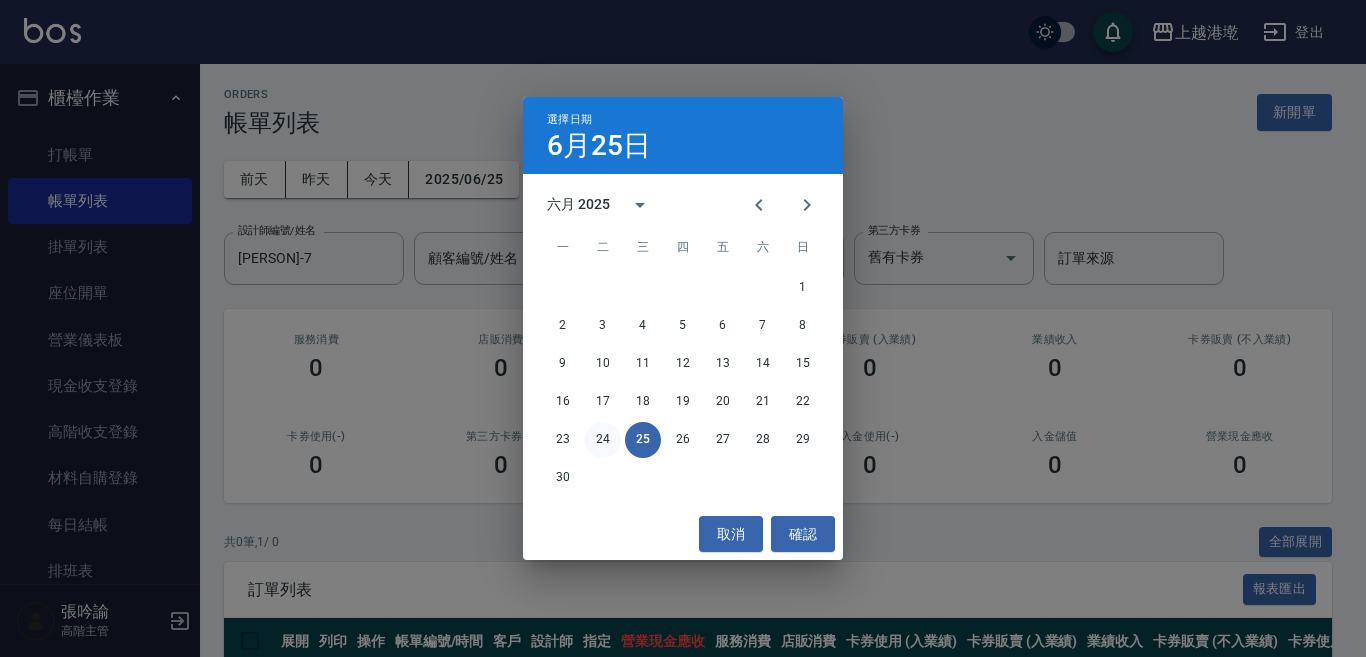 click on "24" at bounding box center (603, 440) 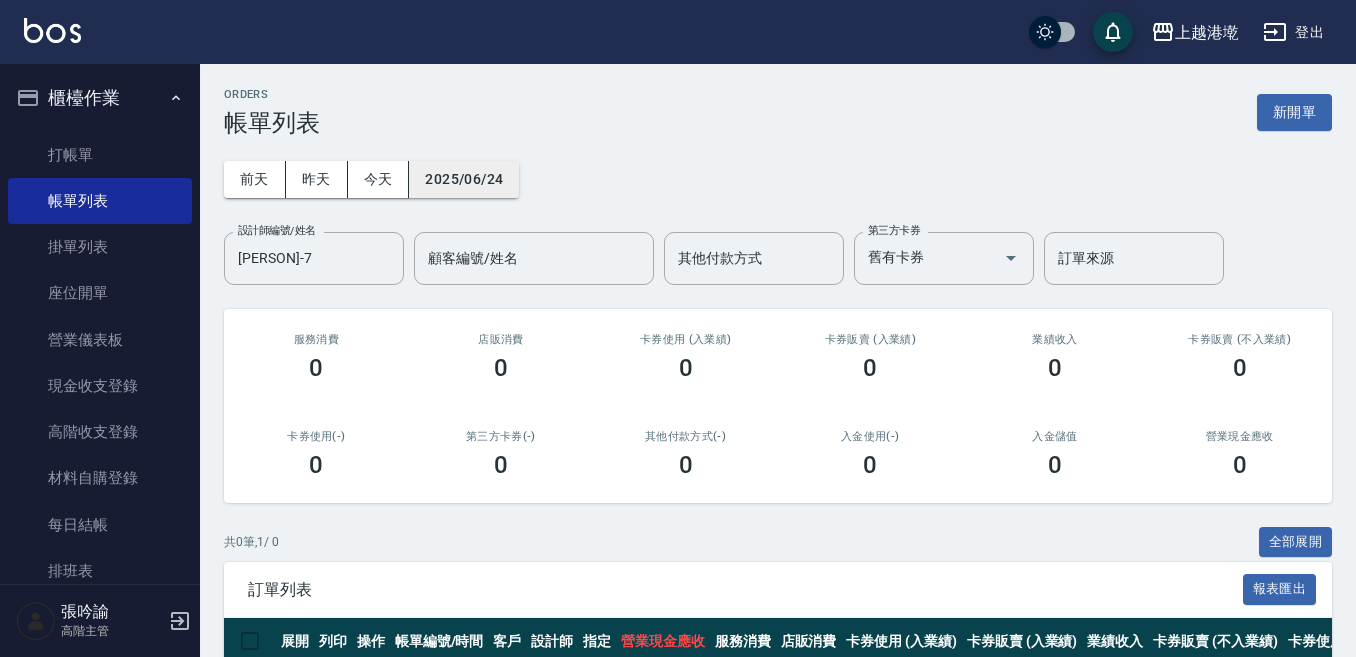 click on "2025/06/24" at bounding box center [464, 179] 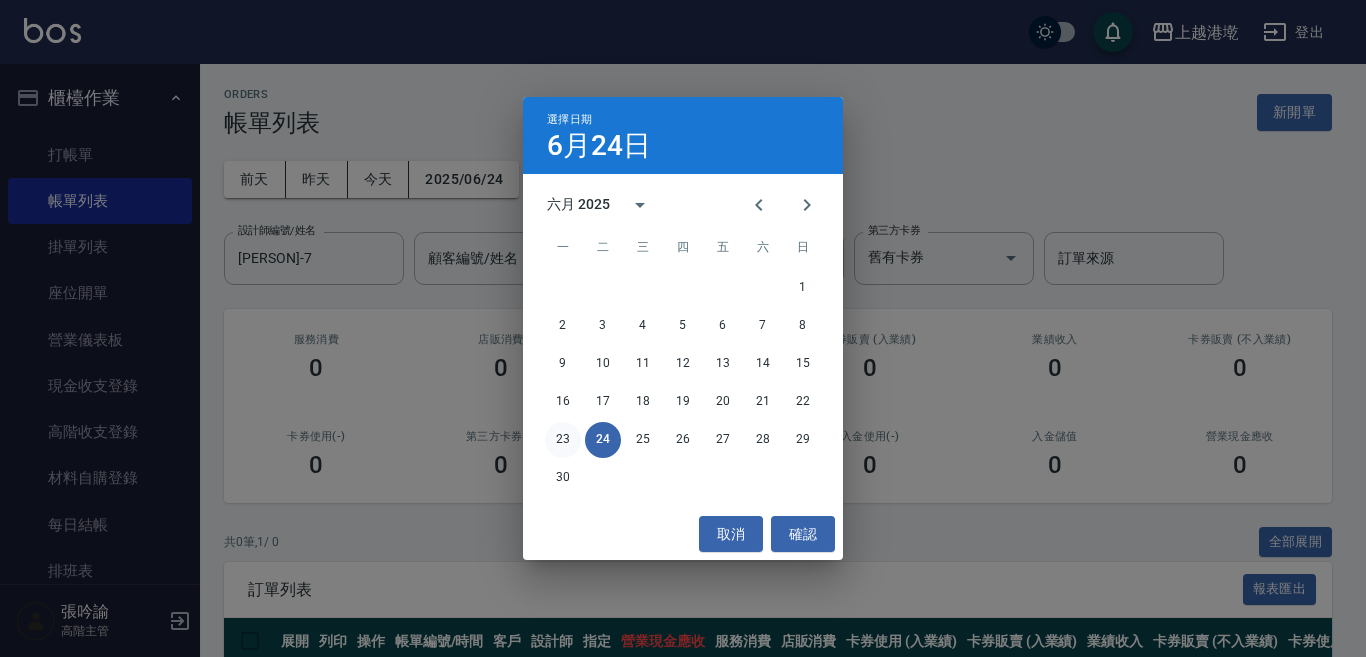 click on "23" at bounding box center (563, 440) 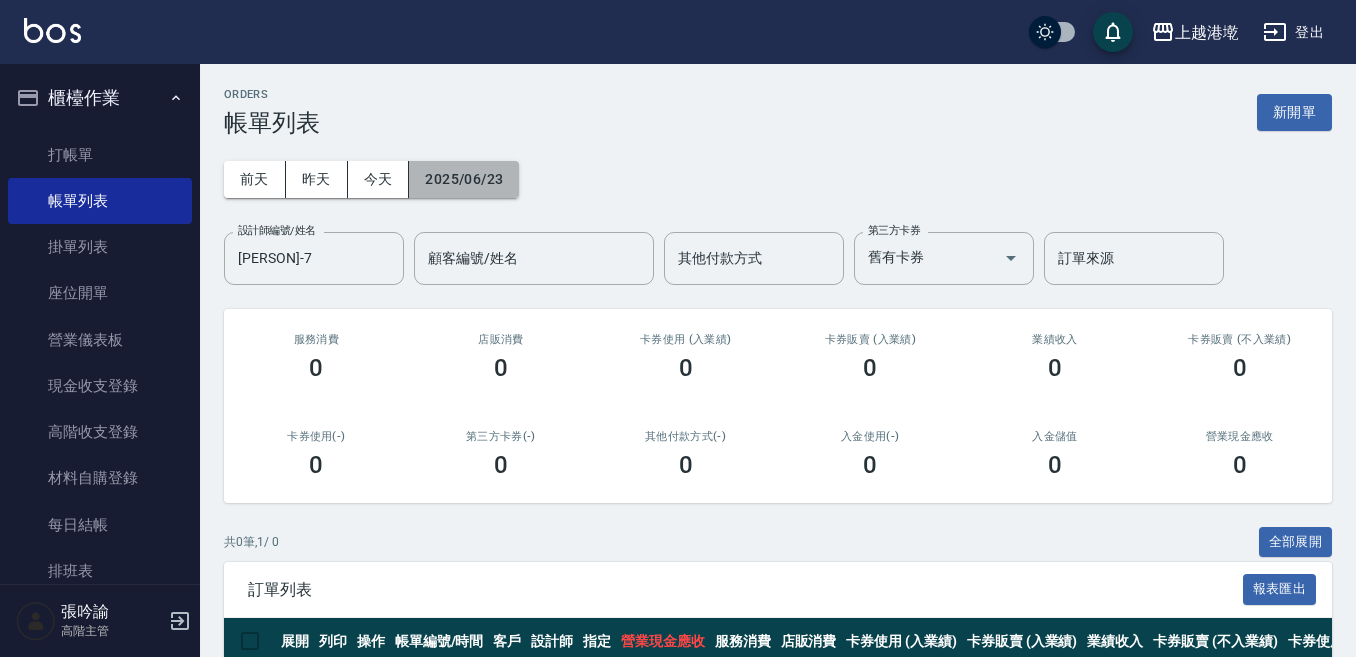 click on "2025/06/23" at bounding box center (464, 179) 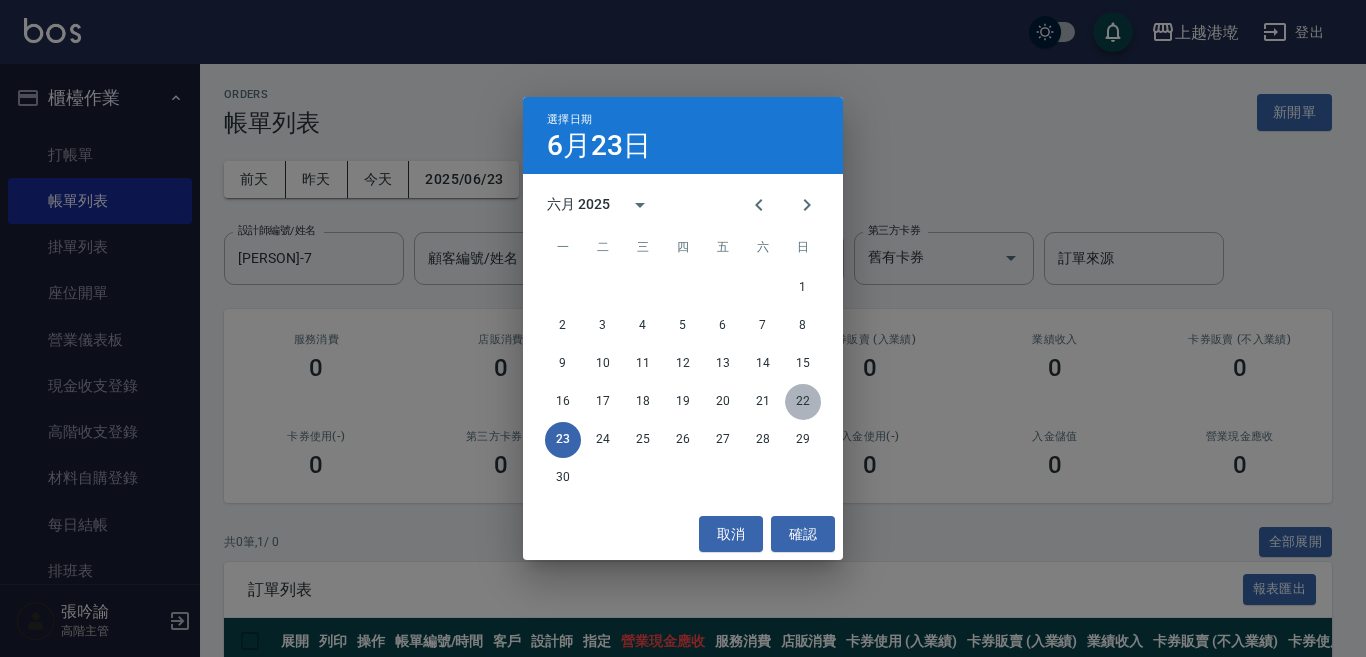 drag, startPoint x: 796, startPoint y: 399, endPoint x: 776, endPoint y: 383, distance: 25.612497 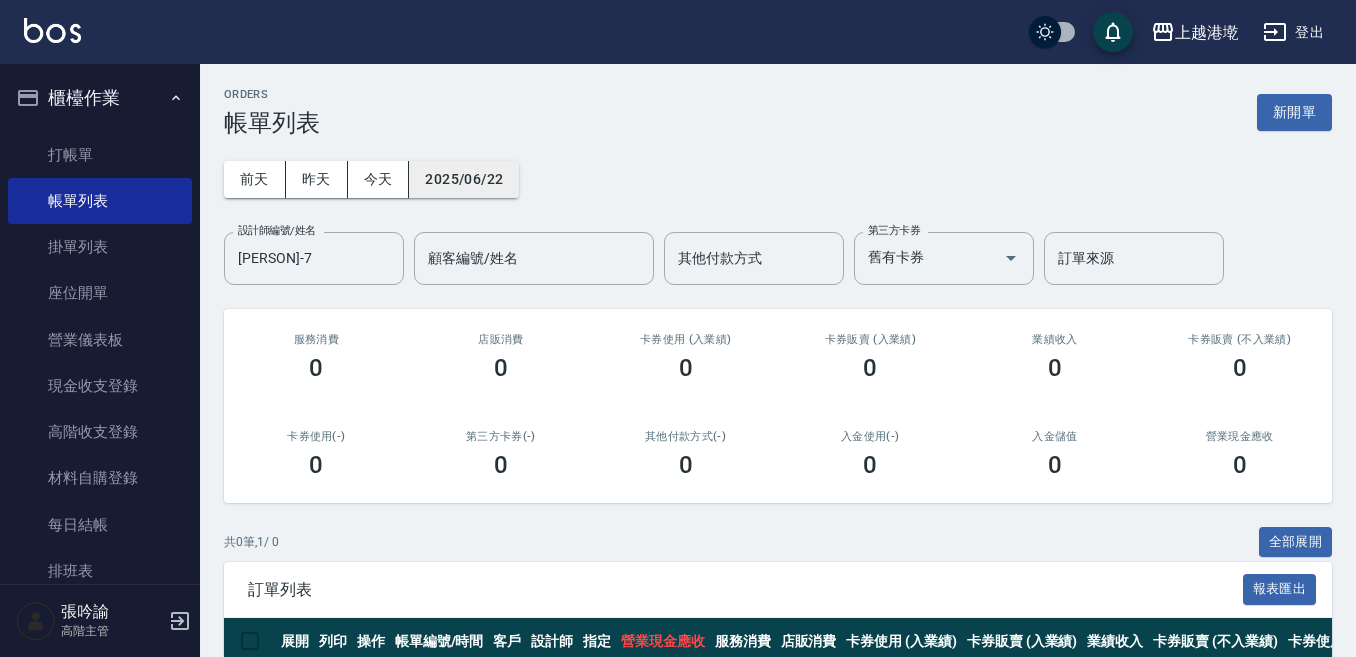 click on "2025/06/22" at bounding box center [464, 179] 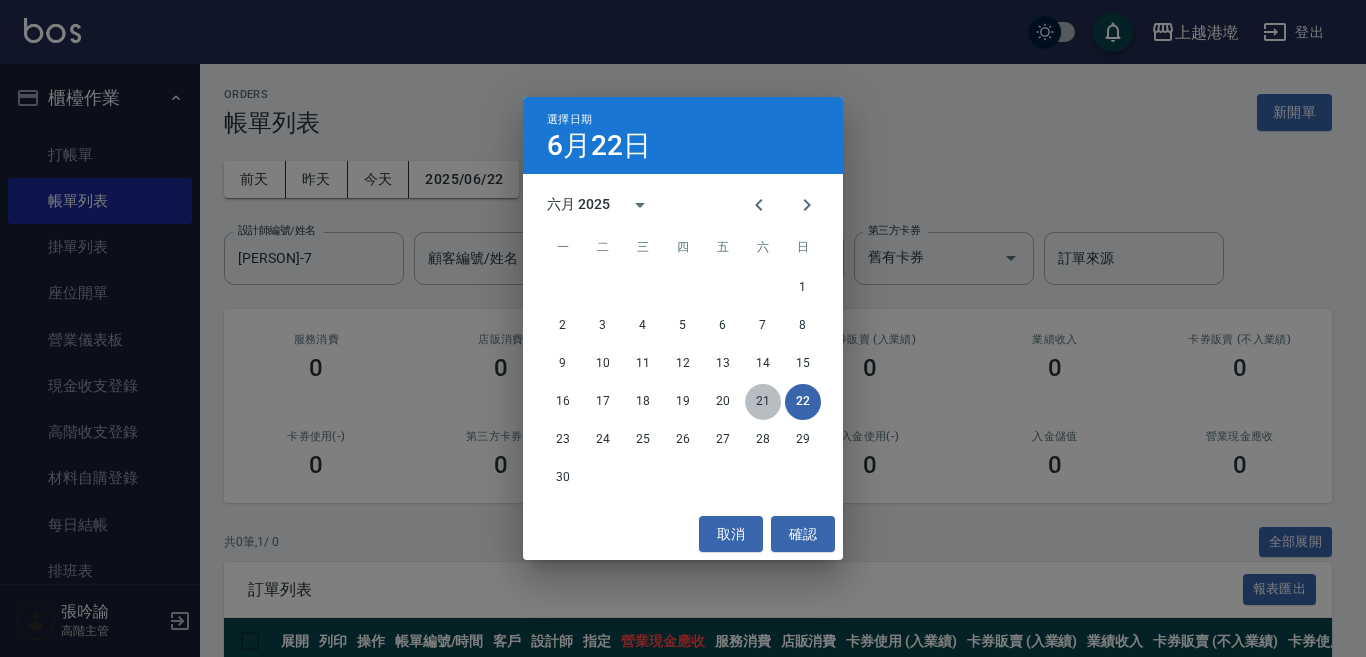 click on "21" at bounding box center [763, 402] 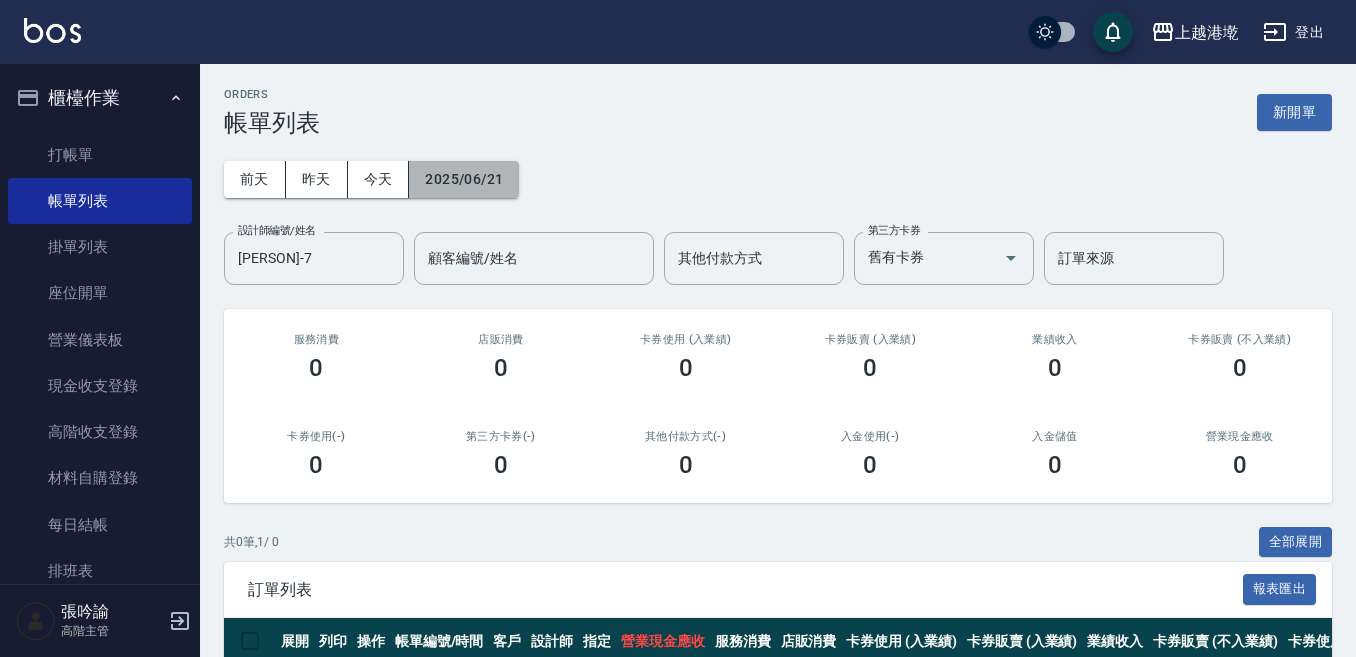 click on "2025/06/21" at bounding box center [464, 179] 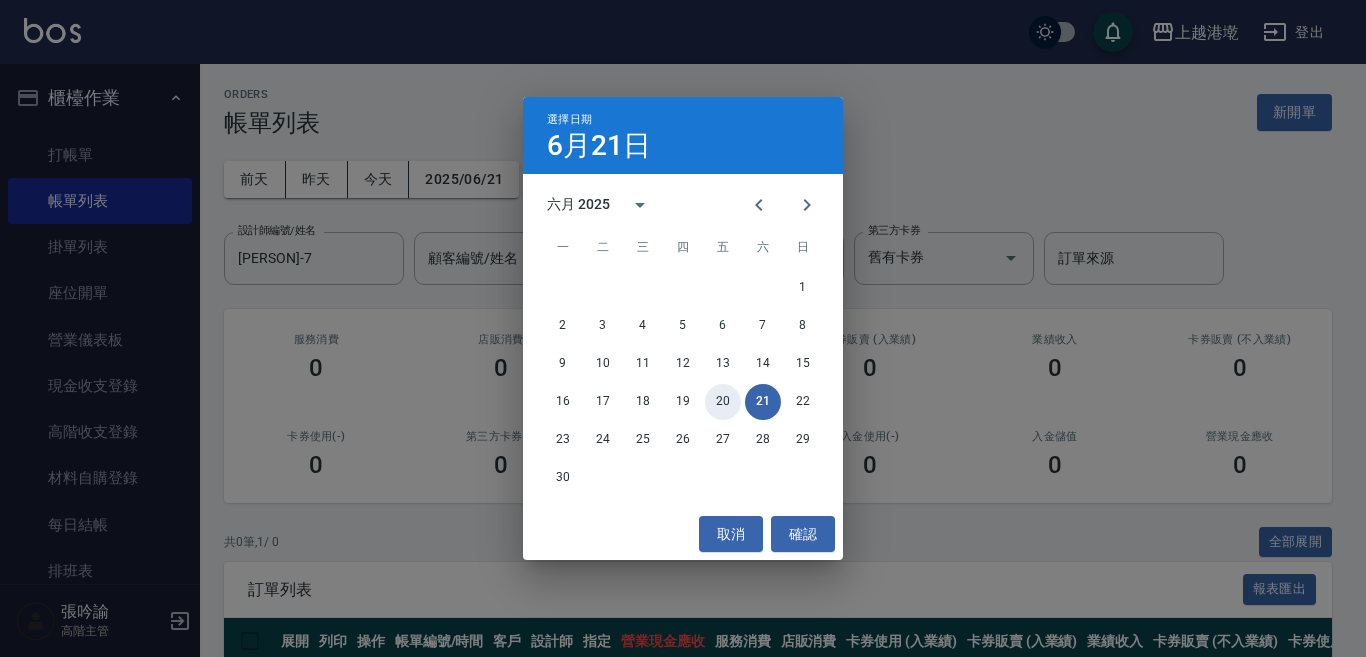 drag, startPoint x: 720, startPoint y: 402, endPoint x: 649, endPoint y: 299, distance: 125.09996 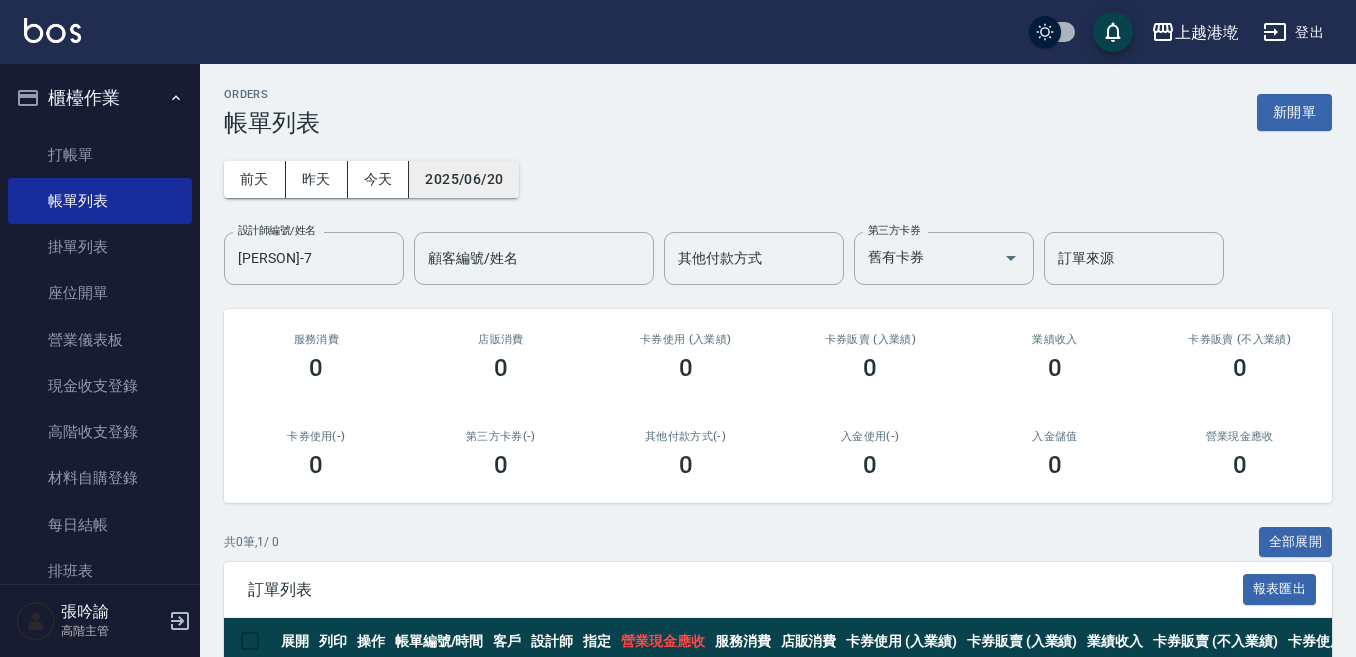 click on "2025/06/20" at bounding box center (464, 179) 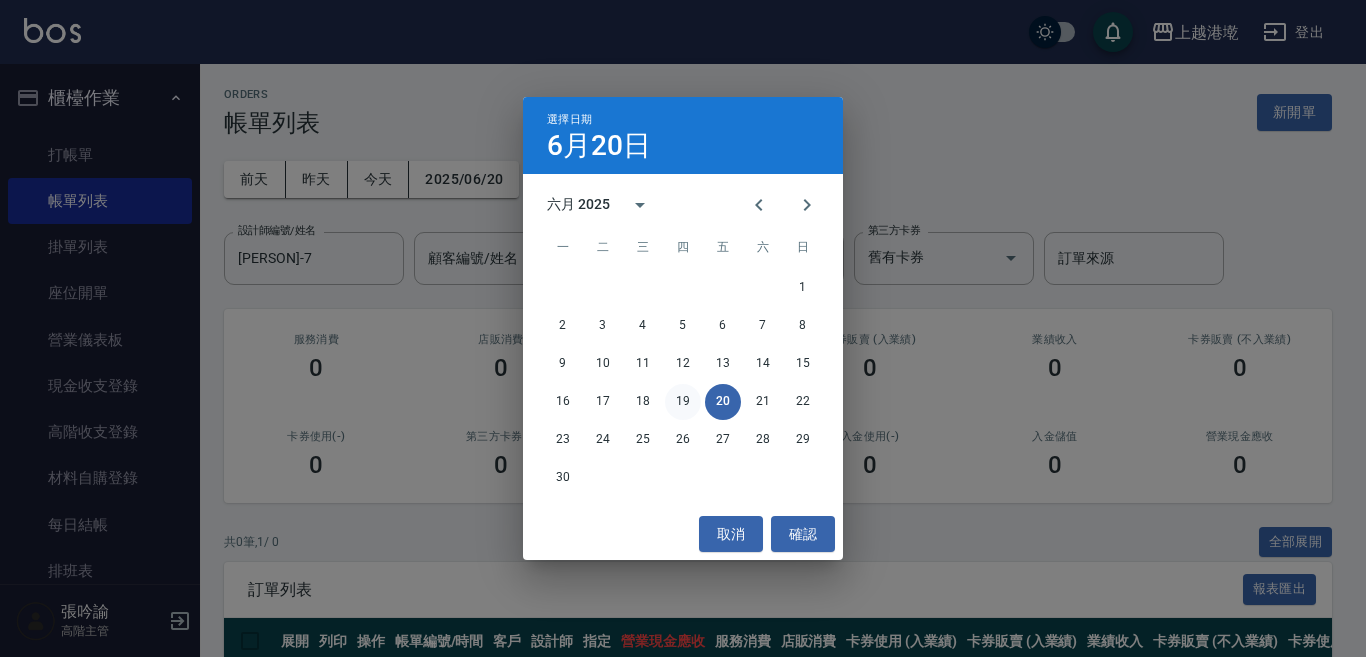 click on "19" at bounding box center (683, 402) 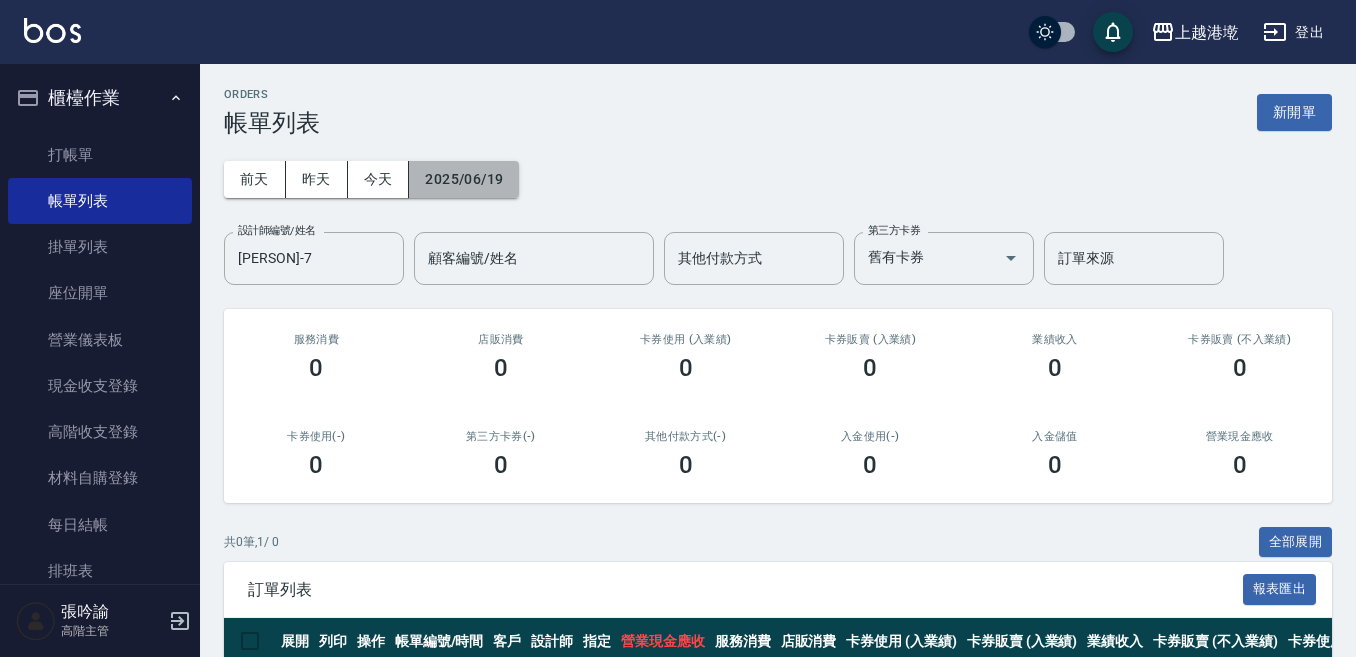 click on "2025/06/19" at bounding box center [464, 179] 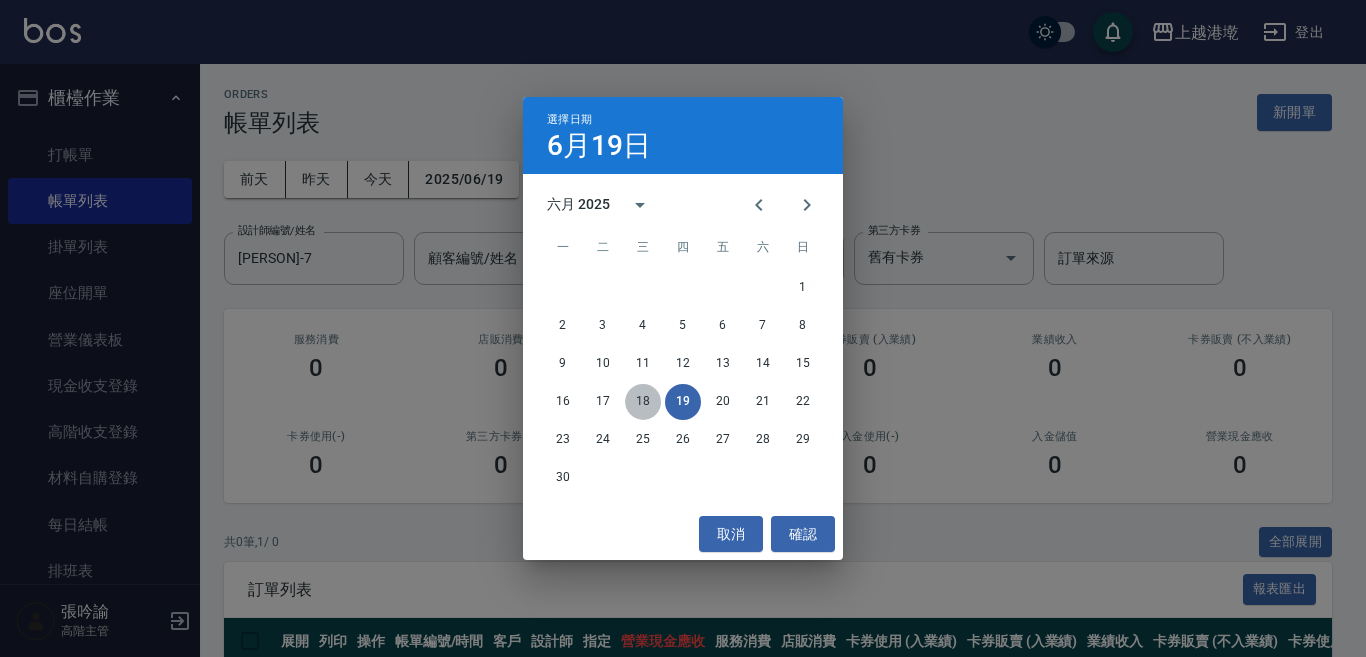 click on "18" at bounding box center [643, 402] 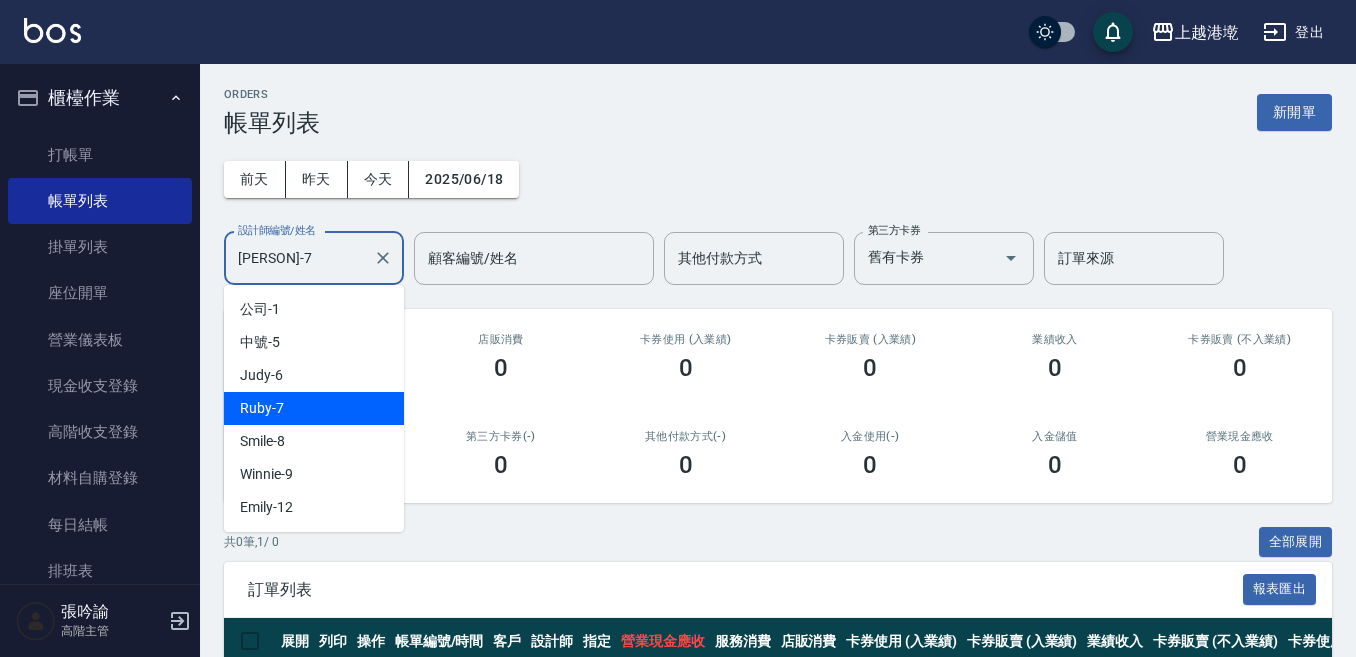 click on "[PERSON]-7" at bounding box center (299, 258) 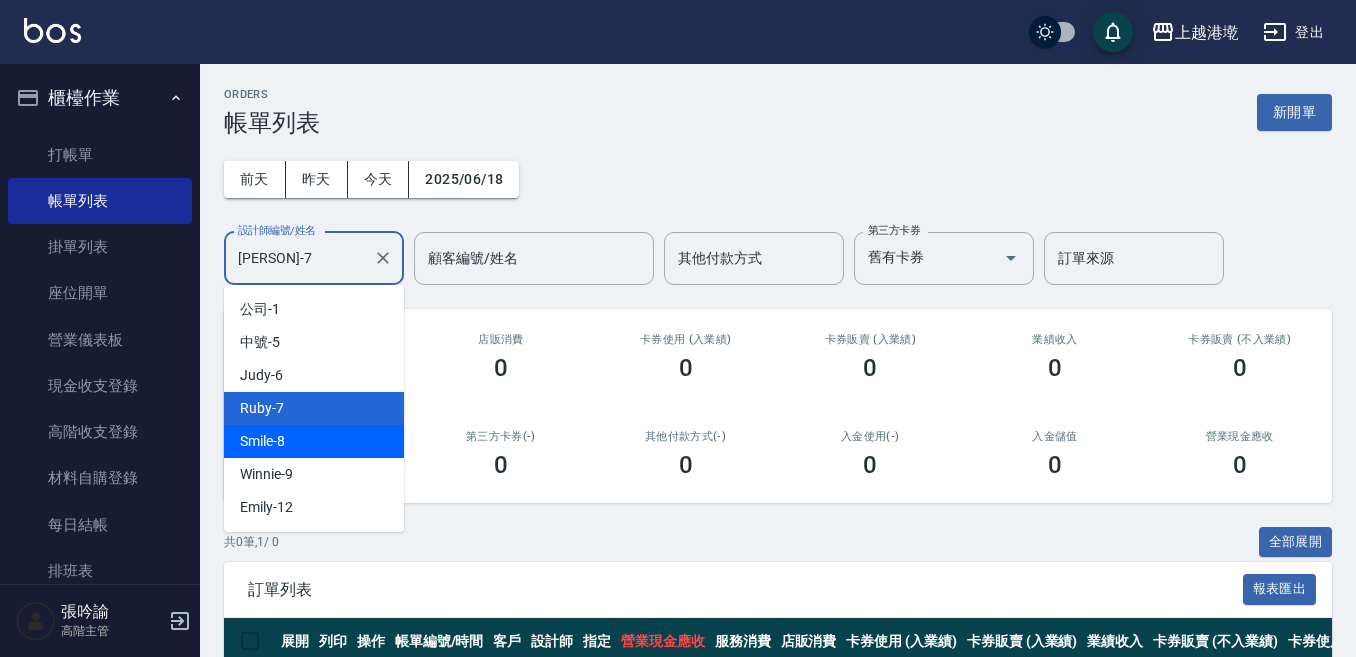 click on "[PERSON] -8" at bounding box center [314, 441] 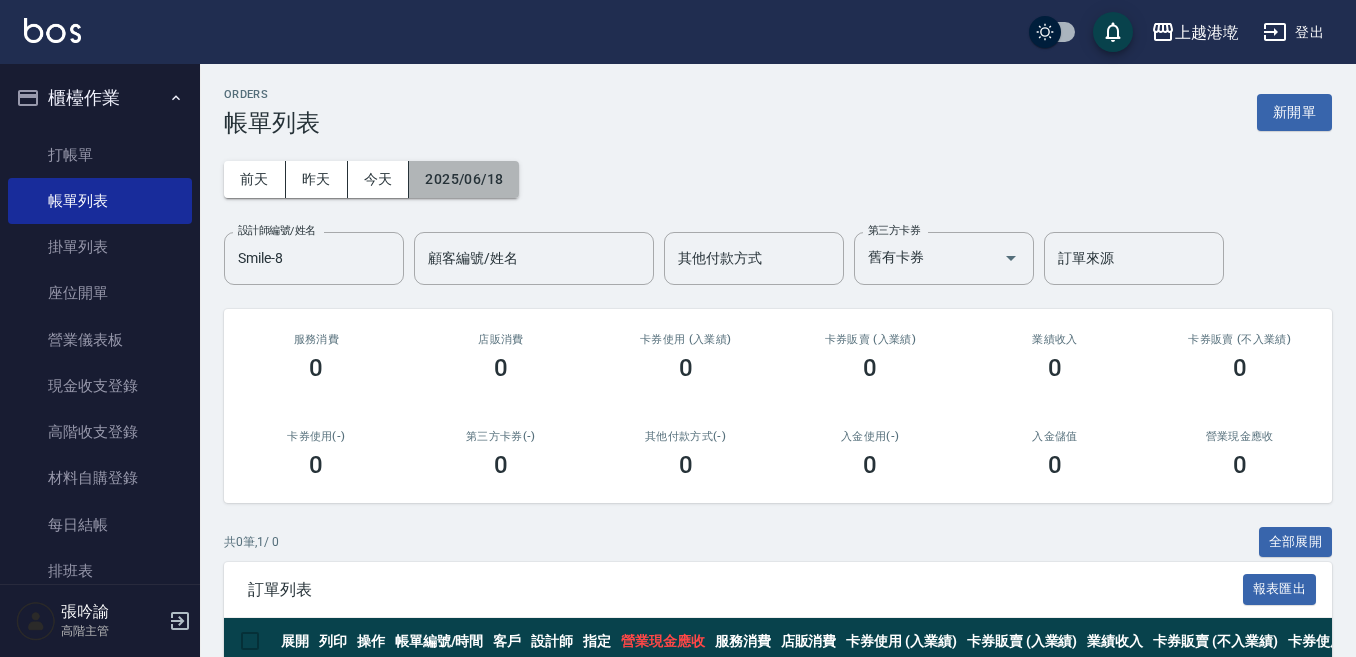 click on "2025/06/18" at bounding box center [464, 179] 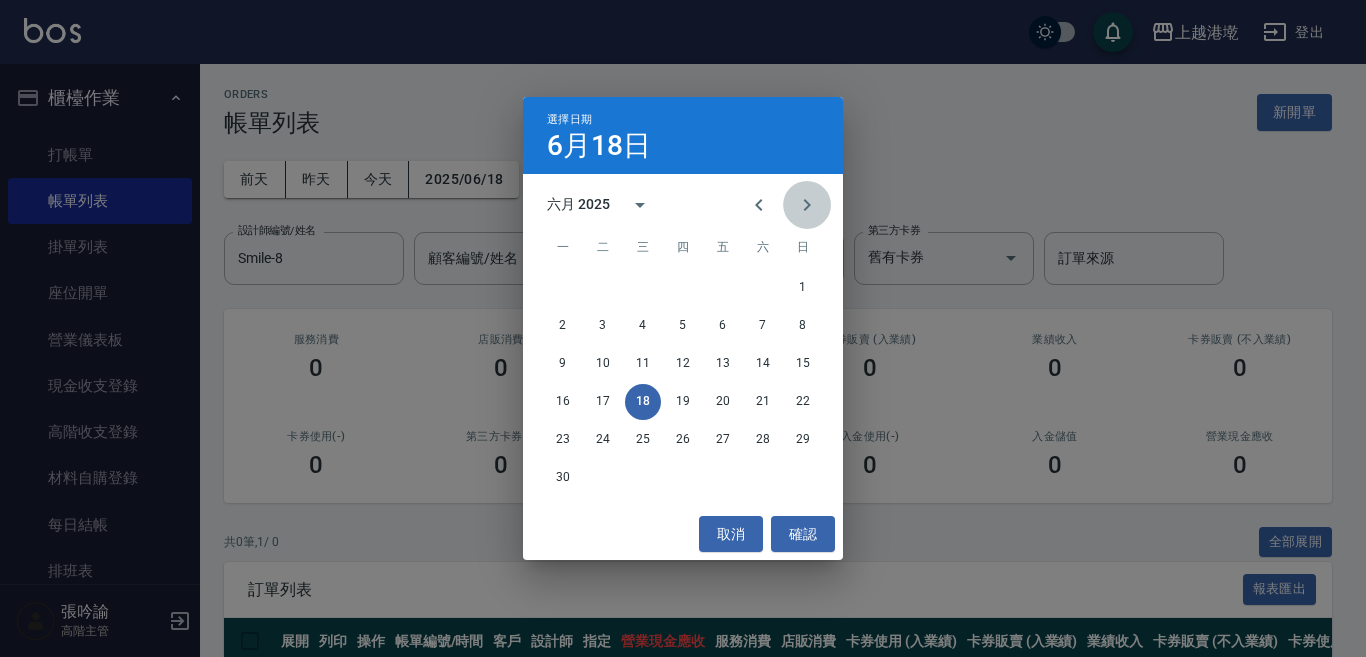 click at bounding box center (807, 205) 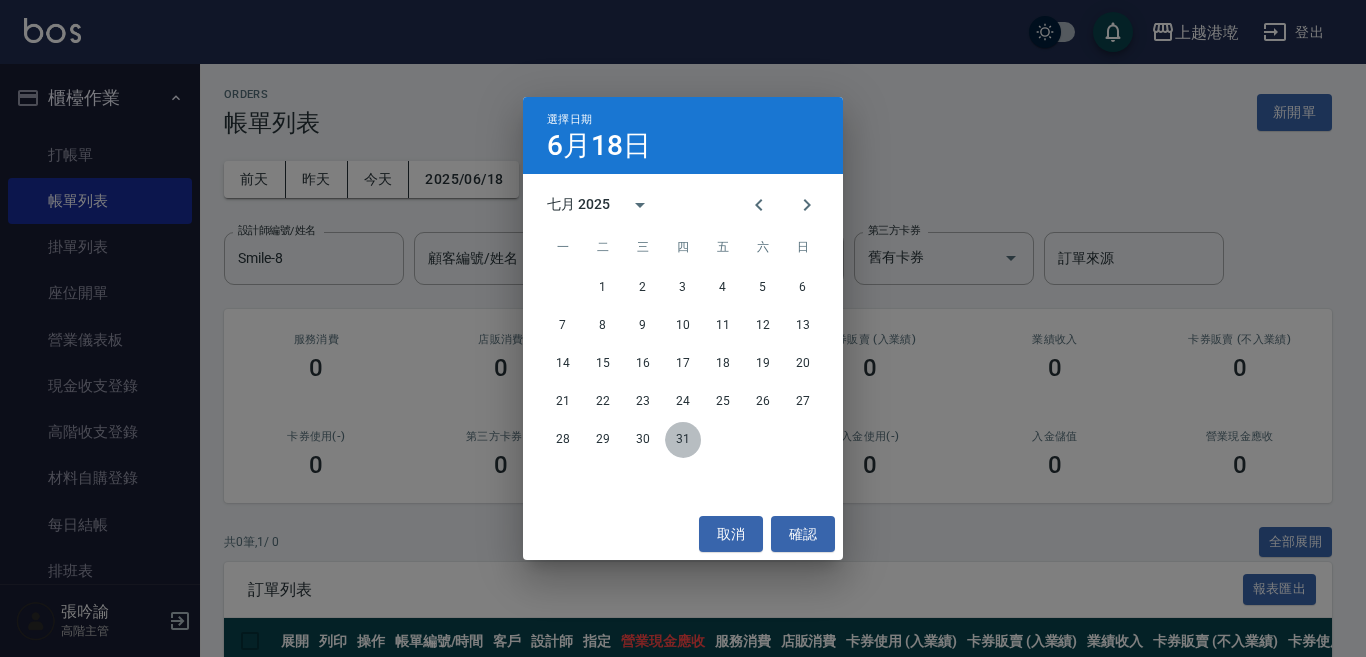 click on "31" at bounding box center (683, 440) 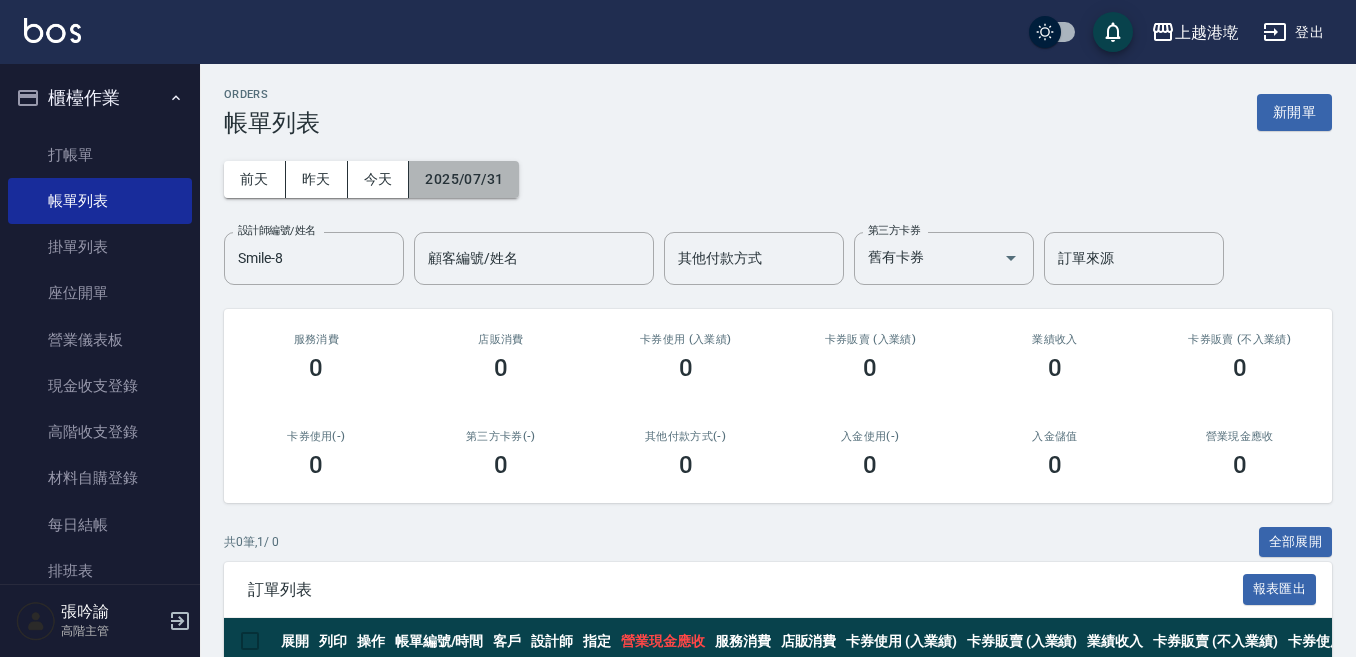 click on "2025/07/31" at bounding box center [464, 179] 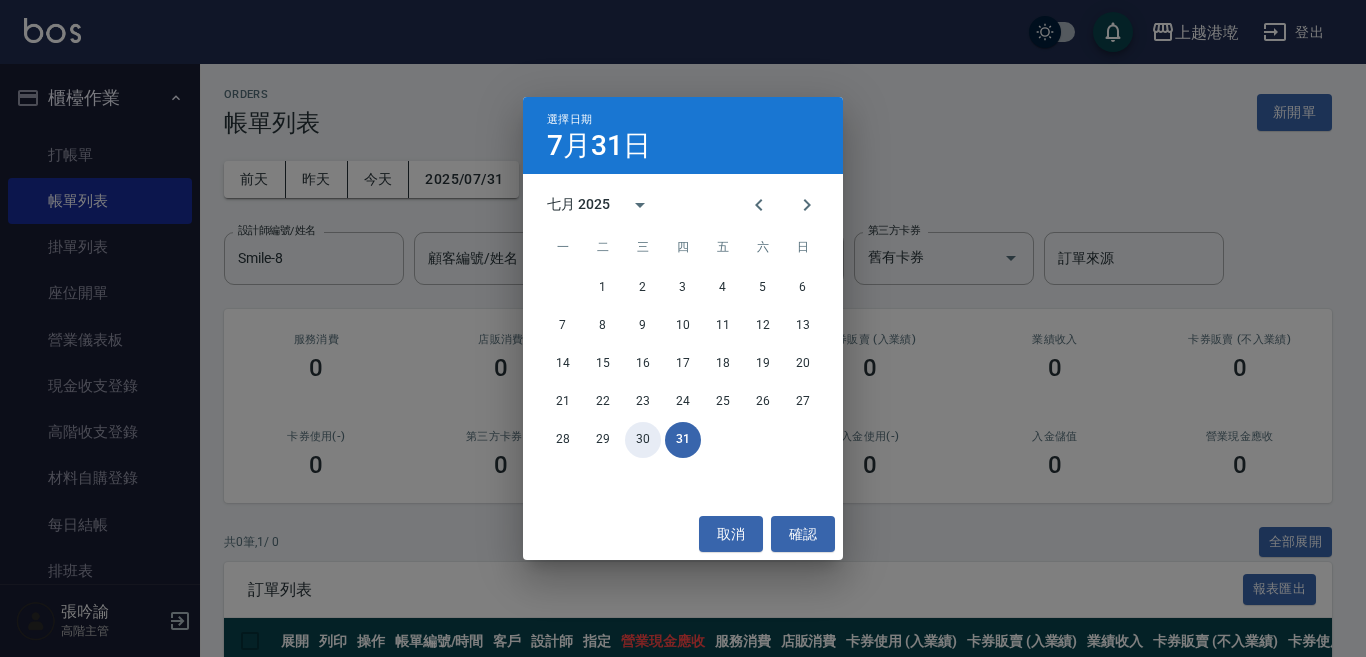 drag, startPoint x: 642, startPoint y: 434, endPoint x: 616, endPoint y: 391, distance: 50.24938 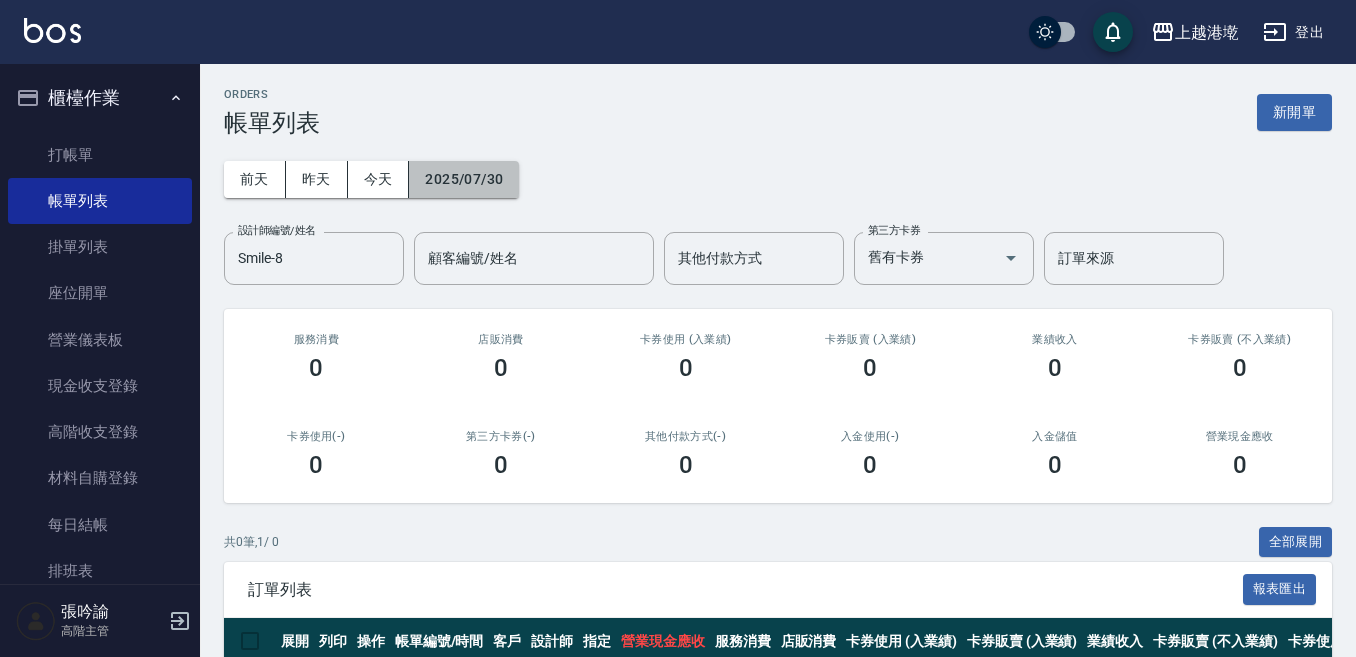 click on "2025/07/30" at bounding box center [464, 179] 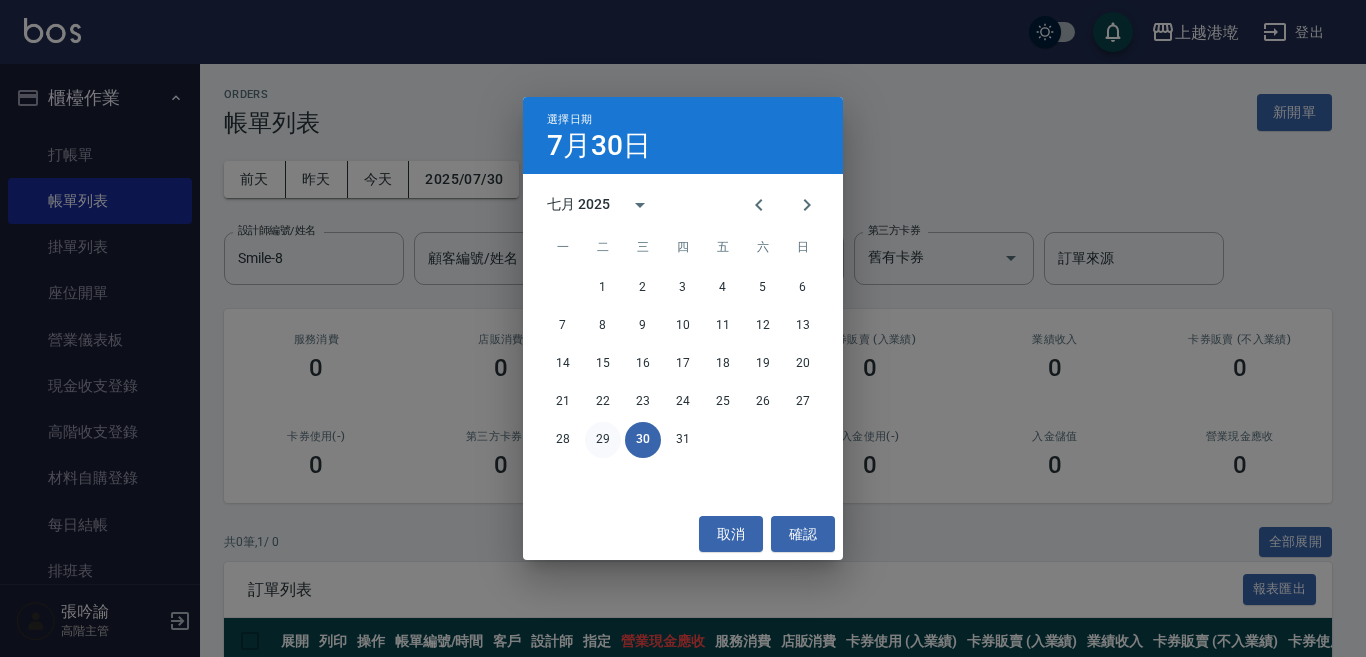 click on "29" at bounding box center [603, 440] 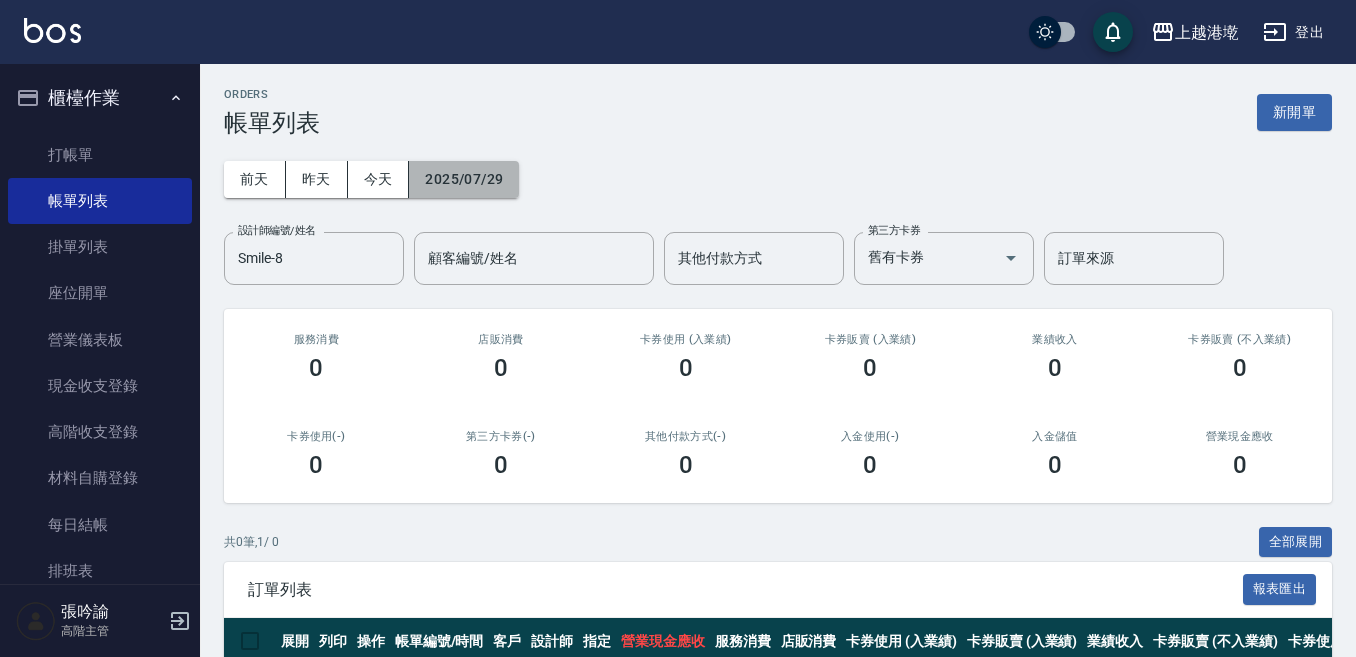 drag, startPoint x: 482, startPoint y: 231, endPoint x: 476, endPoint y: 167, distance: 64.28063 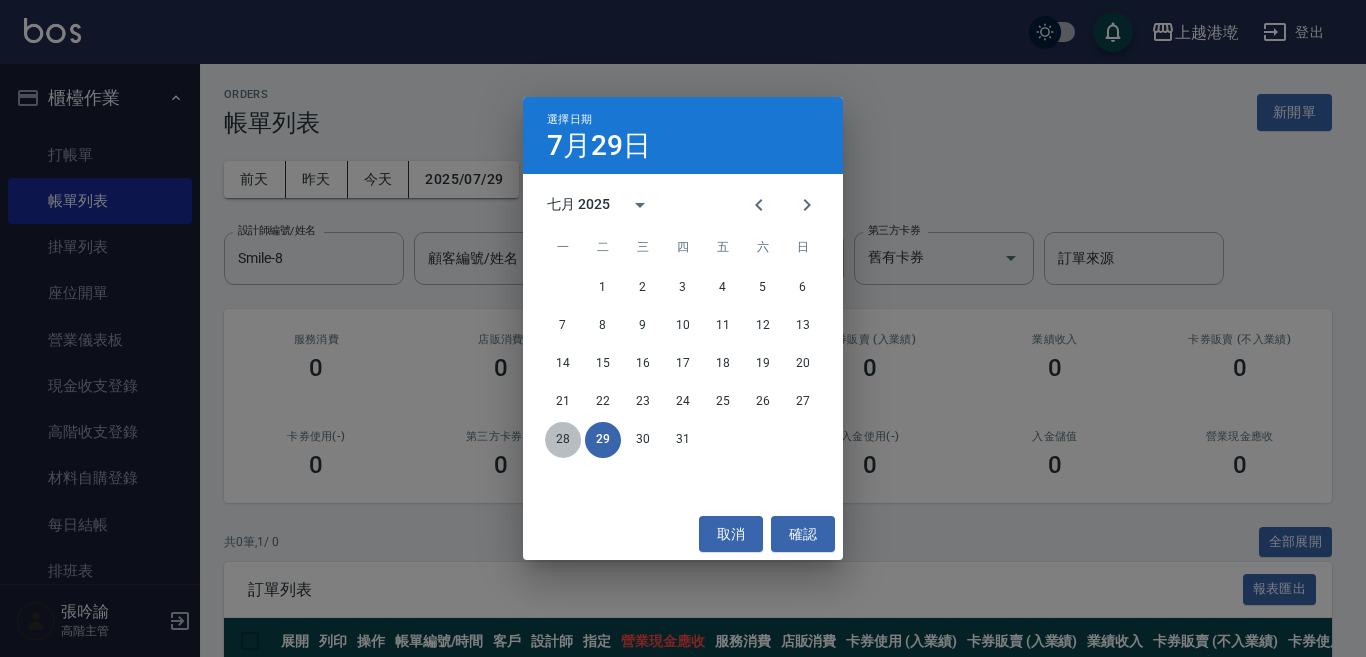 click on "28" at bounding box center [563, 440] 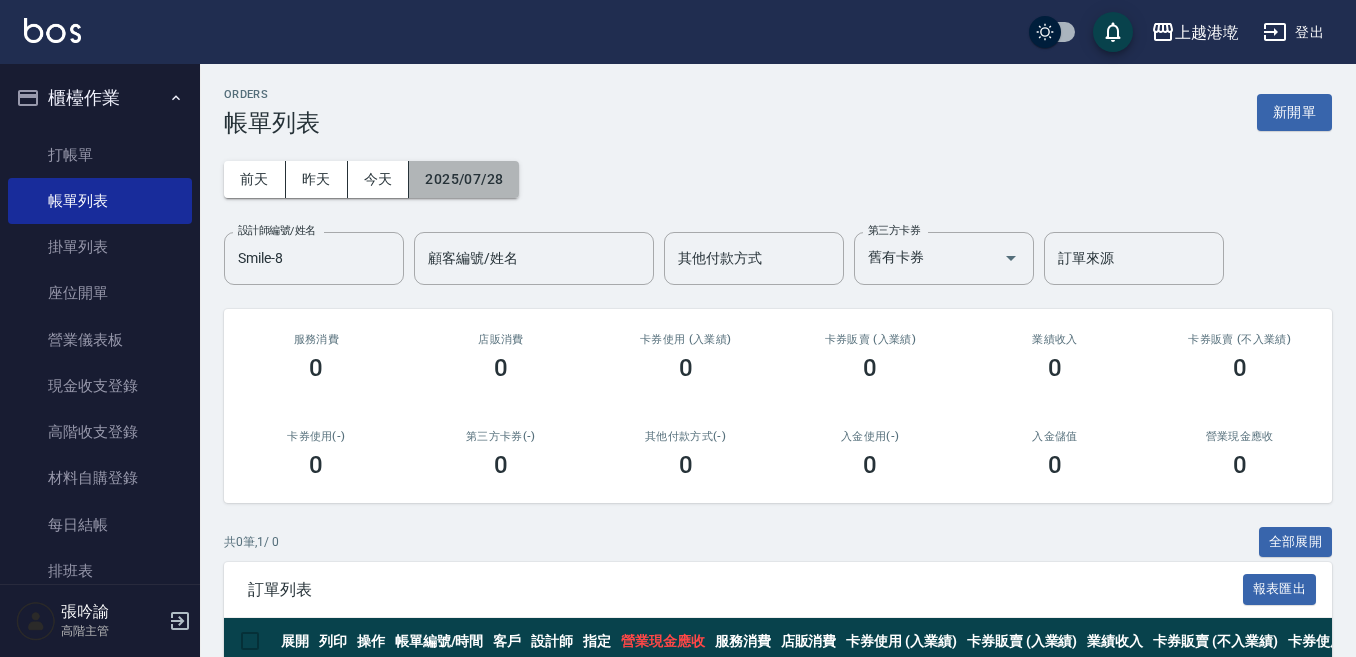 click on "2025/07/28" at bounding box center (464, 179) 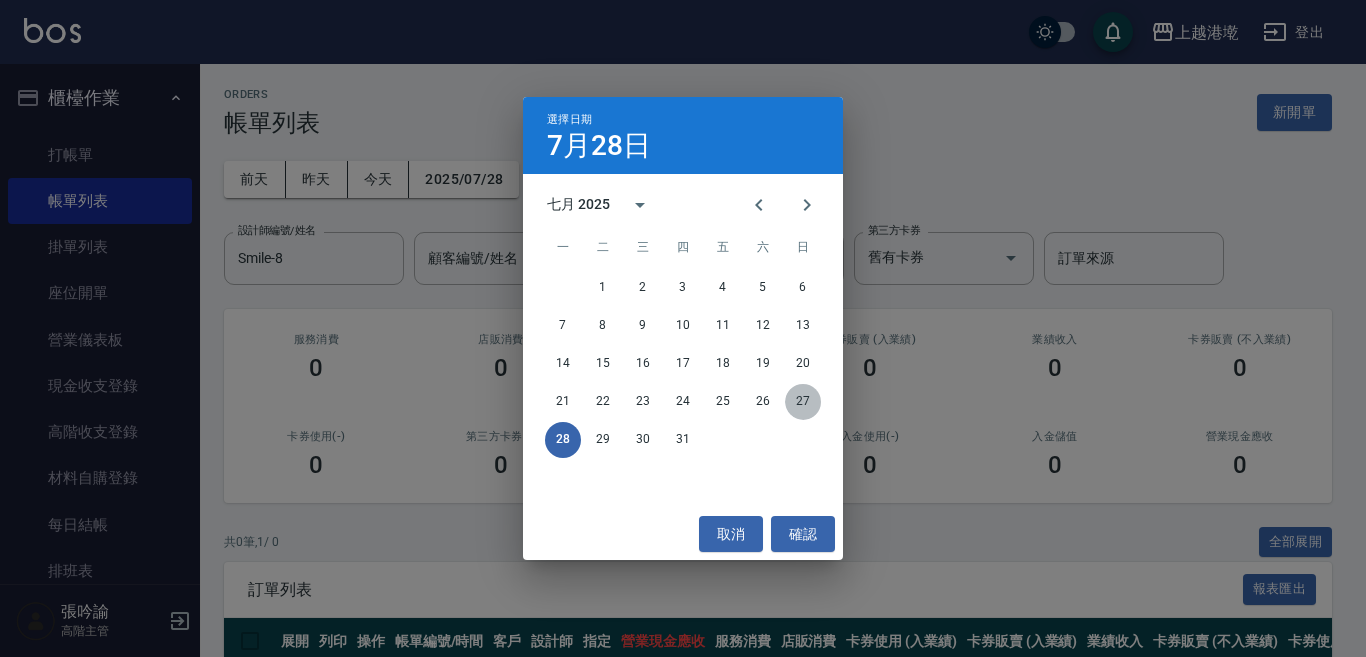 click on "27" at bounding box center [803, 402] 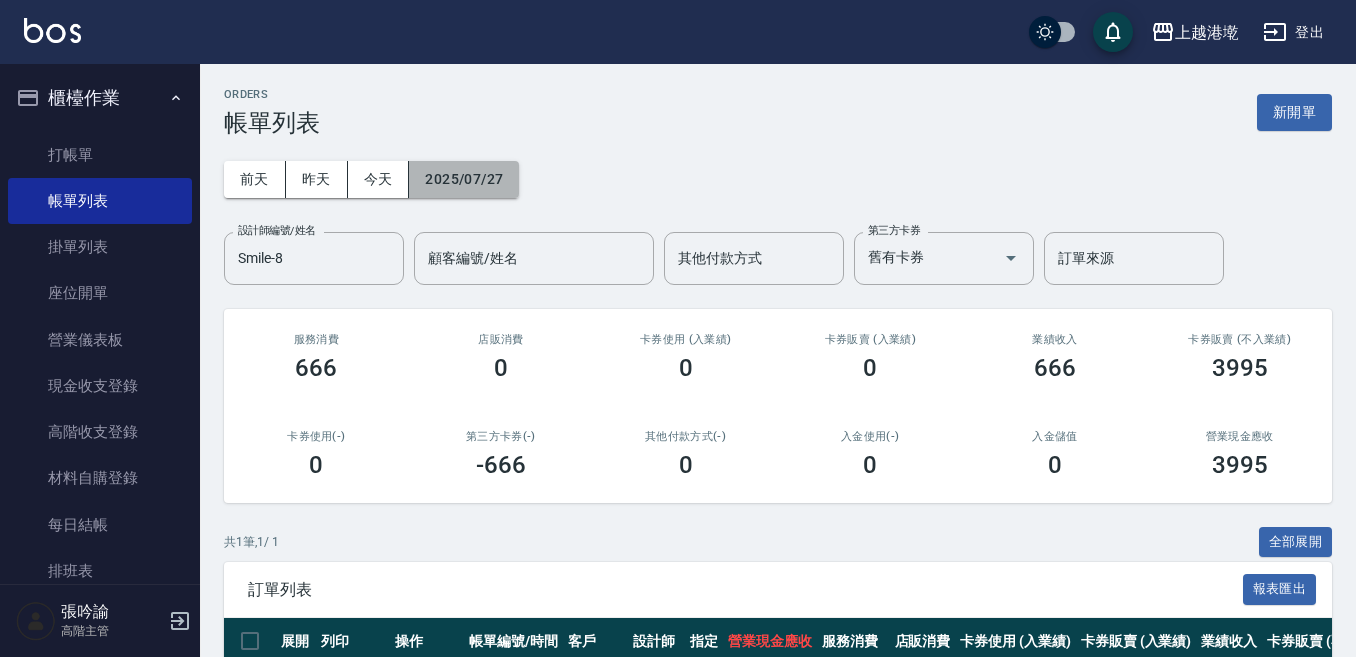 click on "2025/07/27" at bounding box center [464, 179] 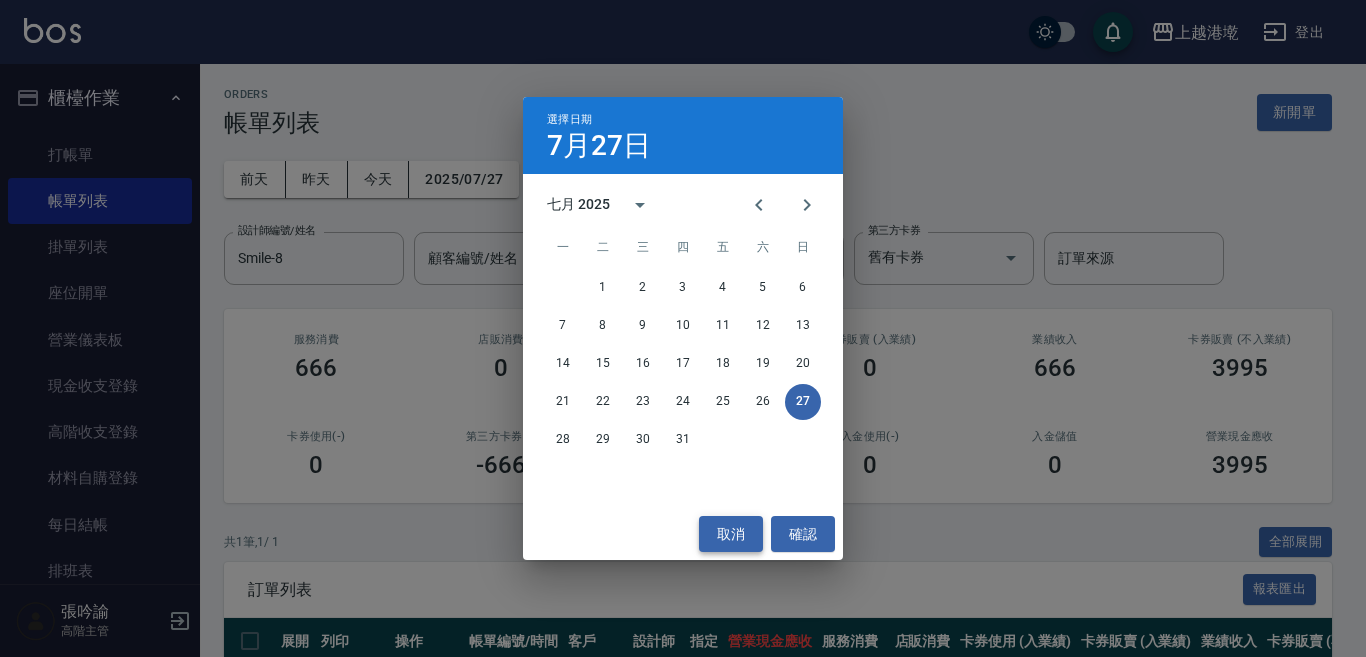 click on "取消" at bounding box center (731, 534) 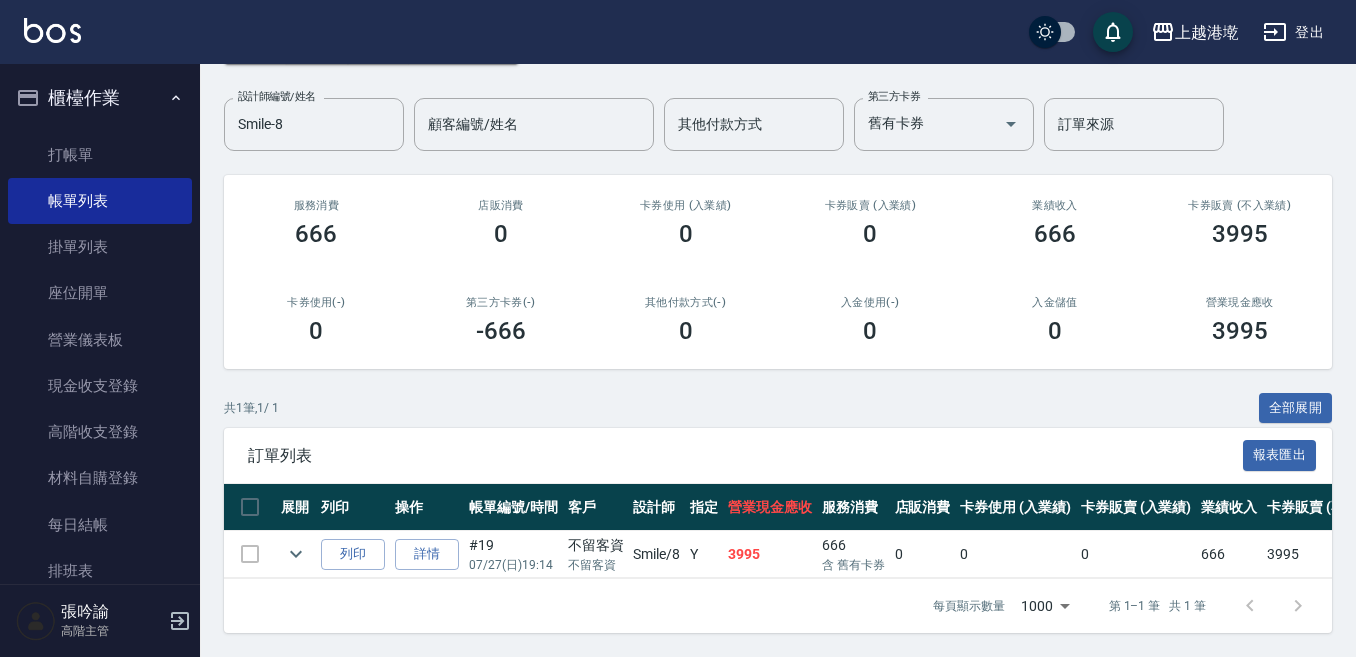 scroll, scrollTop: 151, scrollLeft: 0, axis: vertical 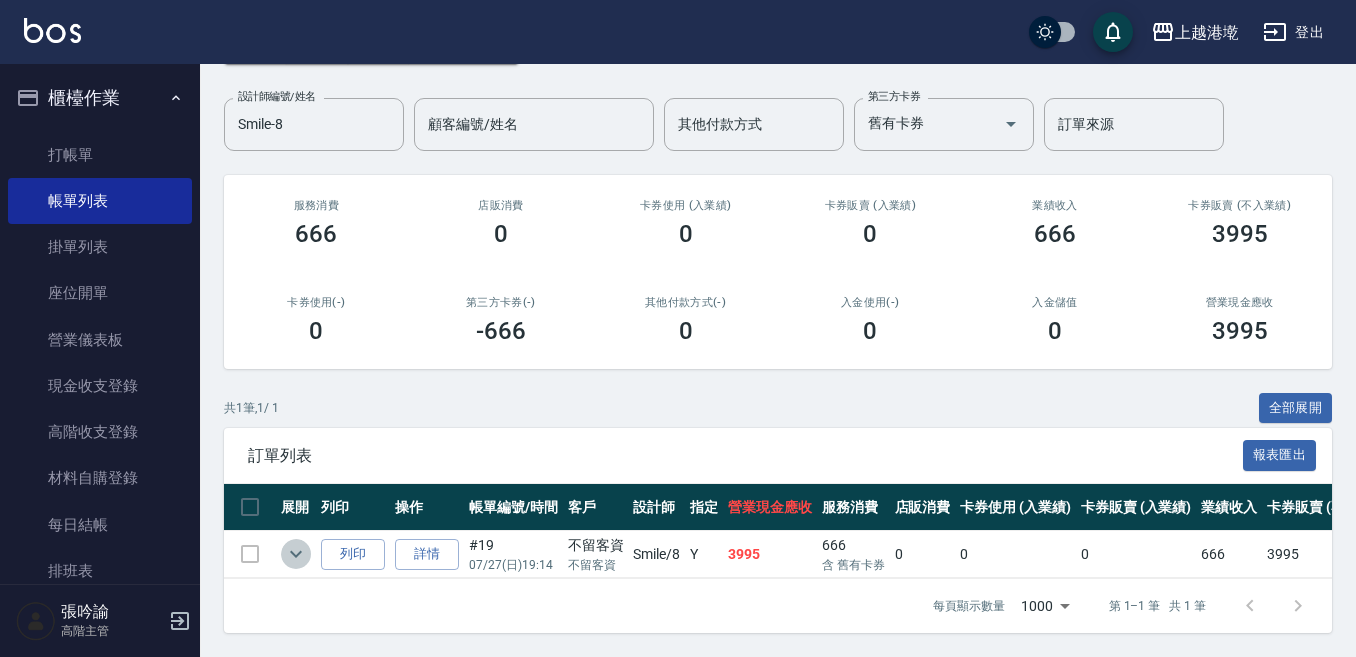 click 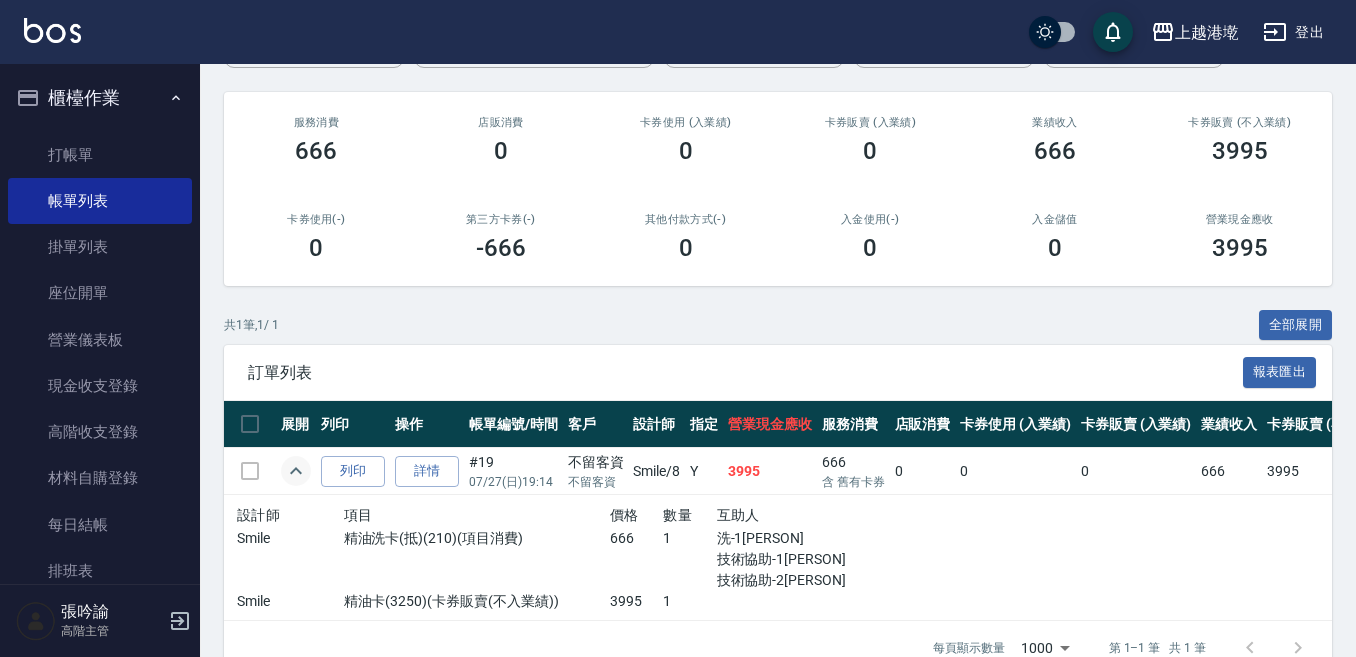 scroll, scrollTop: 251, scrollLeft: 0, axis: vertical 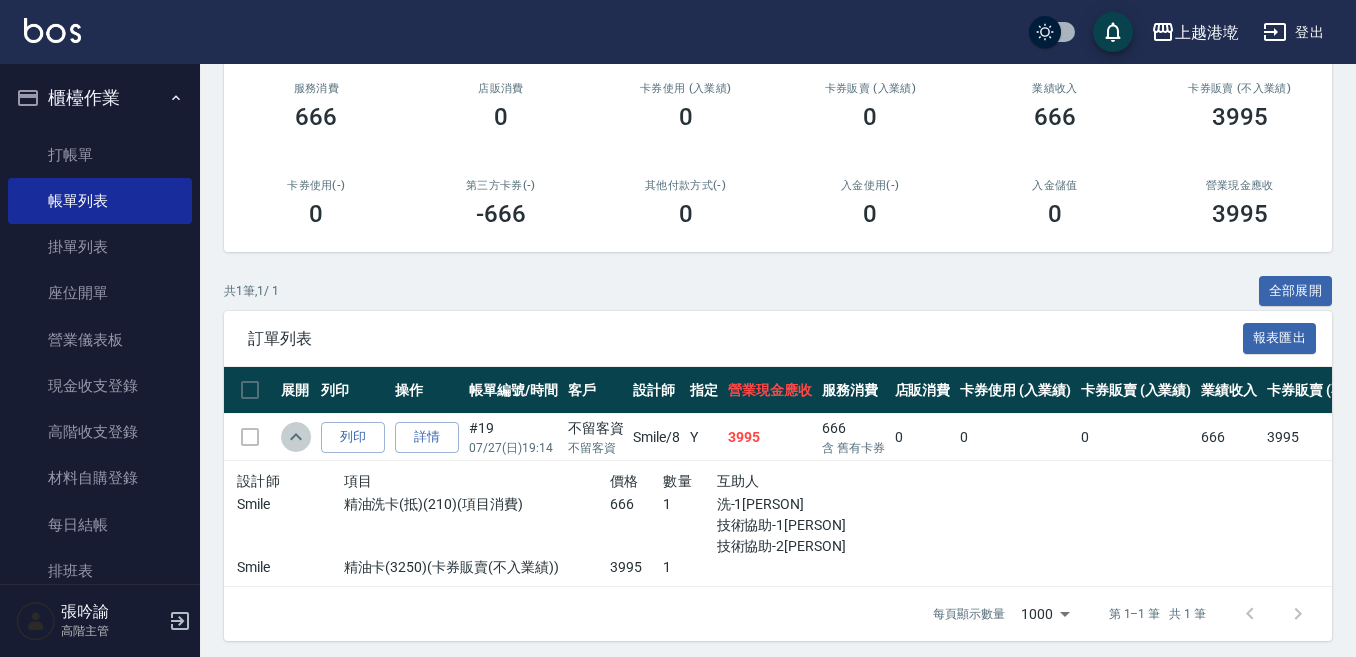 click 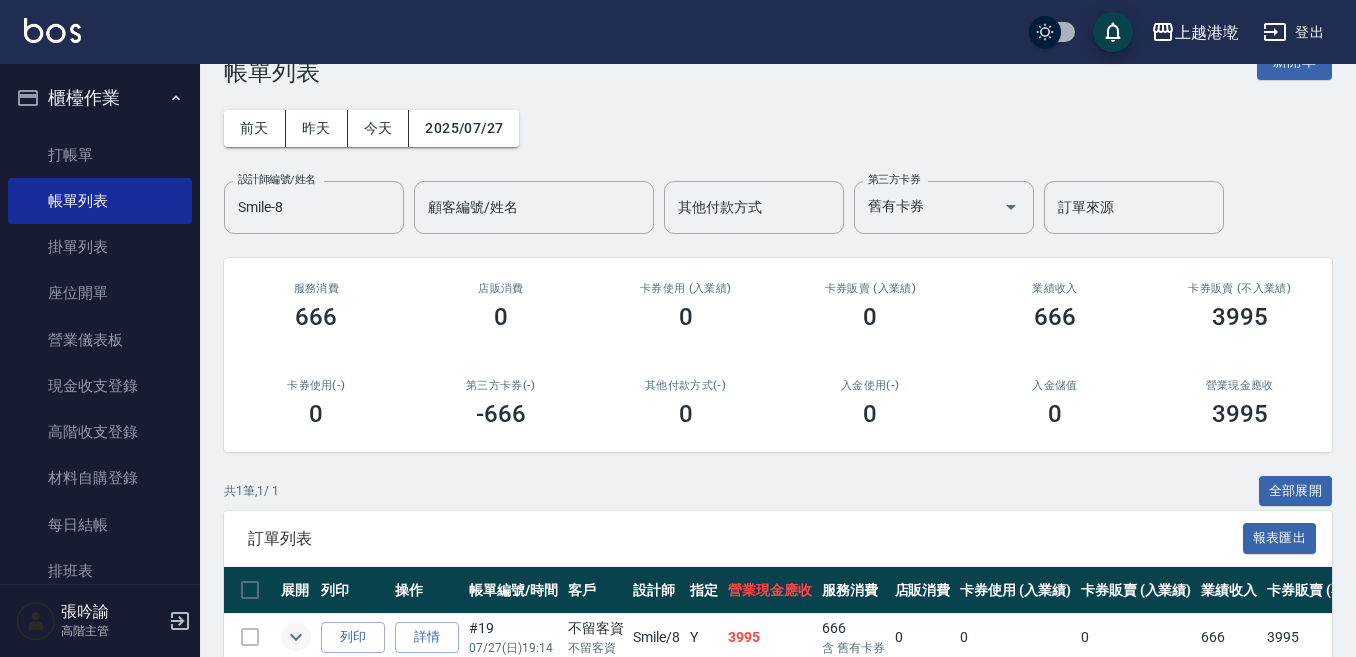 scroll, scrollTop: 0, scrollLeft: 0, axis: both 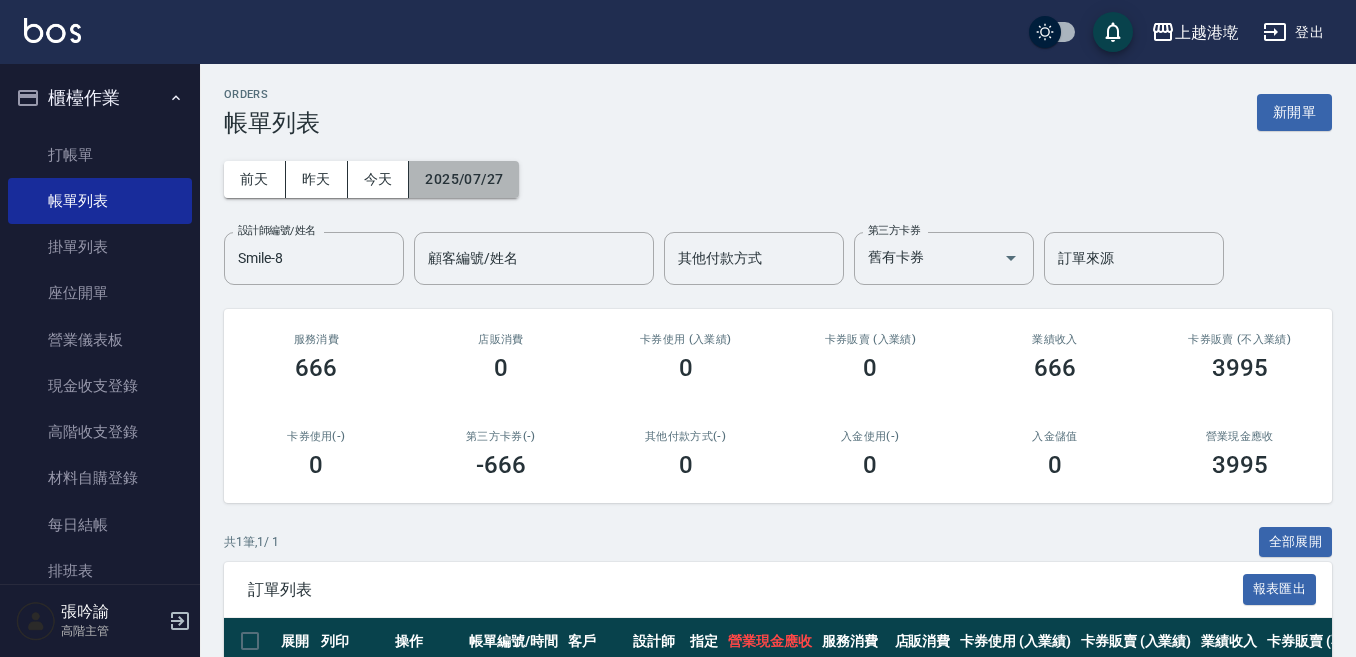 click on "2025/07/27" at bounding box center (464, 179) 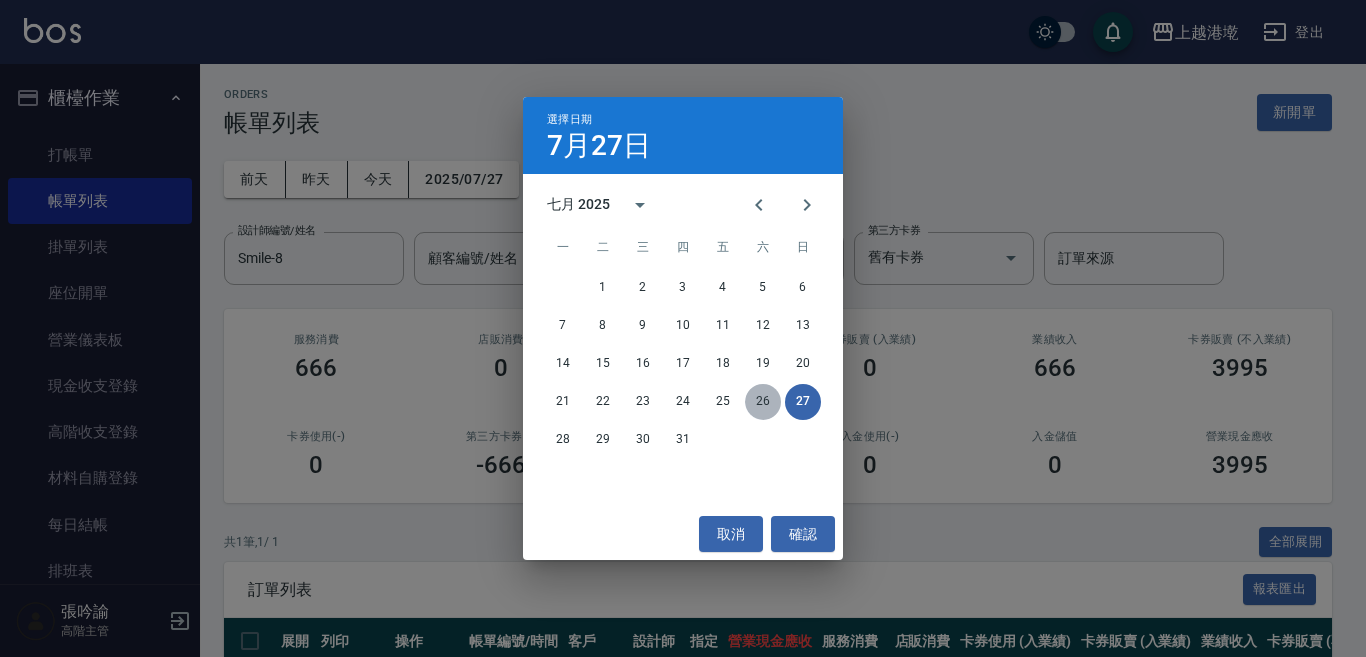 click on "26" at bounding box center [763, 402] 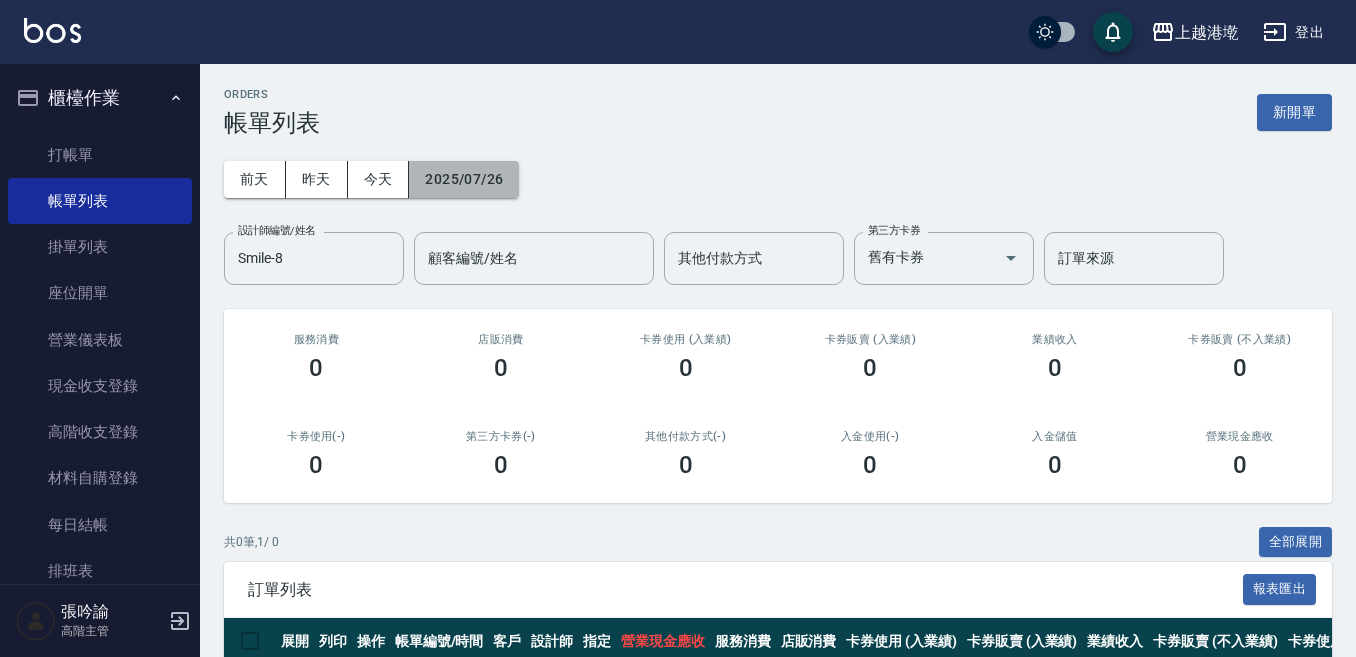 click on "2025/07/26" at bounding box center (464, 179) 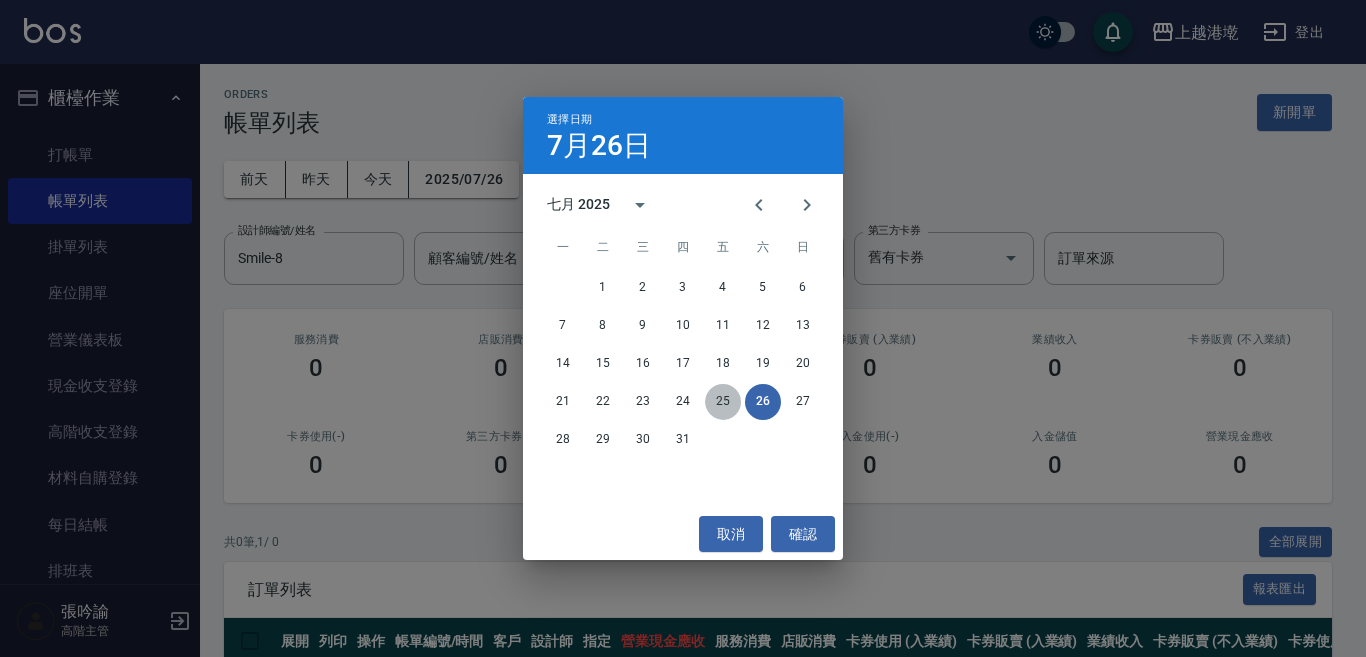 click on "25" at bounding box center (723, 402) 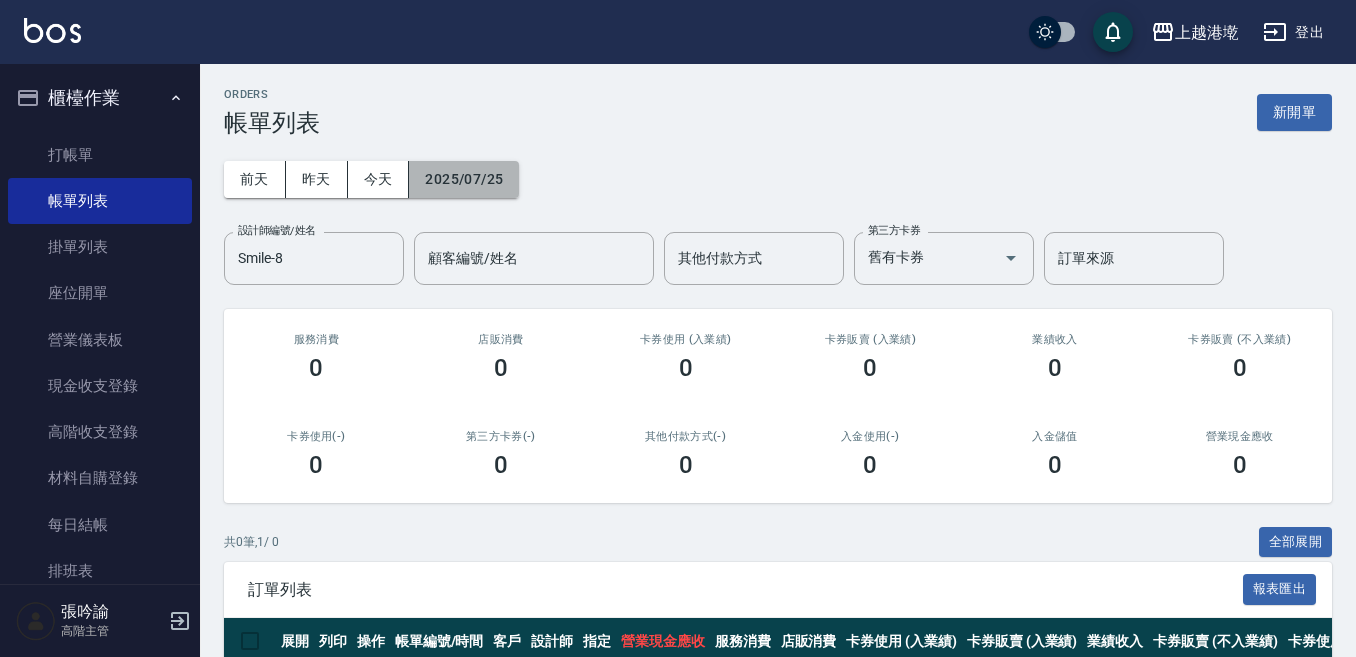 click on "2025/07/25" at bounding box center (464, 179) 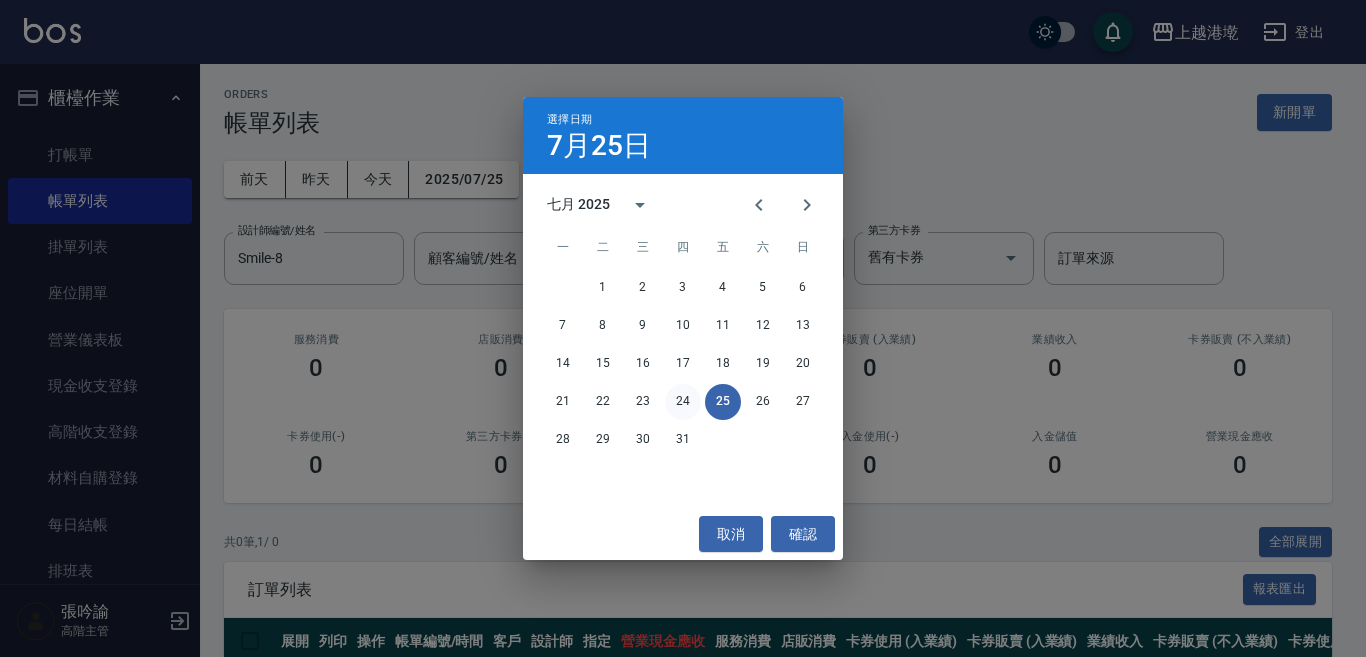 click on "24" at bounding box center (683, 402) 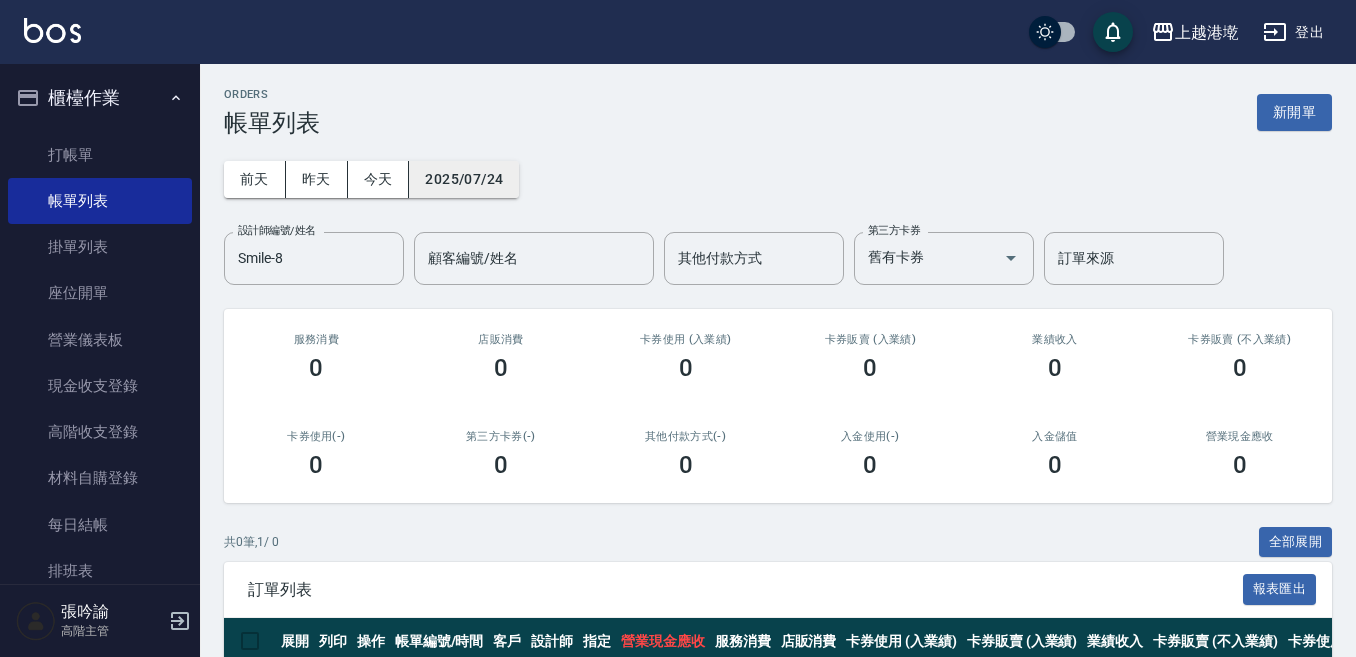 click on "2025/07/24" at bounding box center (464, 179) 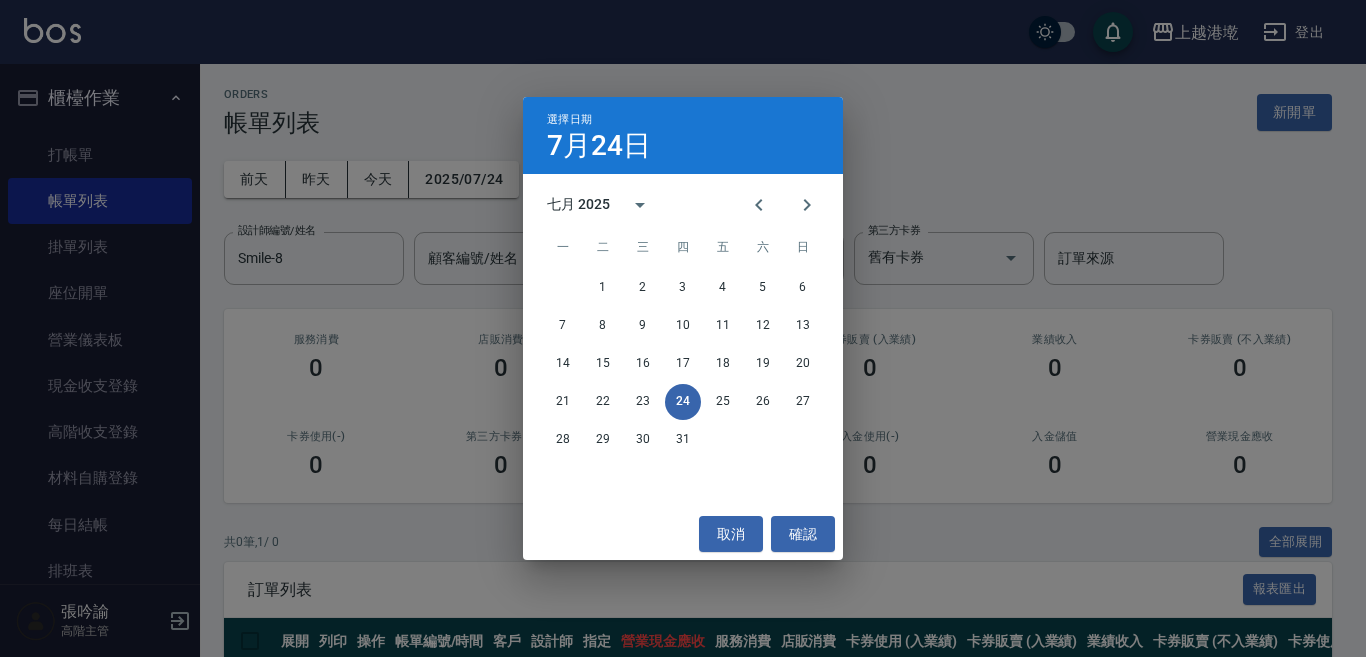 click on "21 22 23 24 25 26 27" at bounding box center [683, 402] 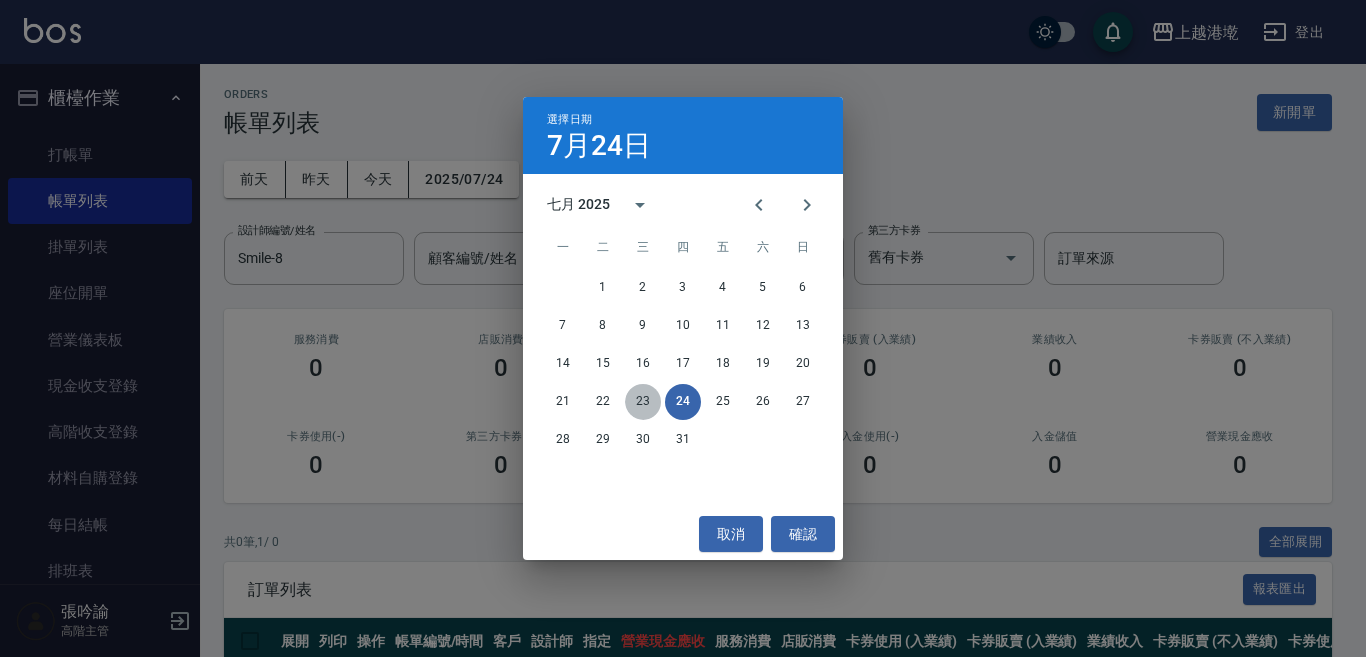 click on "23" at bounding box center (643, 402) 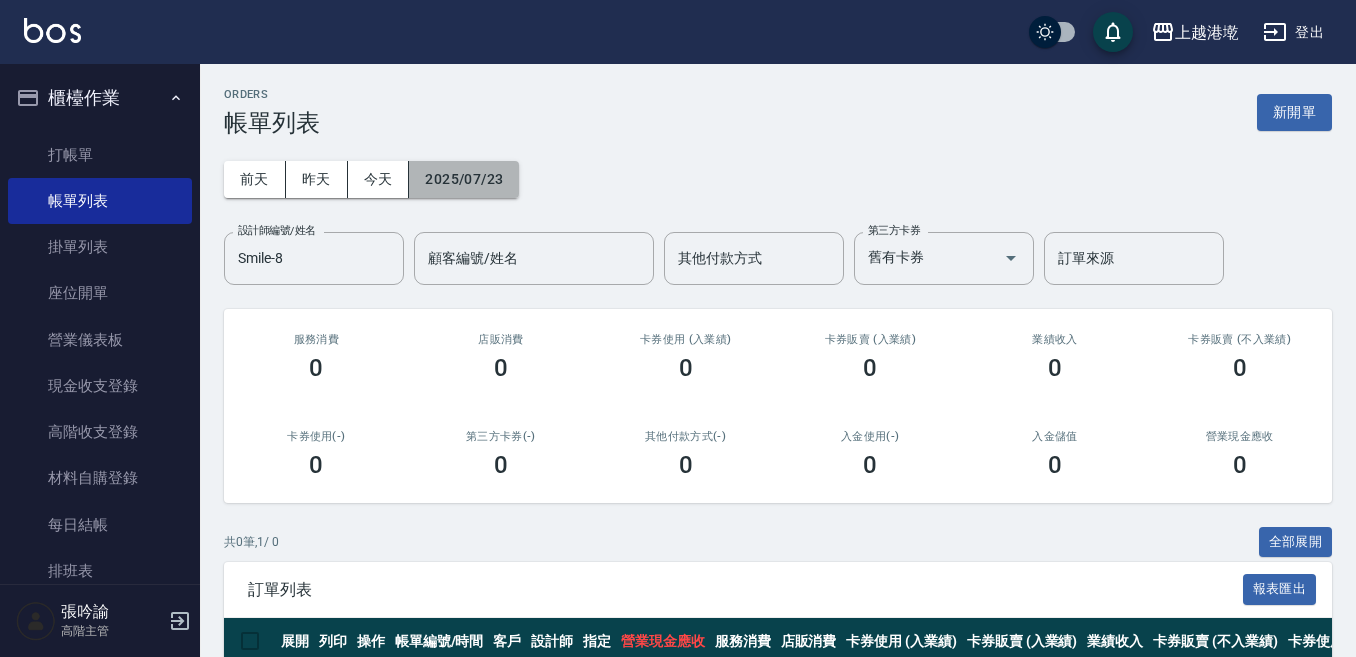 drag, startPoint x: 511, startPoint y: 243, endPoint x: 478, endPoint y: 190, distance: 62.433964 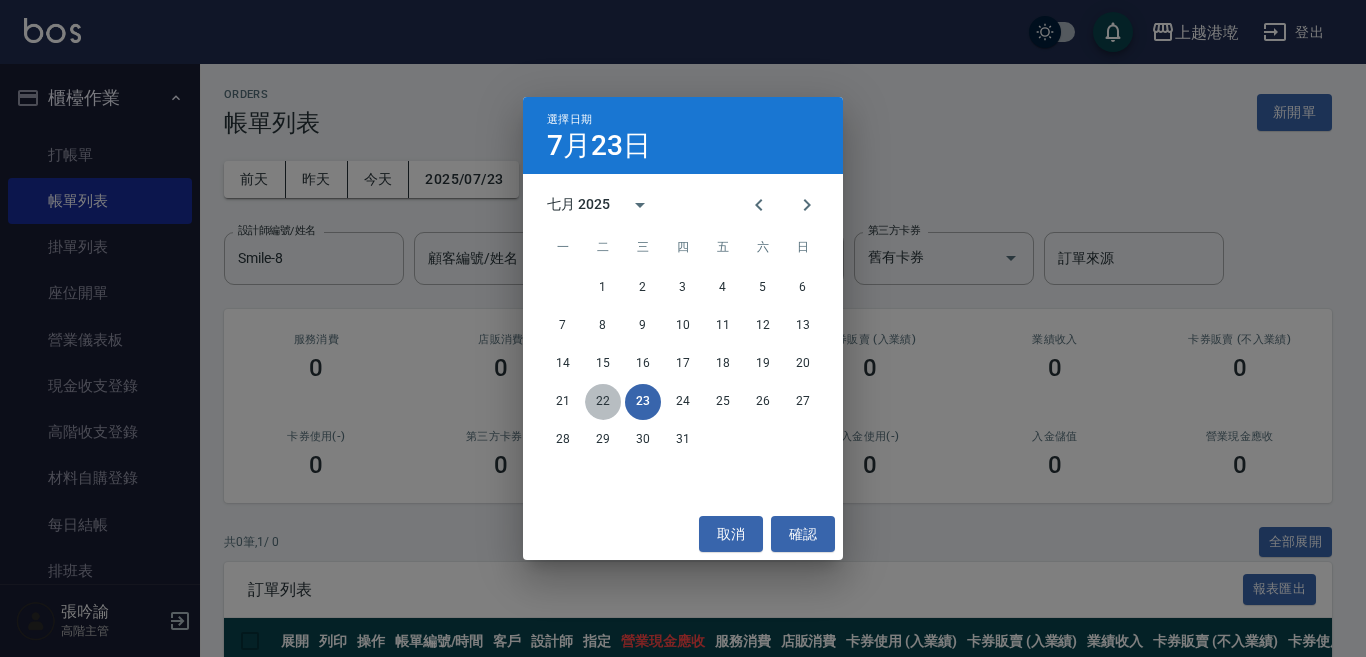 click on "22" at bounding box center (603, 402) 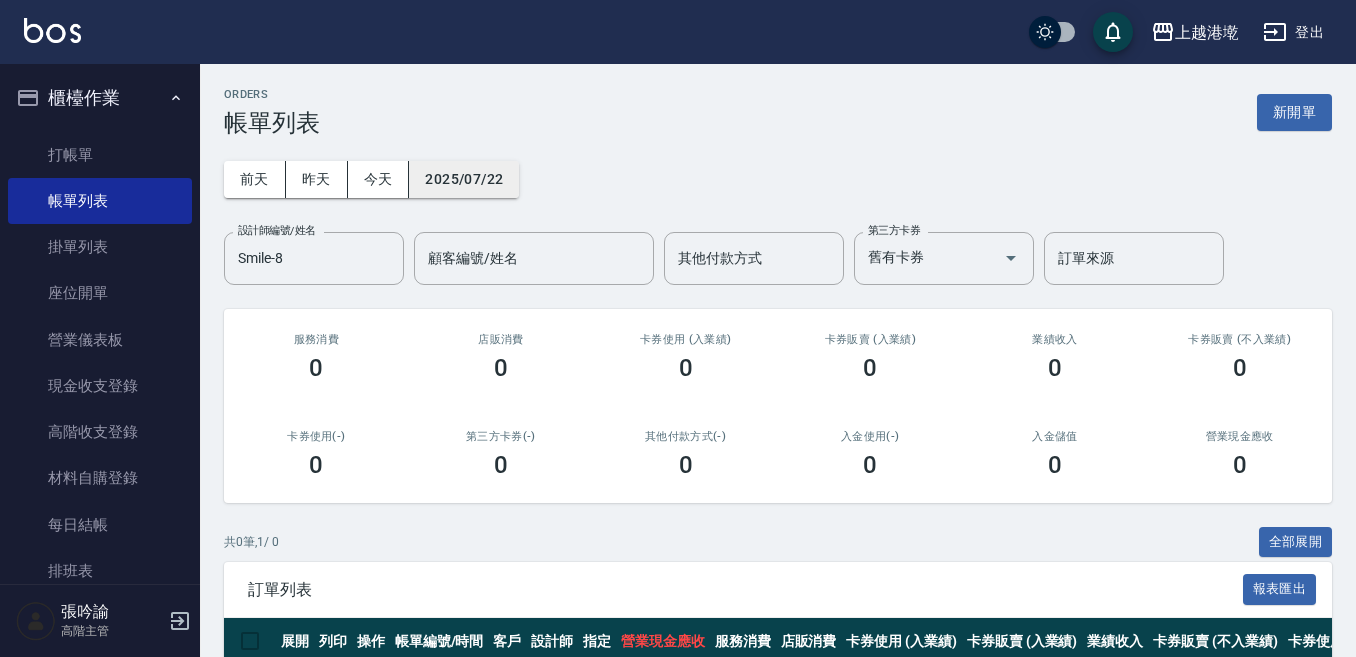 click on "2025/07/22" at bounding box center [464, 179] 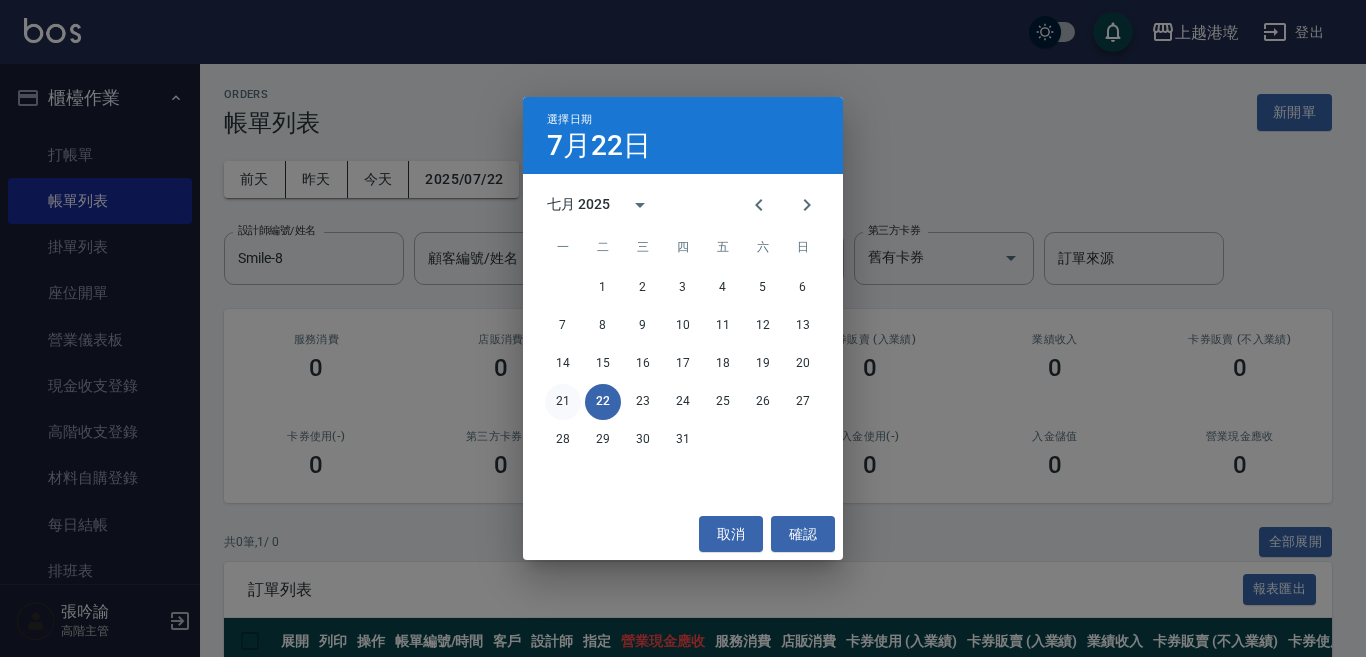 click on "21" at bounding box center [563, 402] 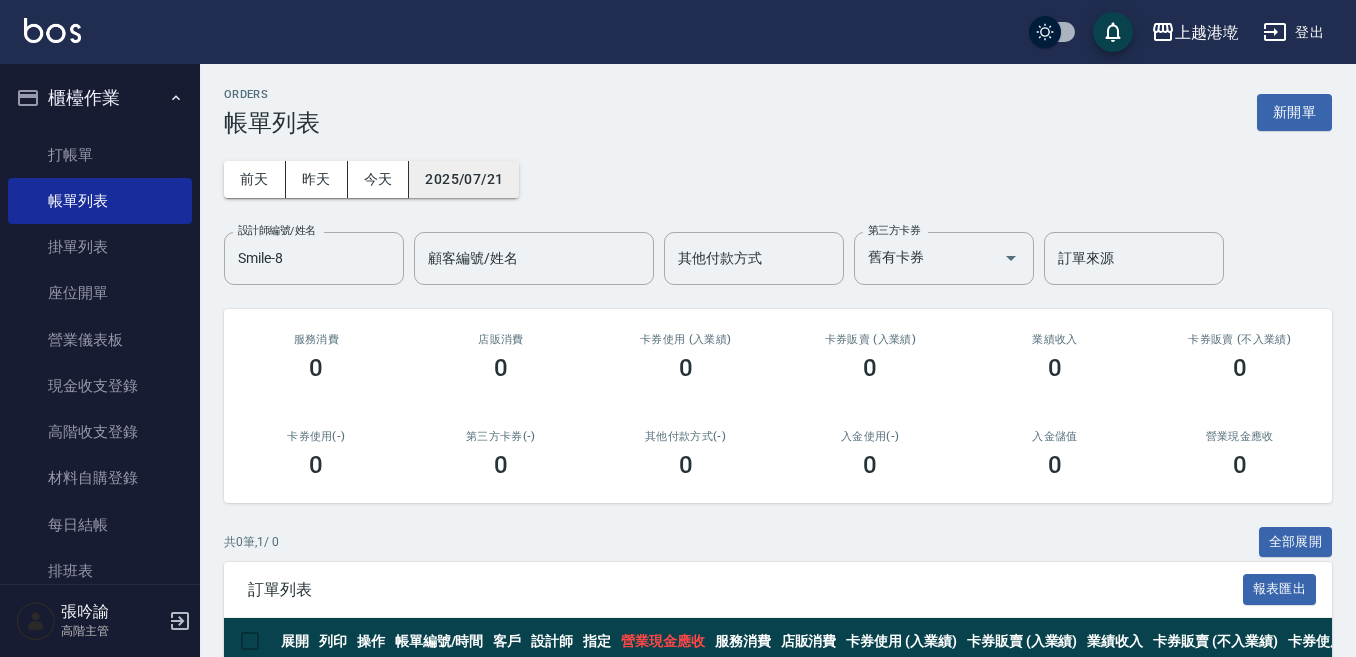 click on "2025/07/21" at bounding box center [464, 179] 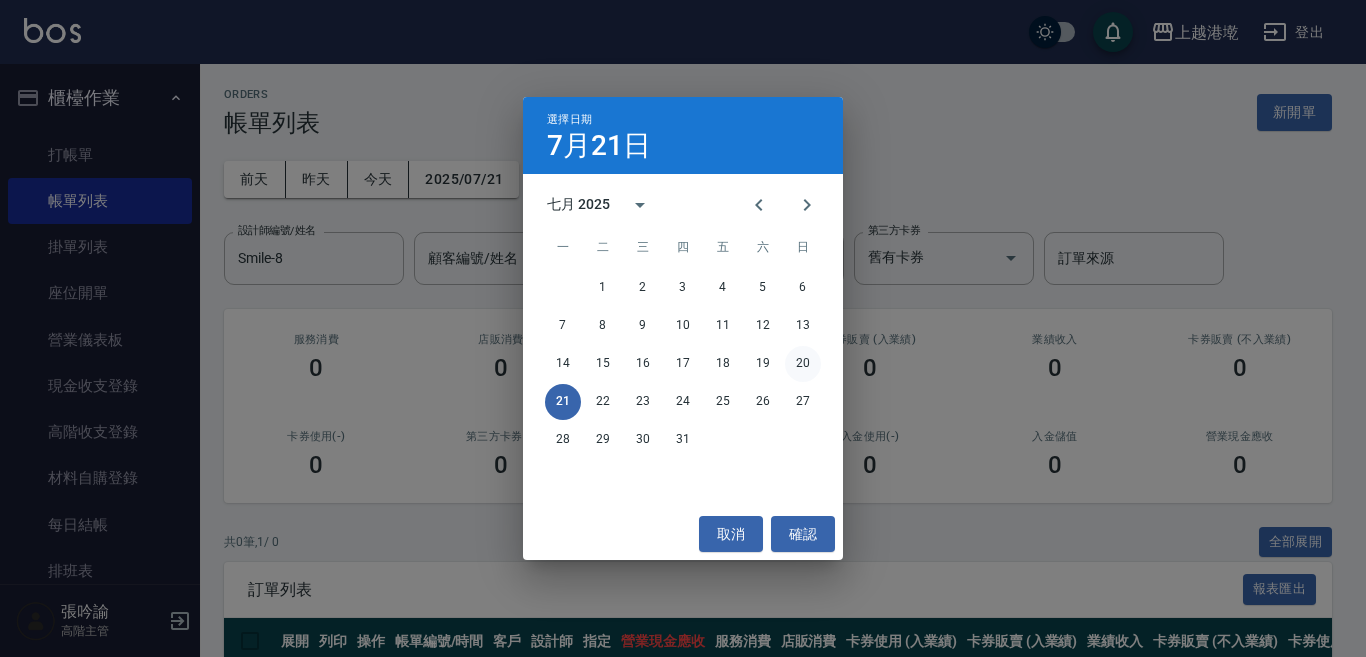 click on "20" at bounding box center (803, 364) 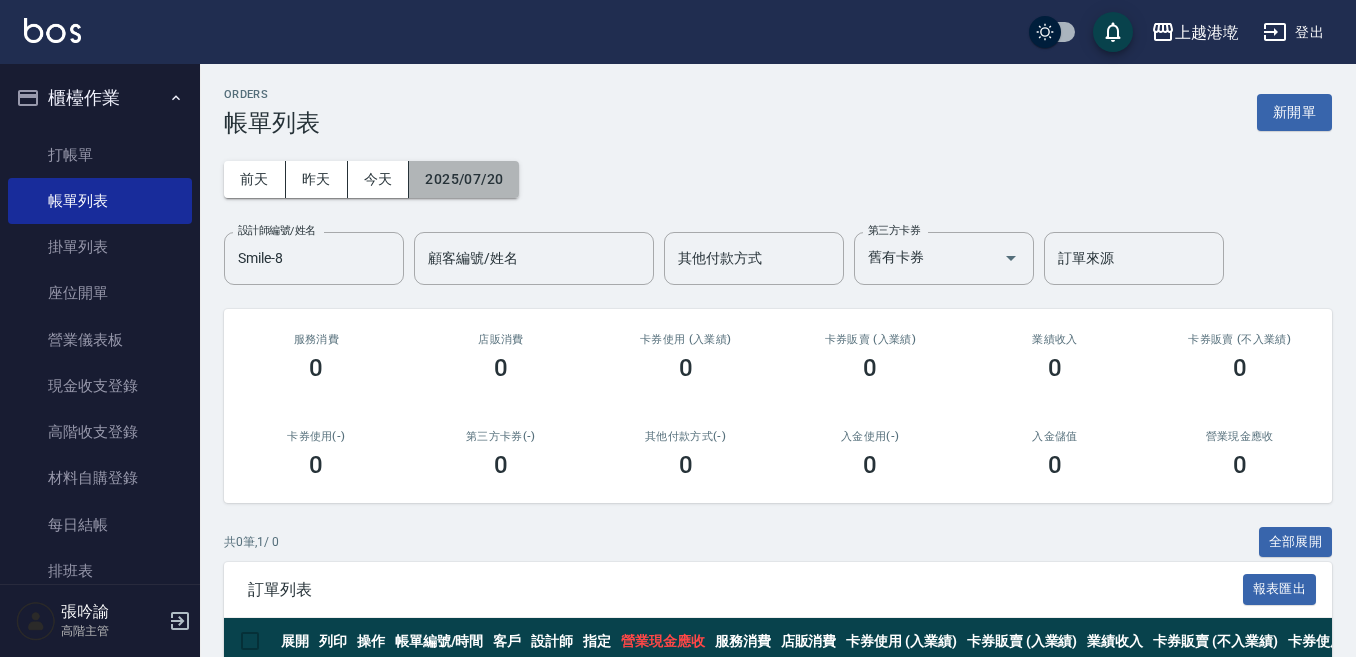 click on "2025/07/20" at bounding box center [464, 179] 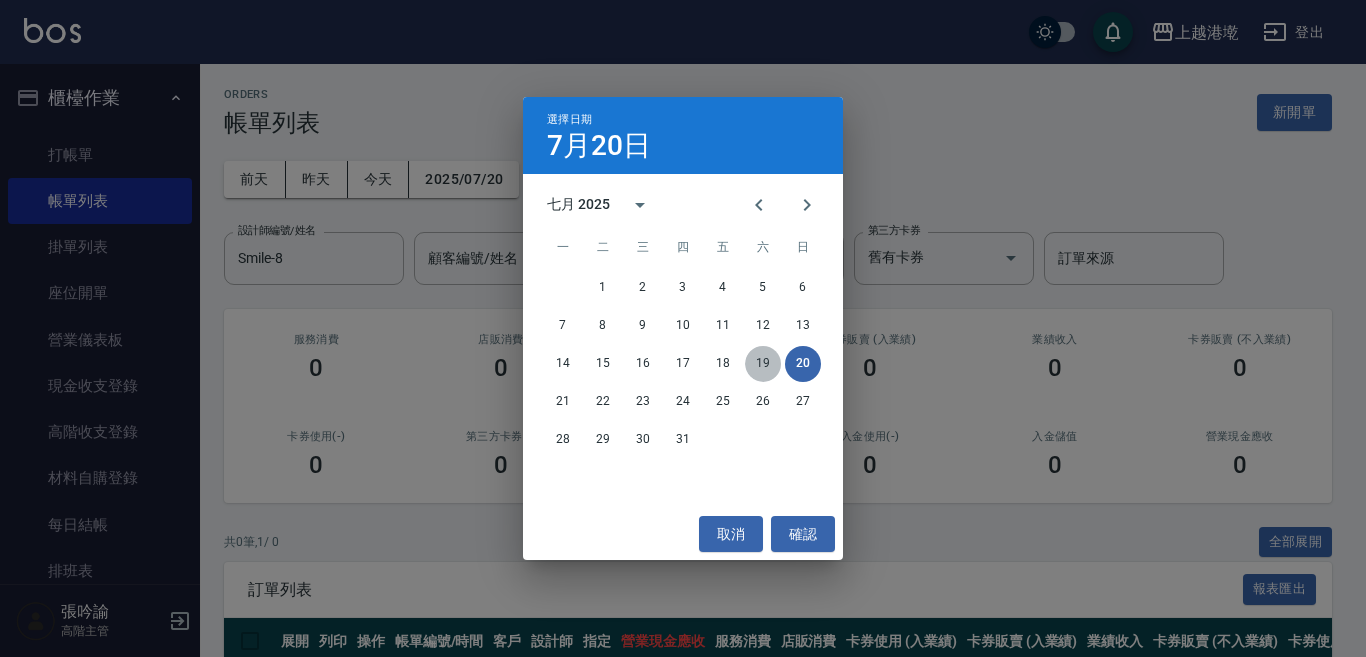 click on "19" at bounding box center [763, 364] 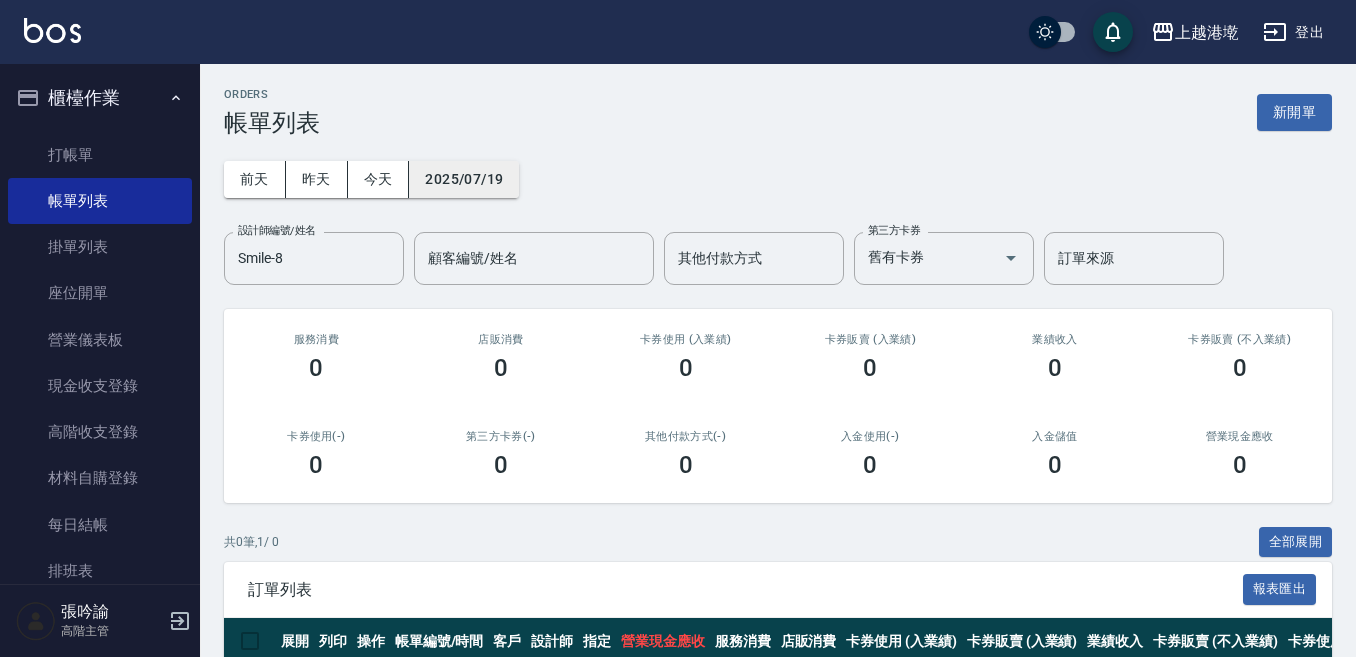 click on "2025/07/19" at bounding box center (464, 179) 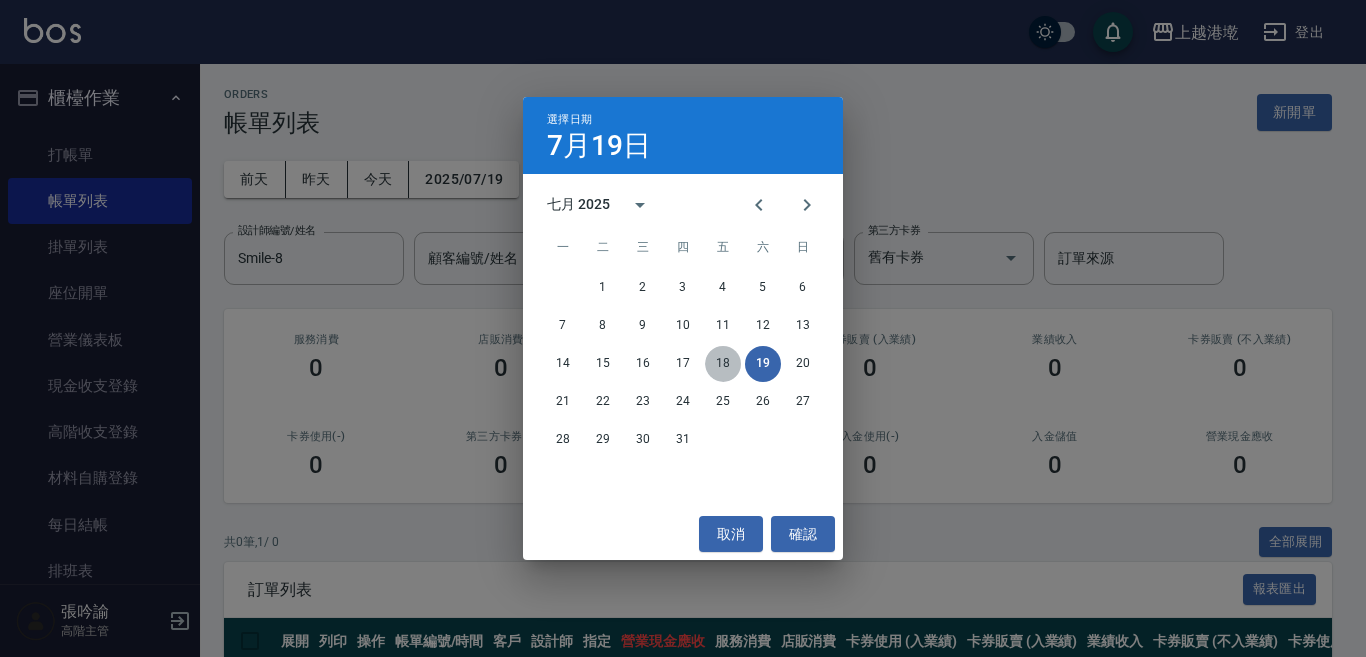 click on "18" at bounding box center [723, 364] 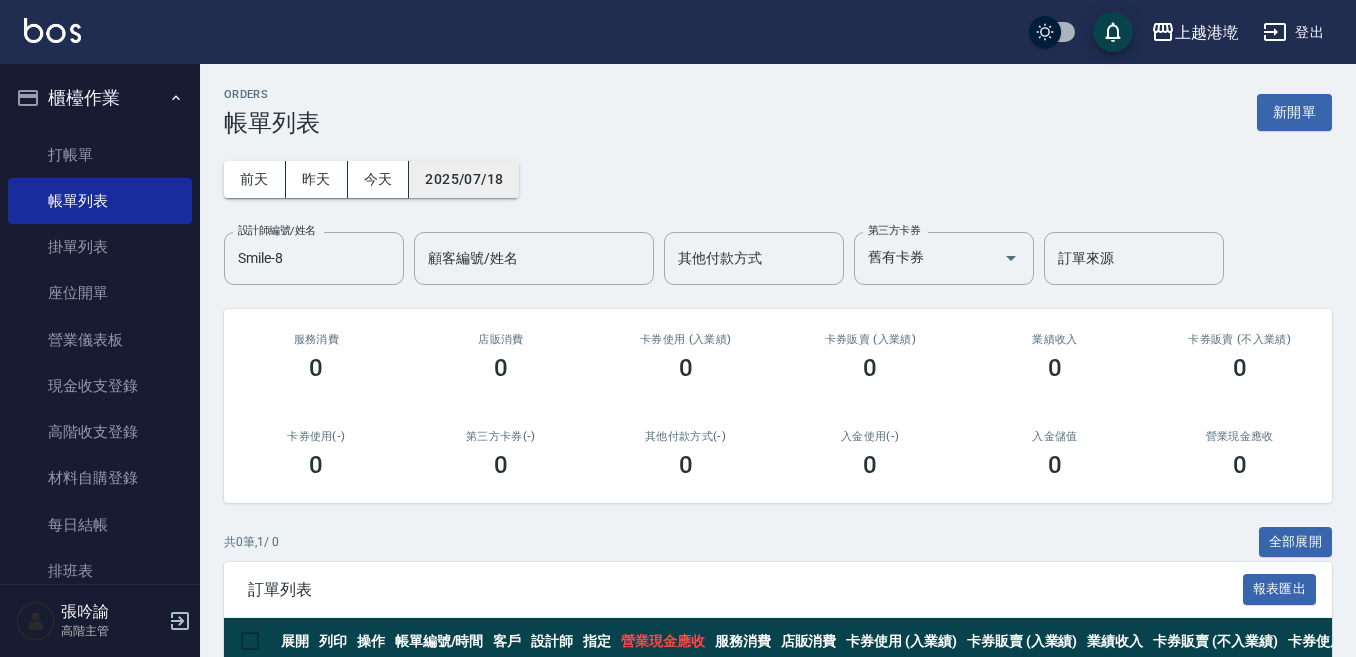 click on "2025/07/18" at bounding box center [464, 179] 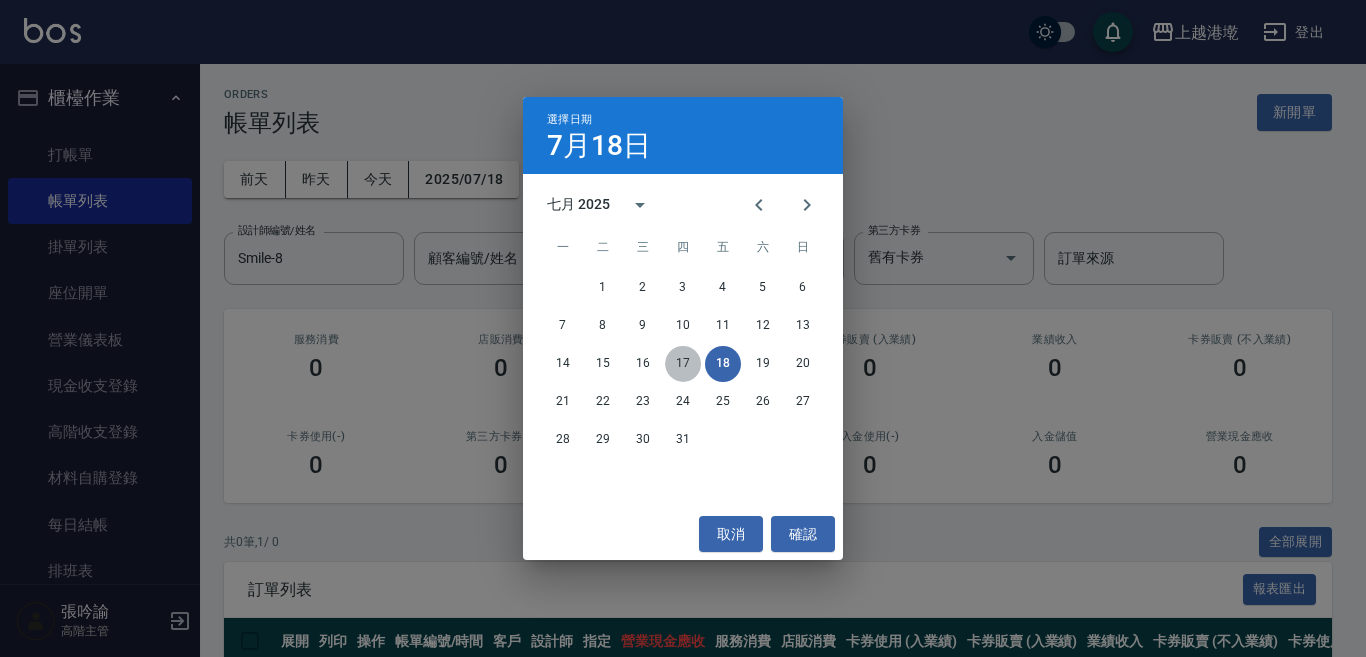 click on "17" at bounding box center (683, 364) 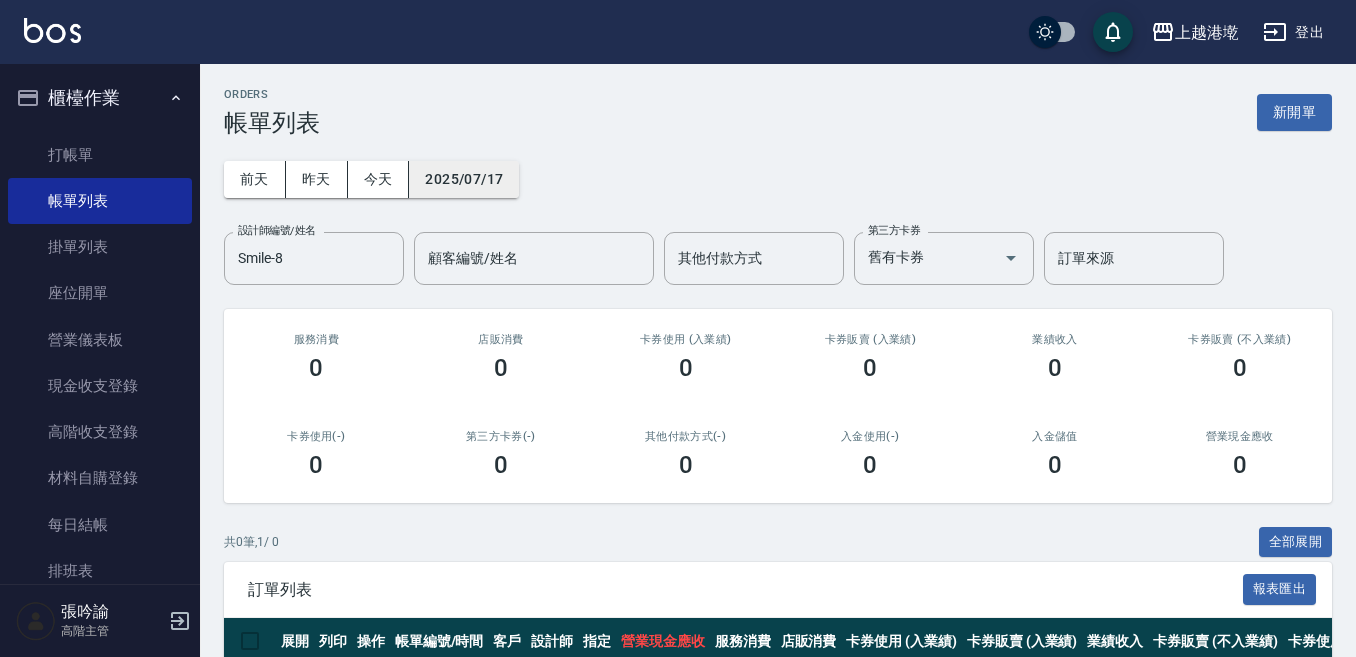 click on "2025/07/17" at bounding box center (464, 179) 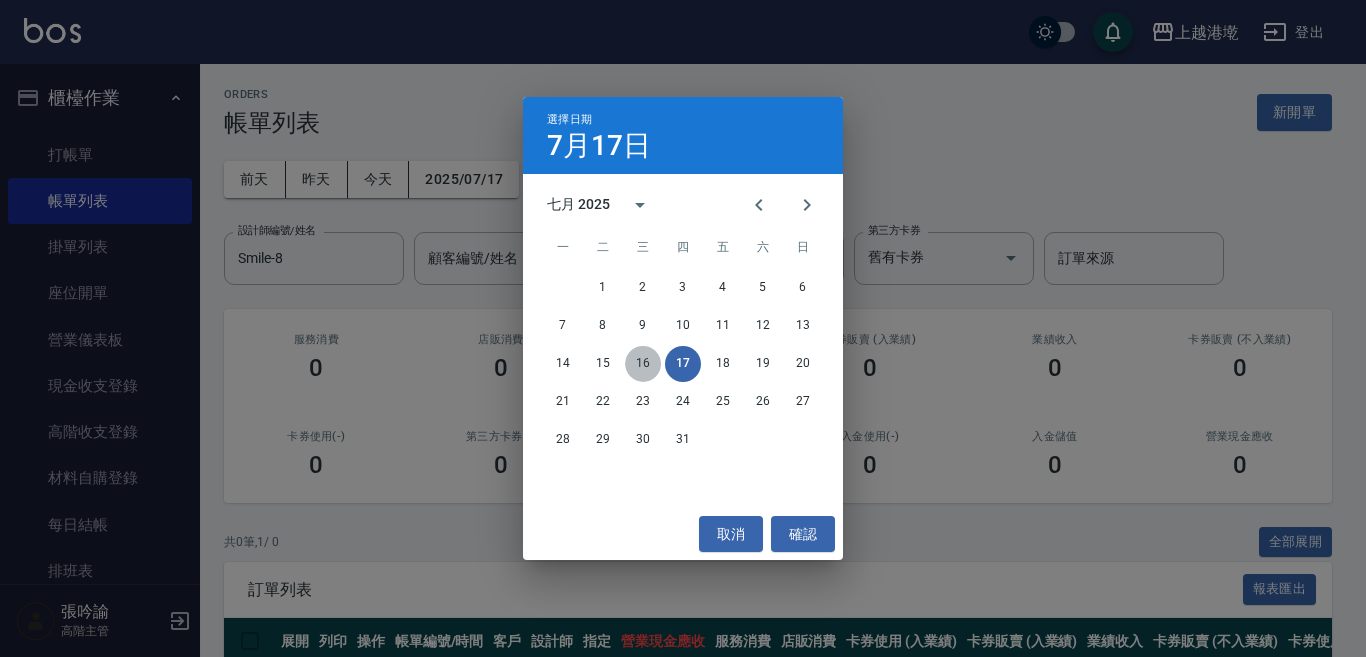 click on "16" at bounding box center (643, 364) 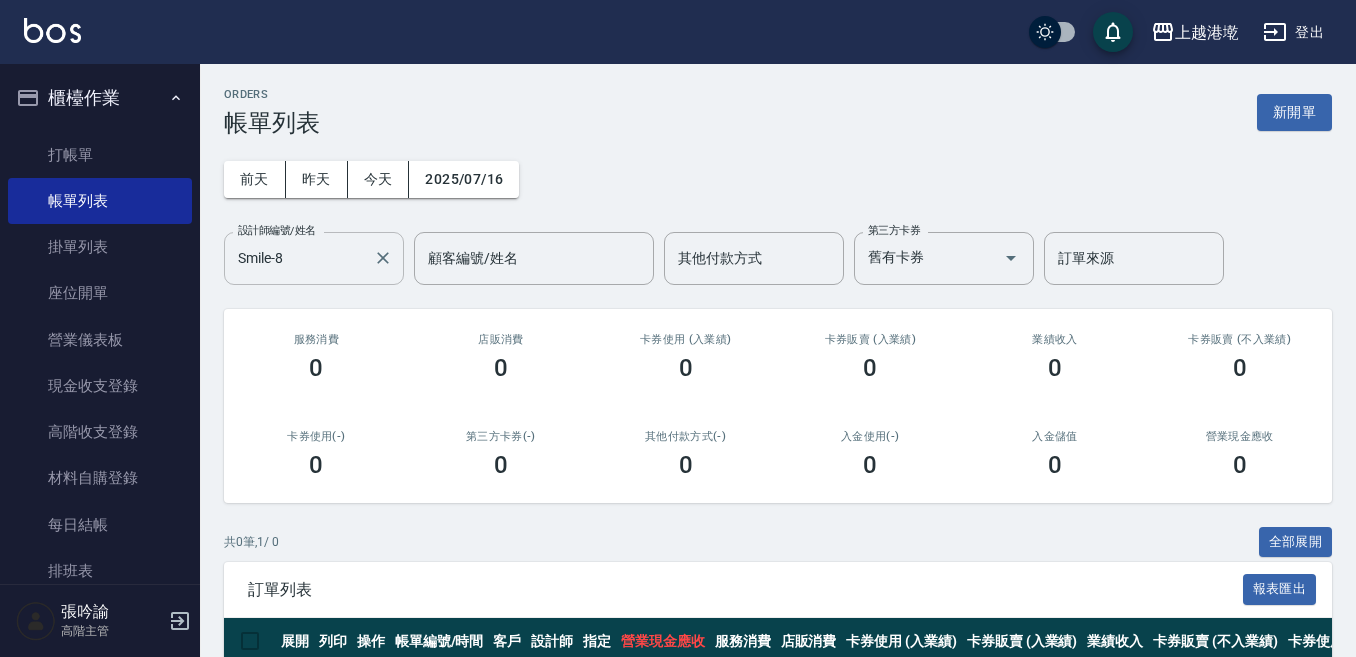 click on "[PERSON]-8 設計師編號/姓名" at bounding box center (314, 258) 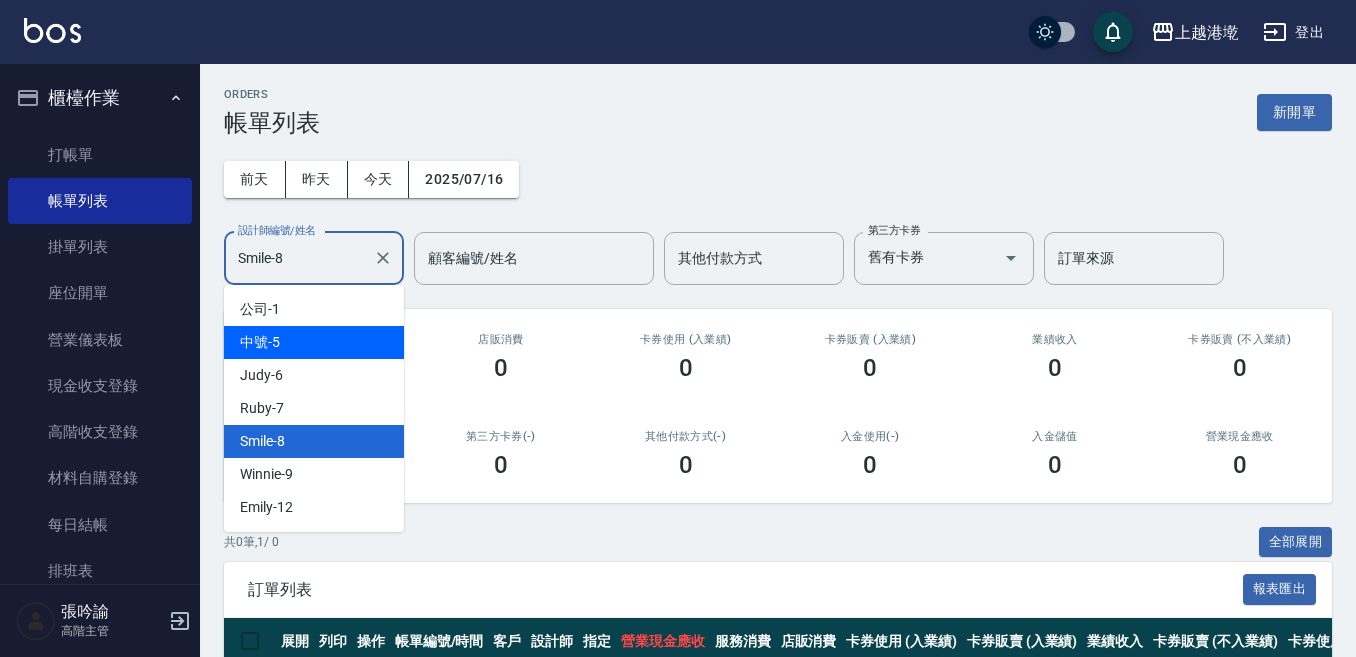 click on "中號 -5" at bounding box center (314, 342) 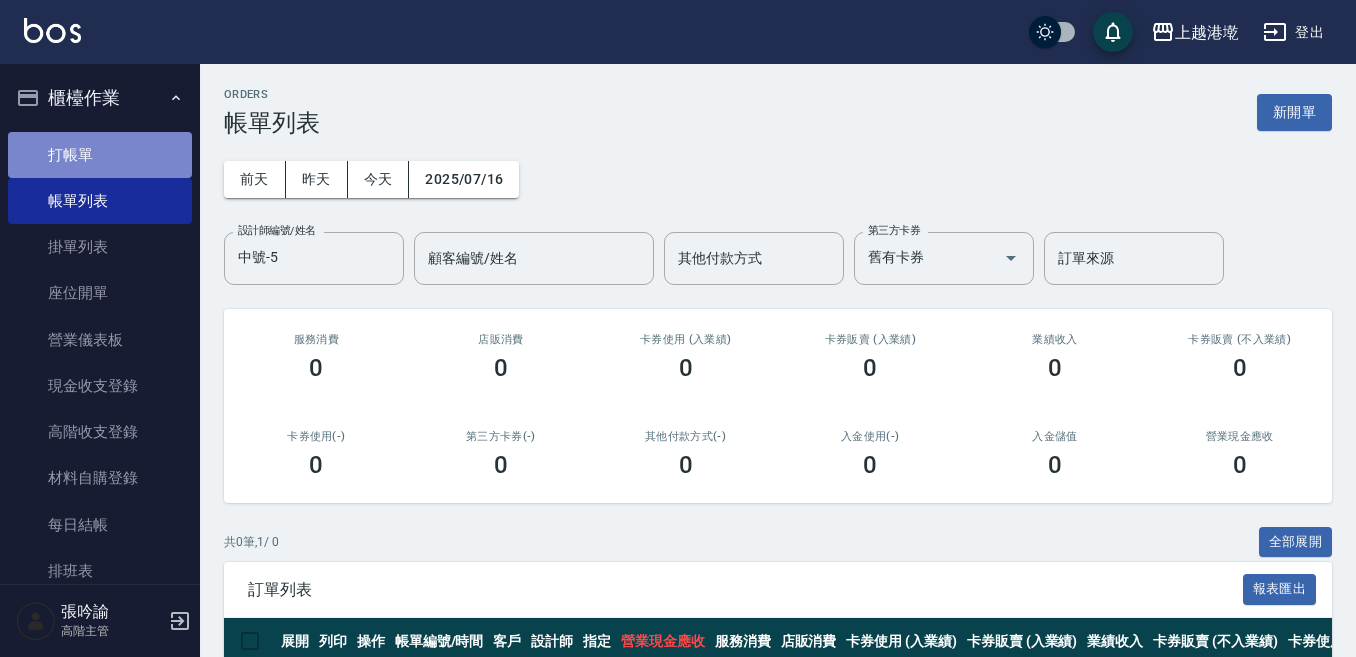click on "打帳單" at bounding box center (100, 155) 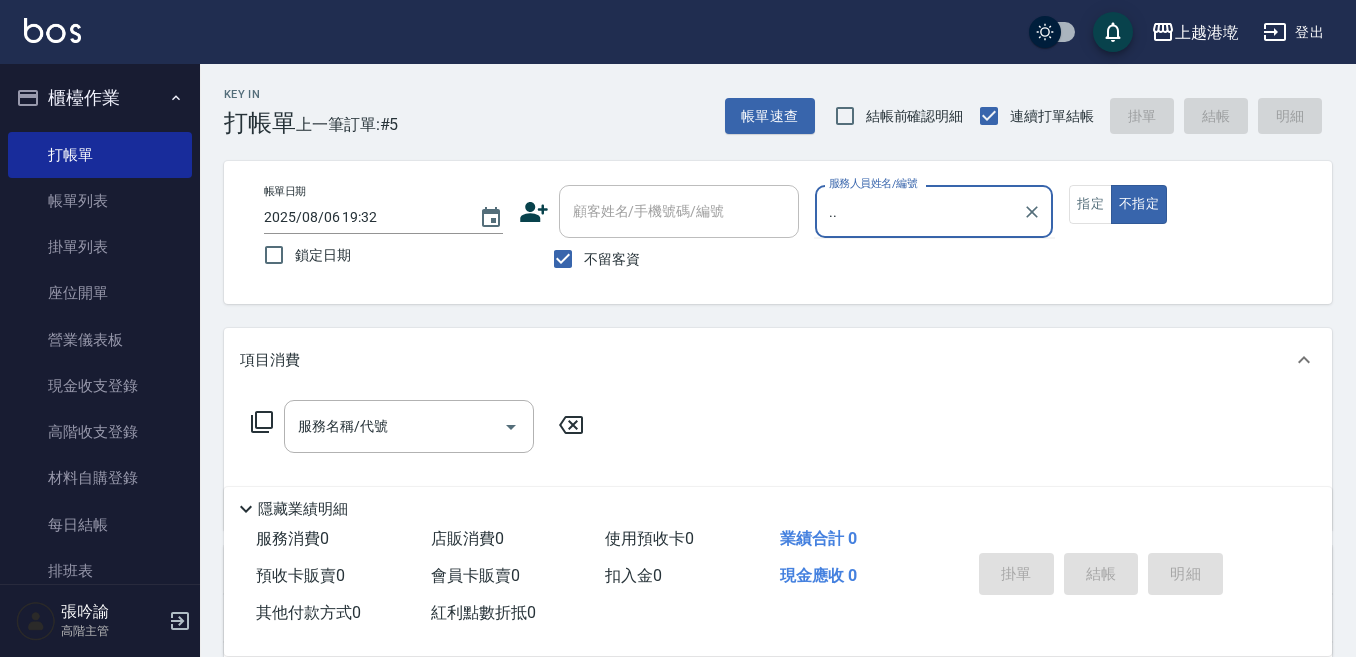 type on ".." 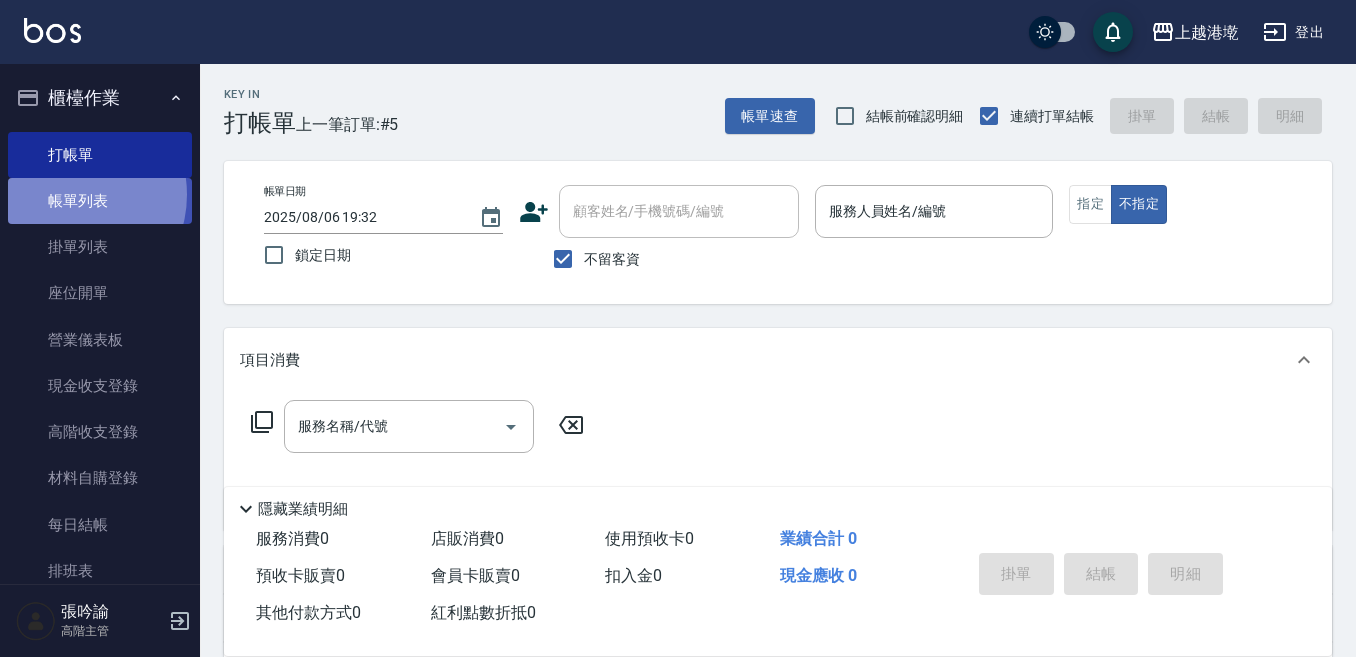 click on "帳單列表" at bounding box center [100, 201] 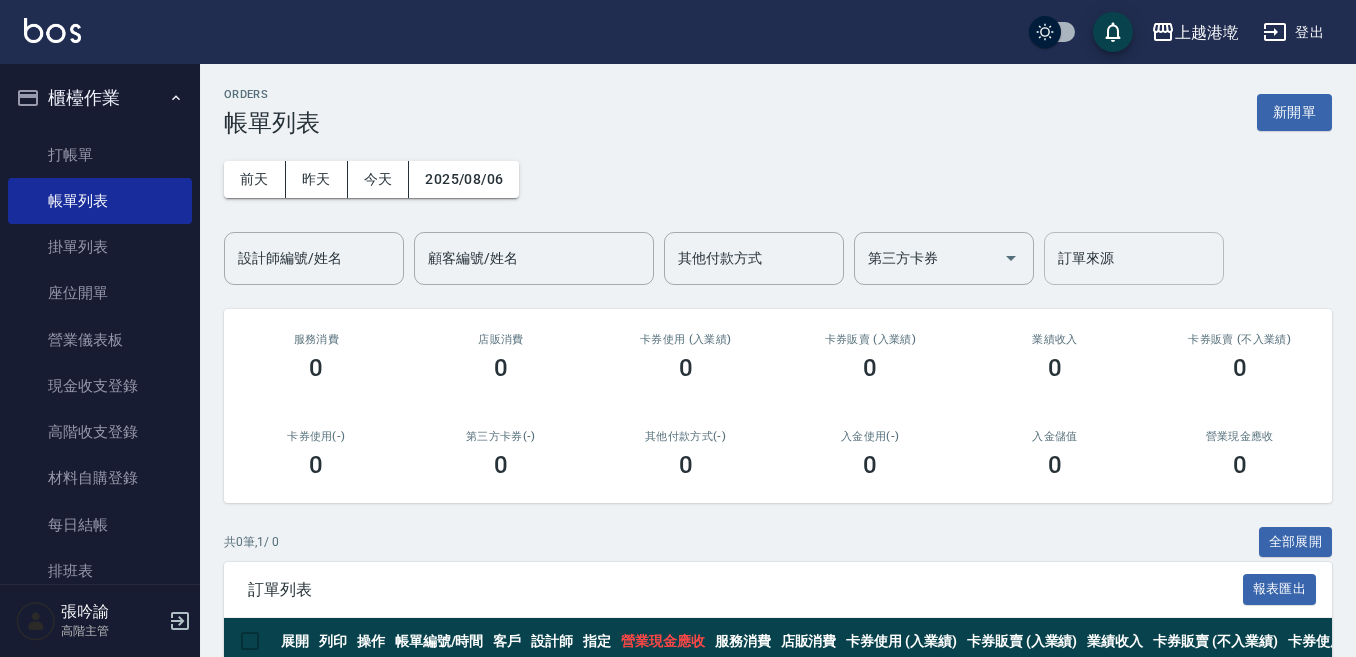 click on "訂單來源" at bounding box center [1134, 258] 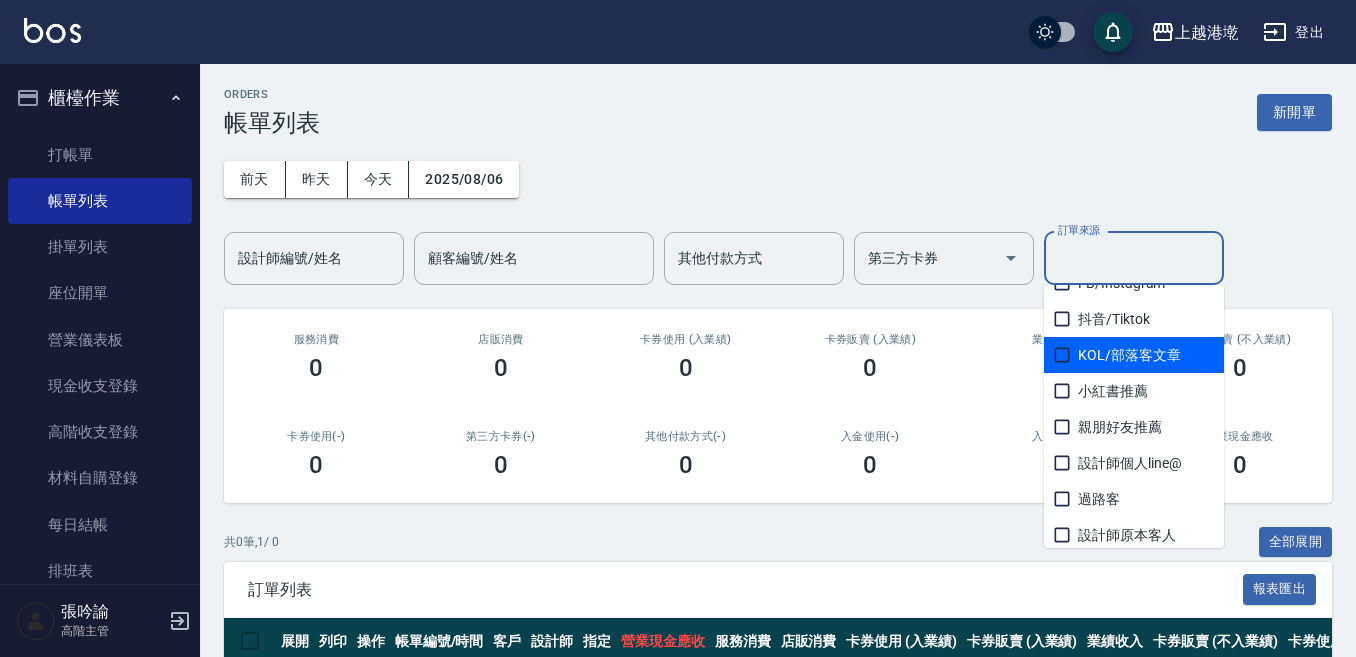 scroll, scrollTop: 113, scrollLeft: 0, axis: vertical 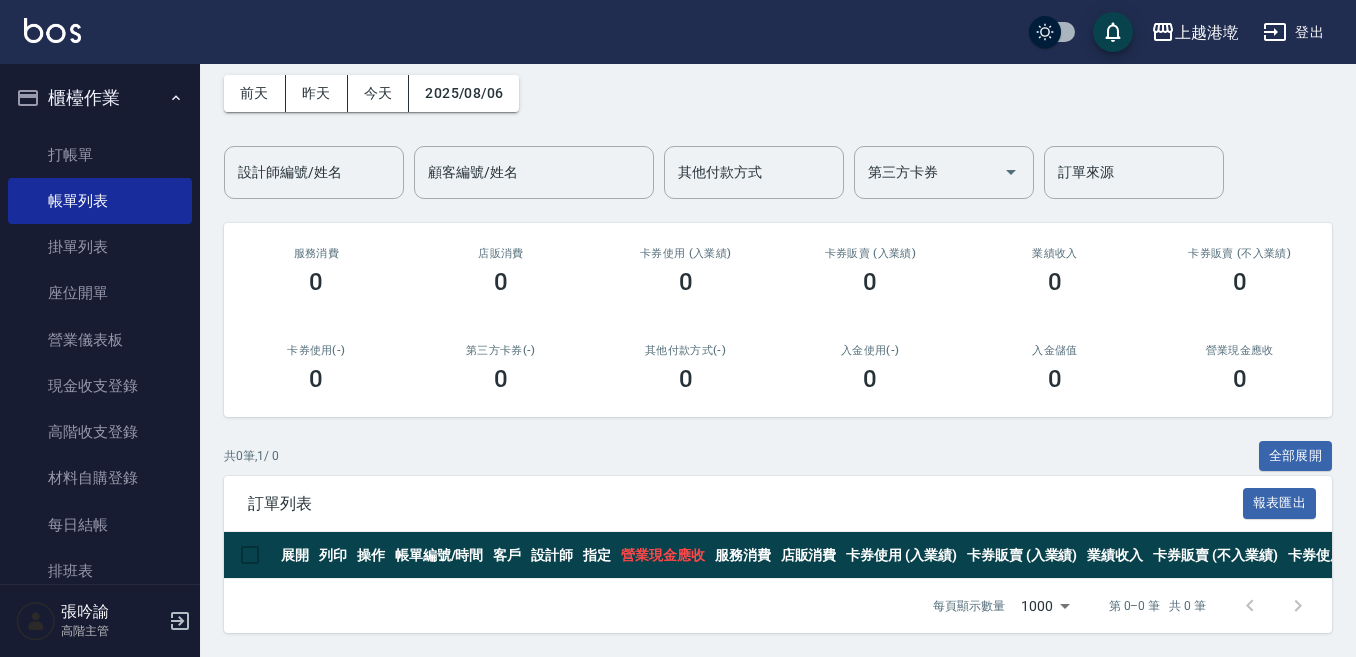 drag, startPoint x: 795, startPoint y: 382, endPoint x: 816, endPoint y: 270, distance: 113.951744 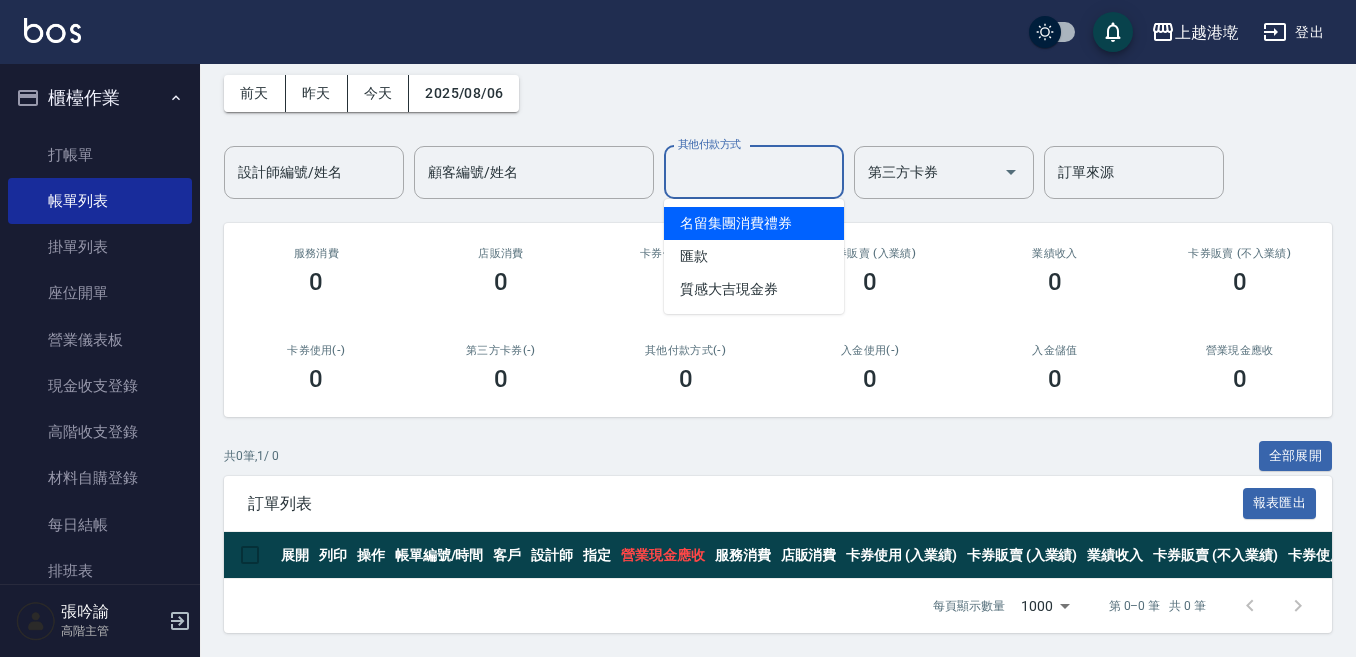 click on "其他付款方式" at bounding box center (754, 172) 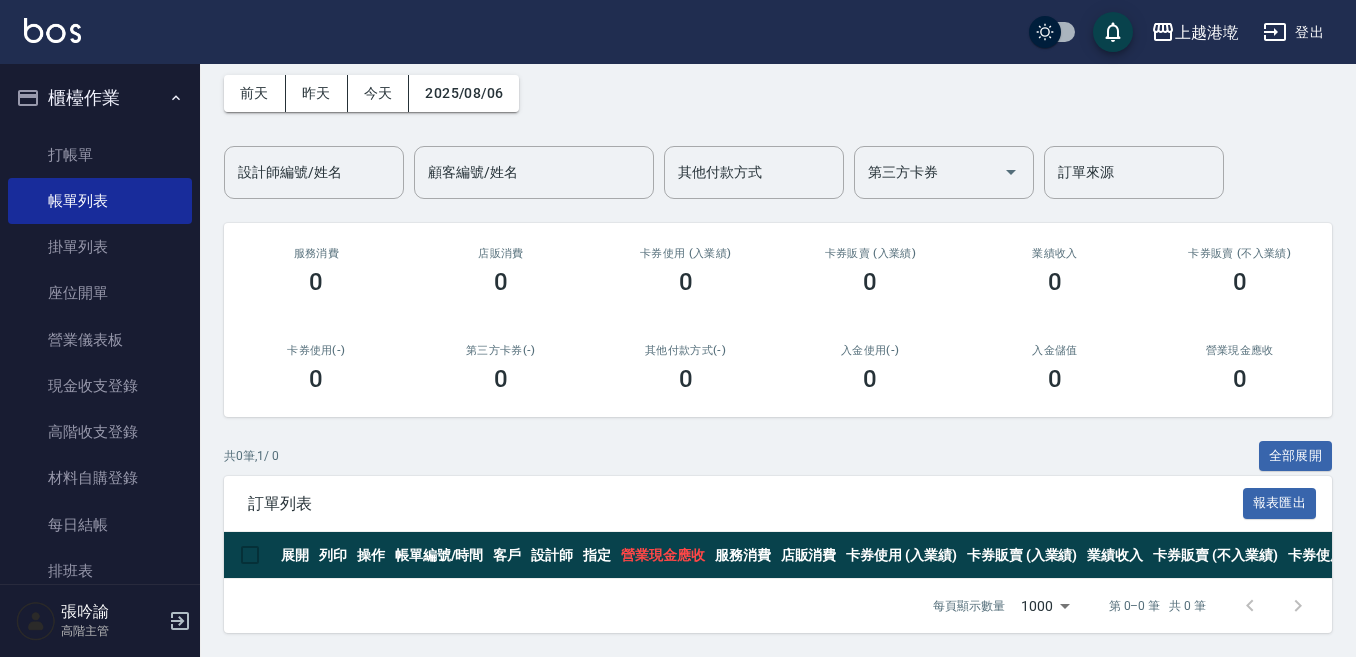 drag, startPoint x: 483, startPoint y: 105, endPoint x: 507, endPoint y: 127, distance: 32.55764 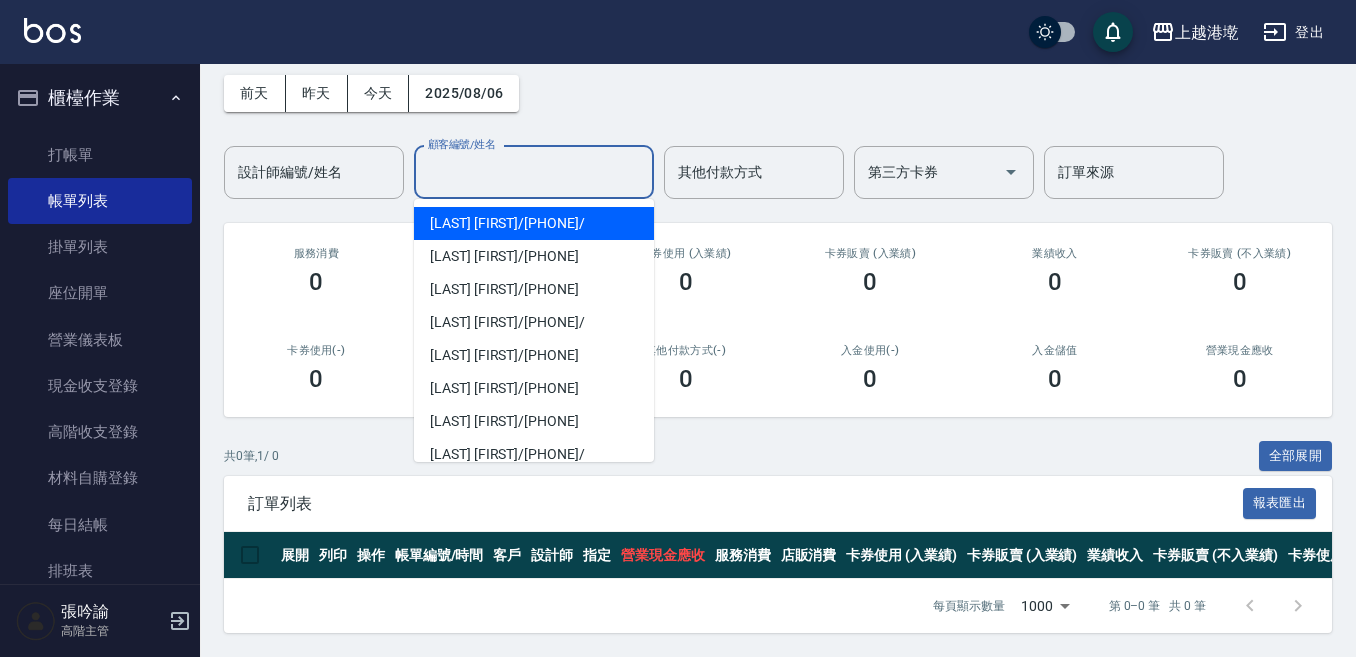 click on "顧客編號/姓名" at bounding box center [534, 172] 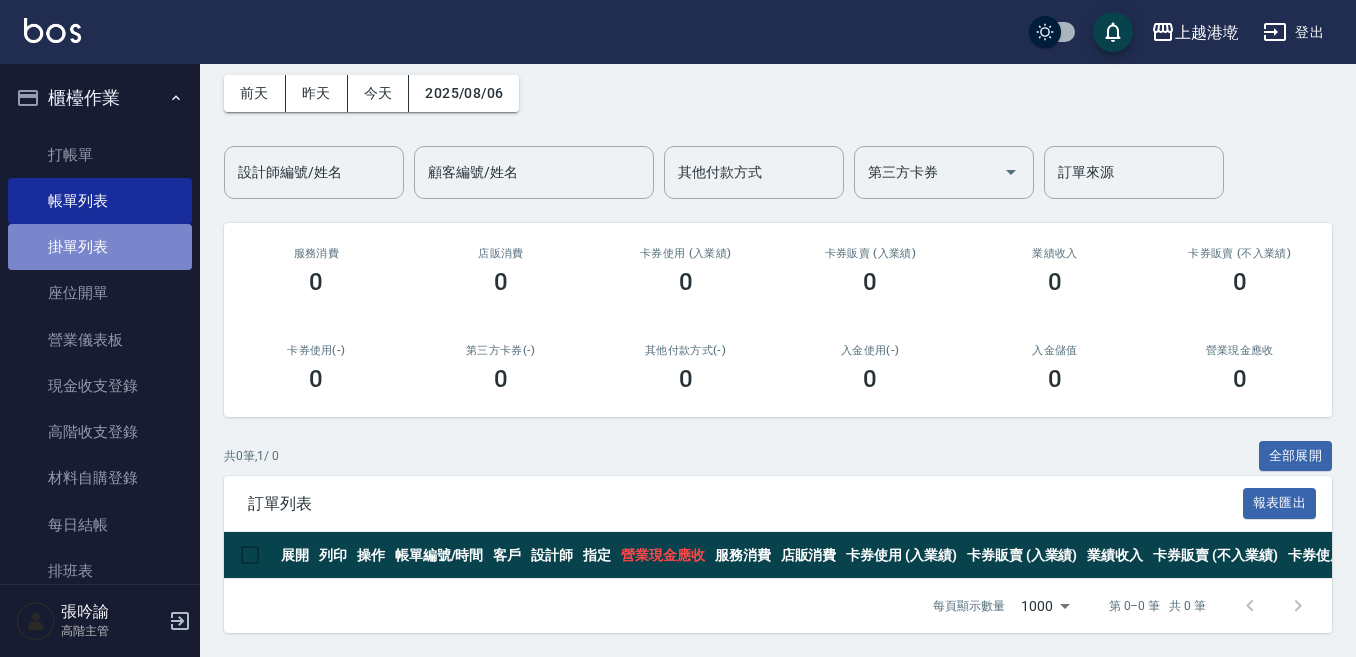 click on "掛單列表" at bounding box center [100, 247] 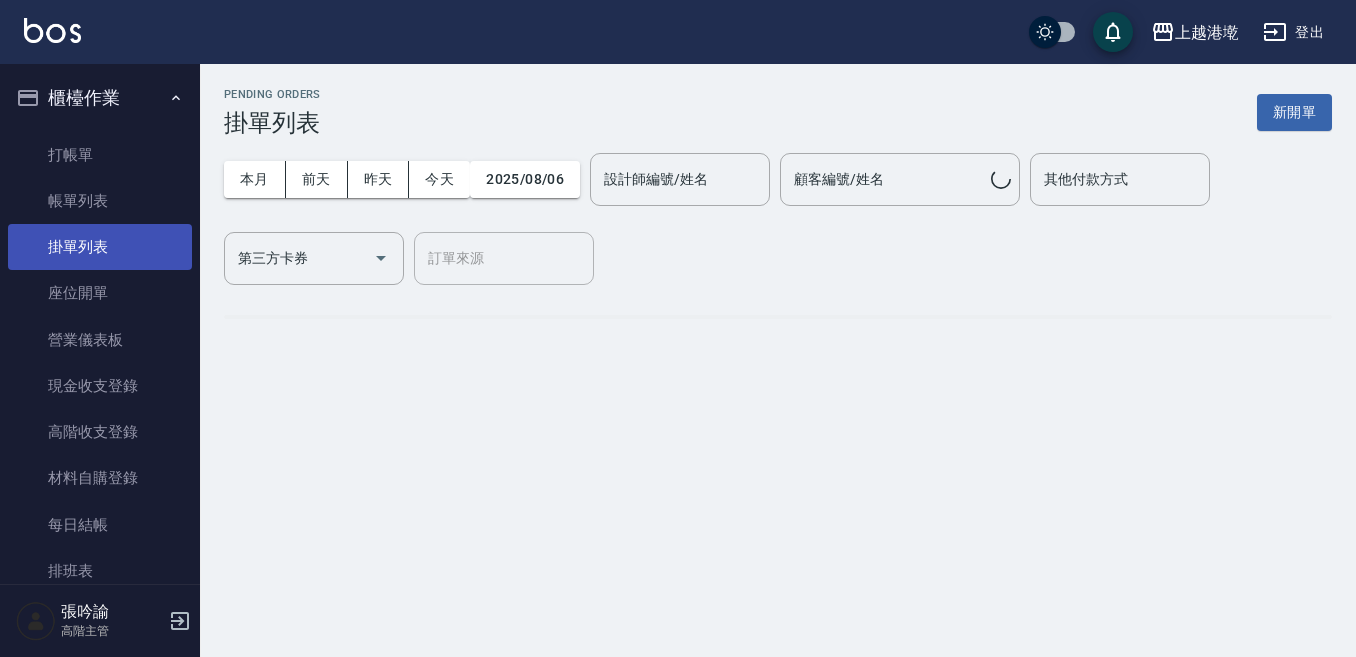 scroll, scrollTop: 0, scrollLeft: 0, axis: both 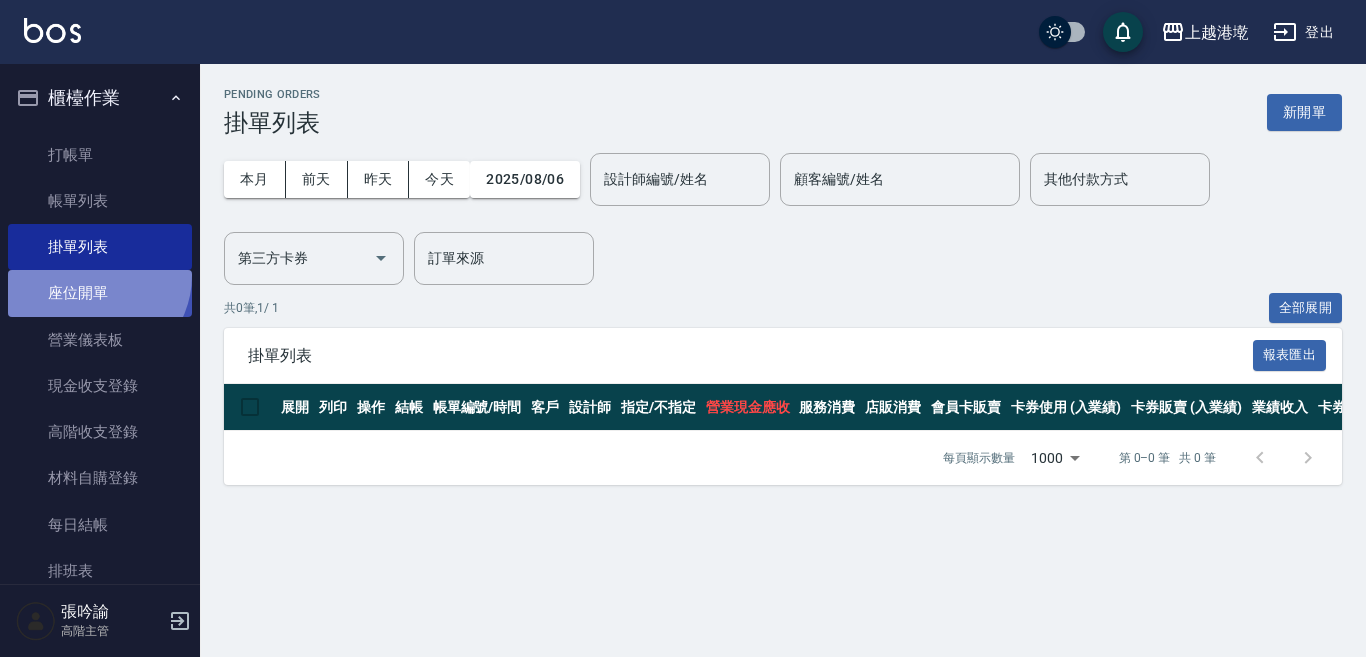 click on "座位開單" at bounding box center (100, 293) 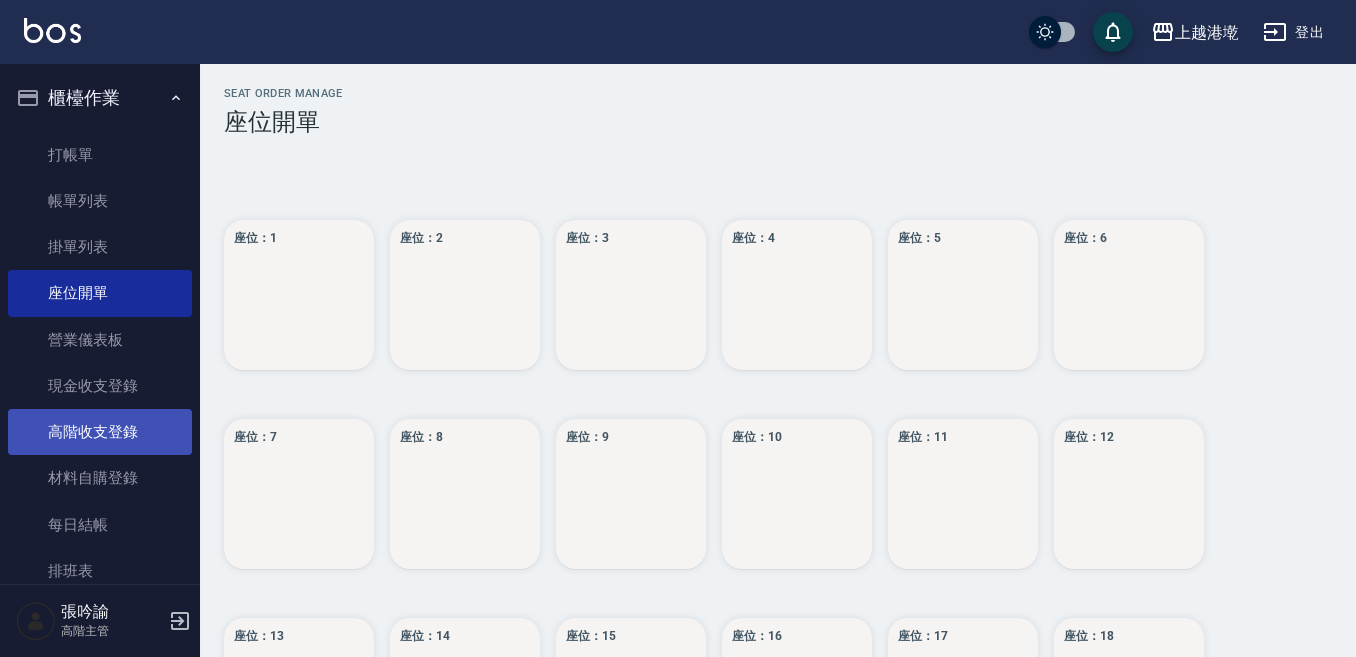 scroll, scrollTop: 0, scrollLeft: 0, axis: both 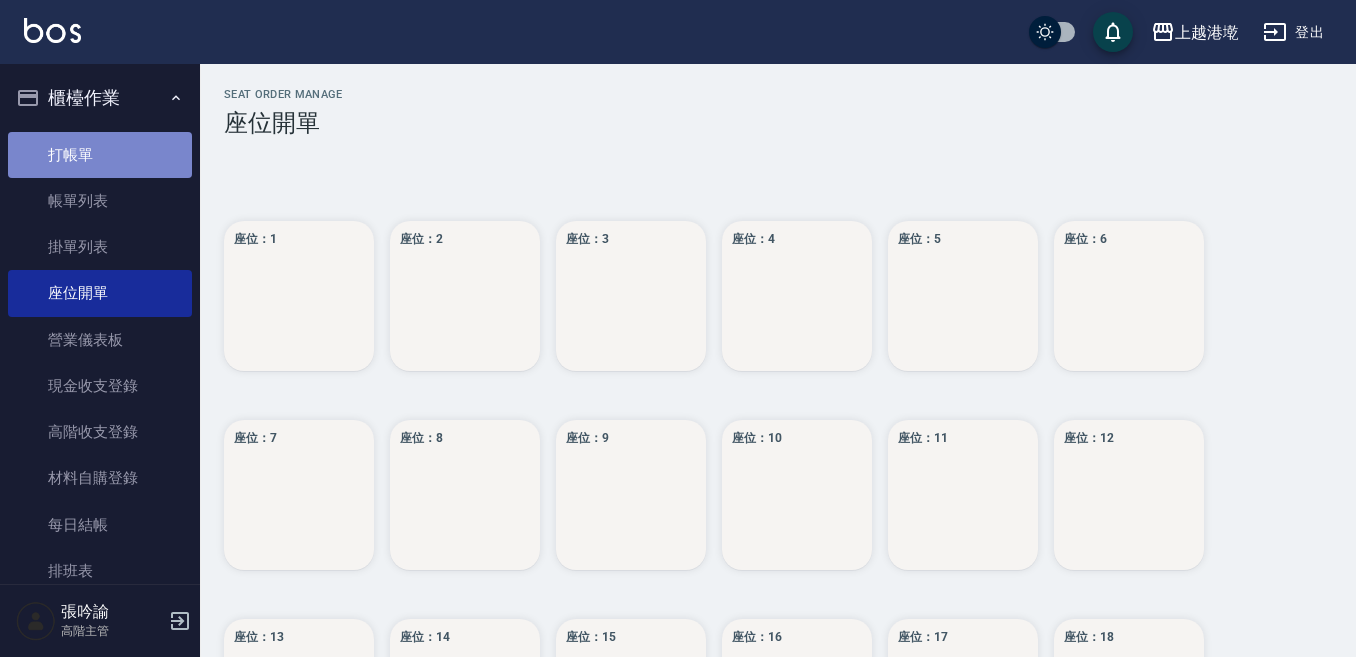 click on "打帳單" at bounding box center (100, 155) 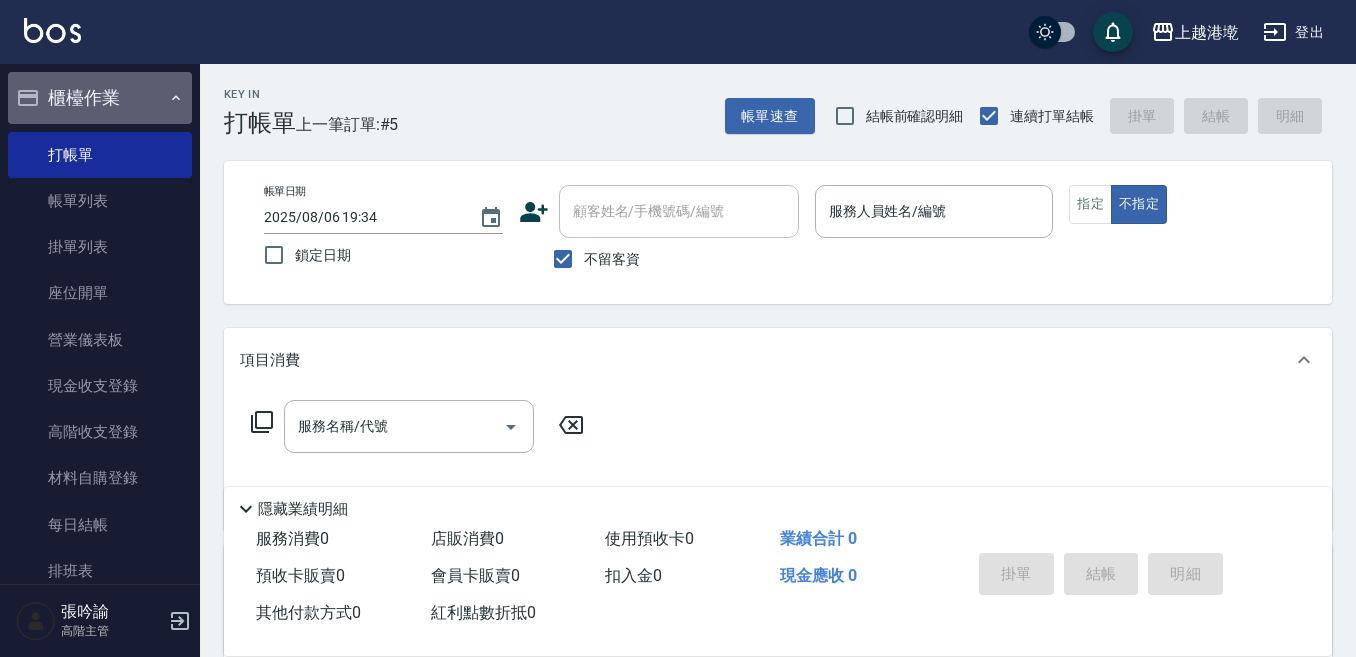 click on "櫃檯作業" at bounding box center [100, 98] 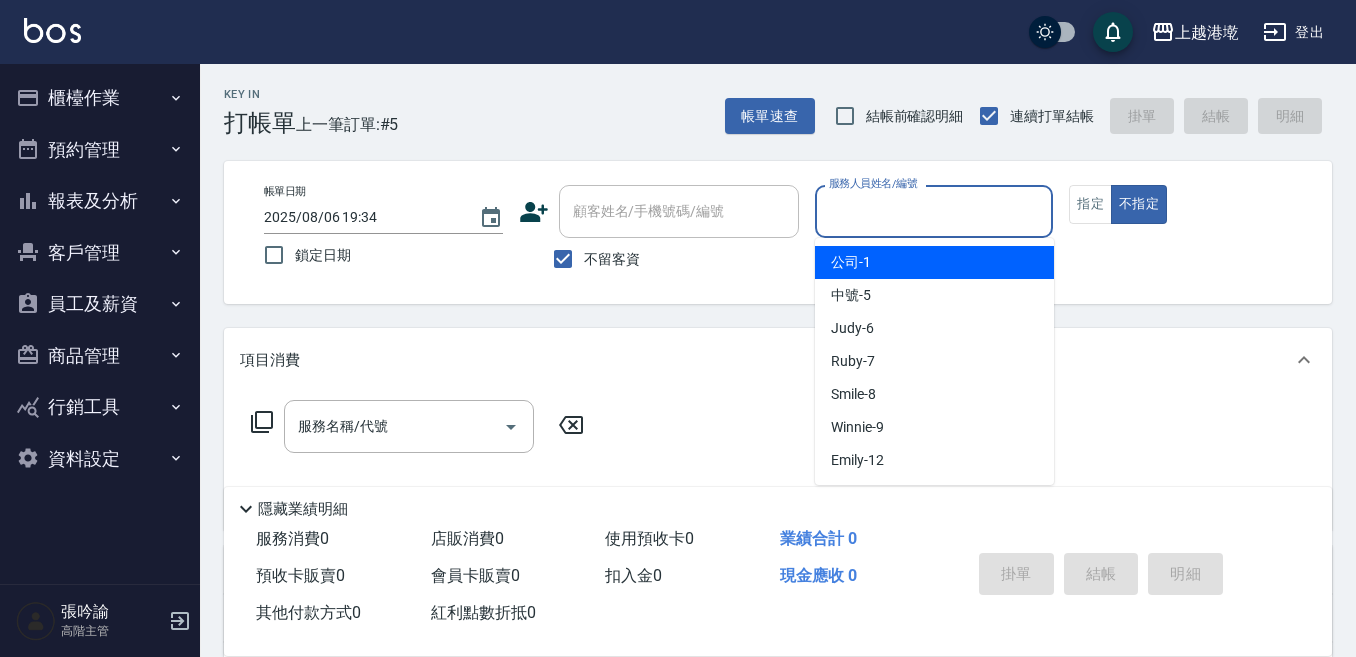 click on "服務人員姓名/編號" at bounding box center (934, 211) 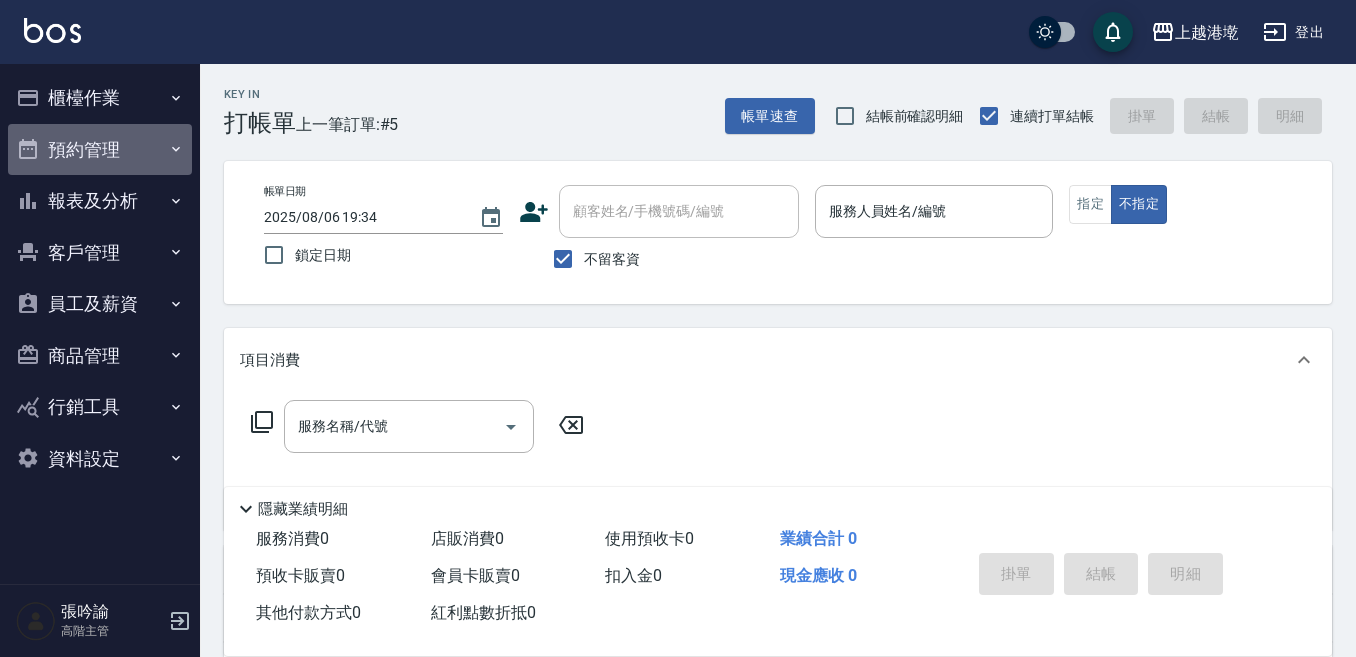 click on "預約管理" at bounding box center (100, 150) 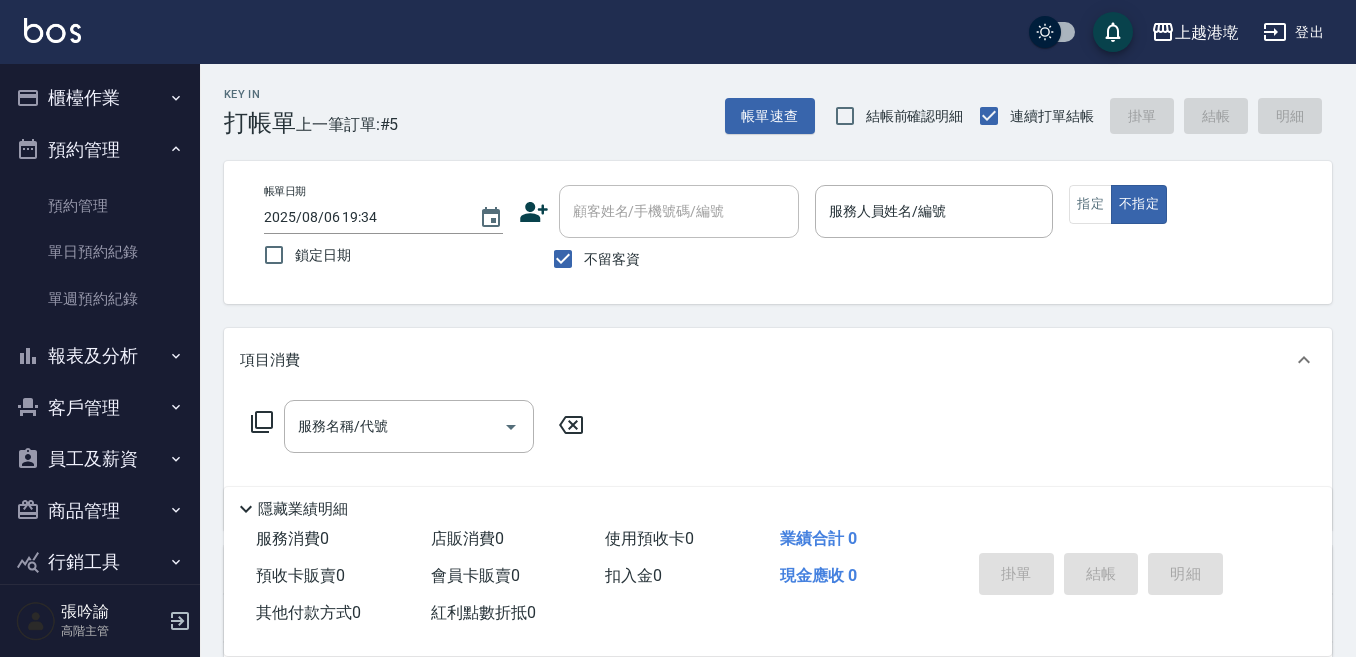 click on "櫃檯作業" at bounding box center (100, 98) 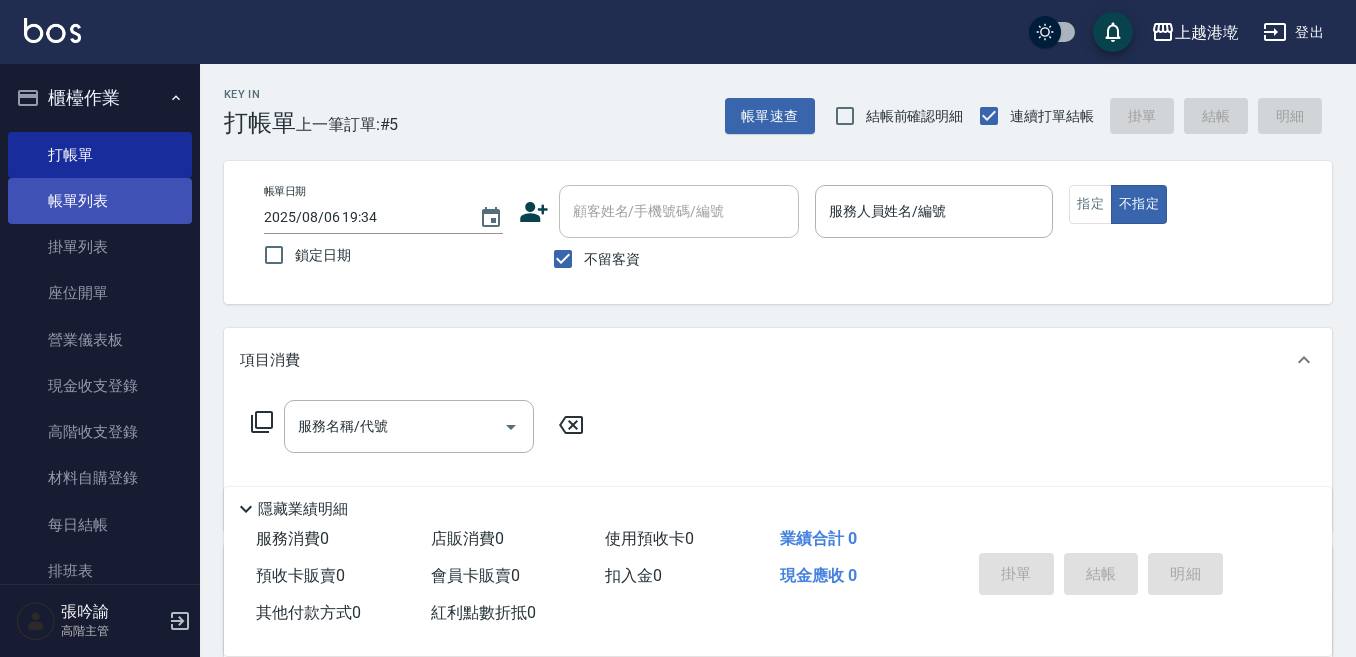 click on "帳單列表" at bounding box center [100, 201] 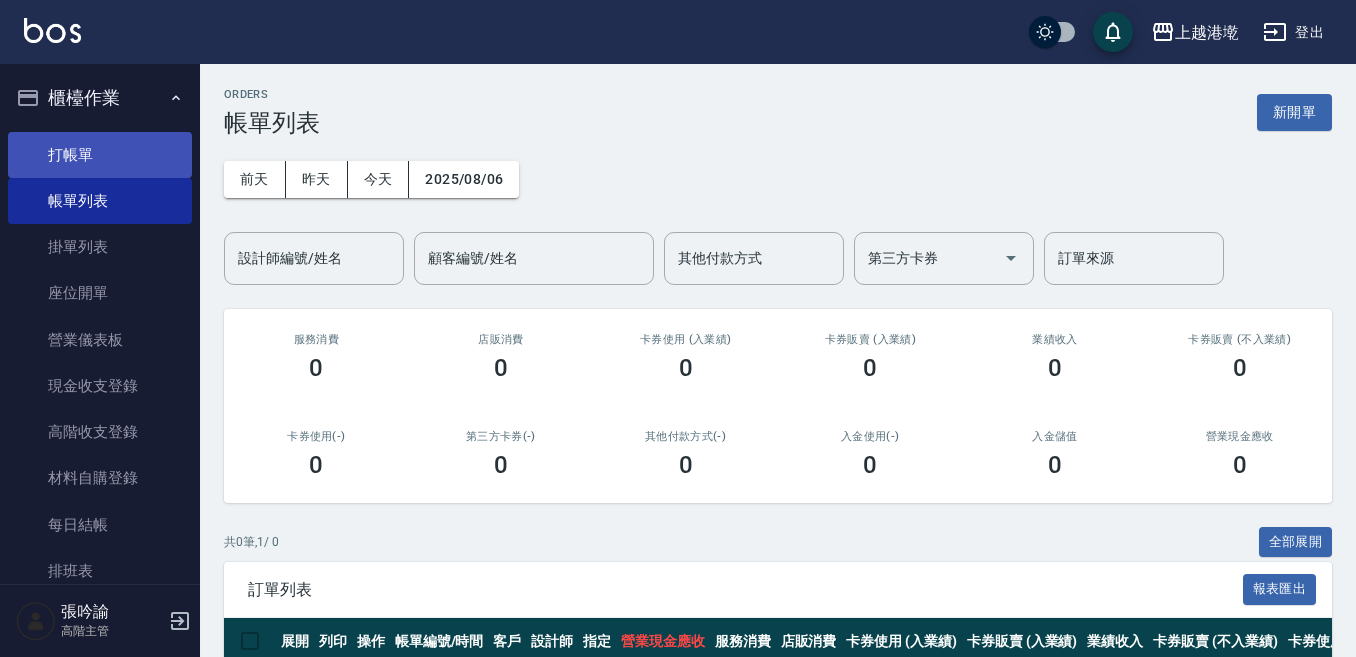click on "打帳單" at bounding box center [100, 155] 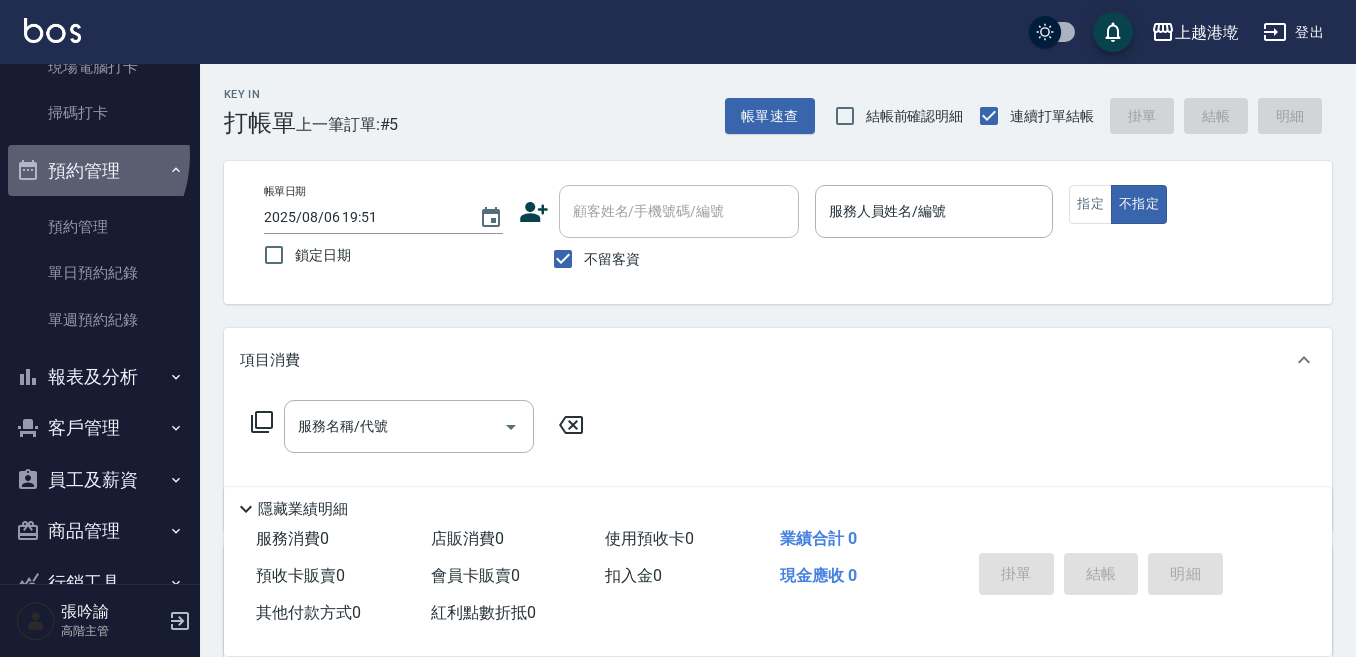 click on "預約管理" at bounding box center [100, 171] 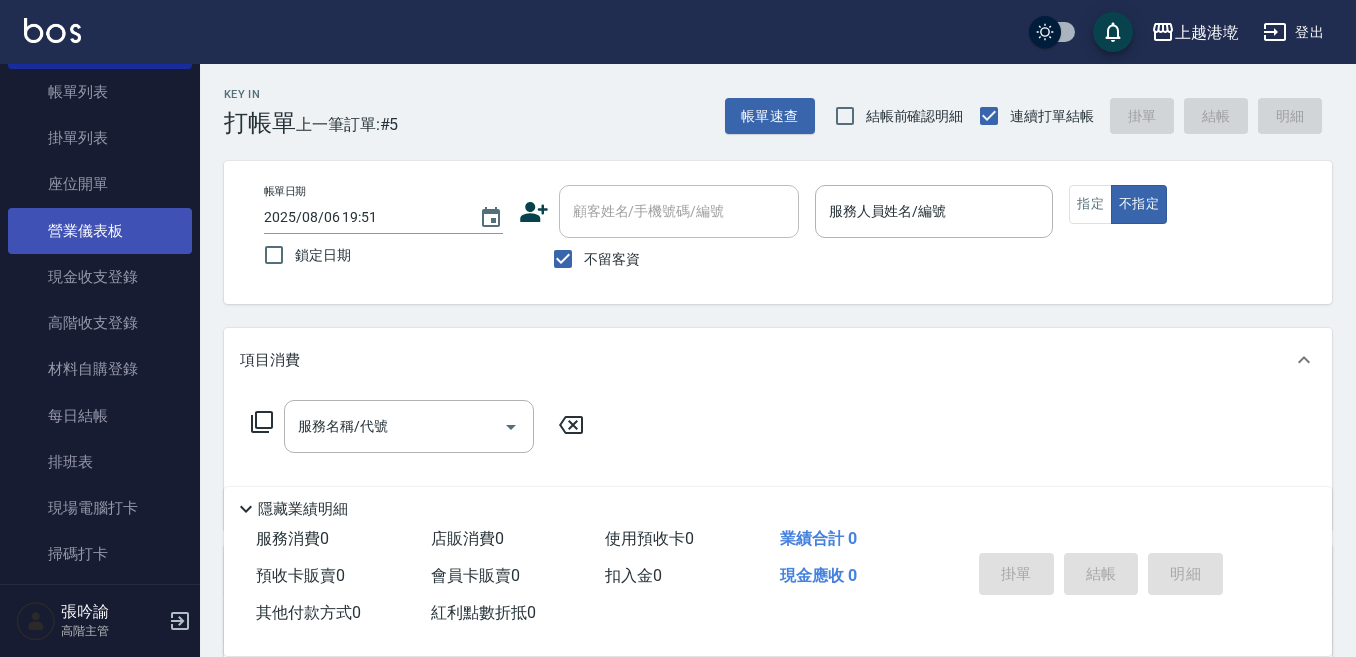 scroll, scrollTop: 0, scrollLeft: 0, axis: both 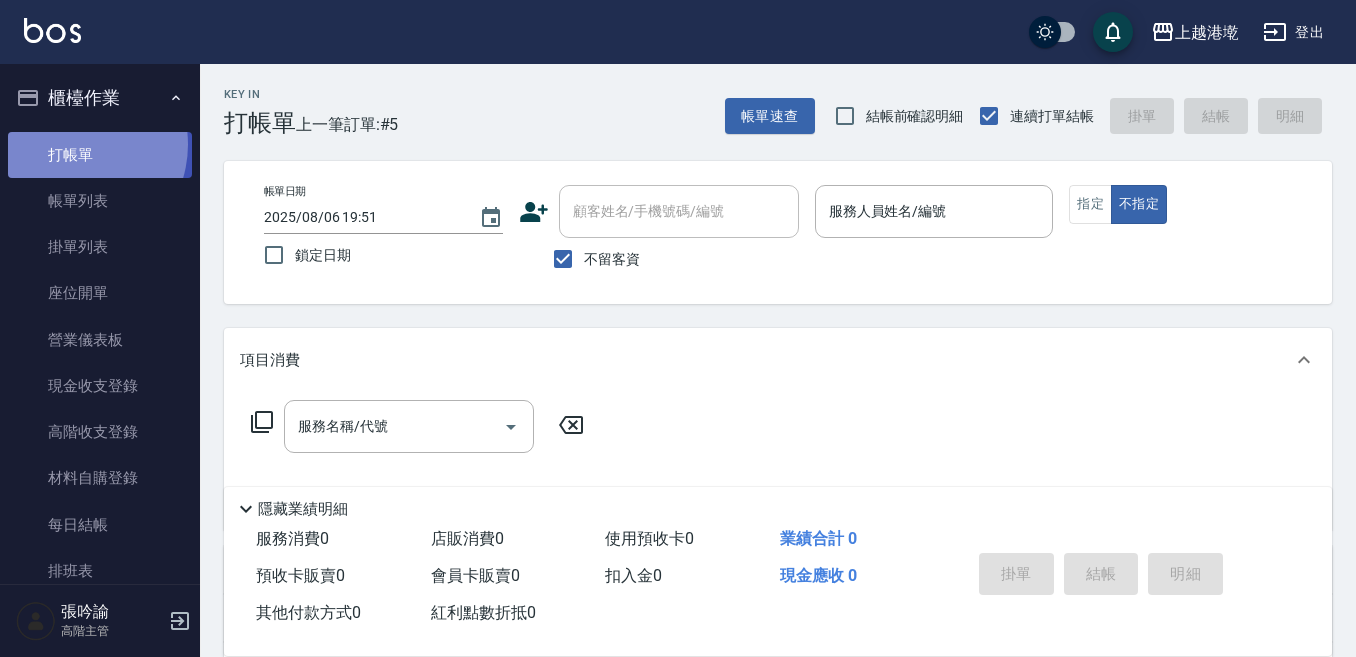 click on "打帳單" at bounding box center [100, 155] 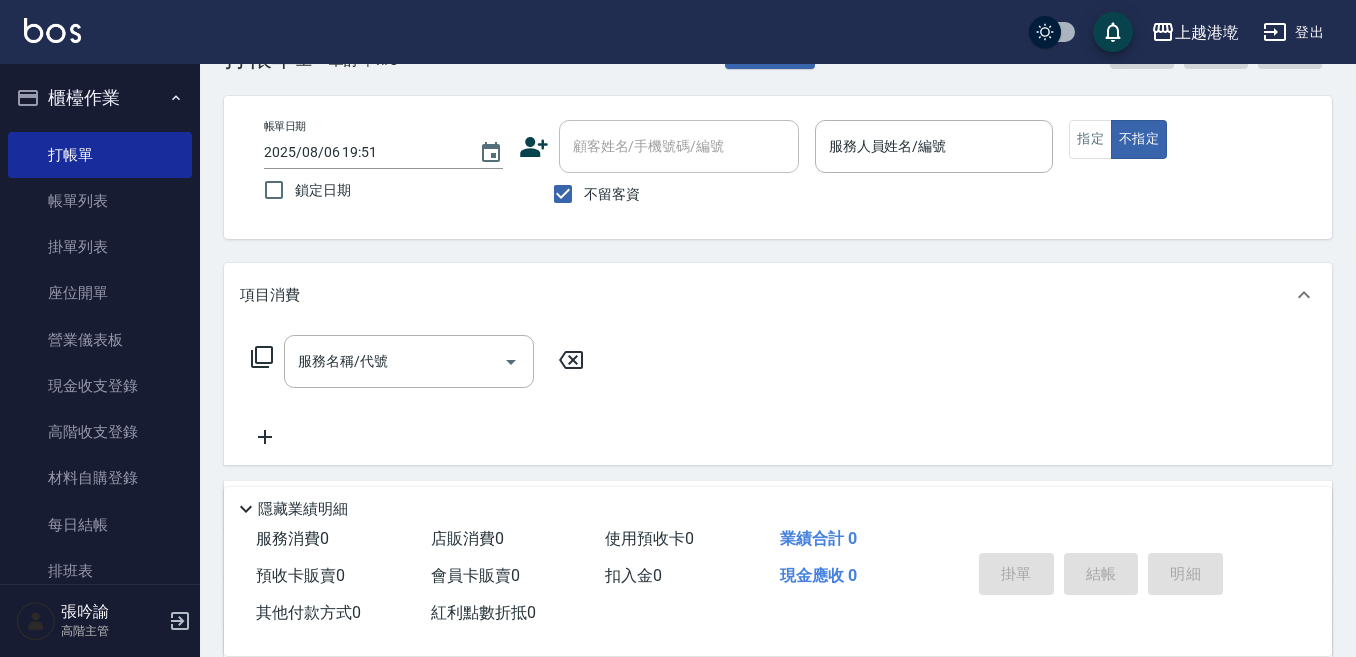 scroll, scrollTop: 100, scrollLeft: 0, axis: vertical 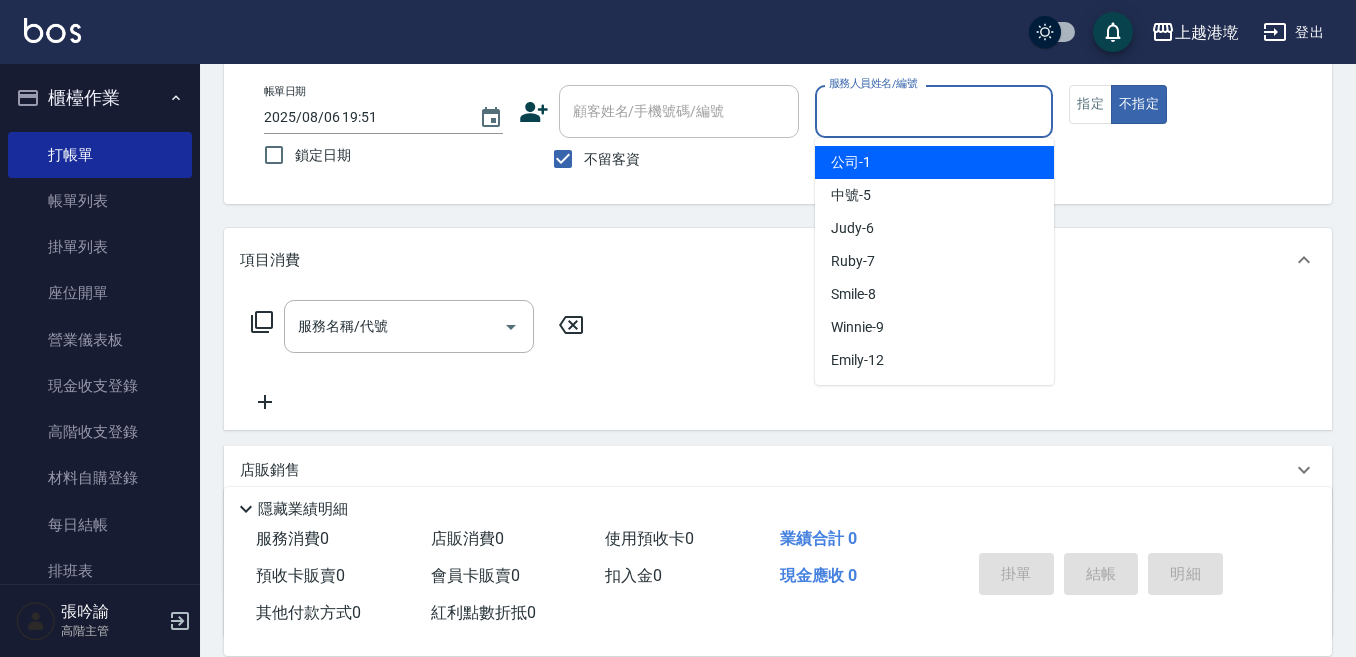 click on "服務人員姓名/編號" at bounding box center (934, 111) 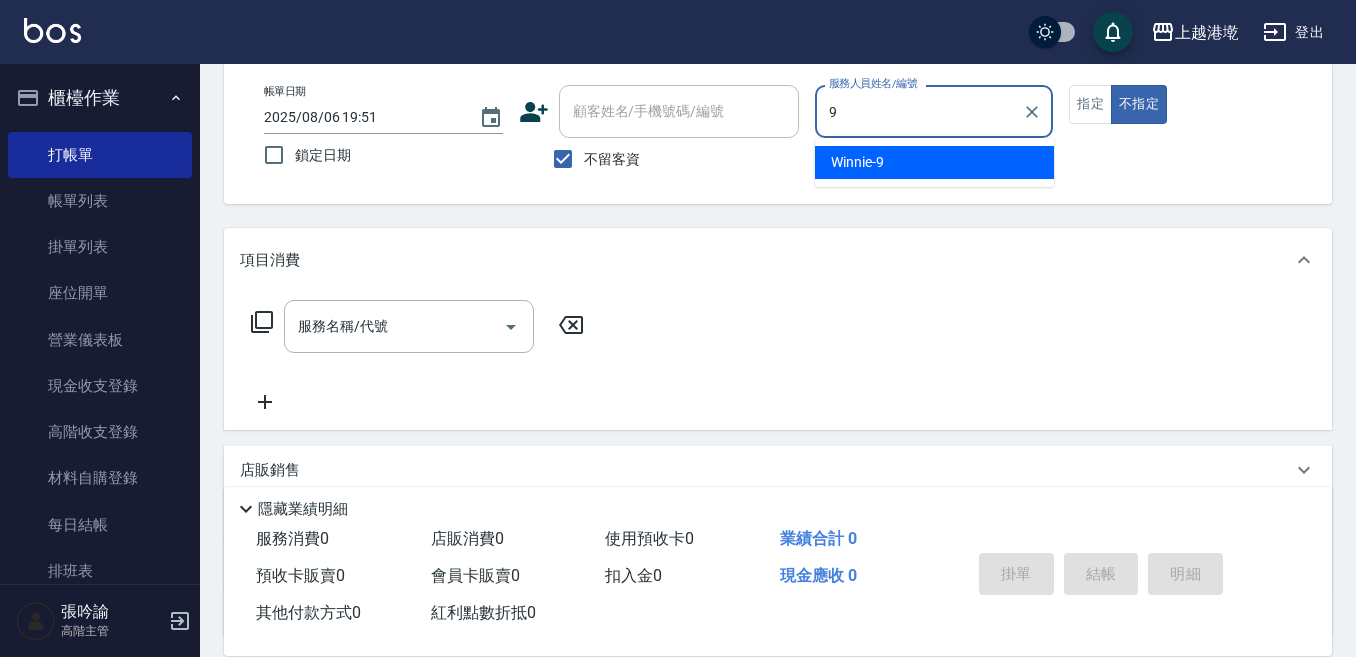 type on "9" 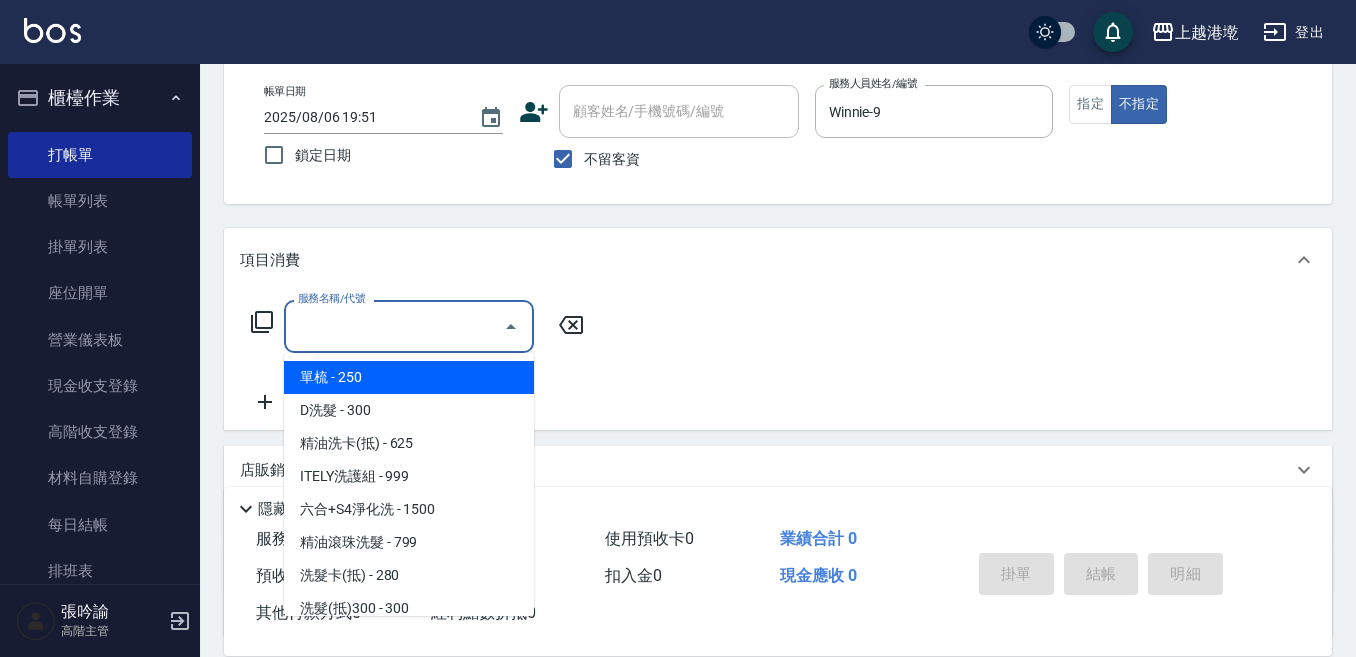 click on "服務名稱/代號" at bounding box center [394, 326] 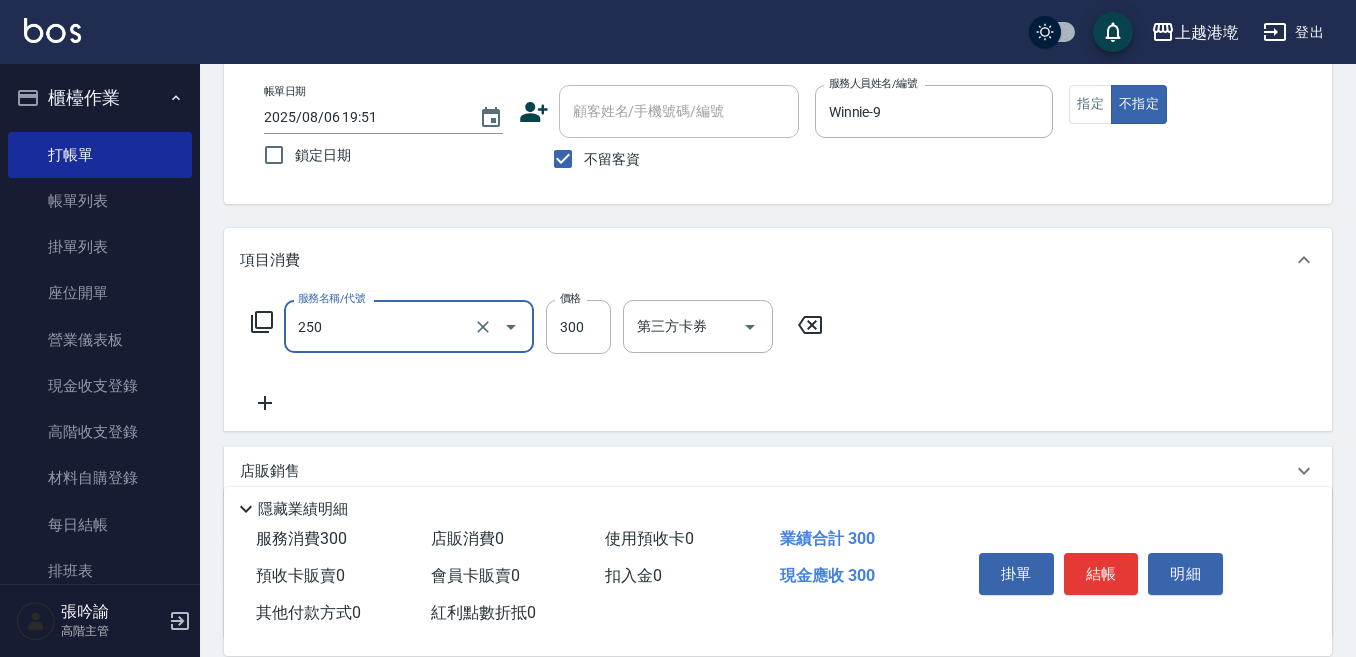 type on "日式洗髮(250)" 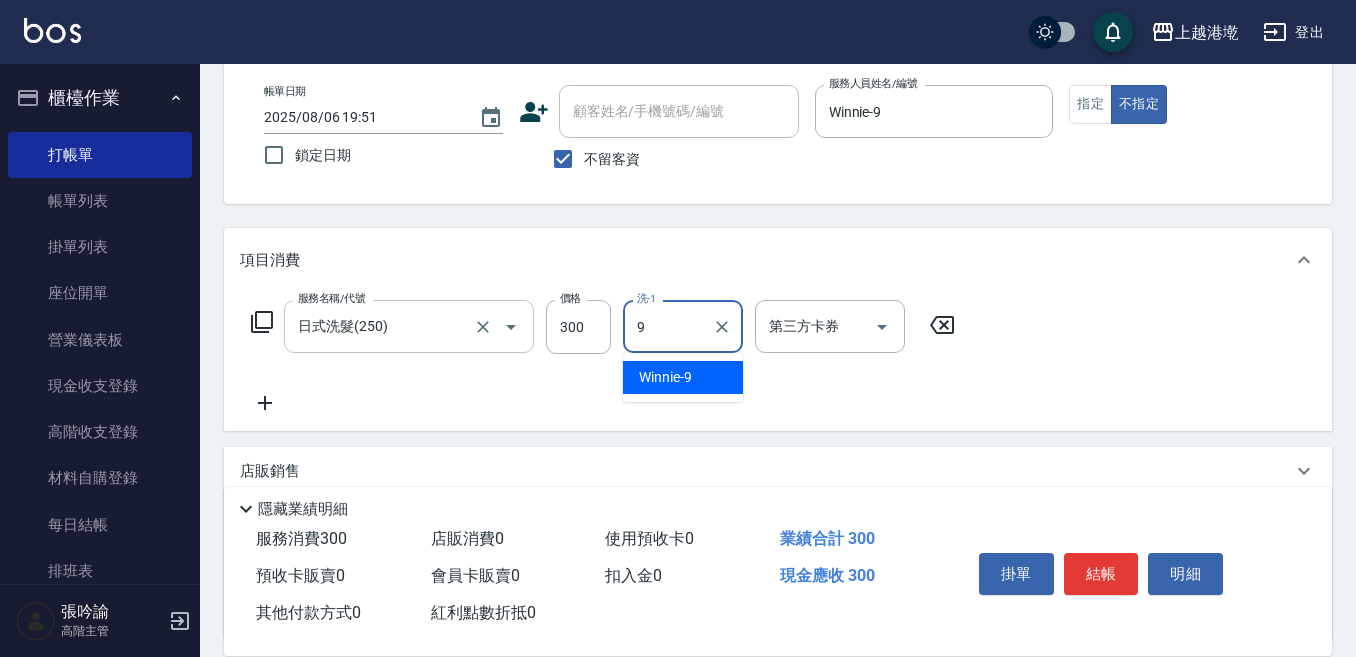 type on "Winnie-9" 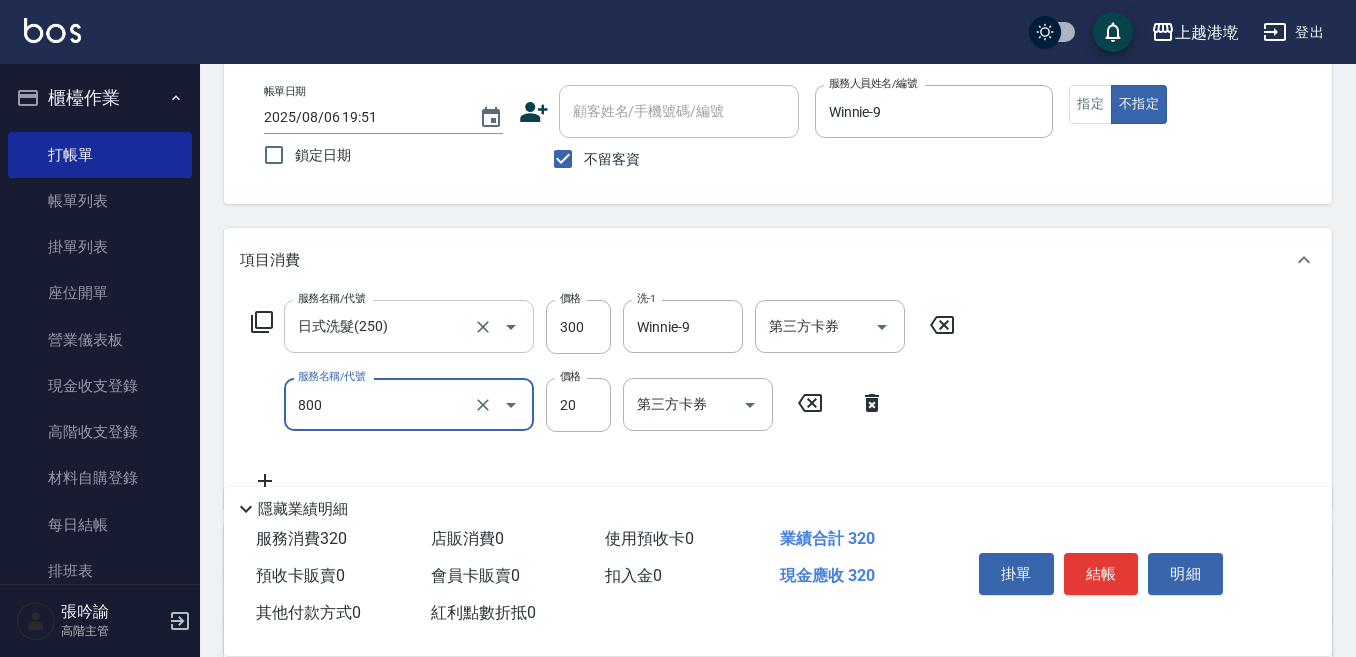 type on "潤絲精(800)" 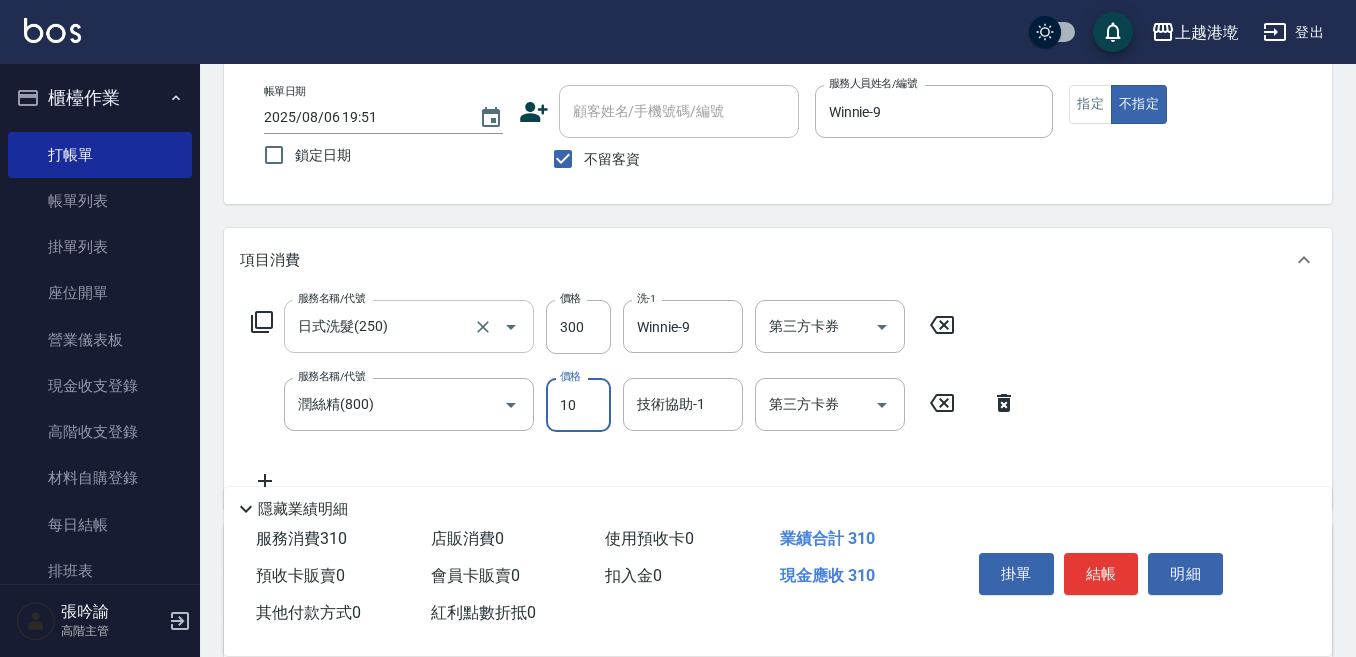 type on "10" 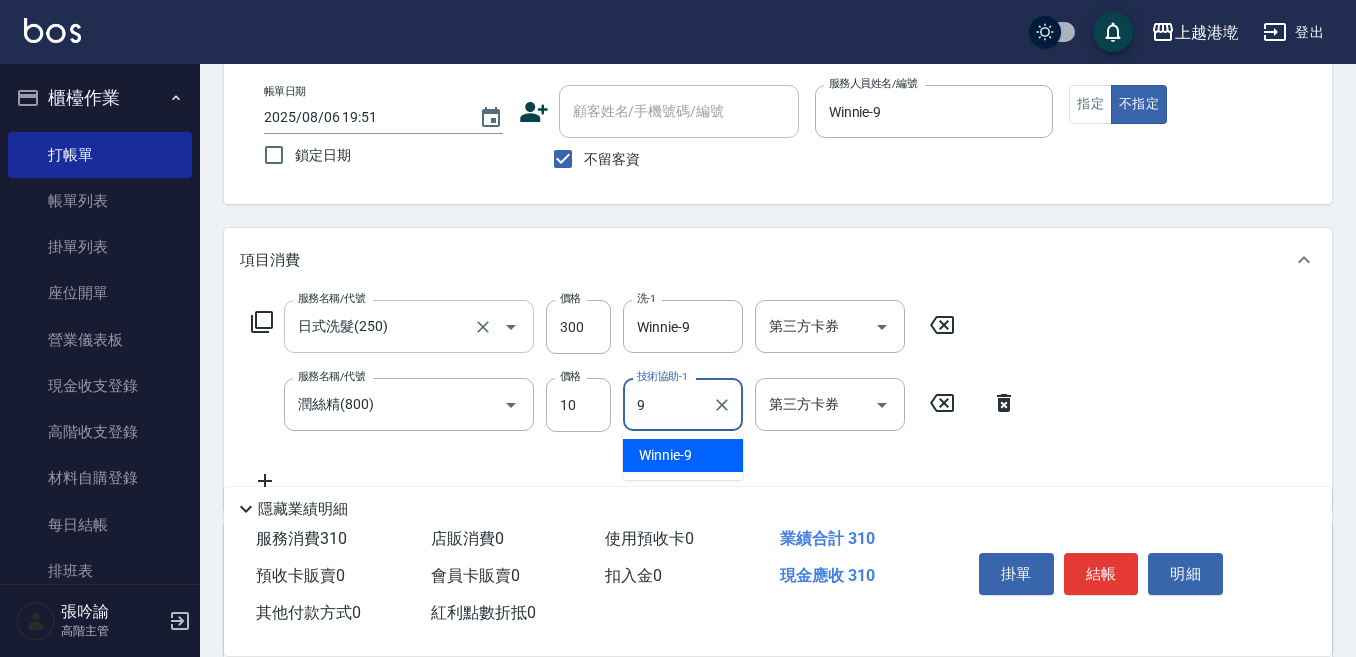 type on "Winnie-9" 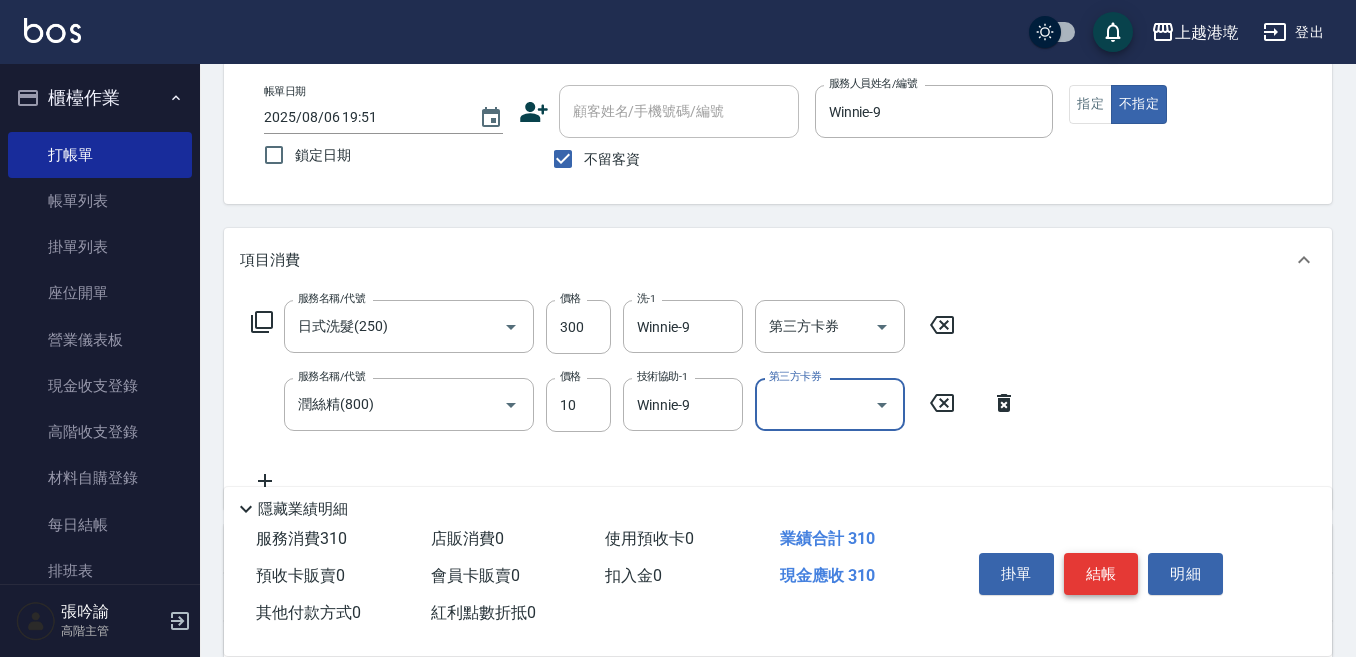 click on "結帳" at bounding box center (1101, 574) 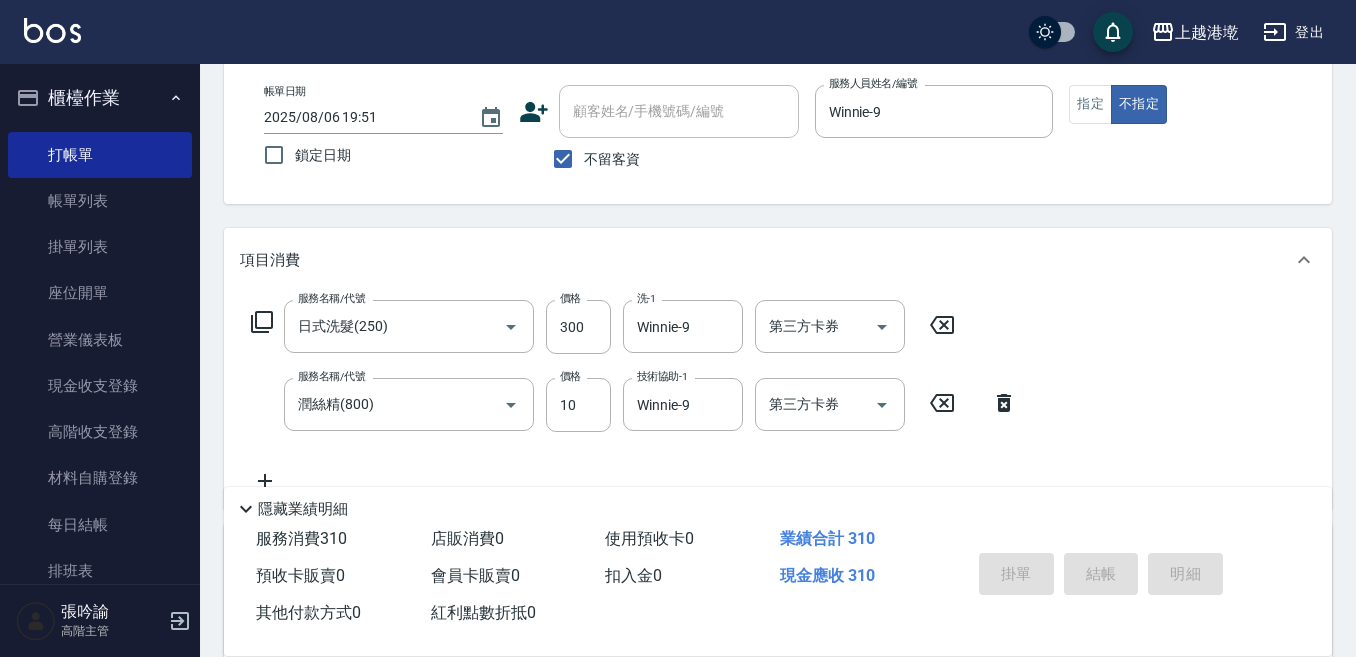 type on "2025/08/06 19:52" 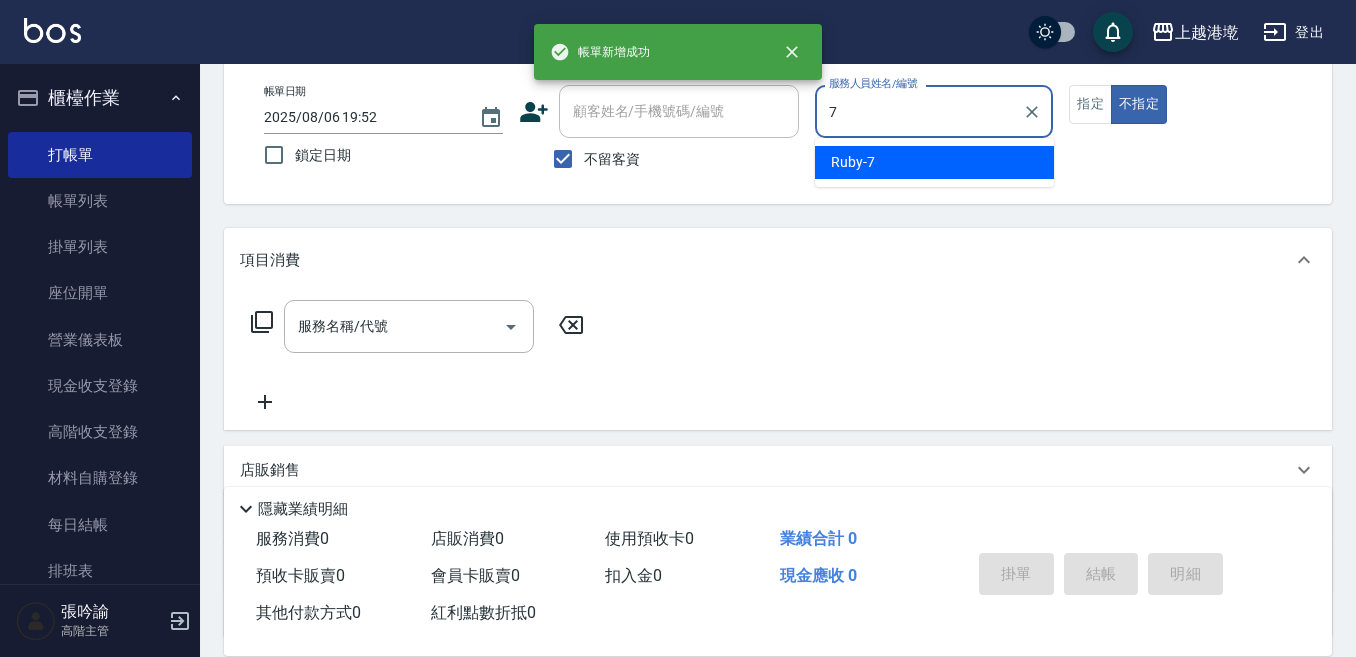type on "[PERSON]-7" 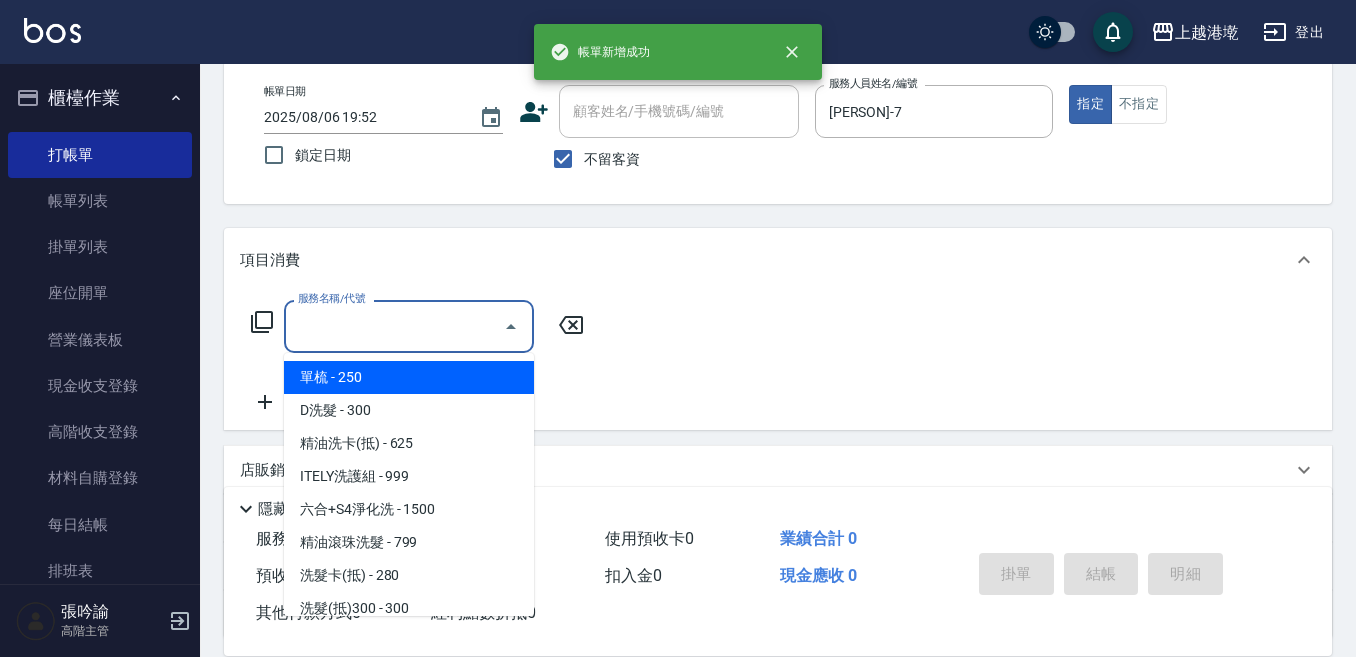 click on "服務名稱/代號" at bounding box center [394, 326] 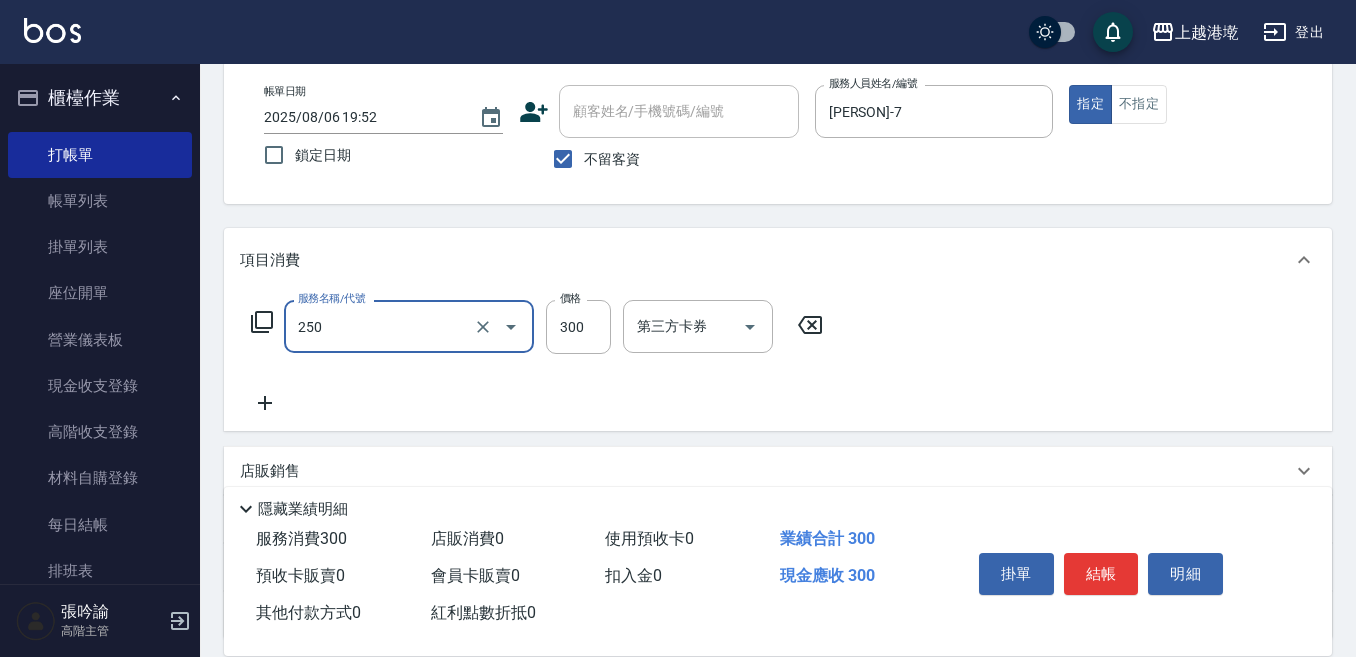 type on "日式洗髮(250)" 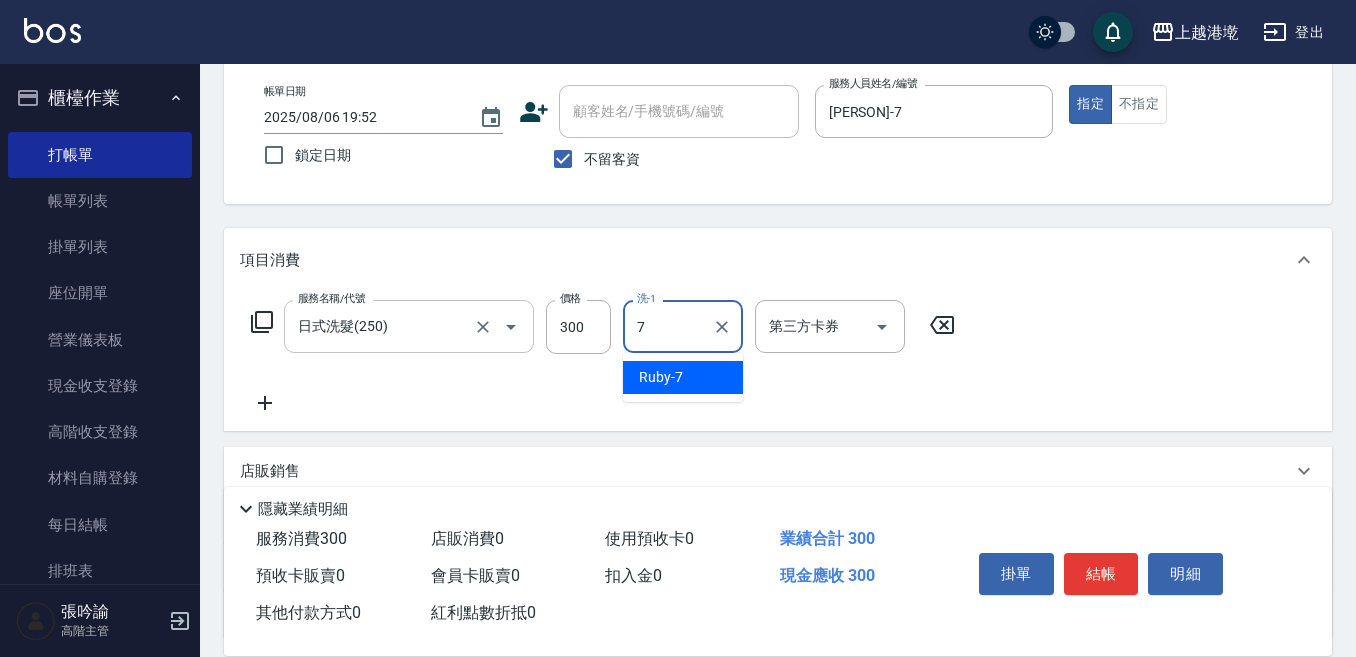type on "[PERSON]-7" 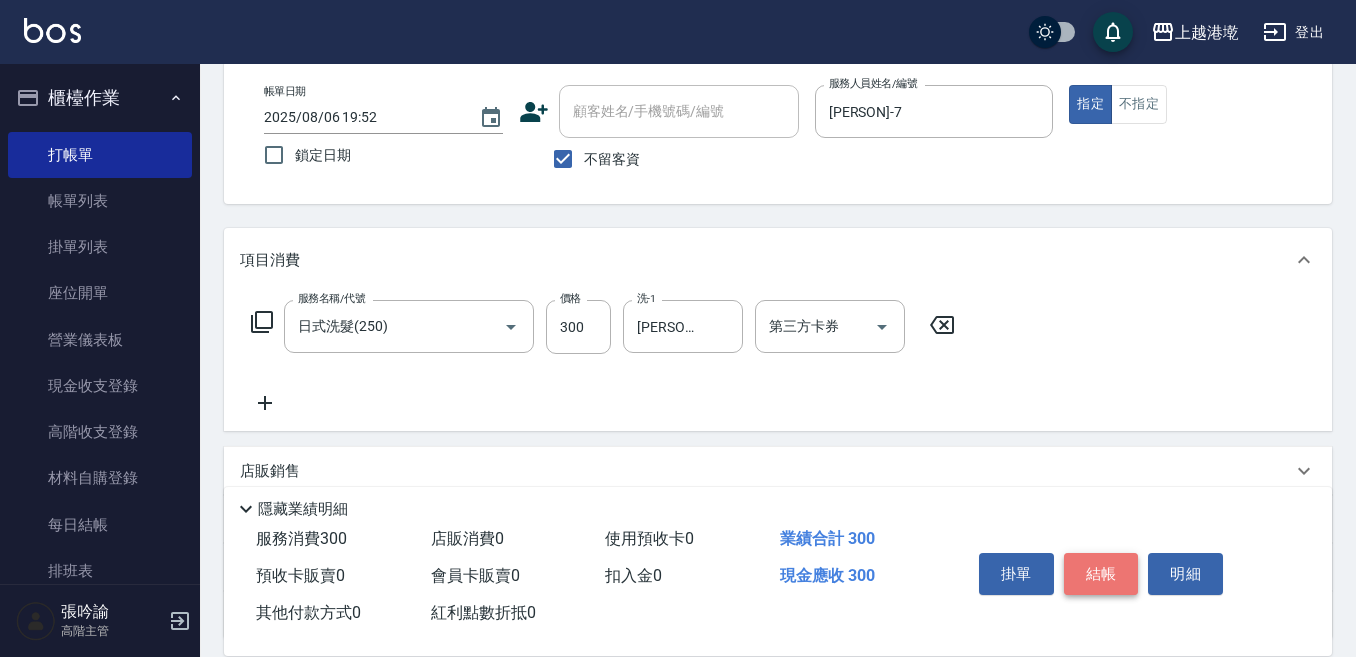 click on "結帳" at bounding box center [1101, 574] 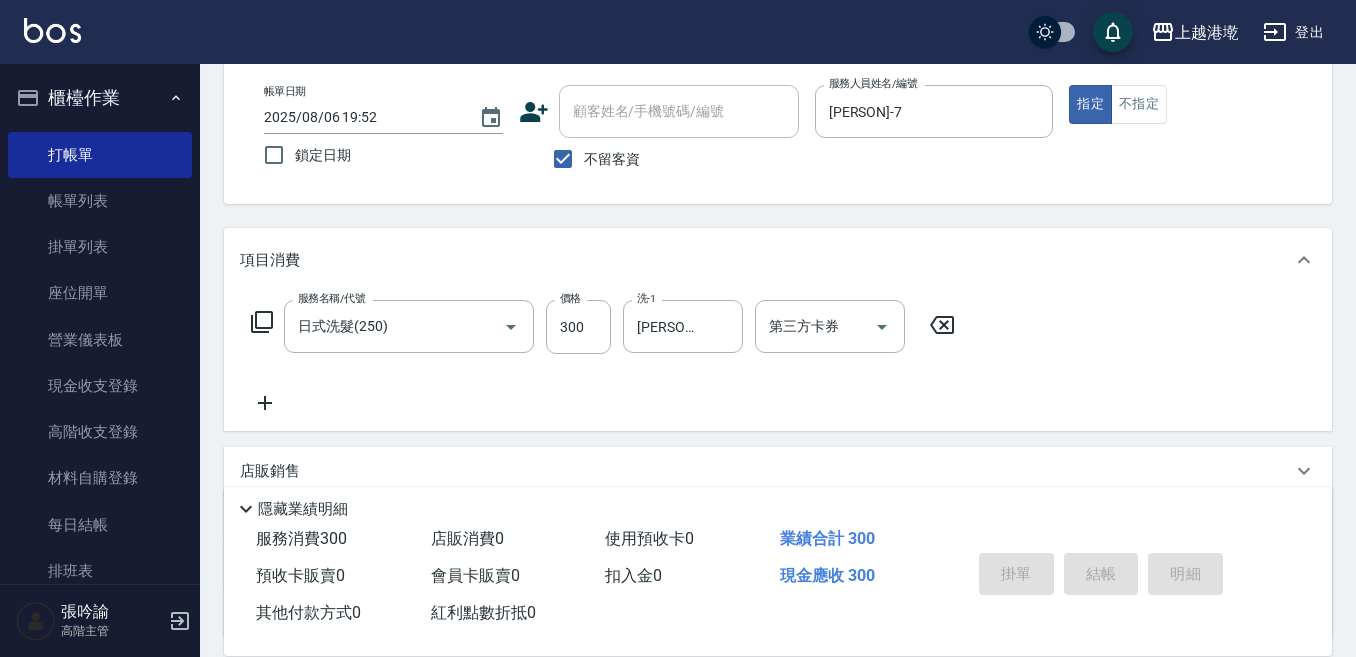 type 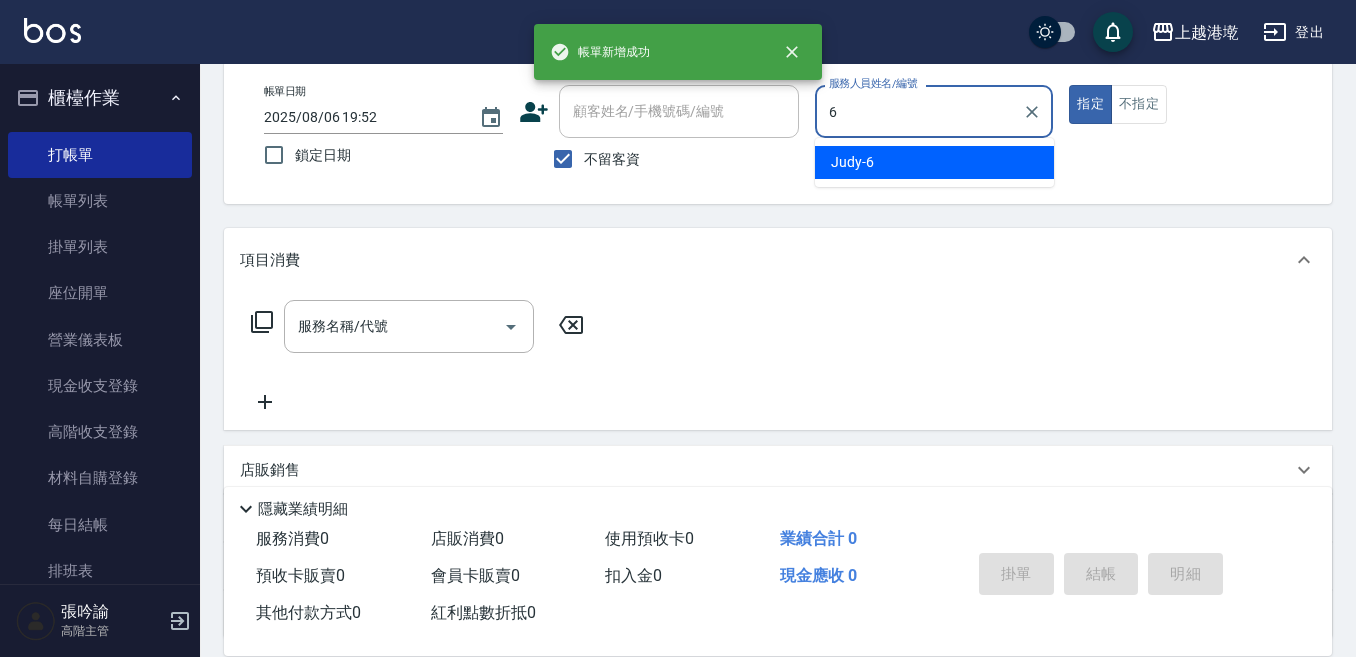 type on "6" 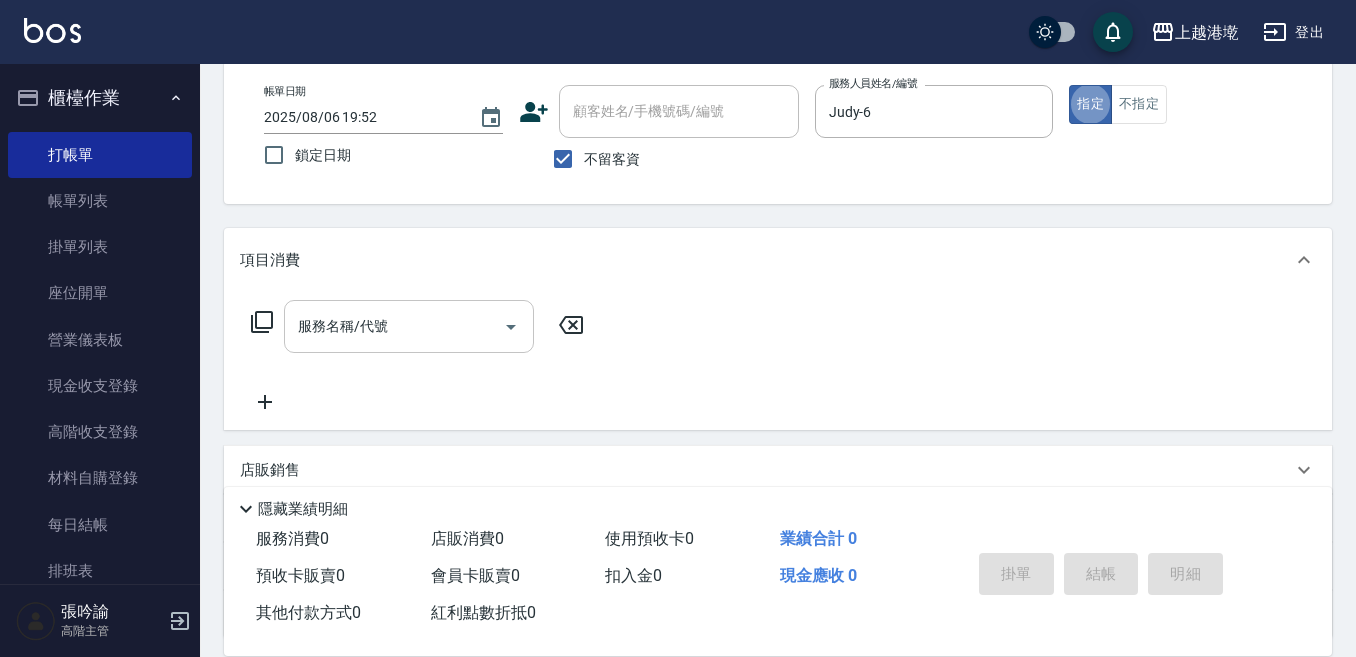 click on "服務名稱/代號" at bounding box center (394, 326) 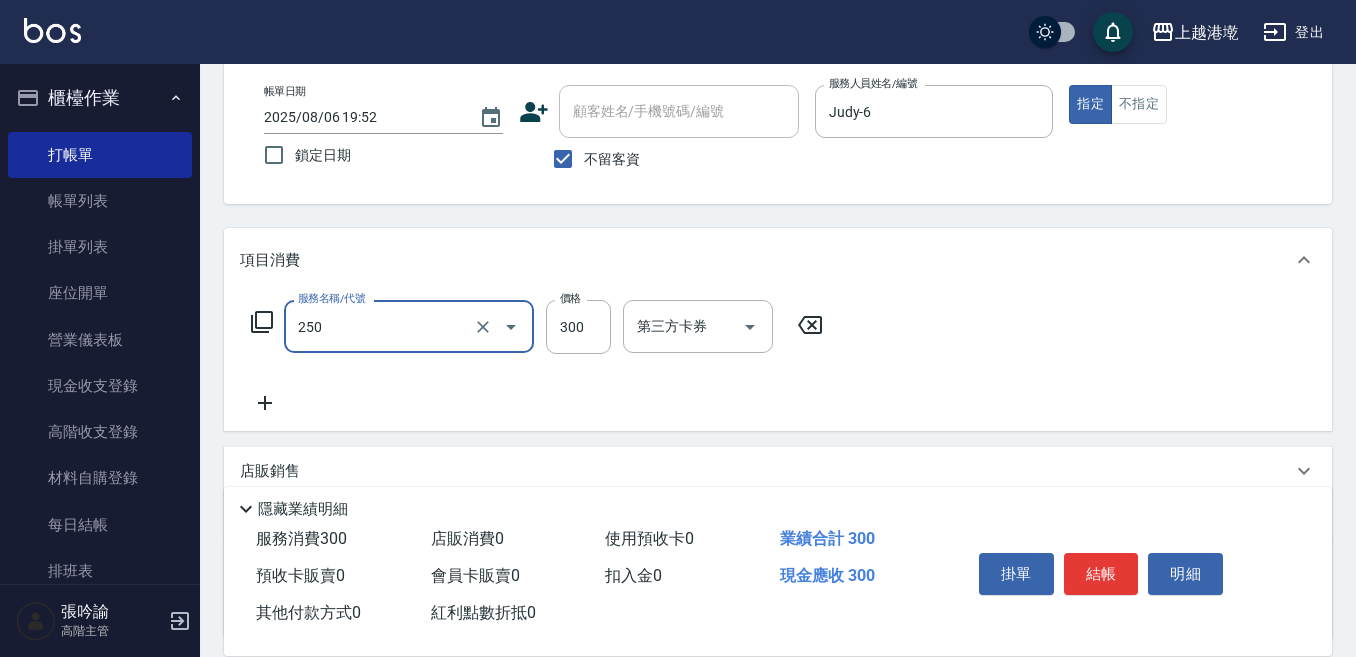 type on "日式洗髮(250)" 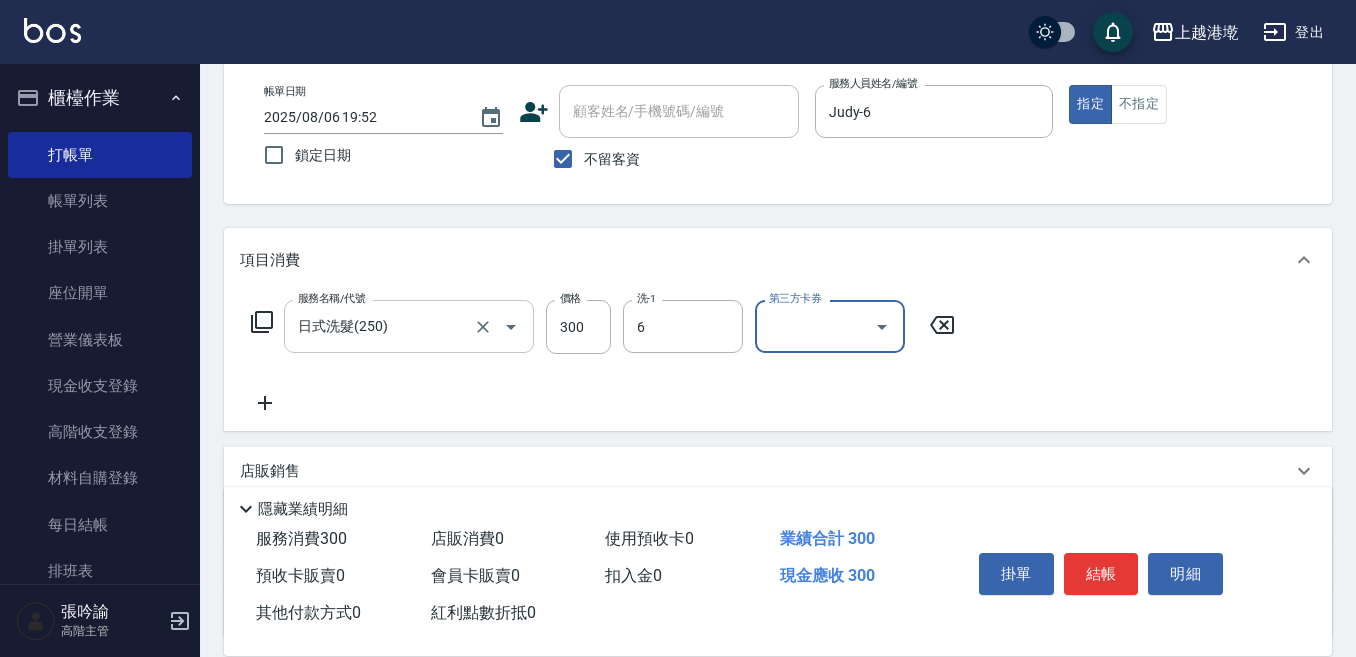type on "Judy-6" 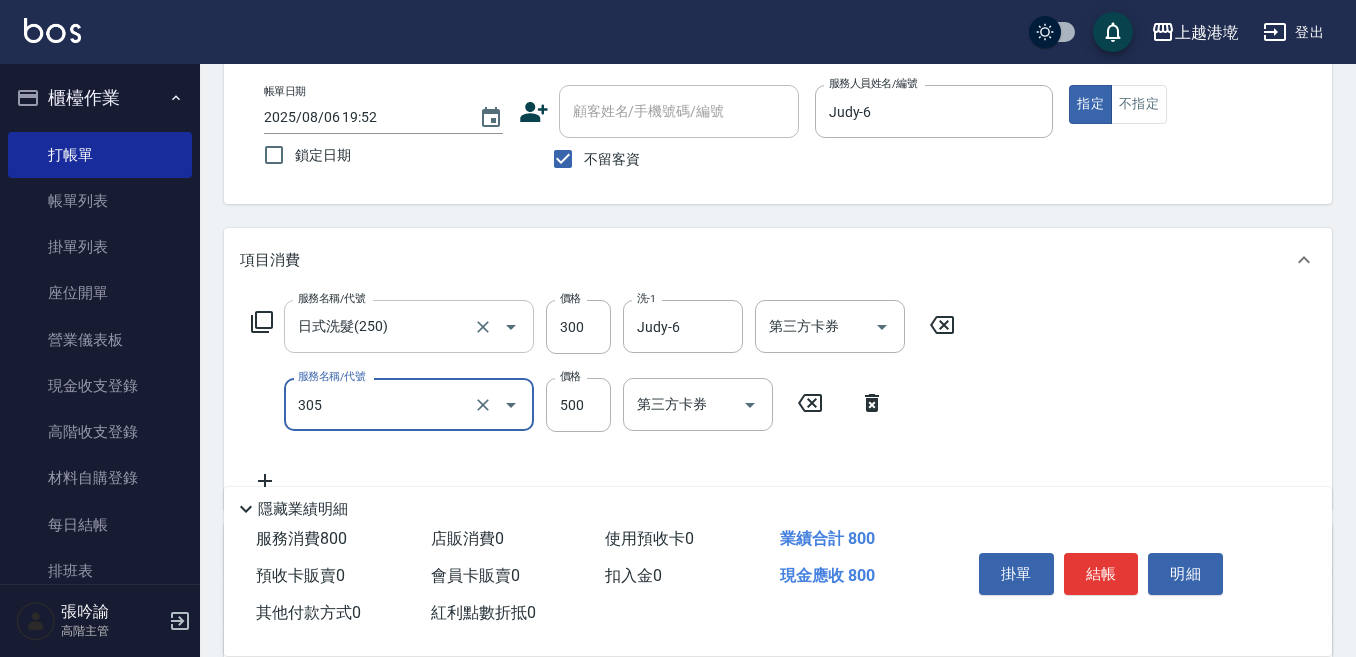 type on "剪髮500(305)" 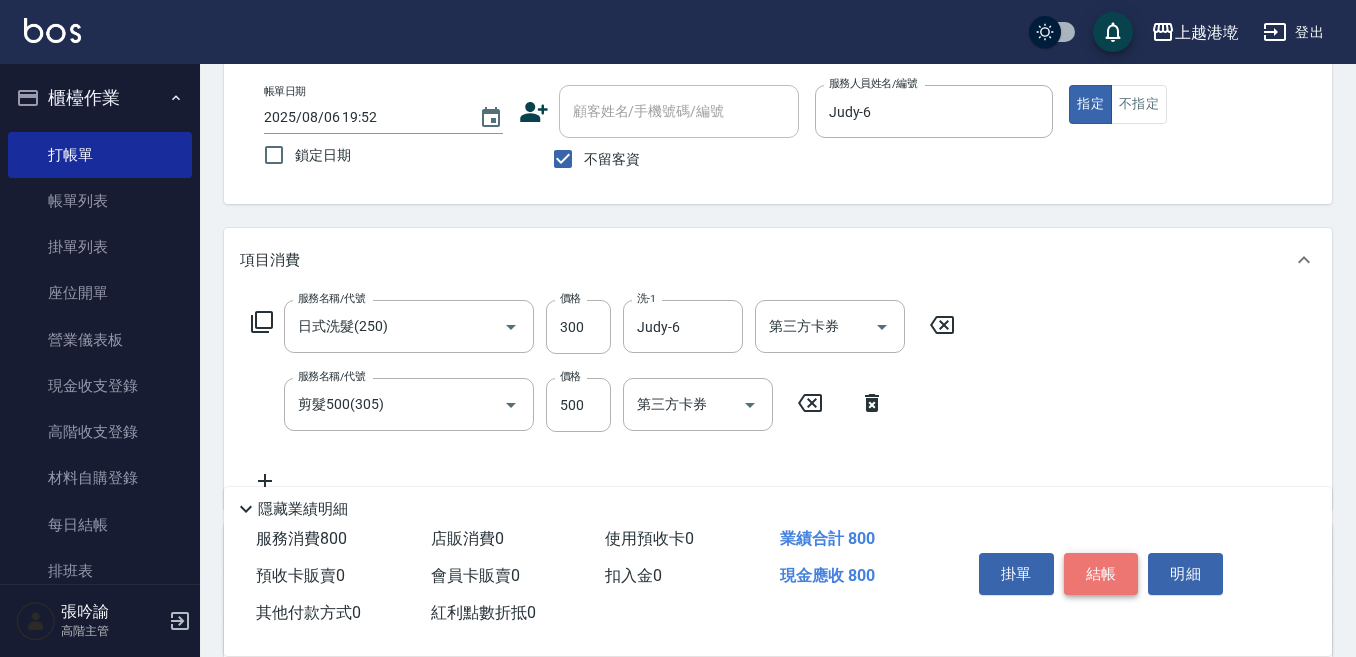 click on "結帳" at bounding box center [1101, 574] 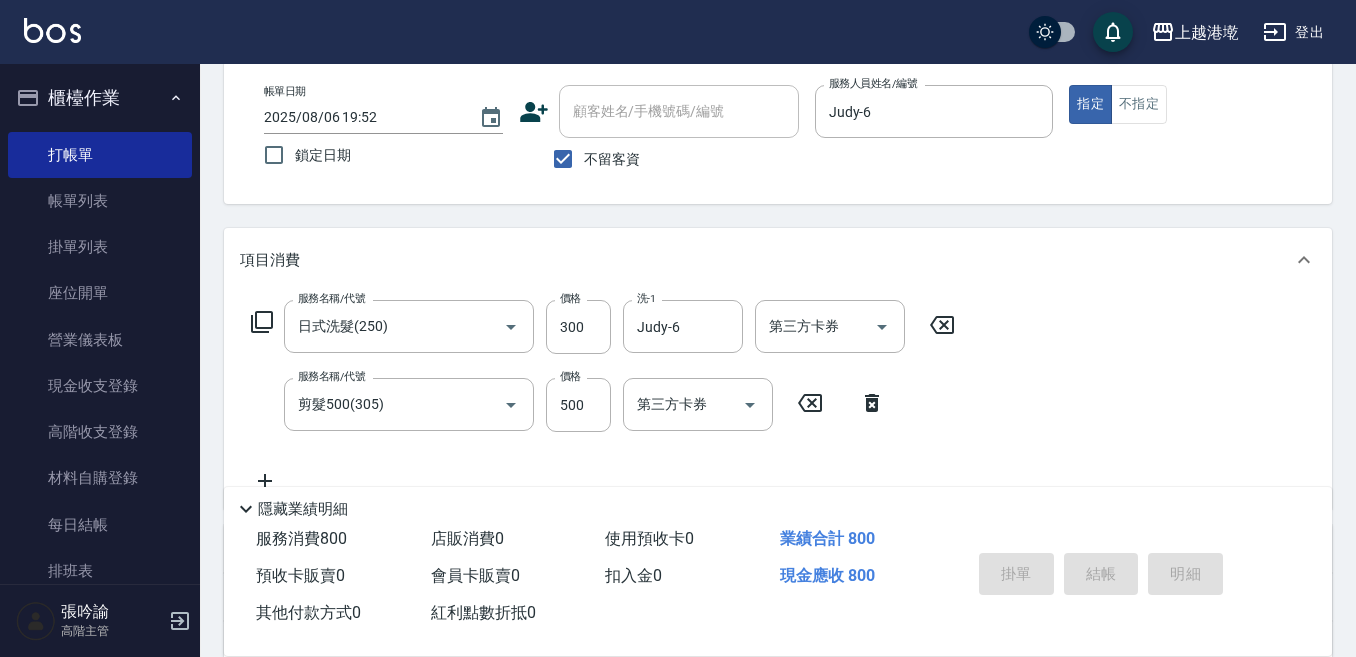 type 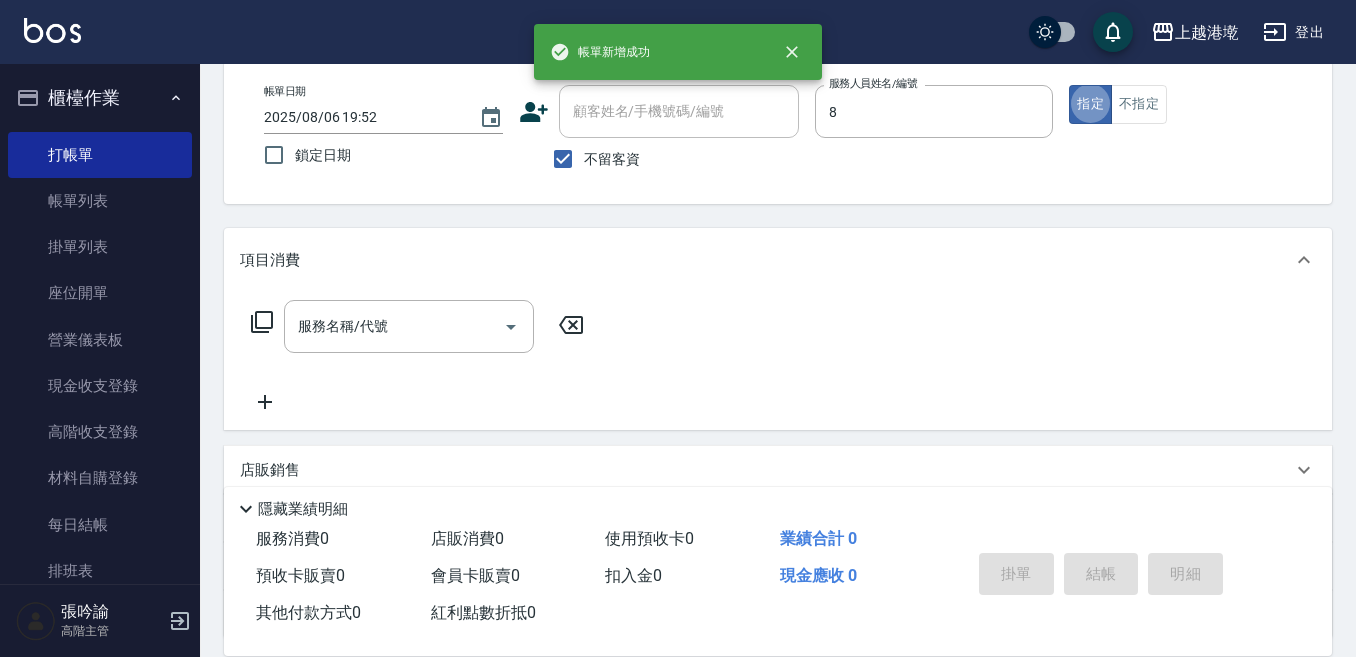 type on "Smile-8" 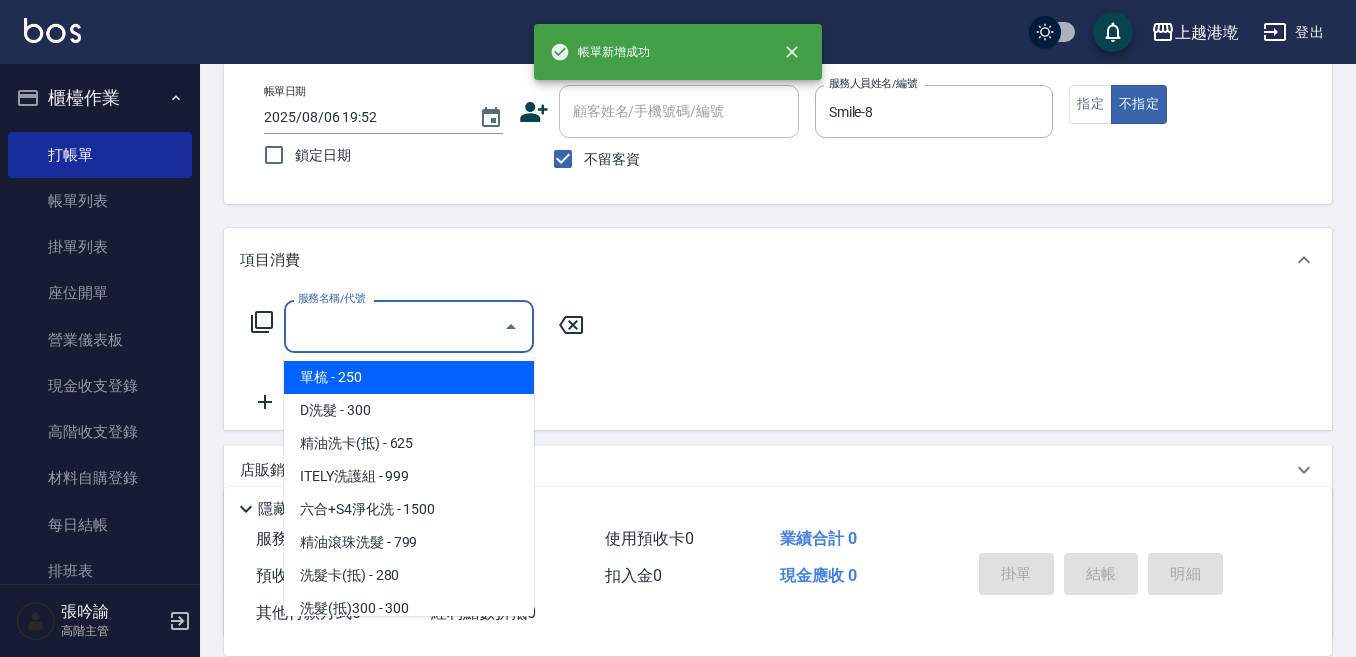 click on "服務名稱/代號" at bounding box center [394, 326] 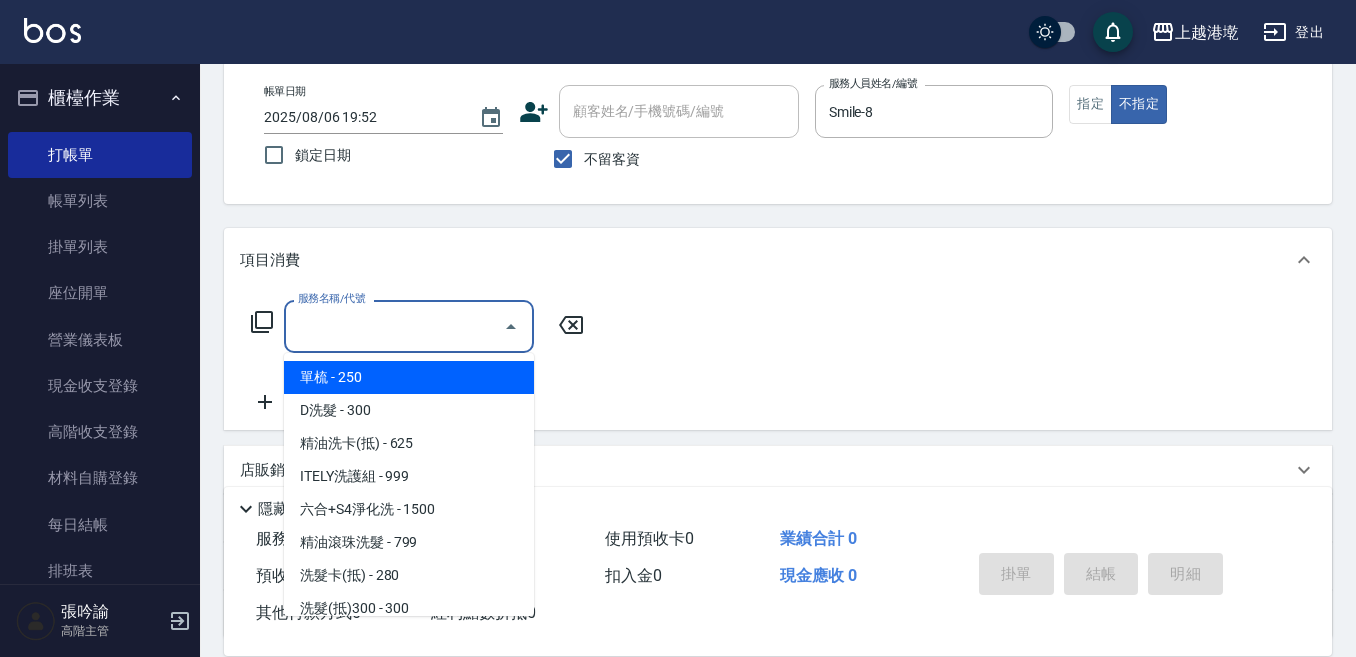 type on "4" 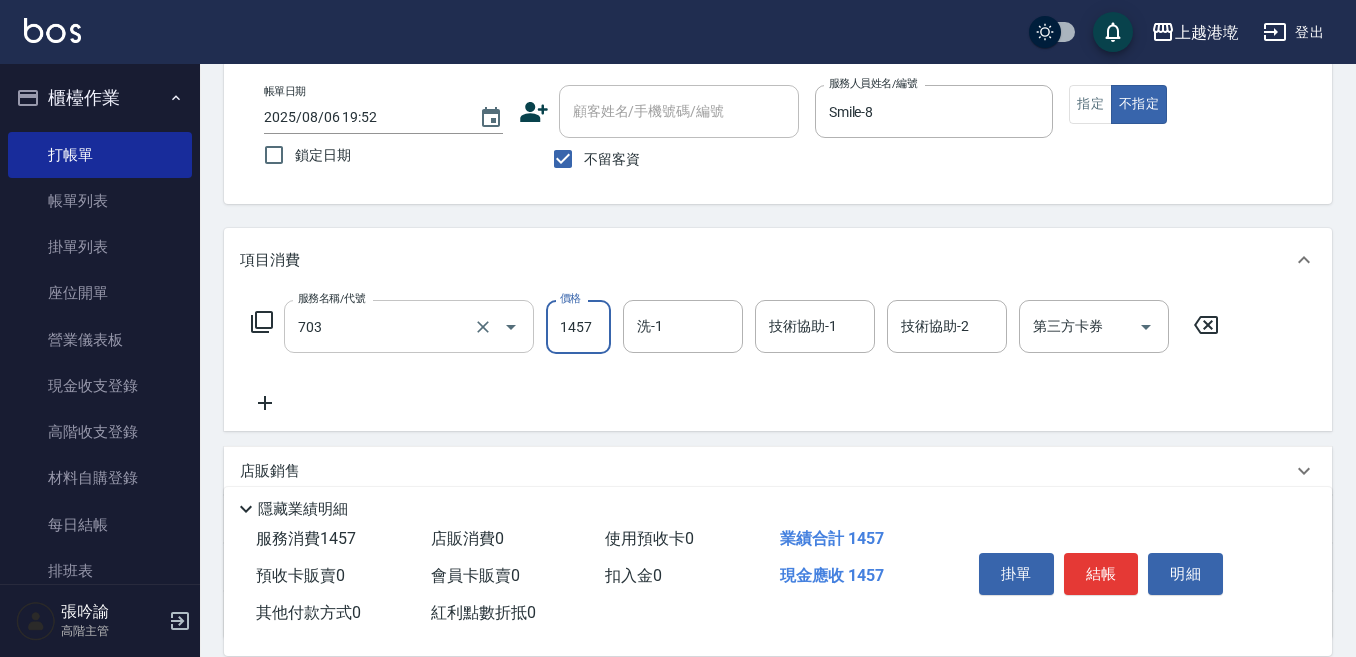 type on "中藥卡單入10200(自備)1457(703)" 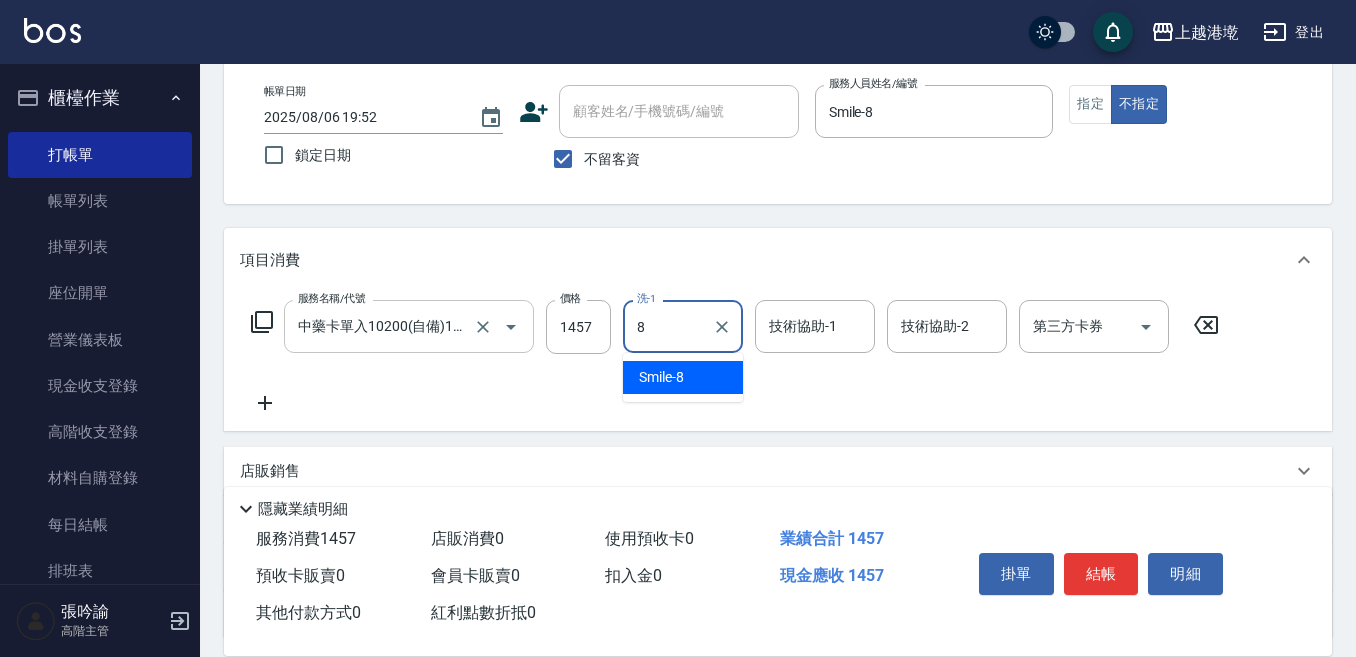 type on "Smile-8" 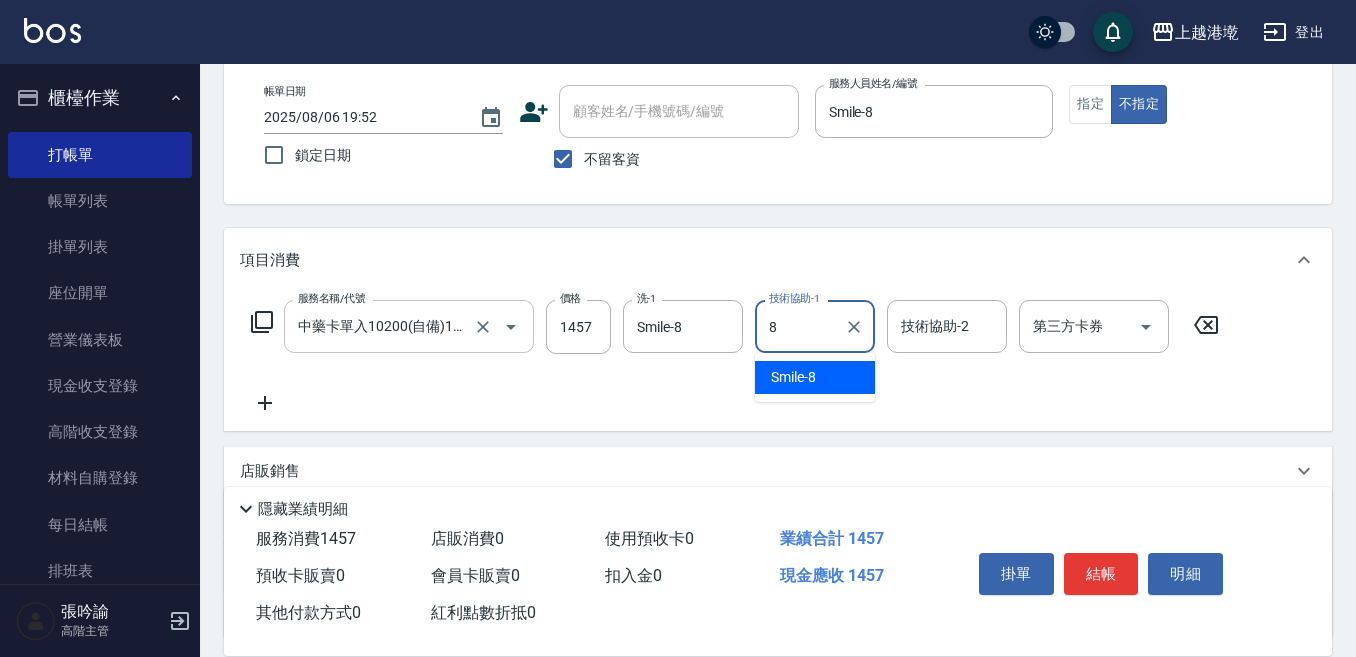 type on "Smile-8" 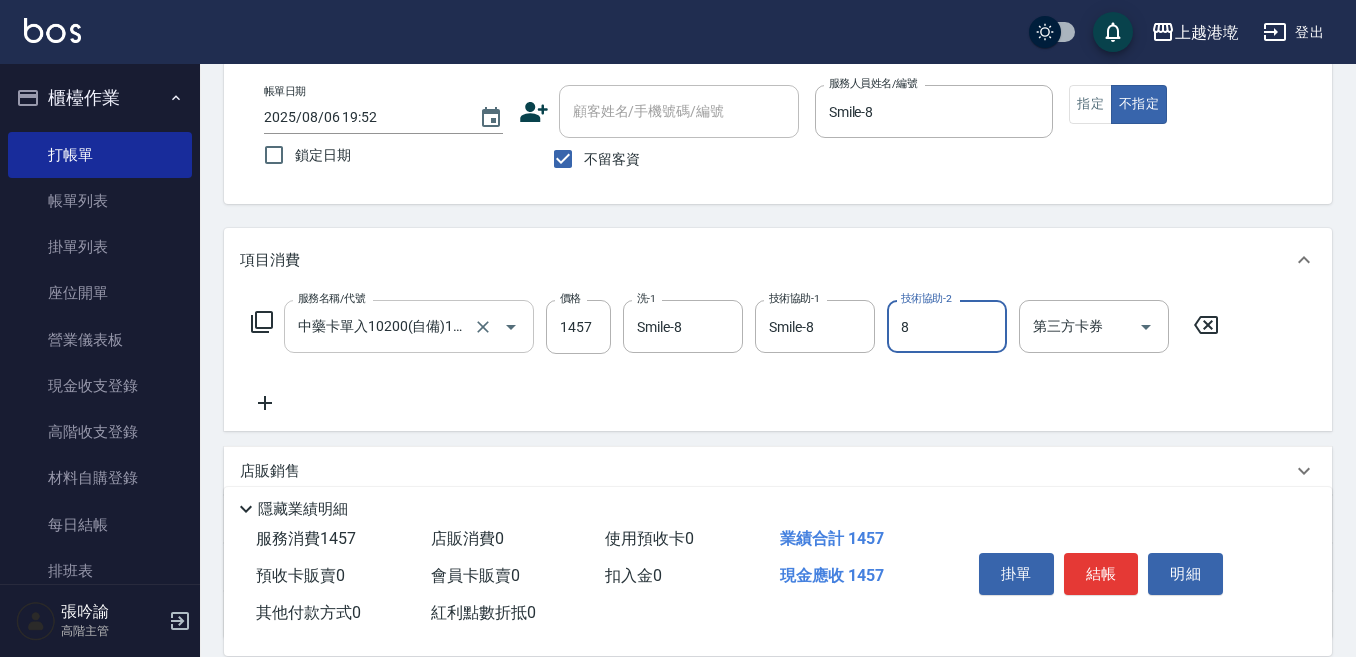 type on "Smile-8" 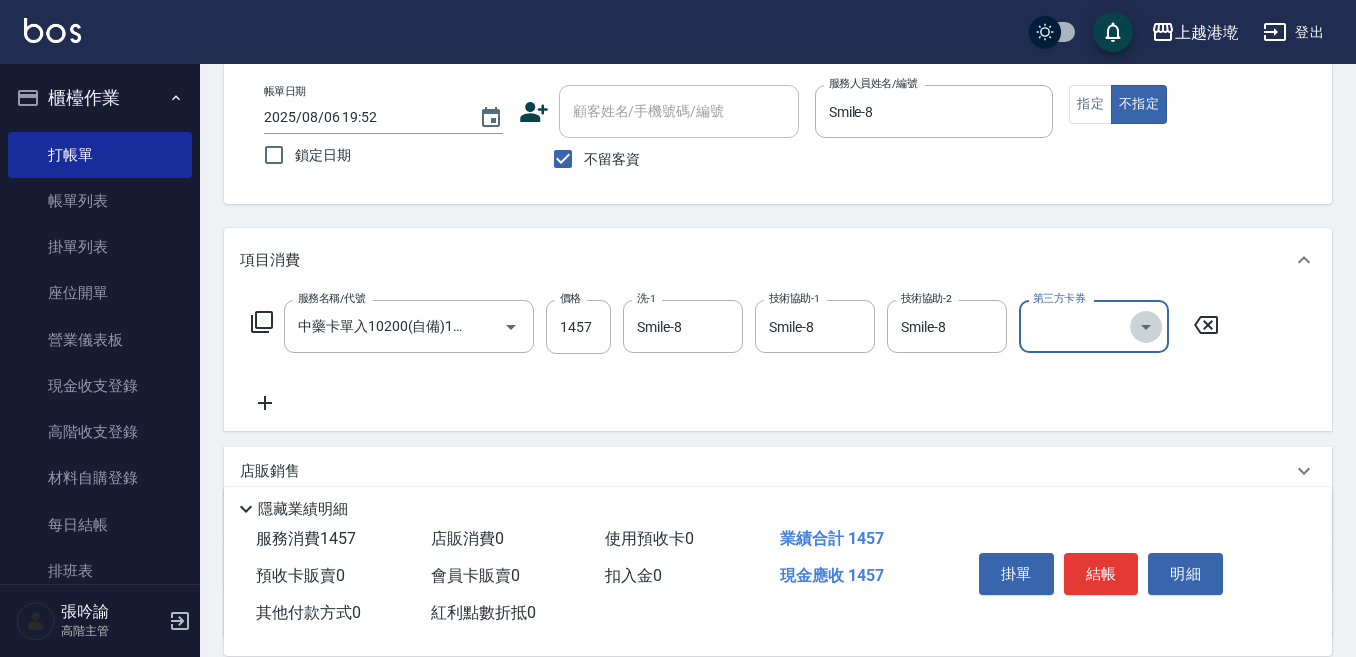 drag, startPoint x: 1140, startPoint y: 326, endPoint x: 1131, endPoint y: 335, distance: 12.727922 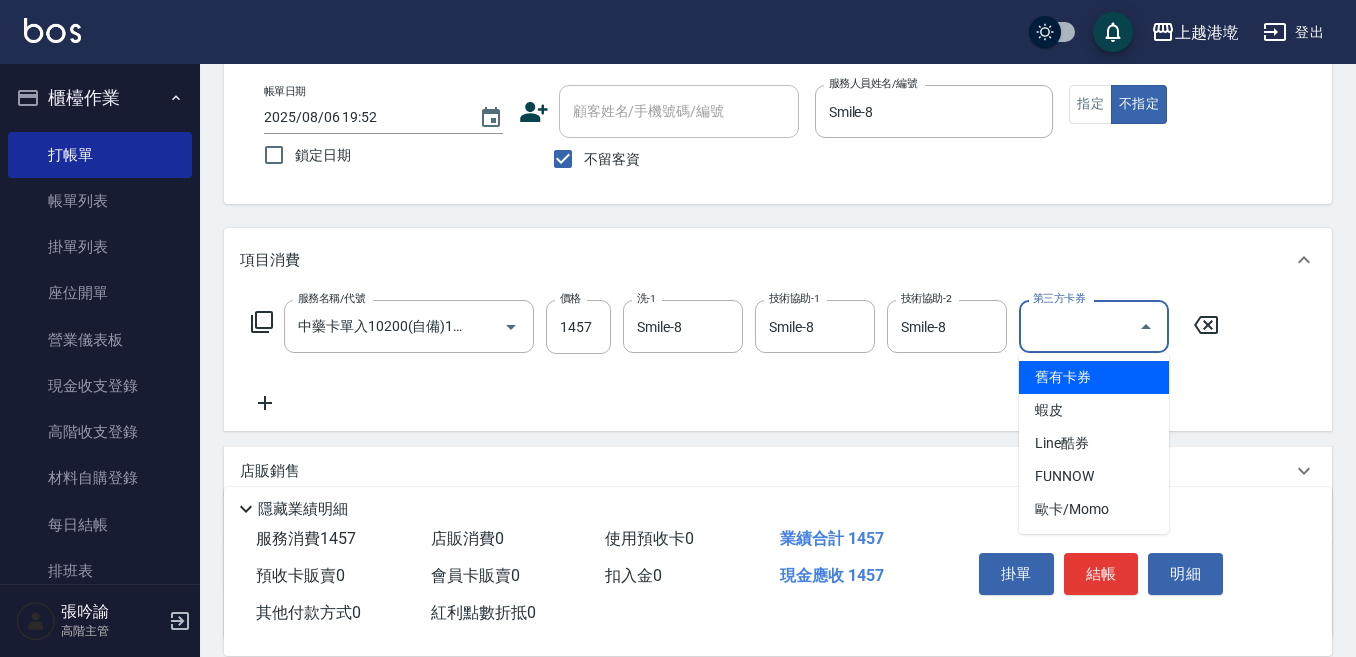 click on "舊有卡券" at bounding box center (1094, 377) 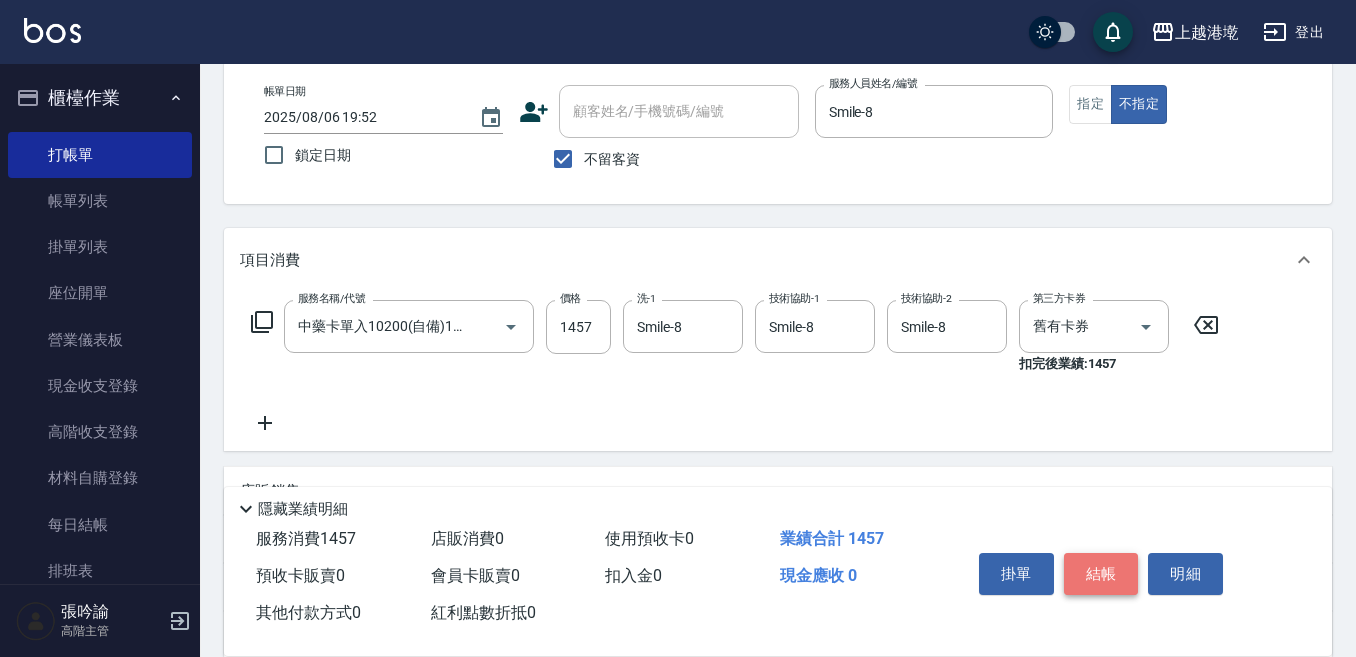 click on "結帳" at bounding box center [1101, 574] 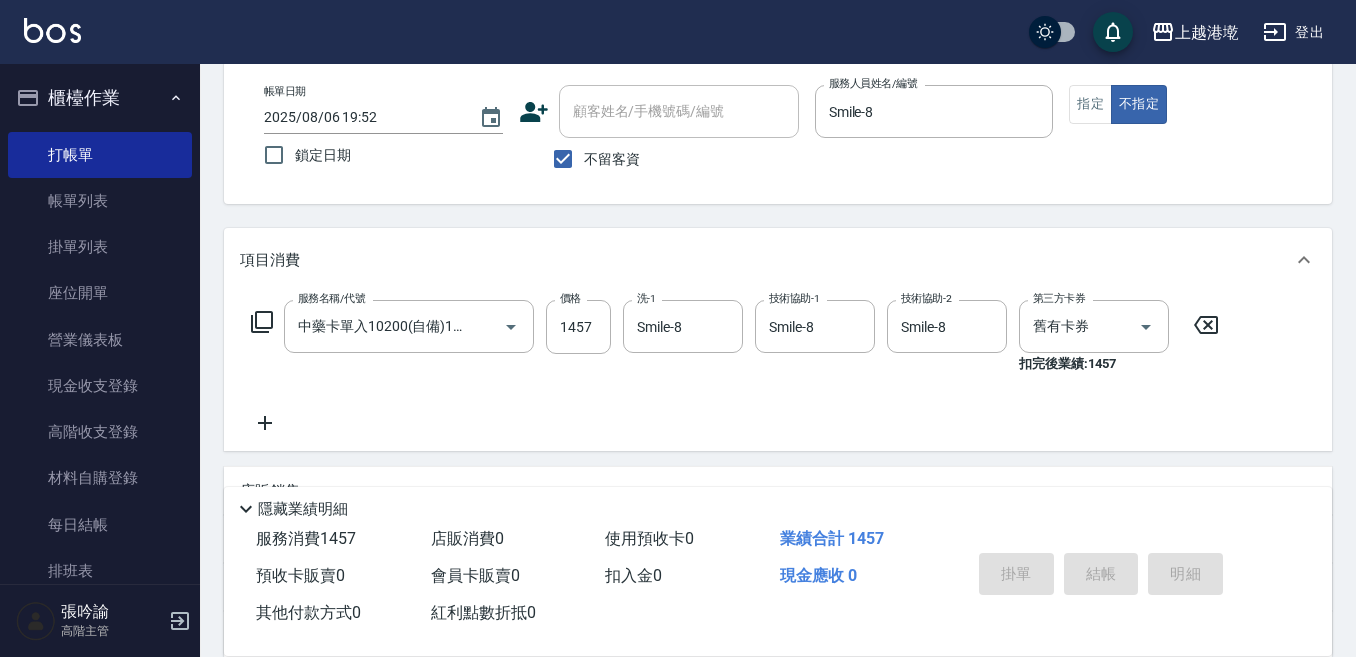 type on "2025/08/06 19:53" 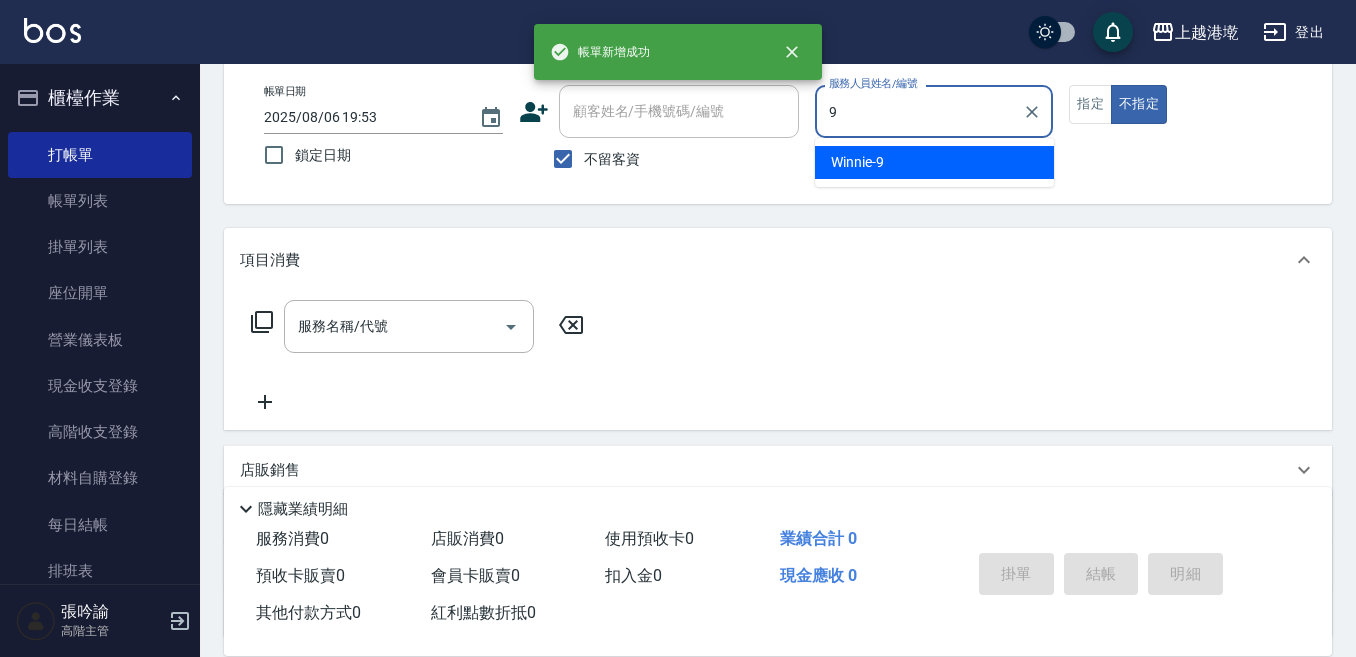 type on "Winnie-9" 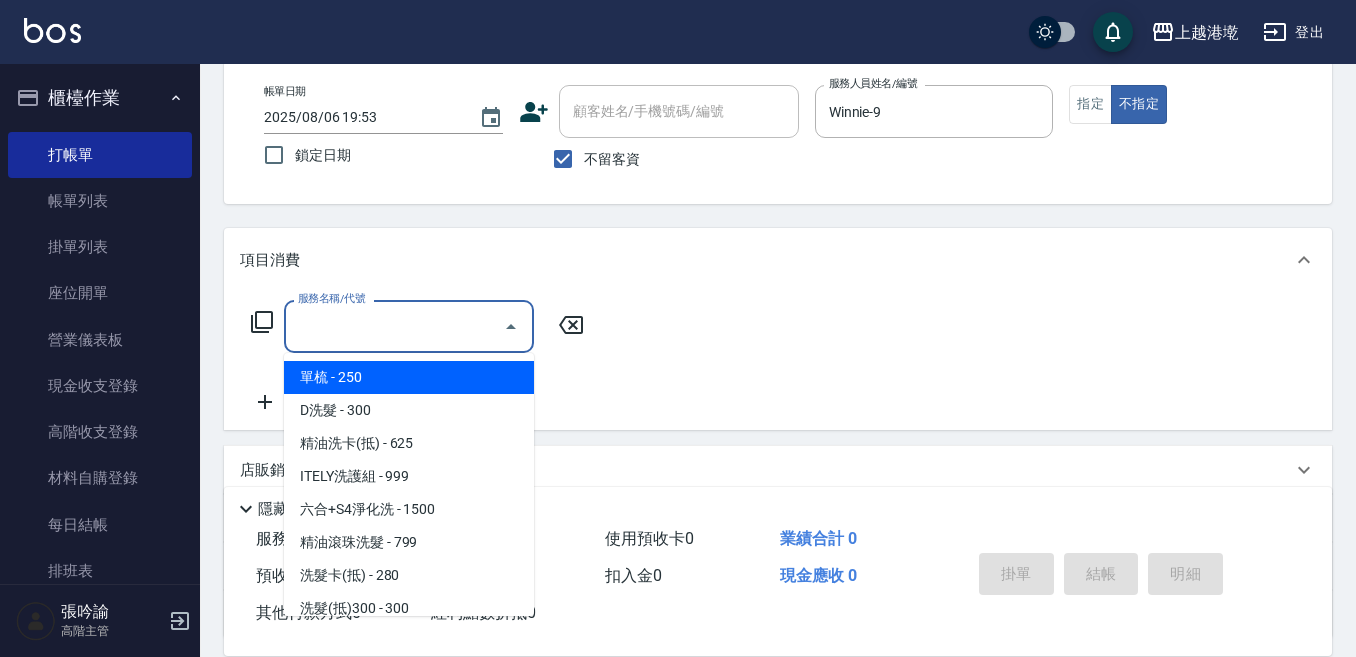 click on "服務名稱/代號" at bounding box center (394, 326) 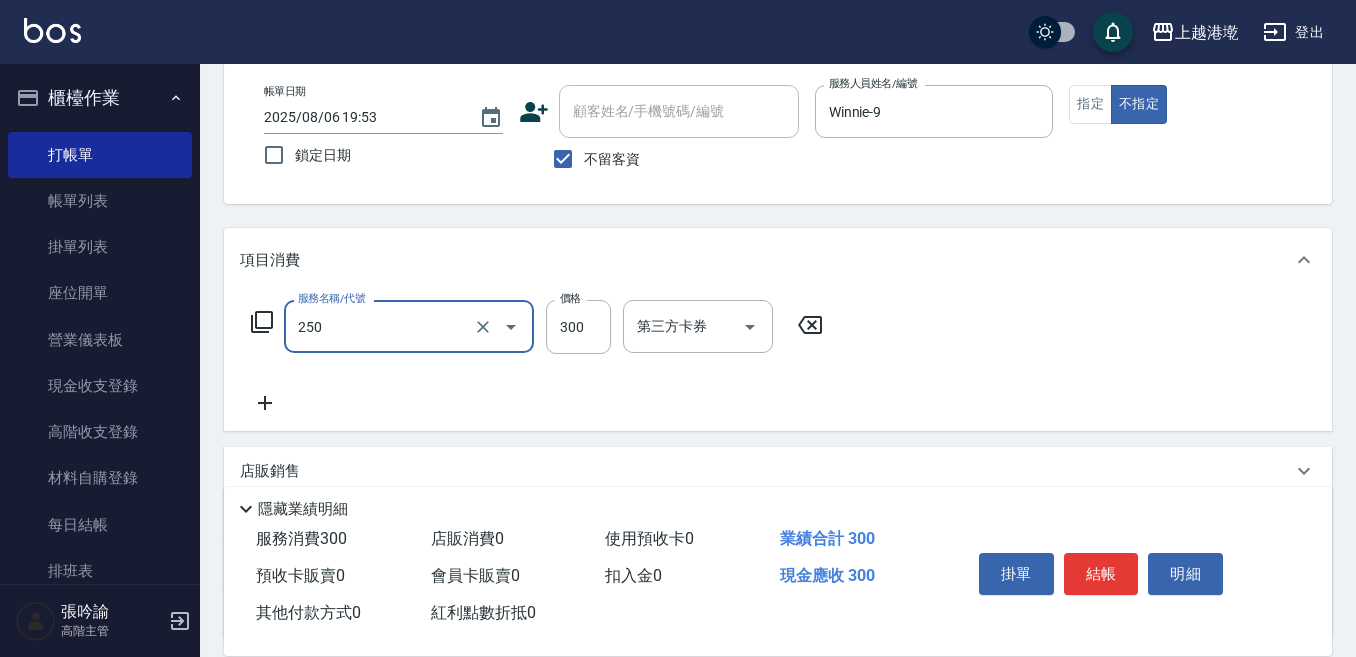 type on "日式洗髮(250)" 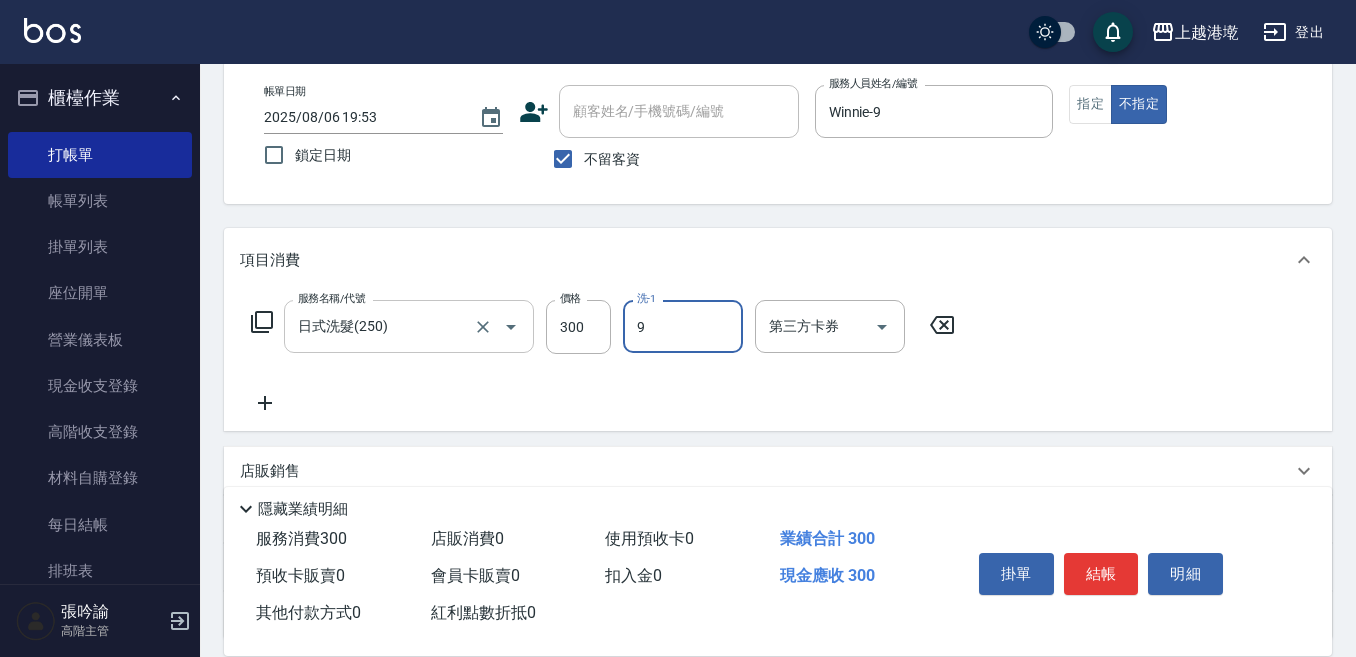 type on "Winnie-9" 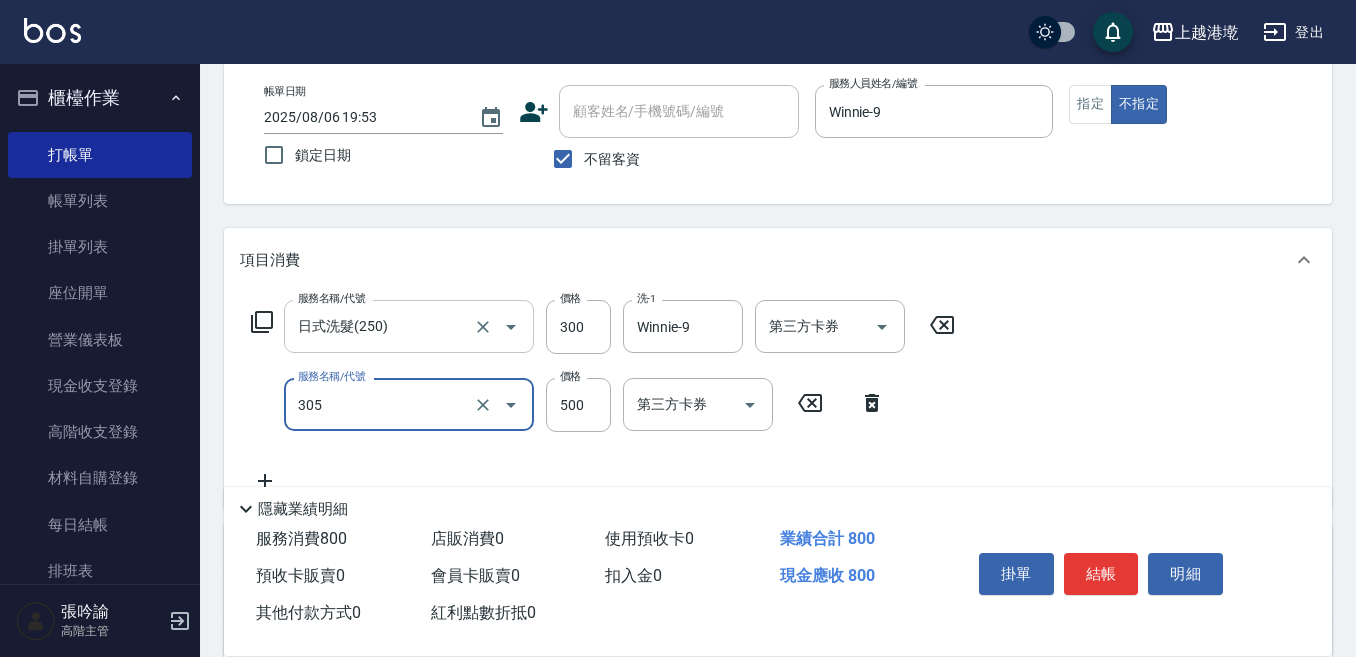 type on "剪髮500(305)" 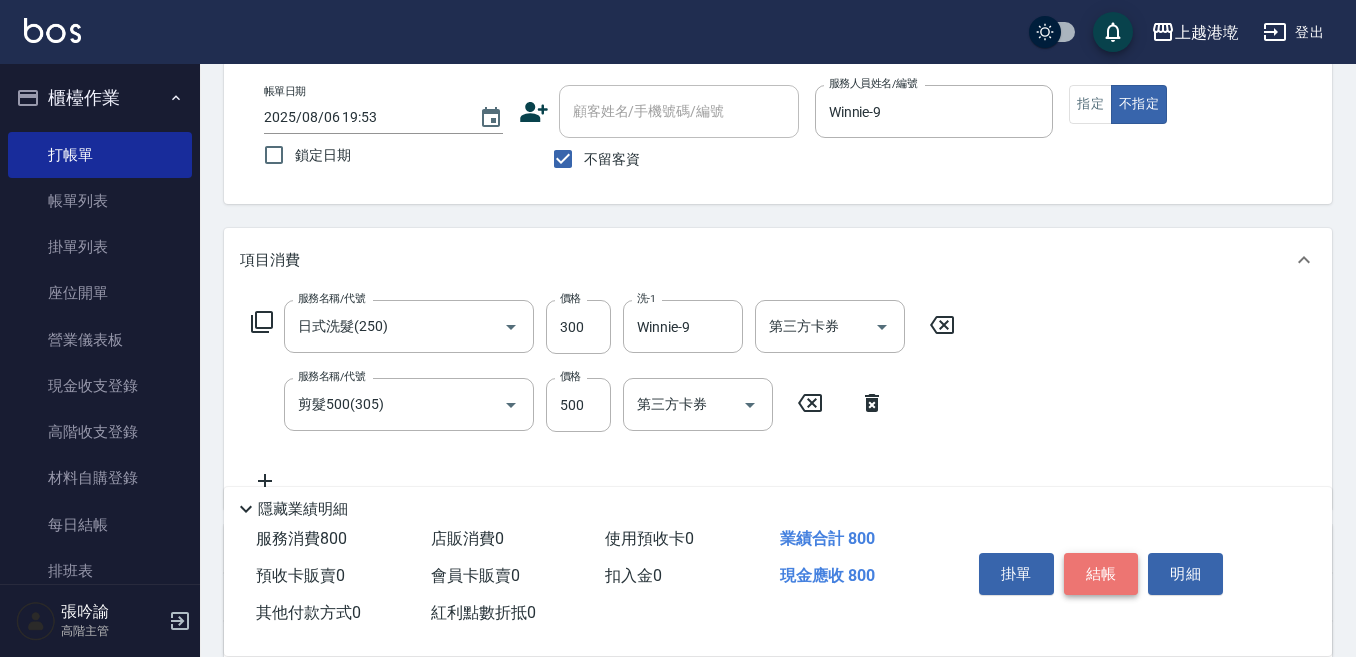 click on "結帳" at bounding box center (1101, 574) 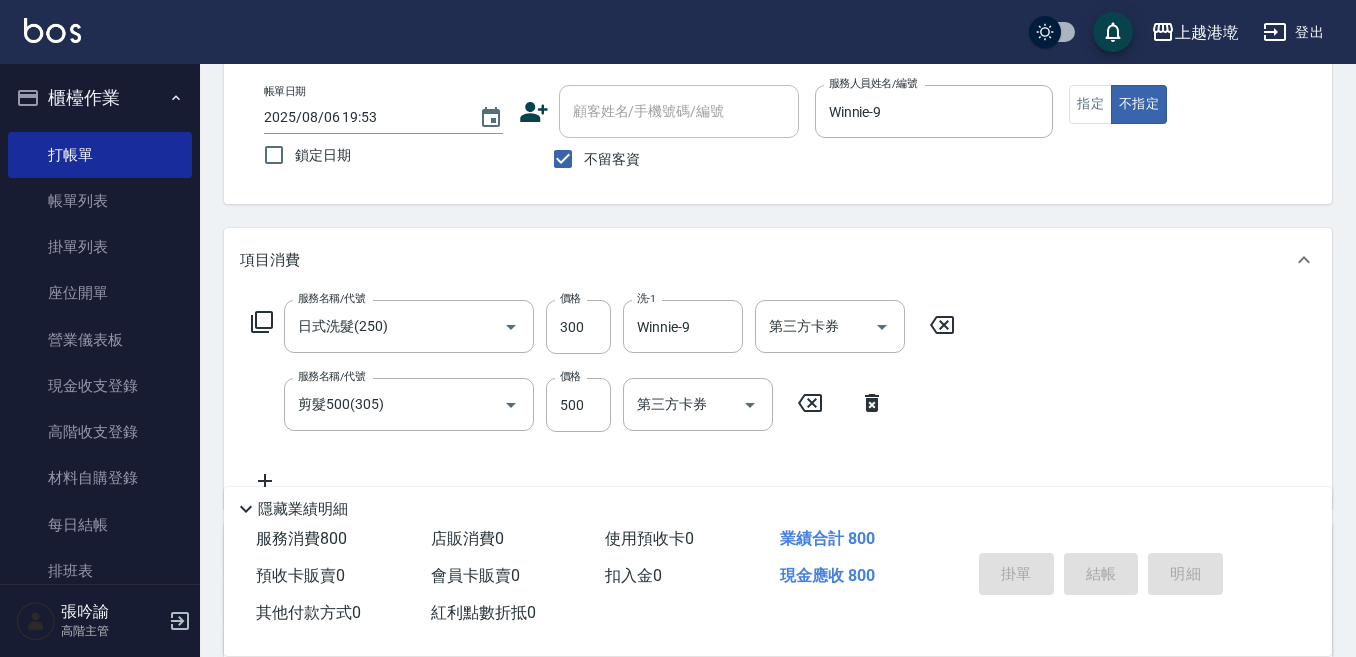 type 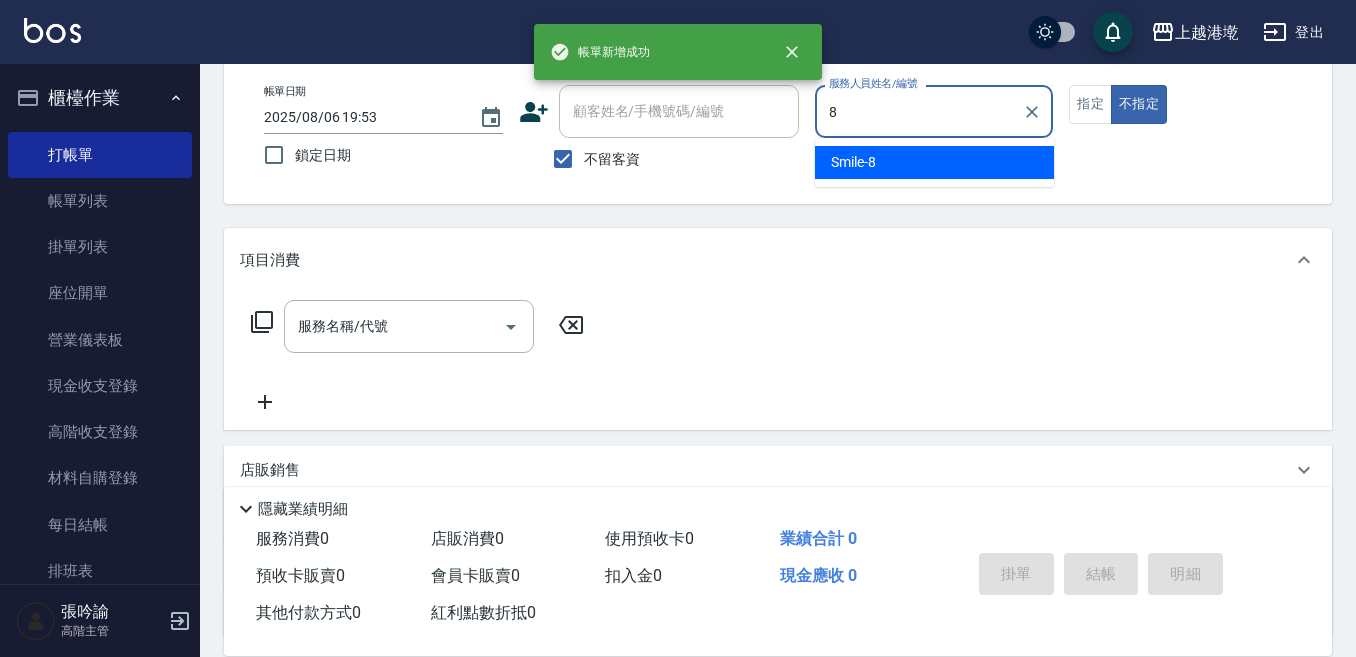 type on "Smile-8" 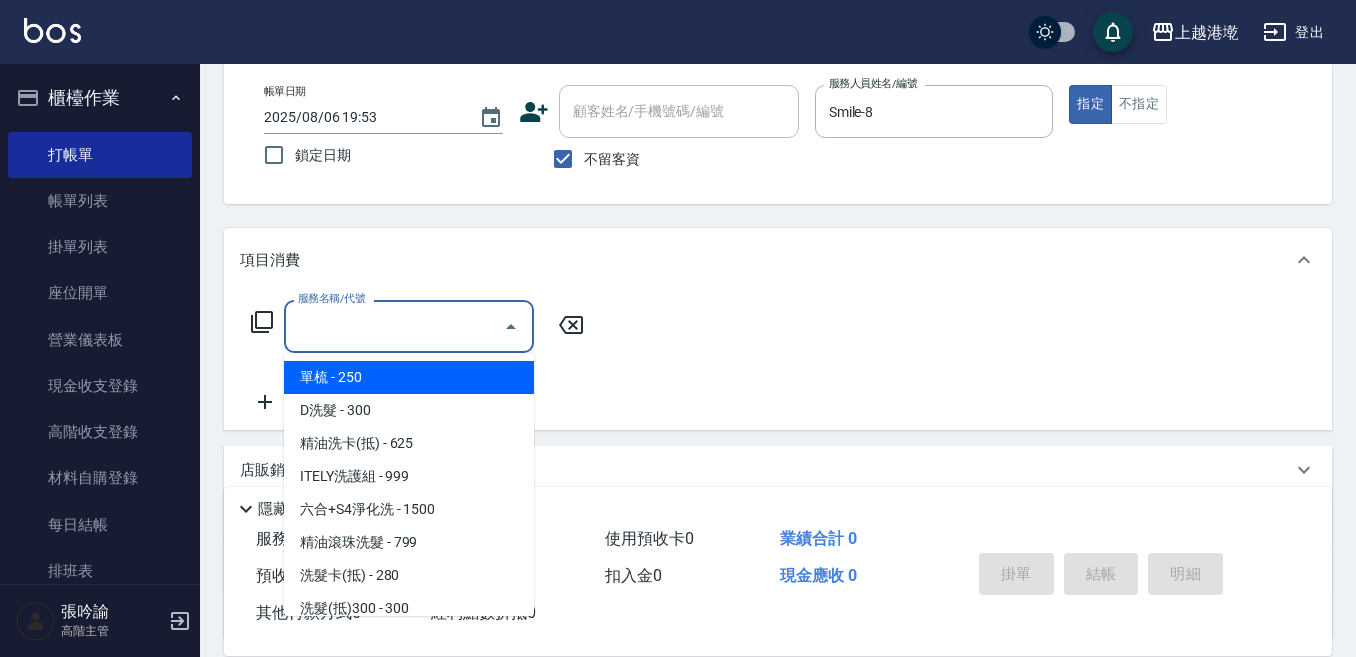 click on "服務名稱/代號" at bounding box center (394, 326) 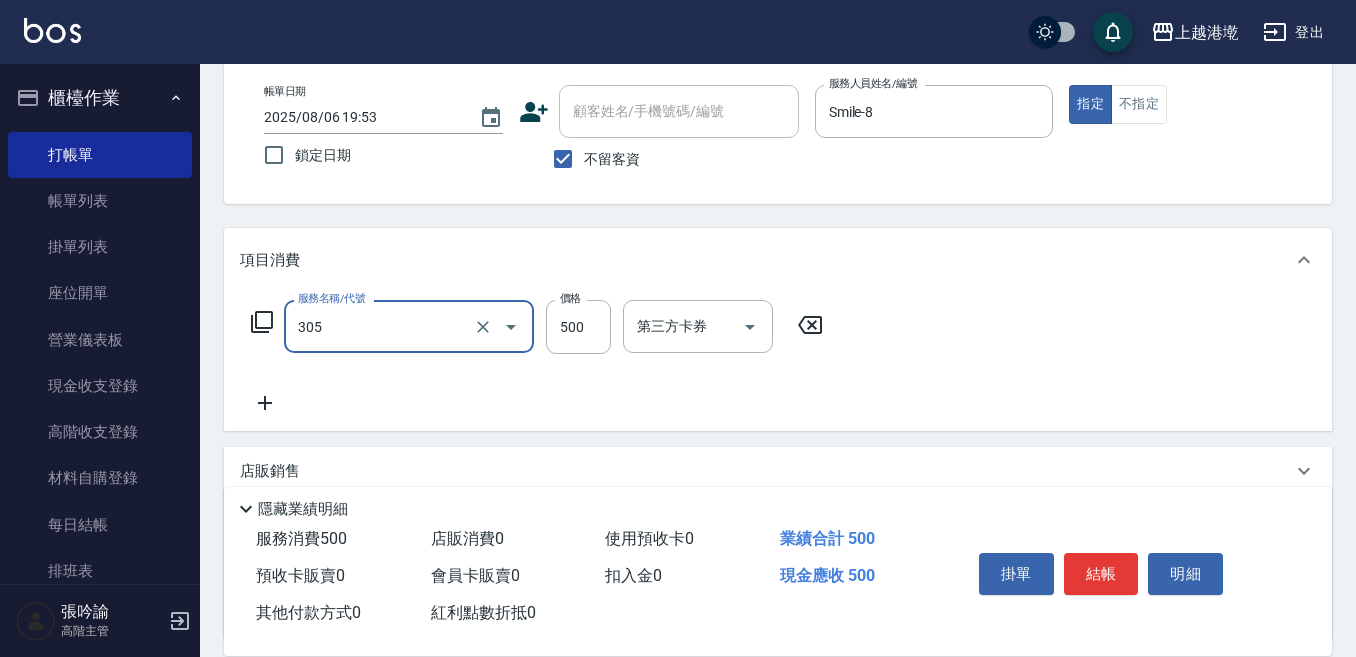 type on "剪髮500(305)" 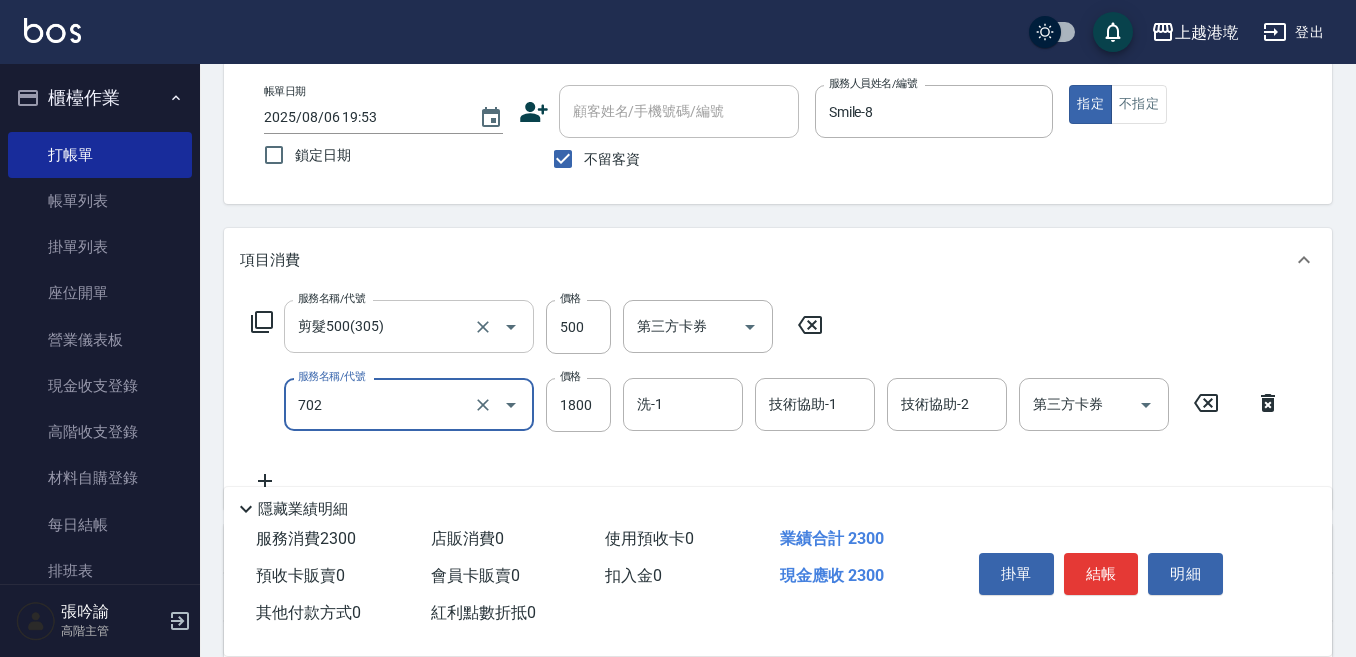 type on "中藥(設計師自備)(702)" 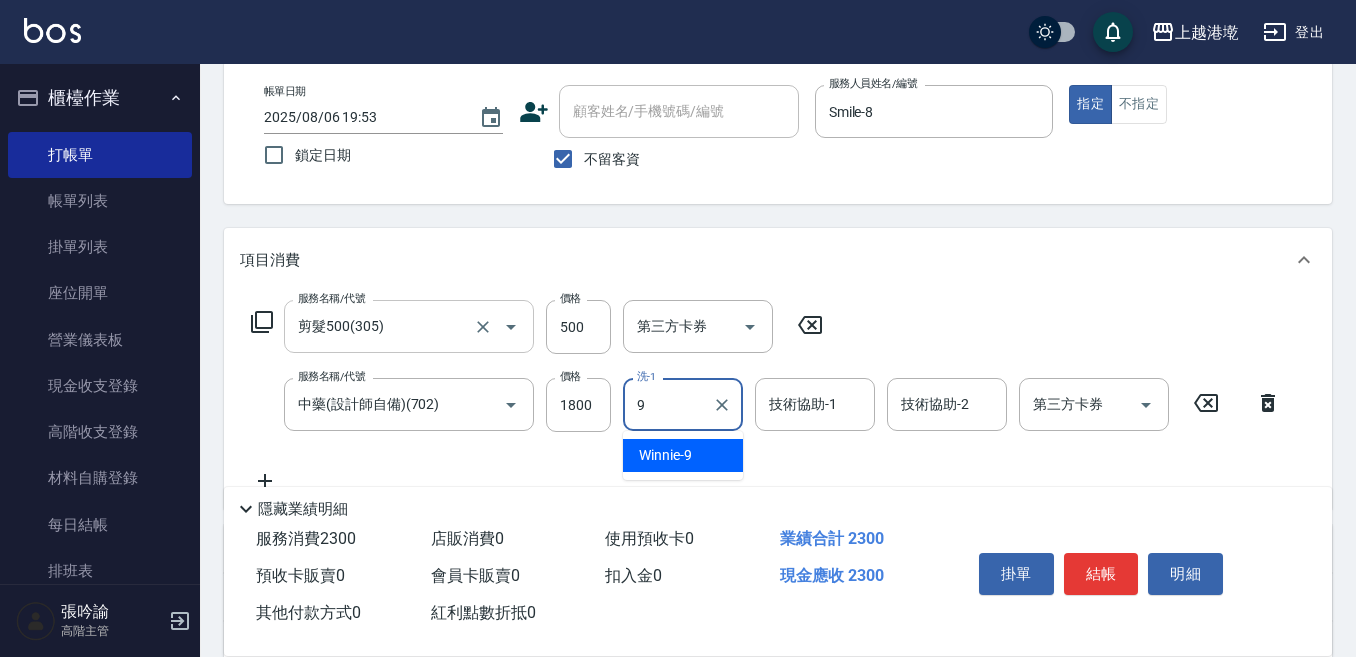 type on "Winnie-9" 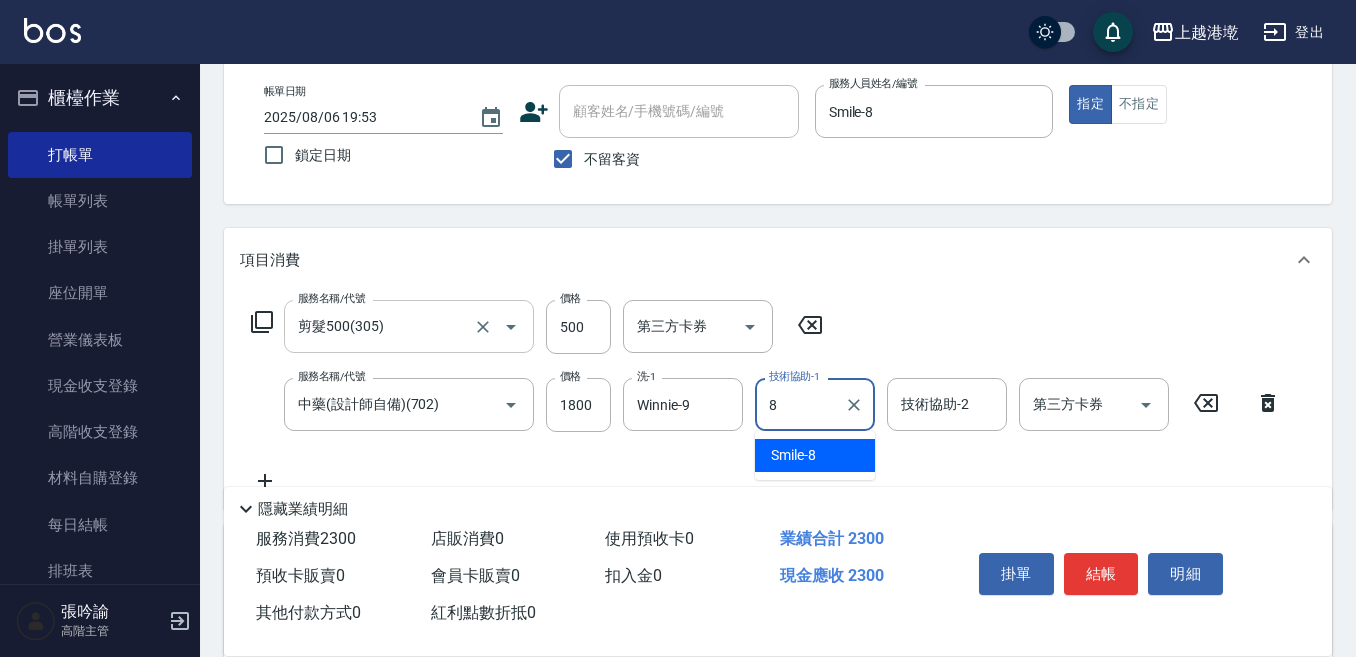 type on "Smile-8" 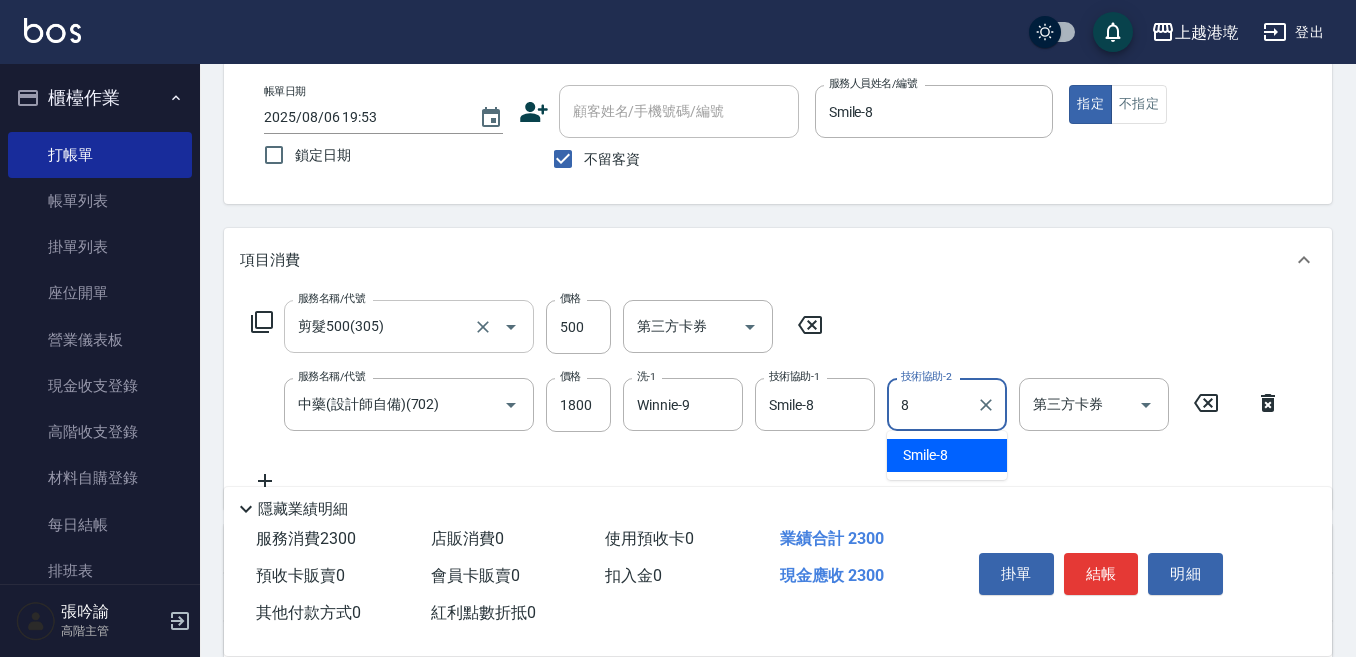 type on "Smile-8" 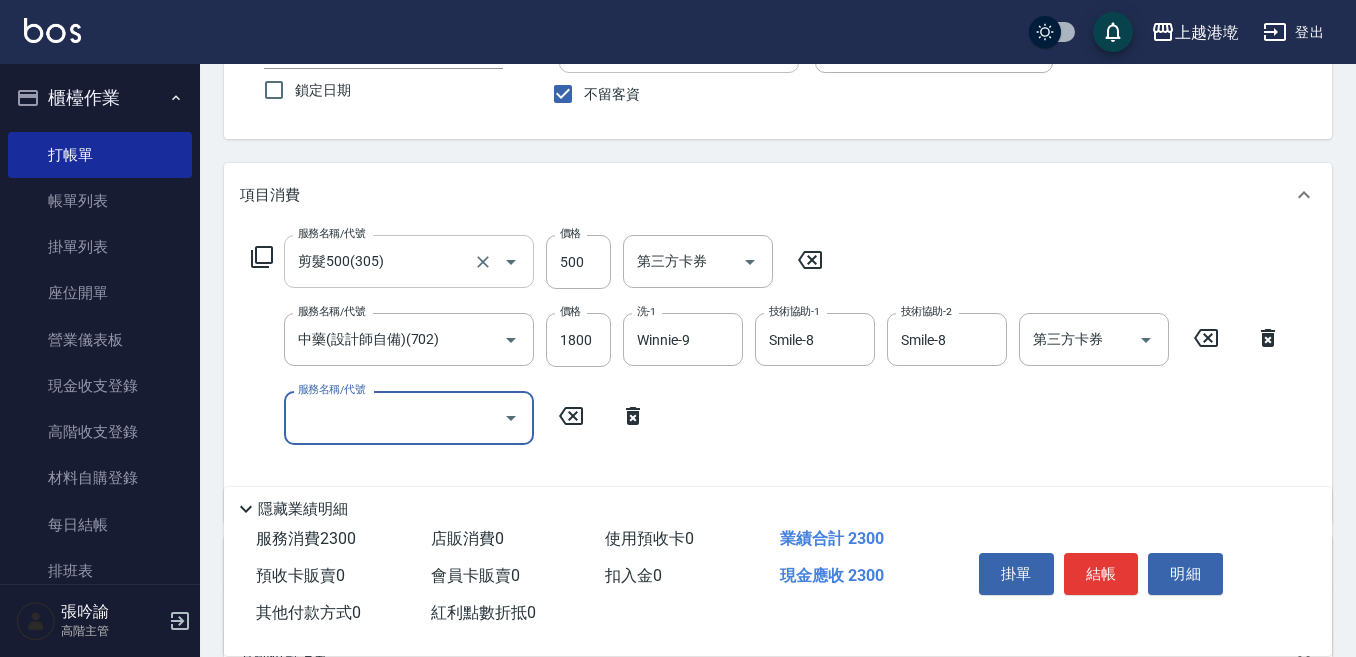scroll, scrollTop: 200, scrollLeft: 0, axis: vertical 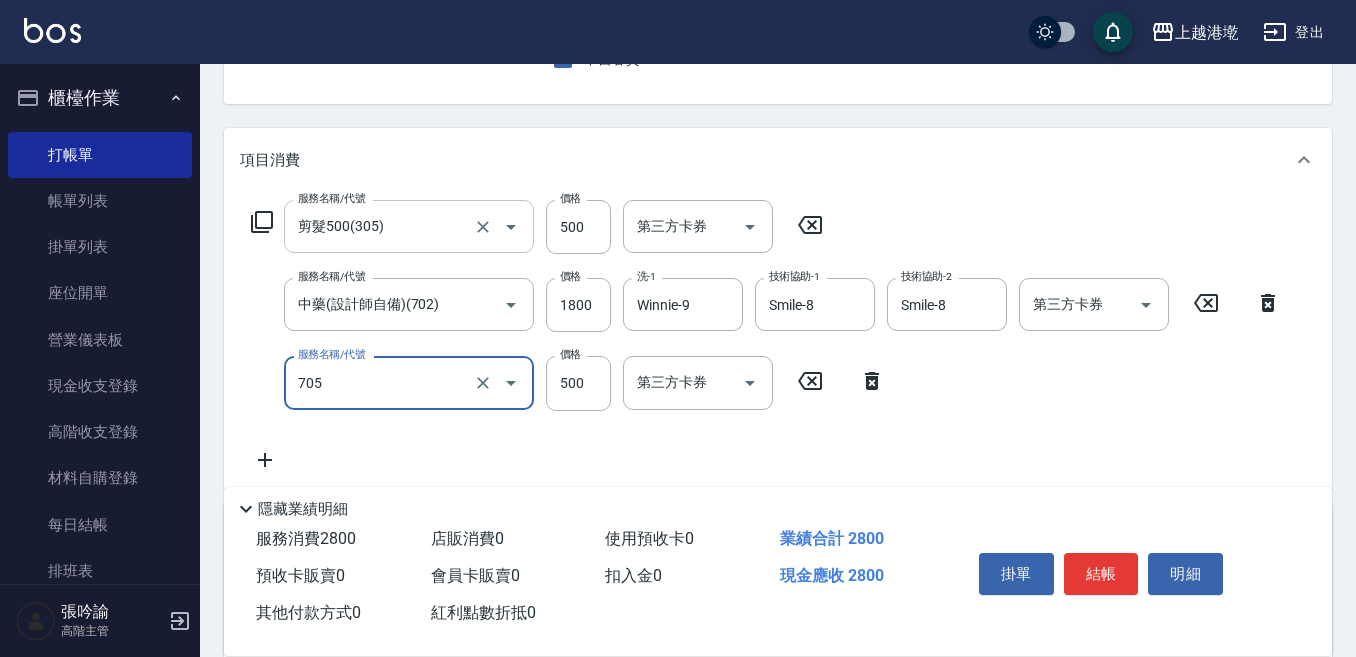 type on "中藥加價500(705)" 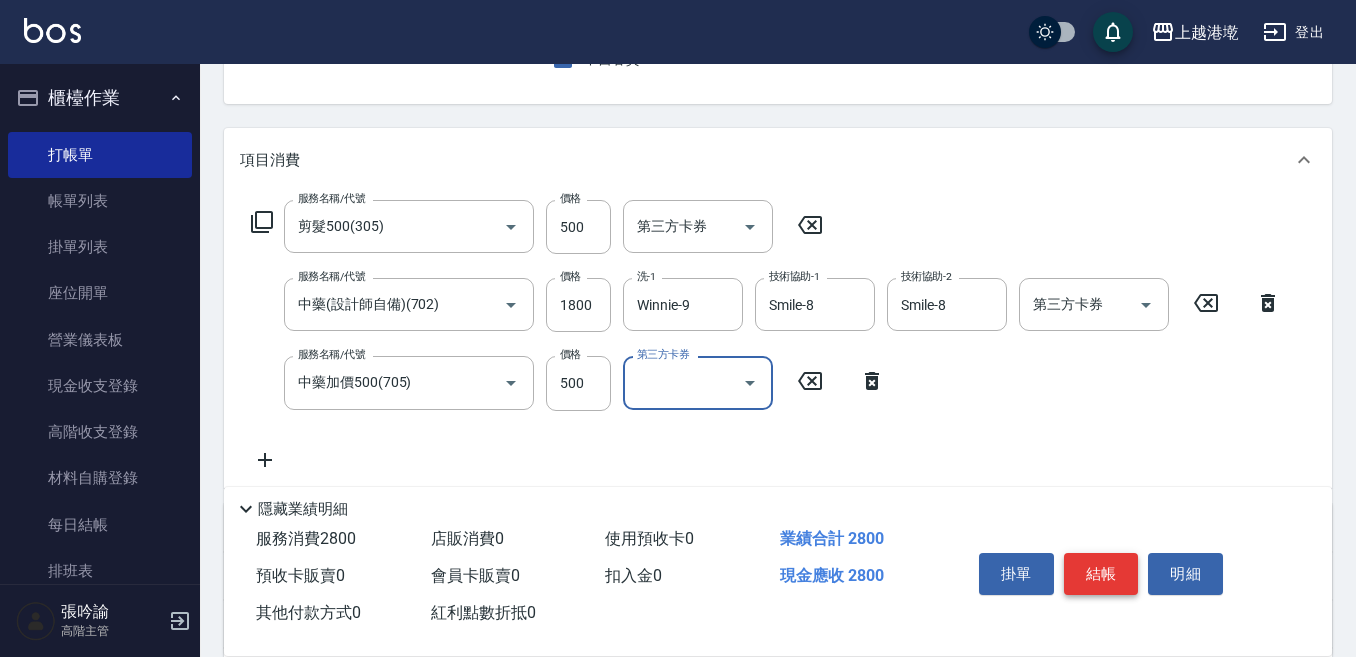 click on "結帳" at bounding box center [1101, 574] 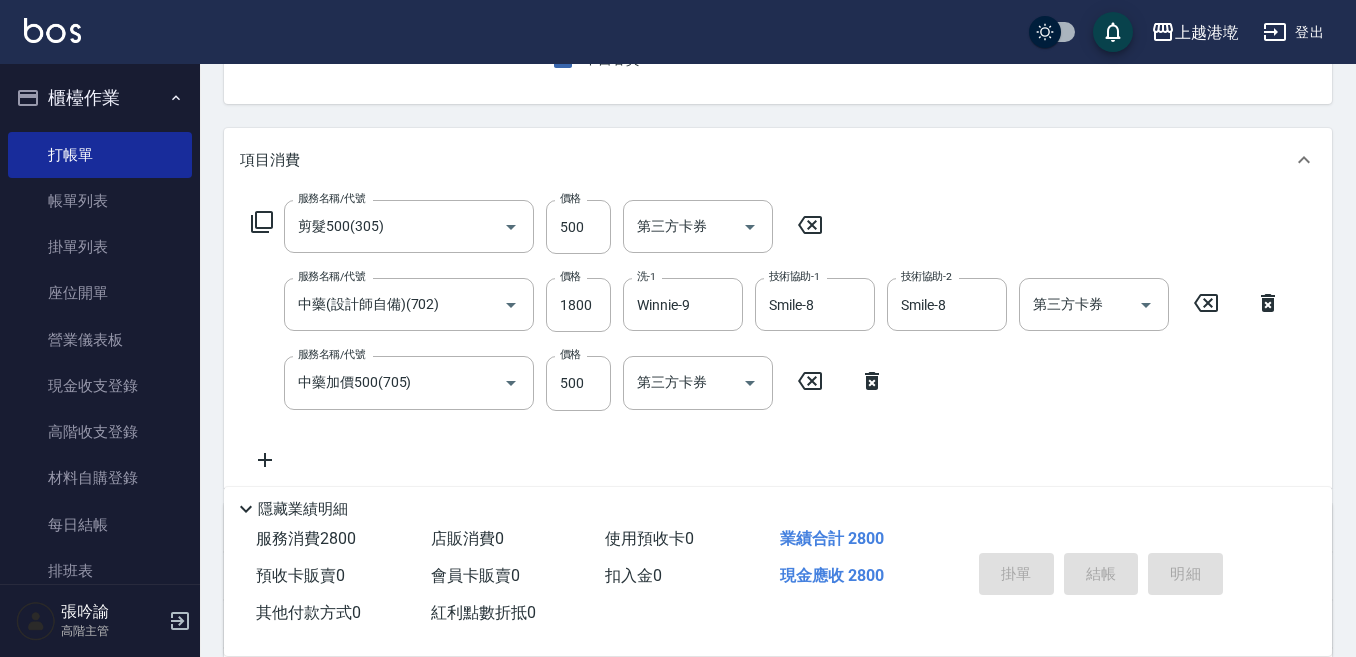 type on "2025/08/06 19:54" 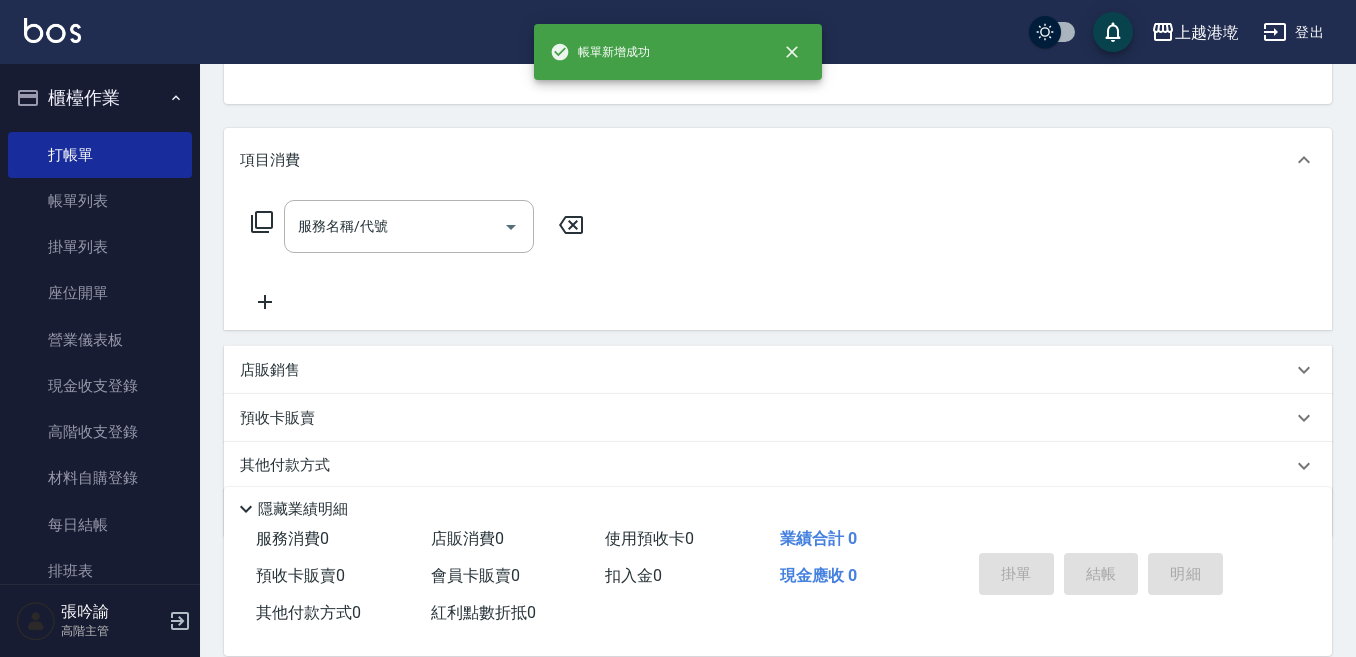 scroll, scrollTop: 194, scrollLeft: 0, axis: vertical 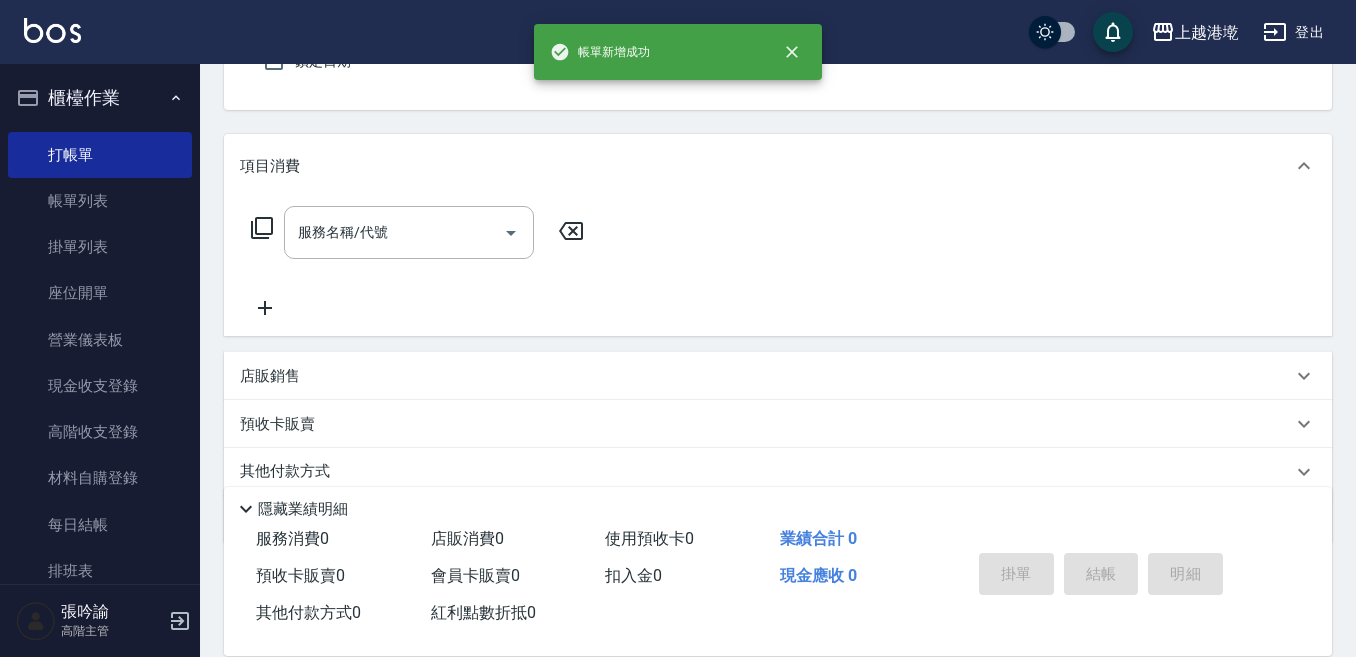 type on "中號-5" 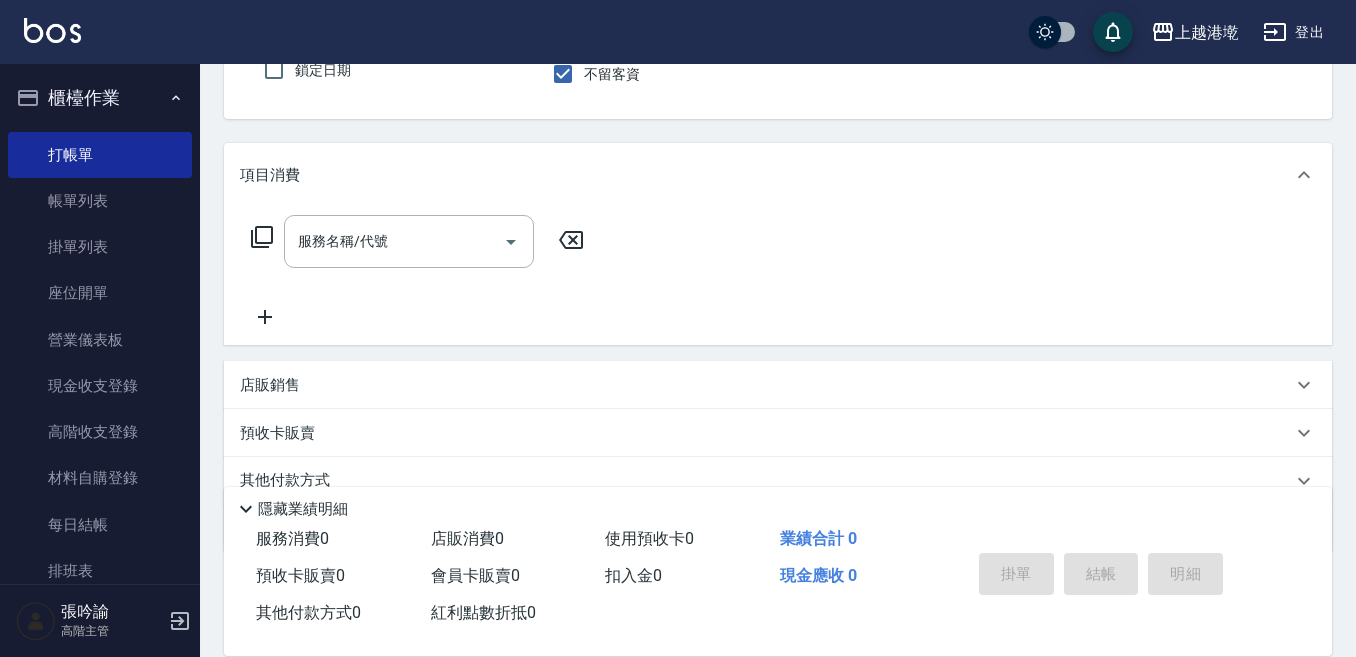 scroll, scrollTop: 85, scrollLeft: 0, axis: vertical 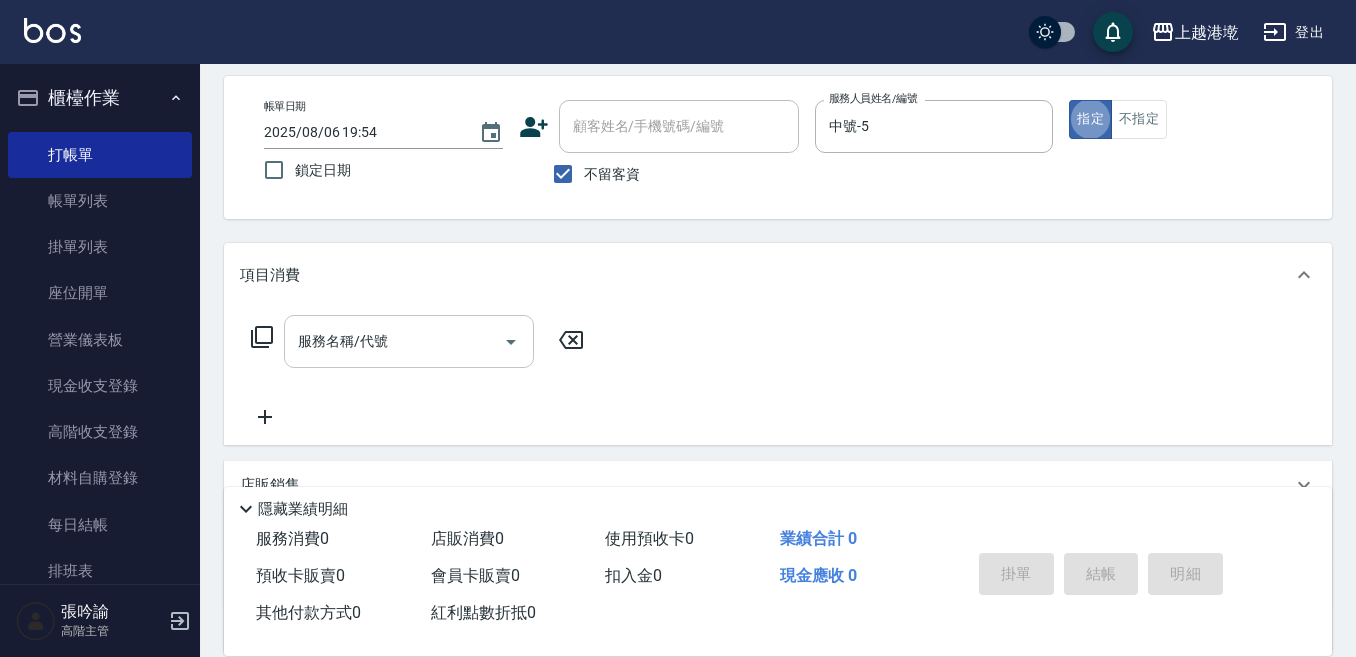 click on "服務名稱/代號" at bounding box center (409, 341) 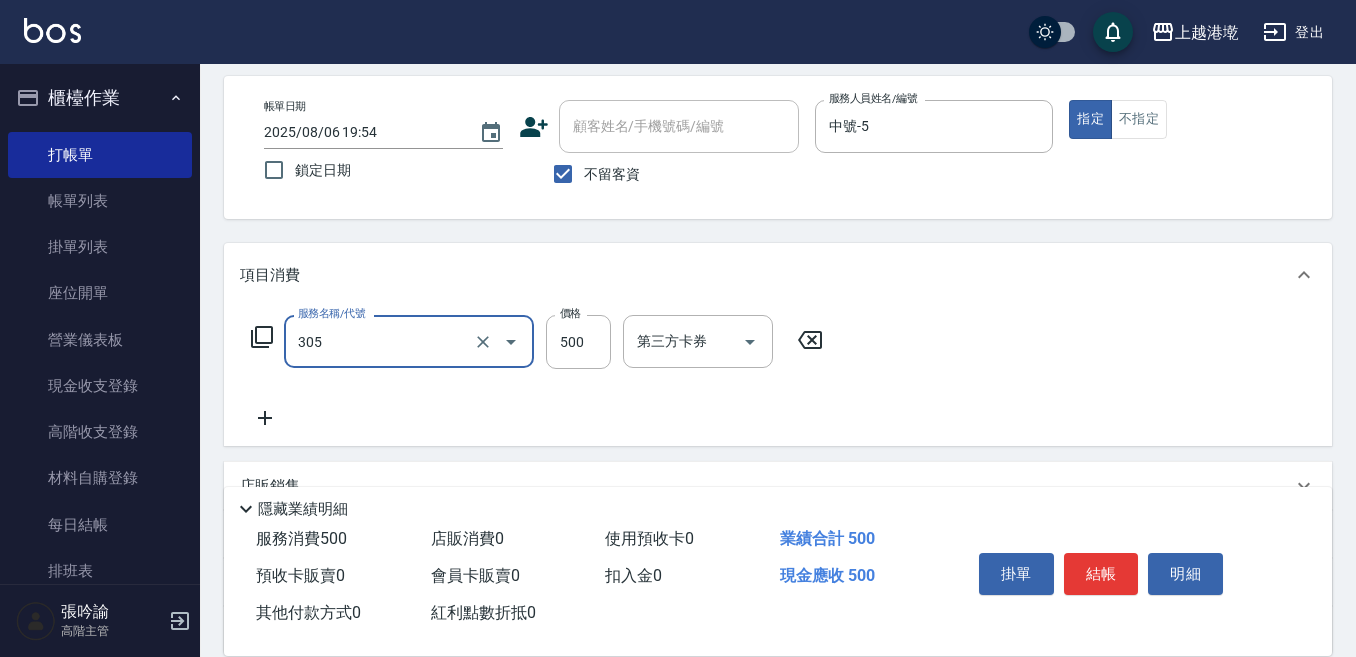 type on "剪髮500(305)" 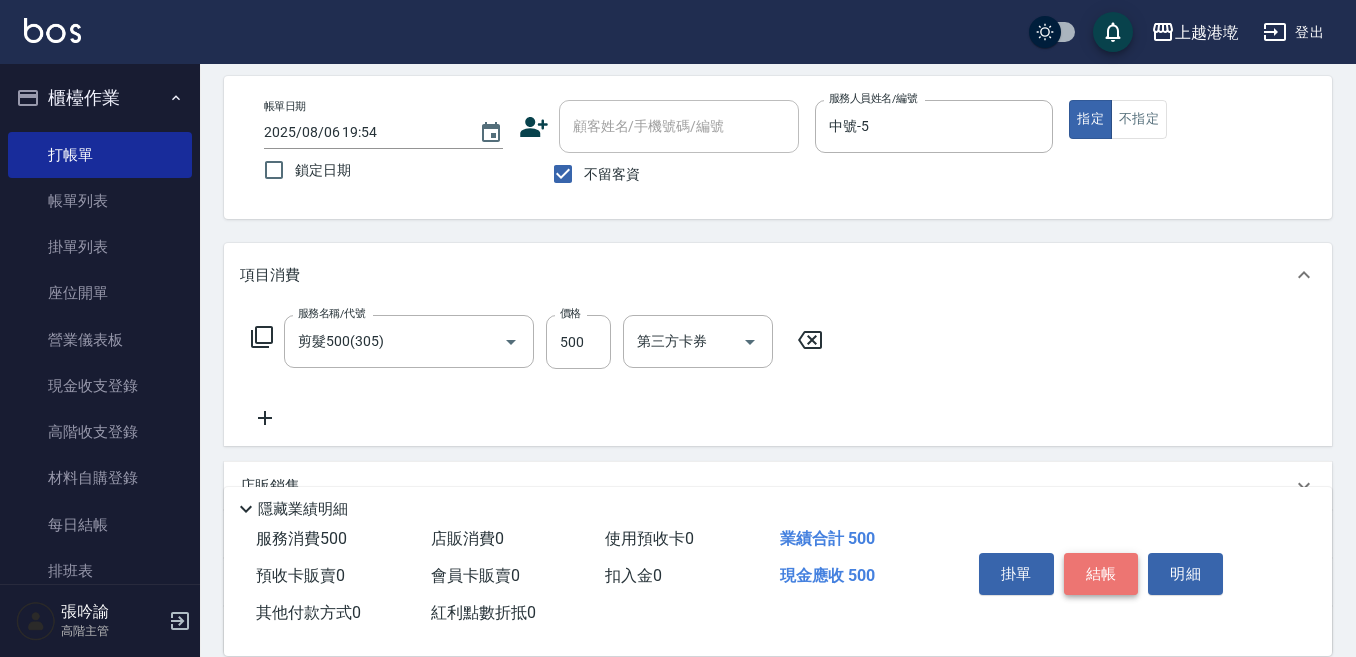 click on "結帳" at bounding box center (1101, 574) 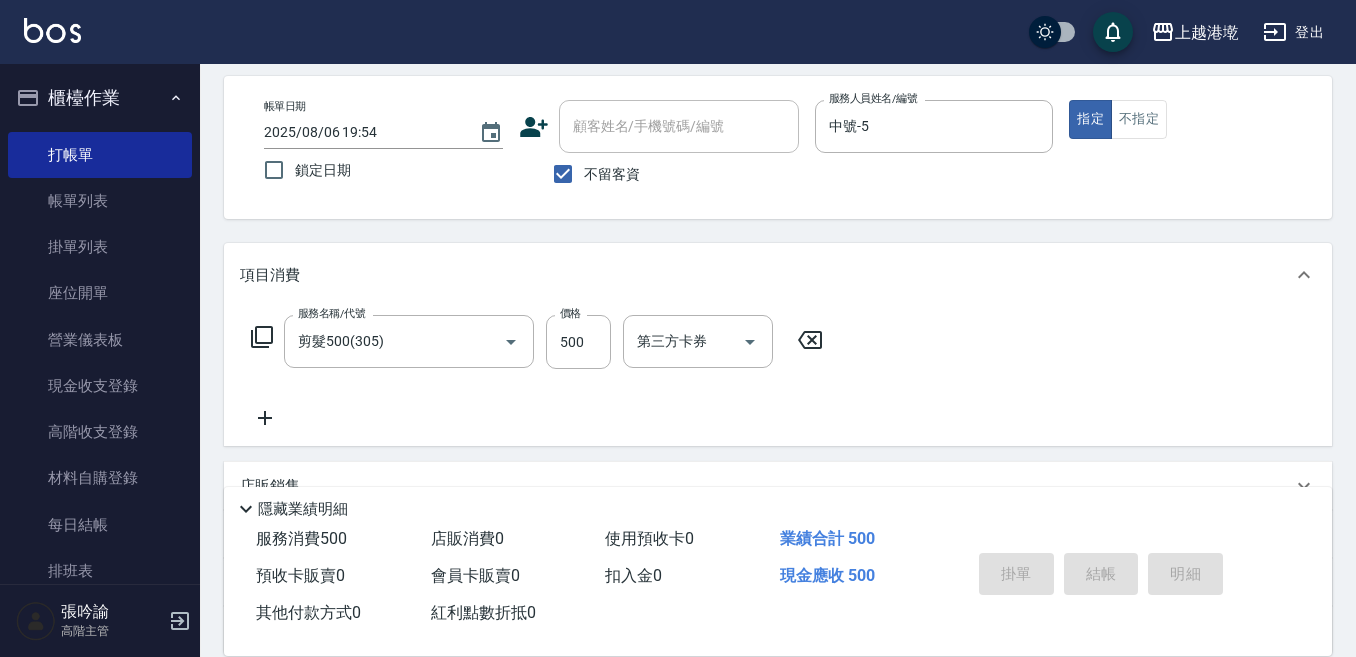 type 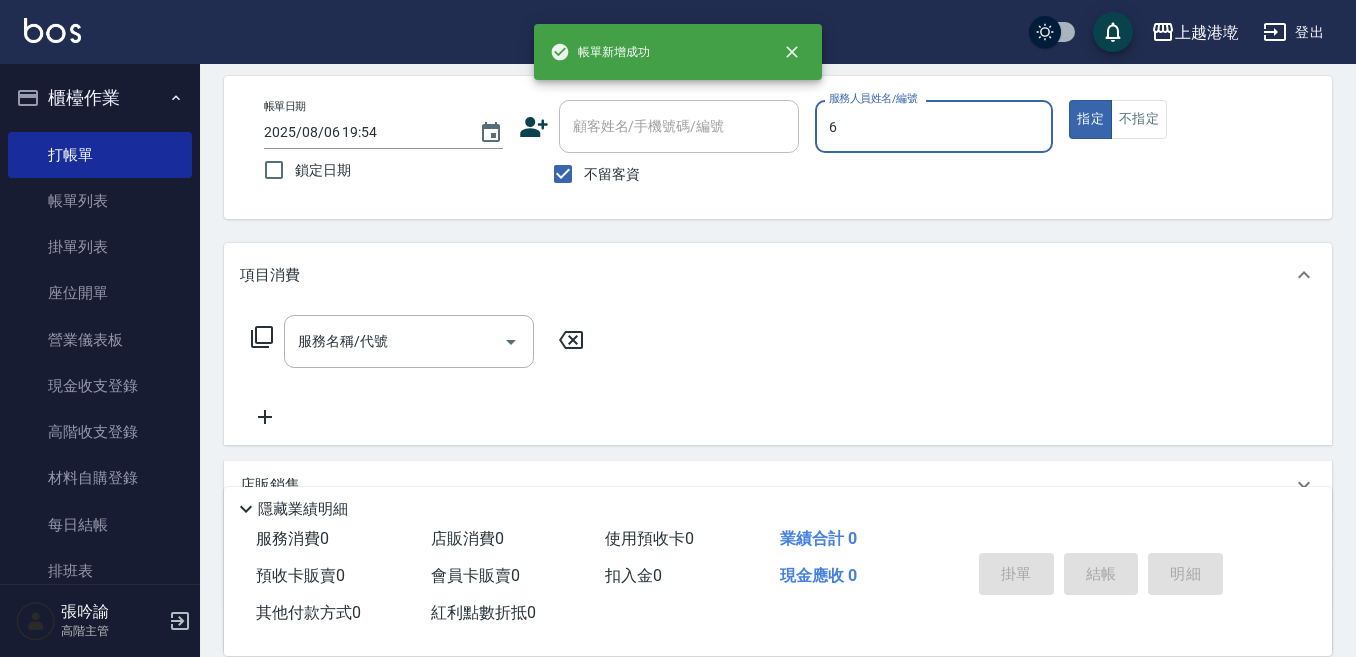 type on "Judy-6" 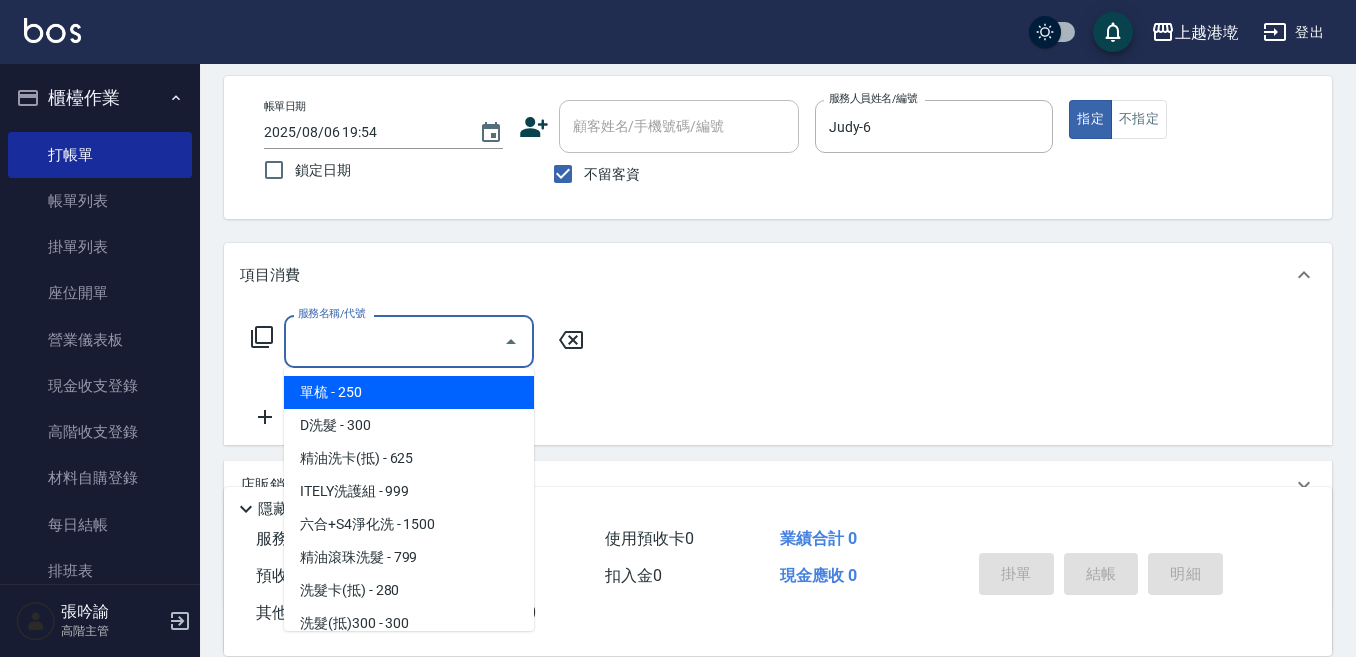 click on "服務名稱/代號" at bounding box center (394, 341) 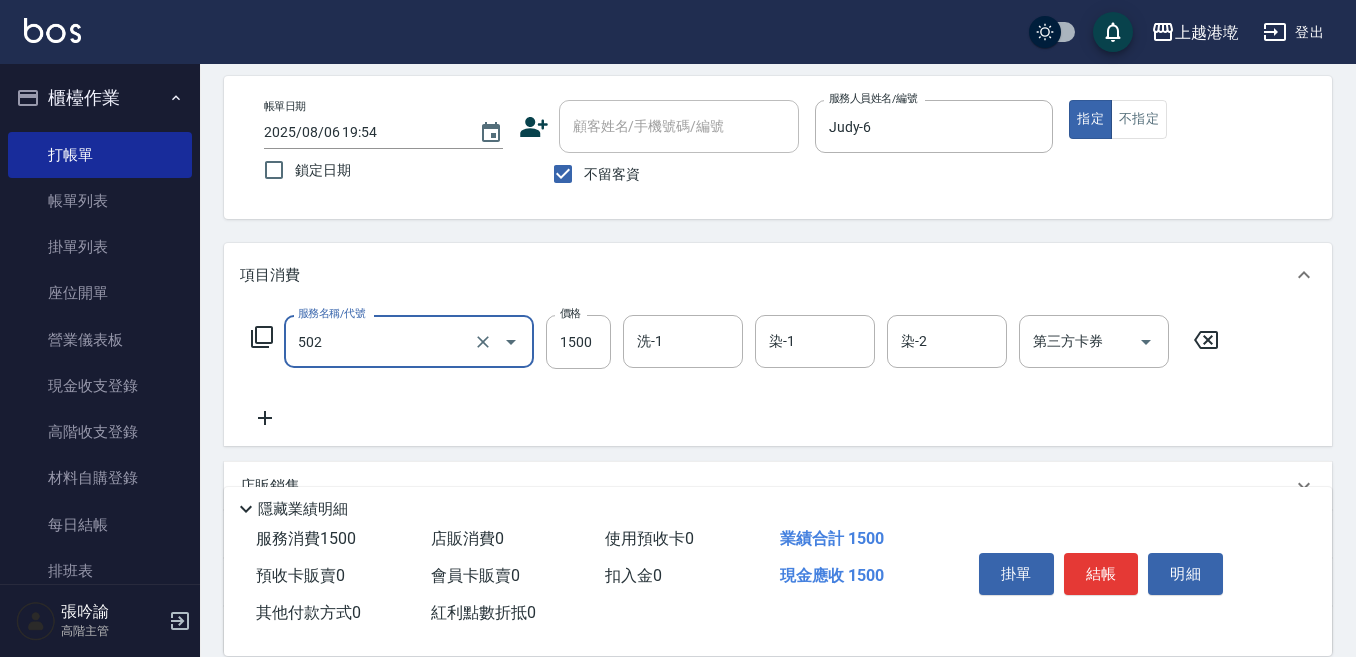 type on "染髮(1500)(502)" 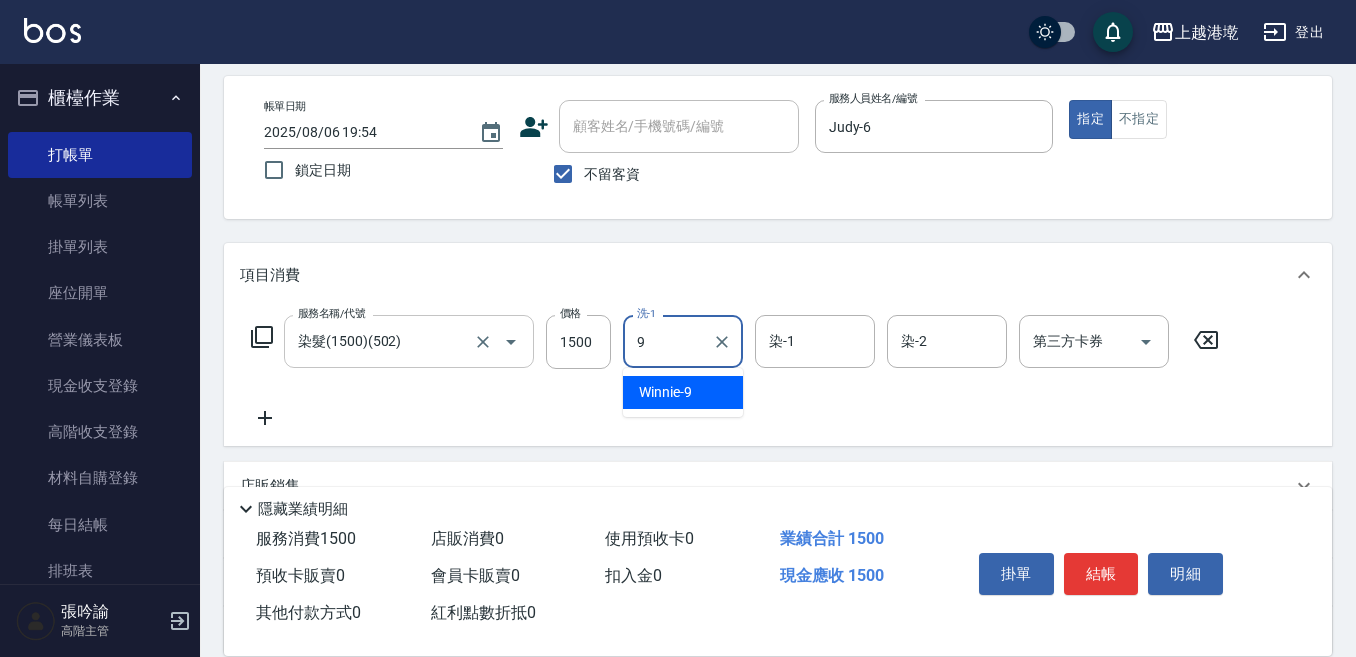 type on "Winnie-9" 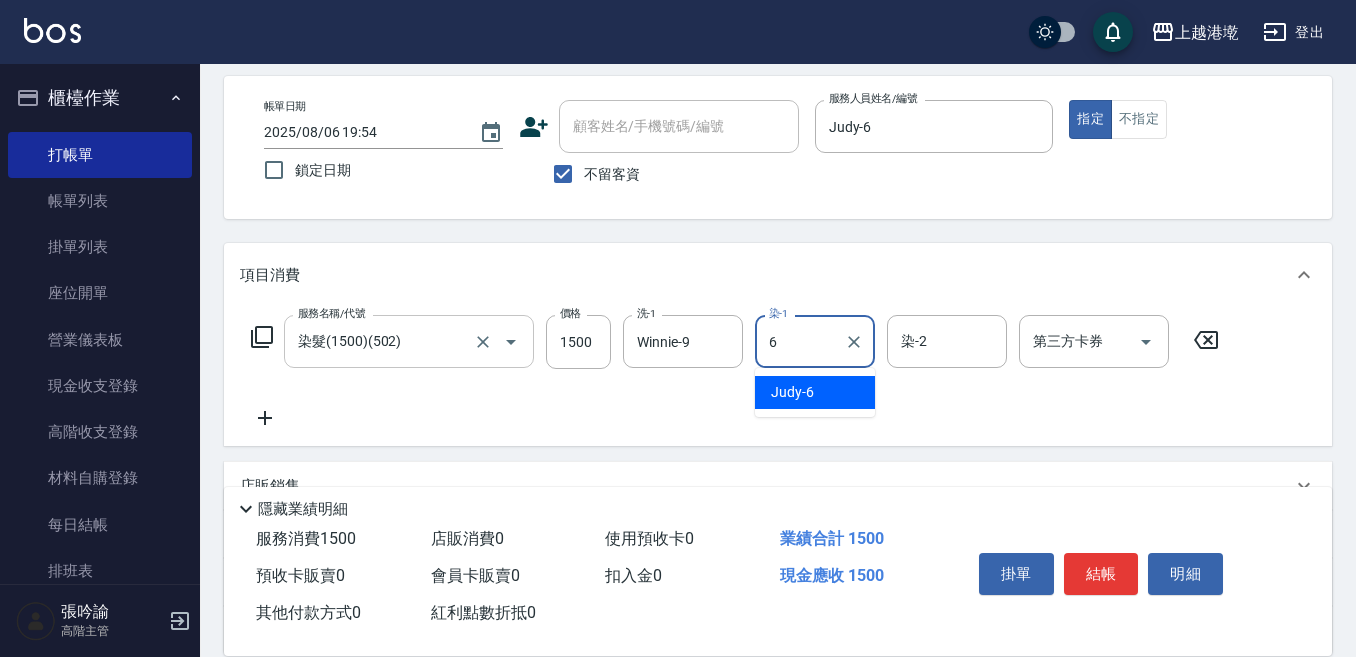type on "Judy-6" 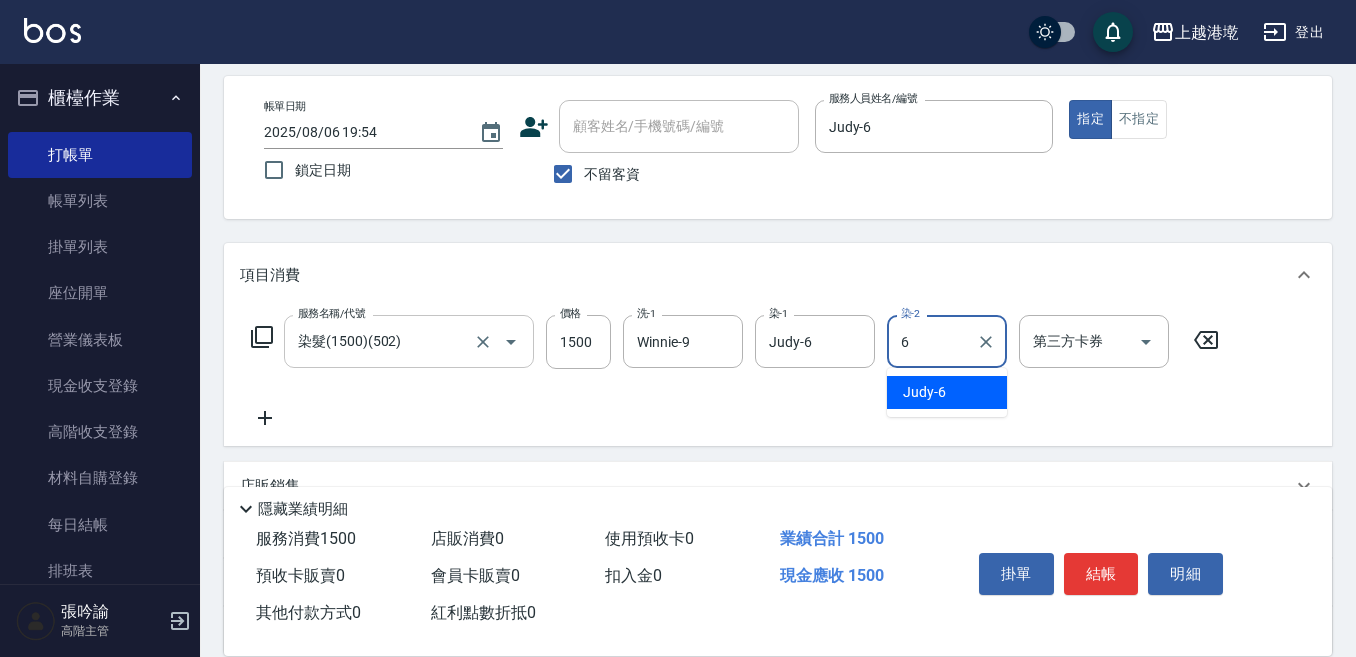 type on "Judy-6" 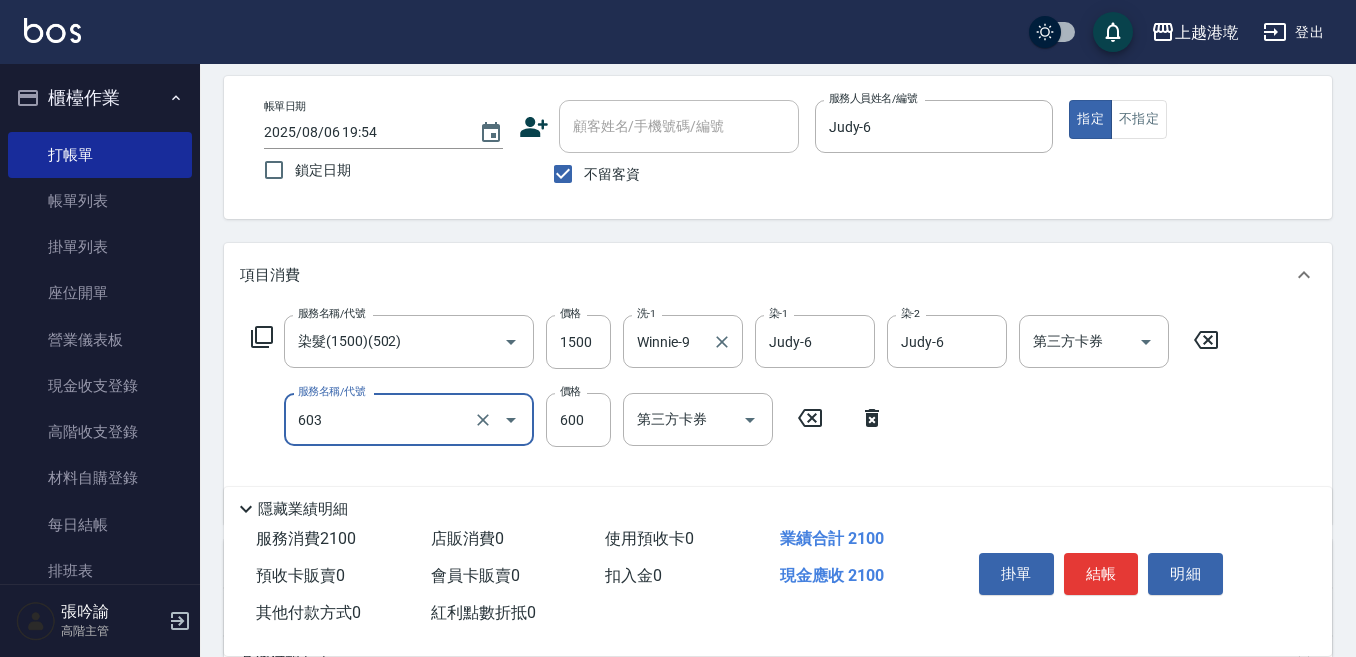 type on "DP水導素(603)" 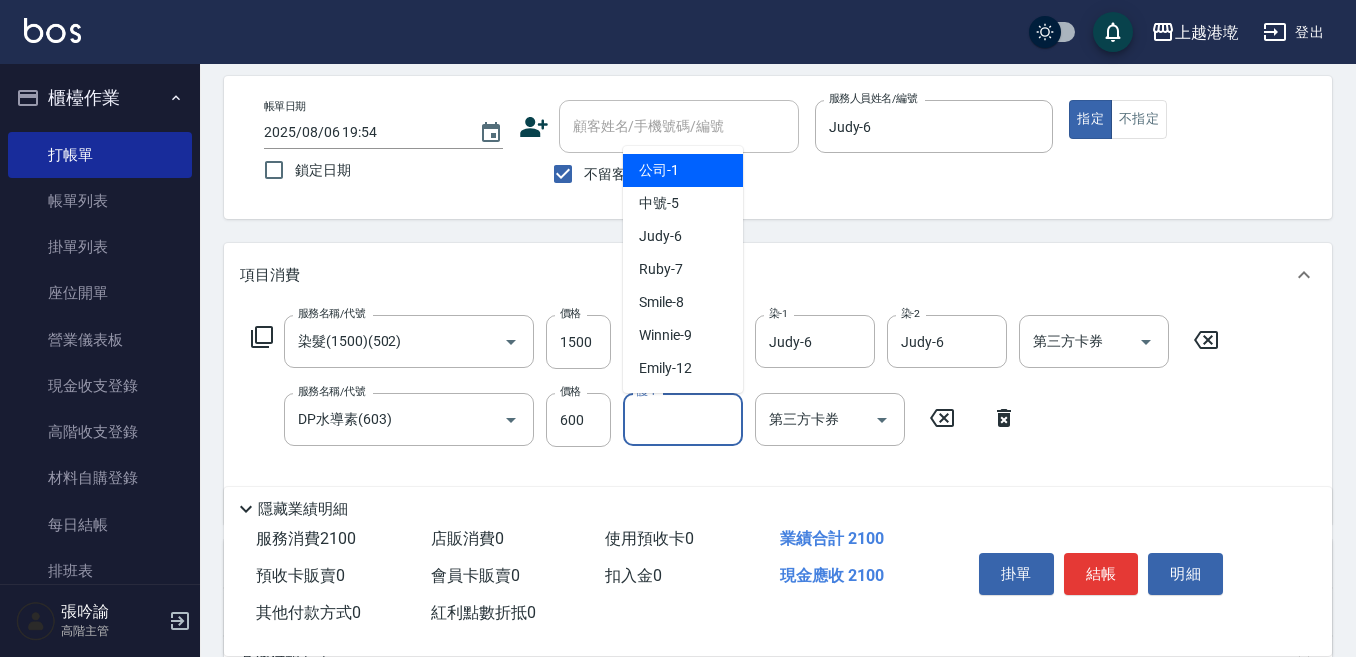 click on "護-1" at bounding box center [683, 419] 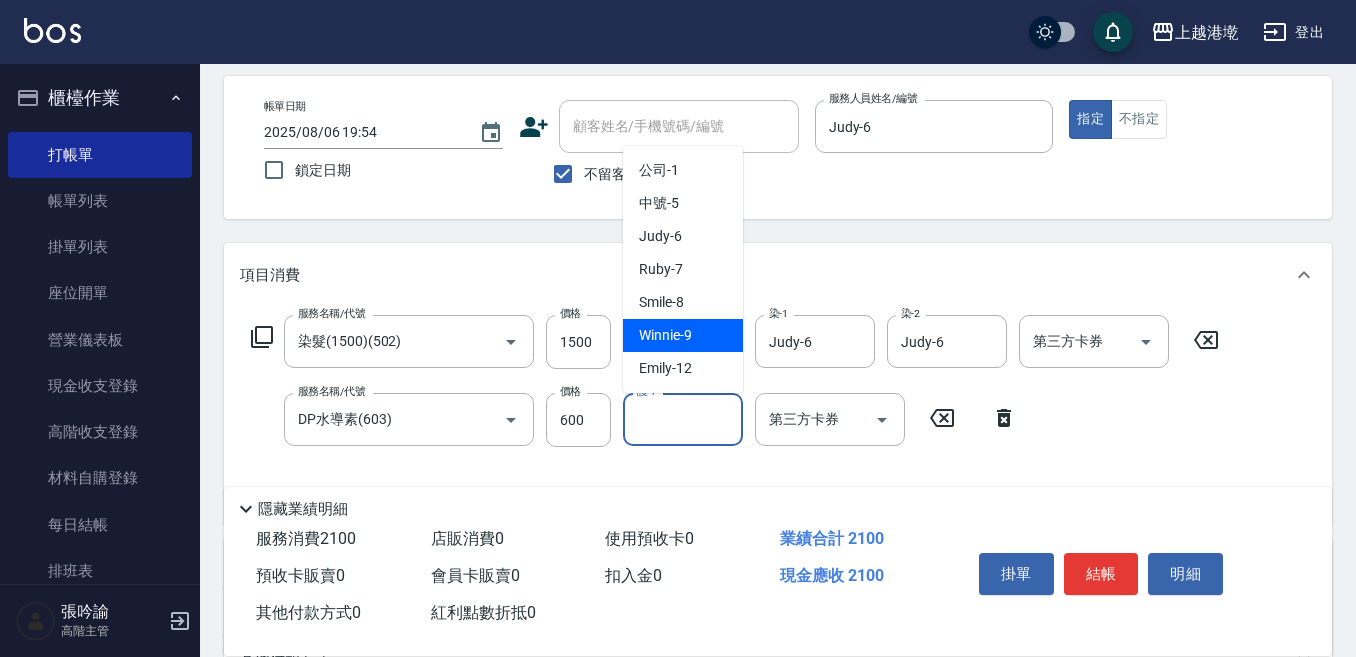 click on "[PERSON] -9" at bounding box center (683, 335) 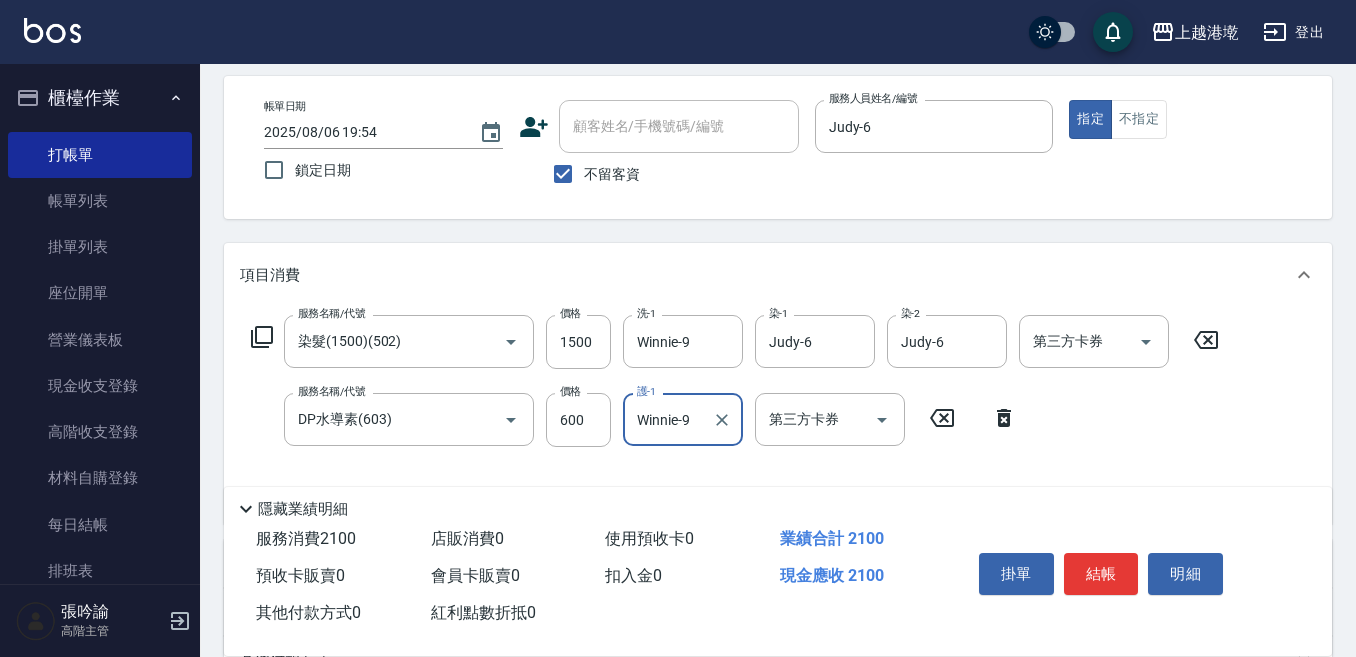 click on "項目消費" at bounding box center [766, 275] 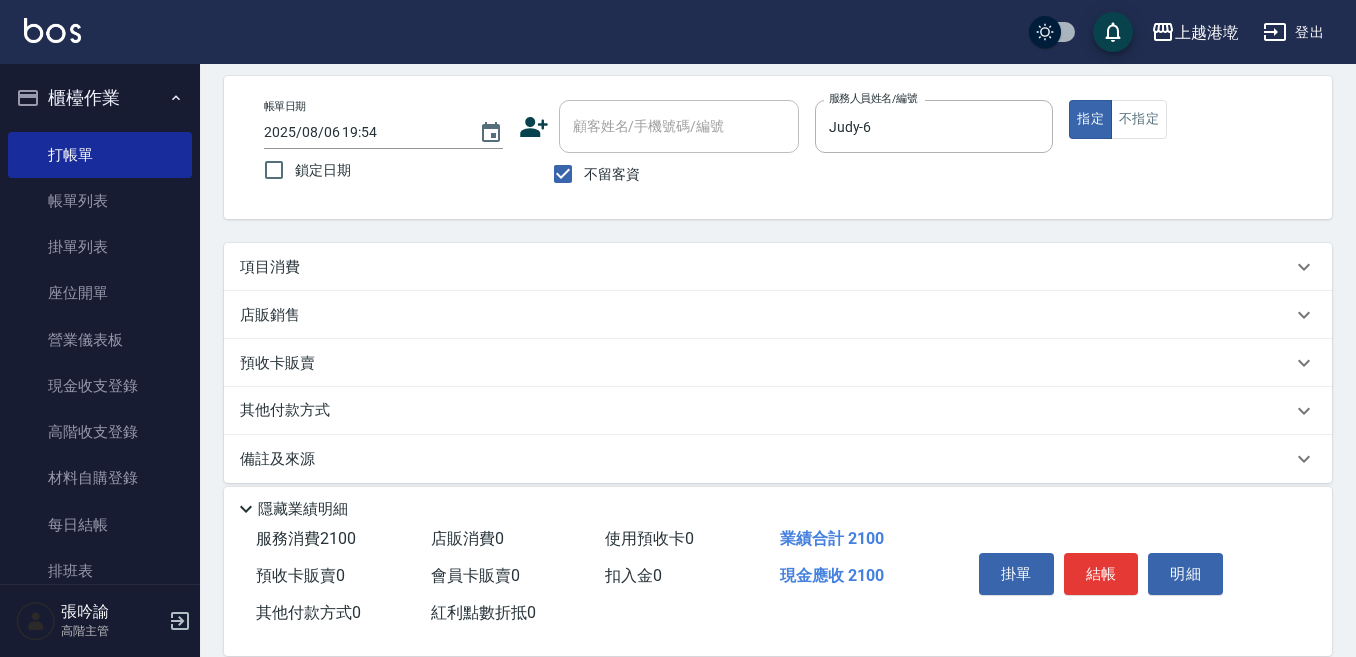 drag, startPoint x: 946, startPoint y: 226, endPoint x: 927, endPoint y: 250, distance: 30.610456 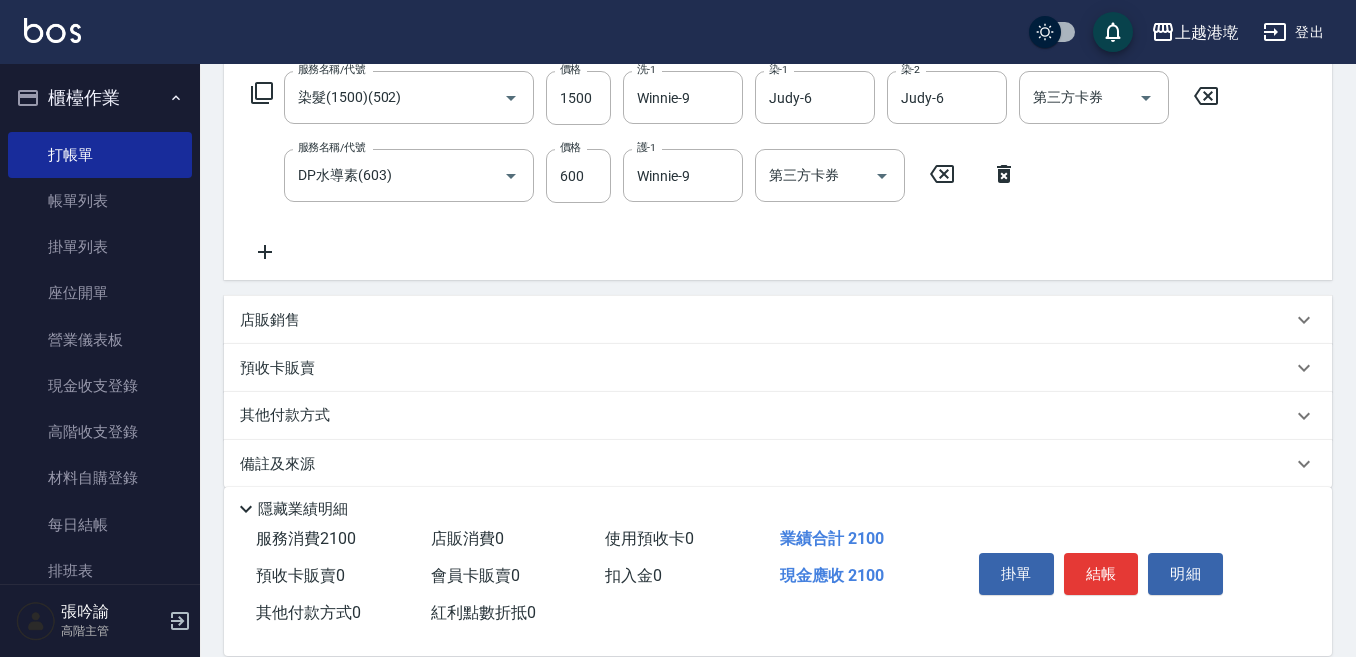 scroll, scrollTop: 352, scrollLeft: 0, axis: vertical 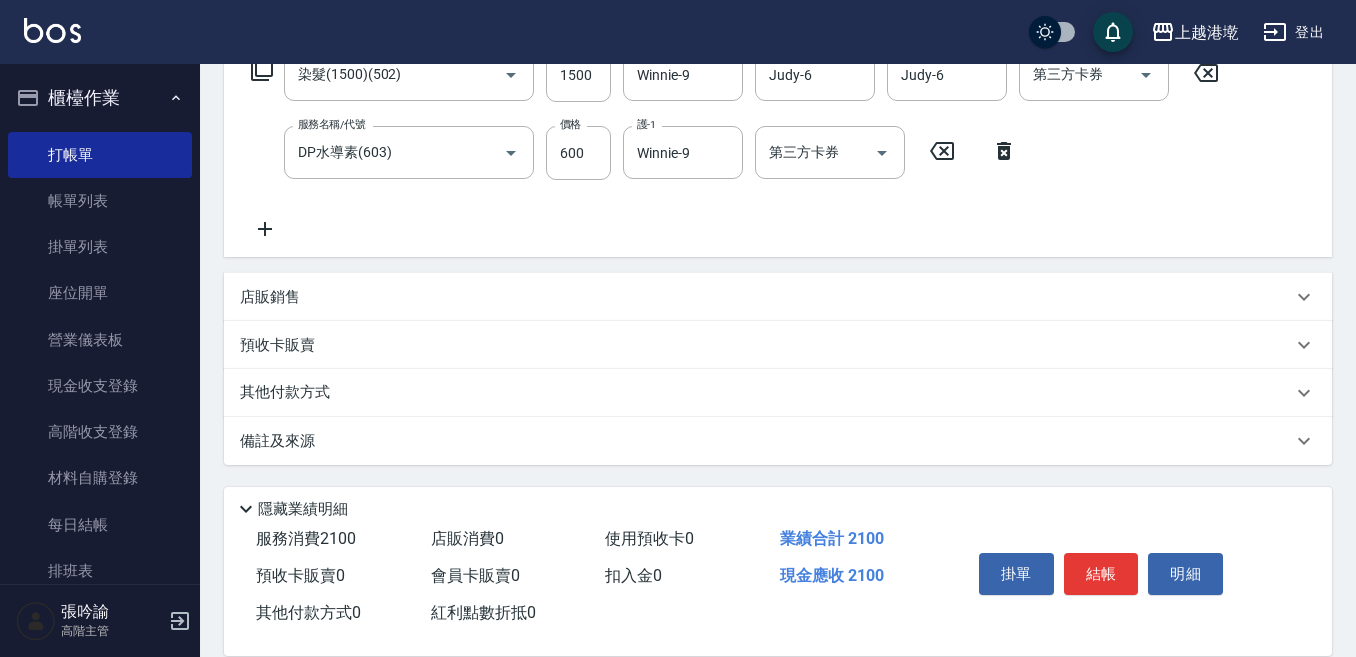 click on "店販銷售" at bounding box center (778, 297) 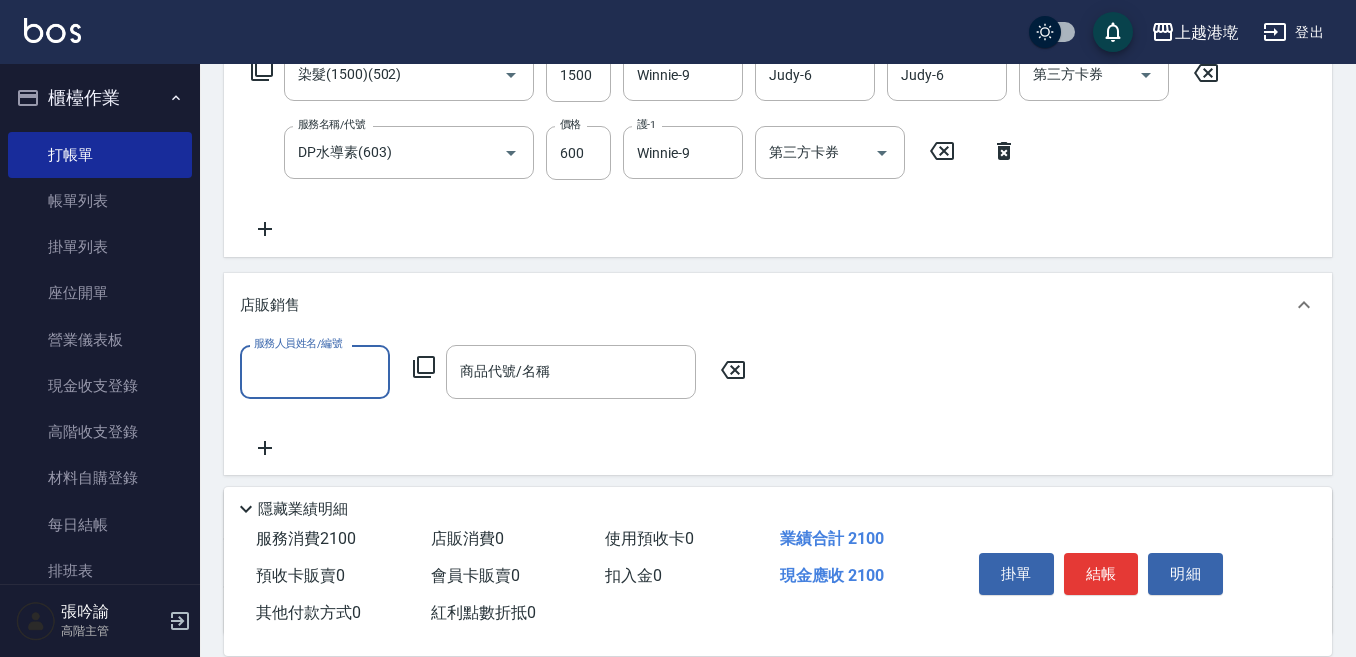 scroll, scrollTop: 0, scrollLeft: 0, axis: both 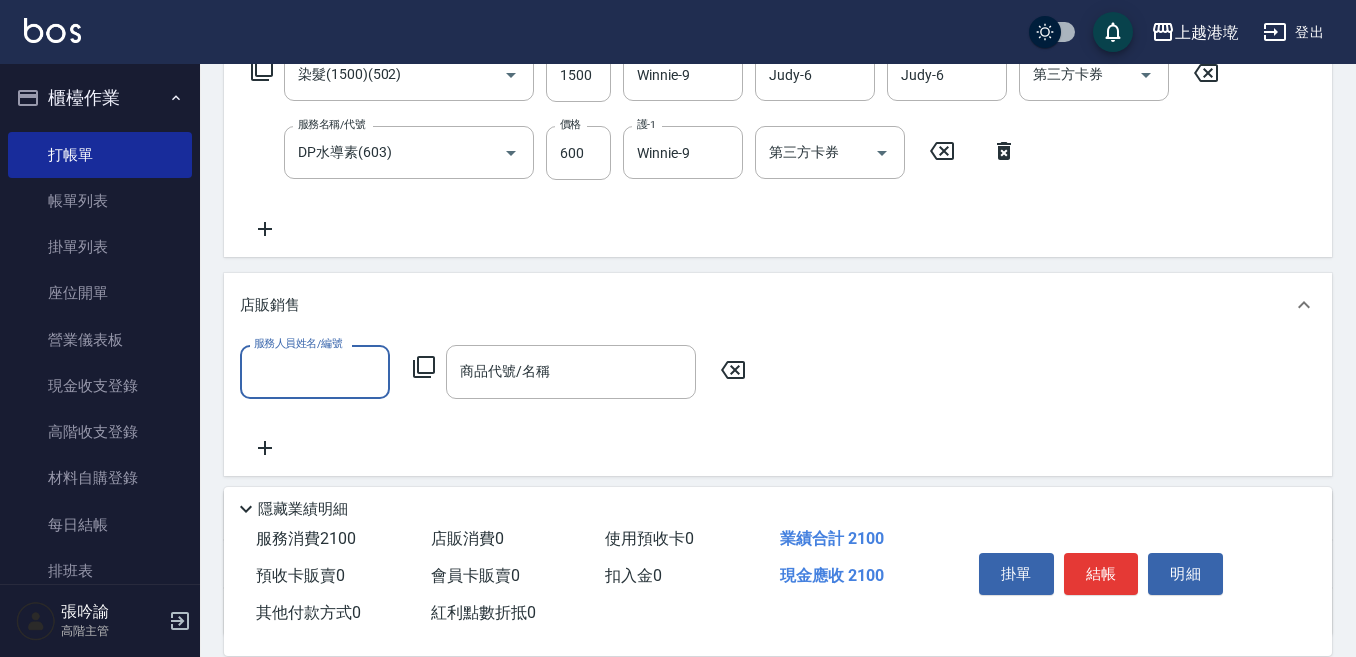 click on "服務人員姓名/編號" at bounding box center (315, 371) 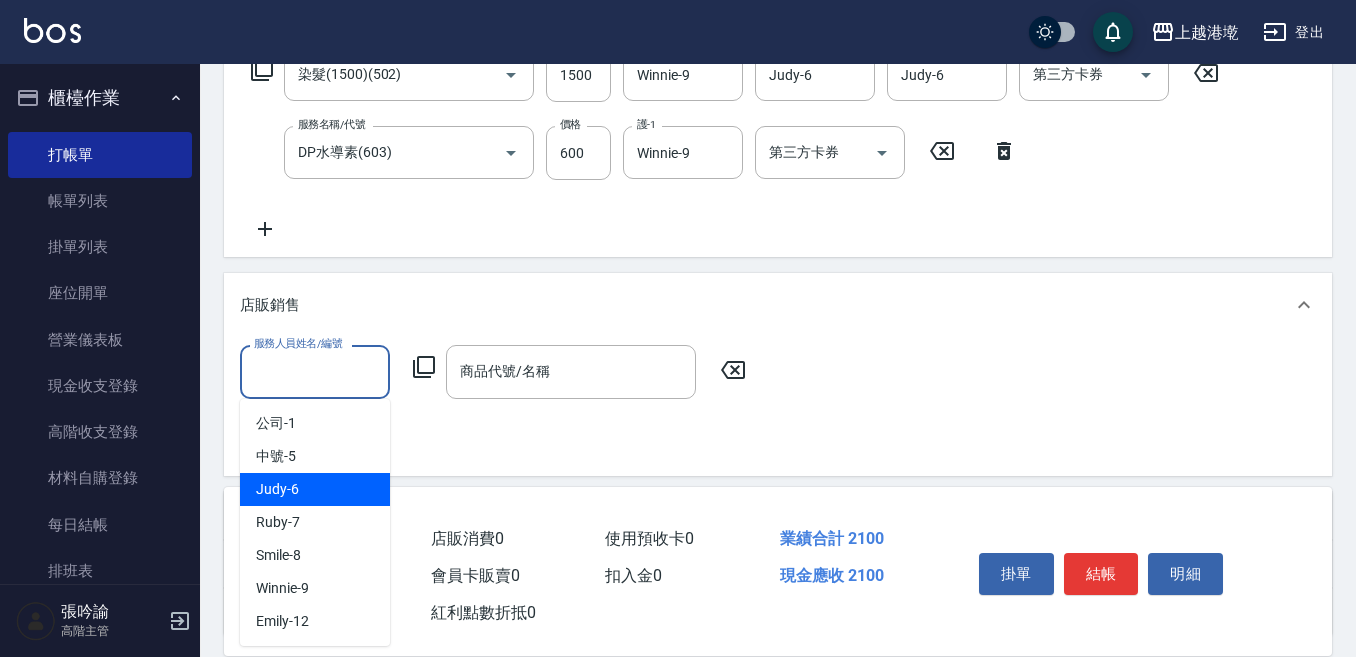 click on "Judy -6" at bounding box center (315, 489) 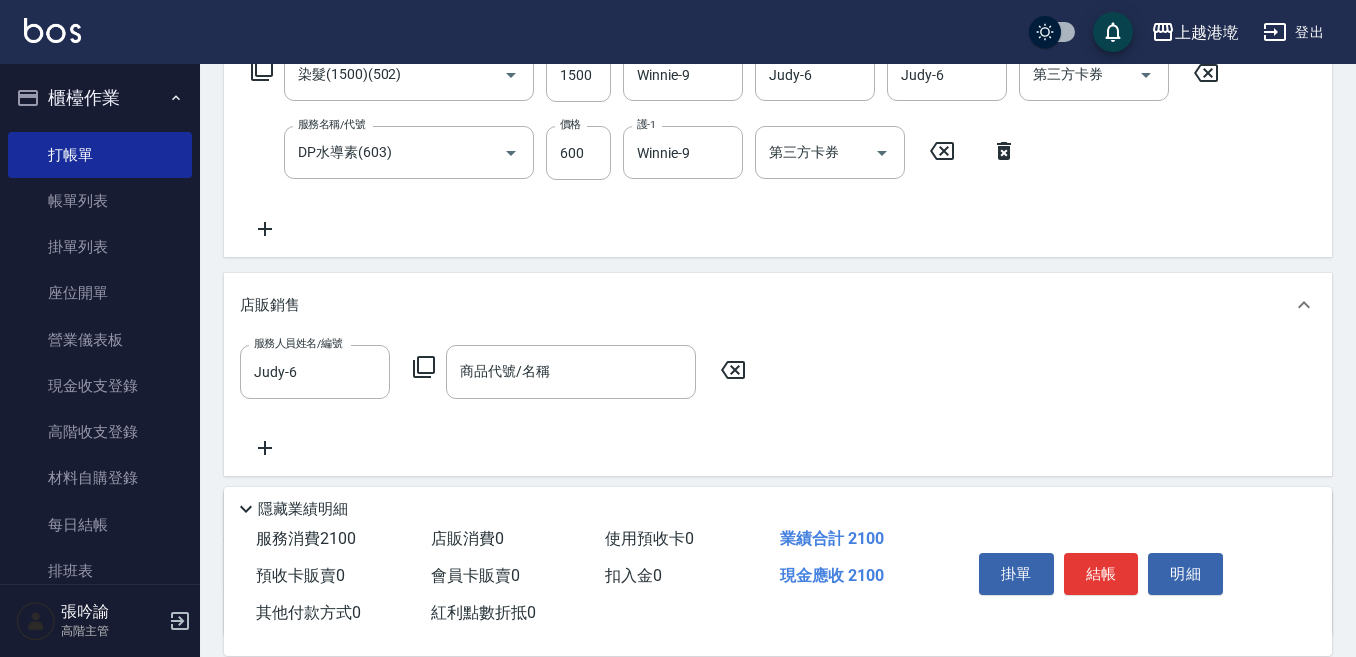 click on "服務人員姓名/編號 [PERSON]-6 服務人員姓名/編號 商品代號/名稱 商品代號/名稱" at bounding box center [499, 371] 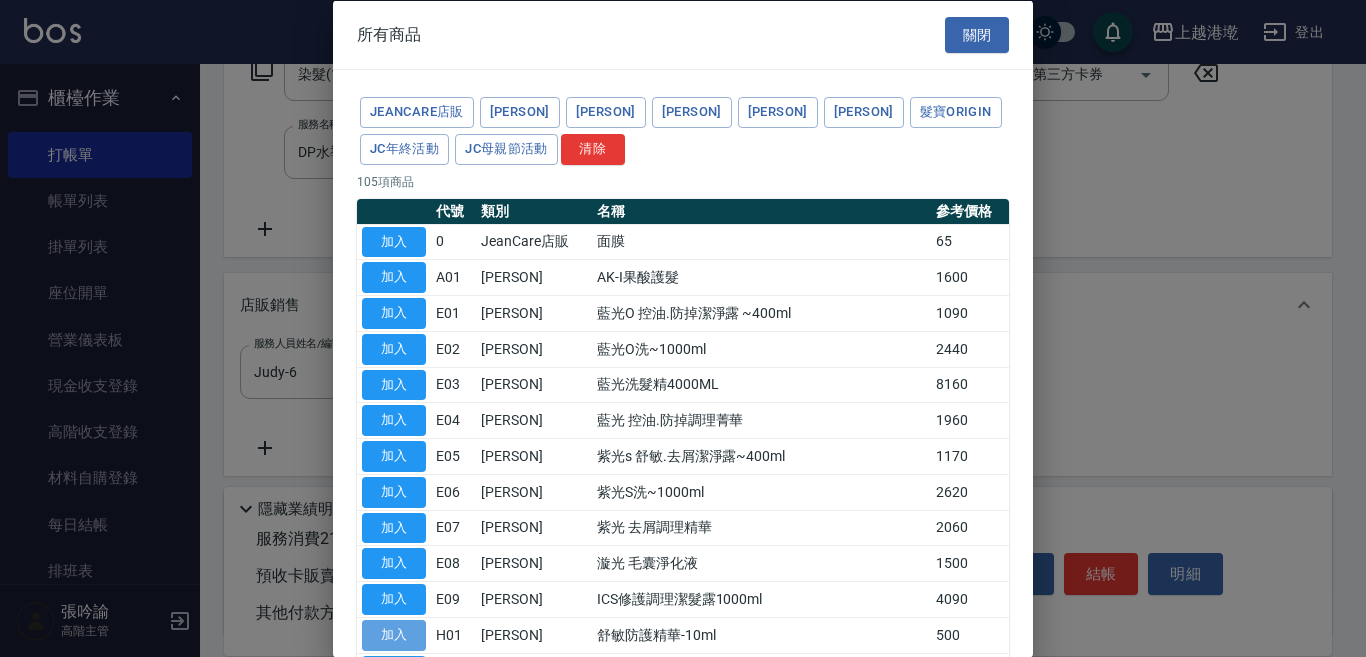 click on "加入" at bounding box center [394, 634] 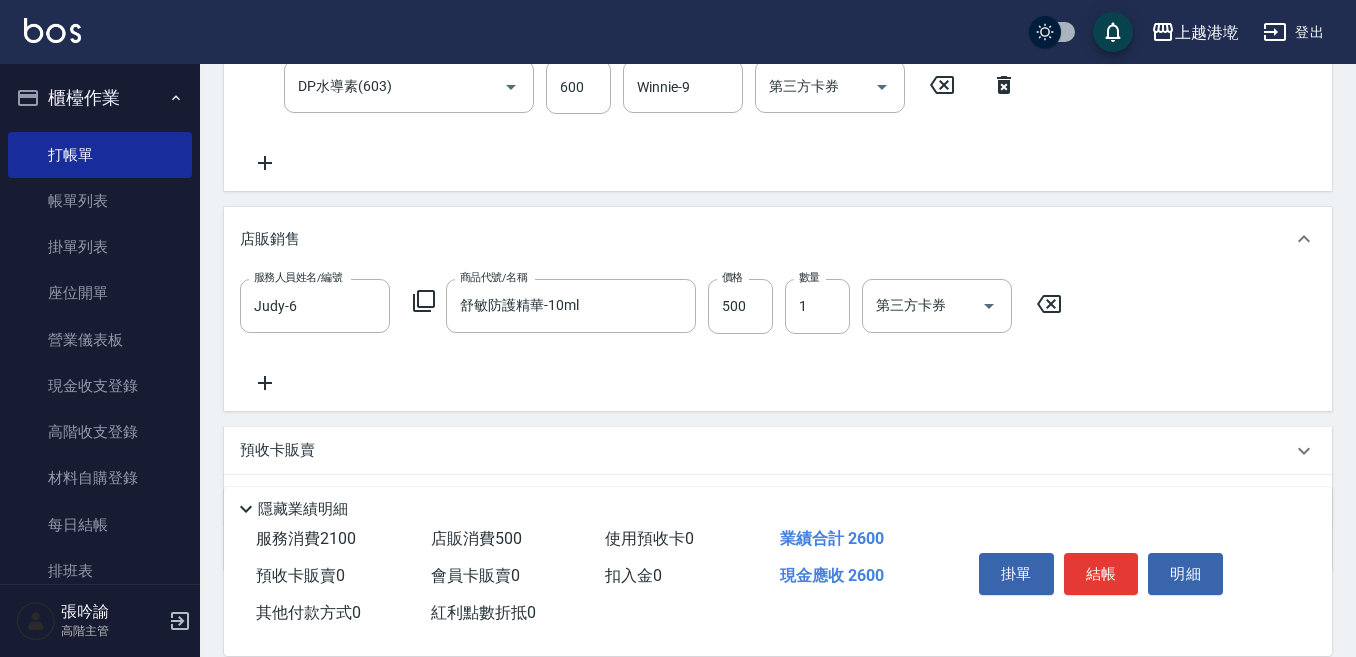 scroll, scrollTop: 524, scrollLeft: 0, axis: vertical 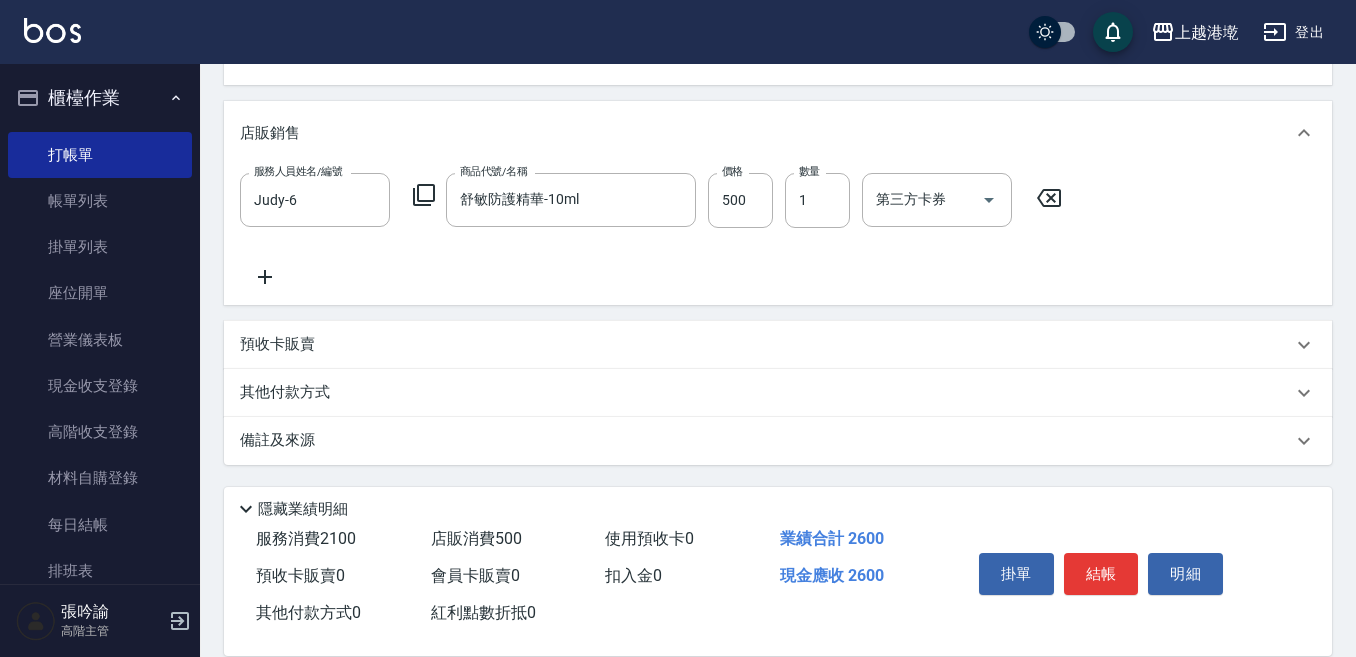 click on "預收卡販賣" at bounding box center [778, 345] 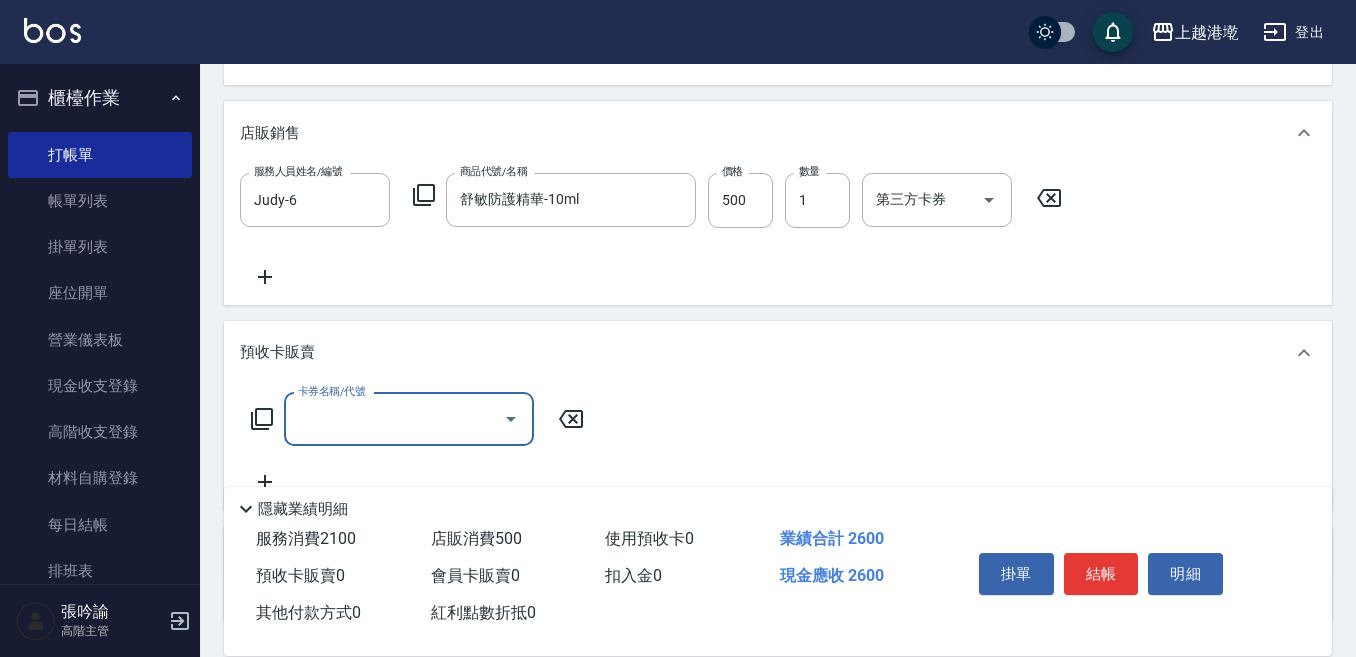 scroll, scrollTop: 0, scrollLeft: 0, axis: both 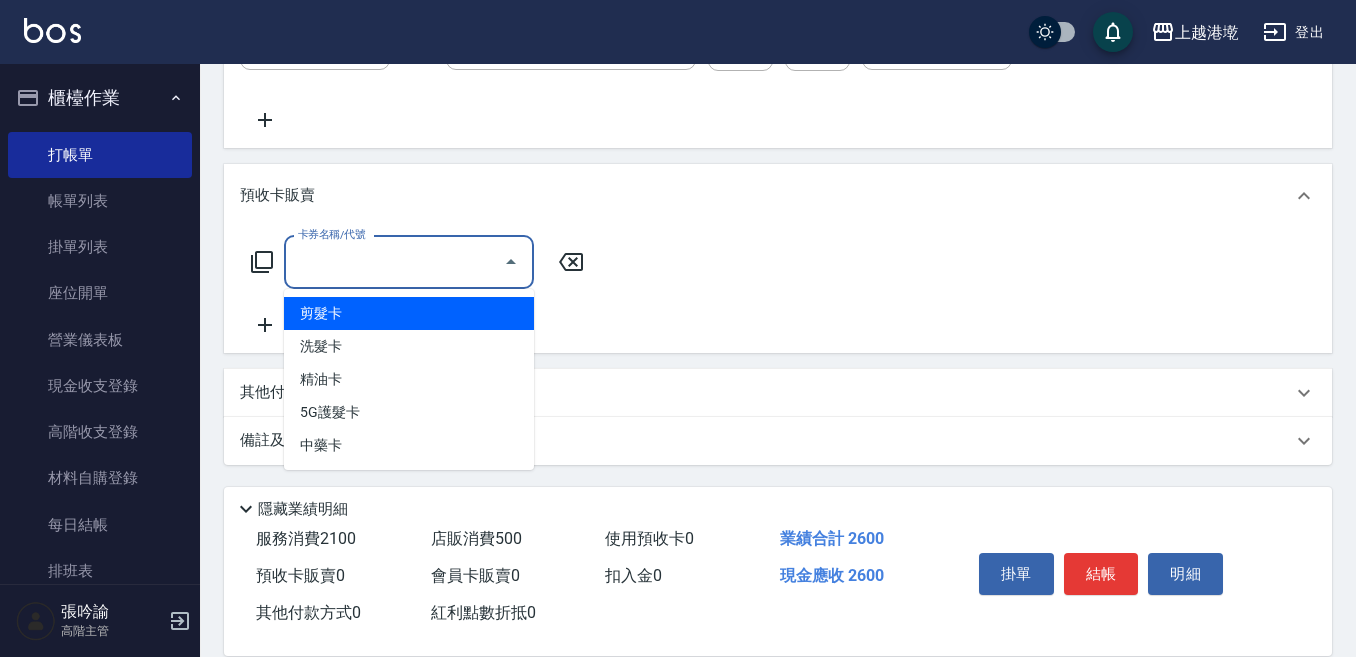 click on "卡券名稱/代號" at bounding box center [394, 262] 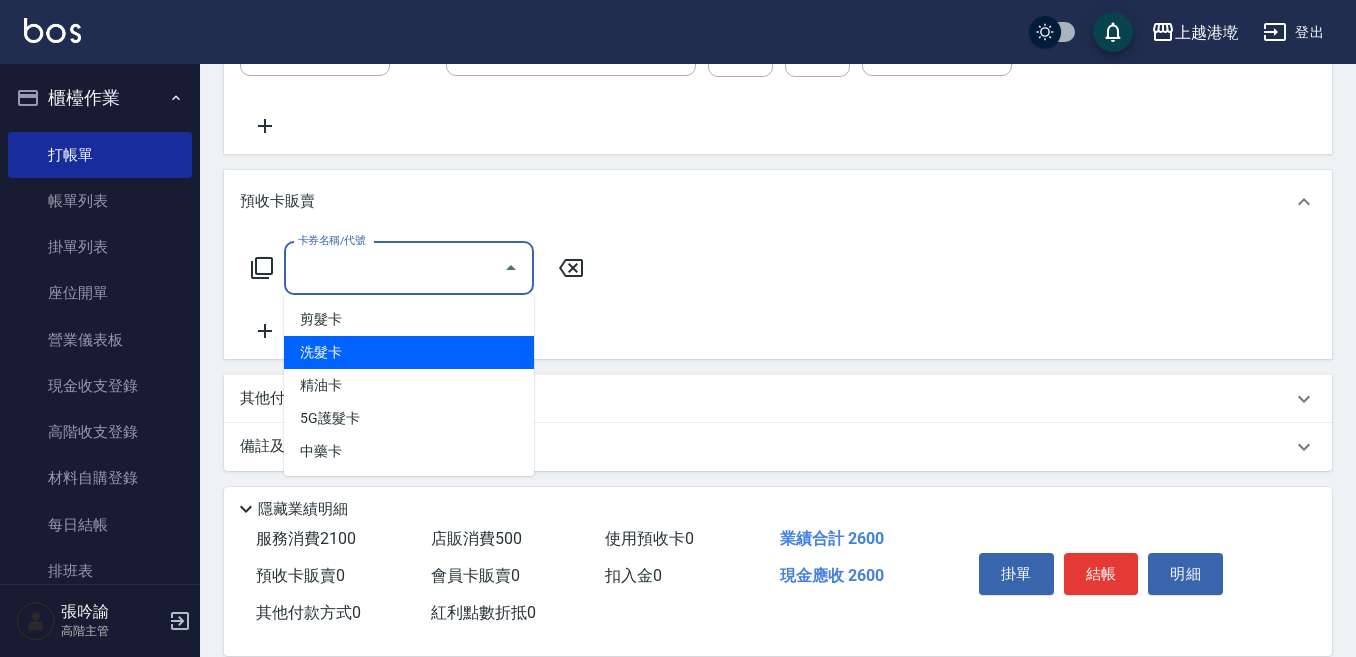 scroll, scrollTop: 681, scrollLeft: 0, axis: vertical 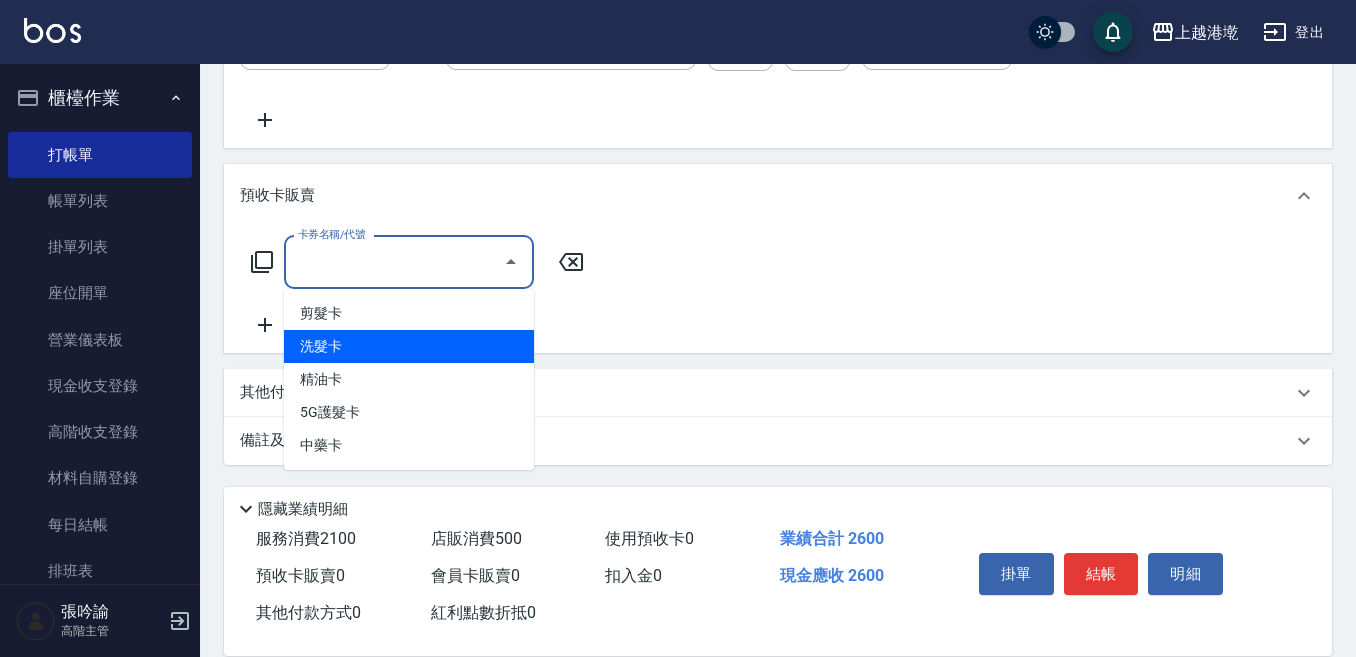 click on "洗髮卡" at bounding box center (409, 346) 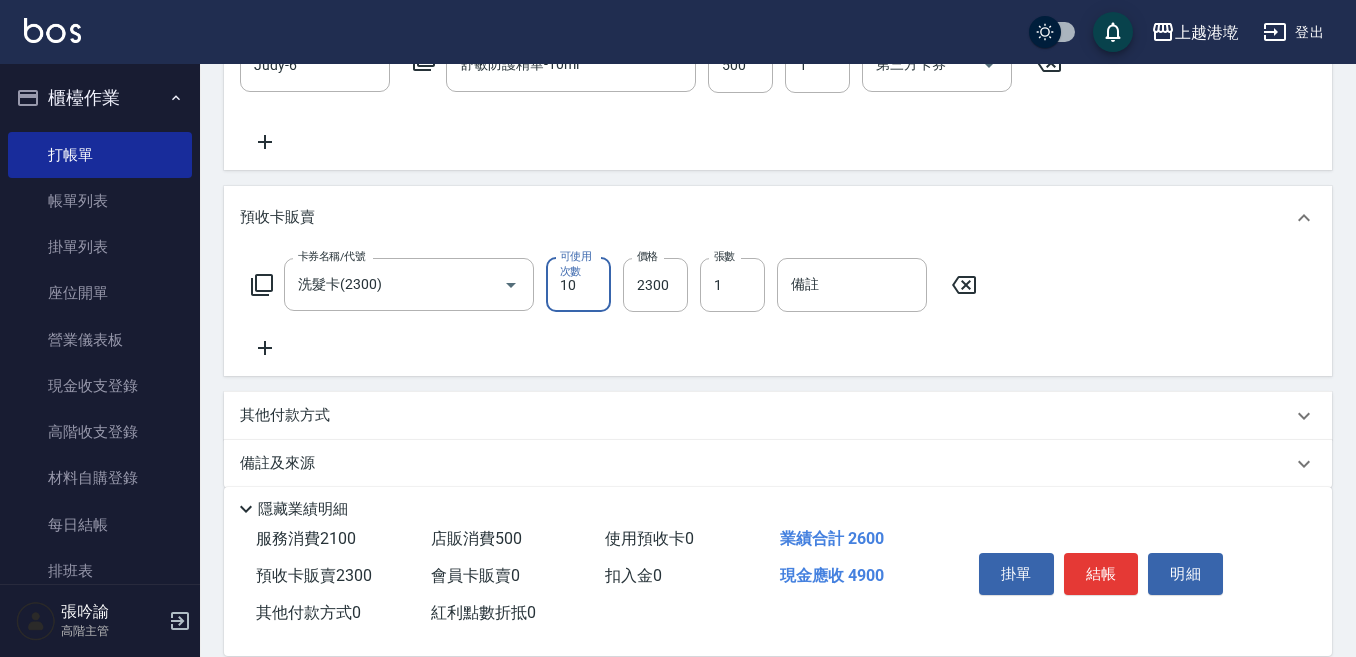 scroll, scrollTop: 681, scrollLeft: 0, axis: vertical 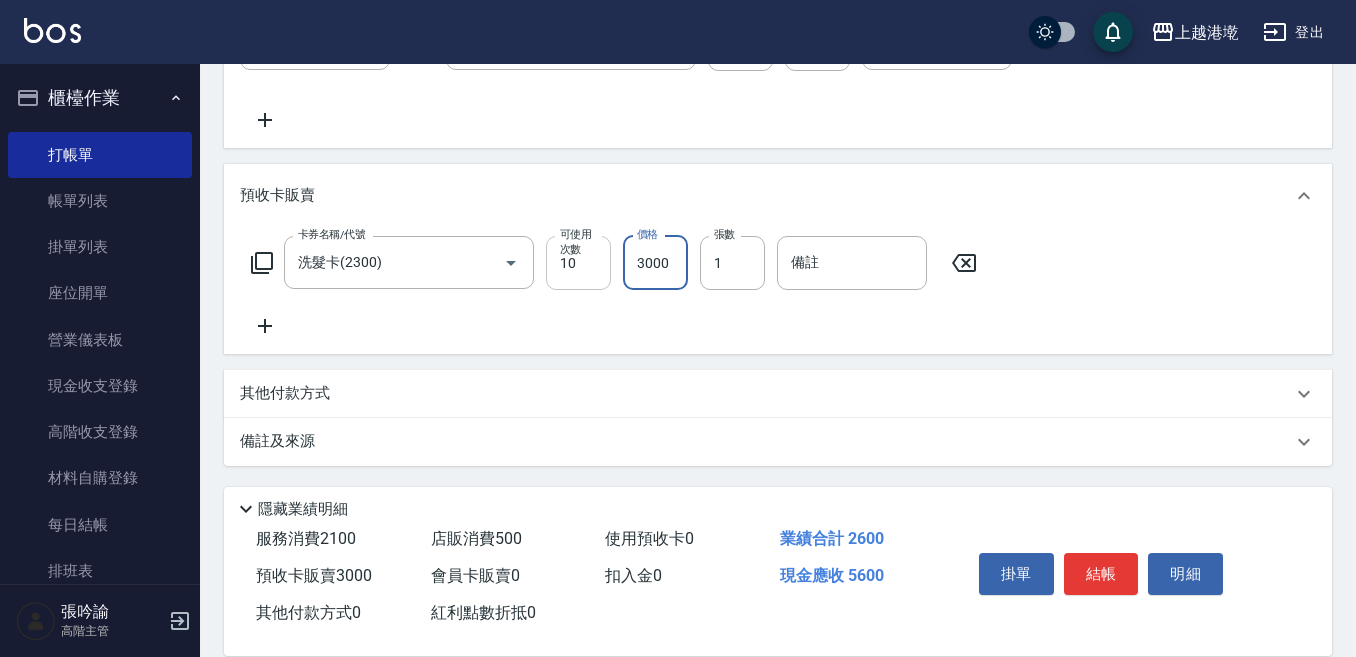 type on "3000" 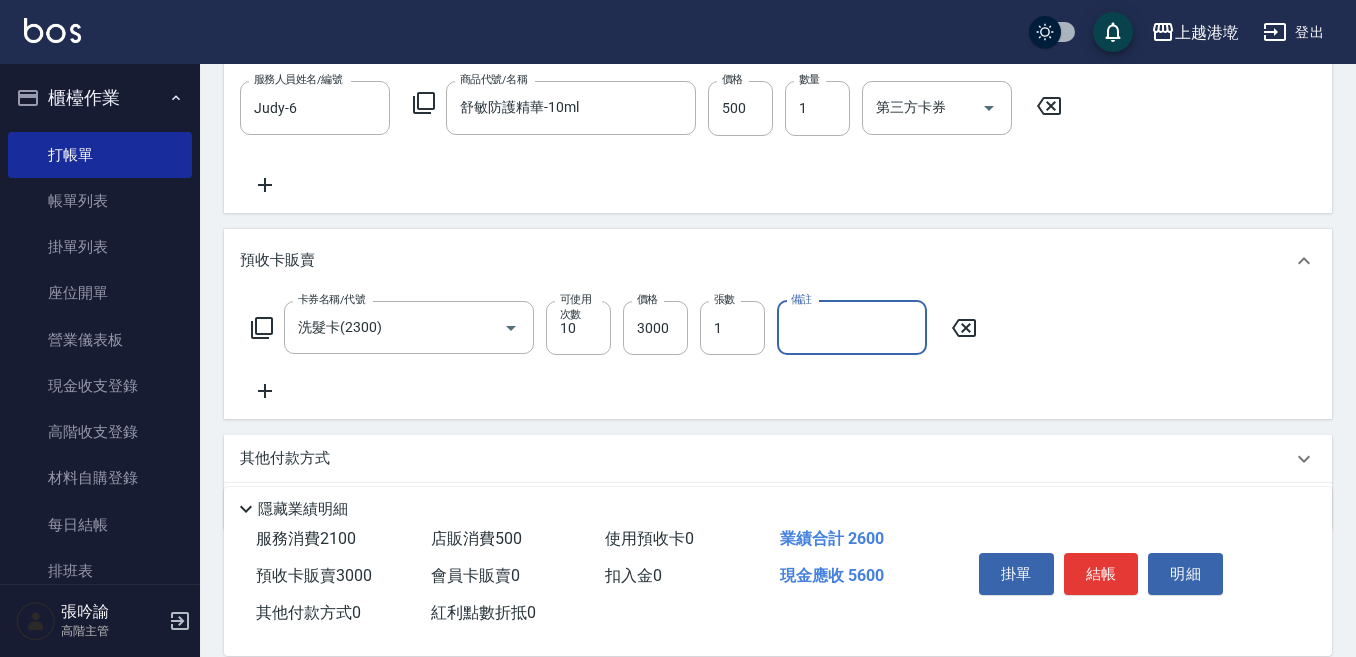 scroll, scrollTop: 581, scrollLeft: 0, axis: vertical 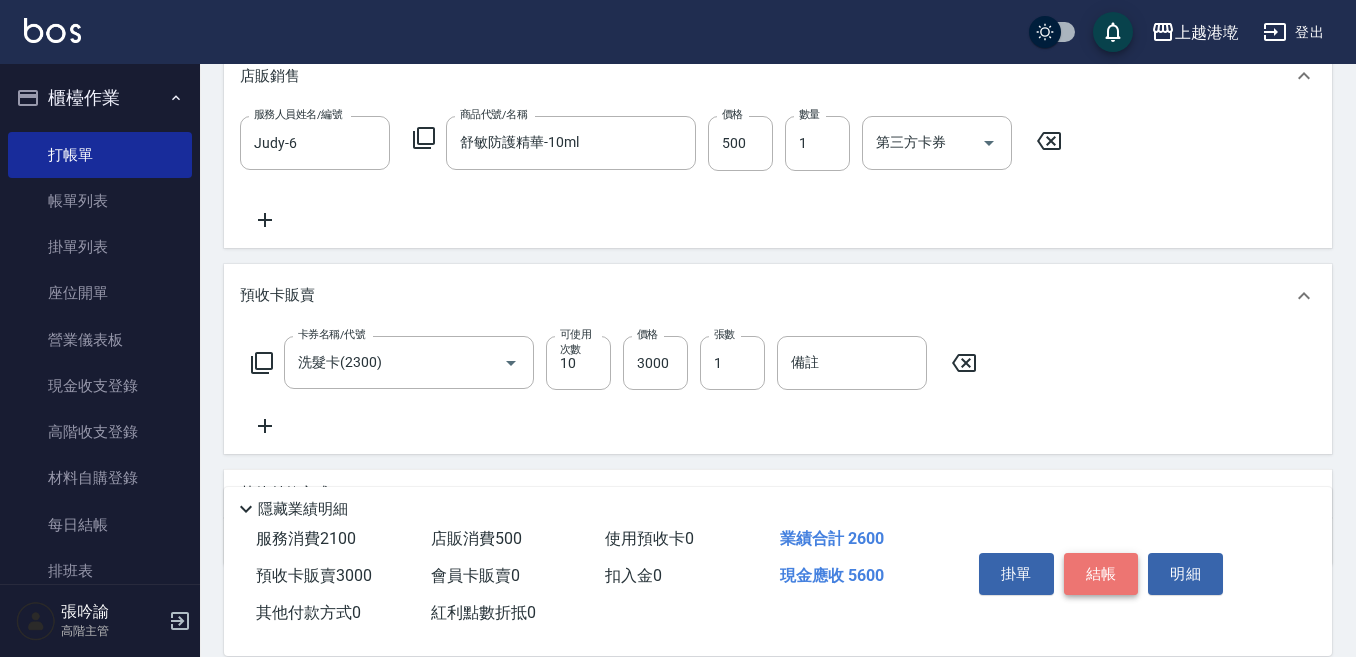 click on "結帳" at bounding box center [1101, 574] 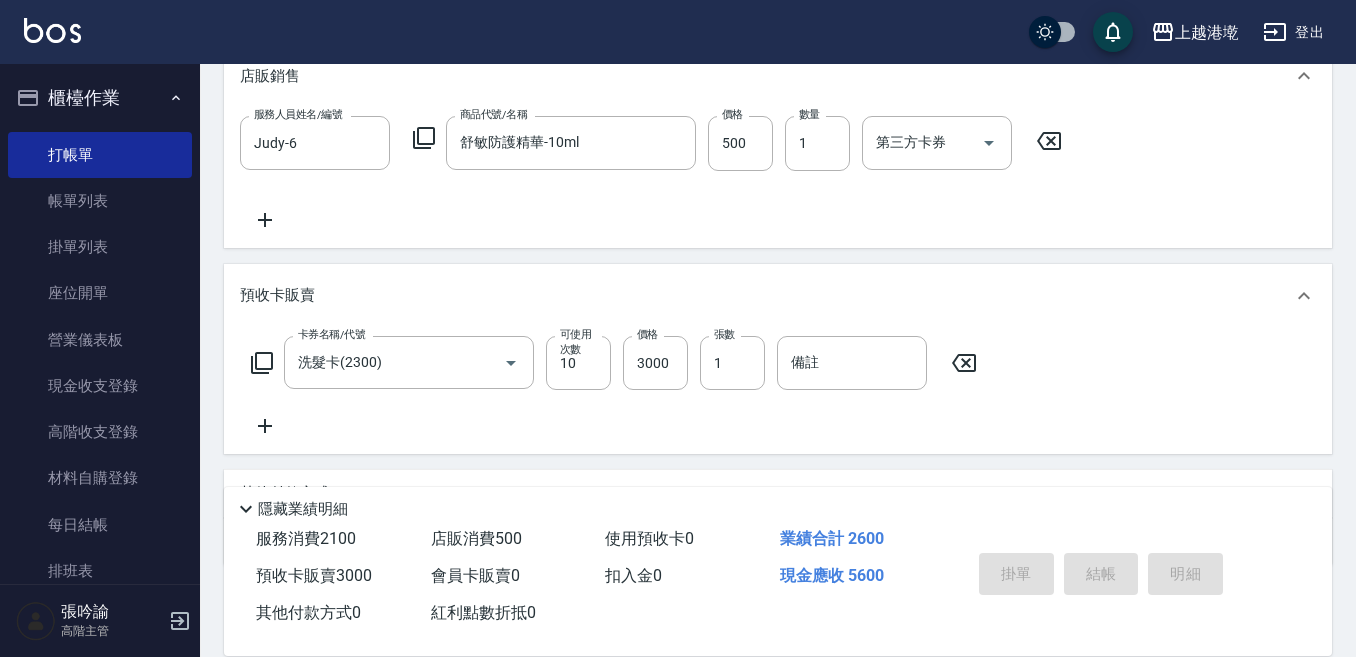 type on "2025/08/06 19:55" 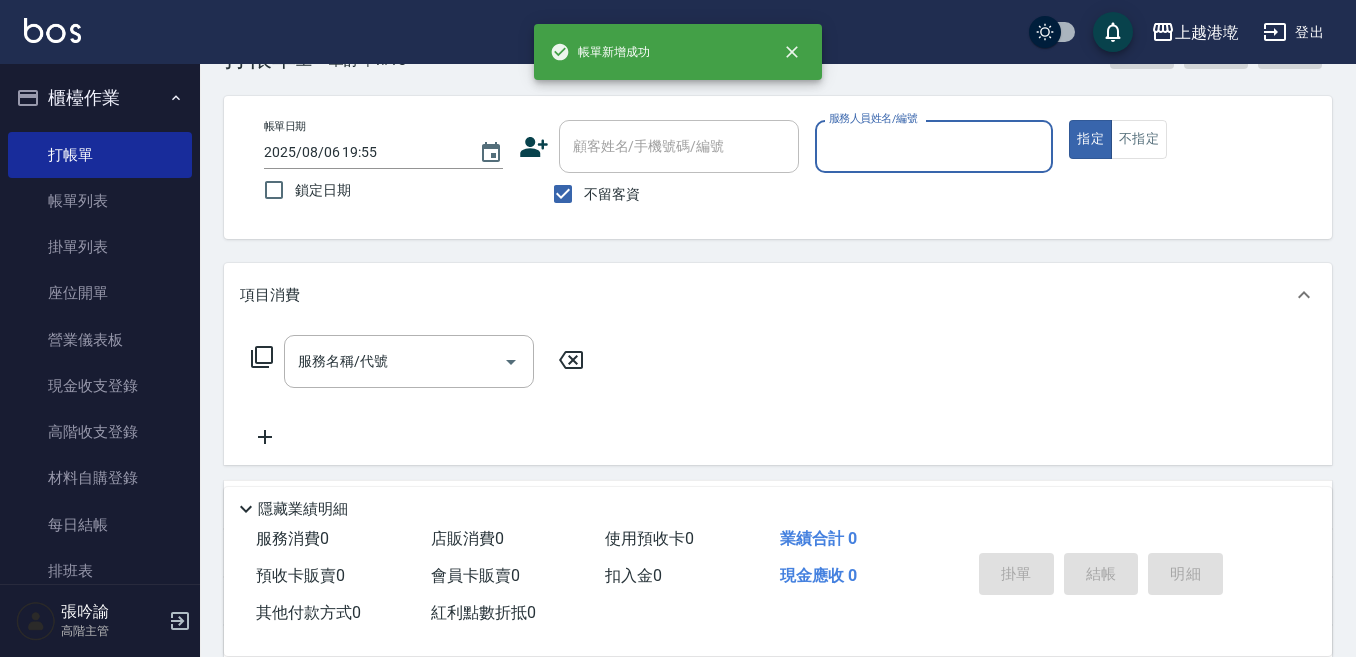 scroll, scrollTop: 100, scrollLeft: 0, axis: vertical 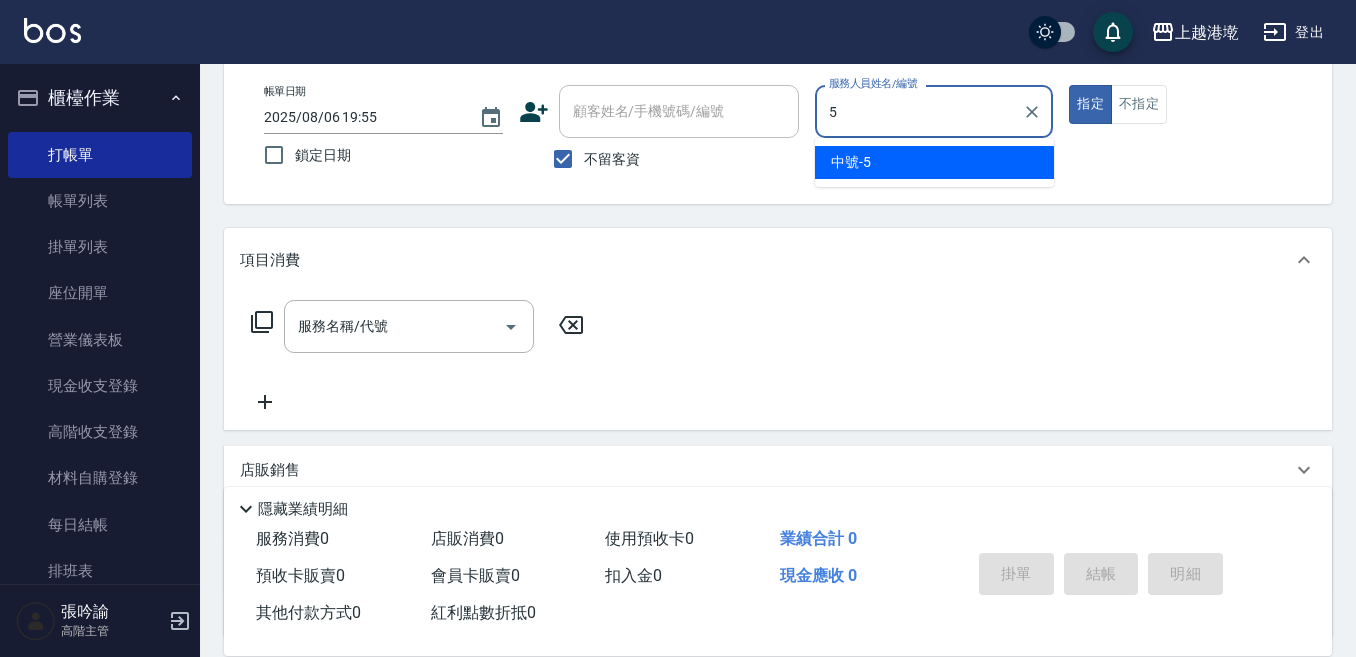 type on "中號-5" 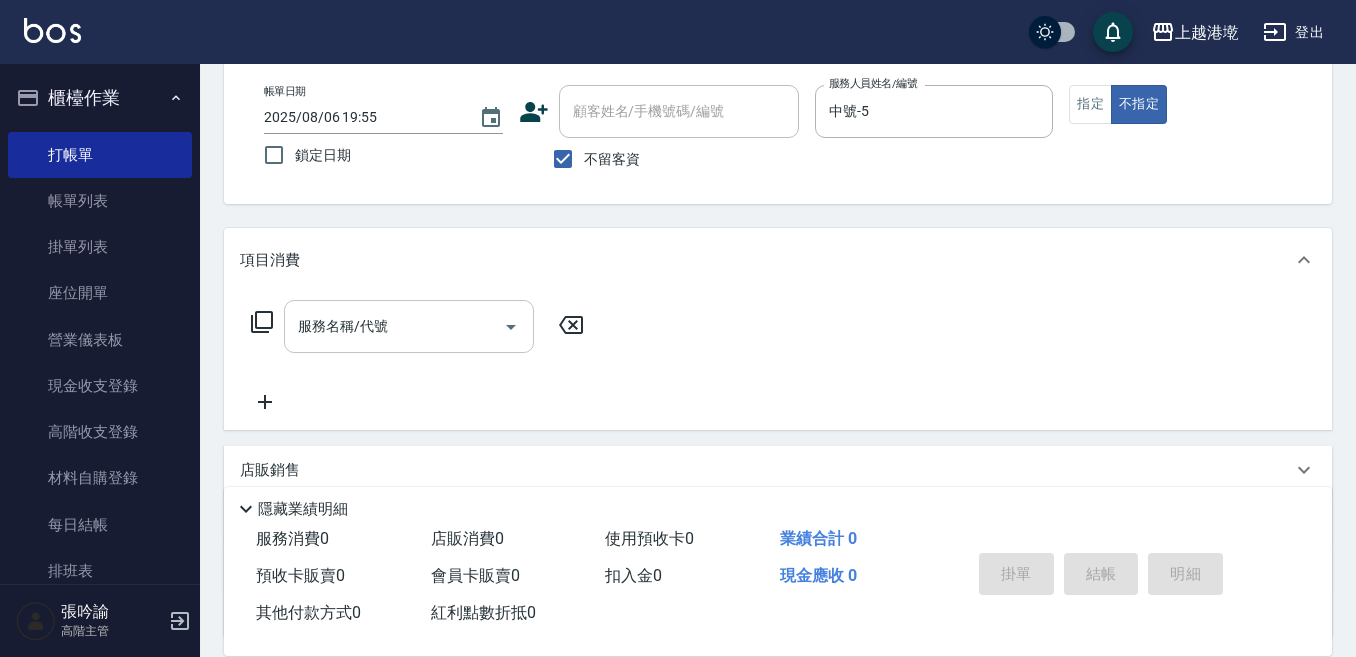 click on "服務名稱/代號" at bounding box center (394, 326) 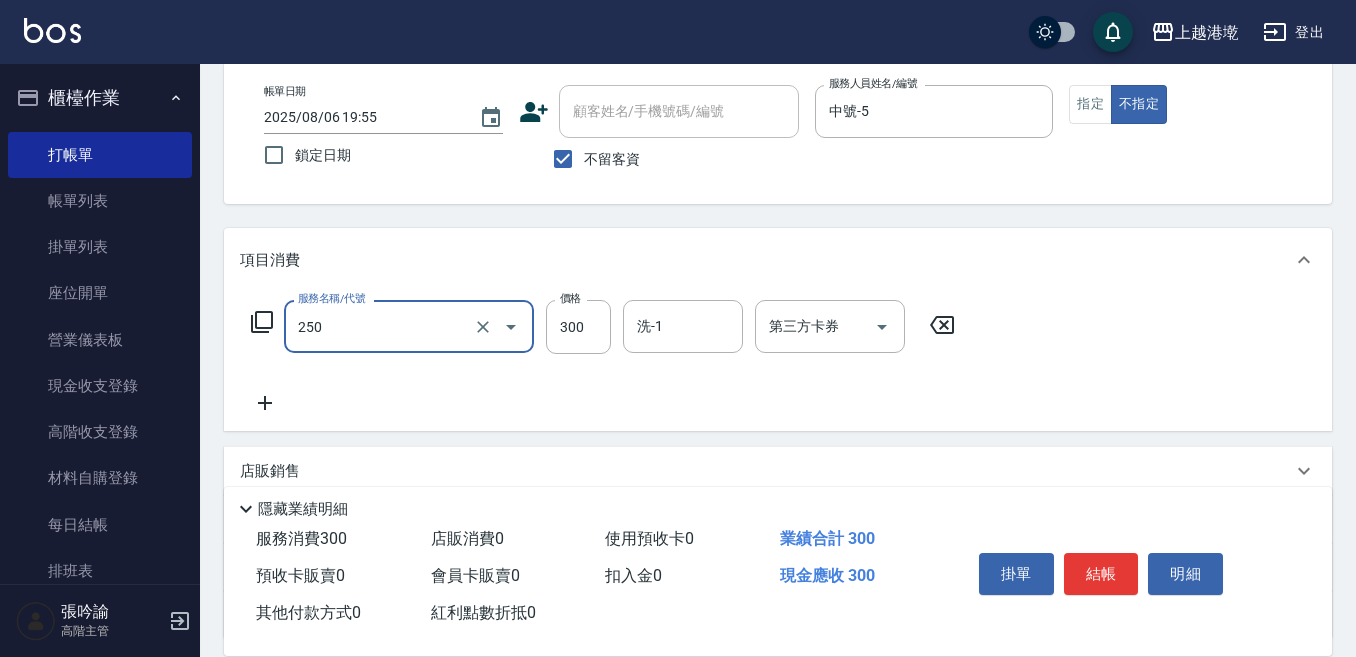 type on "日式洗髮(250)" 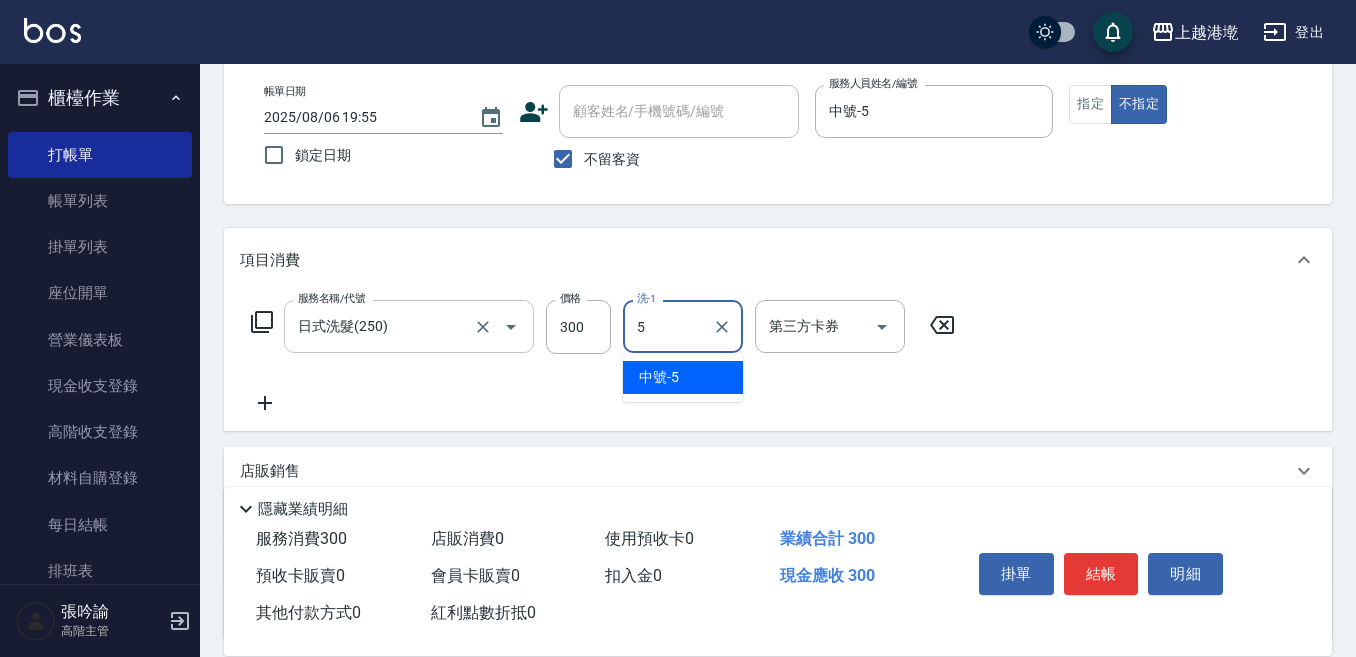 type on "中號-5" 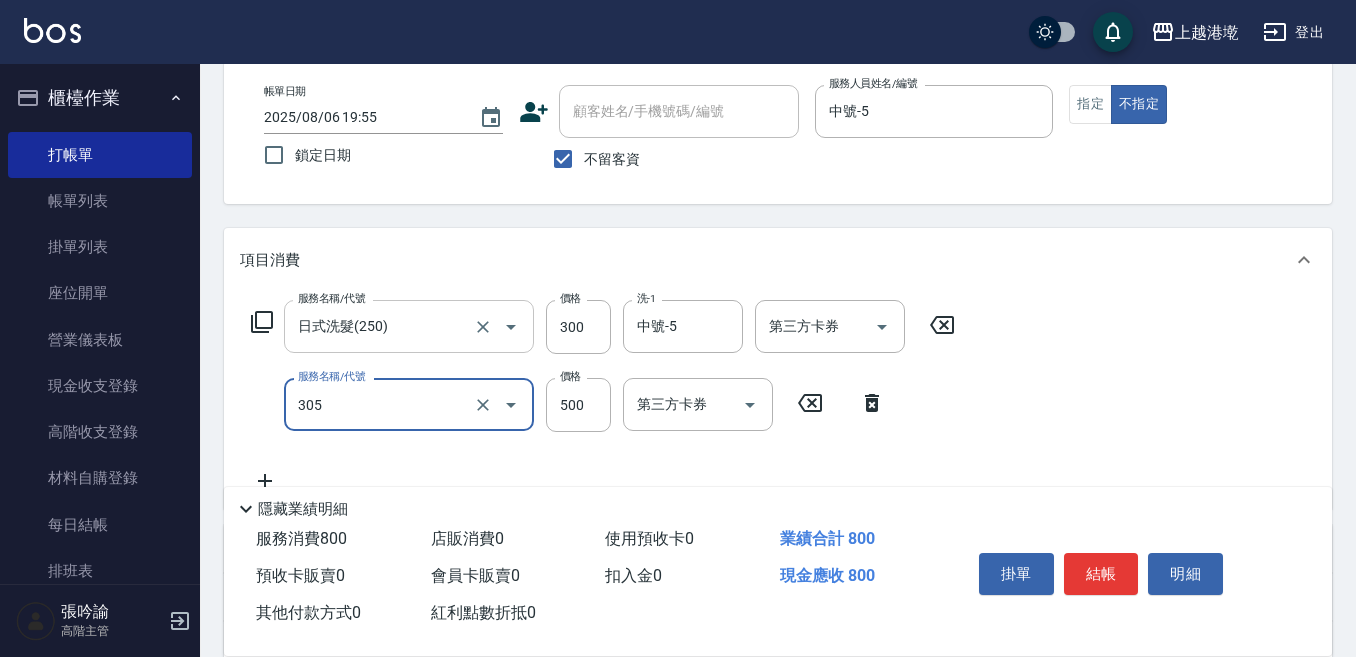 type on "剪髮500(305)" 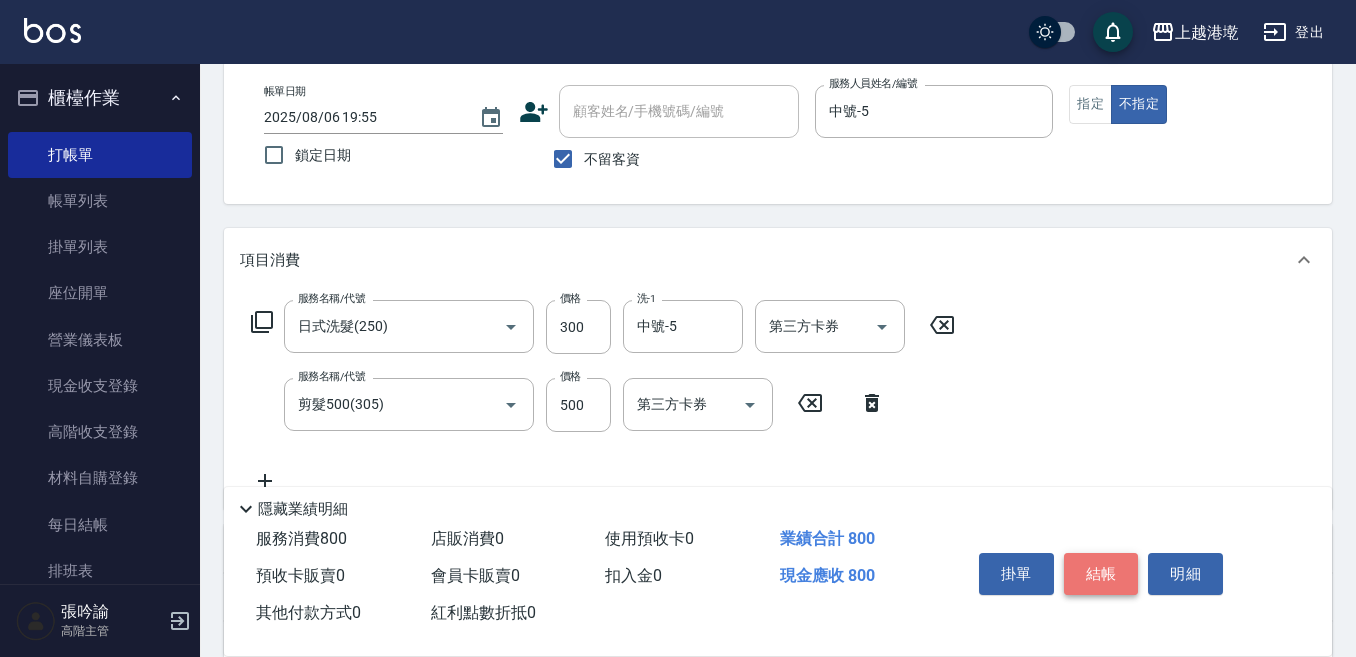 click on "結帳" at bounding box center (1101, 574) 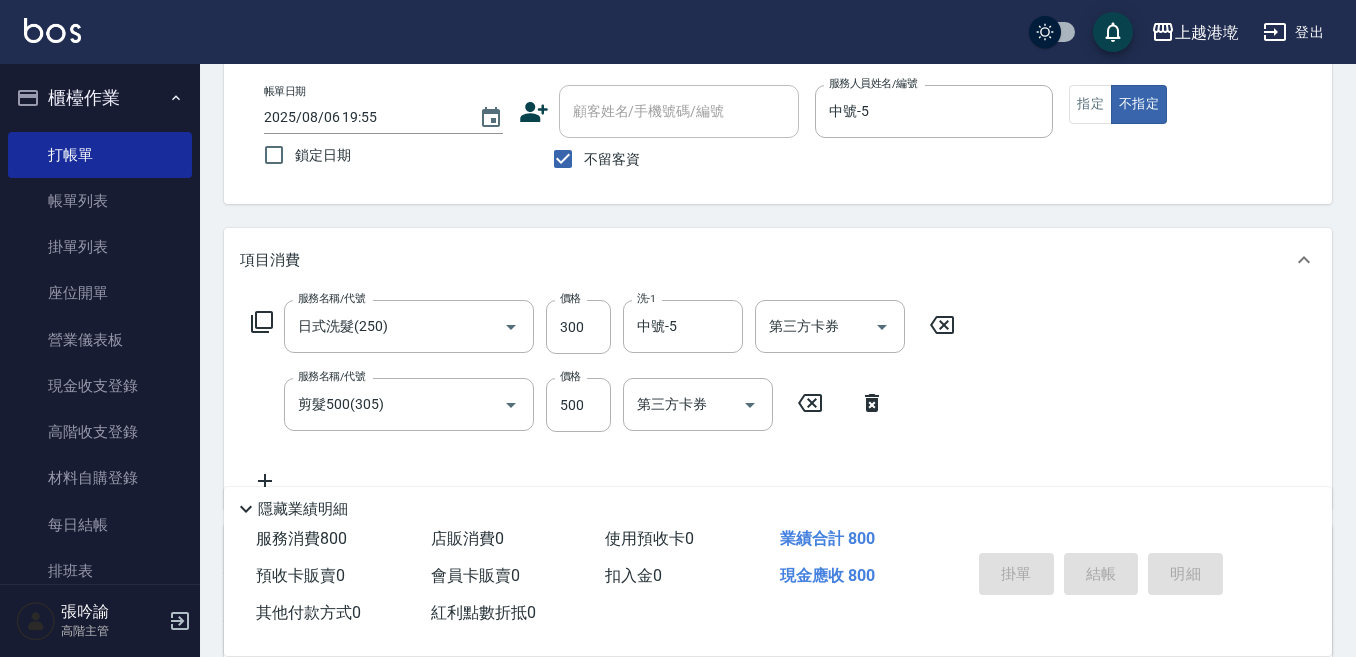 type 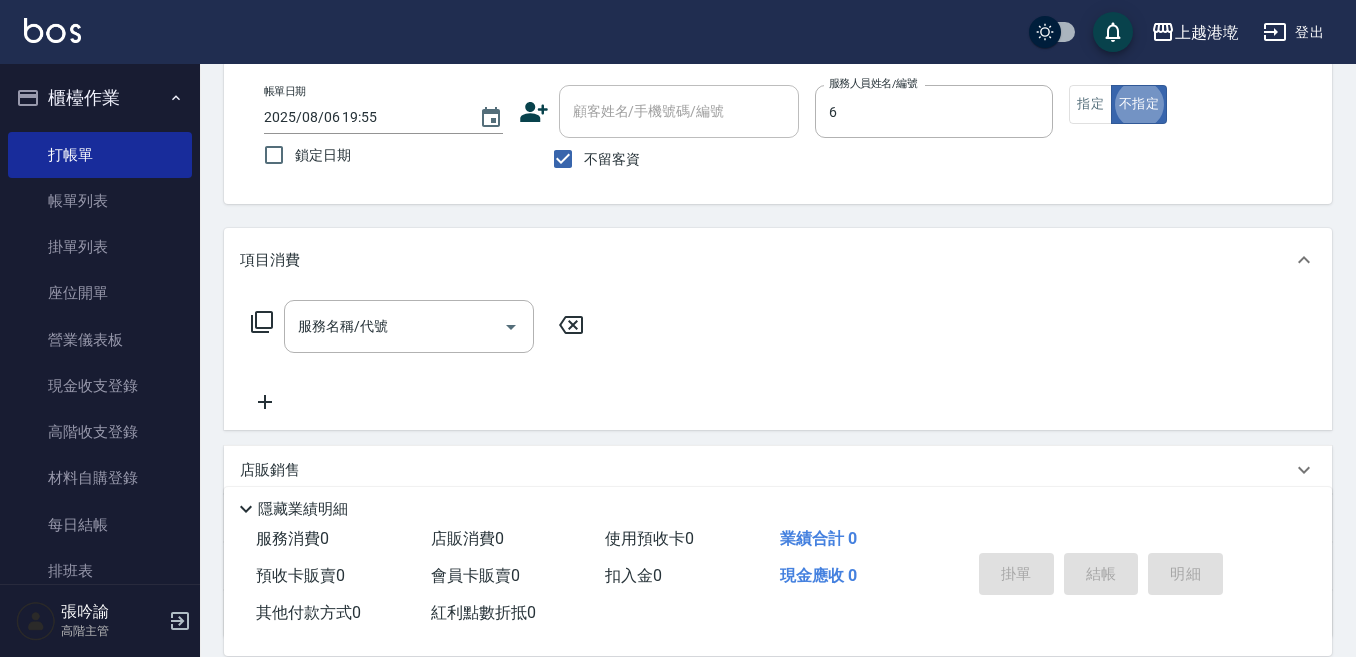 type on "Judy-6" 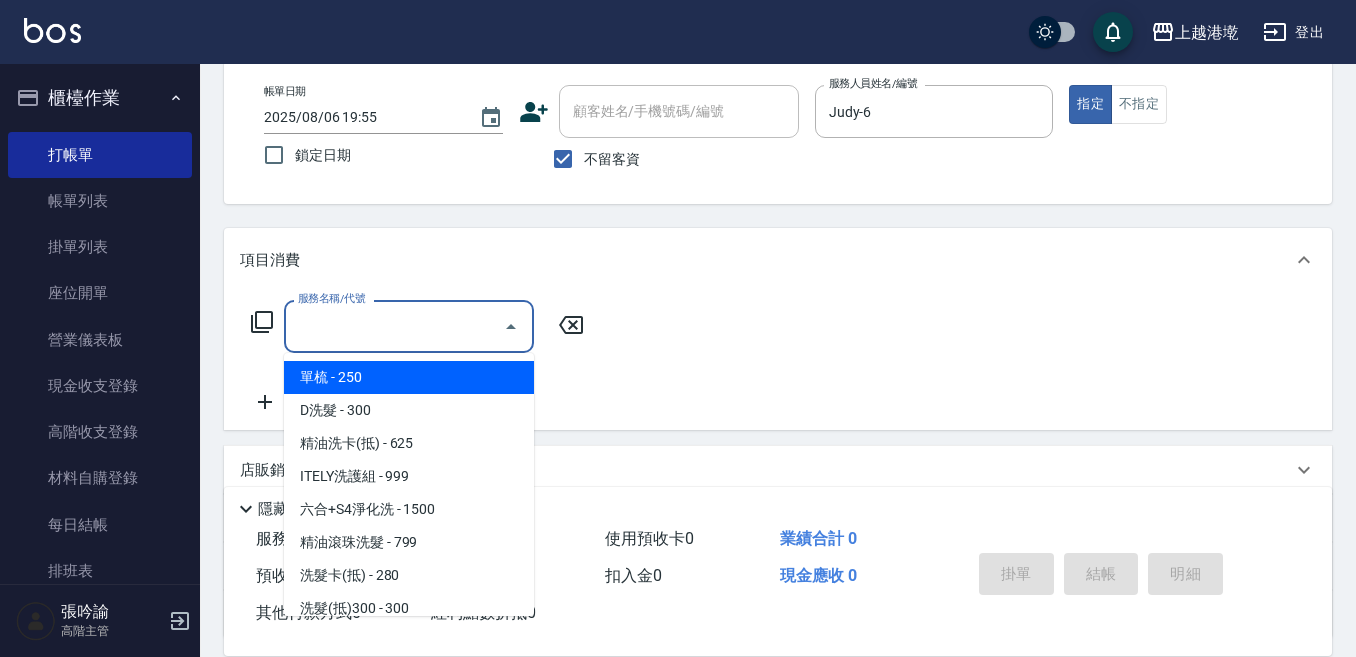 click on "服務名稱/代號" at bounding box center (394, 326) 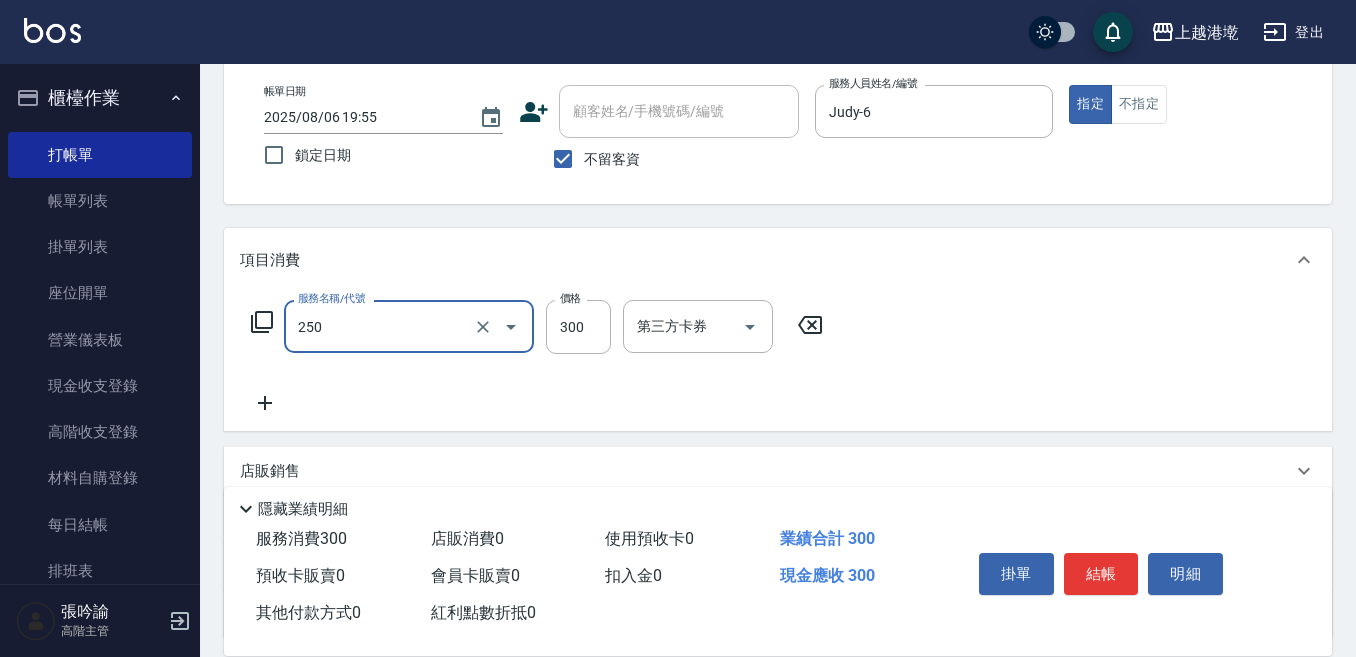type on "日式洗髮(250)" 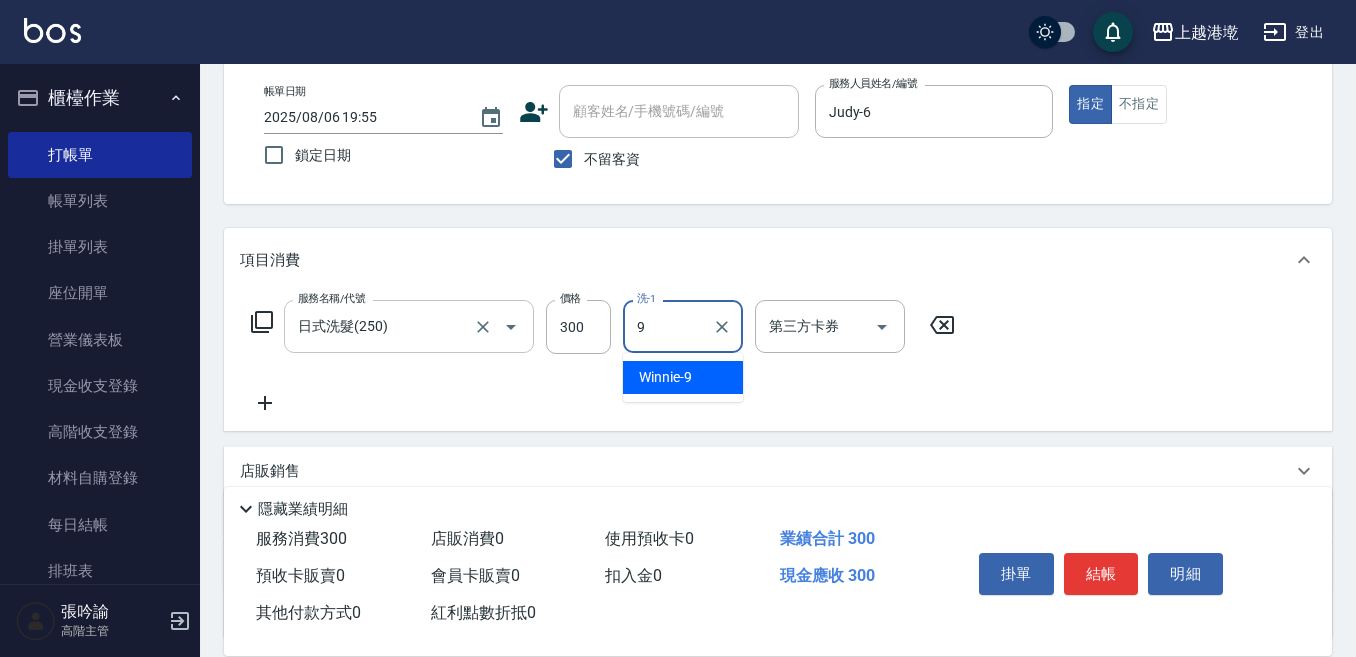 type on "Winnie-9" 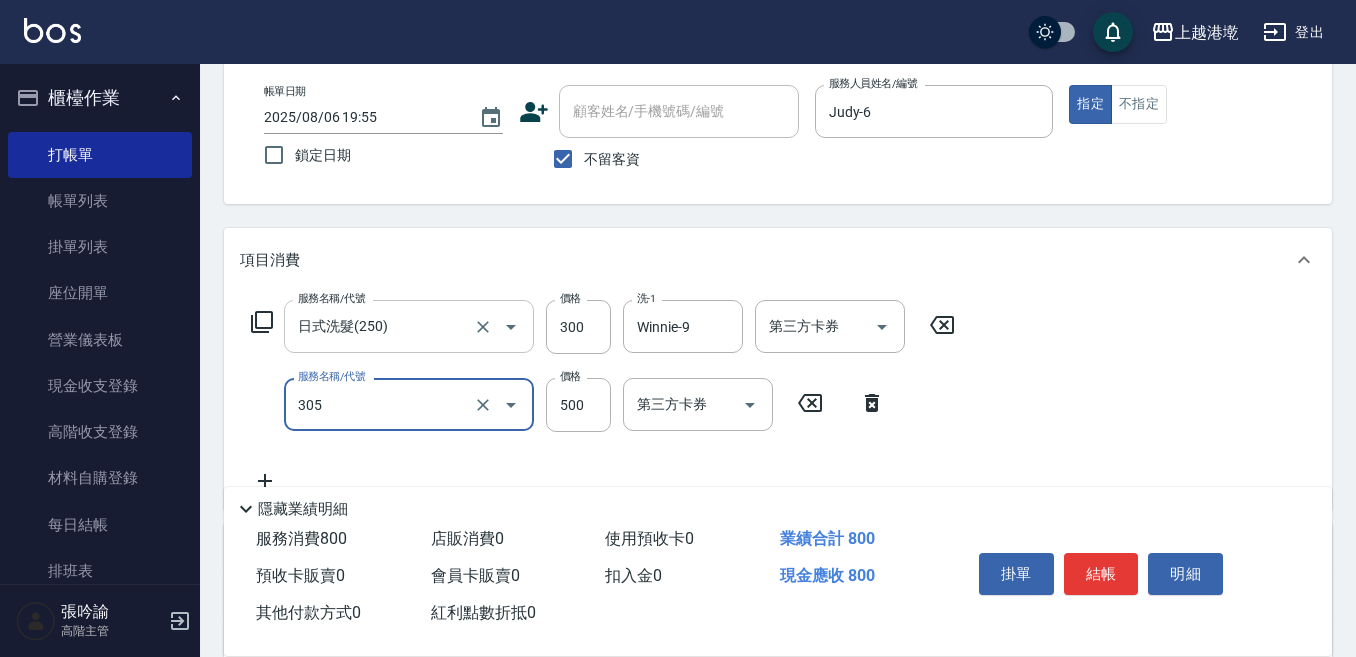 type on "剪髮500(305)" 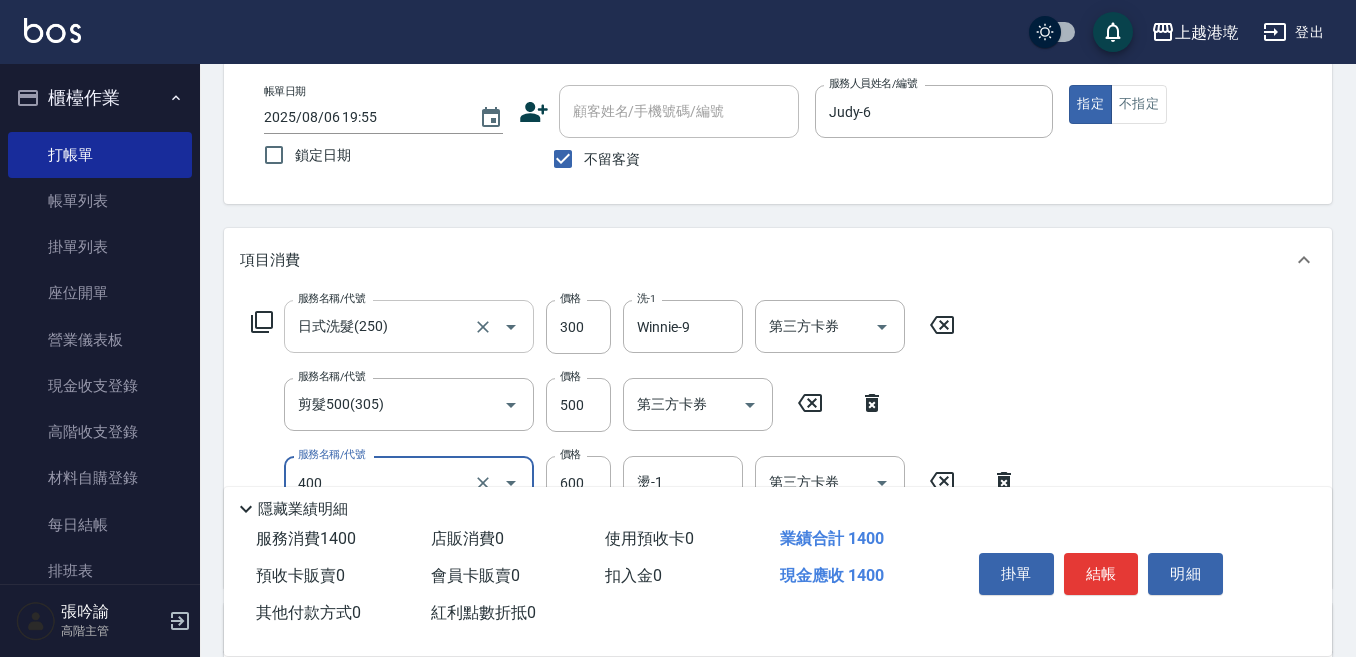 type on "補燙(400)" 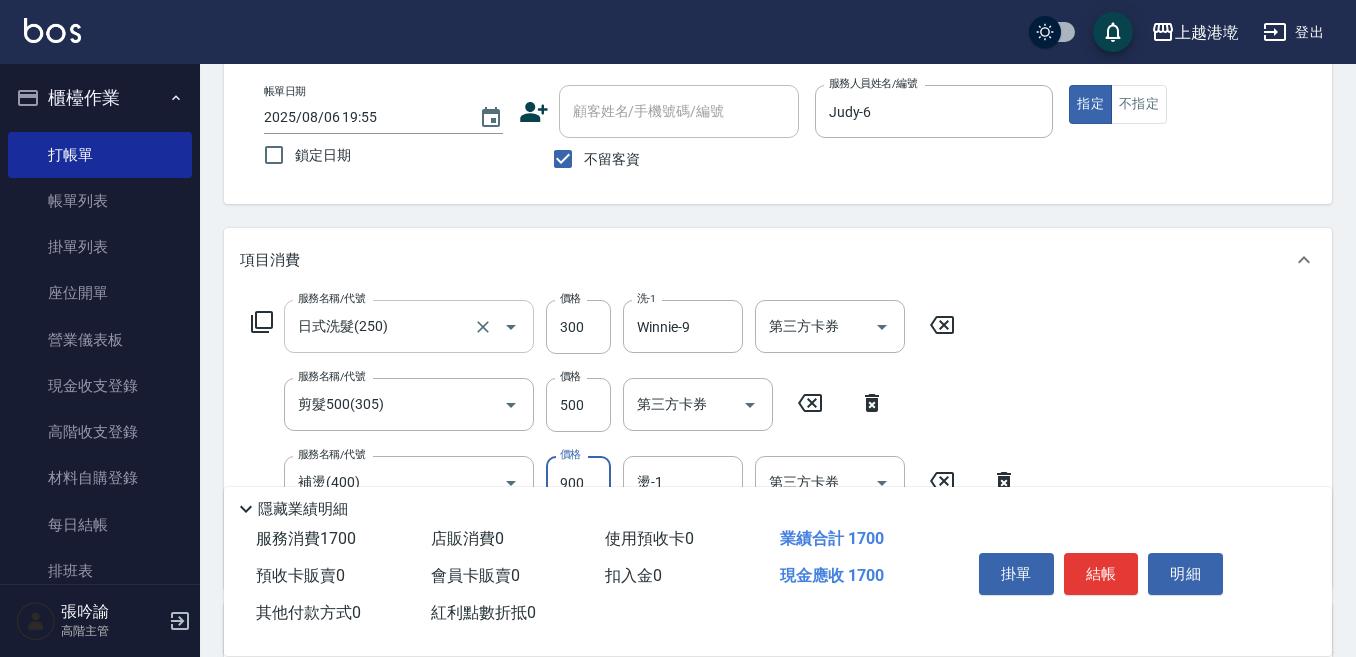 scroll, scrollTop: 200, scrollLeft: 0, axis: vertical 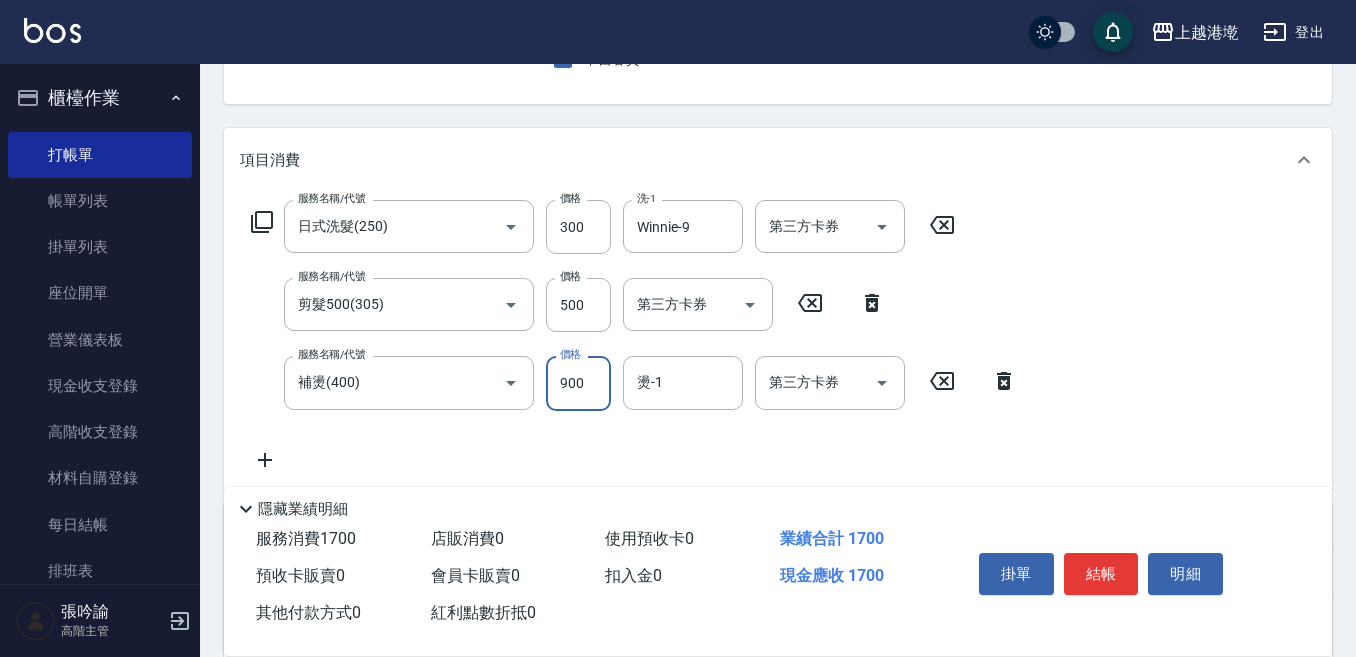 type on "900" 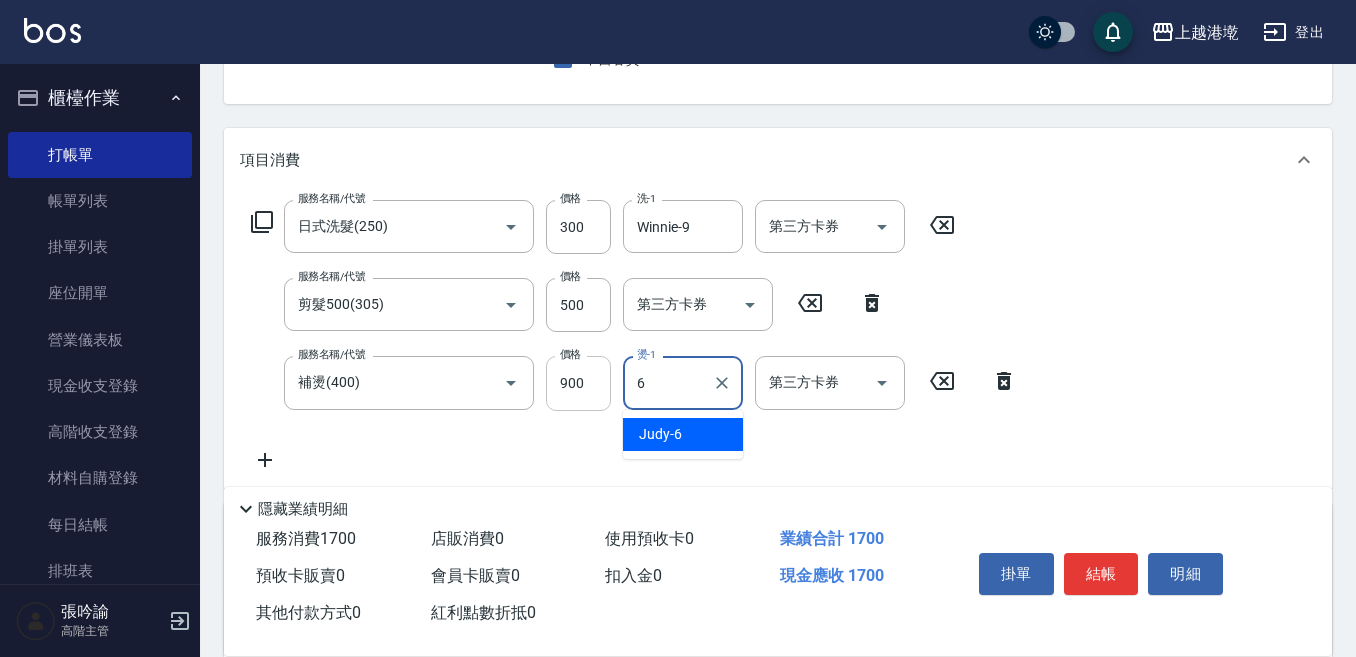 type on "Judy-6" 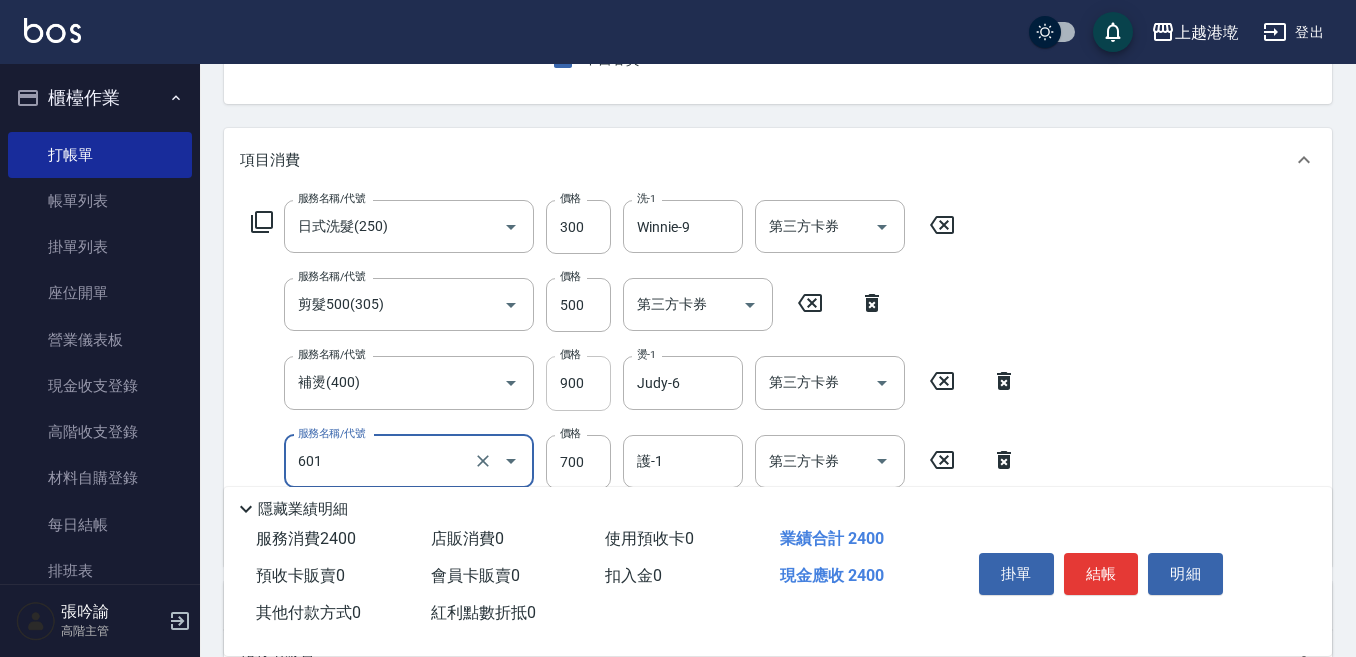 type on "護髮柔順(601)" 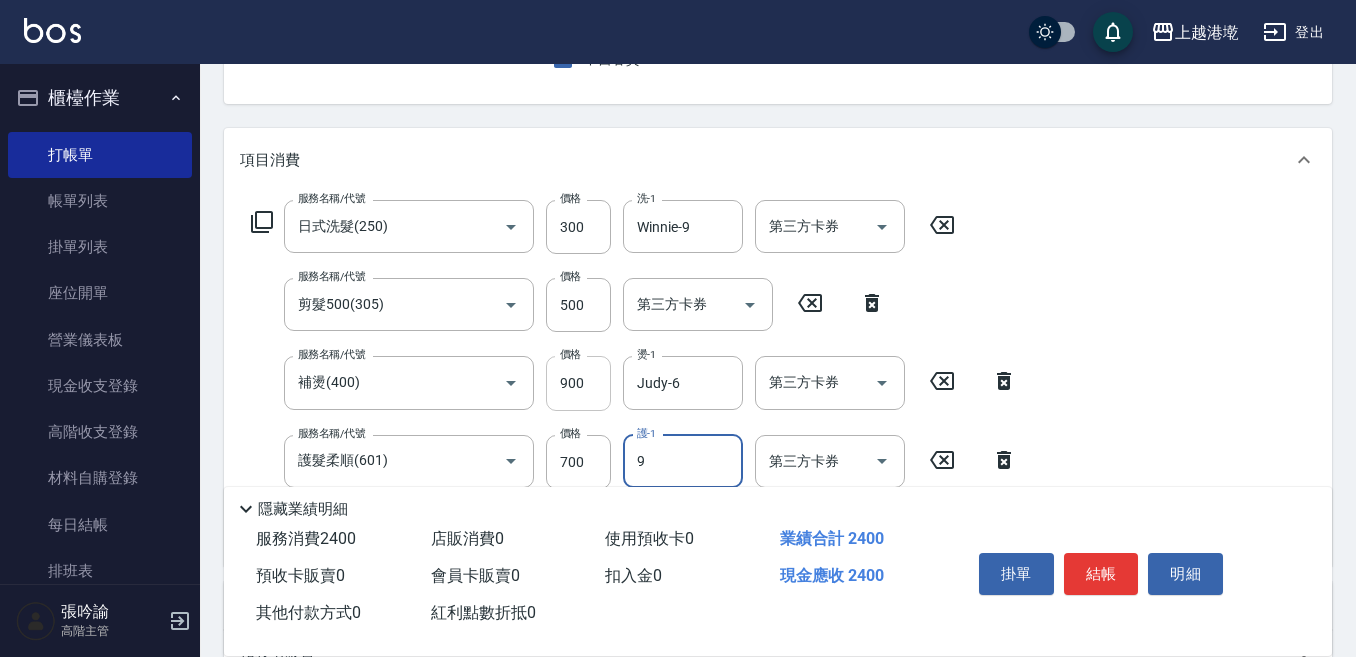 type on "Winnie-9" 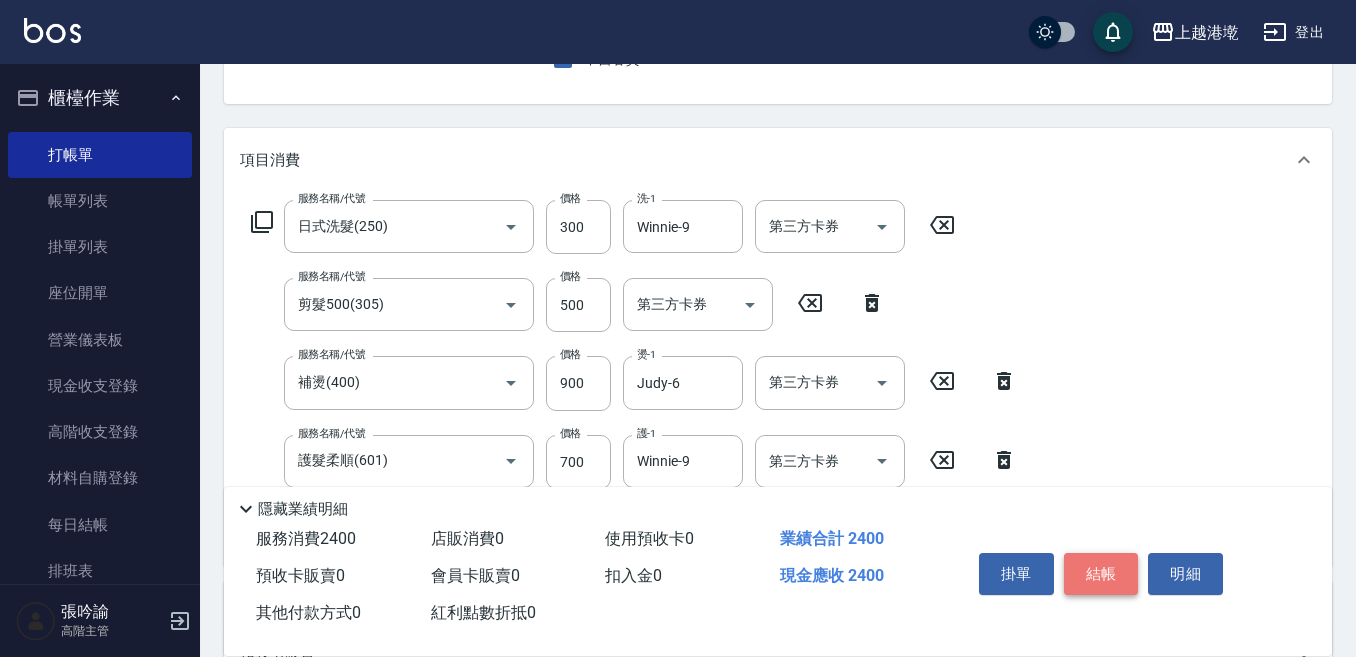 click on "結帳" at bounding box center (1101, 574) 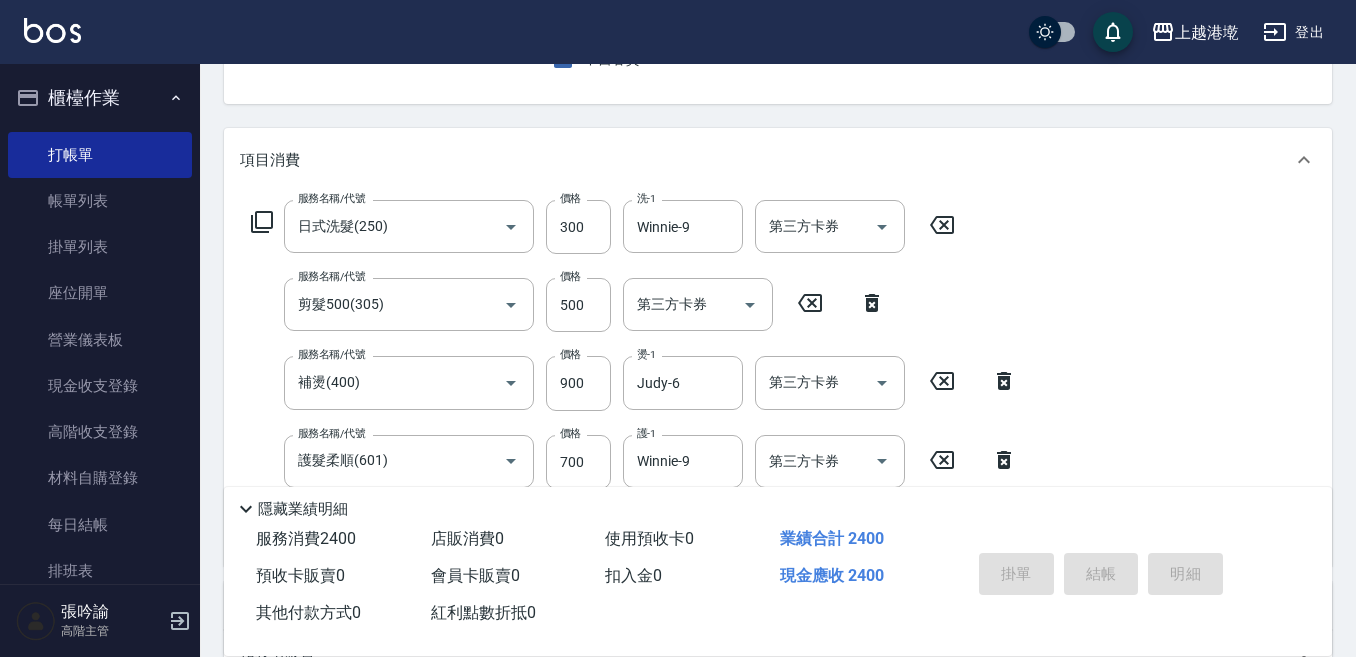 type on "2025/08/06 19:58" 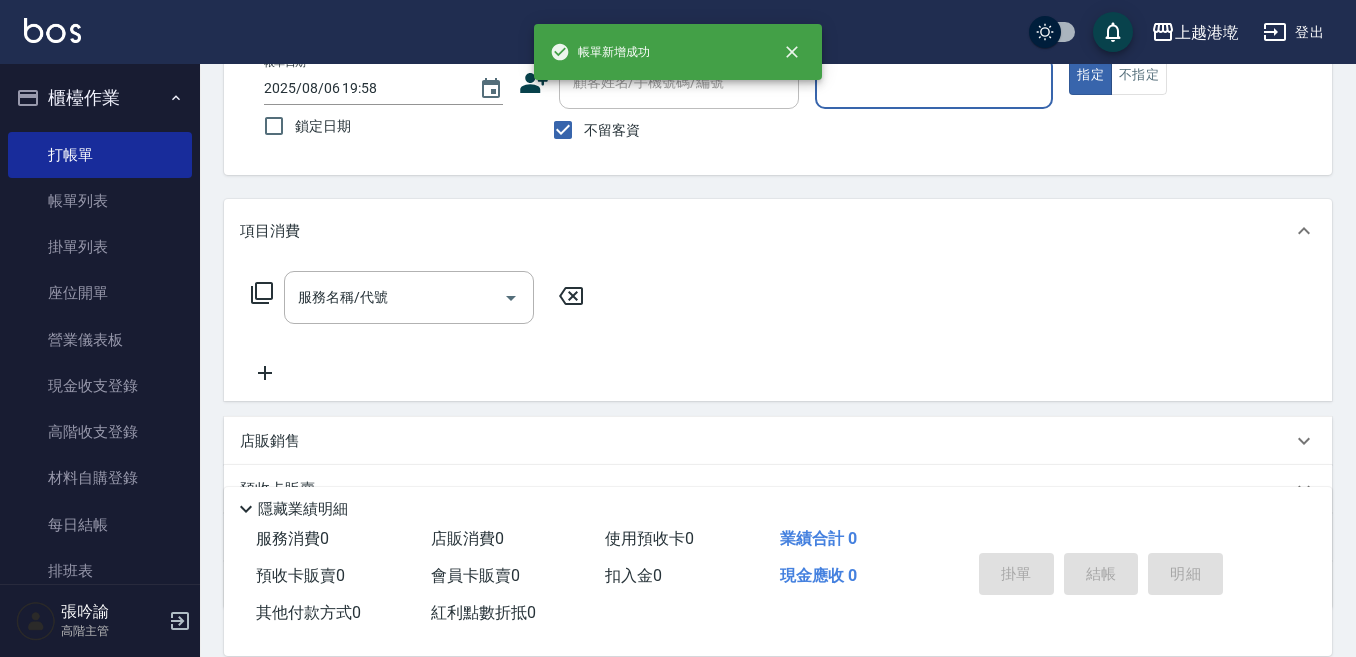scroll, scrollTop: 94, scrollLeft: 0, axis: vertical 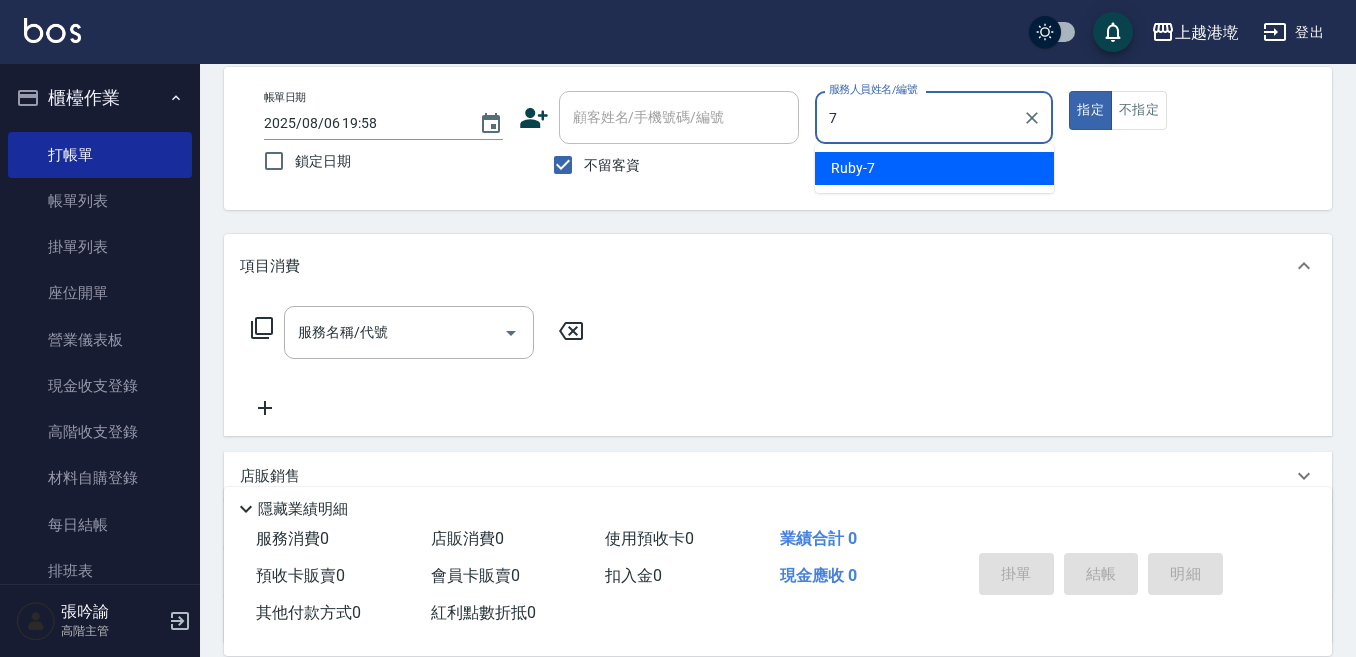 type on "[PERSON]-7" 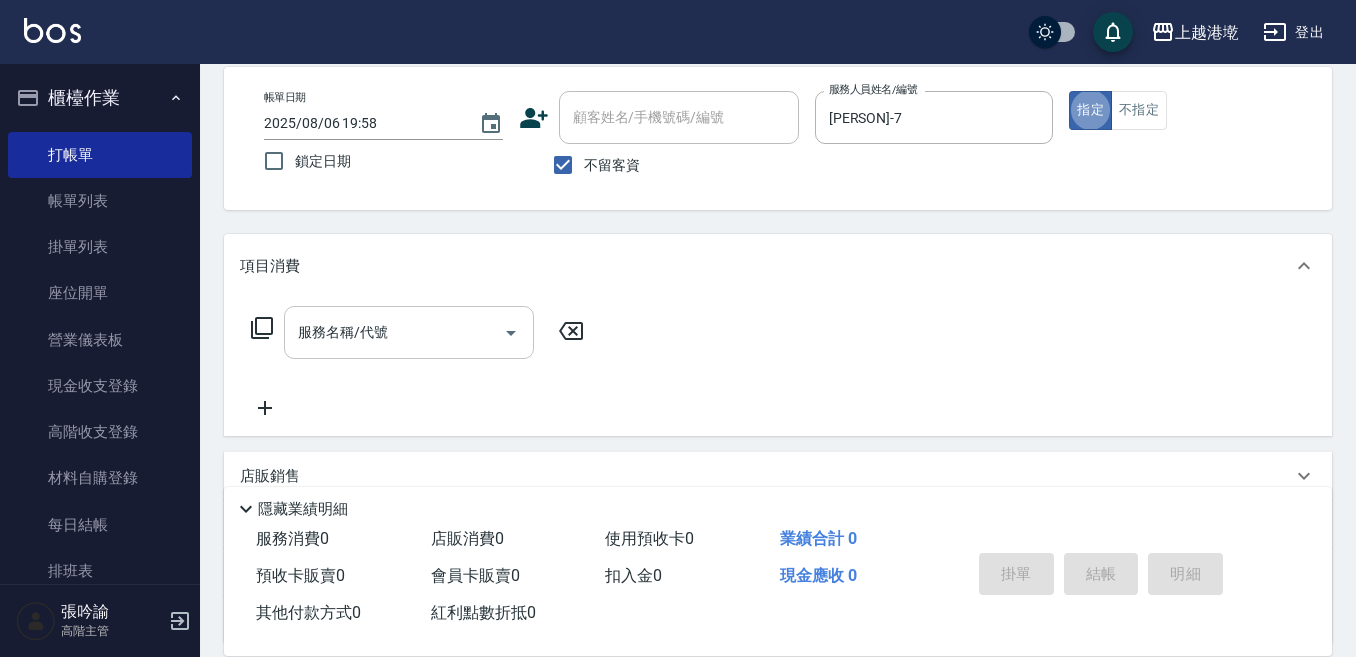click on "服務名稱/代號" at bounding box center [394, 332] 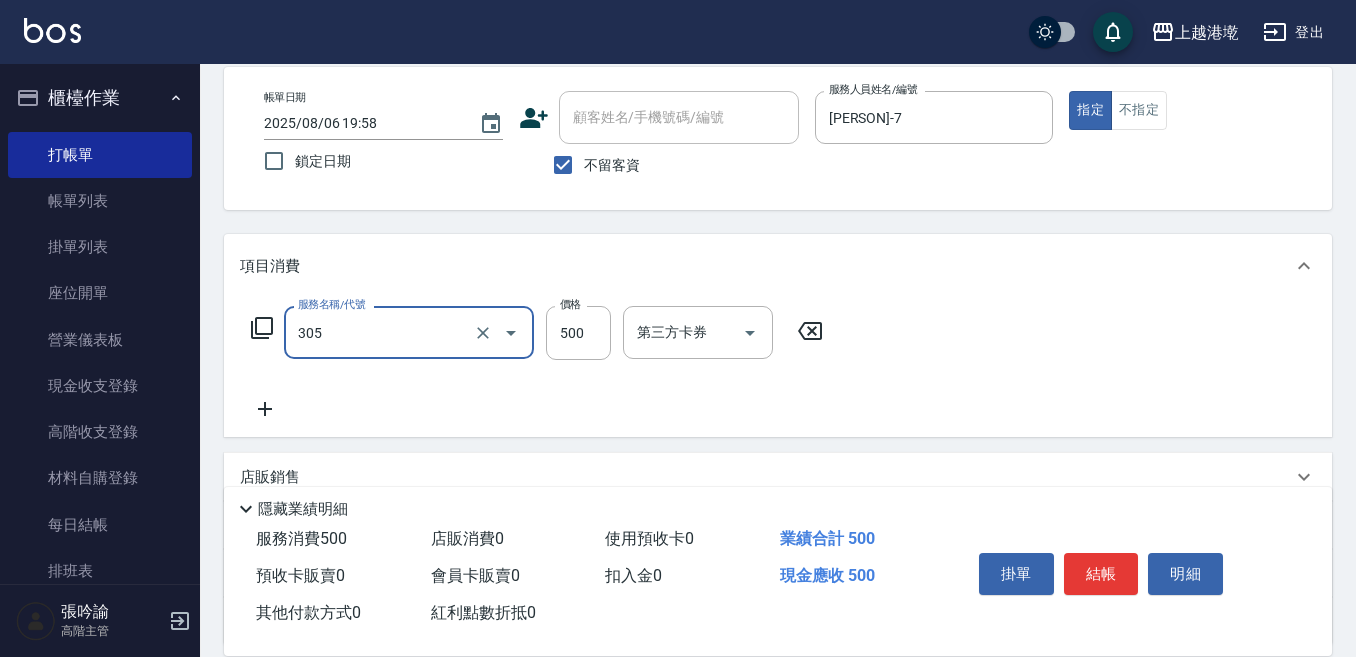 type on "剪髮500(305)" 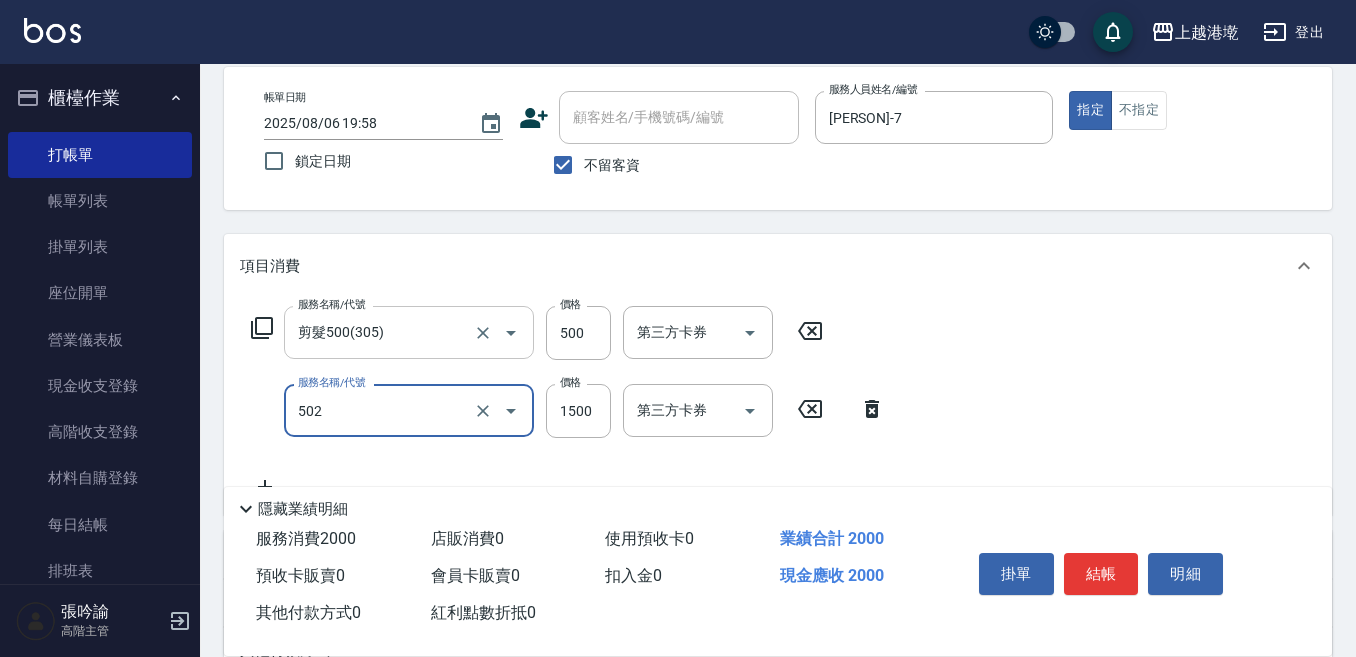 type on "染髮(1500)(502)" 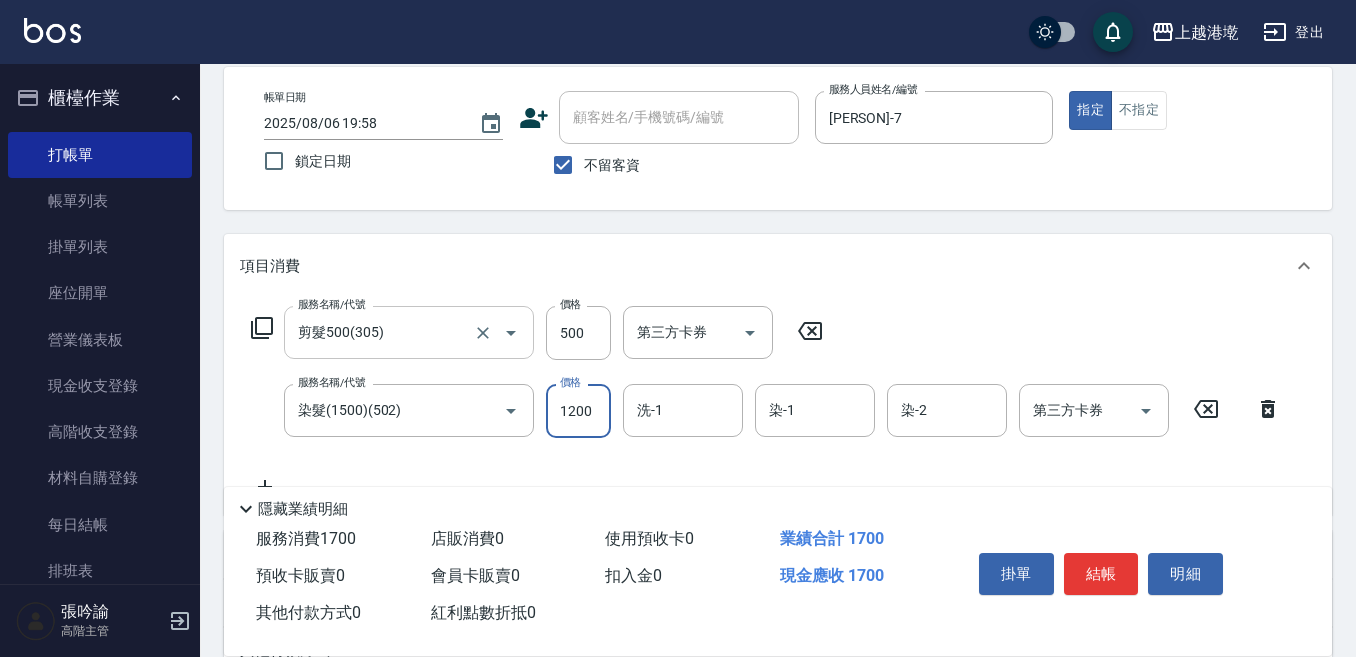 type on "1200" 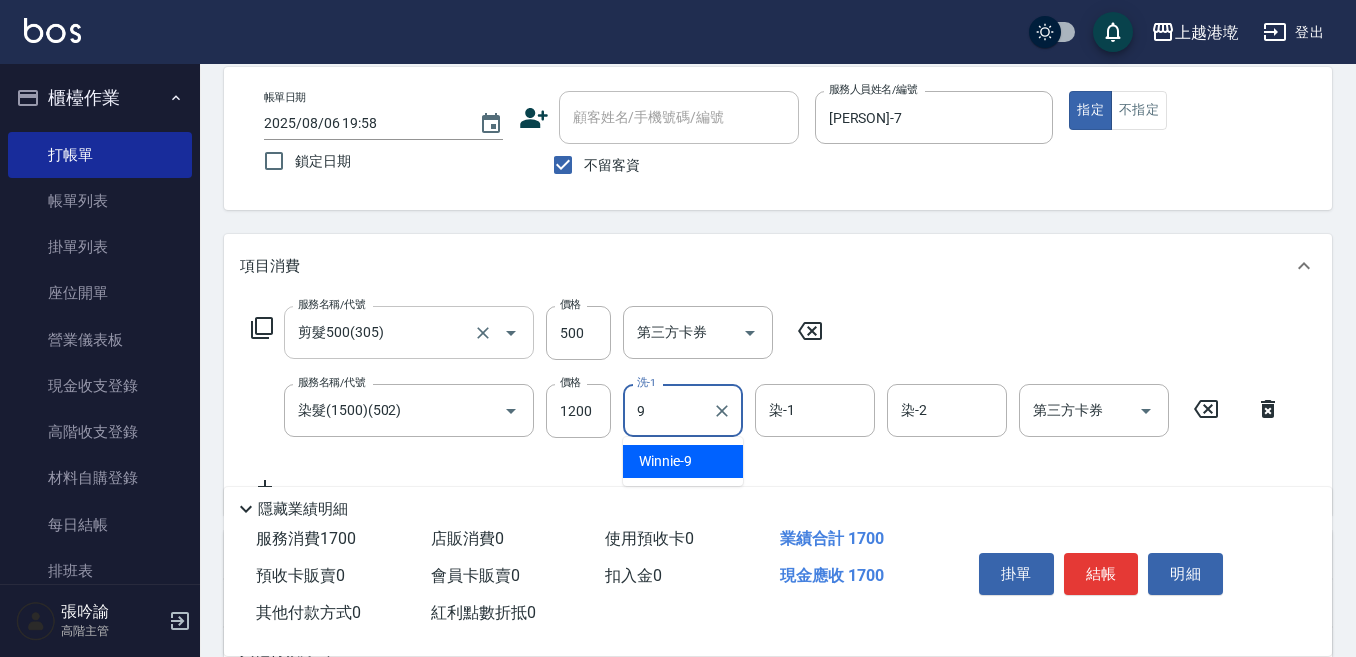 type on "Winnie-9" 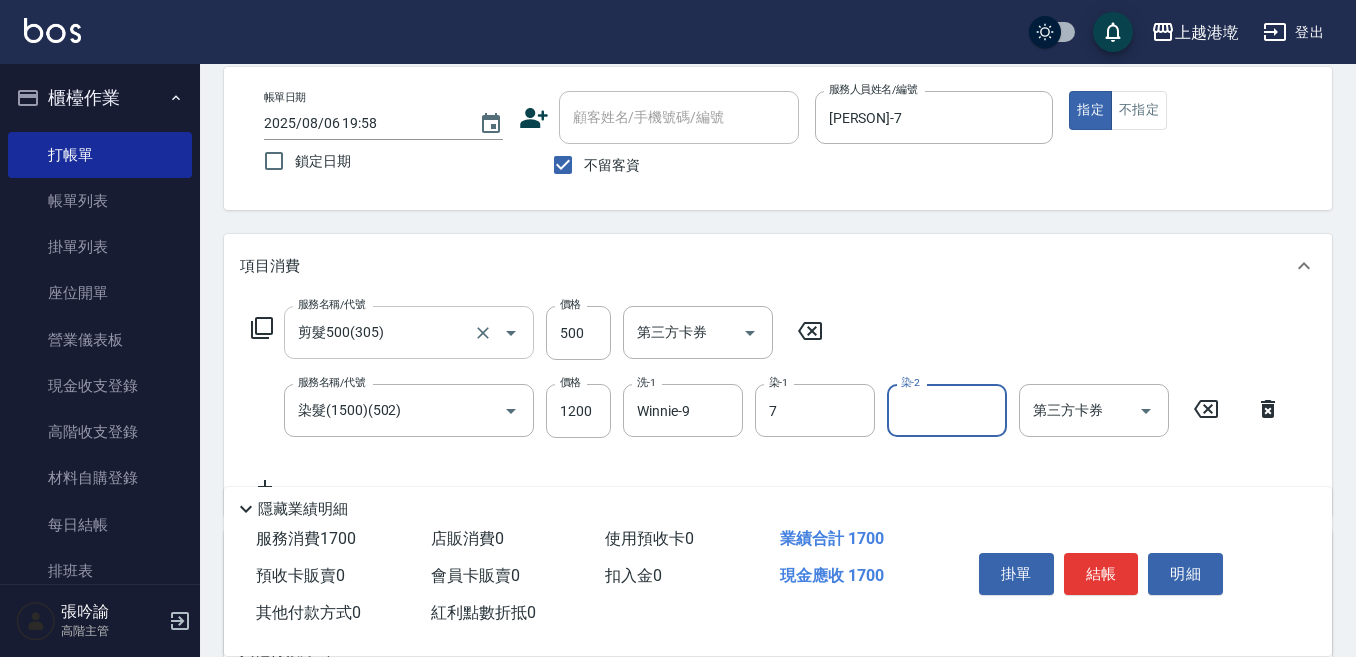 type on "[PERSON]-7" 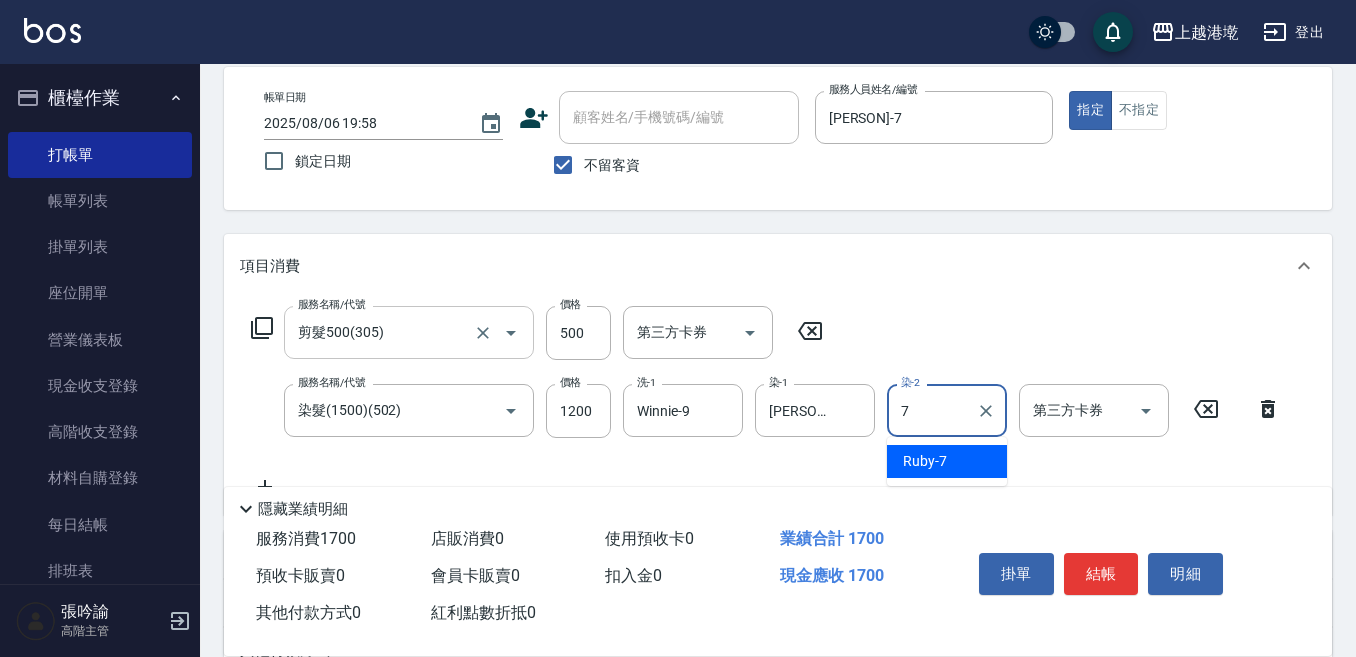 type on "[PERSON]-7" 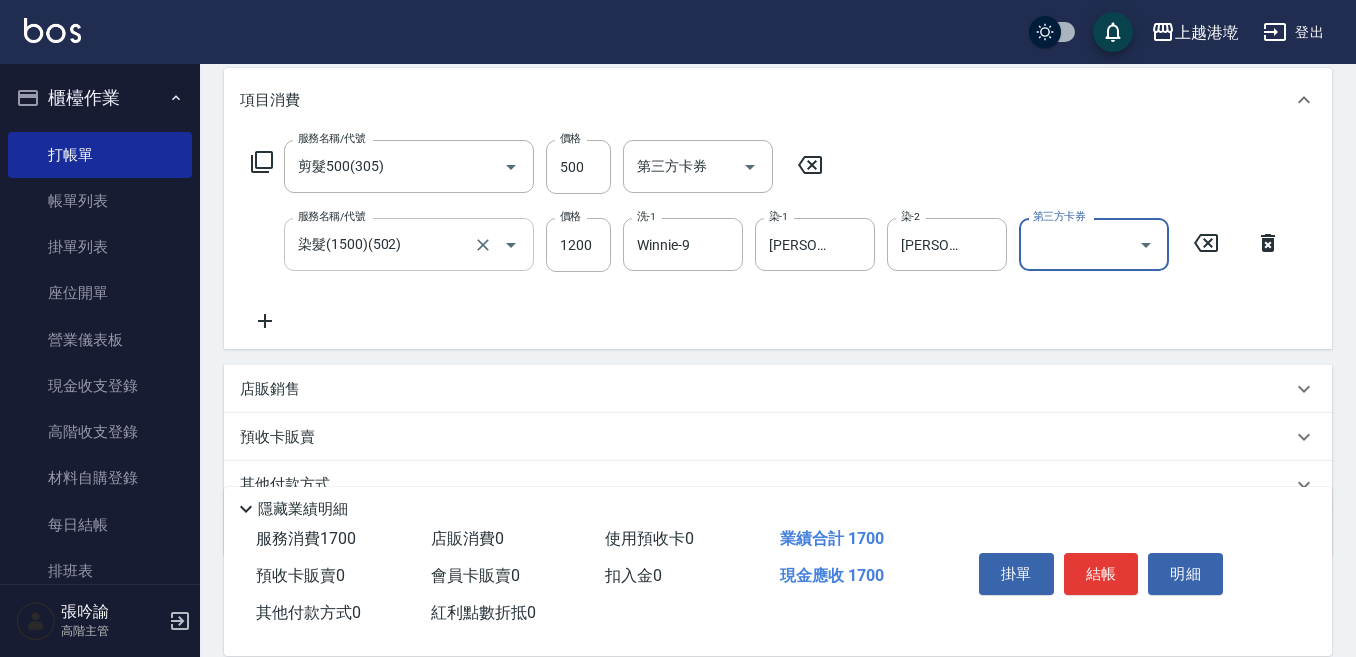 scroll, scrollTop: 294, scrollLeft: 0, axis: vertical 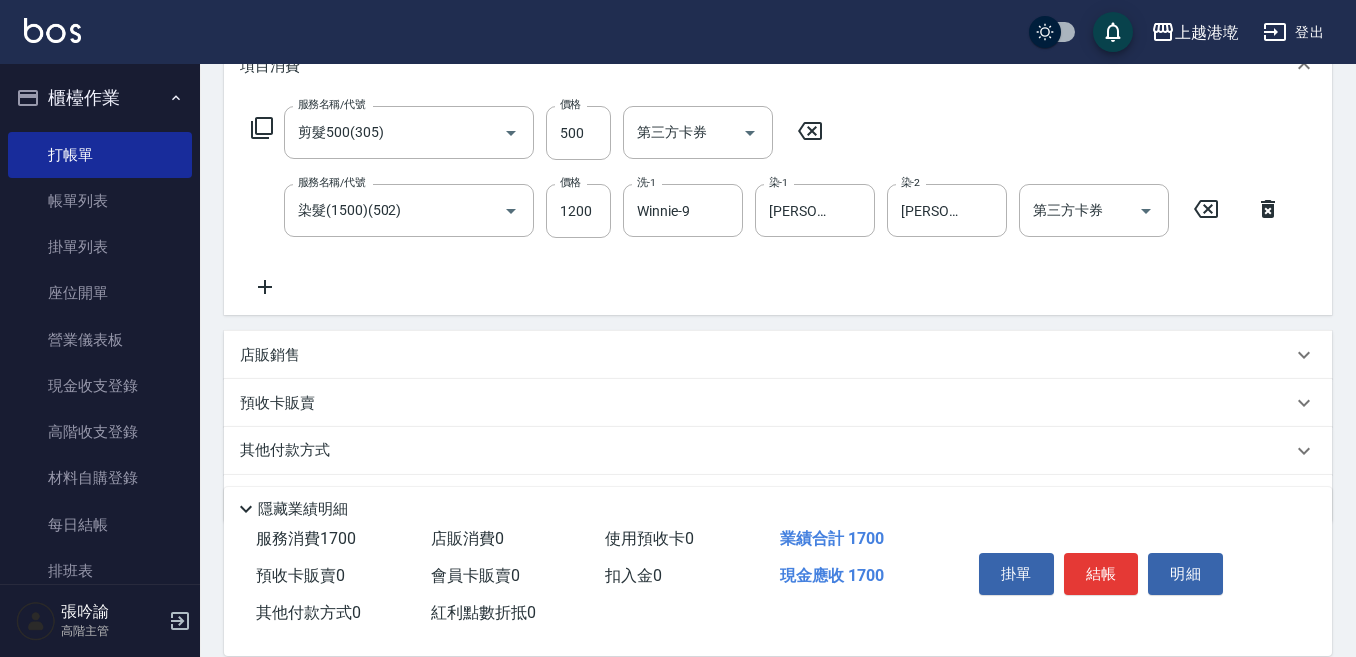 click on "店販銷售" at bounding box center (766, 355) 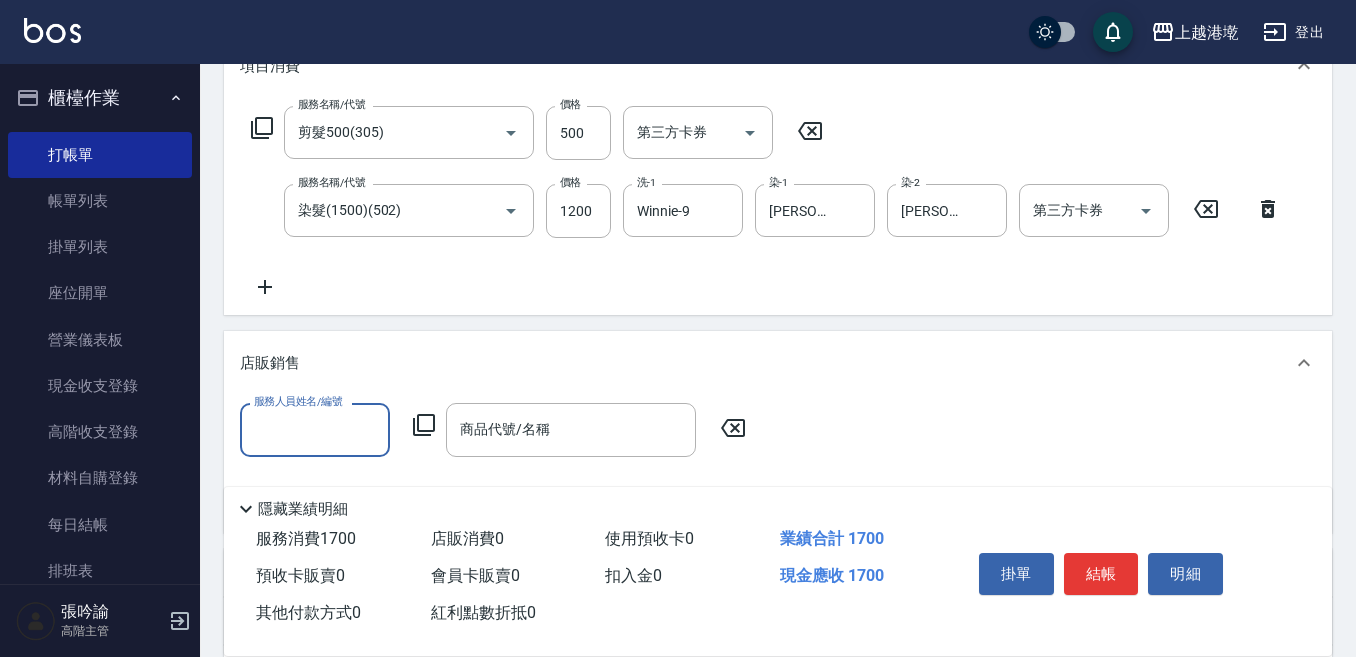 scroll, scrollTop: 1, scrollLeft: 0, axis: vertical 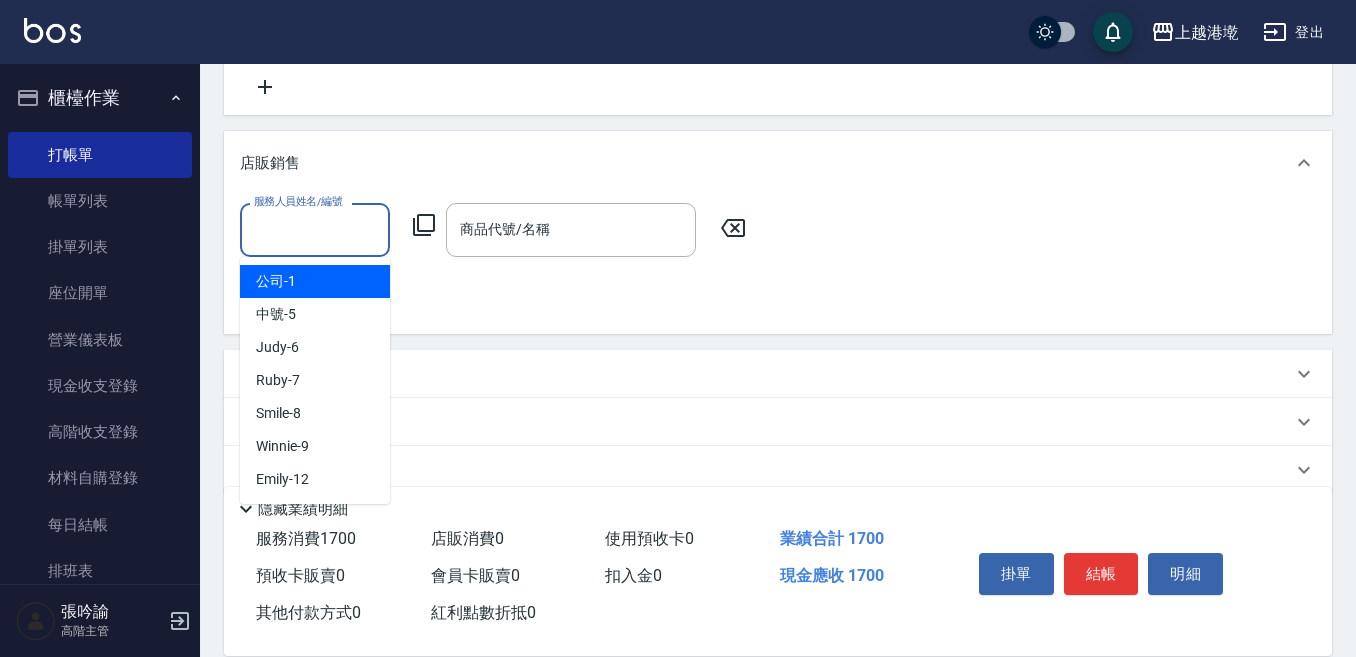 drag, startPoint x: 316, startPoint y: 236, endPoint x: 299, endPoint y: 267, distance: 35.35534 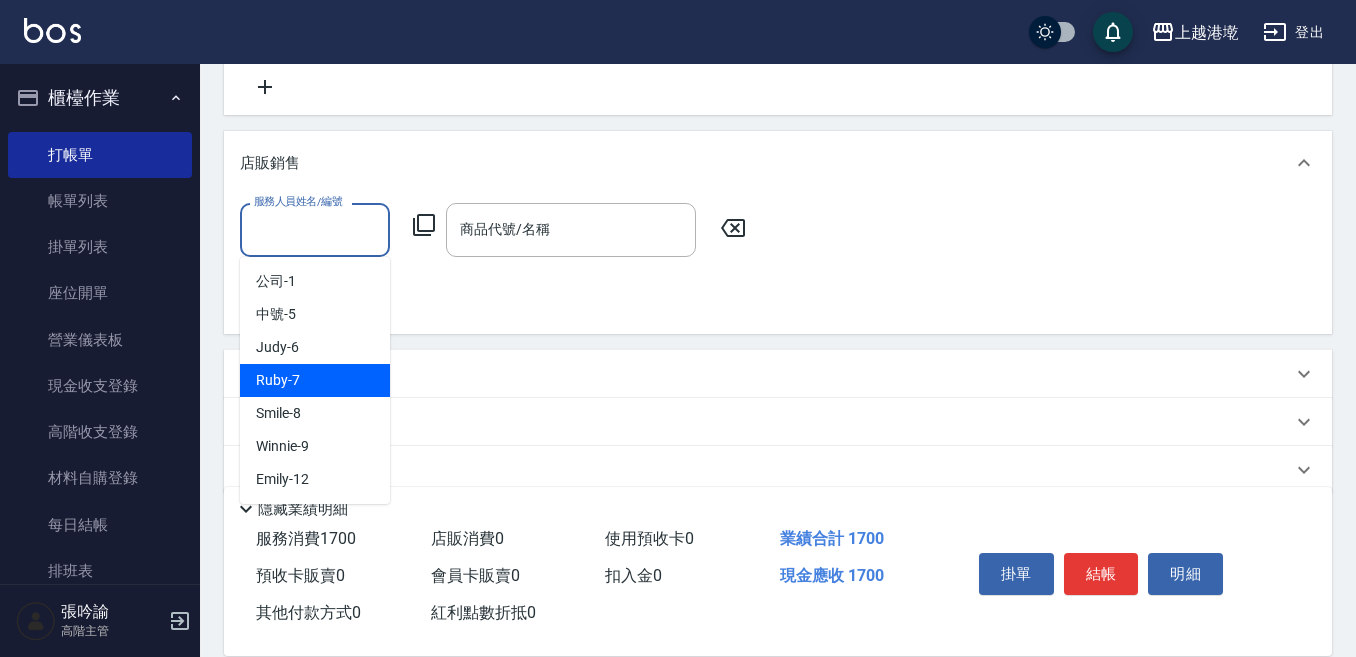 click on "[PERSON] -7" at bounding box center [278, 380] 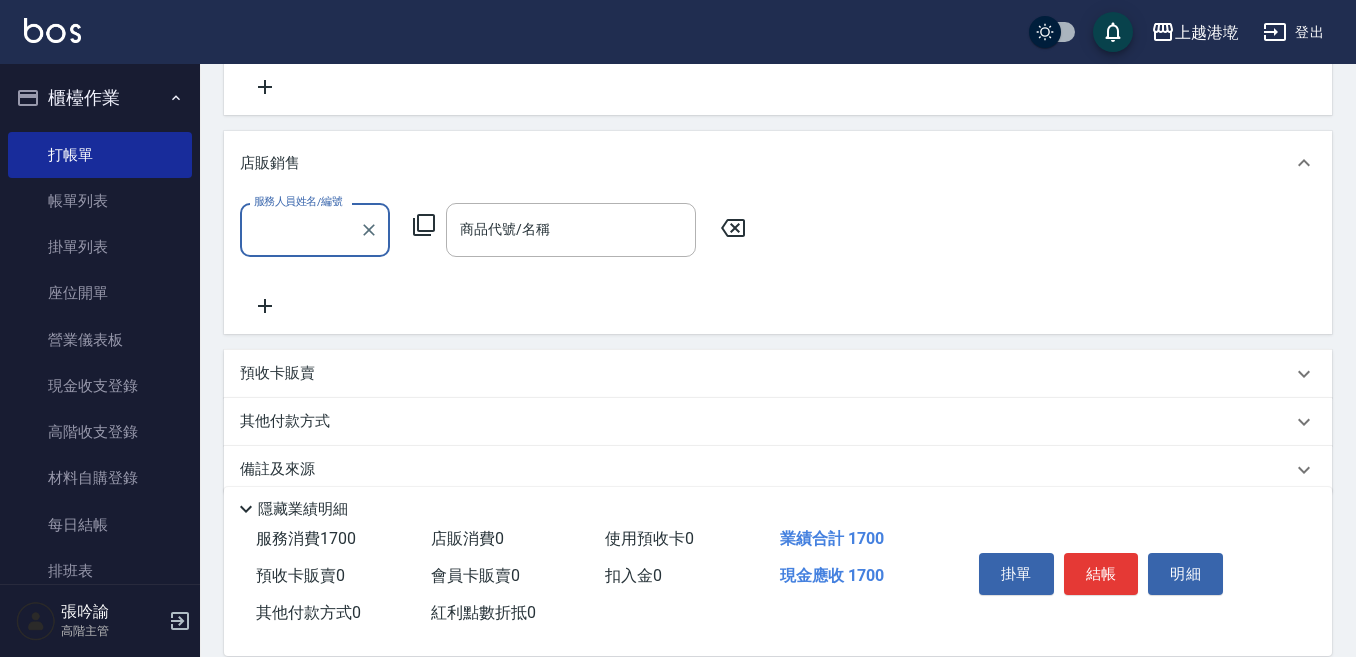 type on "[PERSON]-7" 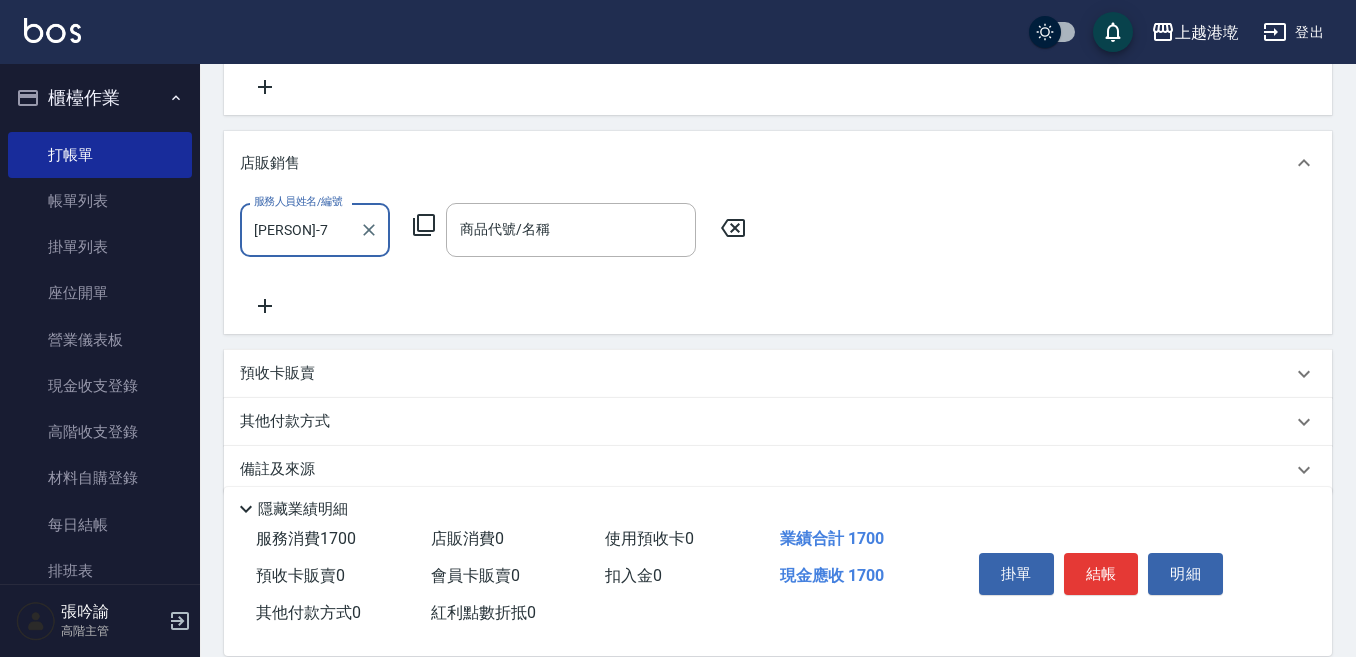 click 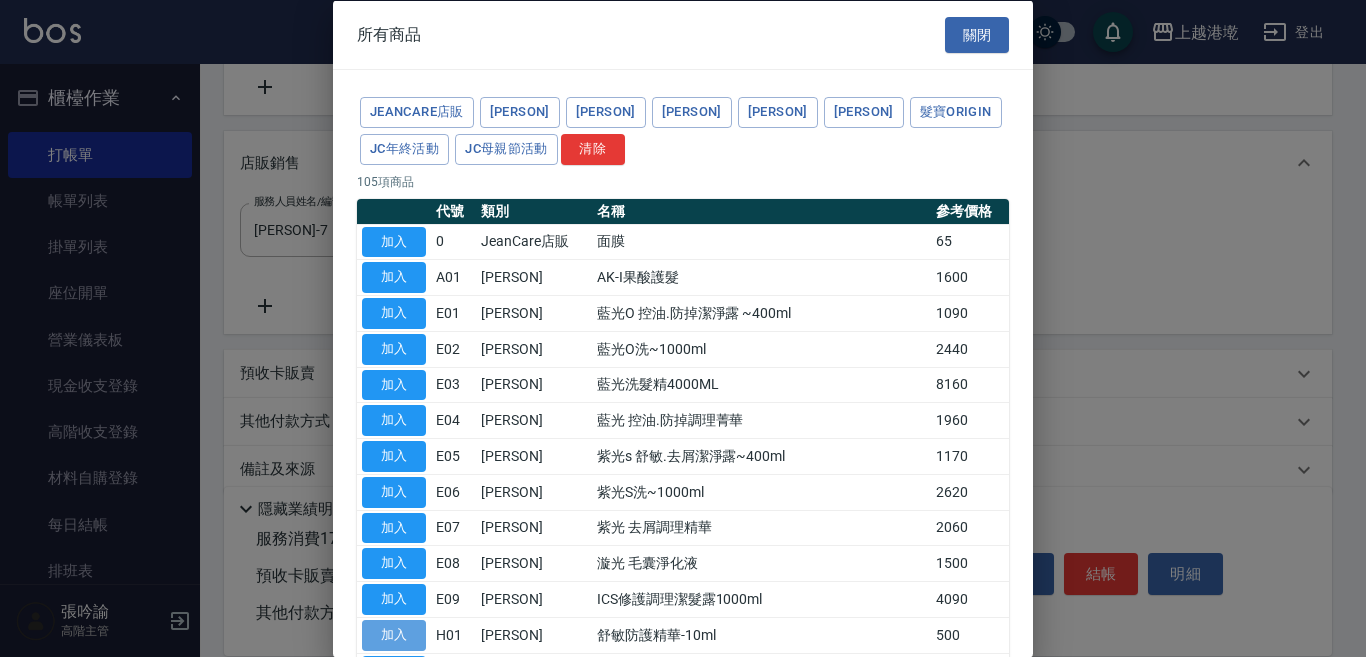 click on "加入" at bounding box center [394, 634] 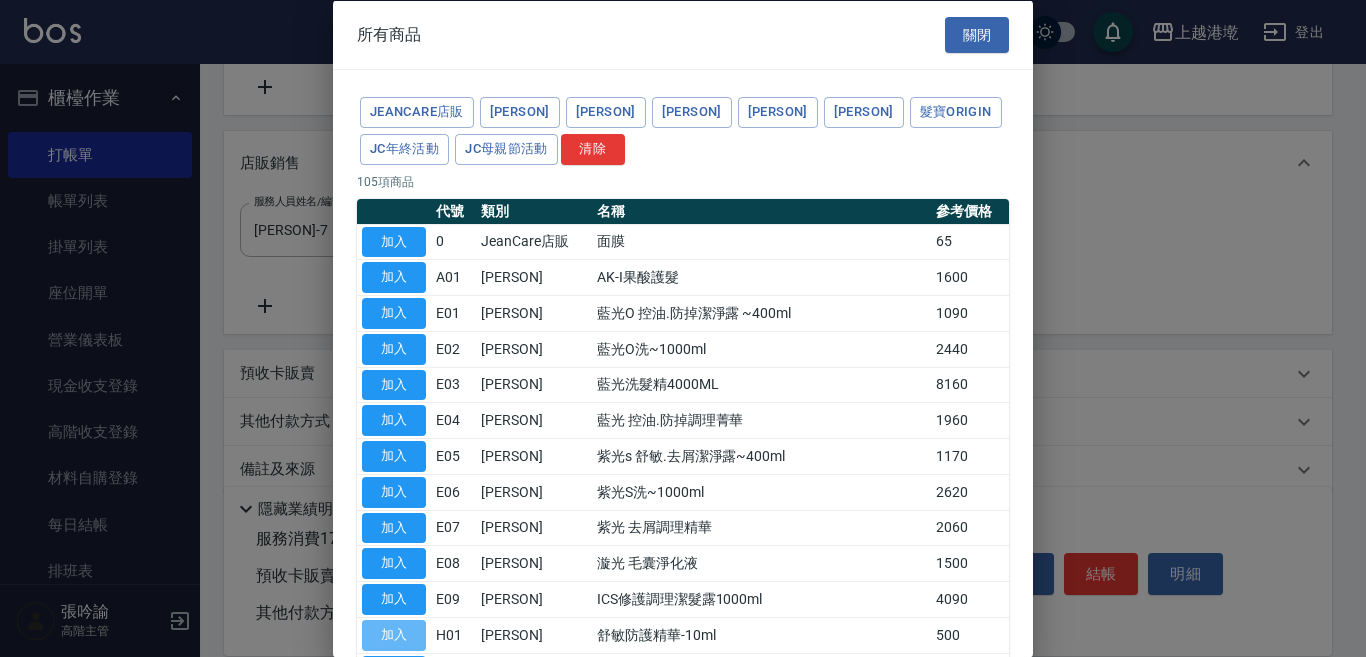 type on "舒敏防護精華-10ml" 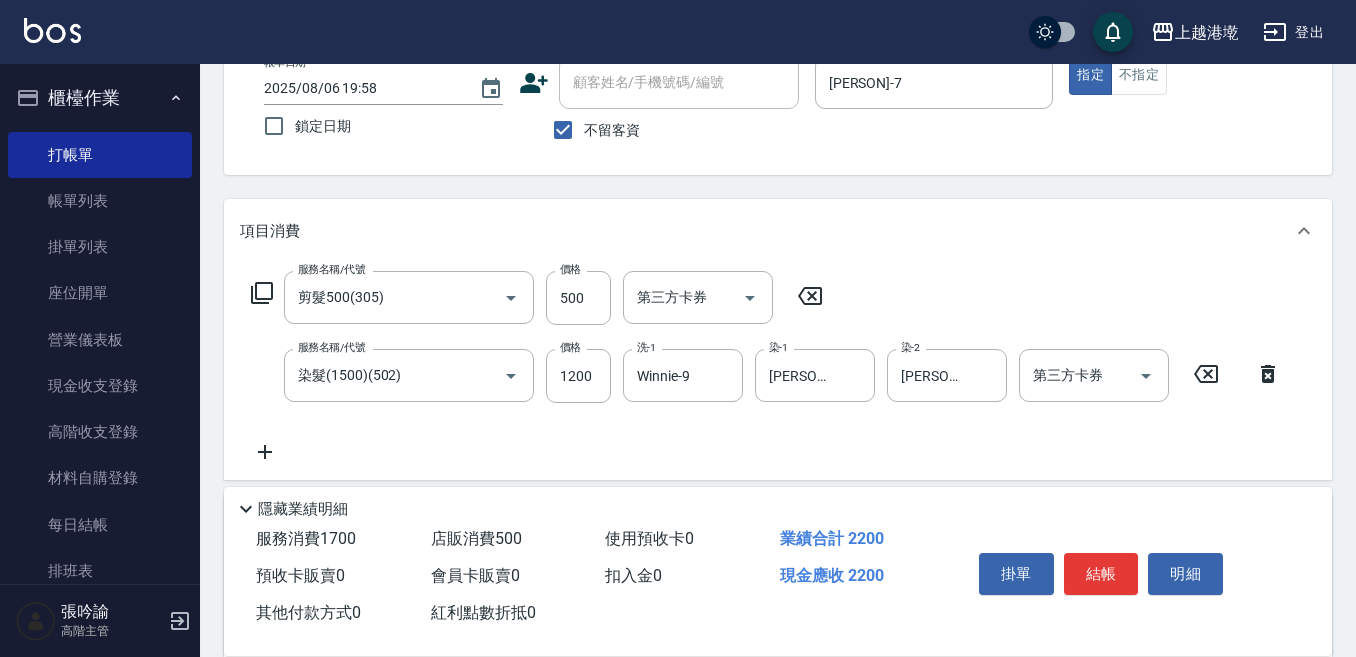scroll, scrollTop: 94, scrollLeft: 0, axis: vertical 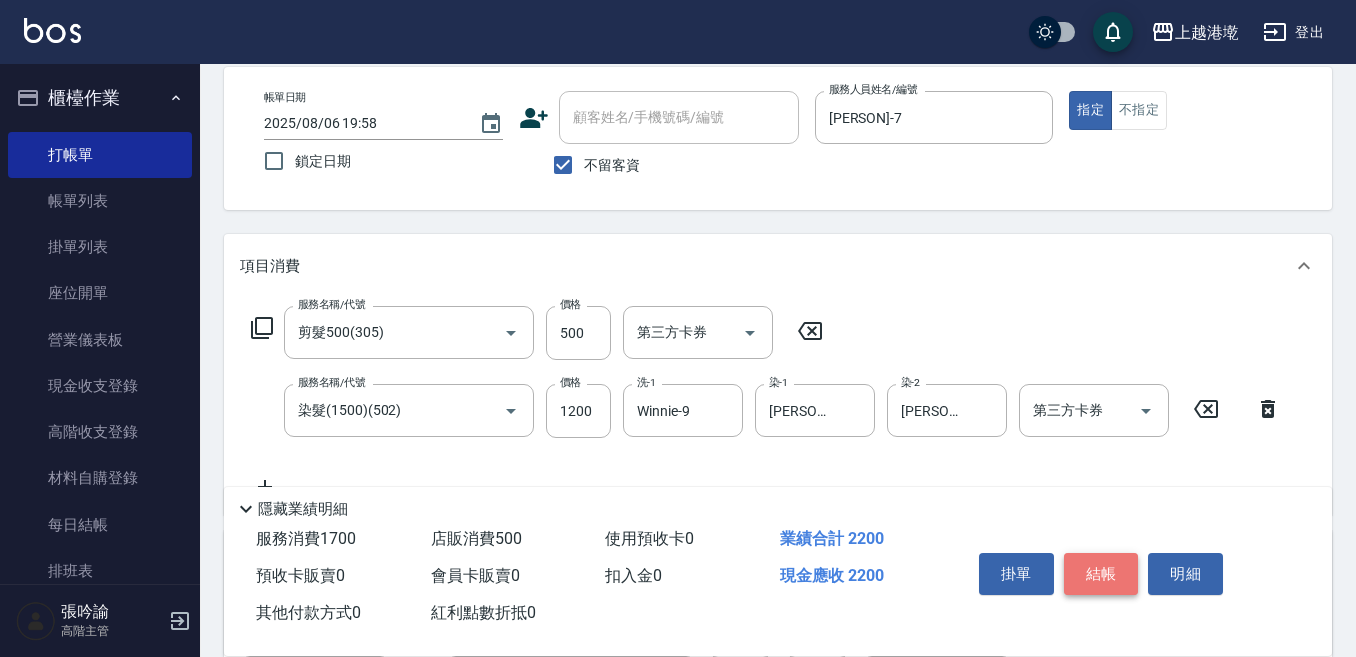 click on "結帳" at bounding box center [1101, 574] 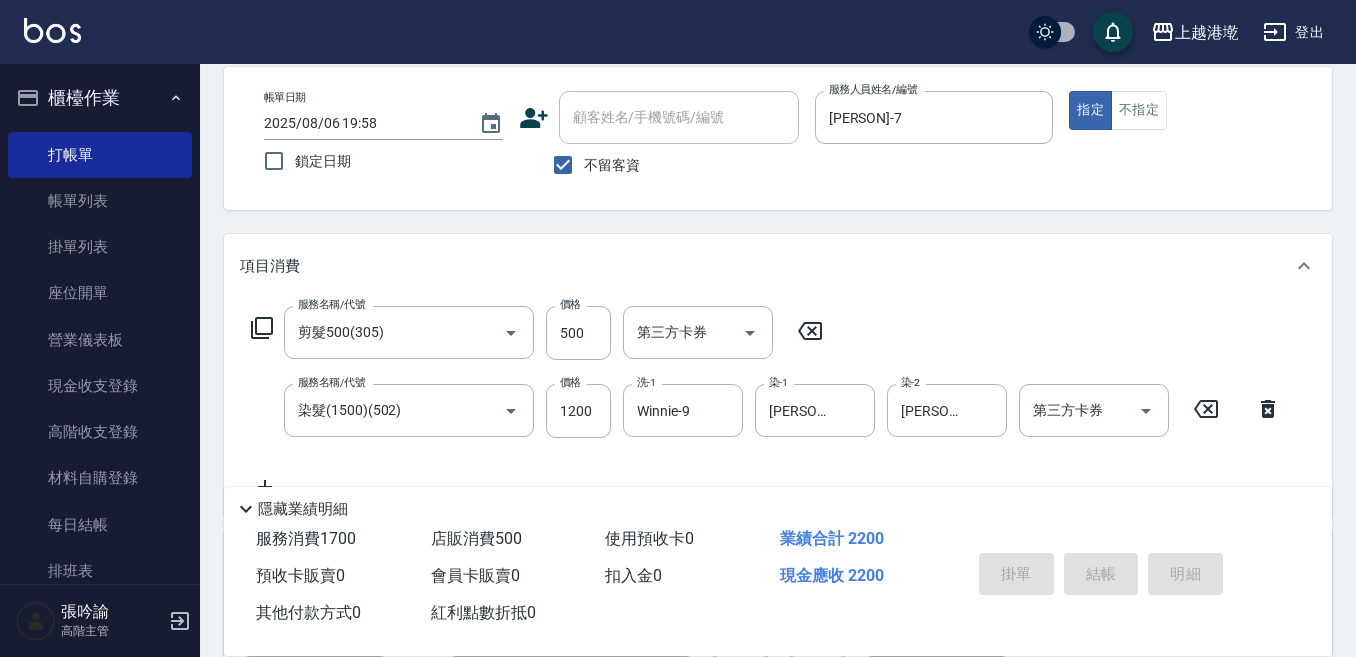 type 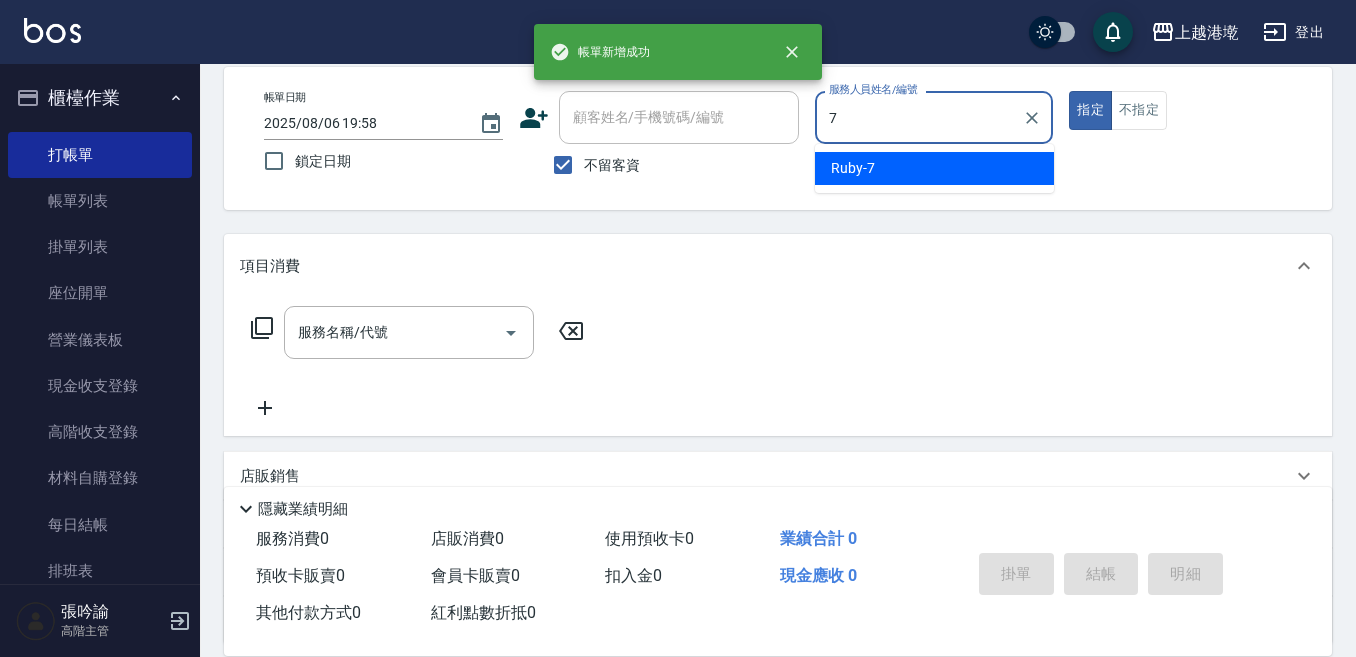 type on "[PERSON]-7" 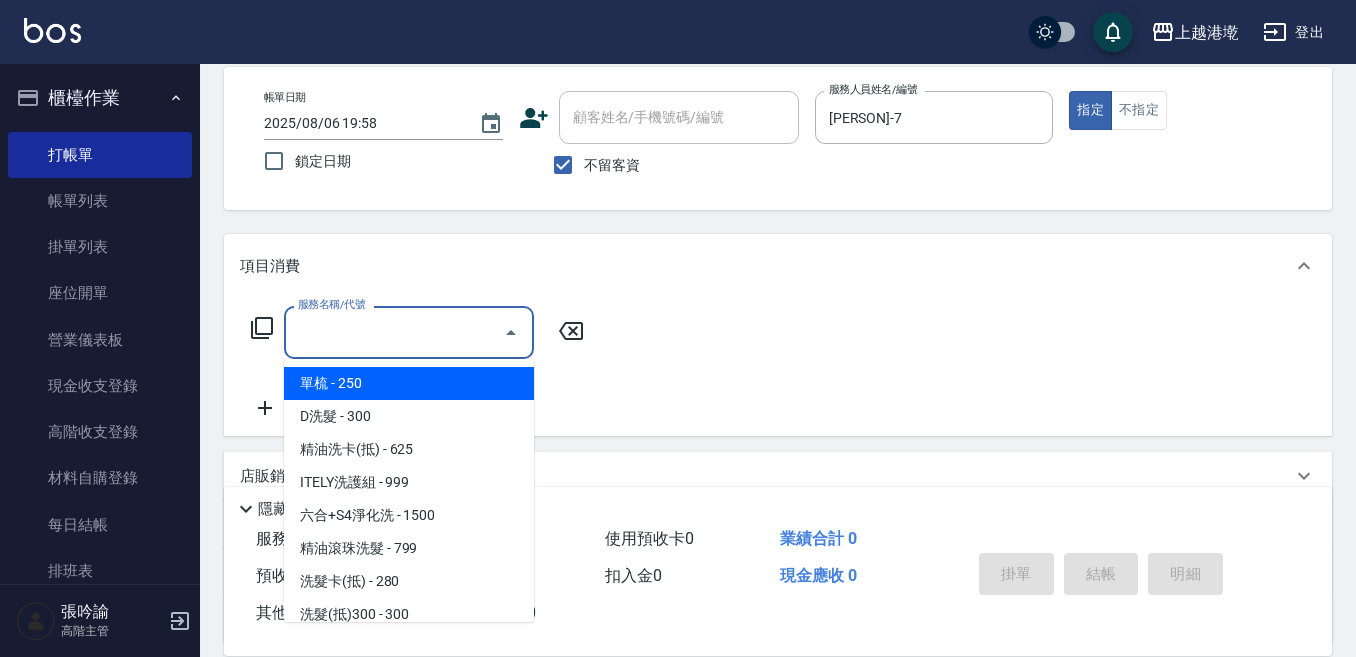 click on "服務名稱/代號" at bounding box center [394, 332] 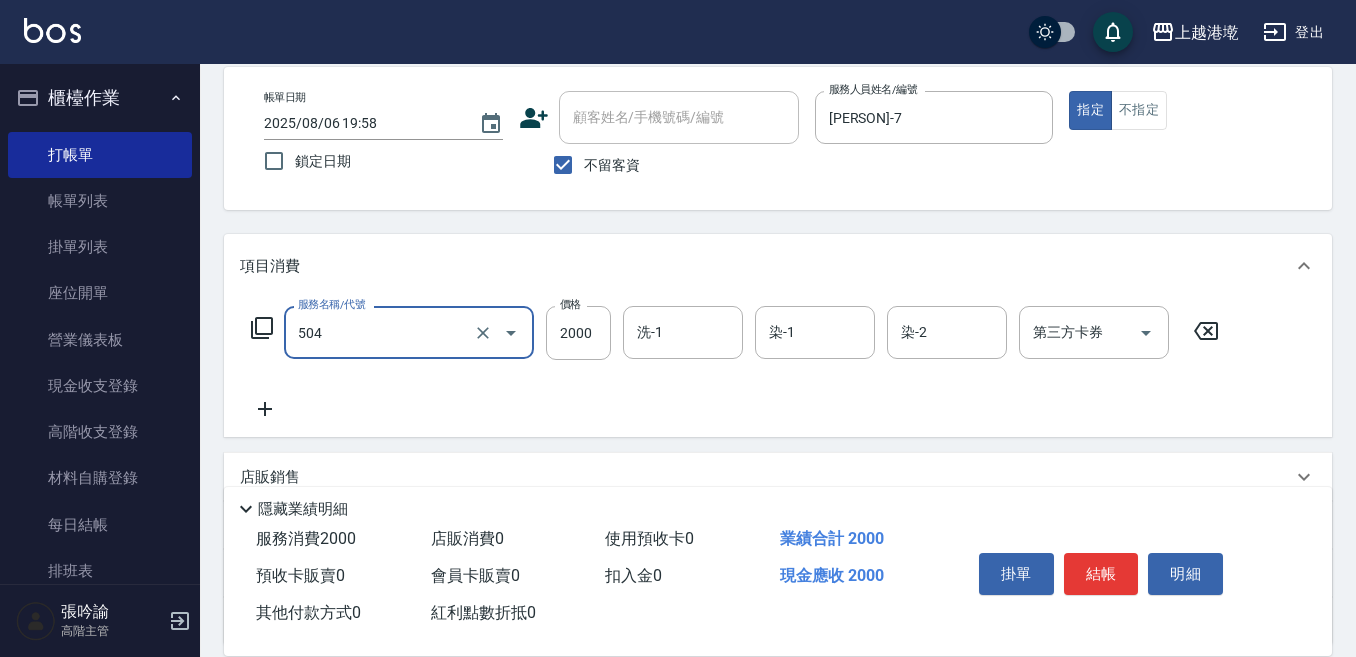 type on "染髮(2000)(504)" 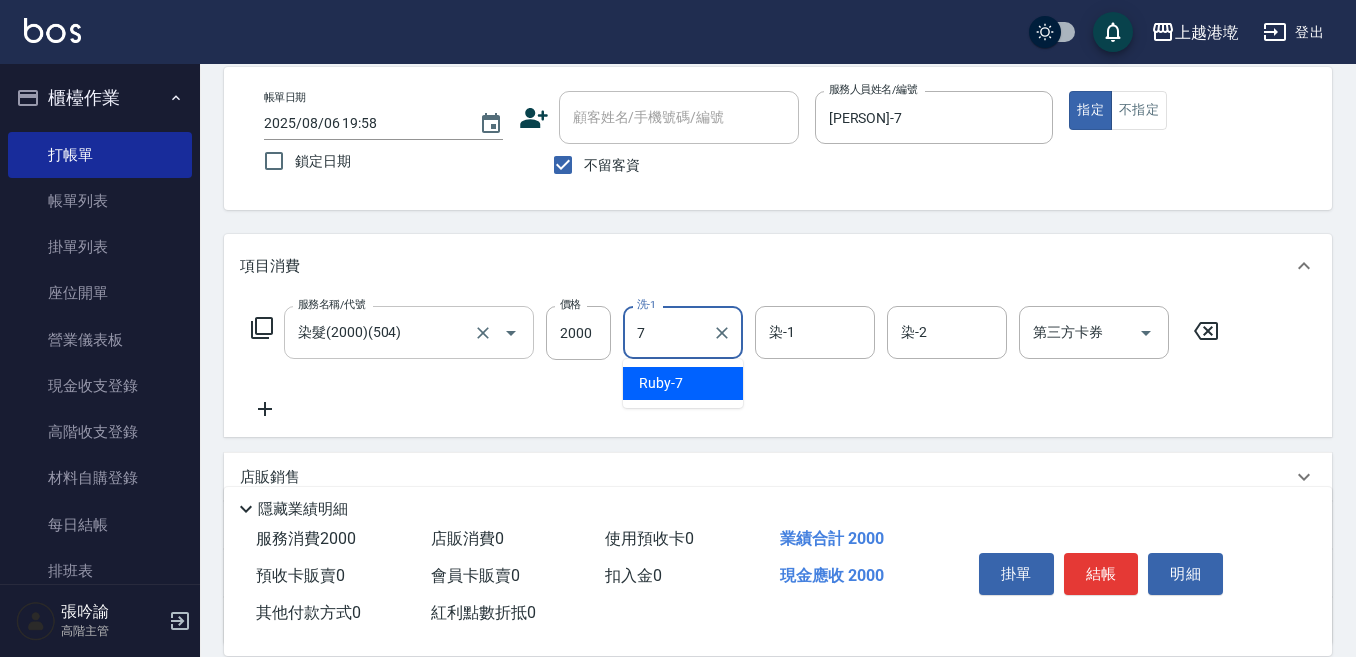 type on "[PERSON]-7" 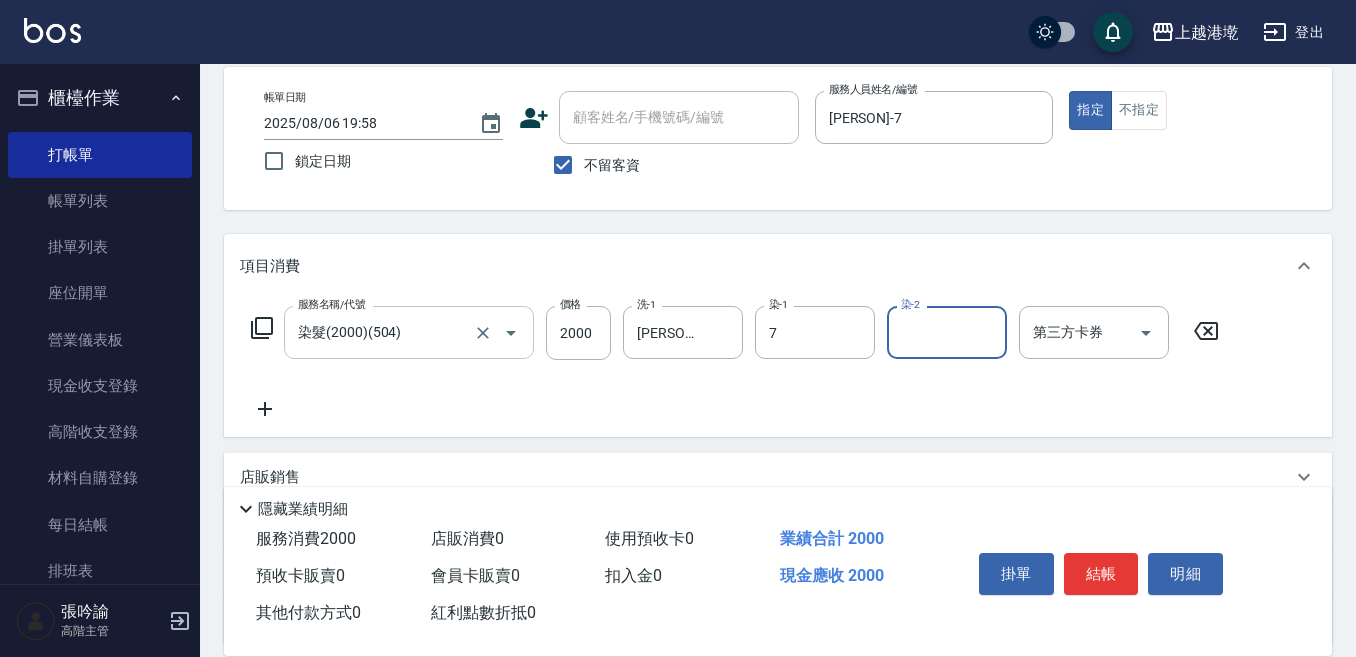 type on "[PERSON]-7" 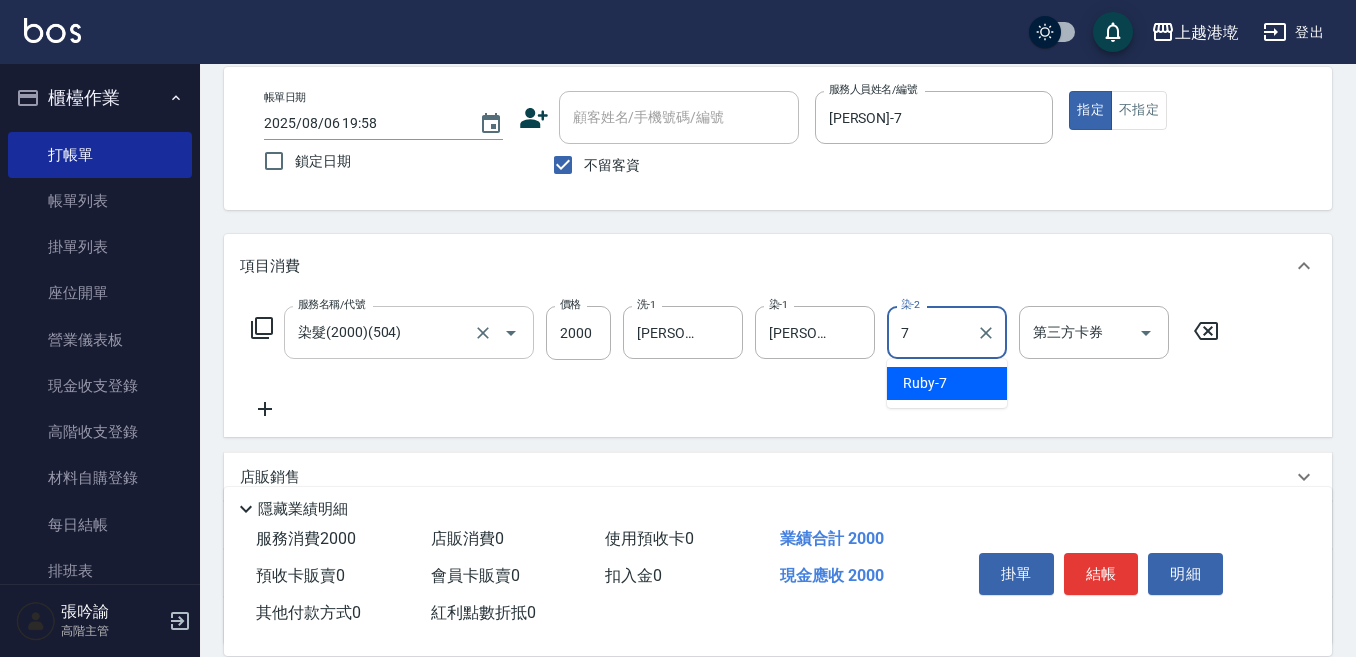 type on "[PERSON]-7" 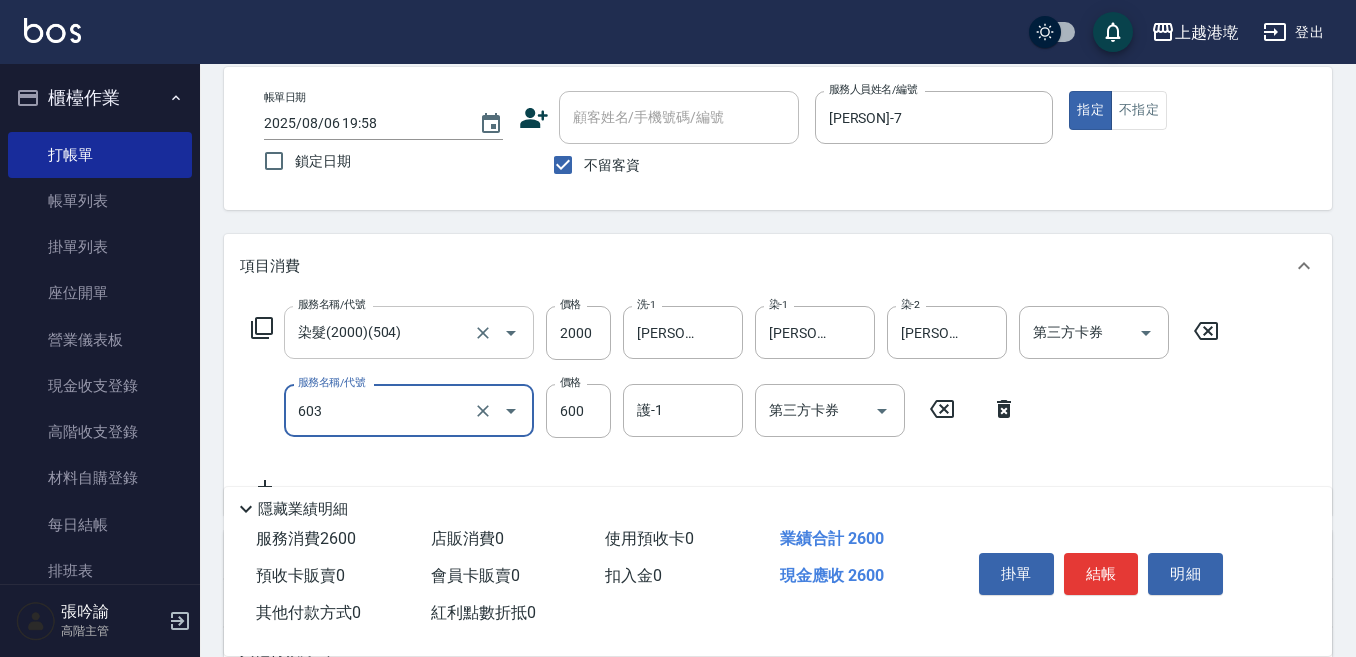type on "DP水導素(603)" 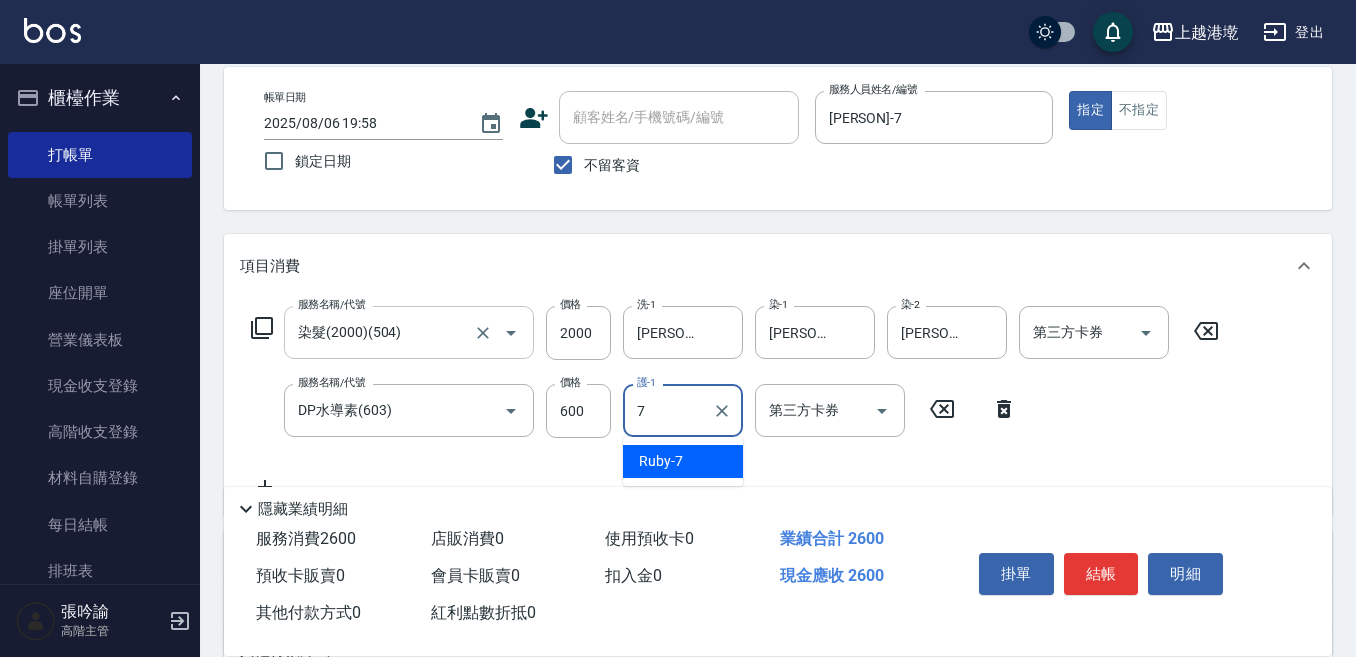 type on "[PERSON]-7" 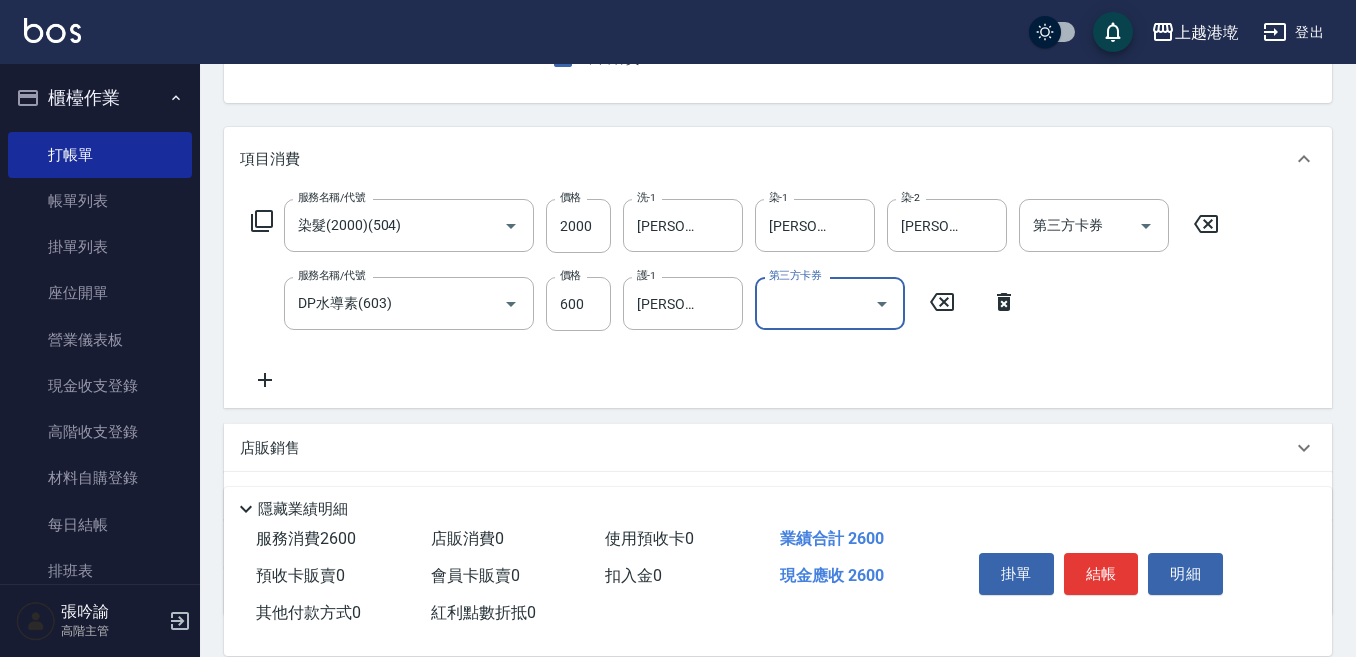 scroll, scrollTop: 352, scrollLeft: 0, axis: vertical 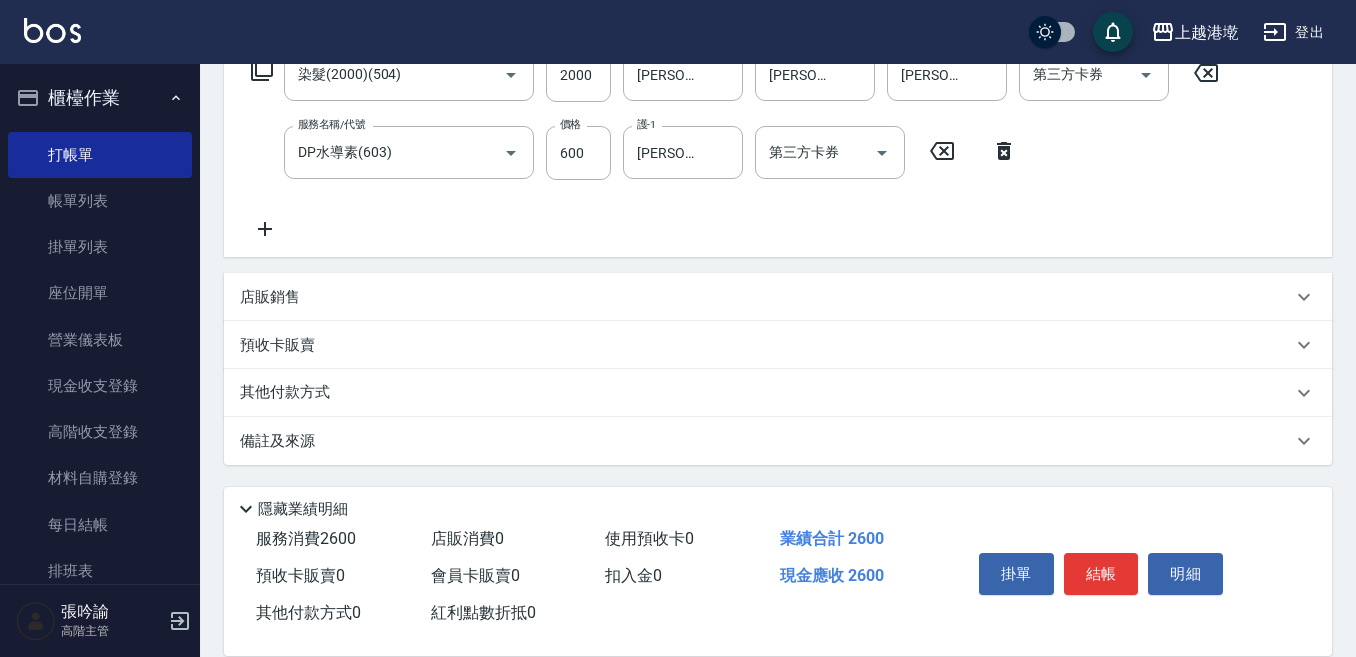 click on "店販銷售" at bounding box center (766, 297) 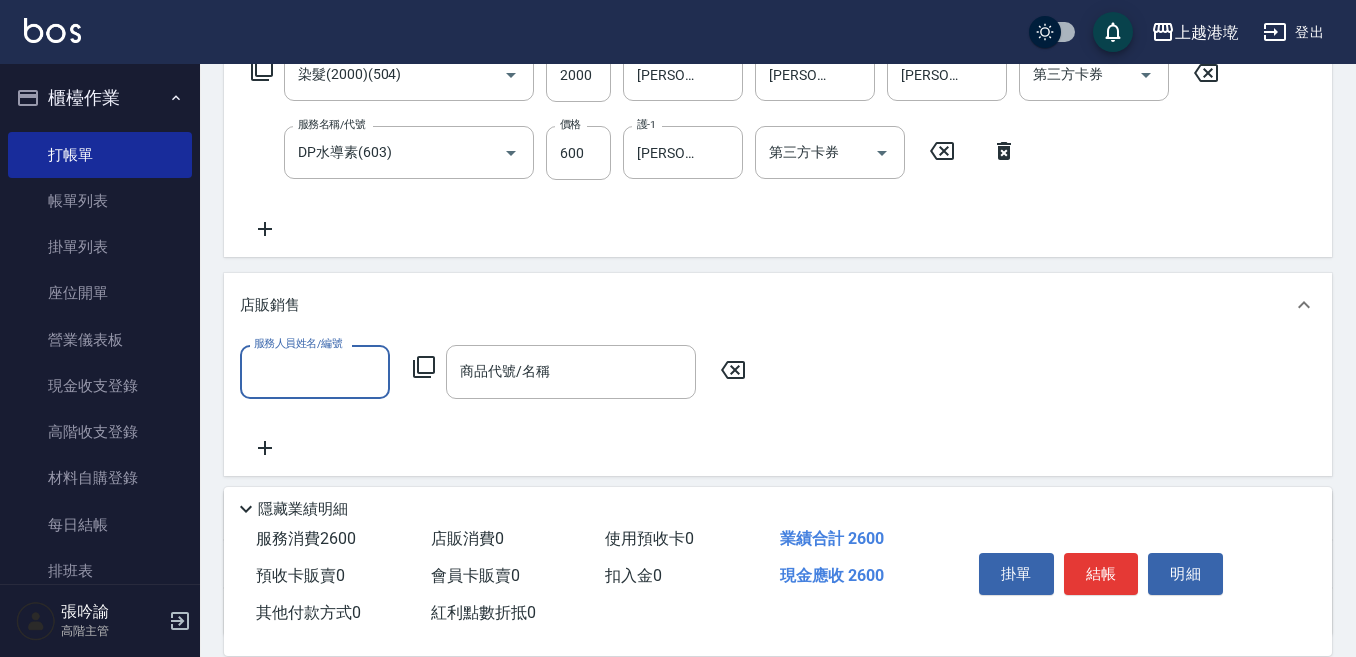 scroll, scrollTop: 0, scrollLeft: 0, axis: both 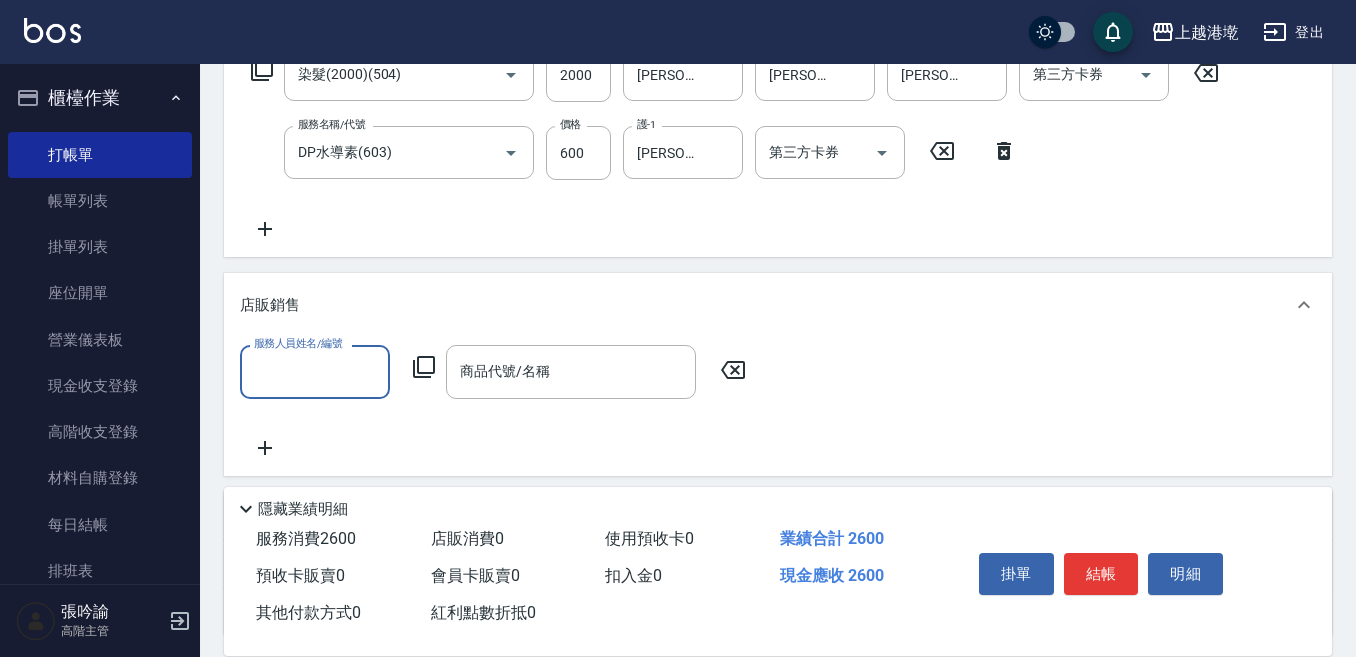 click 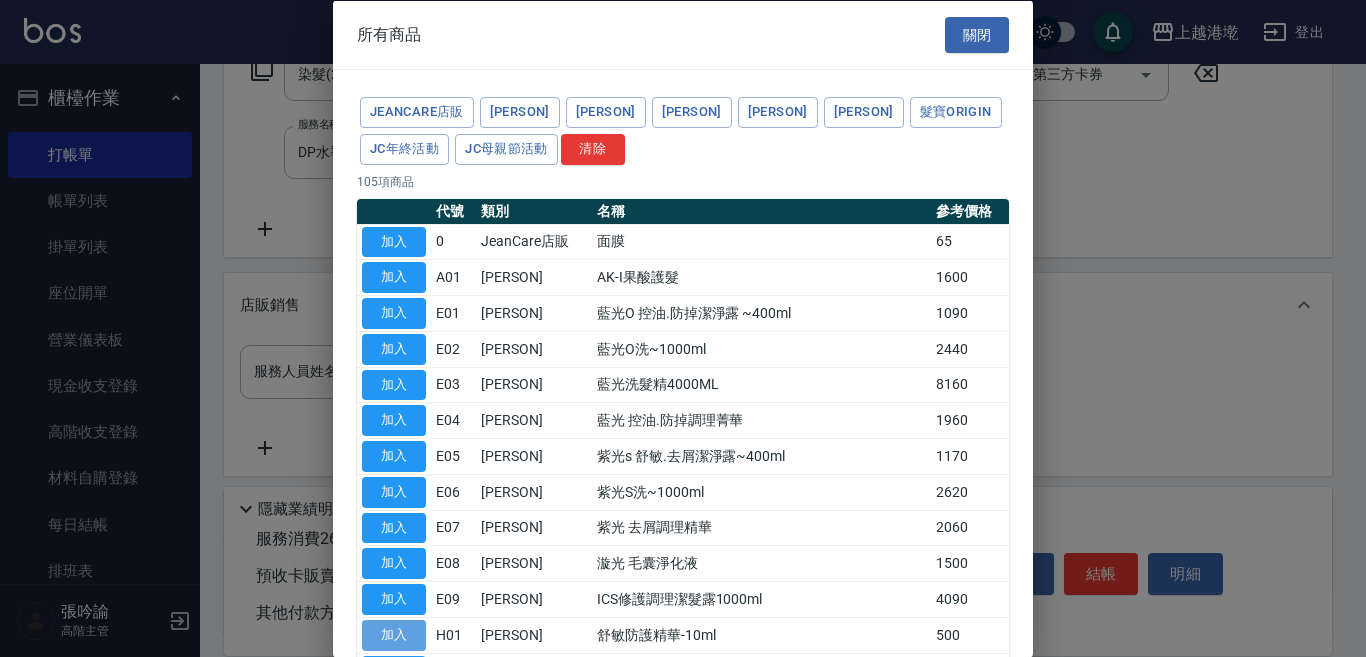 click on "加入" at bounding box center [394, 634] 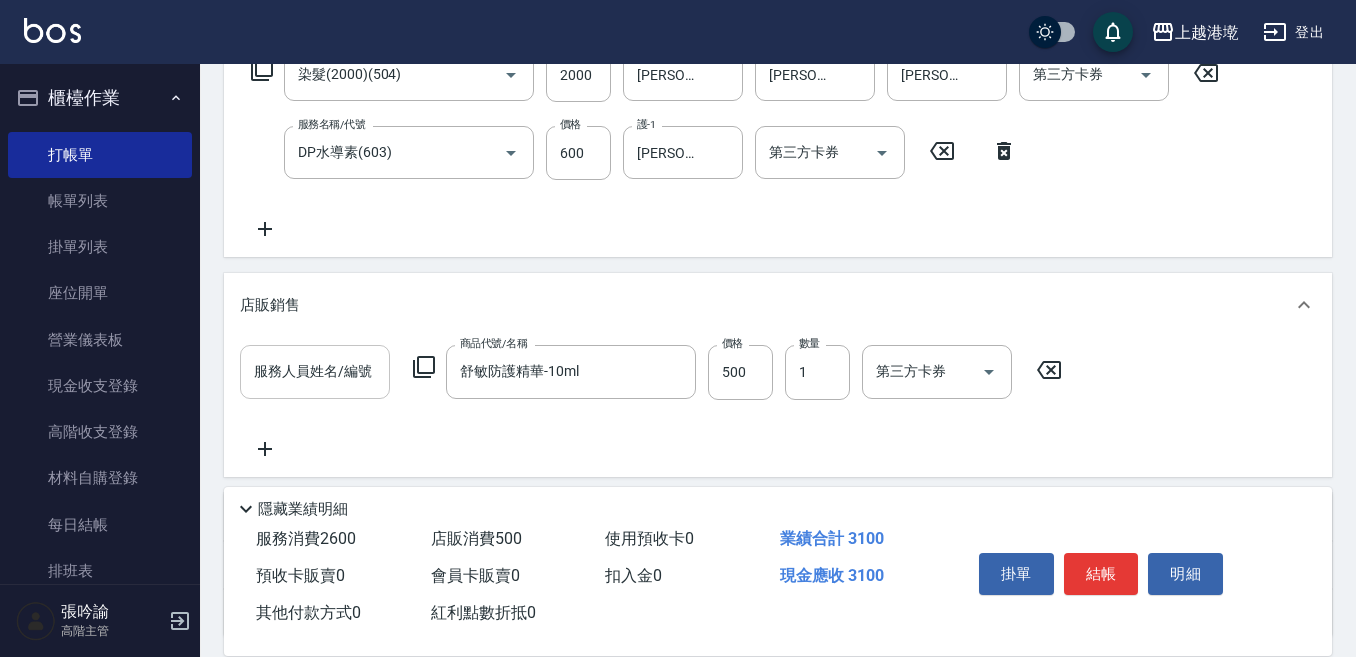 click on "服務人員姓名/編號" at bounding box center [315, 371] 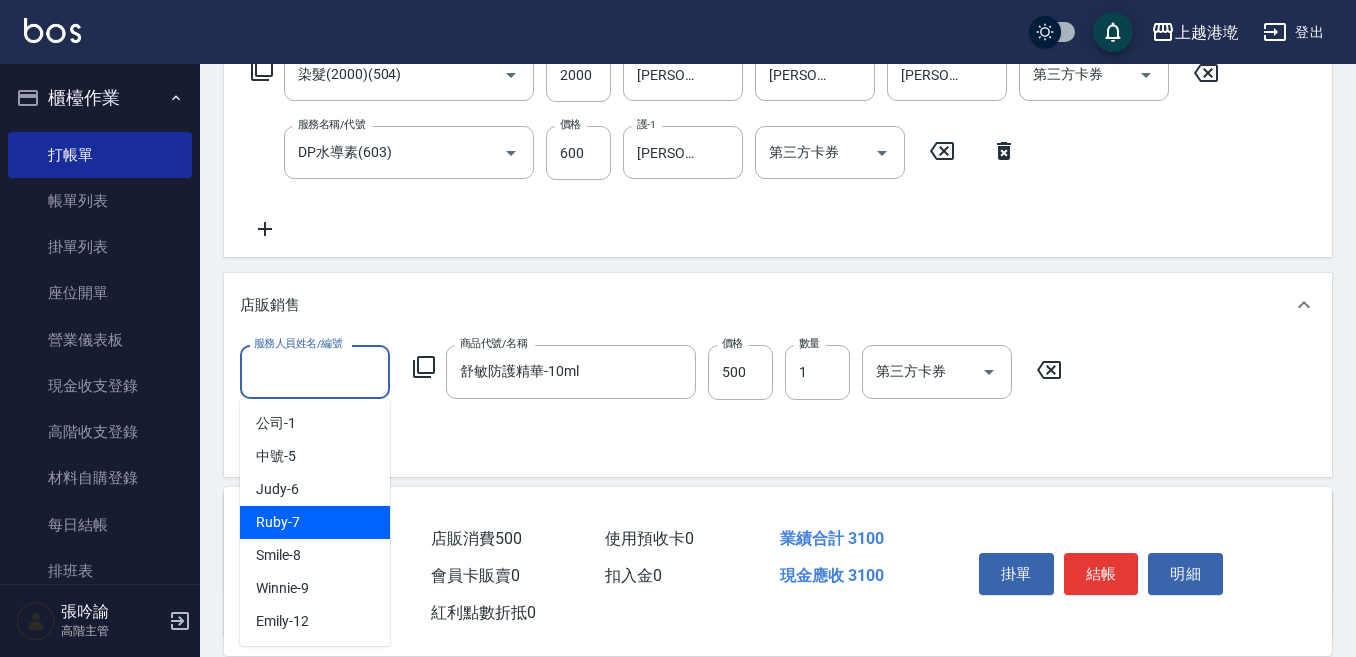 drag, startPoint x: 312, startPoint y: 514, endPoint x: 570, endPoint y: 574, distance: 264.8849 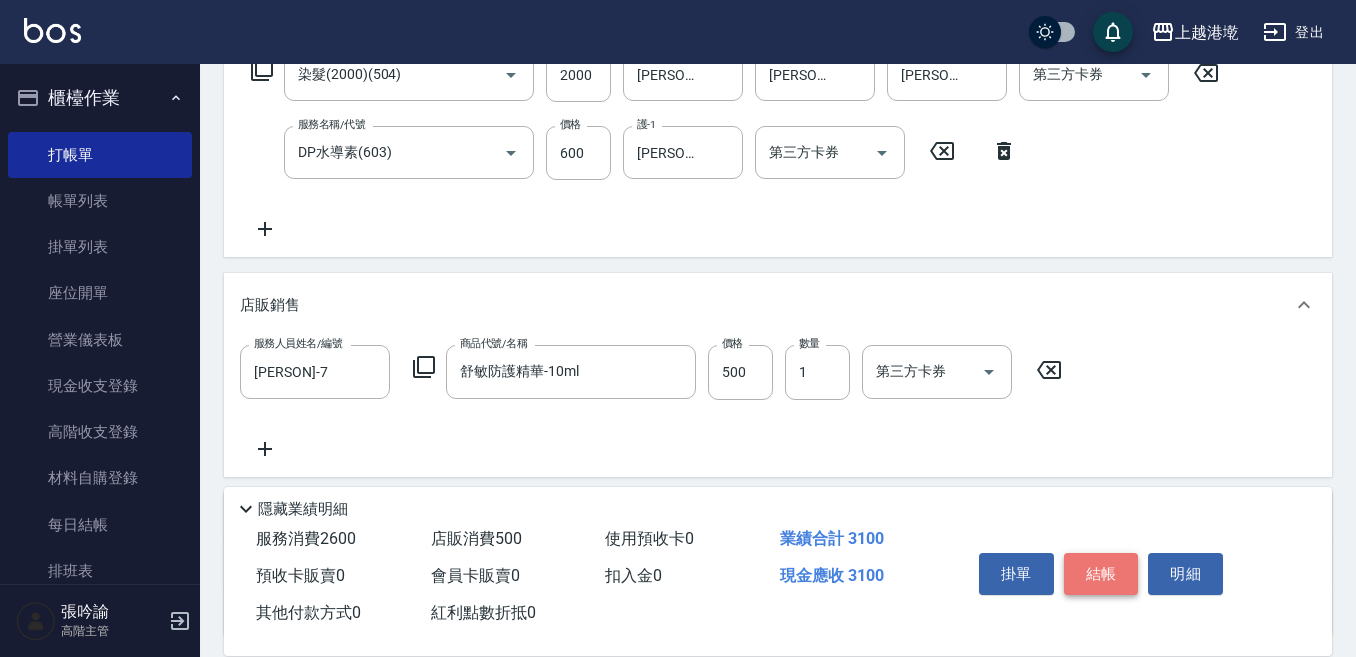 click on "結帳" at bounding box center (1101, 574) 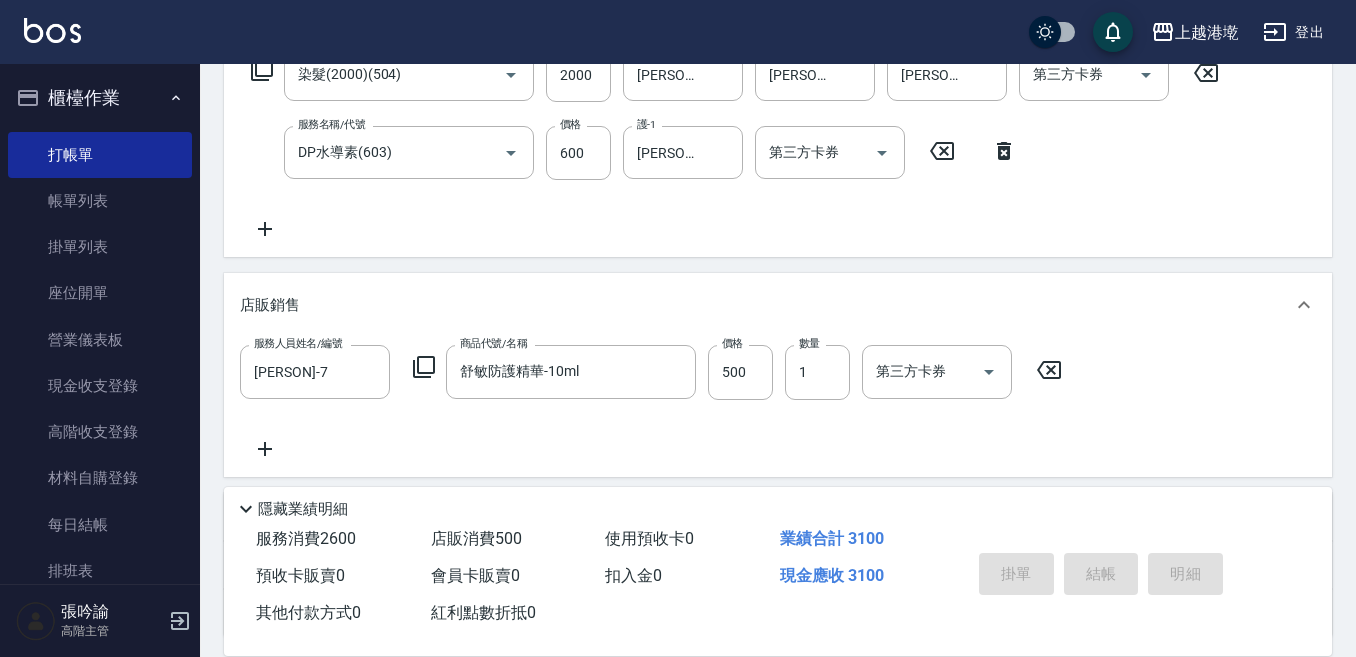 type on "2025/08/06 19:59" 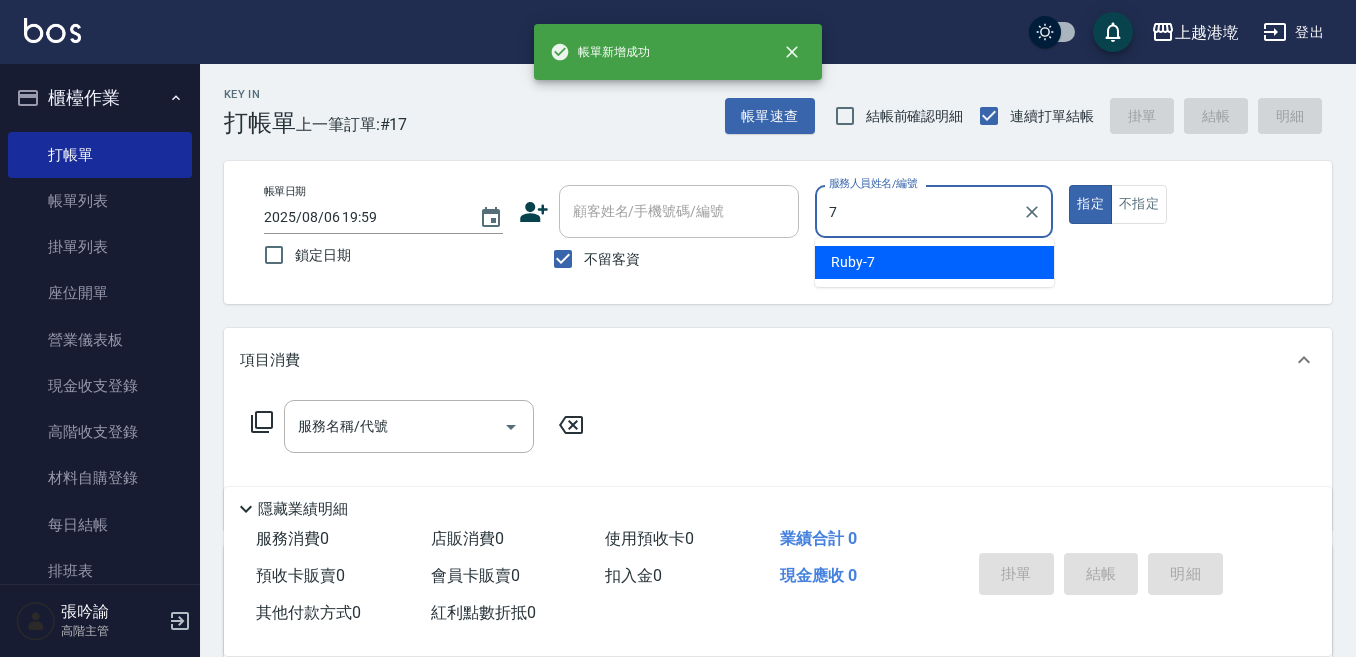 type on "[PERSON]-7" 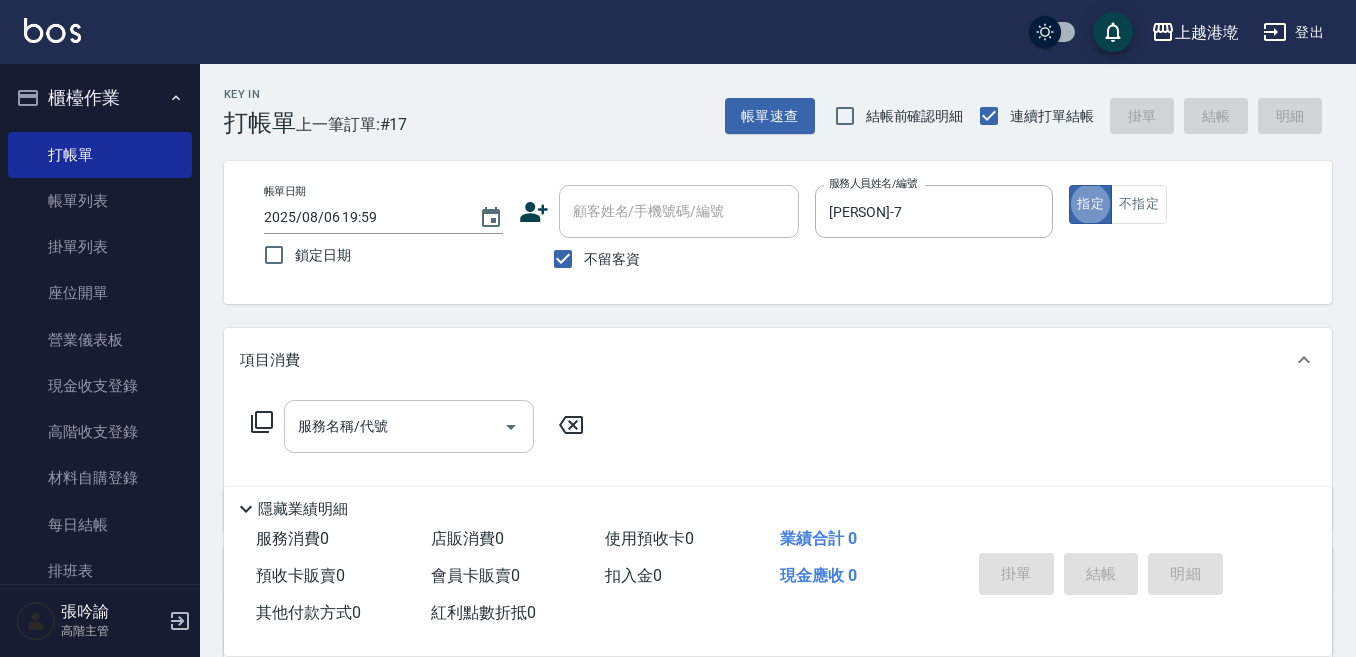 click on "服務名稱/代號" at bounding box center (409, 426) 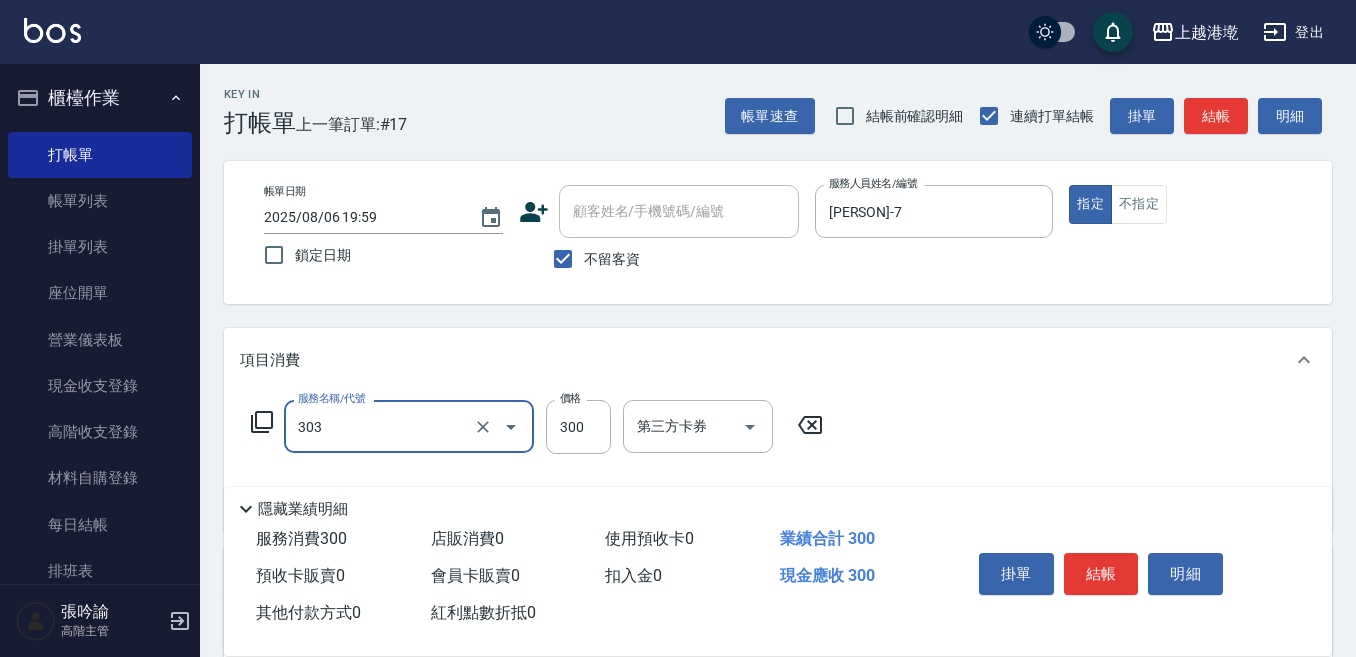 type on "剪髮300(303)" 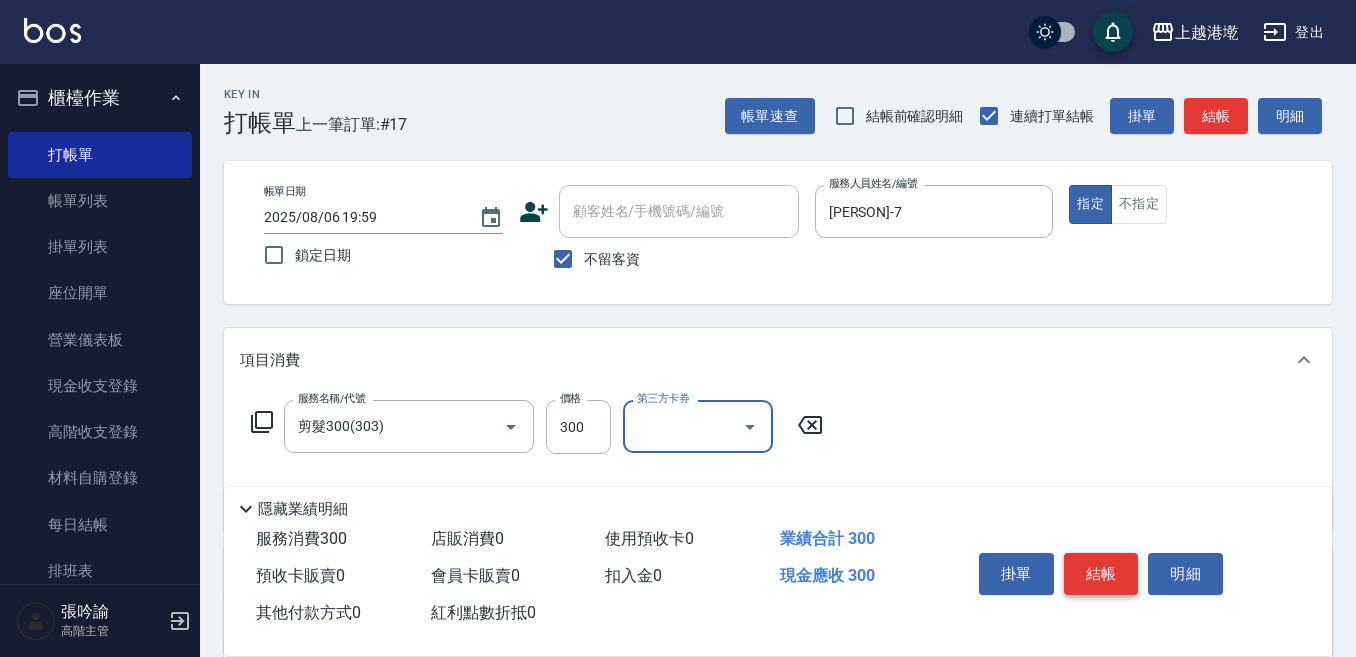 click on "結帳" at bounding box center (1101, 574) 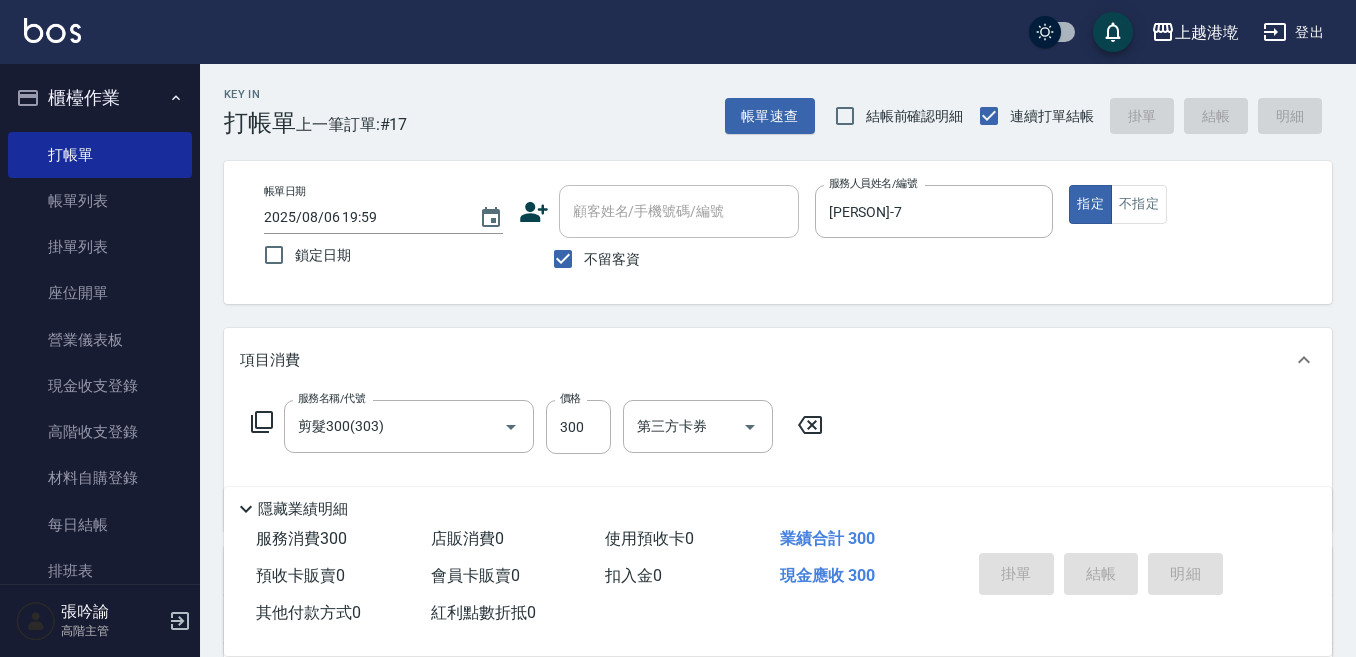 type 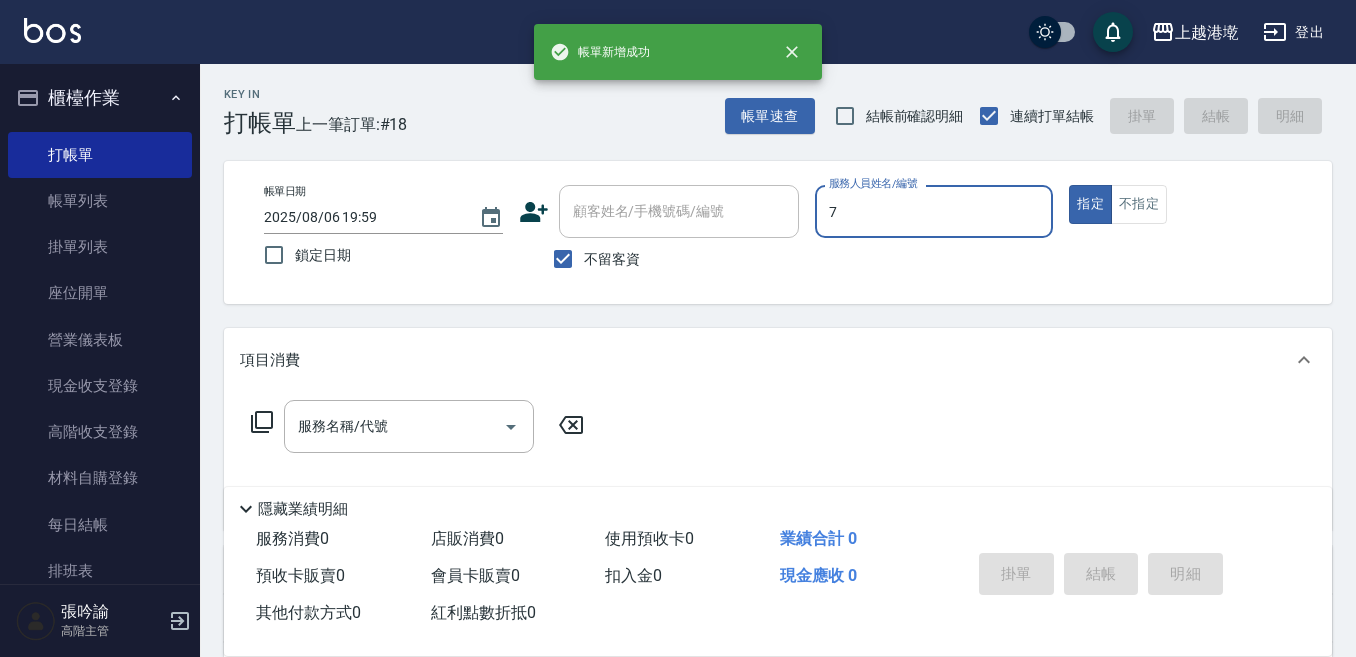type on "[PERSON]-7" 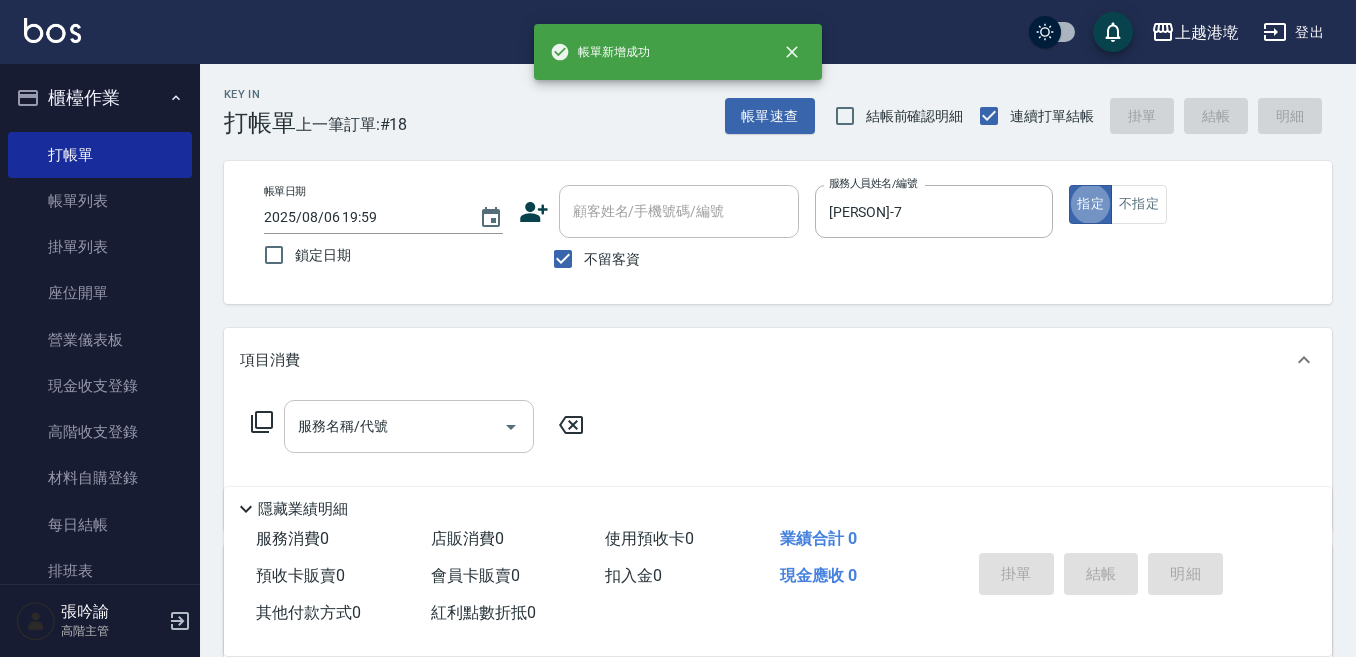 click on "服務名稱/代號" at bounding box center [409, 426] 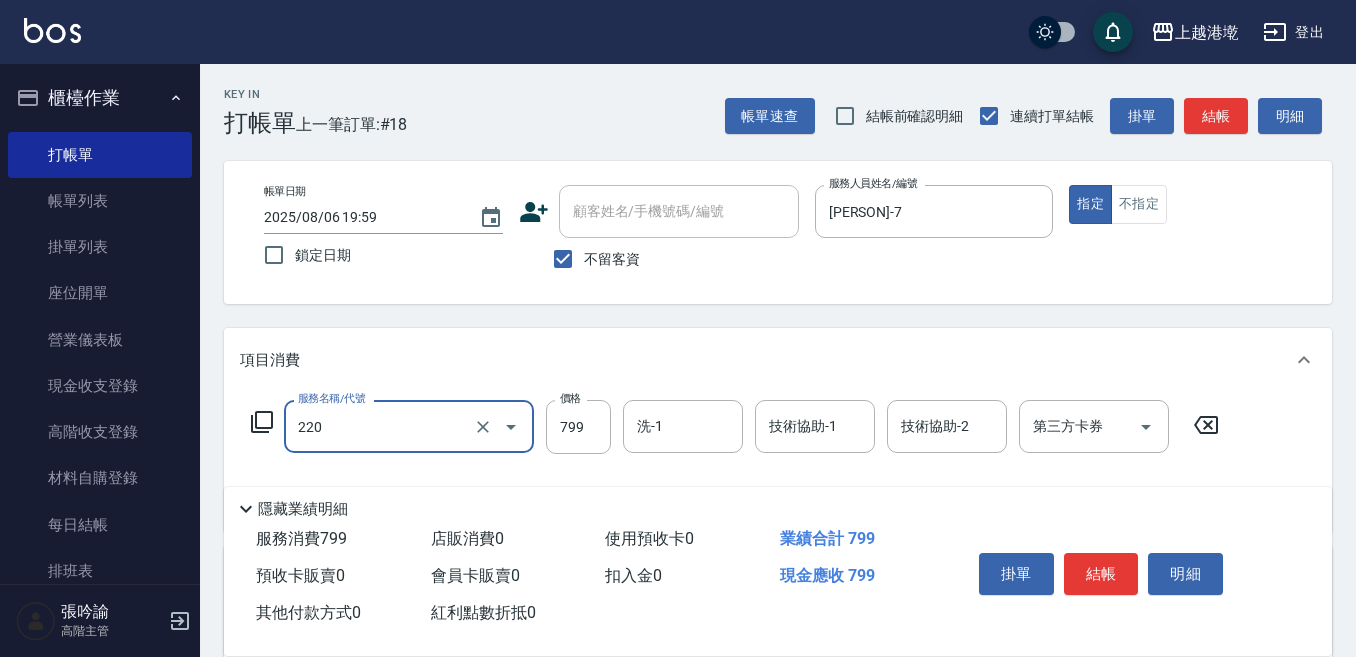 type on "精油滾珠洗髮(220)" 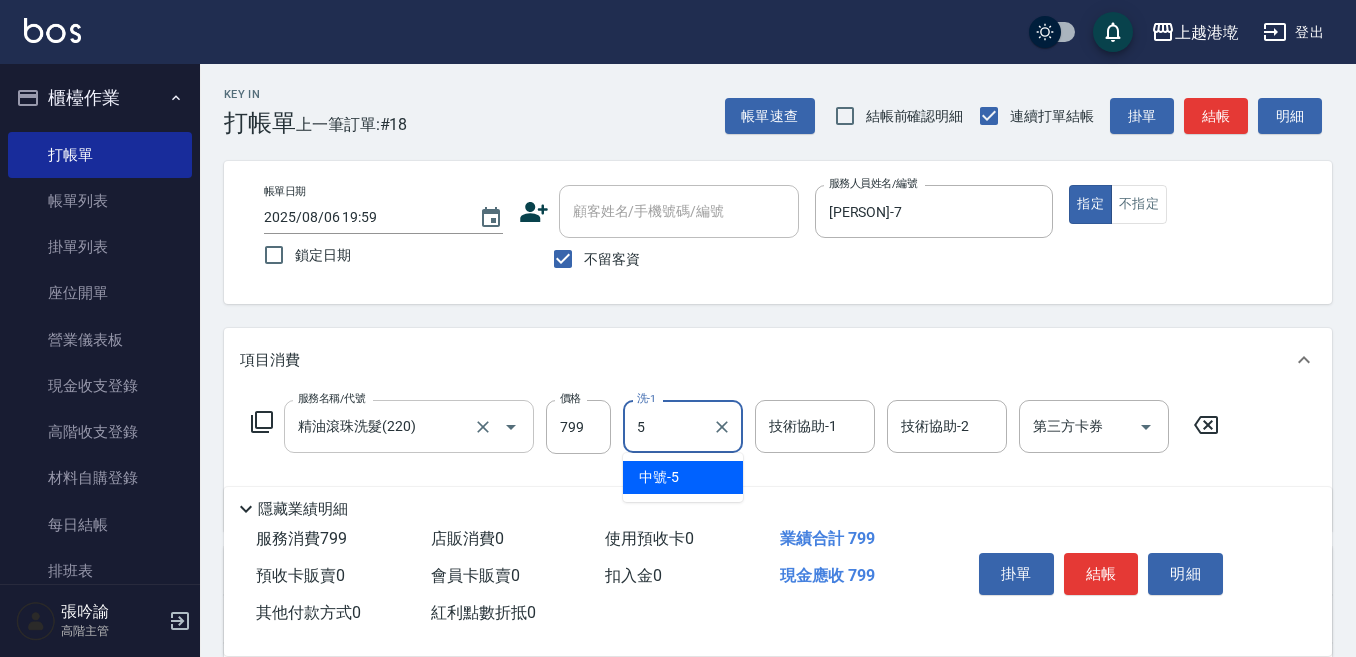 type on "中號-5" 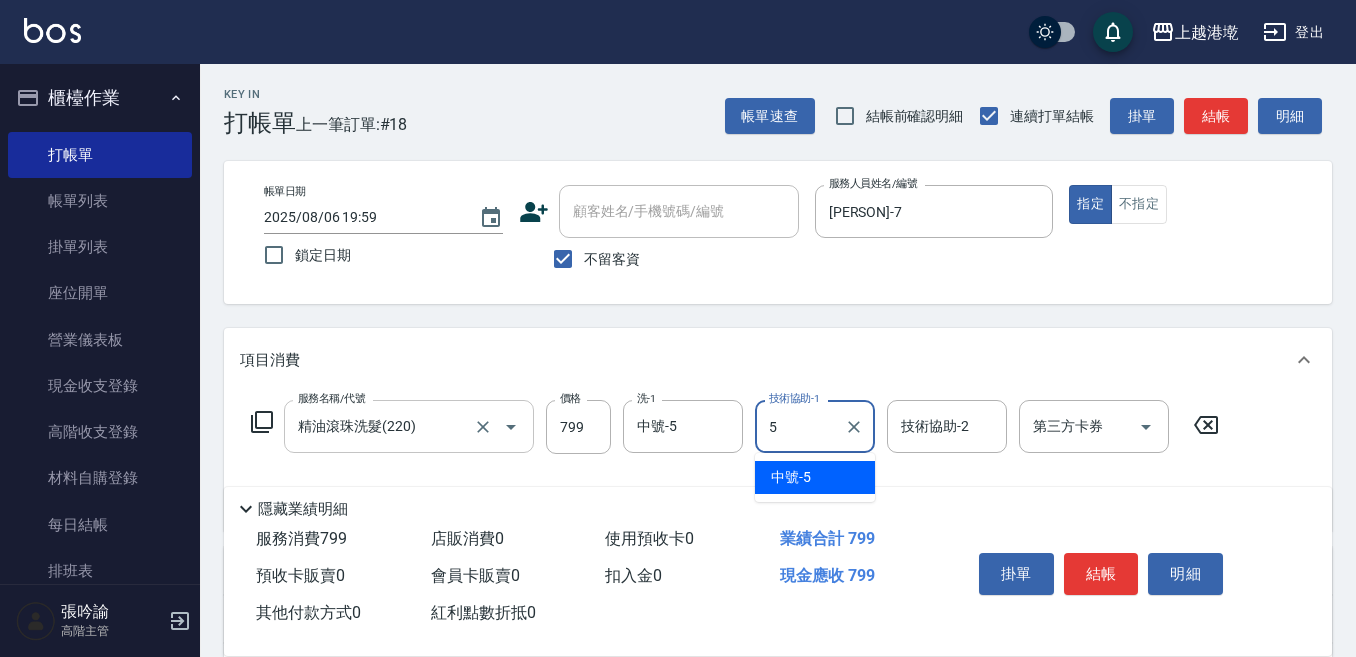 type on "中號-5" 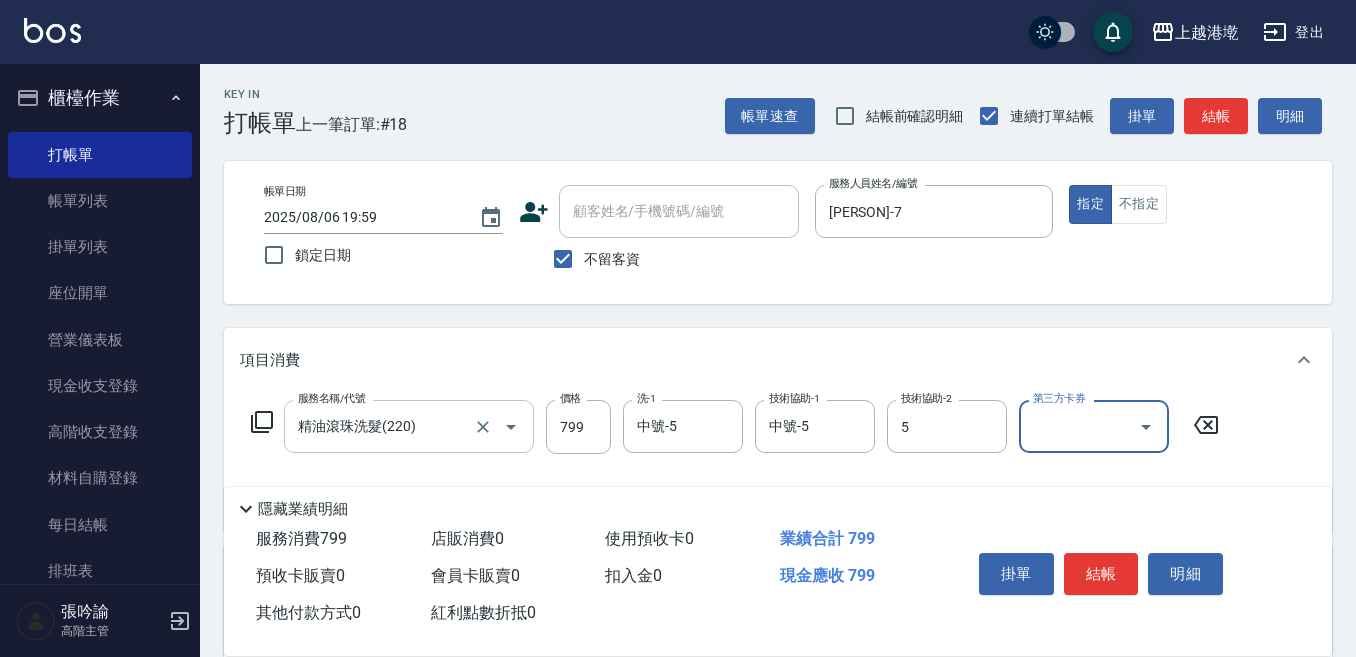 type on "中號-5" 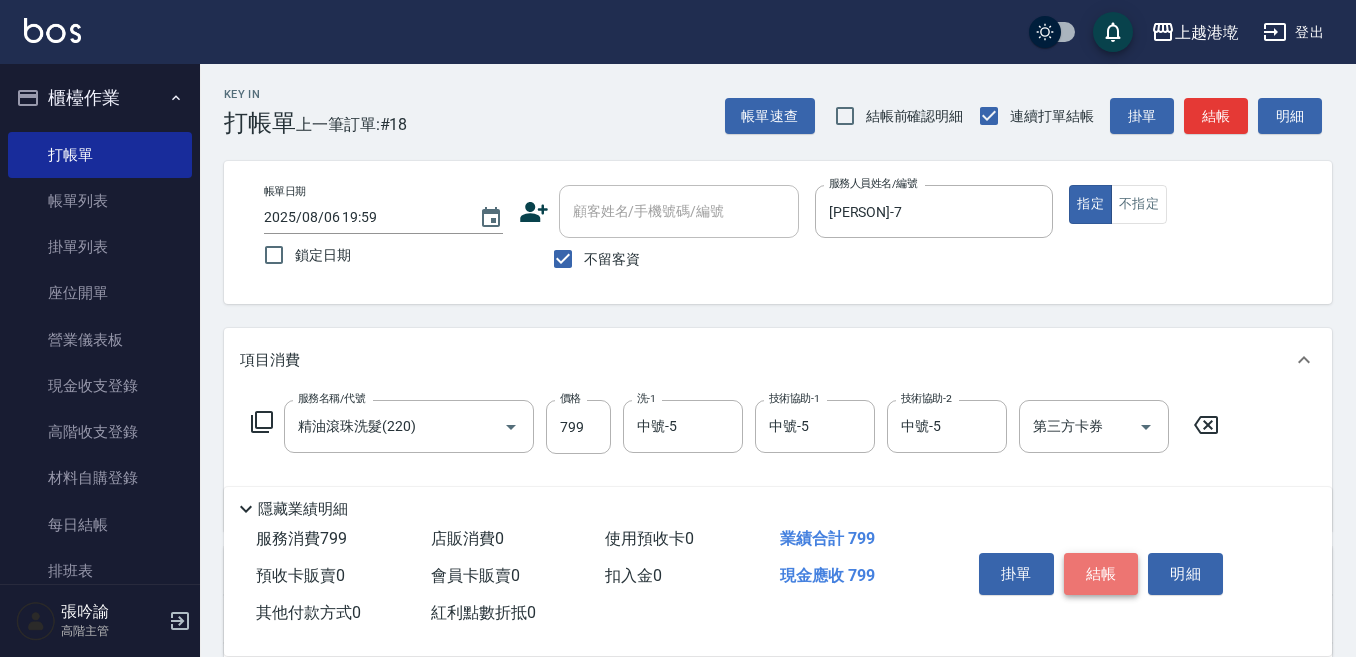 click on "結帳" at bounding box center [1101, 574] 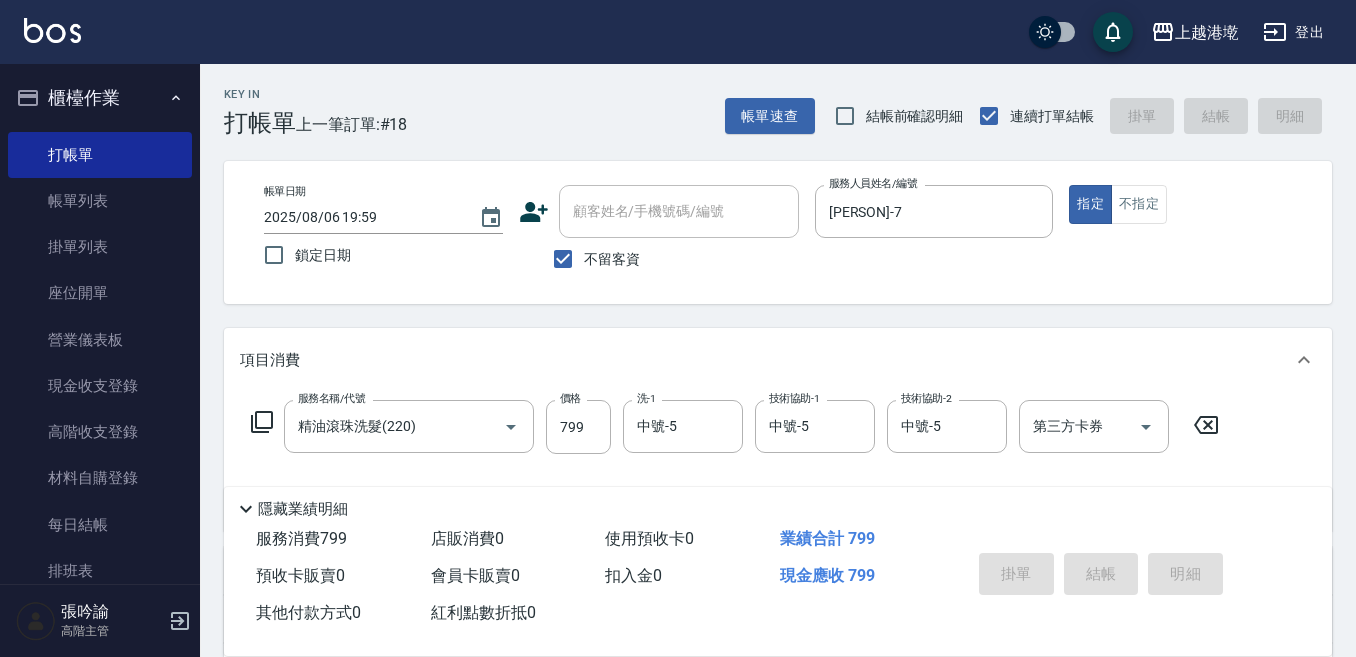 type 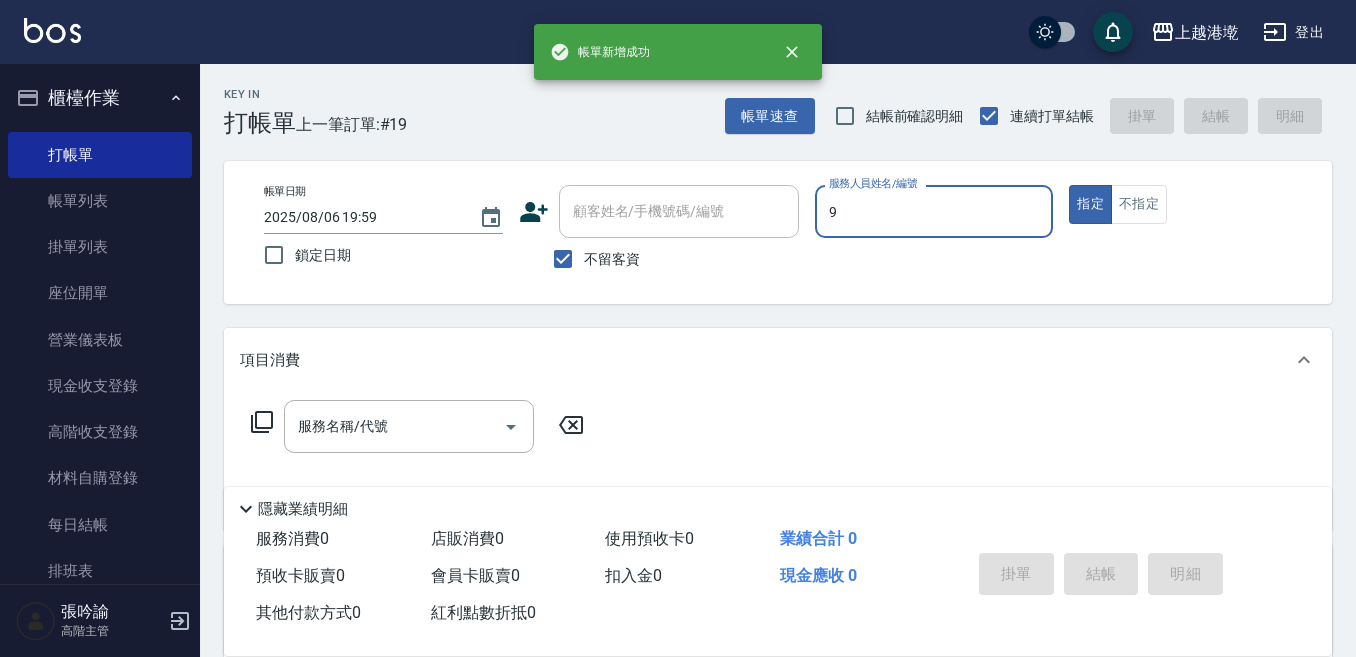 type on "Winnie-9" 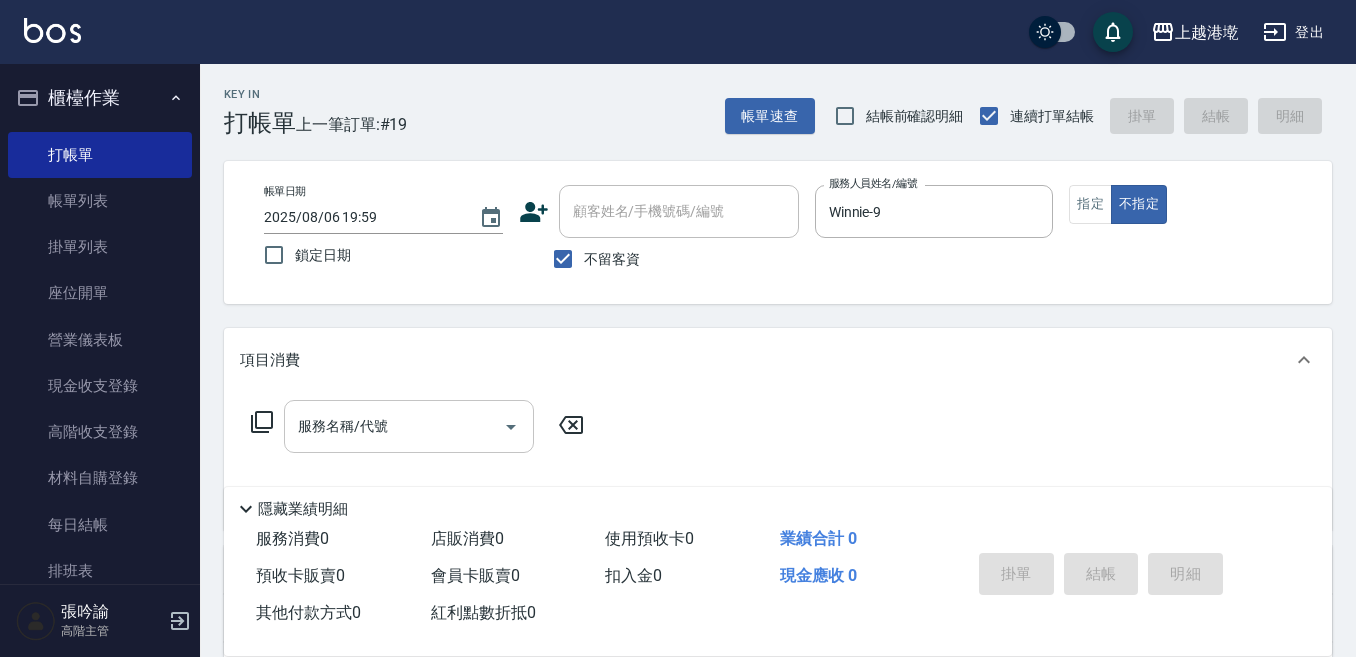click on "服務名稱/代號" at bounding box center [394, 426] 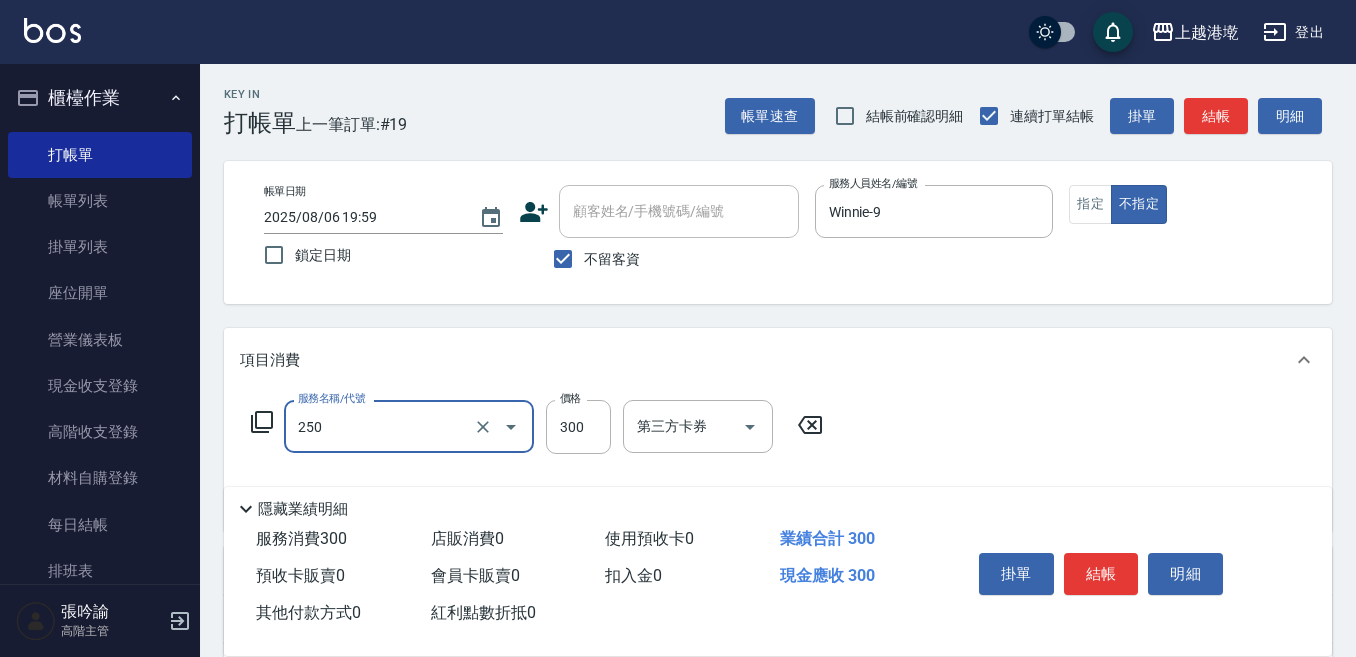 type on "日式洗髮(250)" 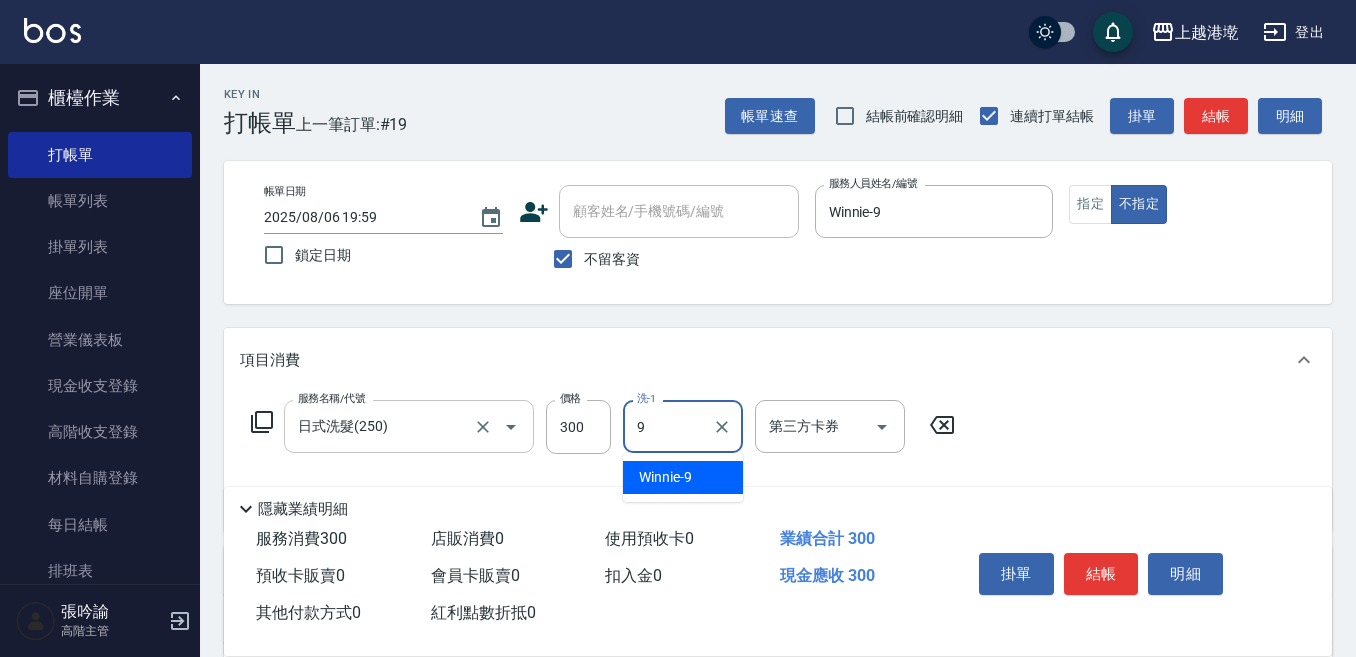 type on "Winnie-9" 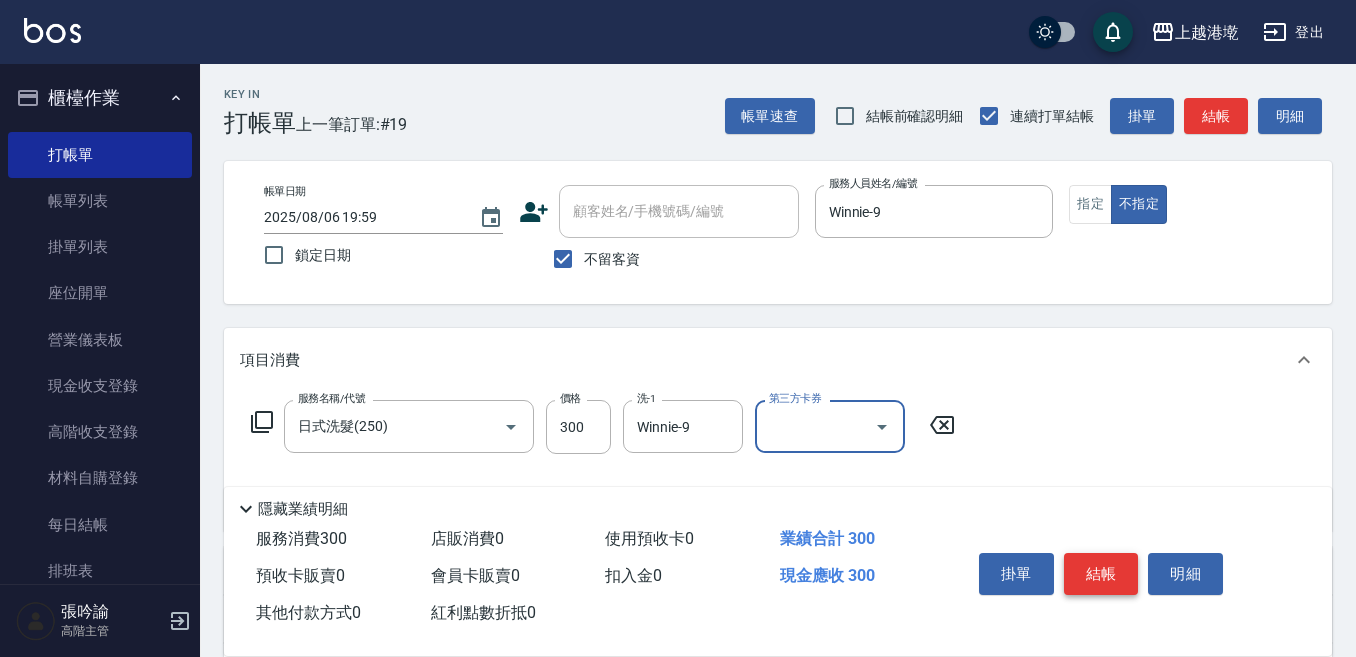 click on "結帳" at bounding box center [1101, 574] 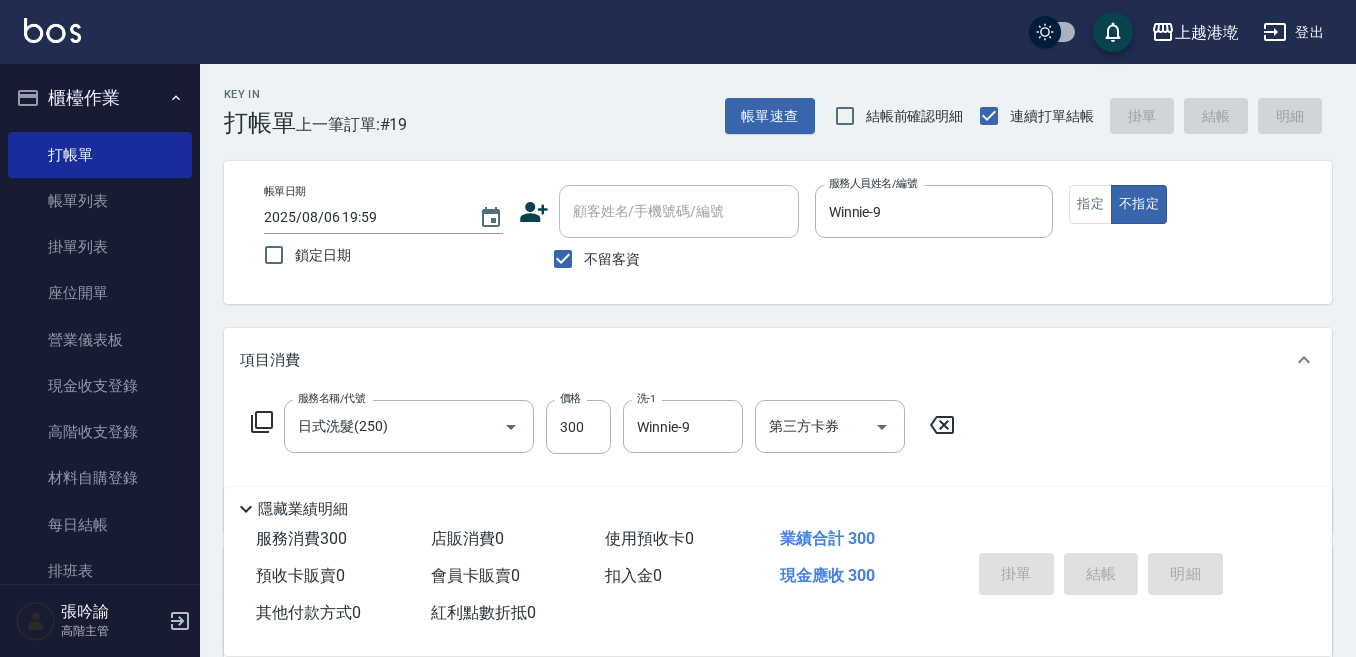 type 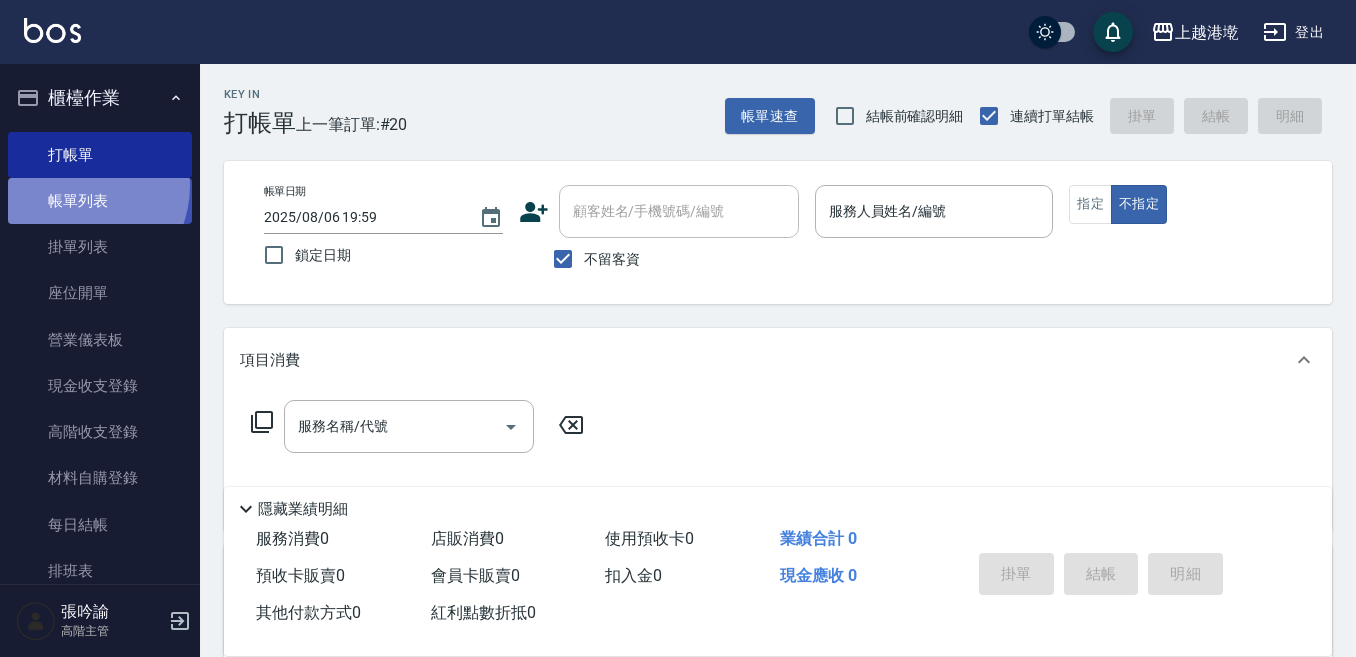 click on "帳單列表" at bounding box center [100, 201] 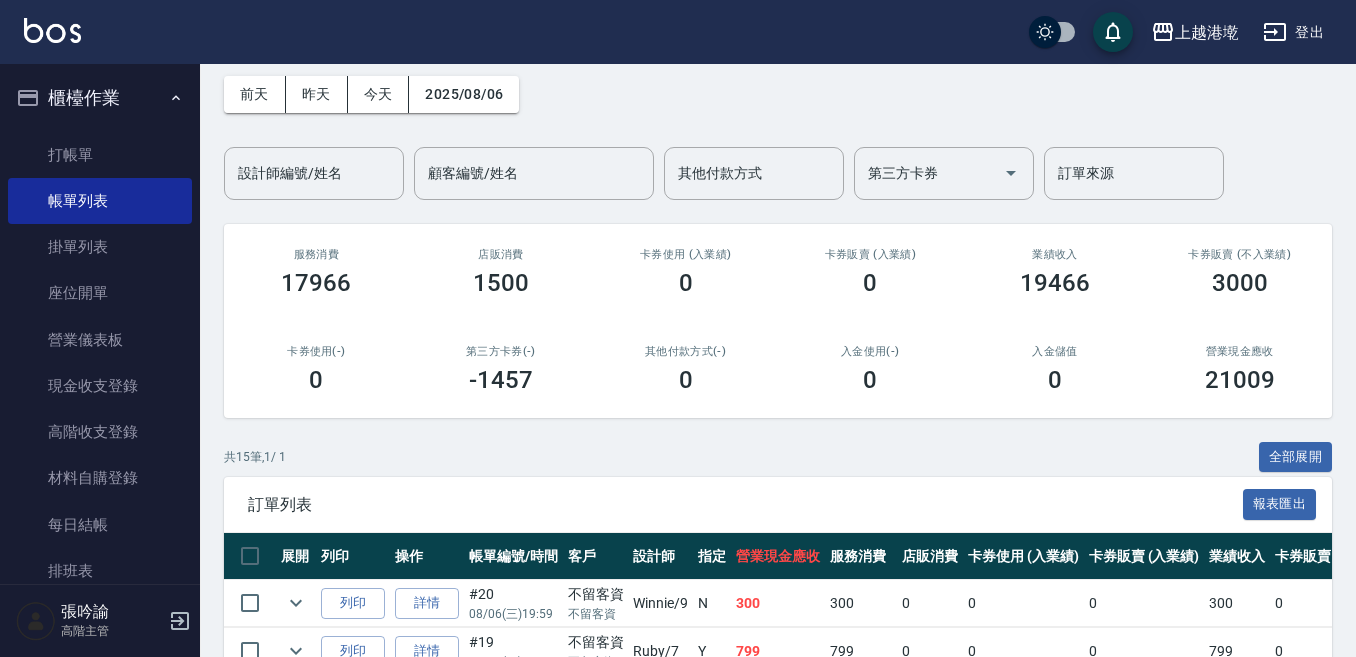 scroll, scrollTop: 200, scrollLeft: 0, axis: vertical 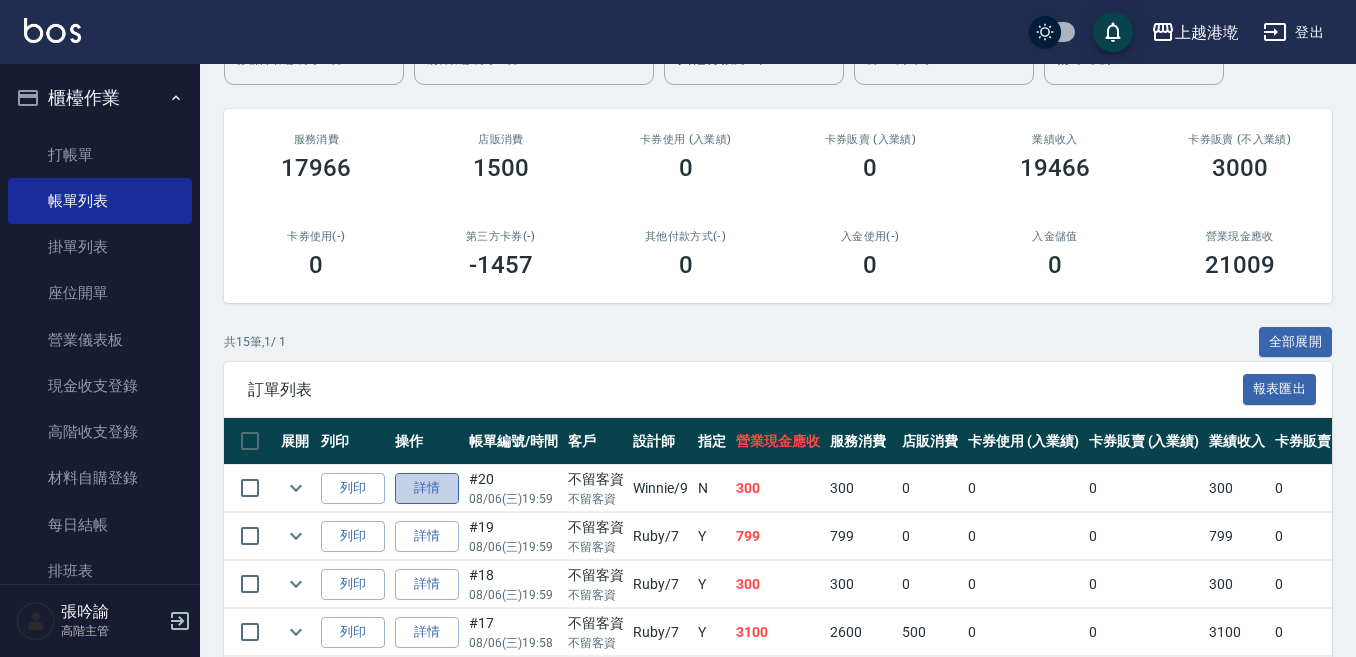 click on "詳情" at bounding box center [427, 488] 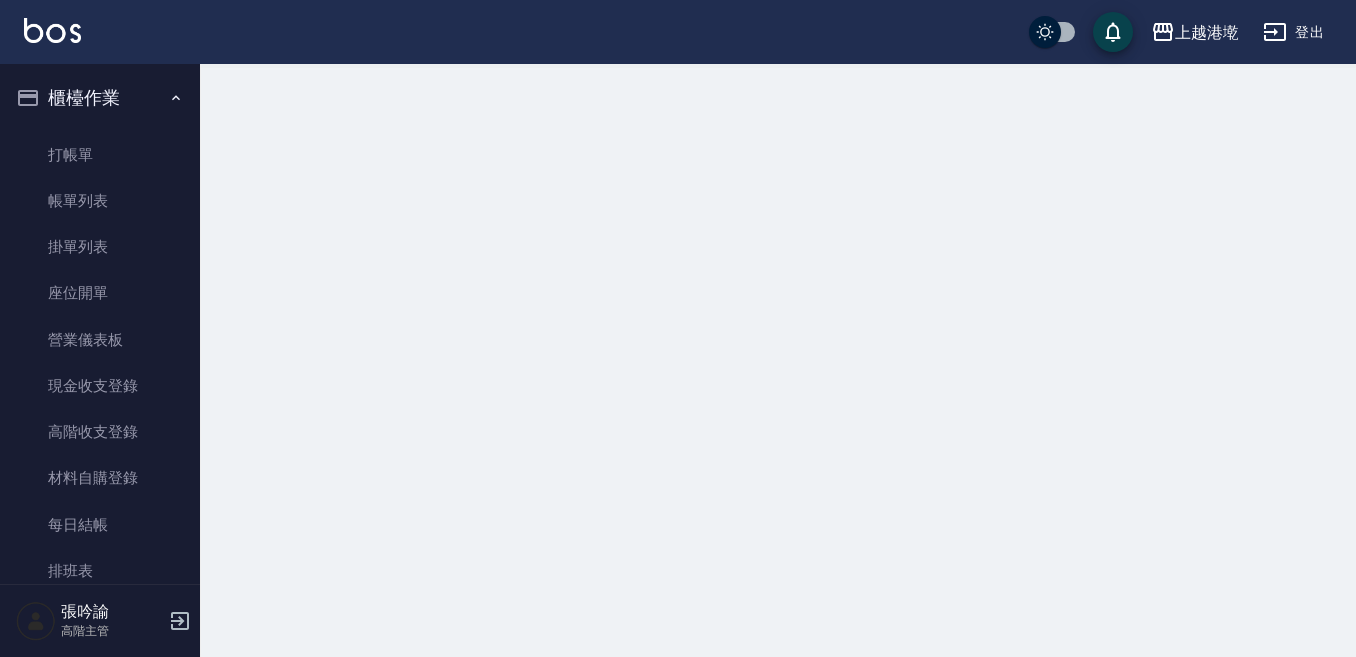 scroll, scrollTop: 0, scrollLeft: 0, axis: both 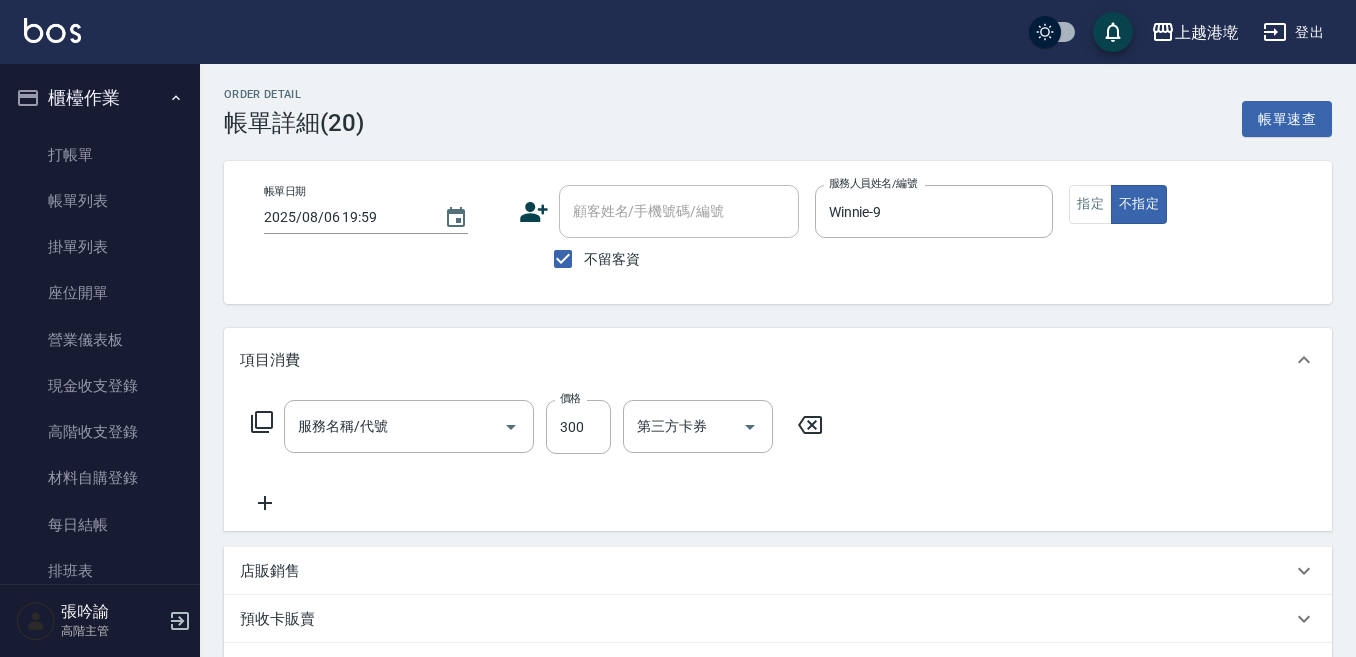 type 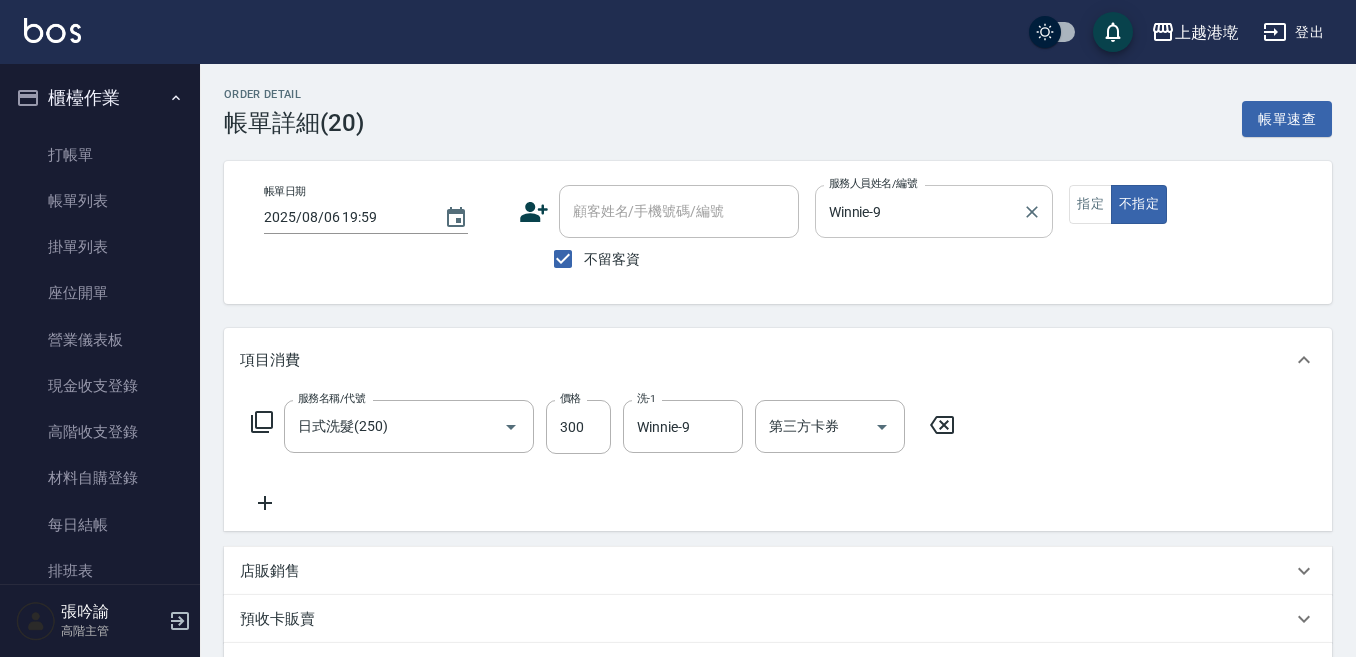 click on "[PERSON]-9 服務人員姓名/編號" at bounding box center (934, 211) 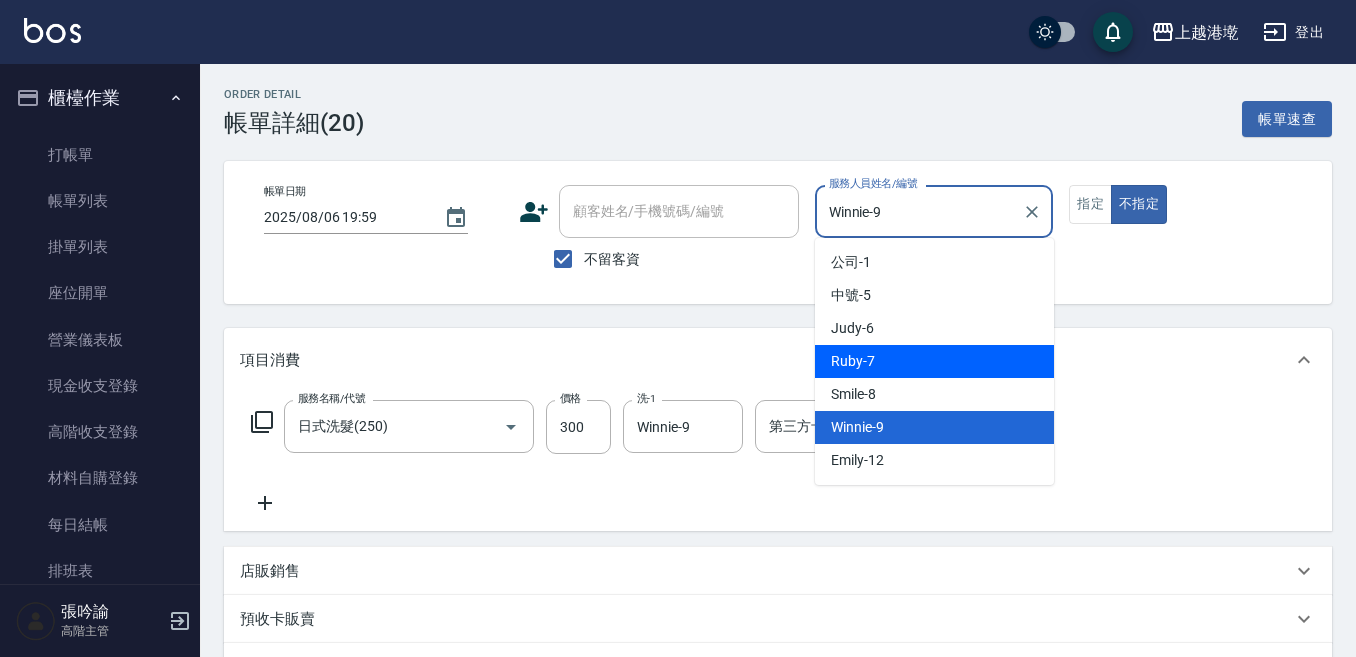click on "[PERSON] -7" at bounding box center (934, 361) 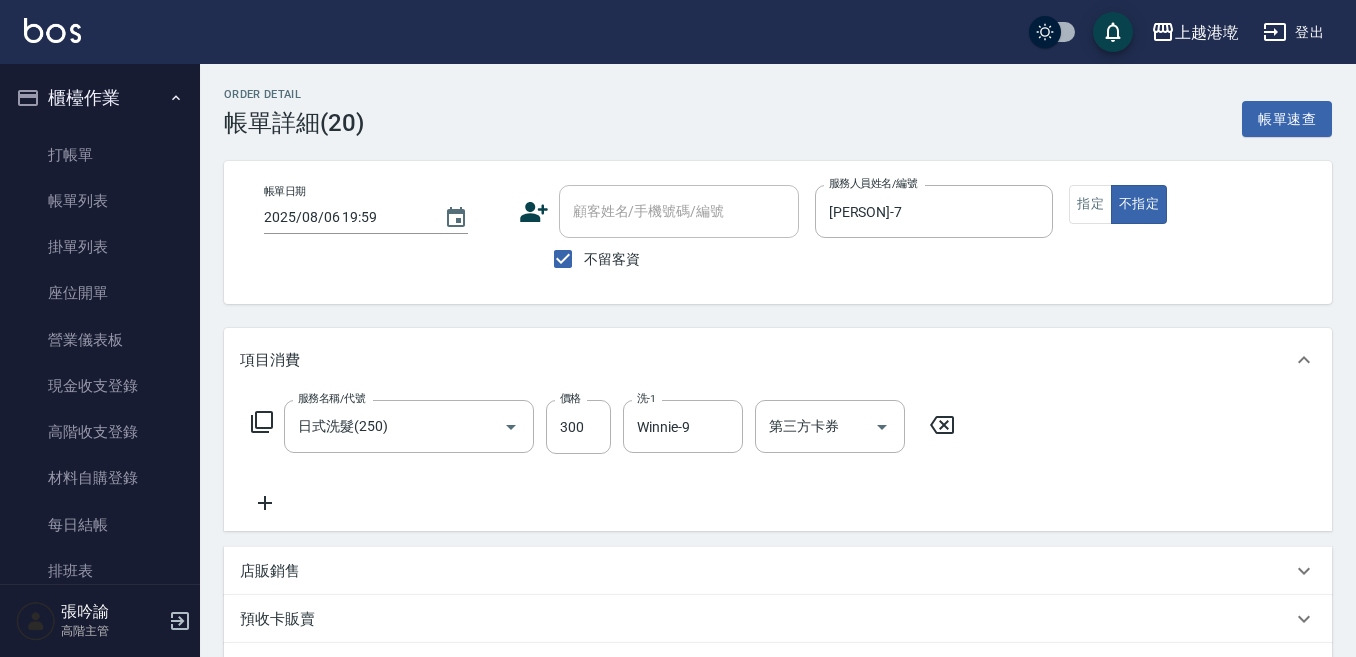 drag, startPoint x: 943, startPoint y: 434, endPoint x: 791, endPoint y: 437, distance: 152.0296 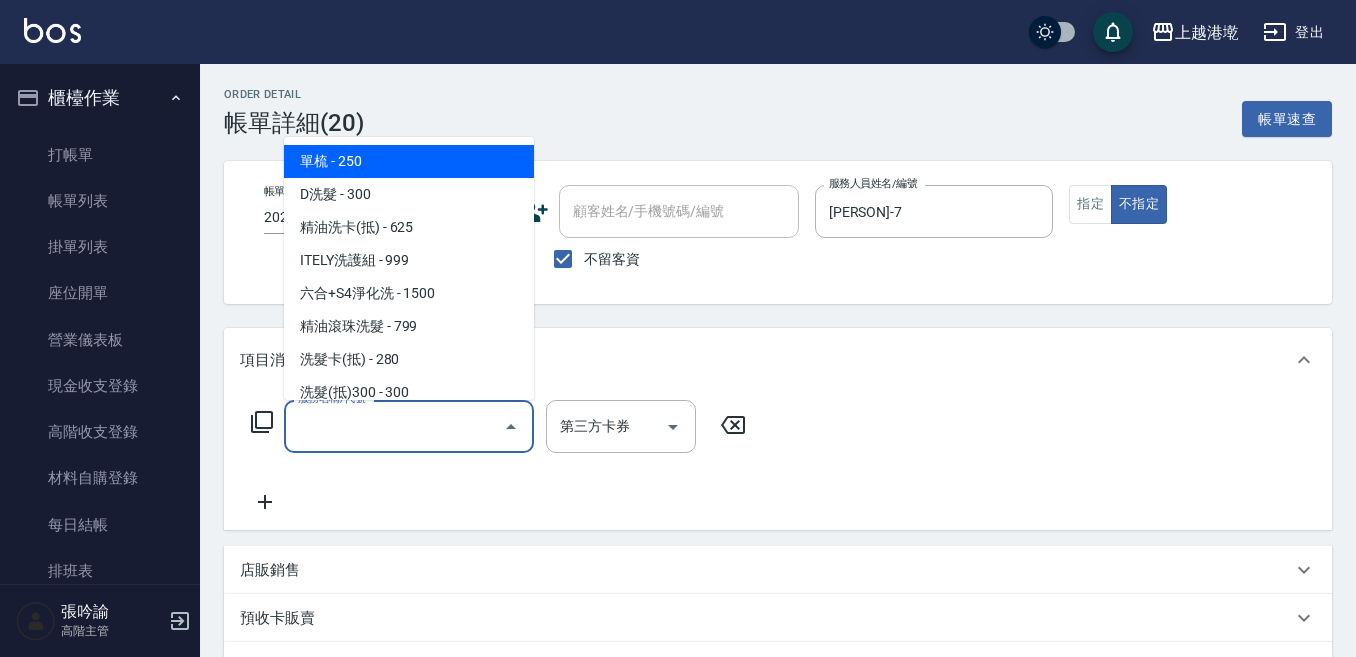 click on "服務名稱/代號" at bounding box center [394, 426] 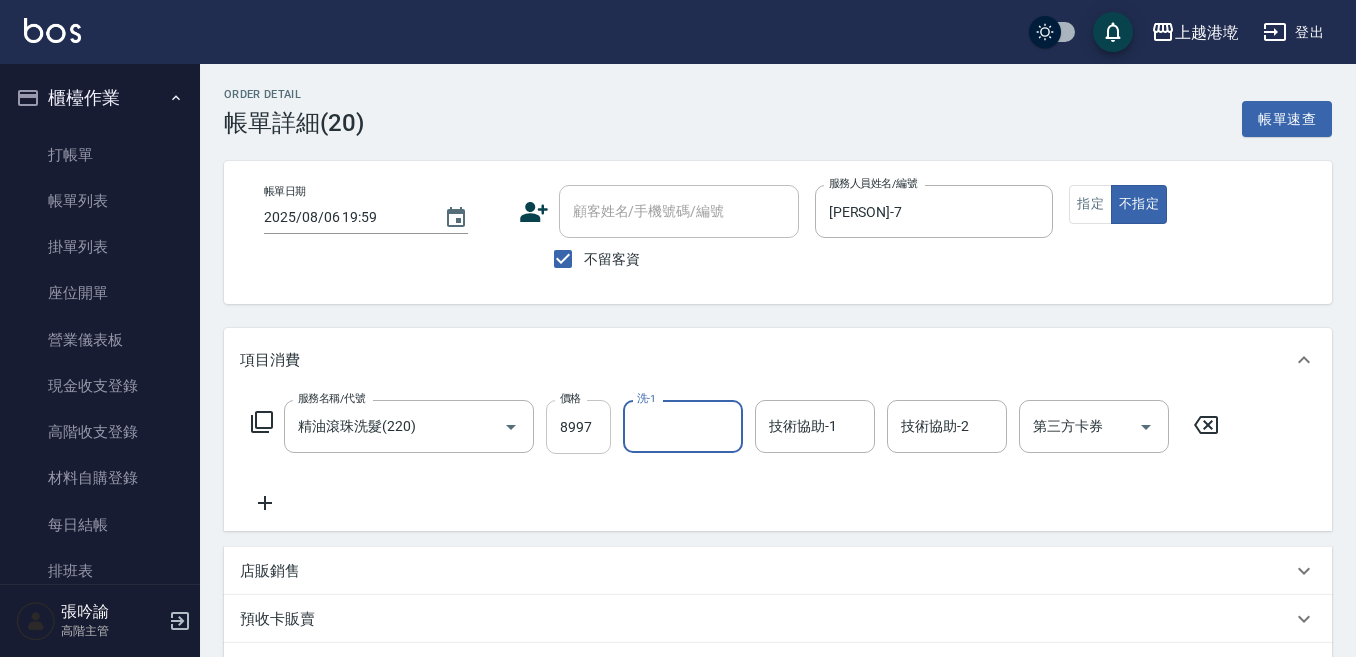 click on "8997" at bounding box center [578, 427] 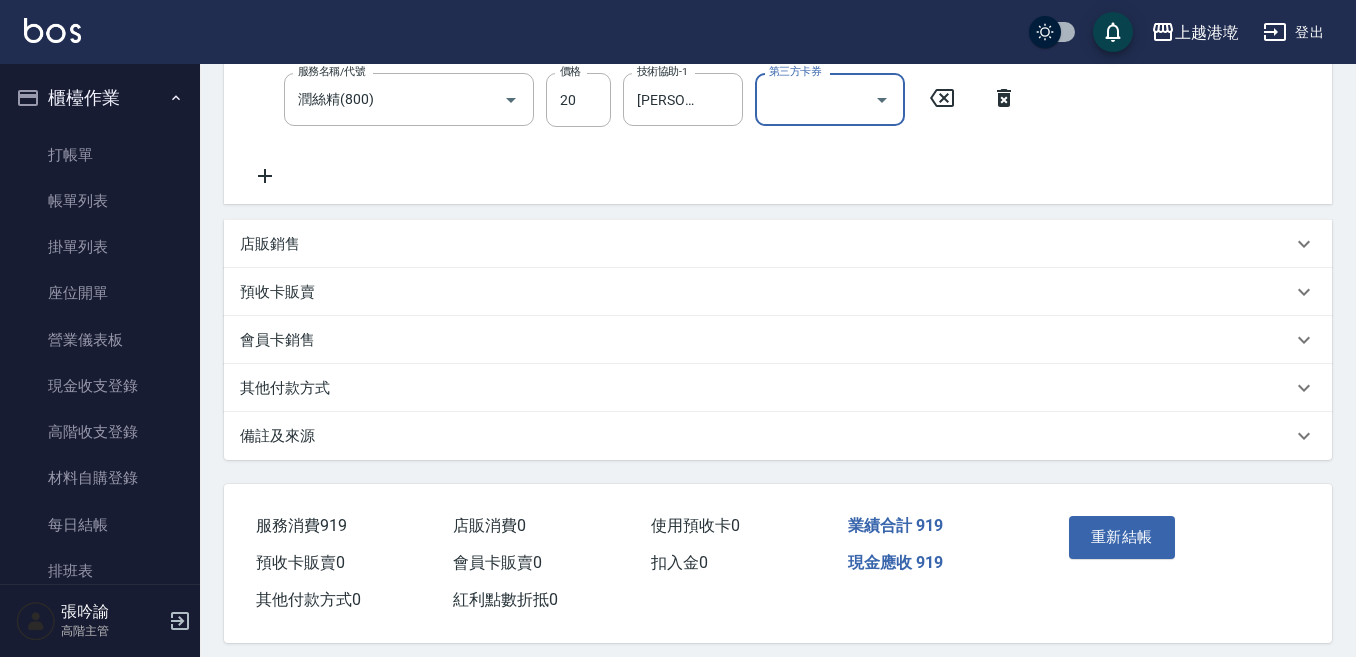 scroll, scrollTop: 424, scrollLeft: 0, axis: vertical 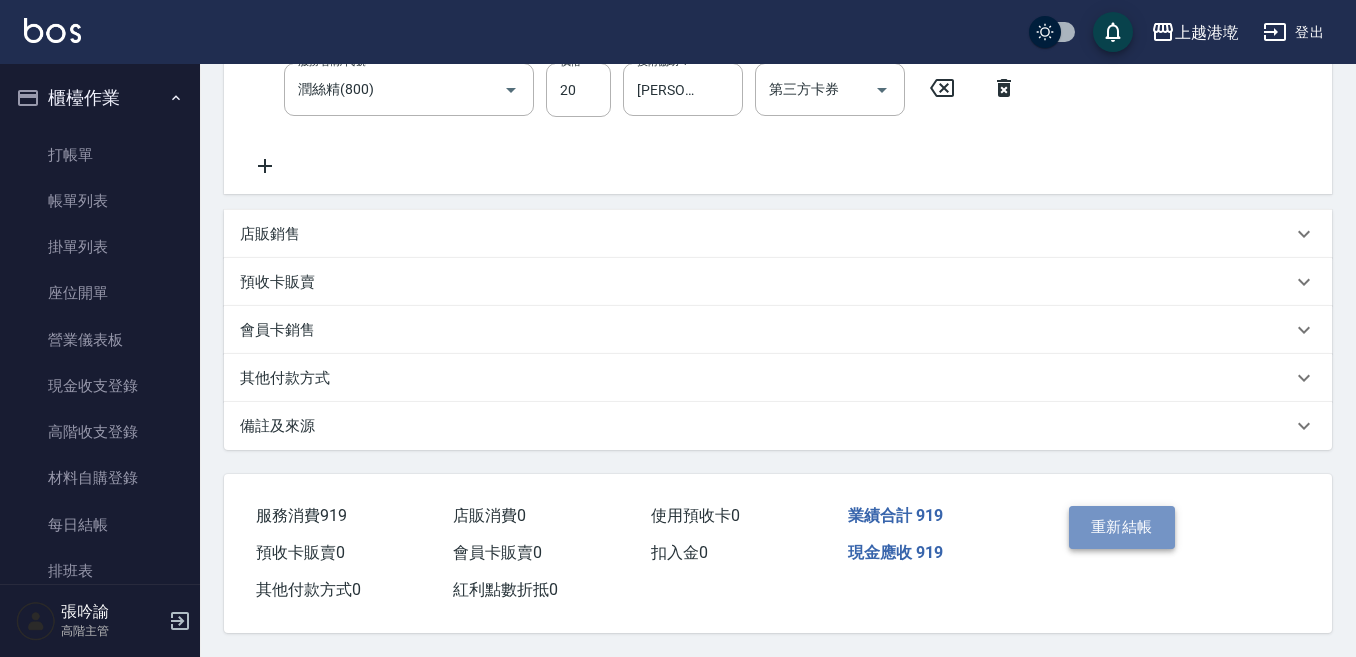 click on "重新結帳" at bounding box center [1122, 527] 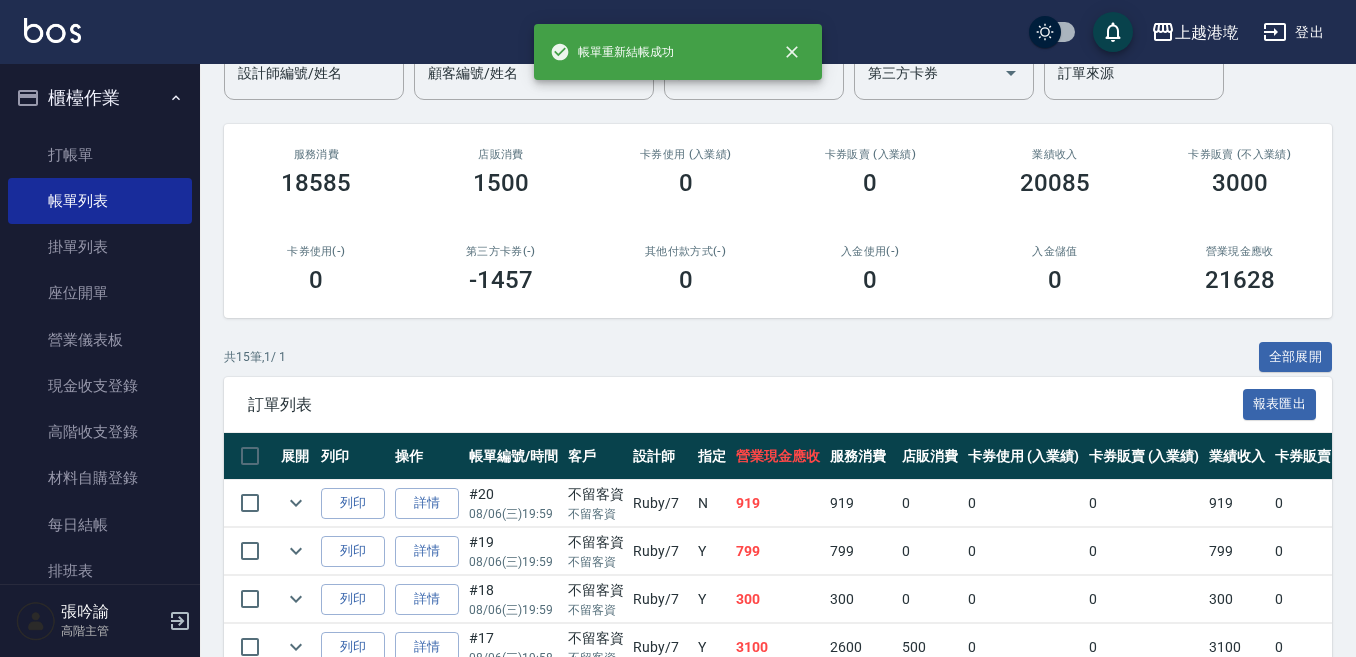 scroll, scrollTop: 300, scrollLeft: 0, axis: vertical 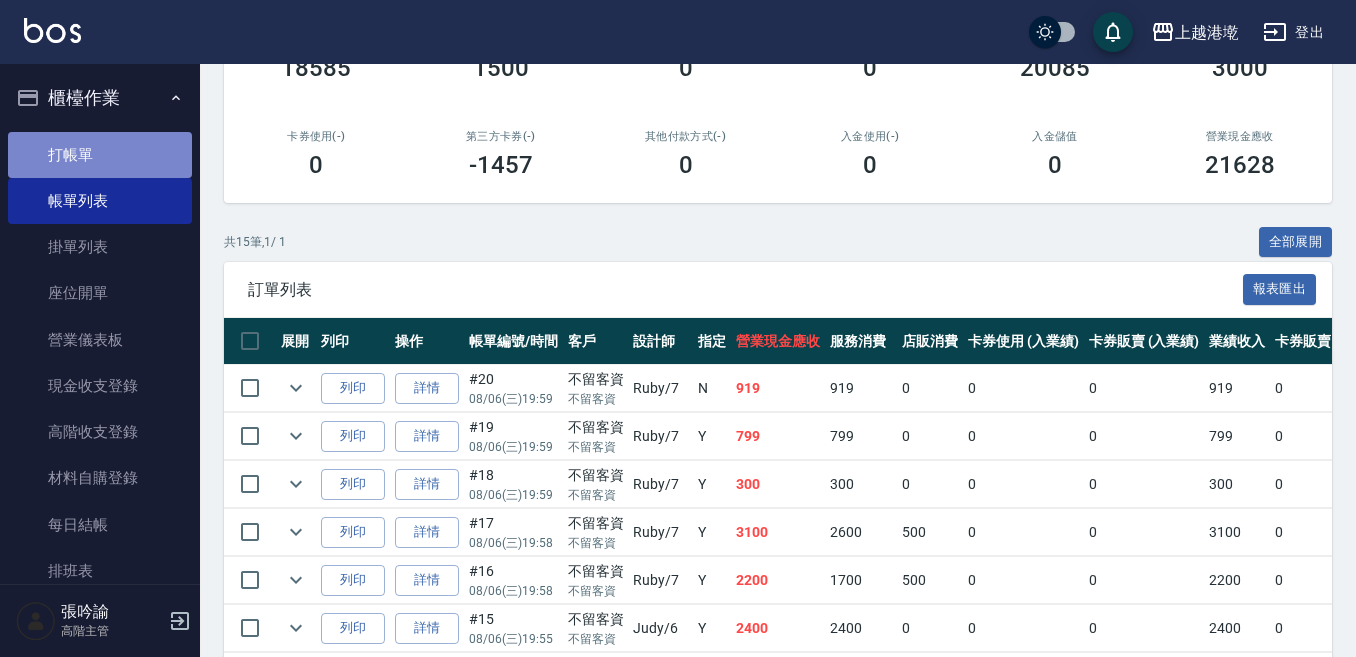click on "打帳單" at bounding box center (100, 155) 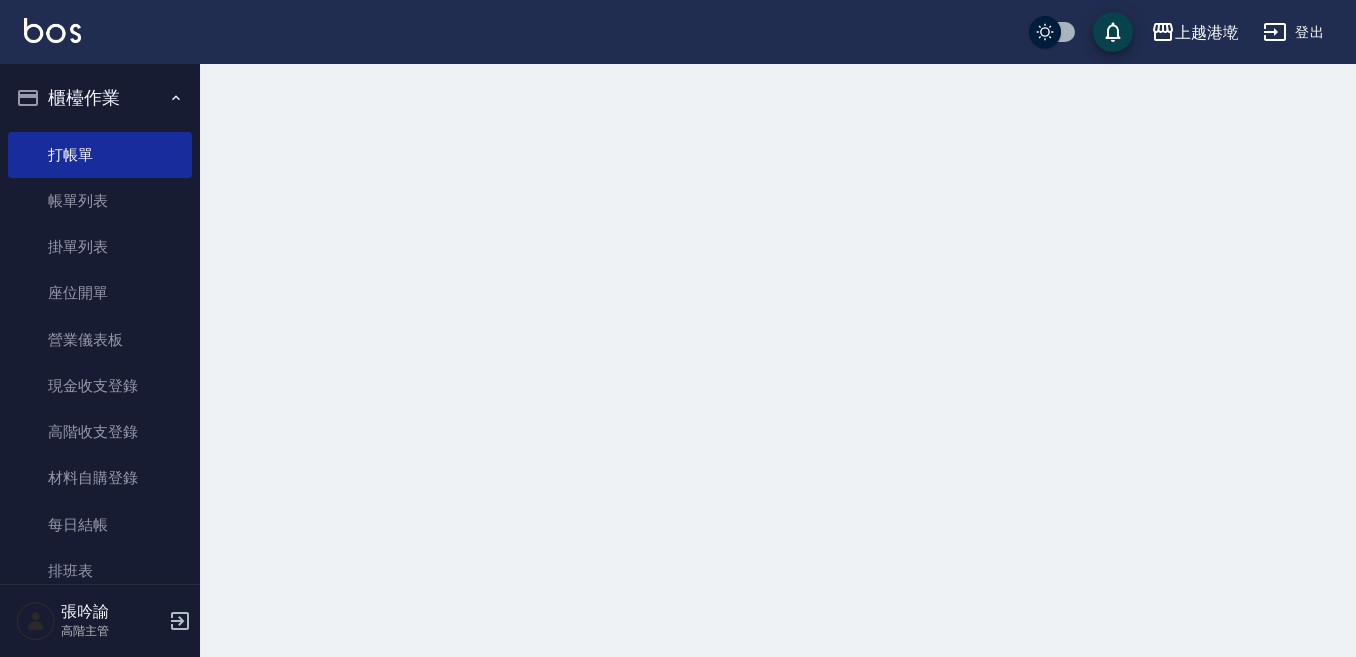 scroll, scrollTop: 0, scrollLeft: 0, axis: both 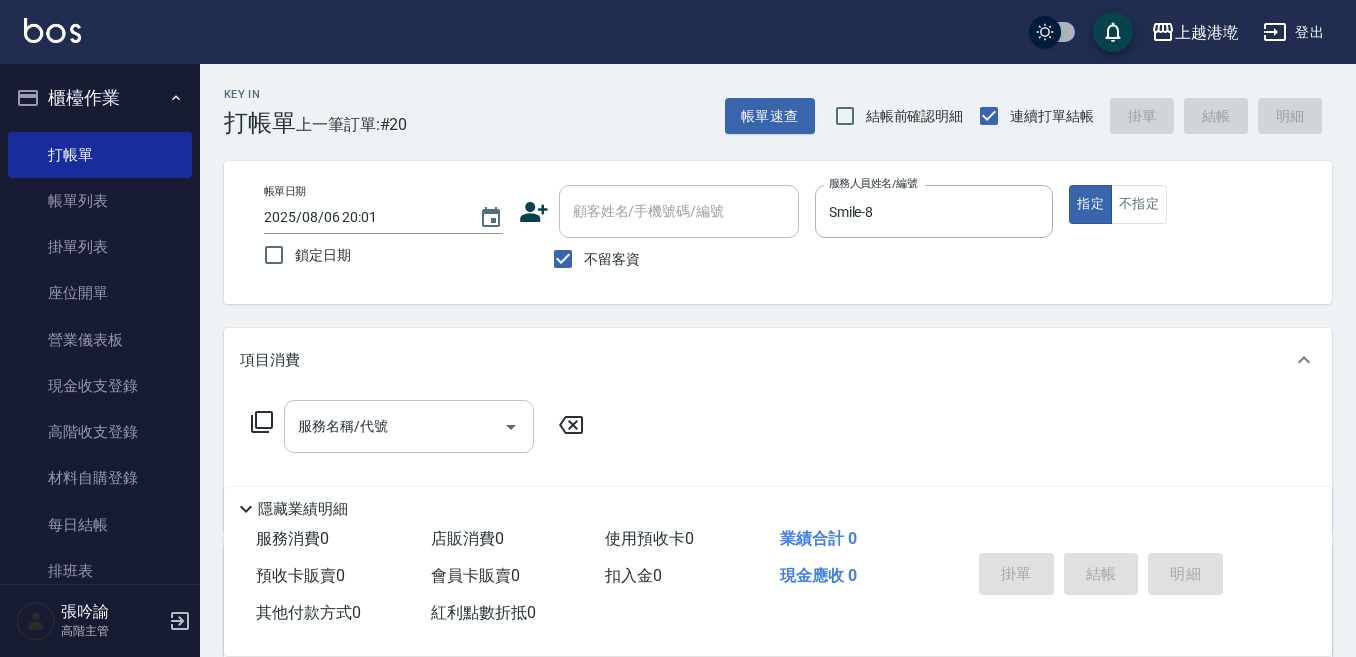 click on "服務名稱/代號" at bounding box center (409, 426) 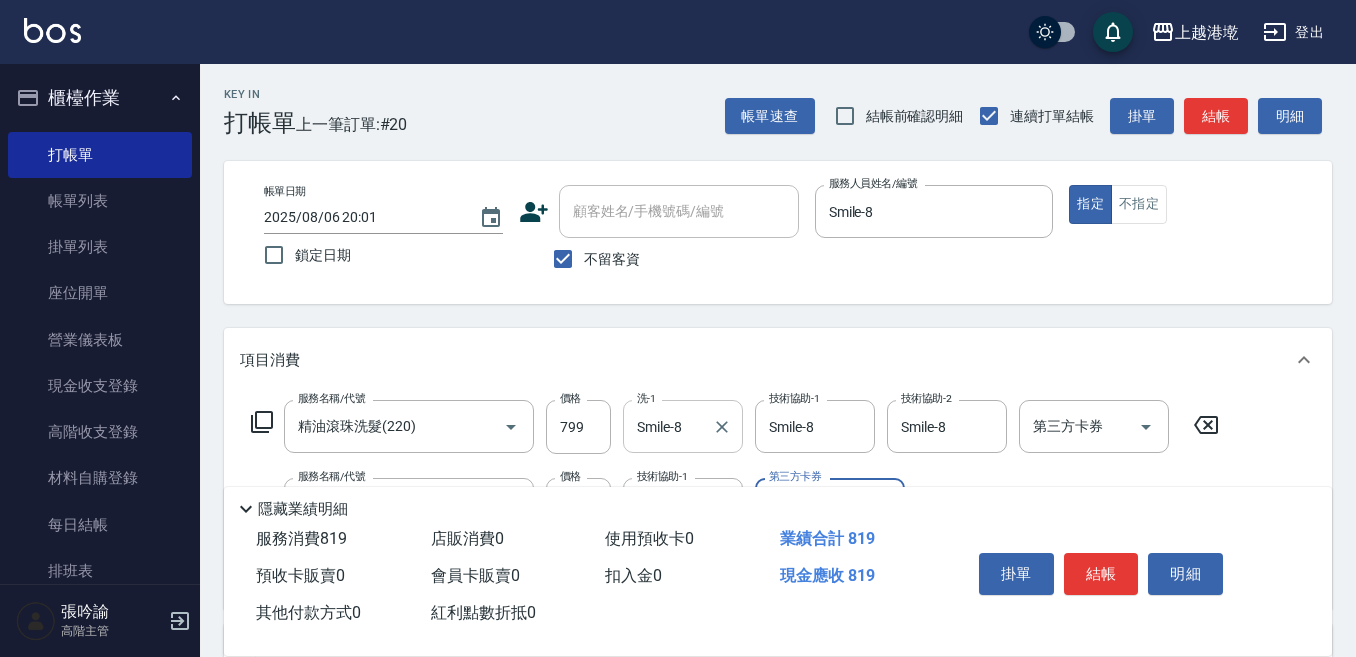 scroll, scrollTop: 100, scrollLeft: 0, axis: vertical 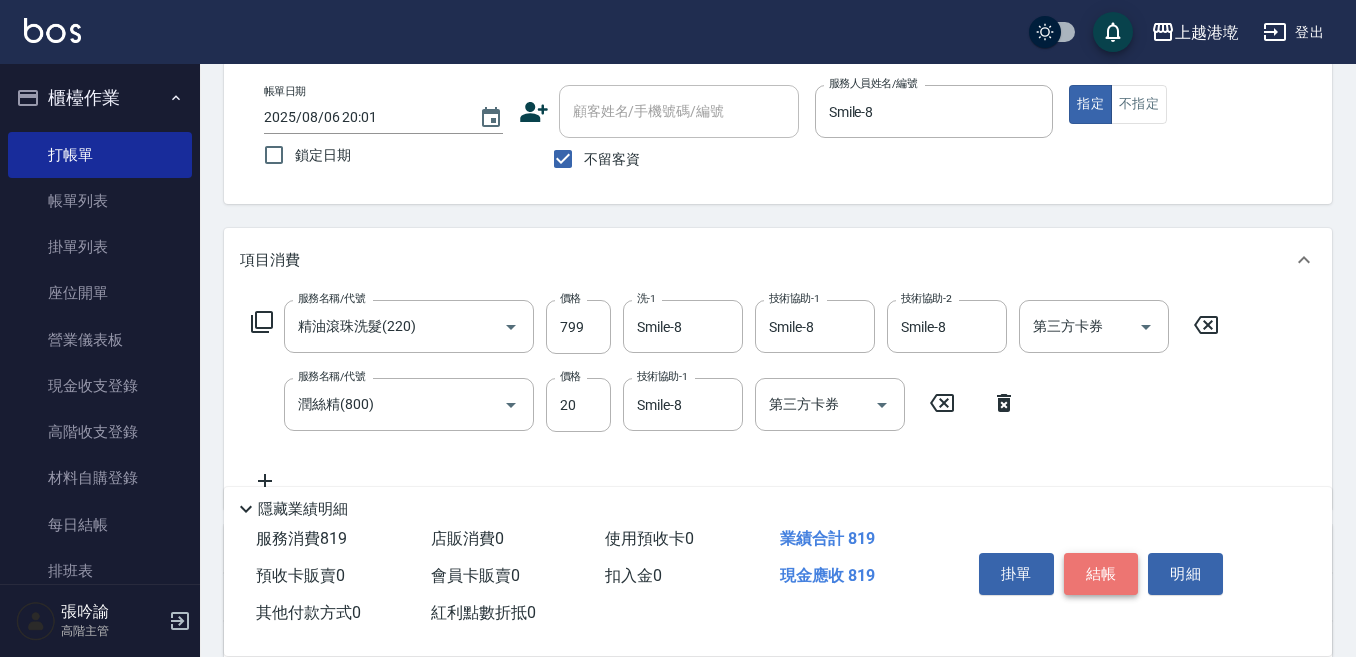 click on "結帳" at bounding box center [1101, 574] 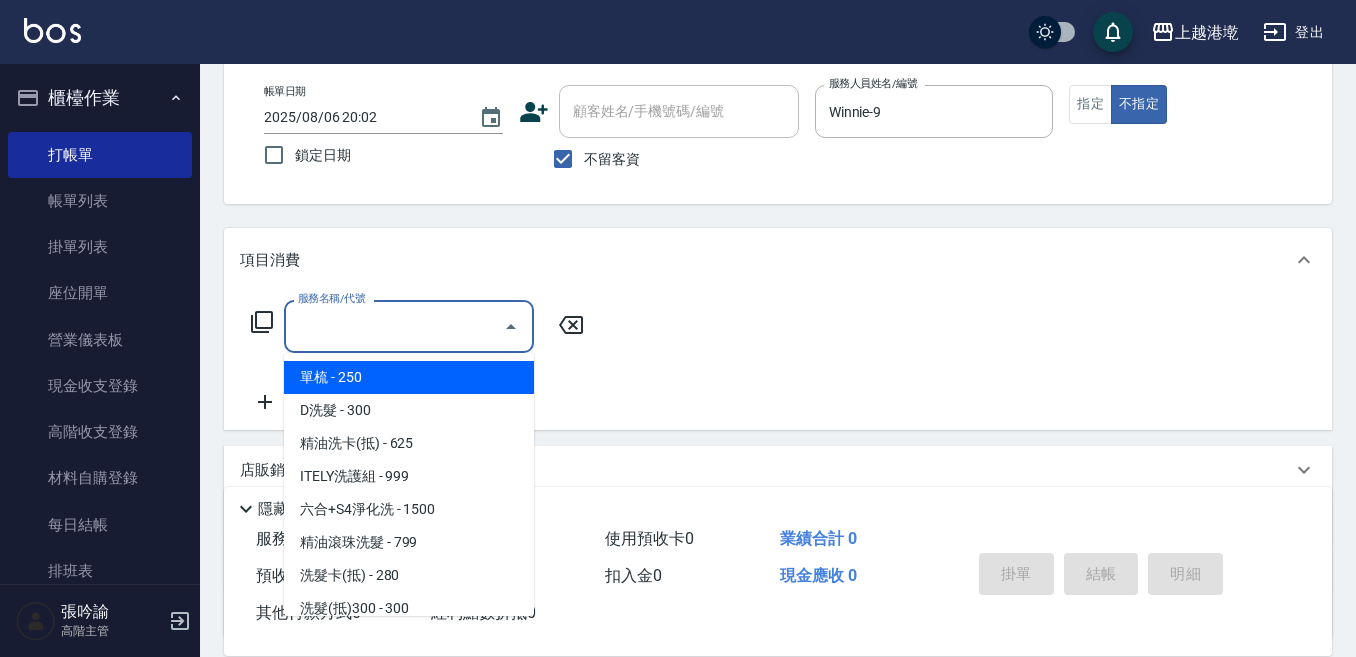 click on "服務名稱/代號" at bounding box center [394, 326] 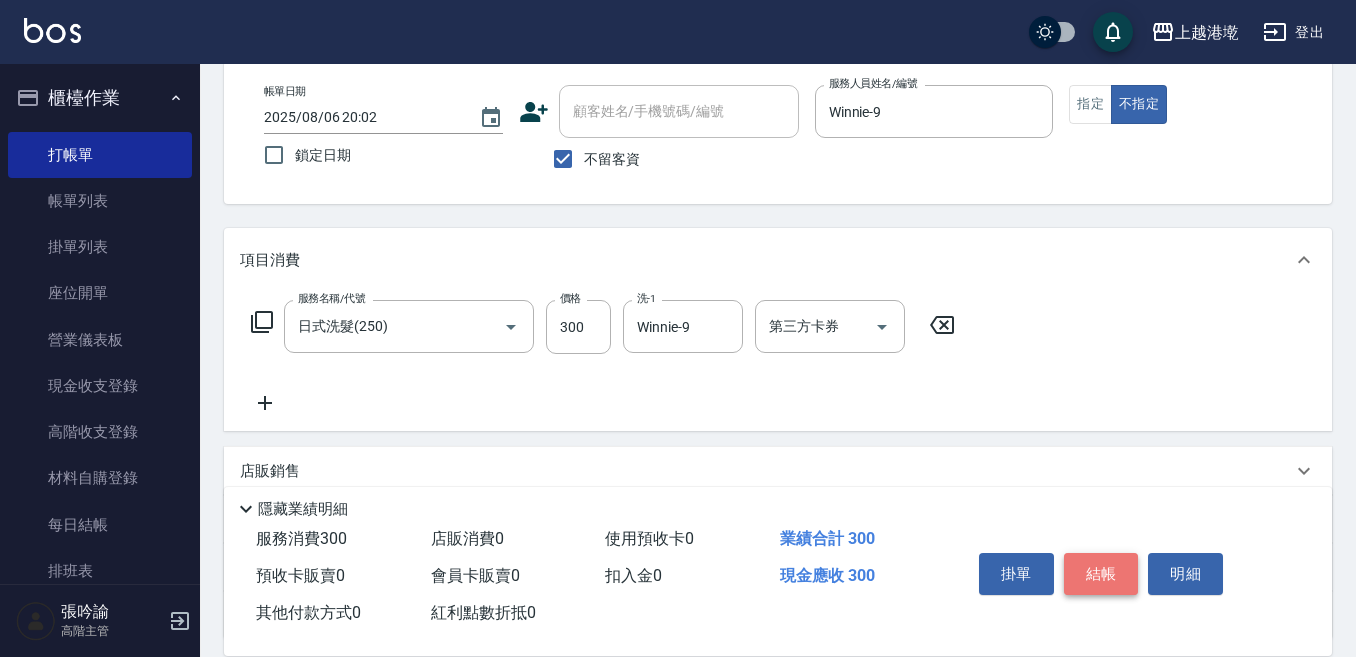 click on "結帳" at bounding box center (1101, 574) 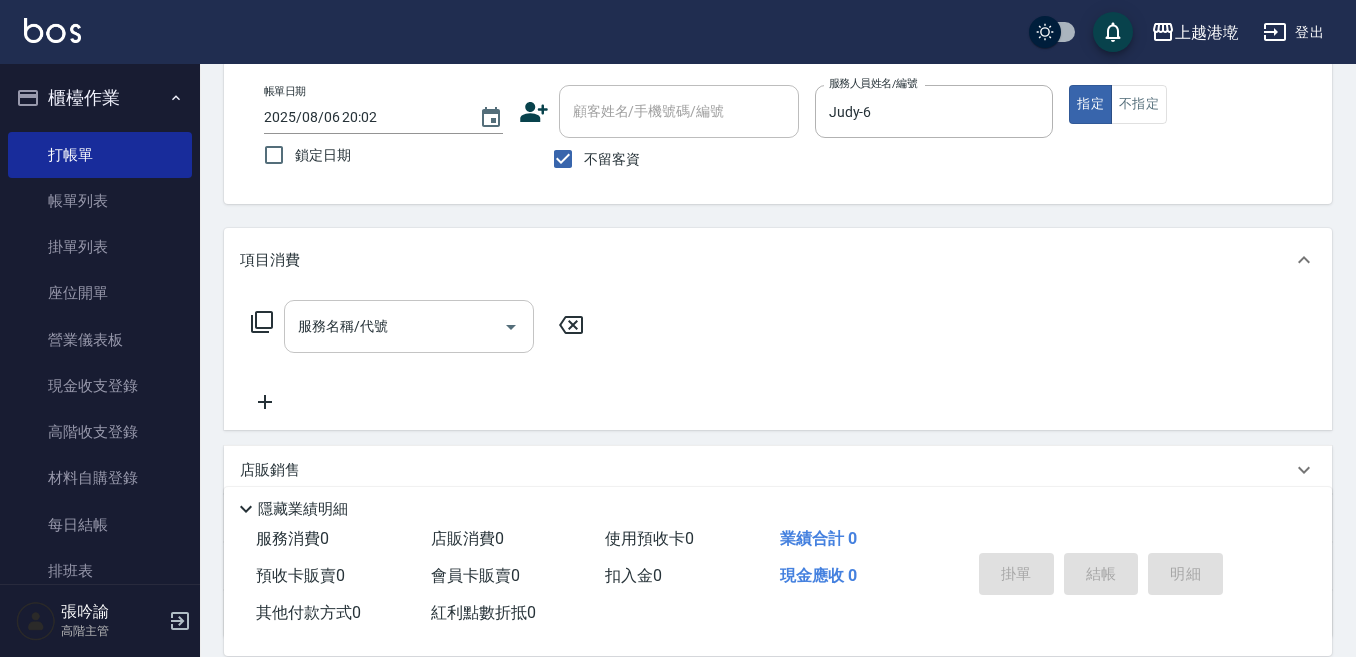 click on "服務名稱/代號" at bounding box center [394, 326] 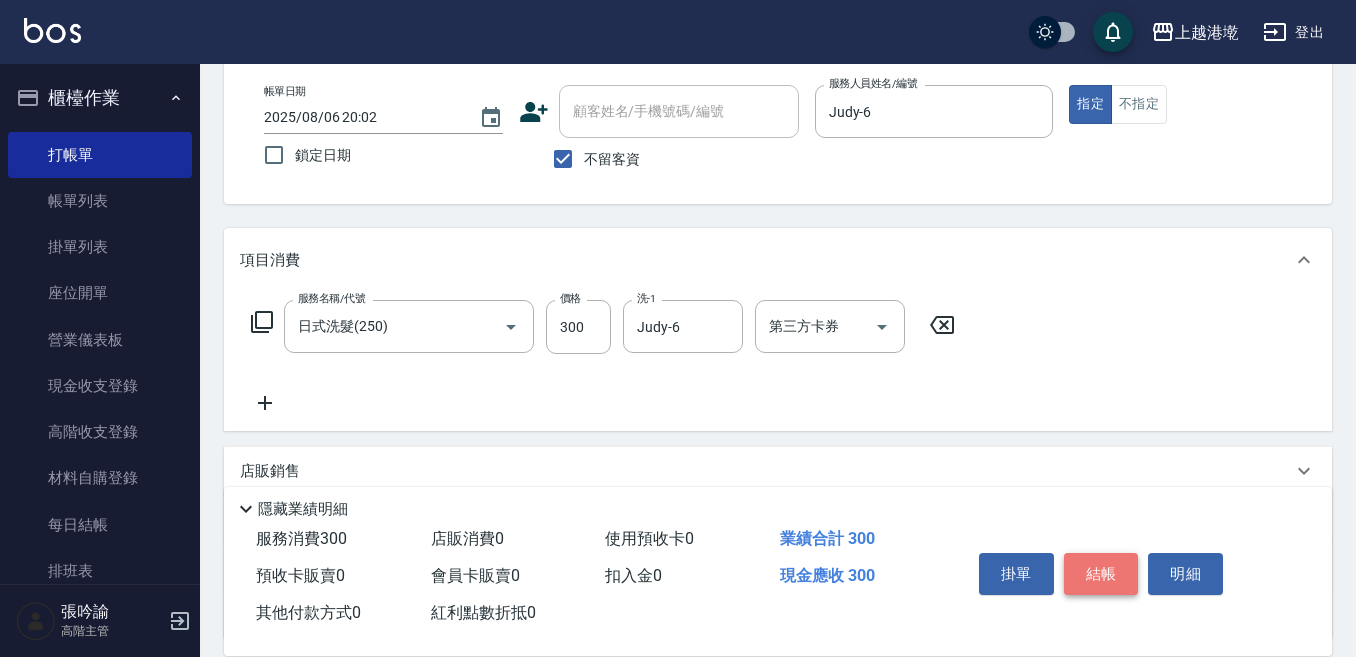 click on "結帳" at bounding box center [1101, 574] 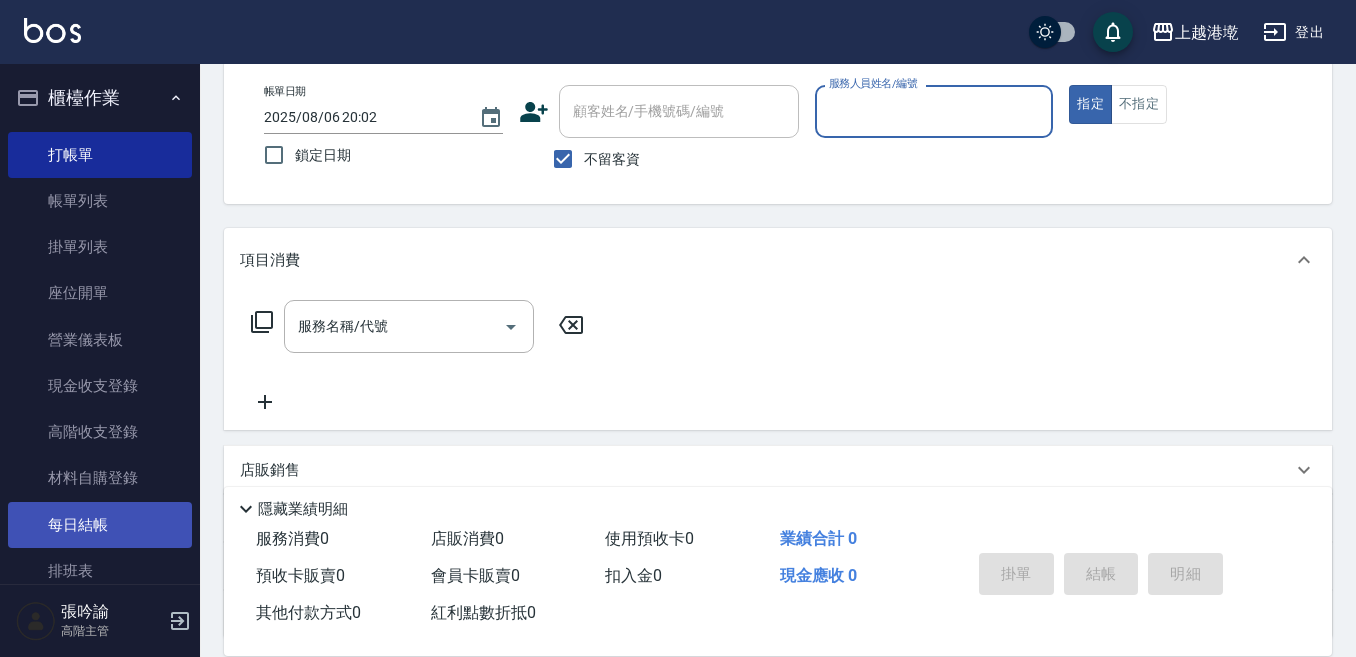 click on "每日結帳" at bounding box center (100, 525) 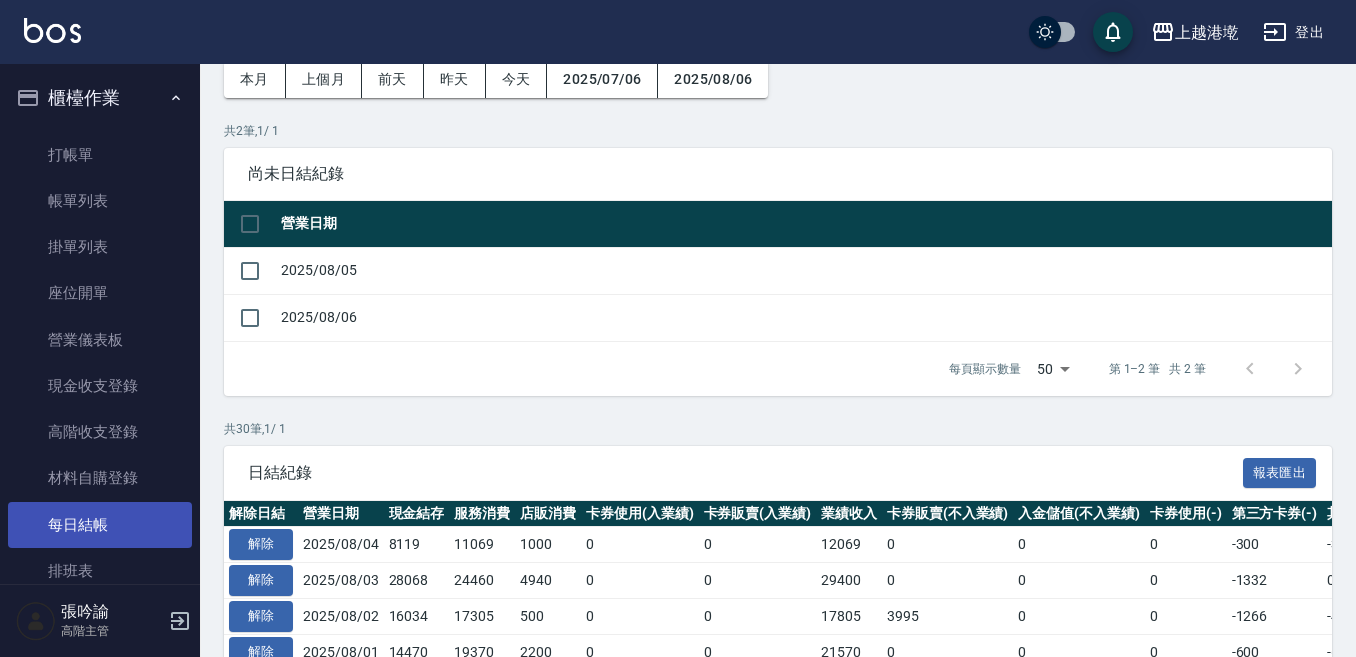 scroll, scrollTop: 0, scrollLeft: 0, axis: both 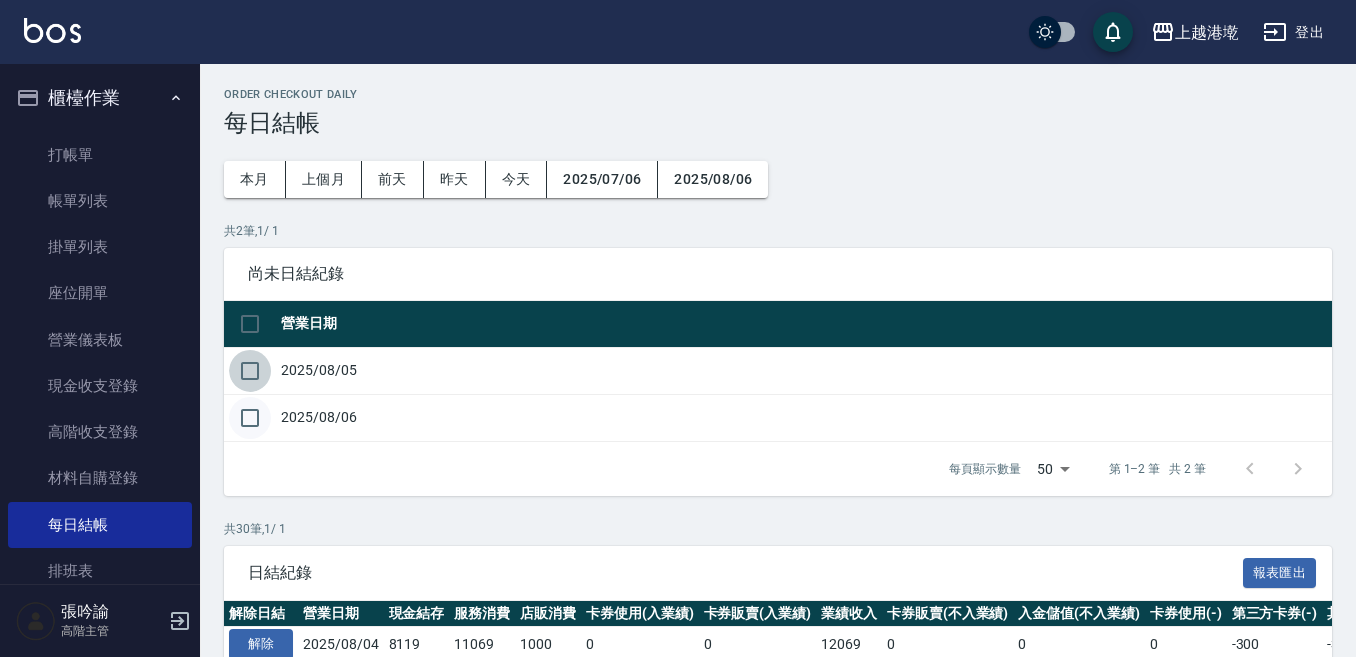 drag, startPoint x: 243, startPoint y: 373, endPoint x: 265, endPoint y: 409, distance: 42.190044 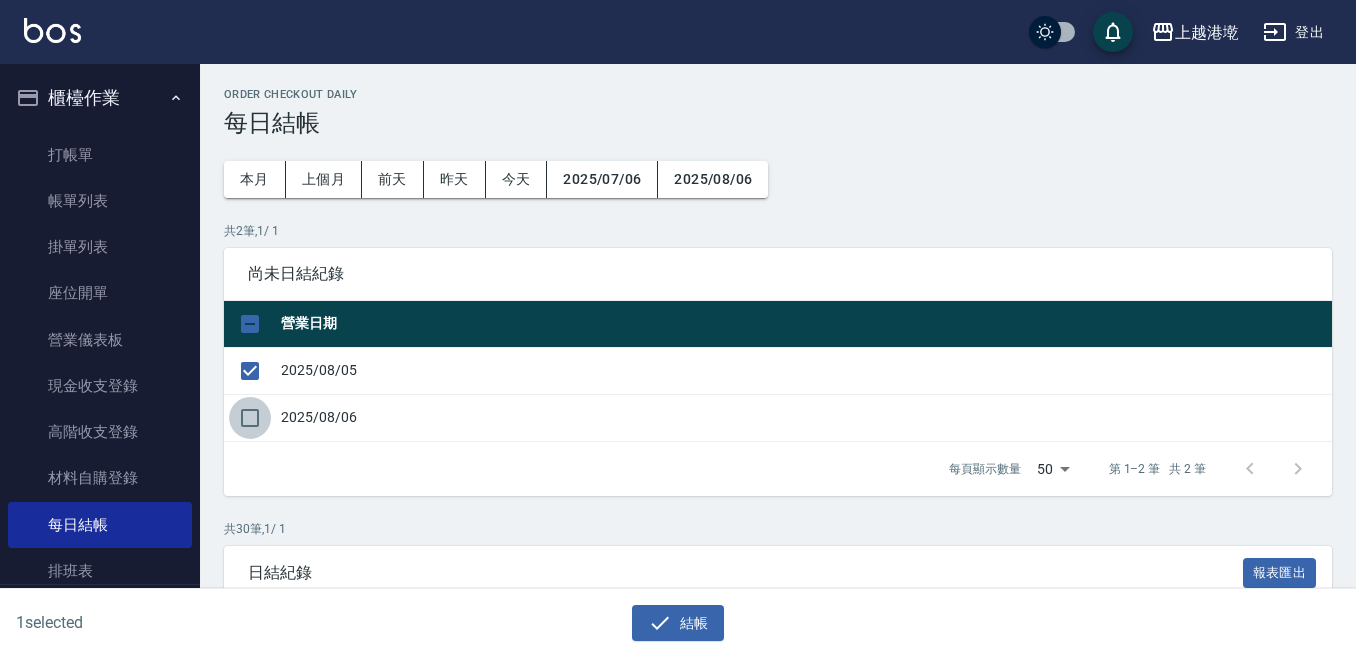 click at bounding box center (250, 418) 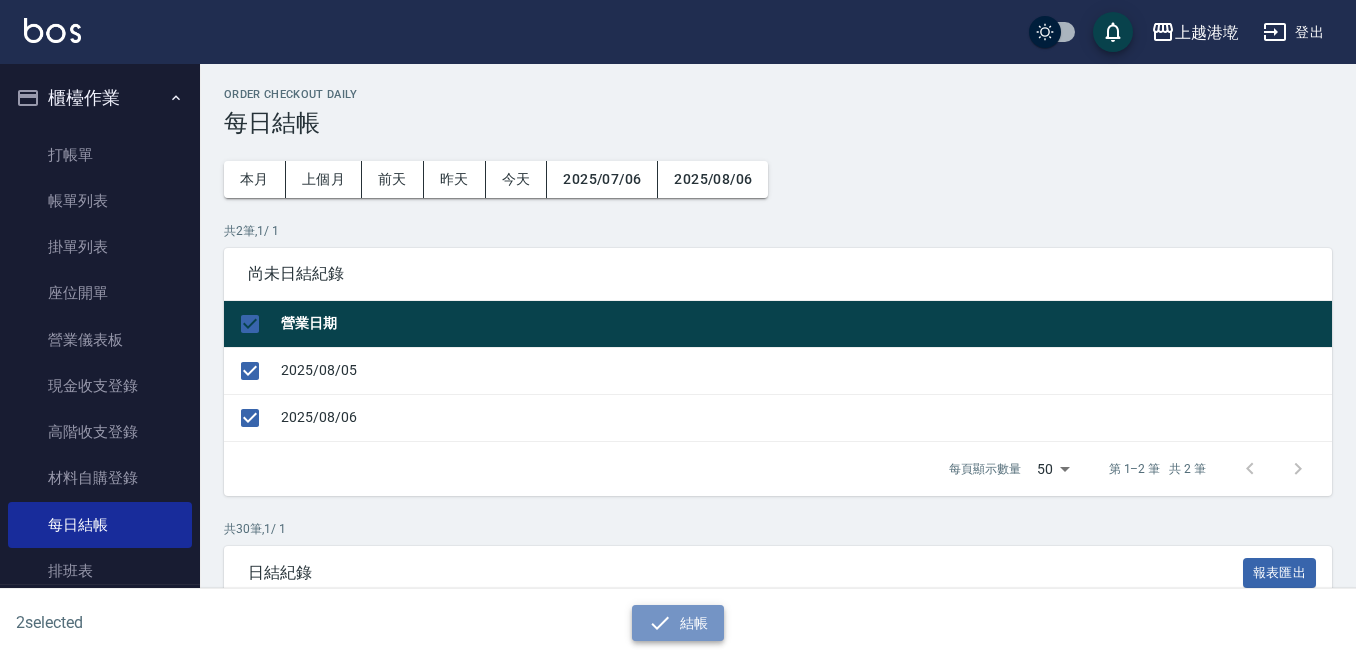 click on "結帳" at bounding box center [678, 623] 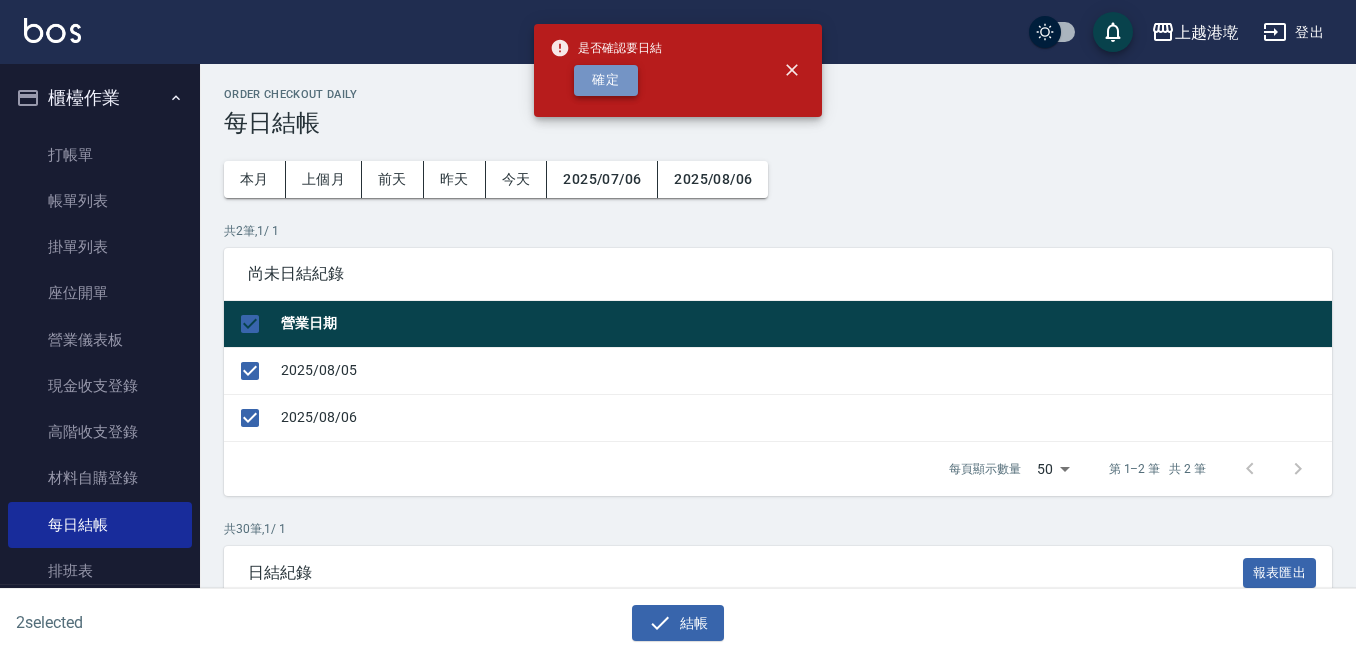 click on "確定" at bounding box center [606, 80] 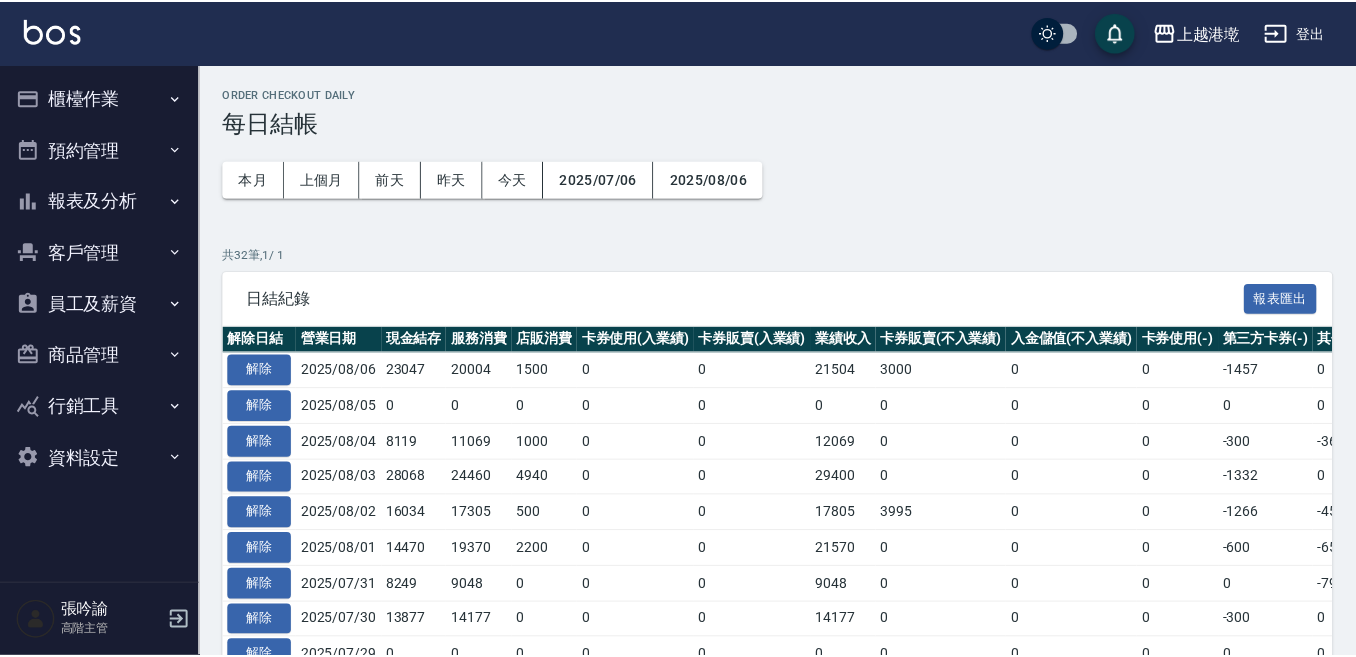 scroll, scrollTop: 0, scrollLeft: 0, axis: both 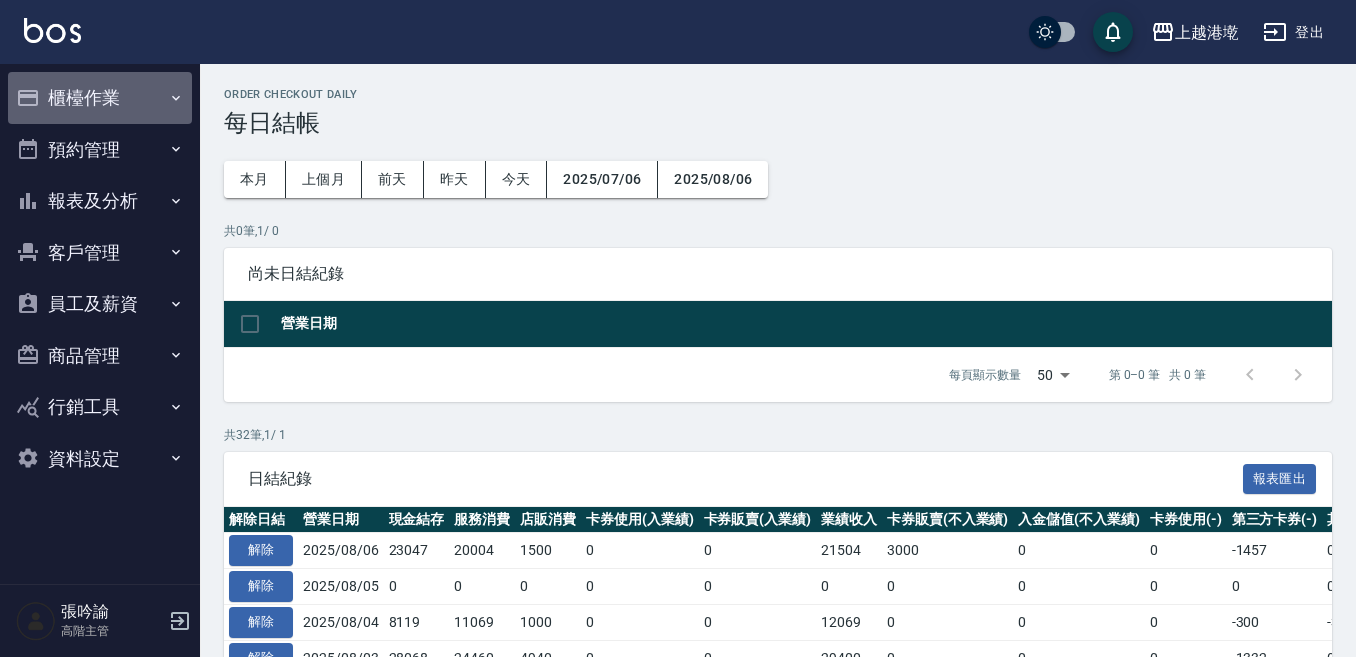 drag, startPoint x: 67, startPoint y: 80, endPoint x: 72, endPoint y: 105, distance: 25.495098 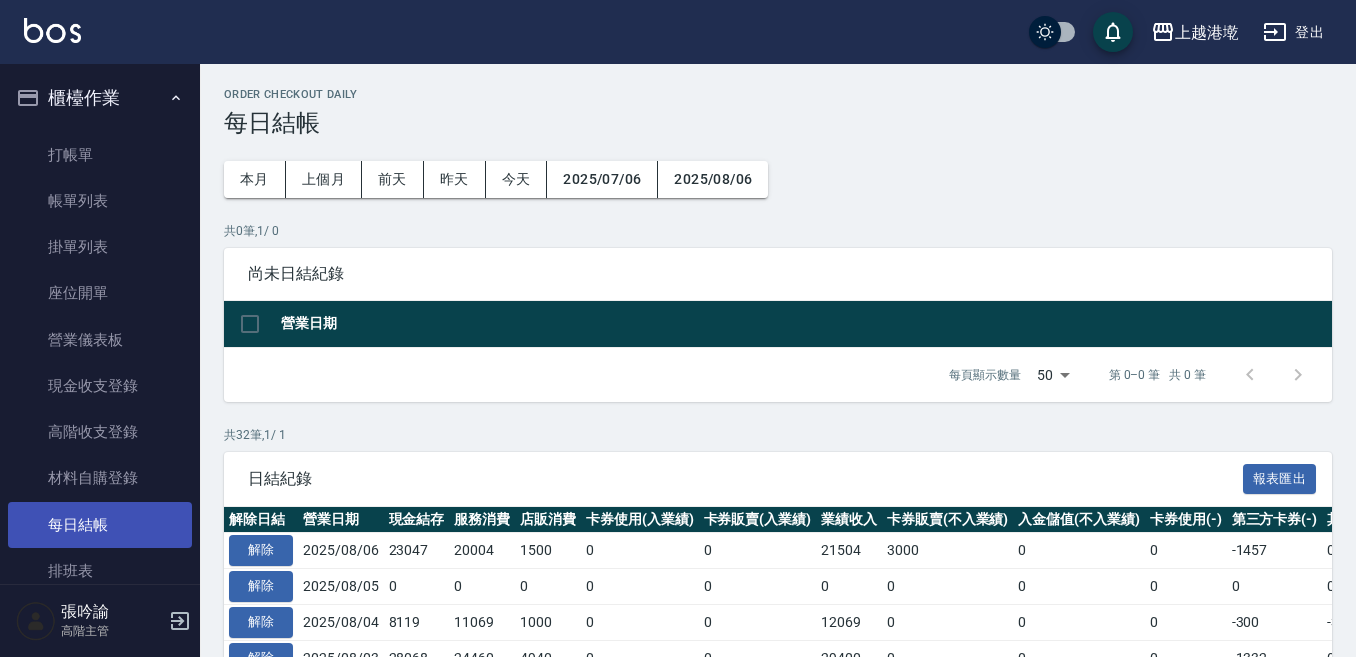 click on "每日結帳" at bounding box center (100, 525) 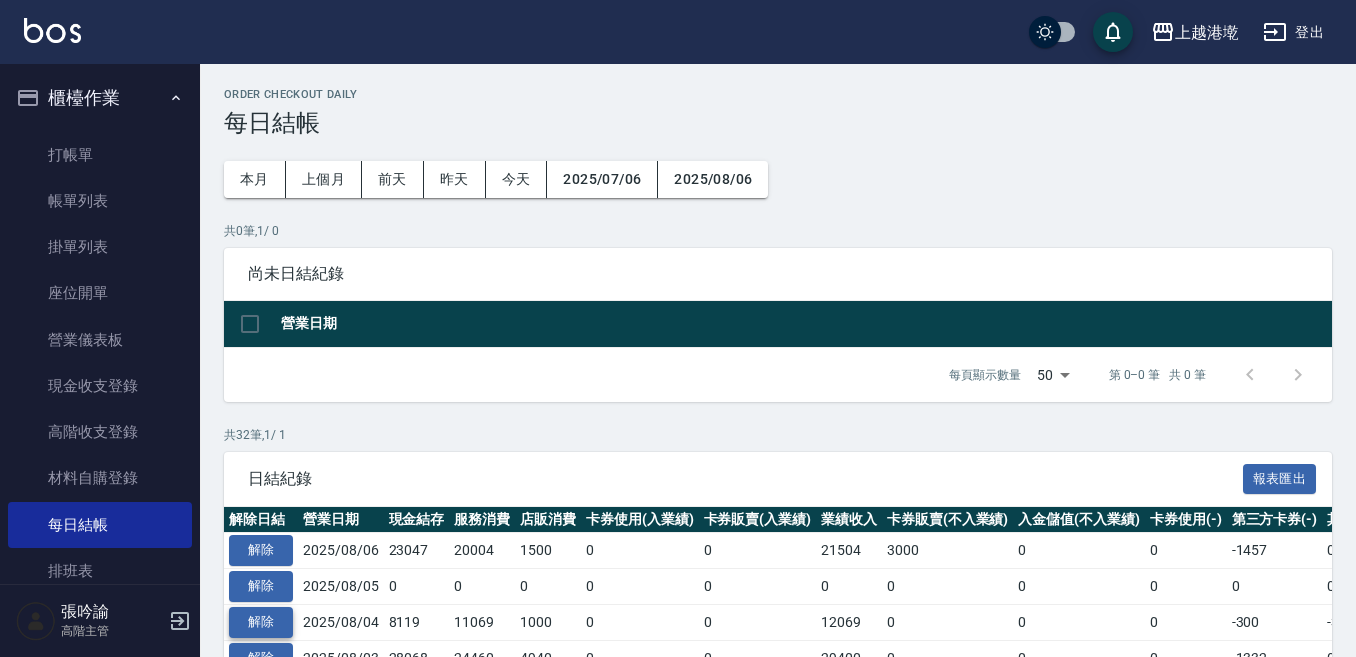click on "解除" at bounding box center [261, 622] 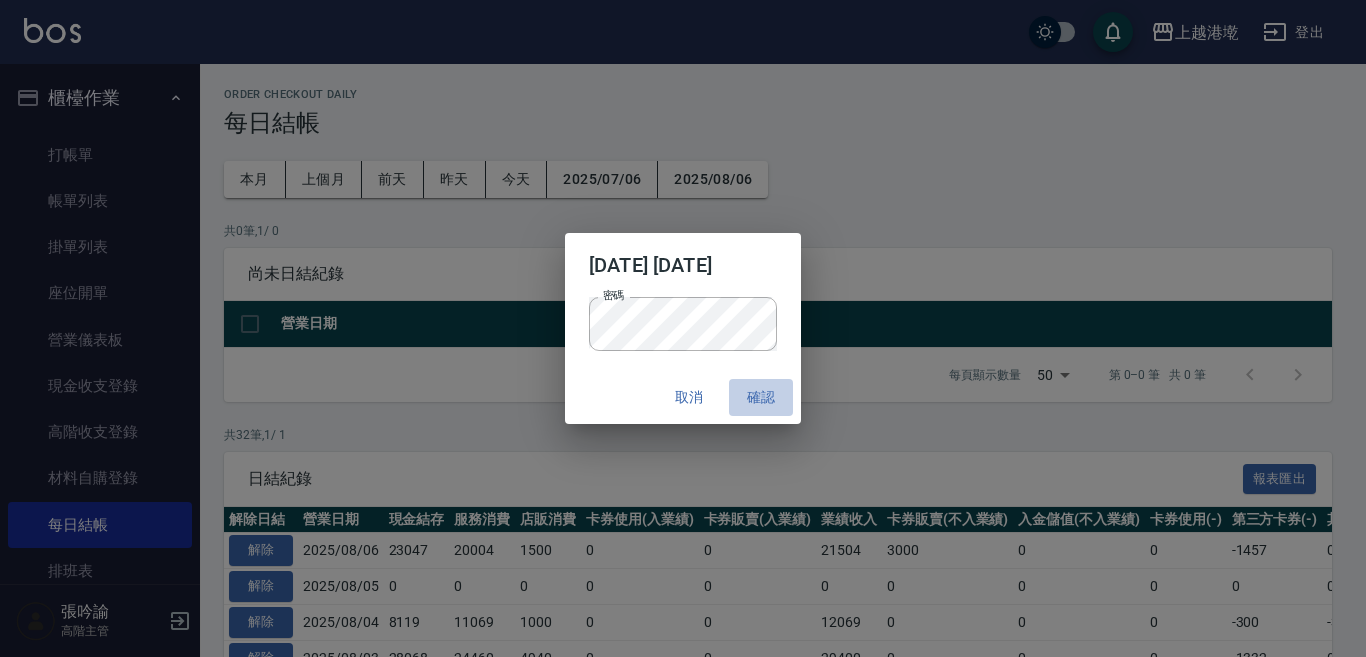 click on "確認" at bounding box center [761, 397] 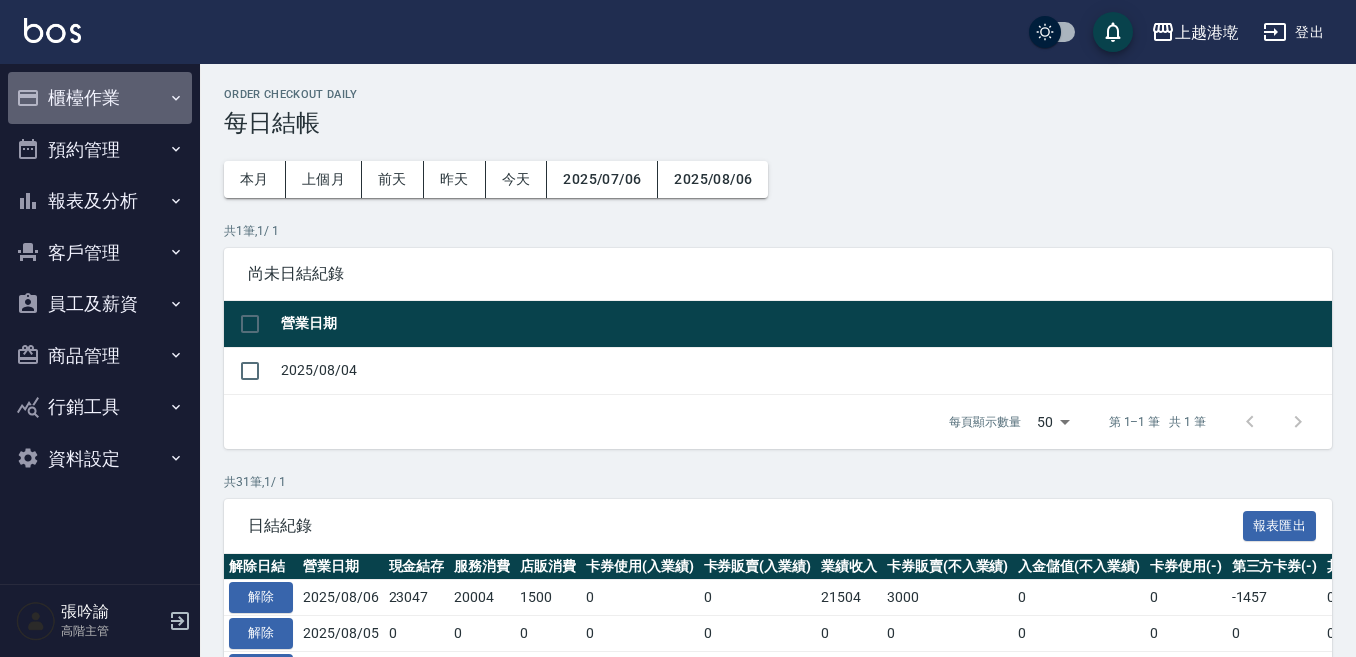 click on "櫃檯作業" at bounding box center [100, 98] 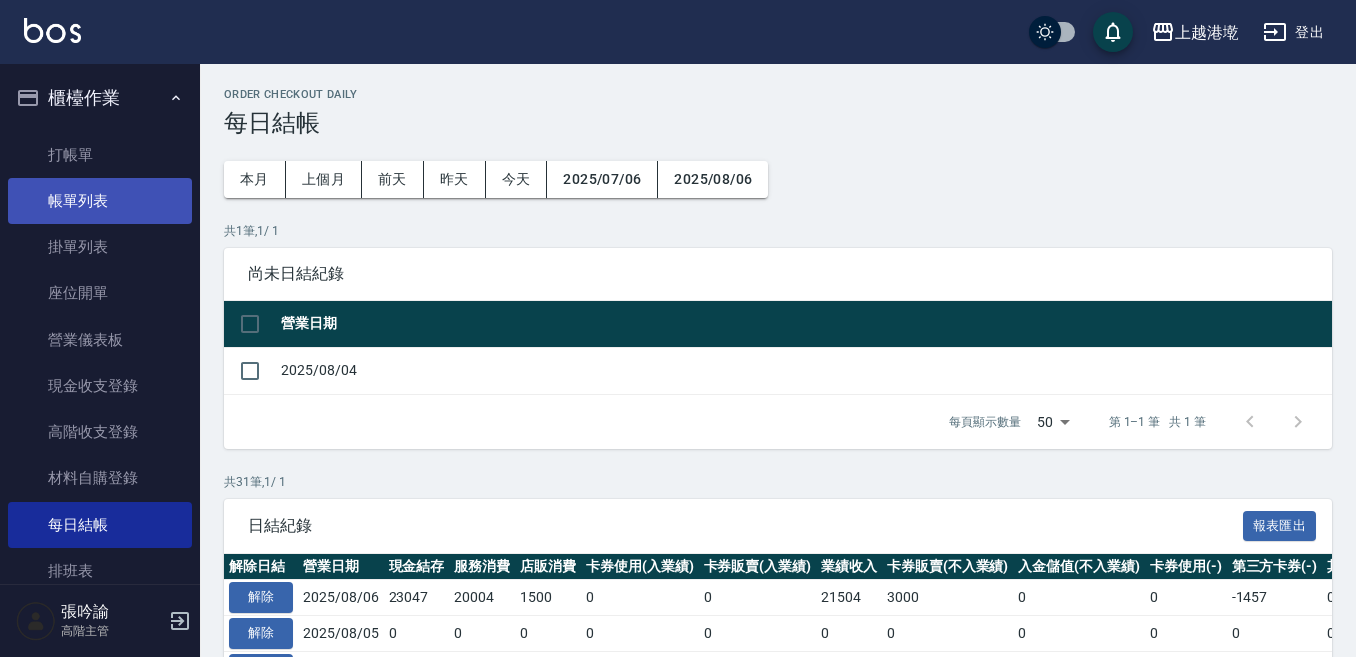 click on "帳單列表" at bounding box center [100, 201] 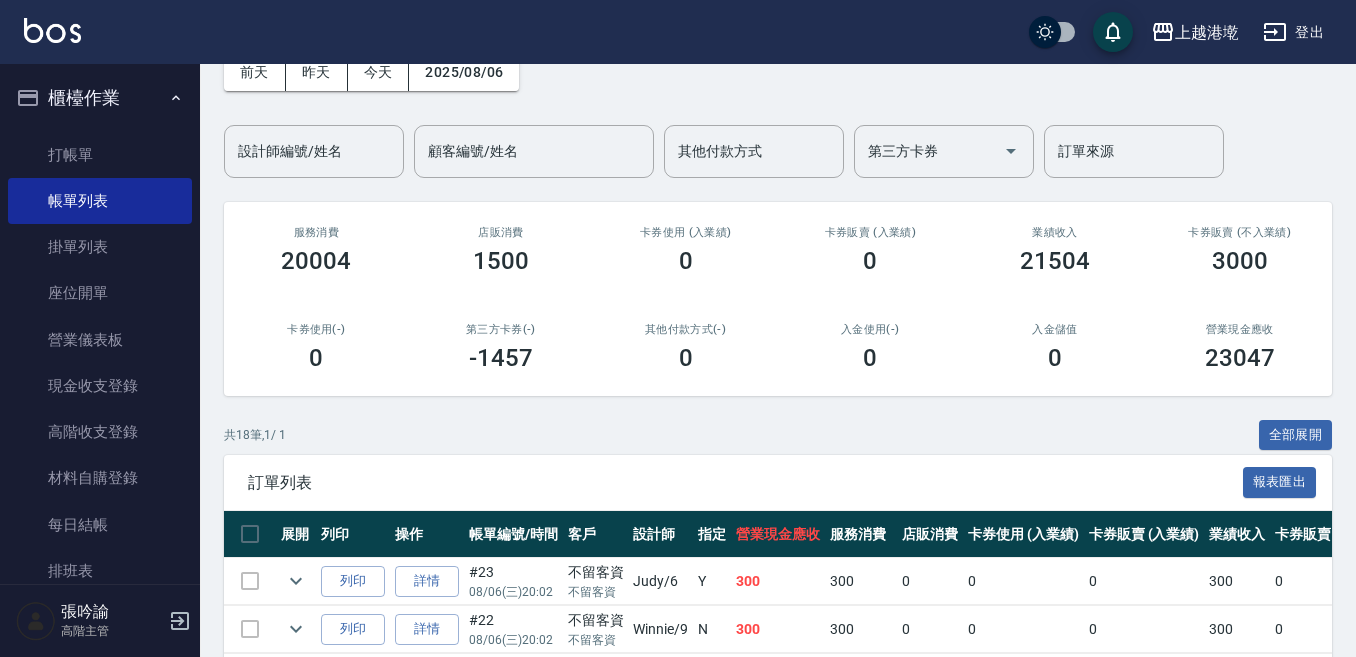 scroll, scrollTop: 100, scrollLeft: 0, axis: vertical 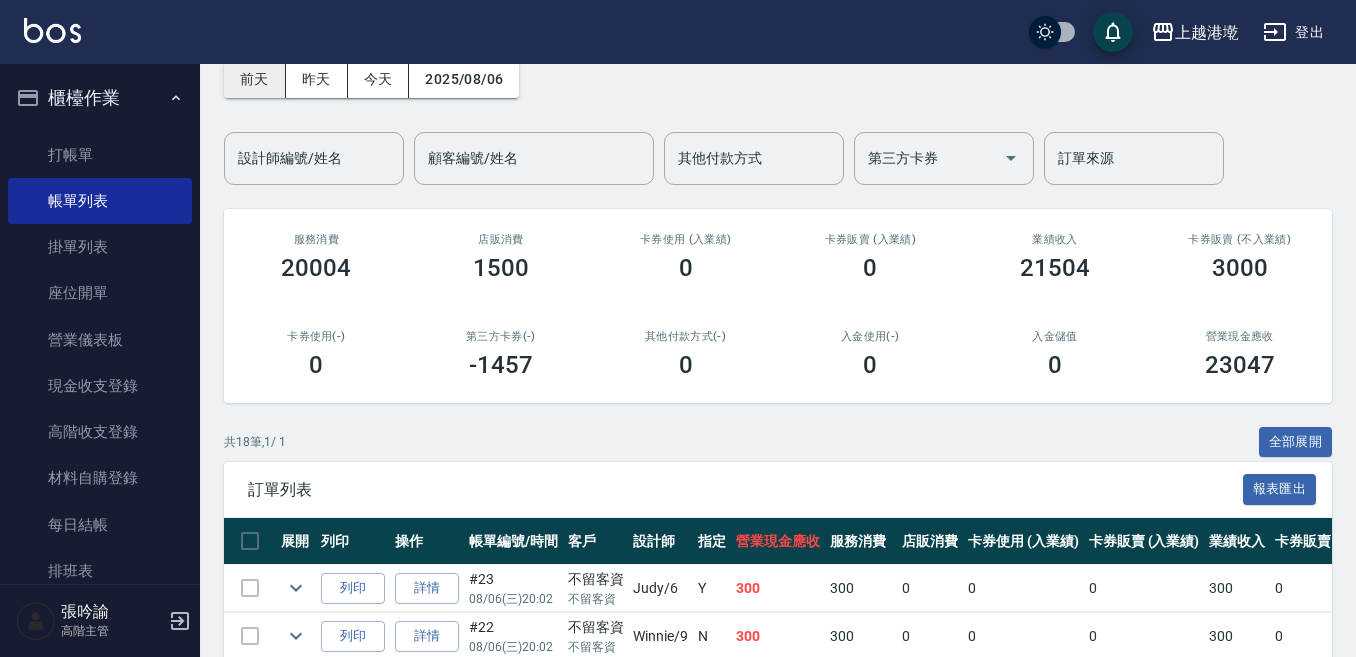 click on "前天" at bounding box center [255, 79] 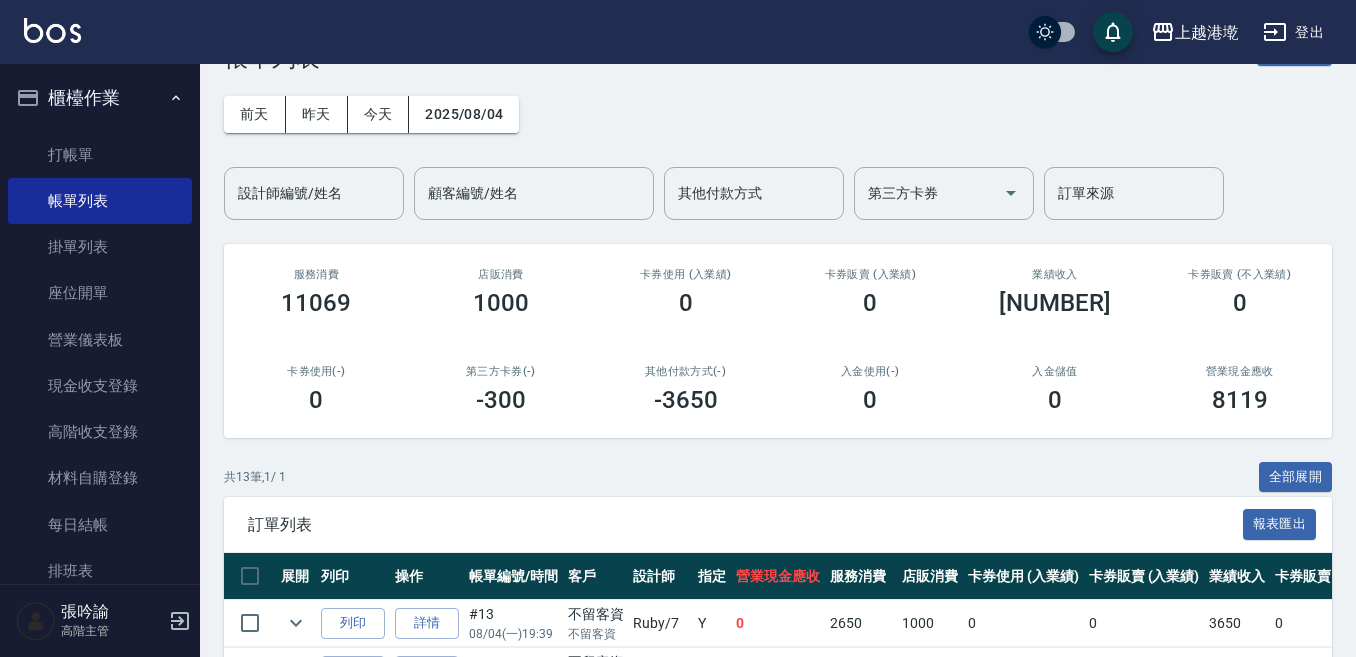 scroll, scrollTop: 100, scrollLeft: 0, axis: vertical 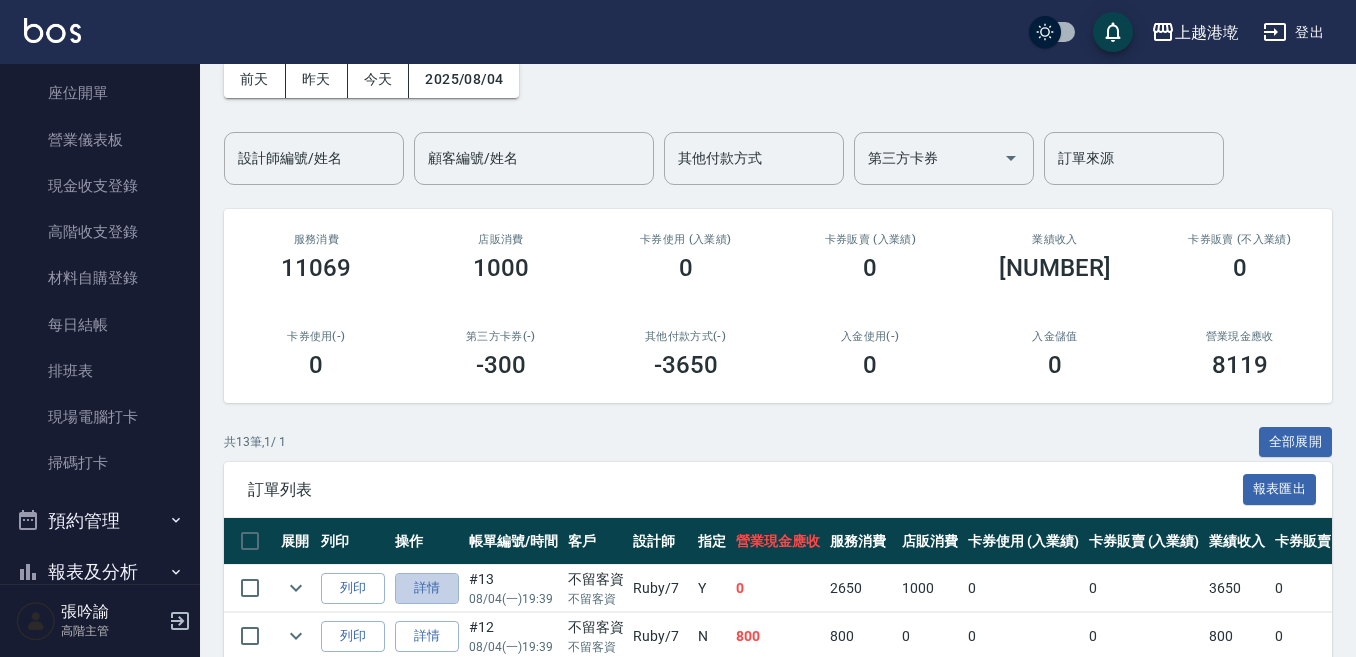 click on "詳情" at bounding box center (427, 588) 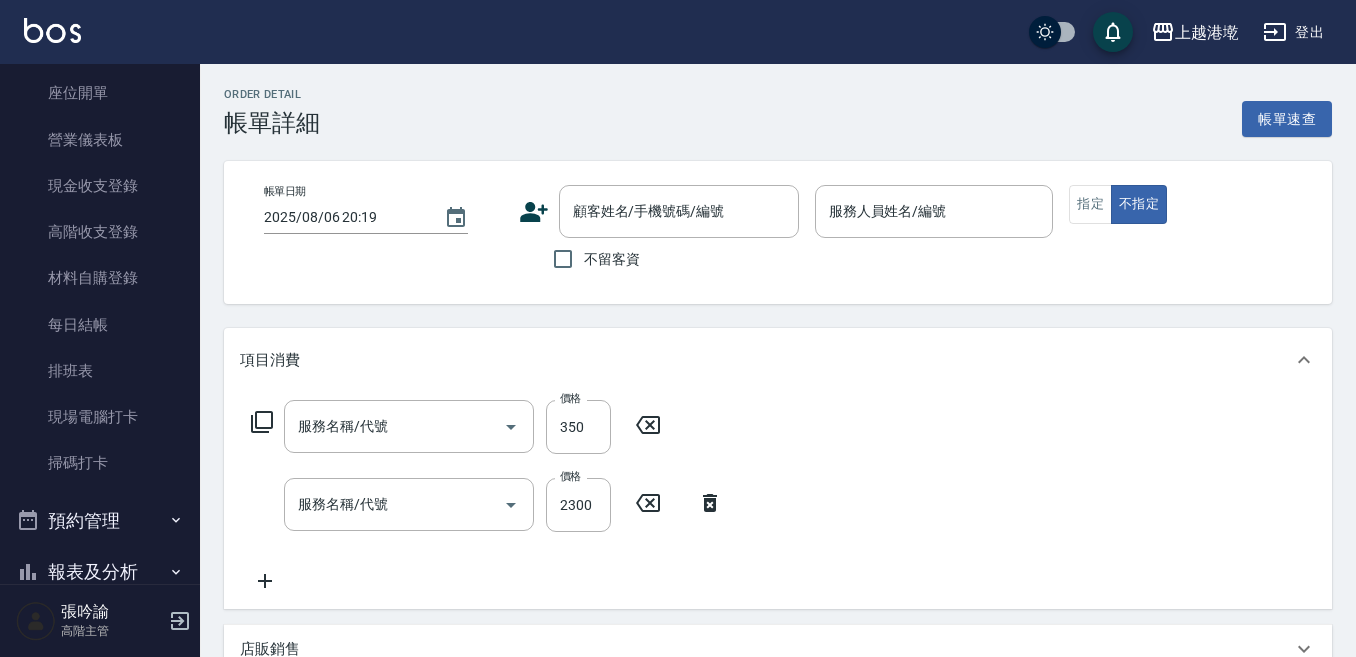 scroll, scrollTop: 345, scrollLeft: 0, axis: vertical 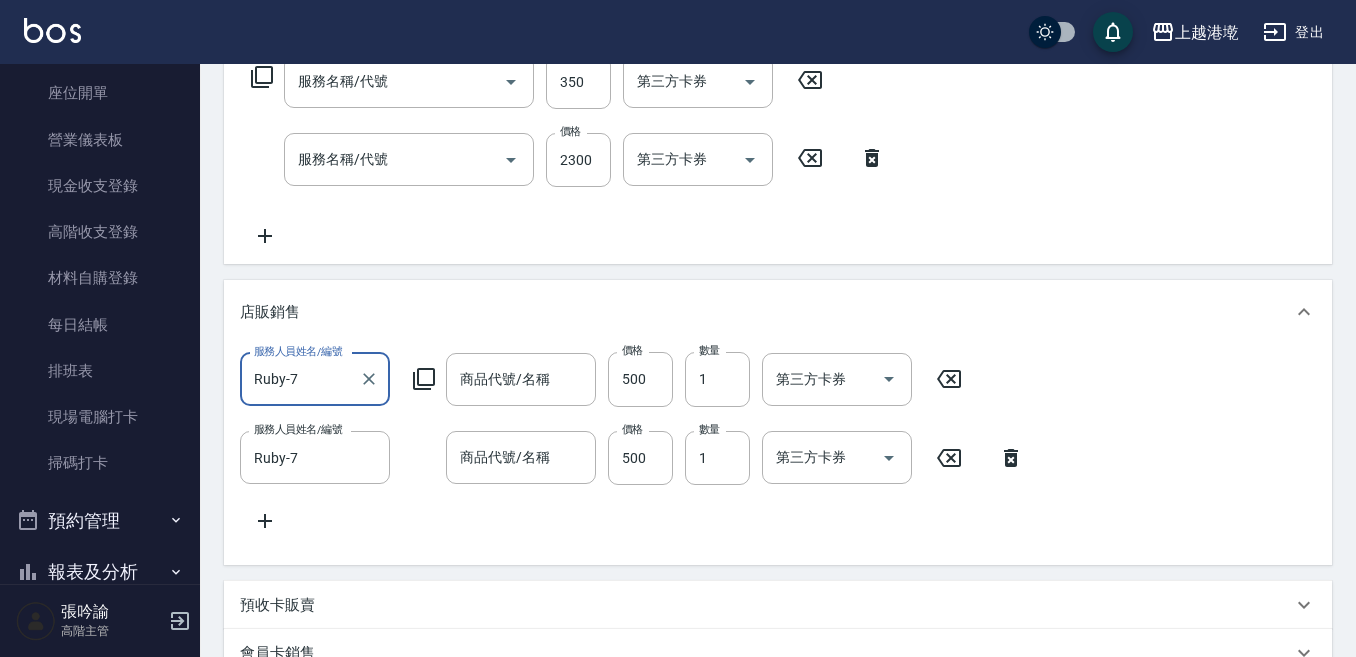 type on "2025/08/04 19:39" 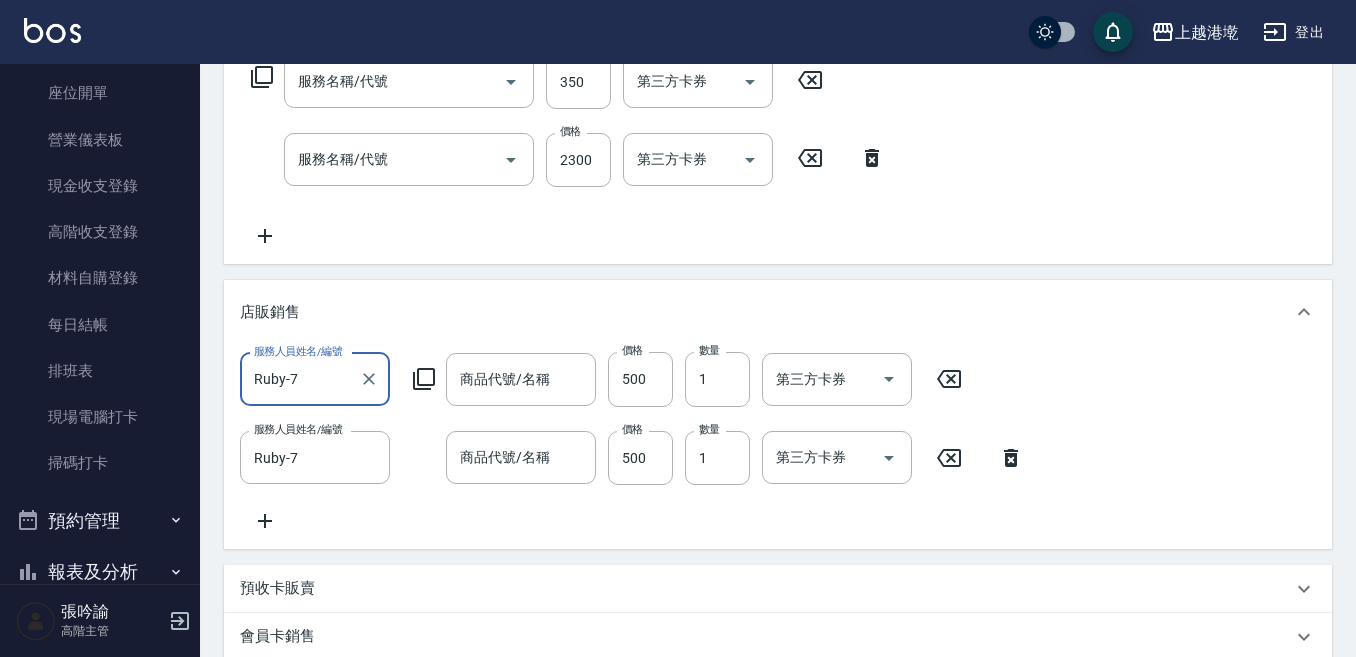 scroll, scrollTop: 0, scrollLeft: 0, axis: both 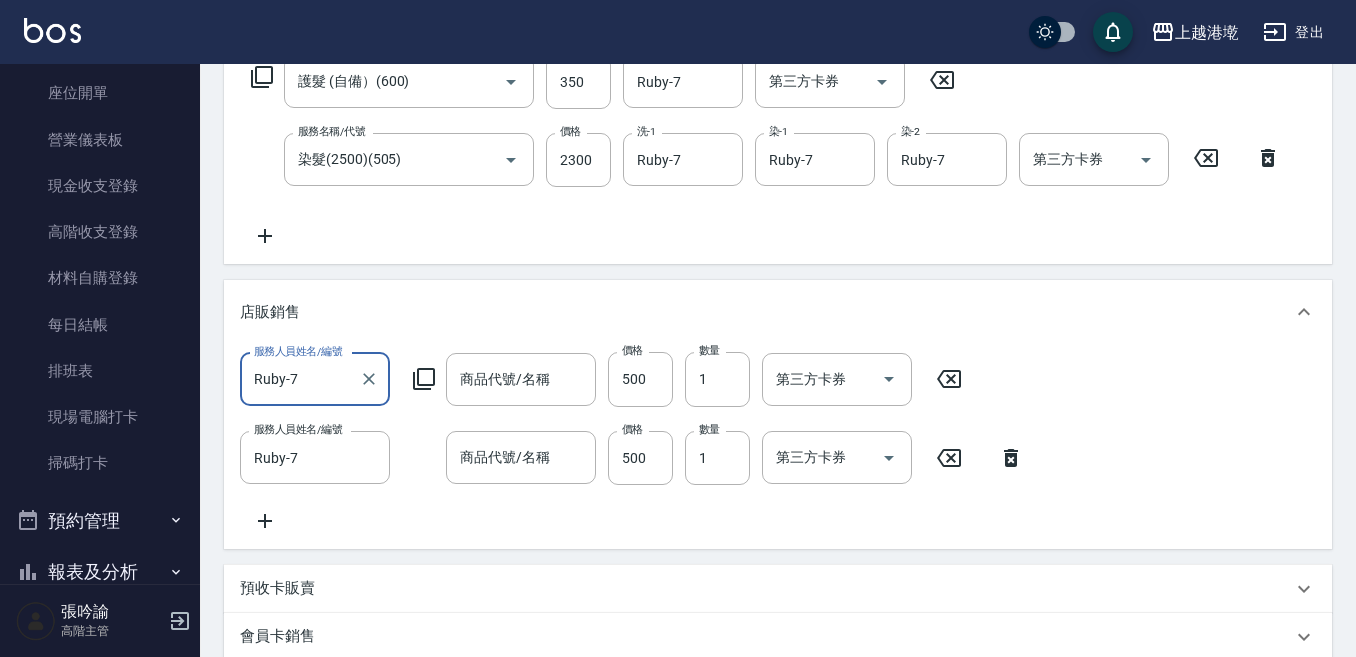 type on "護髮 (自備）(600)" 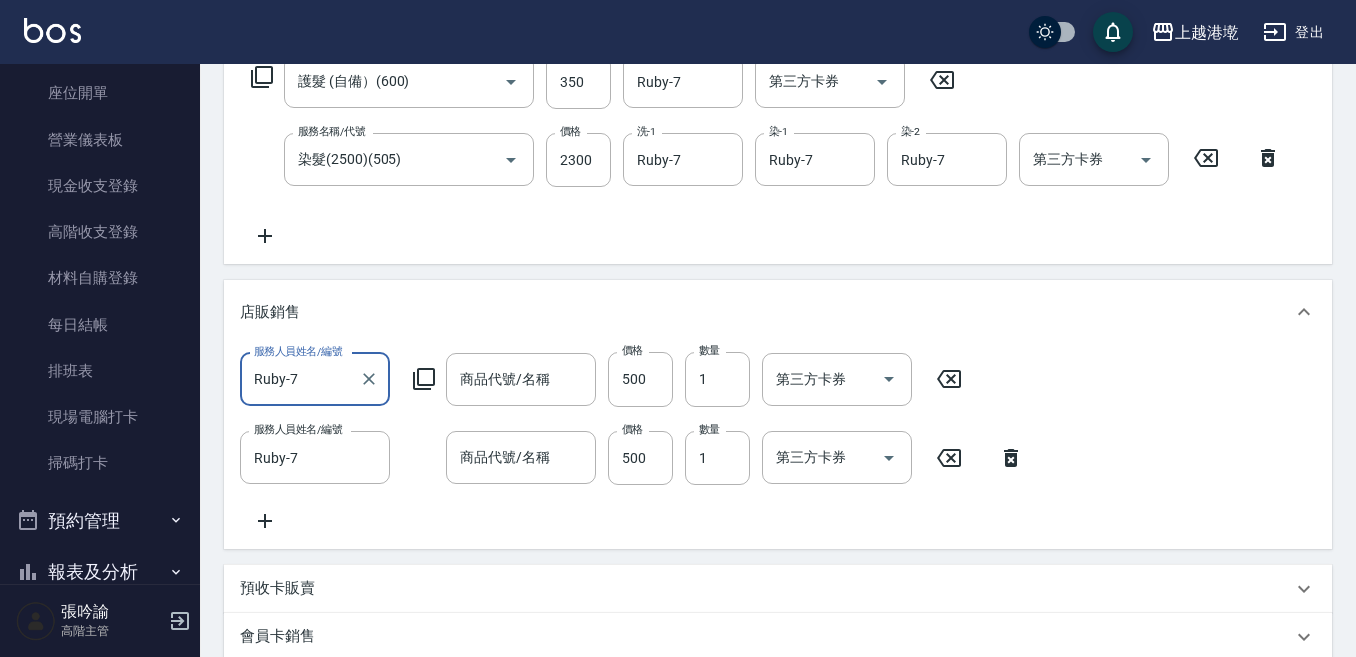 type on "染髮(2500)(505)" 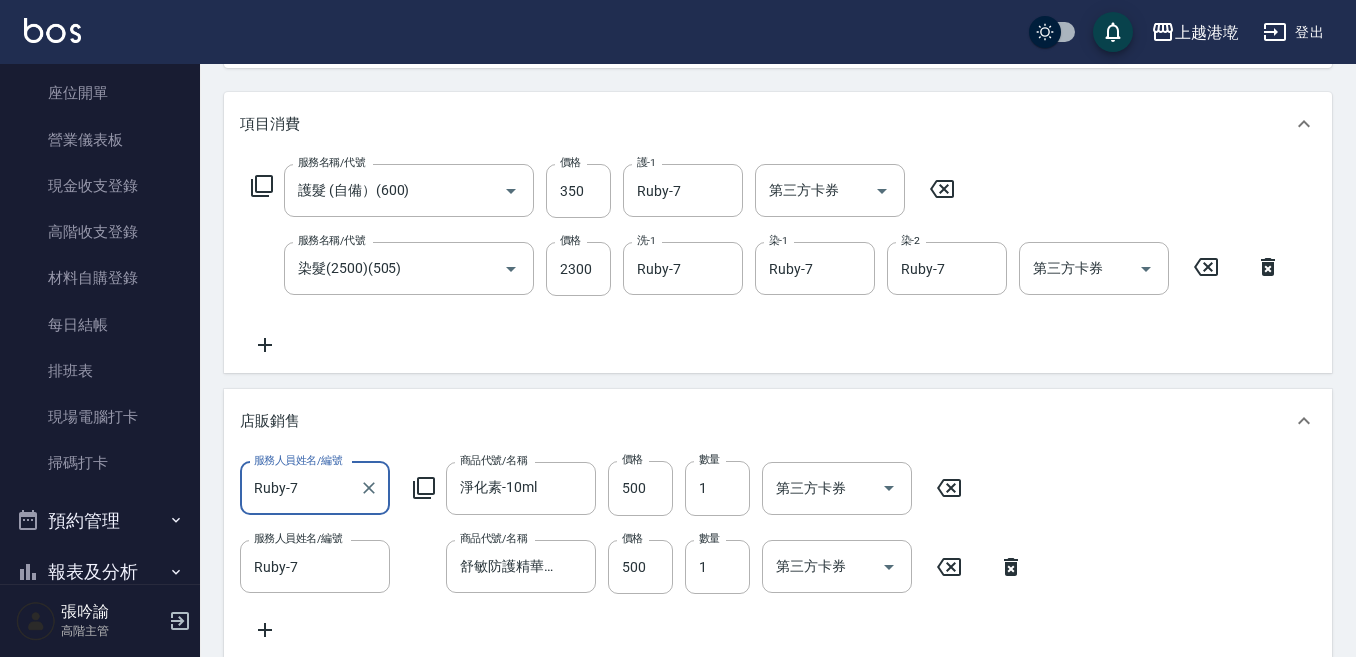 scroll, scrollTop: 345, scrollLeft: 0, axis: vertical 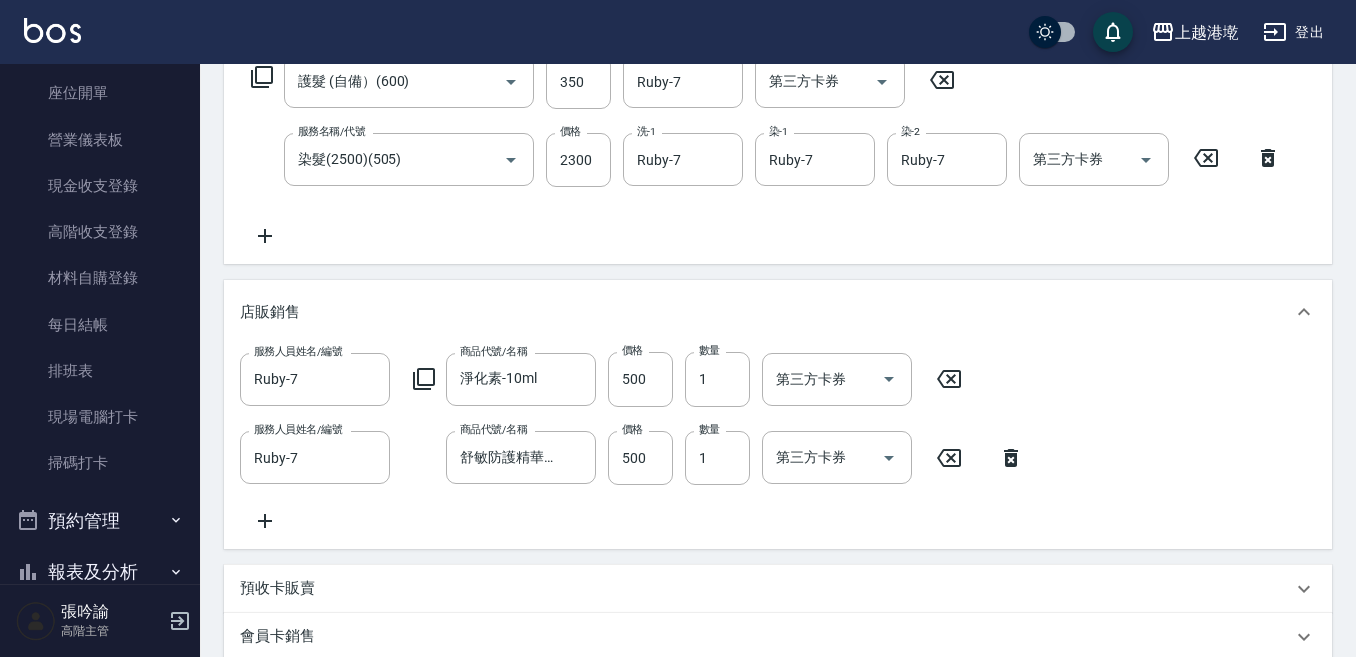 click 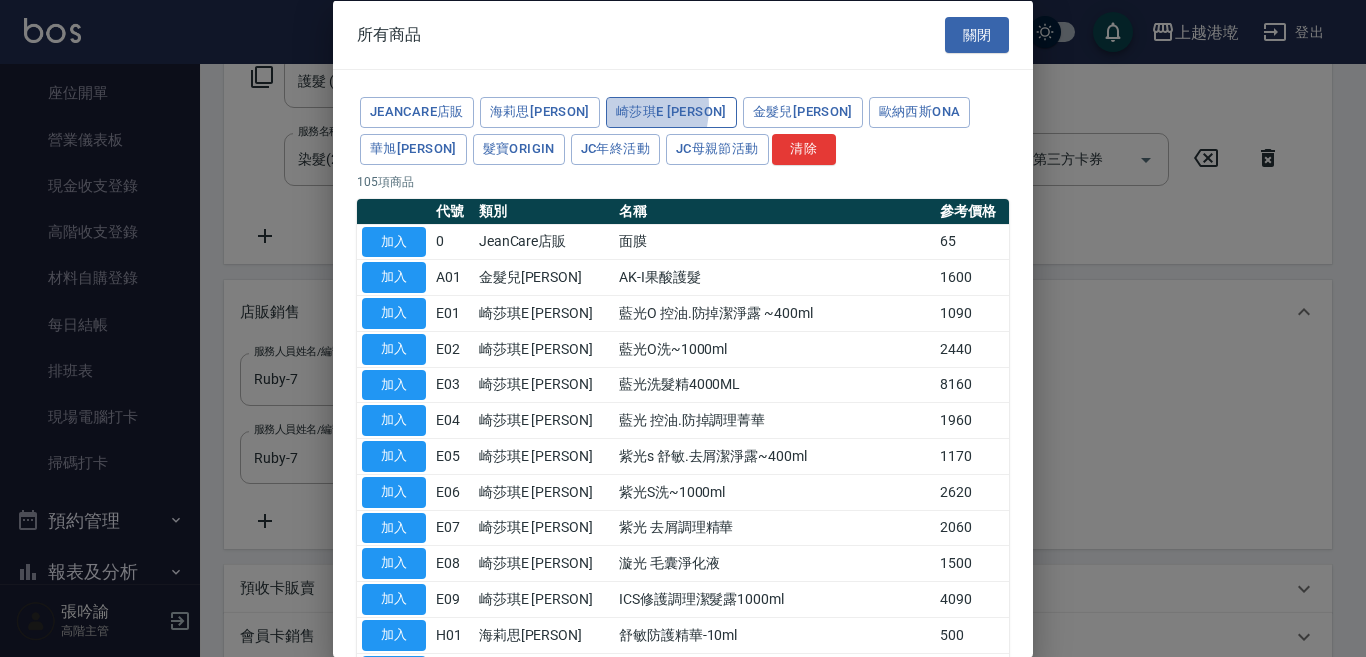 click on "[PERSON]" at bounding box center [671, 112] 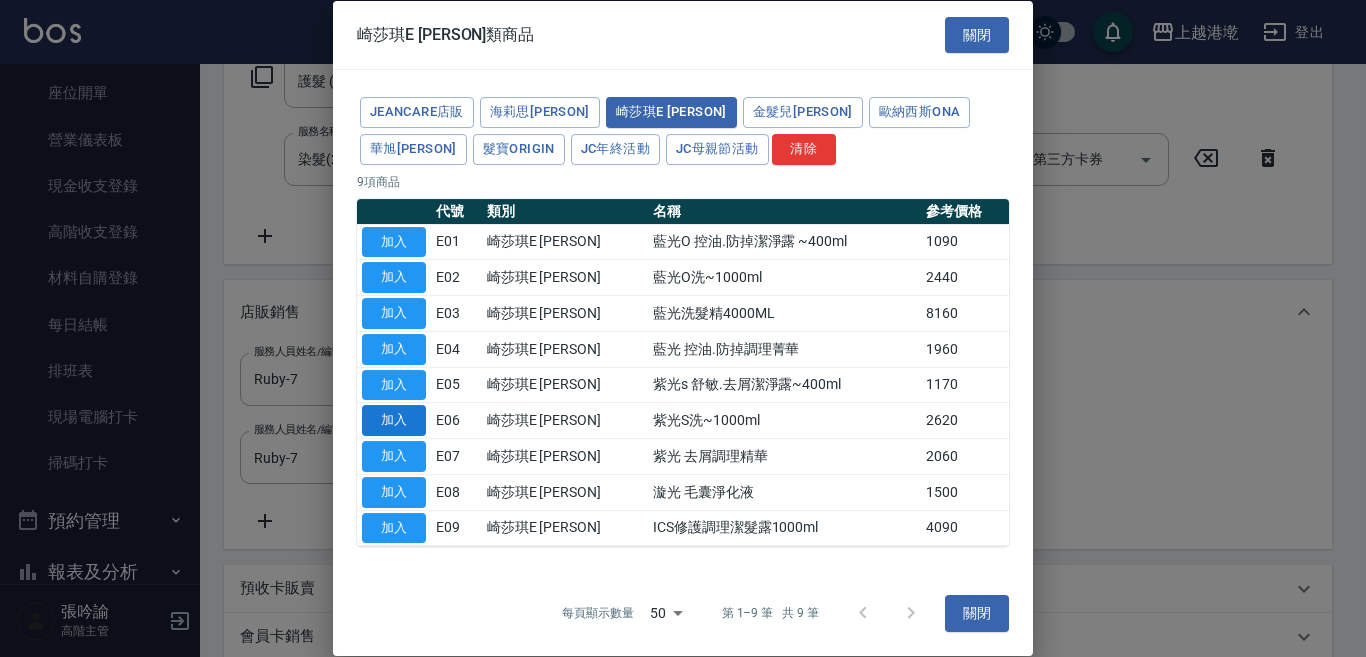 click on "加入" at bounding box center (394, 420) 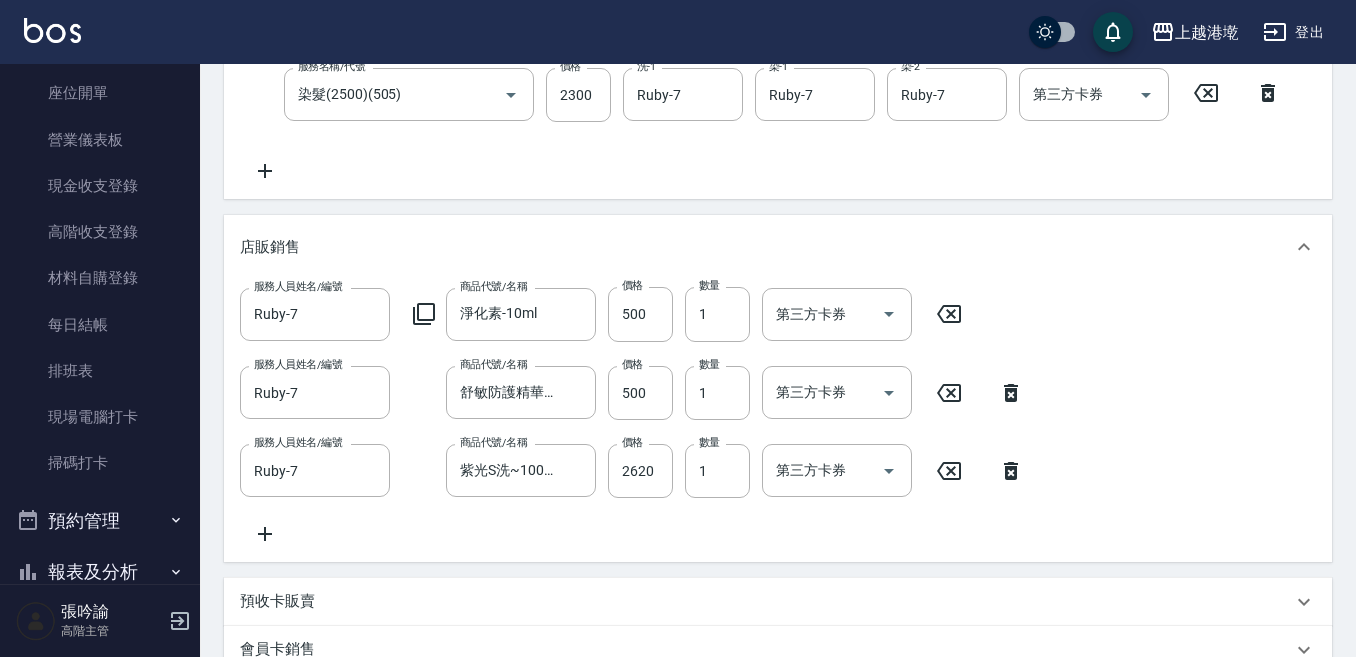 scroll, scrollTop: 445, scrollLeft: 0, axis: vertical 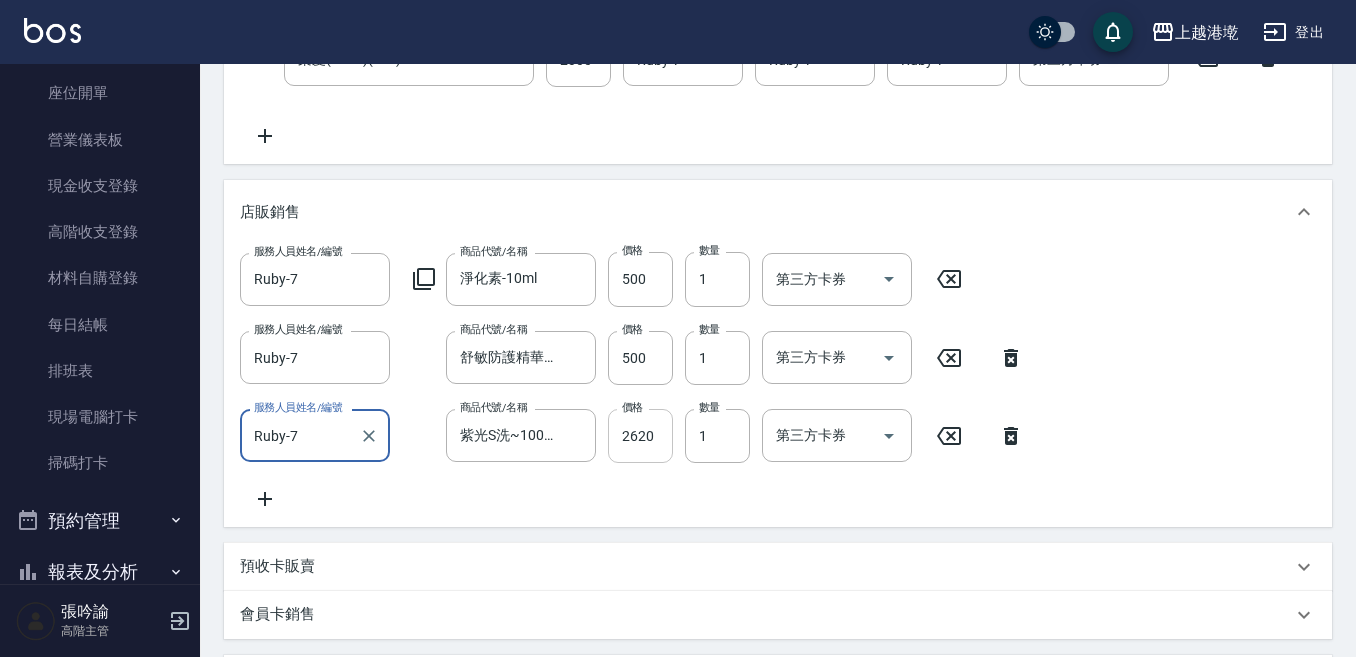 drag, startPoint x: 641, startPoint y: 433, endPoint x: 648, endPoint y: 417, distance: 17.464249 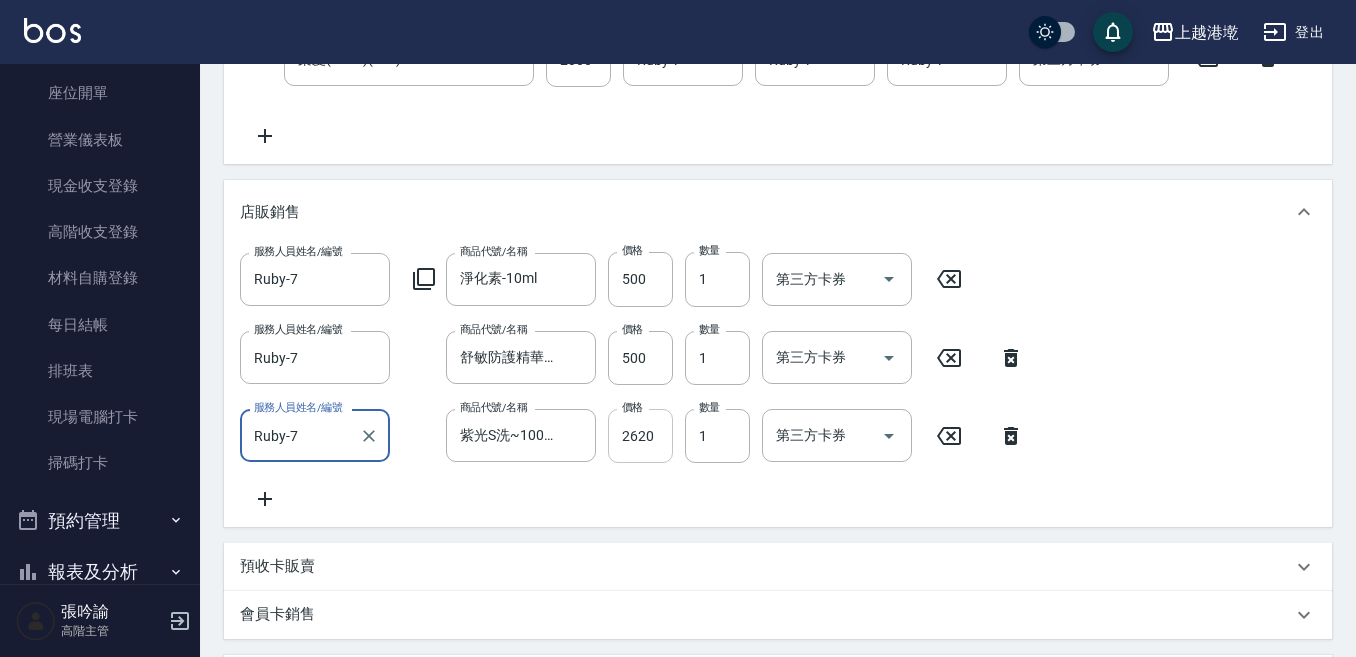 click on "2620" at bounding box center (640, 436) 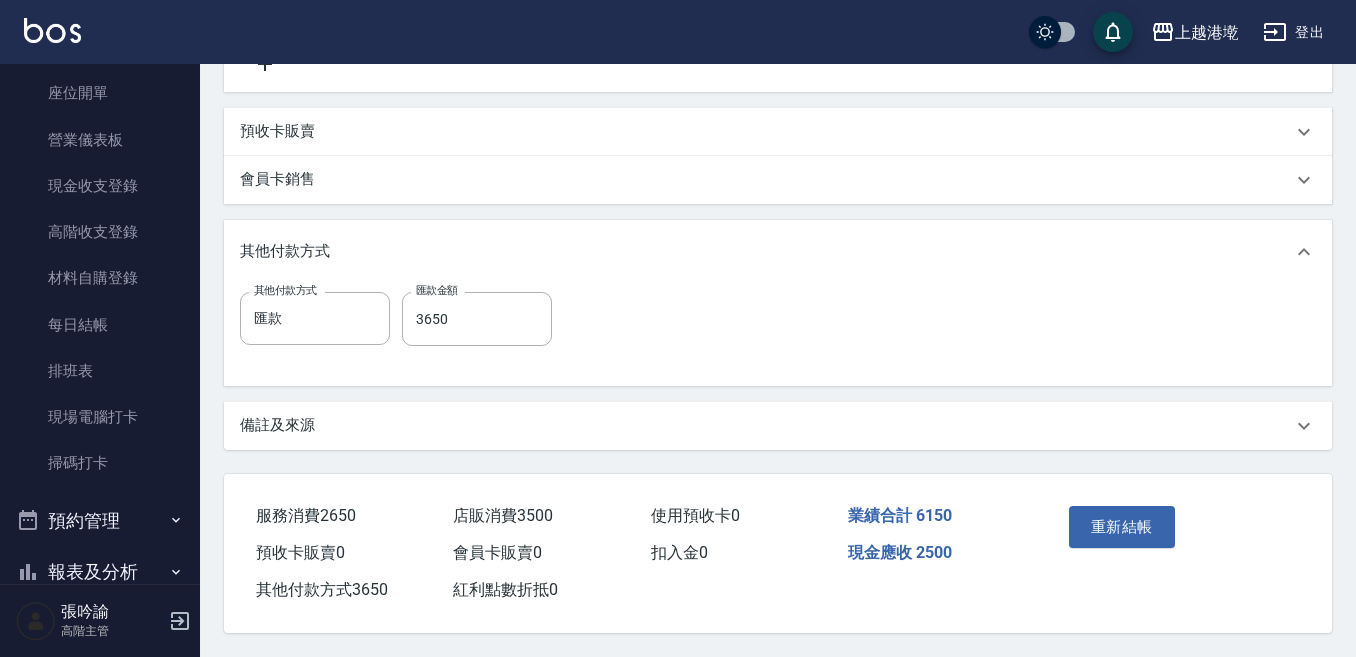 scroll, scrollTop: 906, scrollLeft: 0, axis: vertical 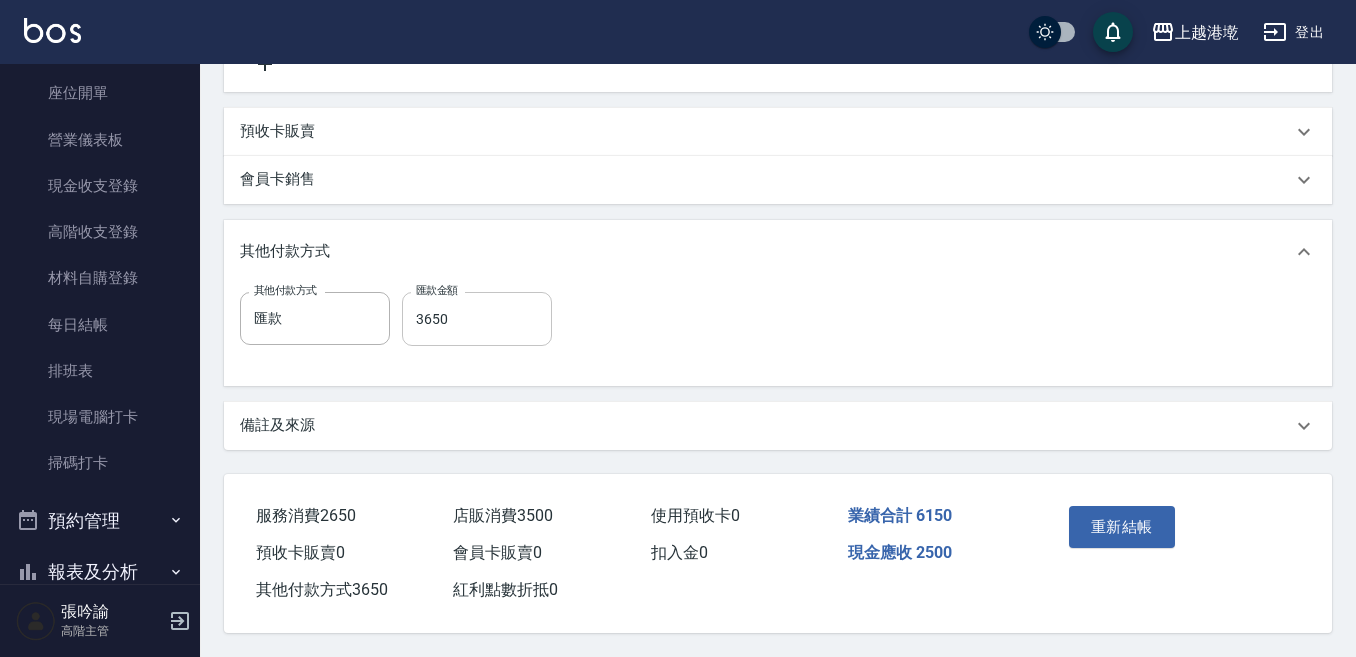 type on "2500" 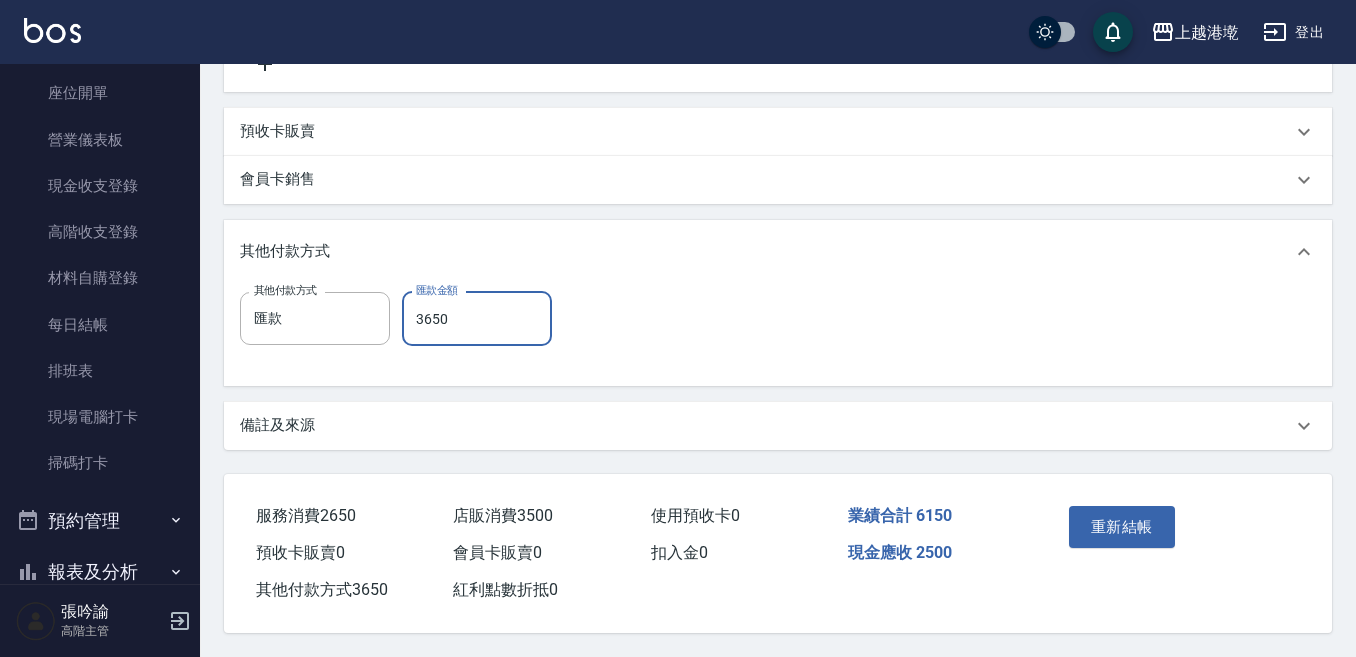 click on "3650" at bounding box center (477, 319) 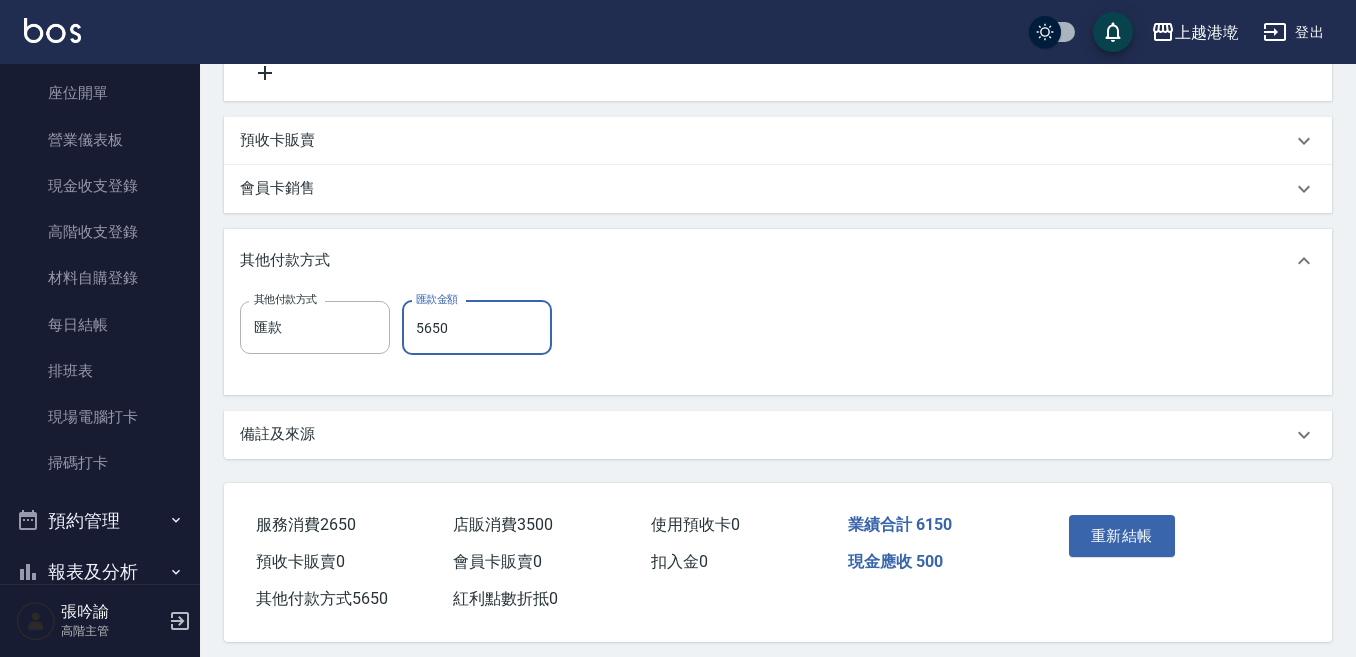 scroll, scrollTop: 906, scrollLeft: 0, axis: vertical 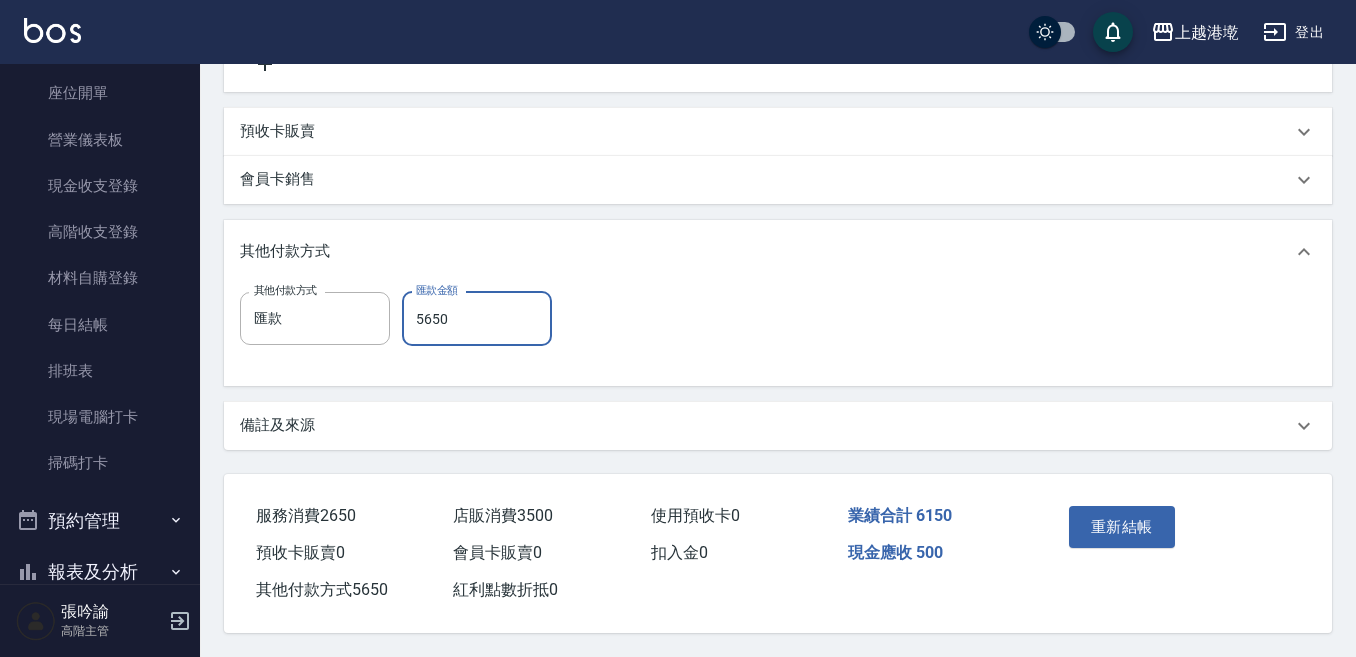 click on "5650" at bounding box center [477, 319] 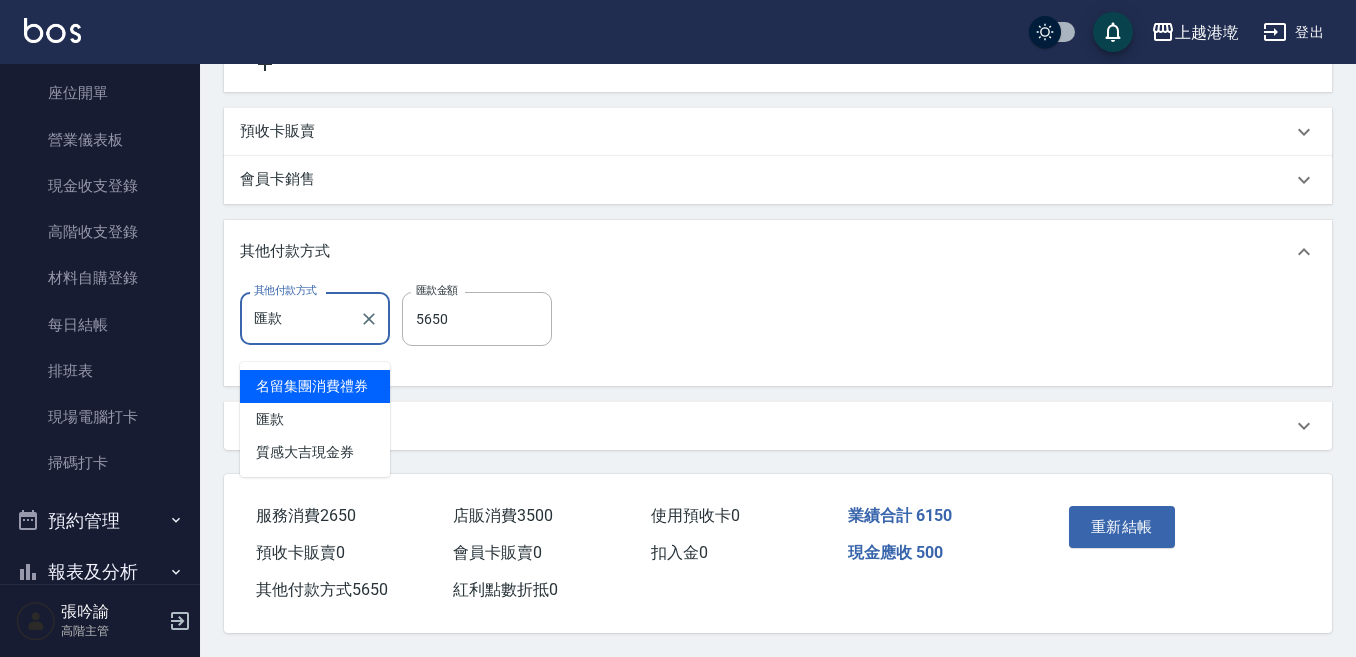 click on "匯款" at bounding box center [300, 318] 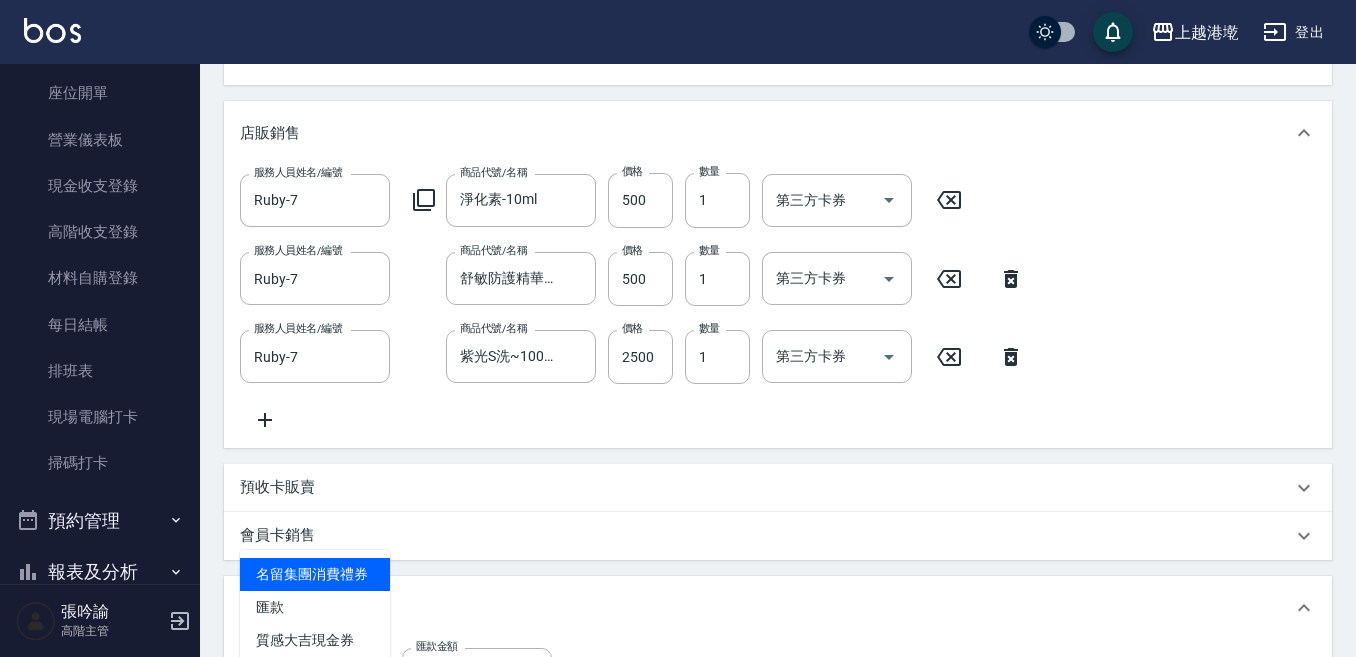 scroll, scrollTop: 706, scrollLeft: 0, axis: vertical 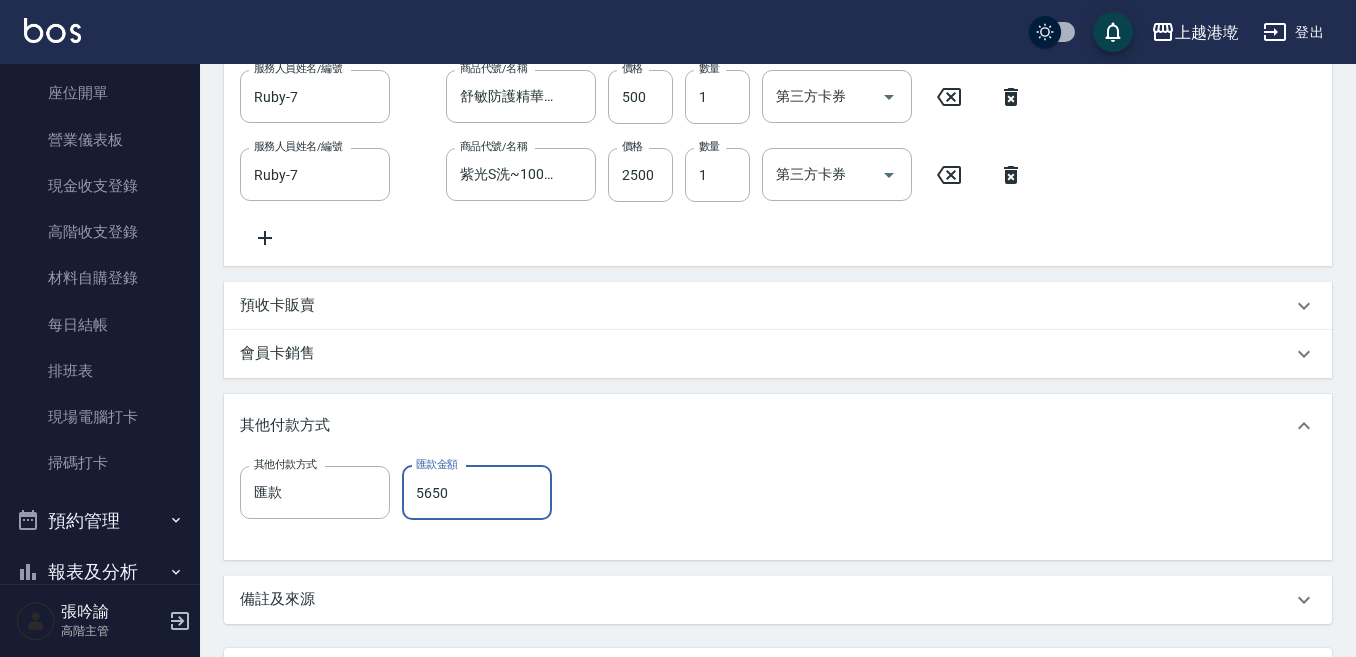 click on "5650" at bounding box center (477, 493) 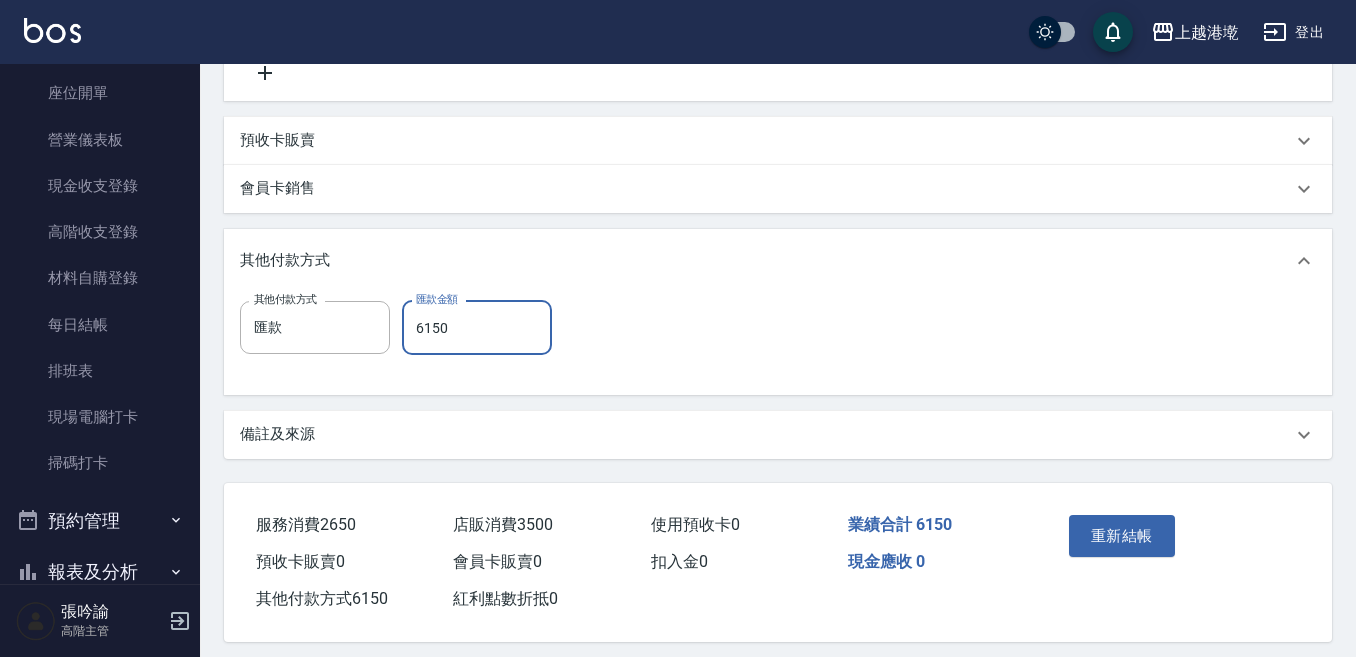 scroll, scrollTop: 906, scrollLeft: 0, axis: vertical 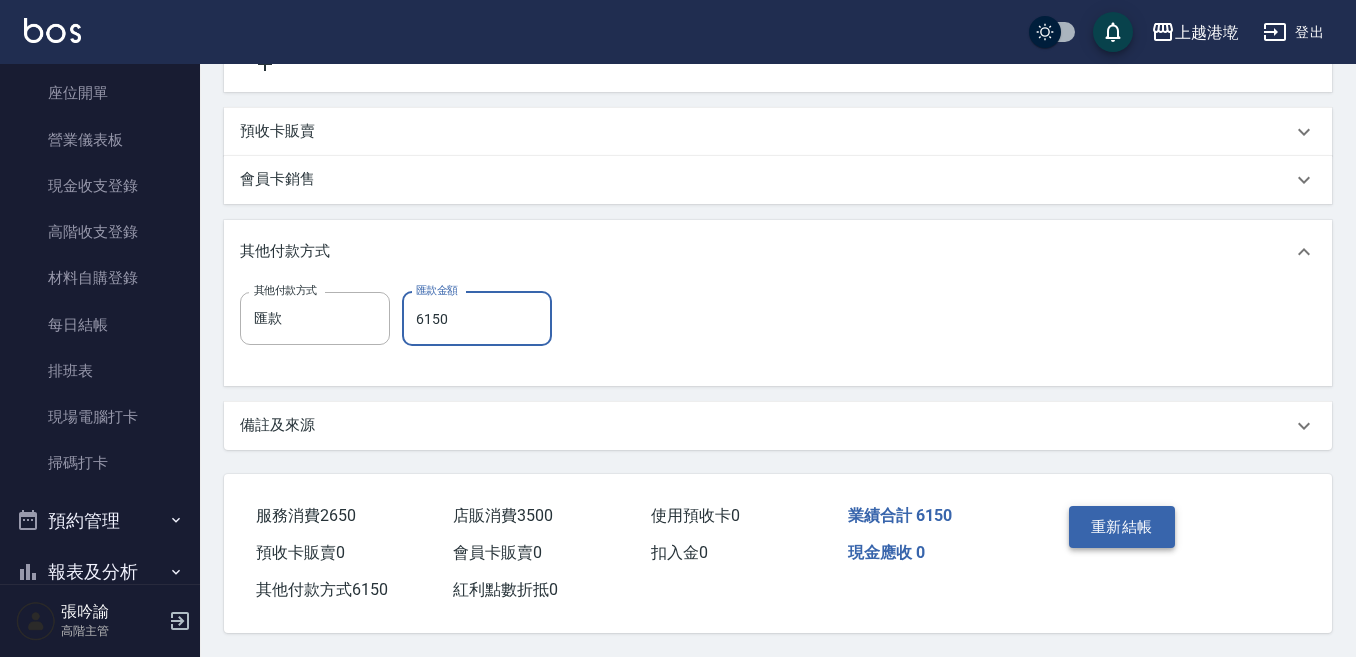 type on "6150" 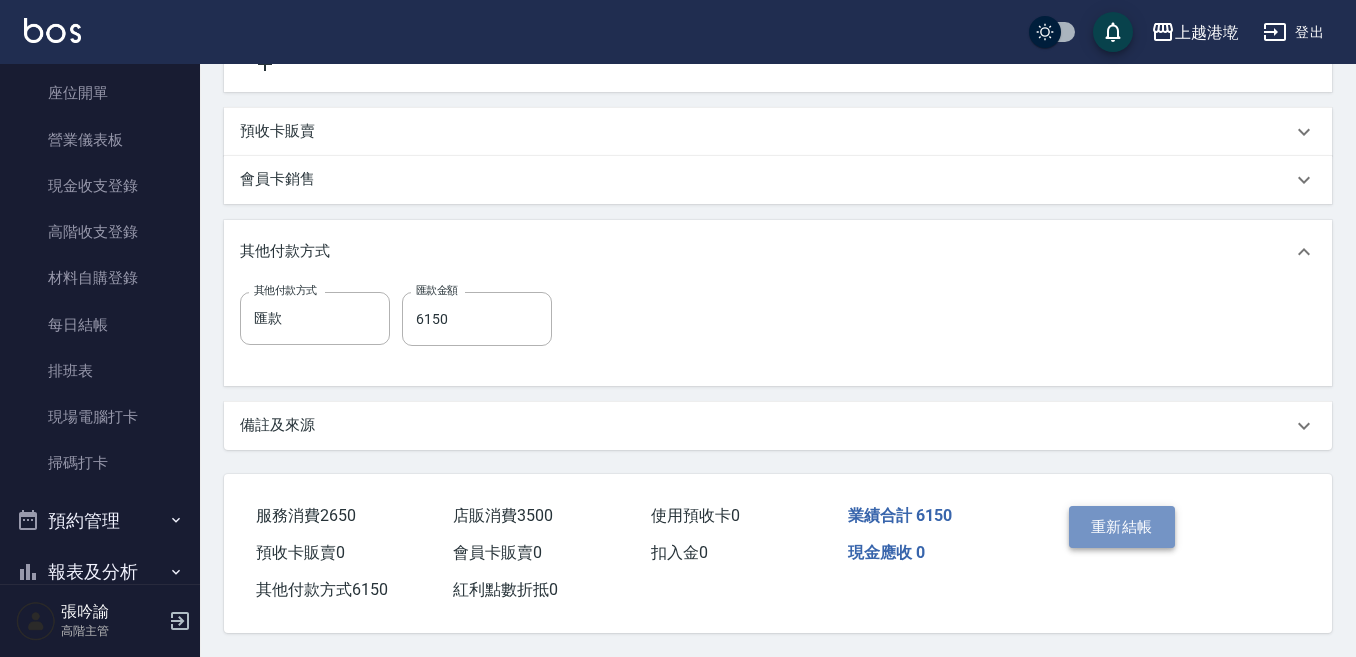 click on "重新結帳" at bounding box center (1122, 527) 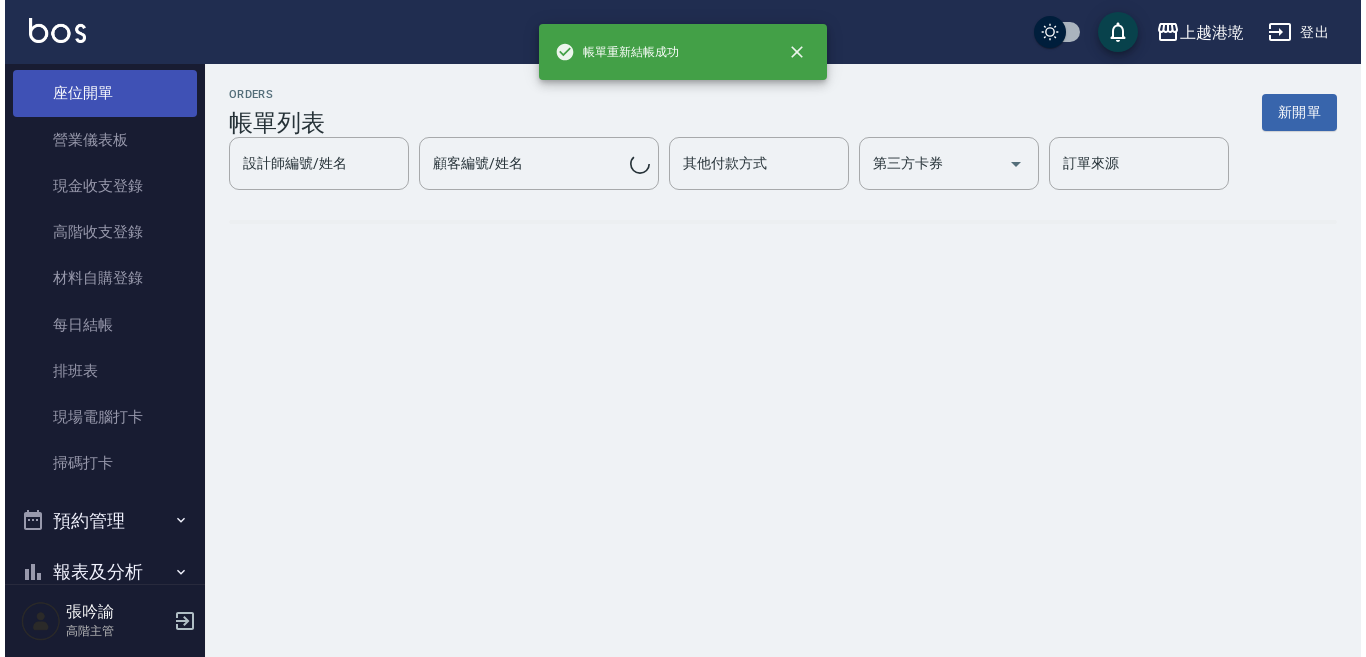 scroll, scrollTop: 0, scrollLeft: 0, axis: both 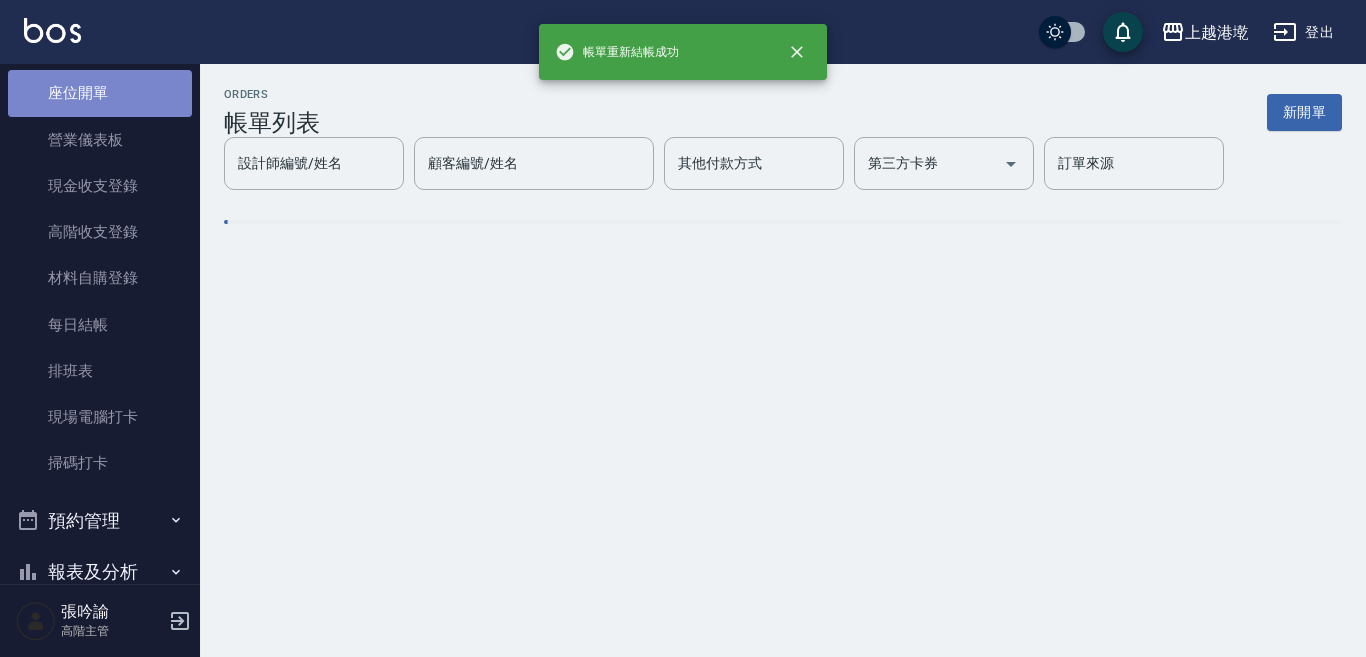 click on "座位開單" at bounding box center (100, 93) 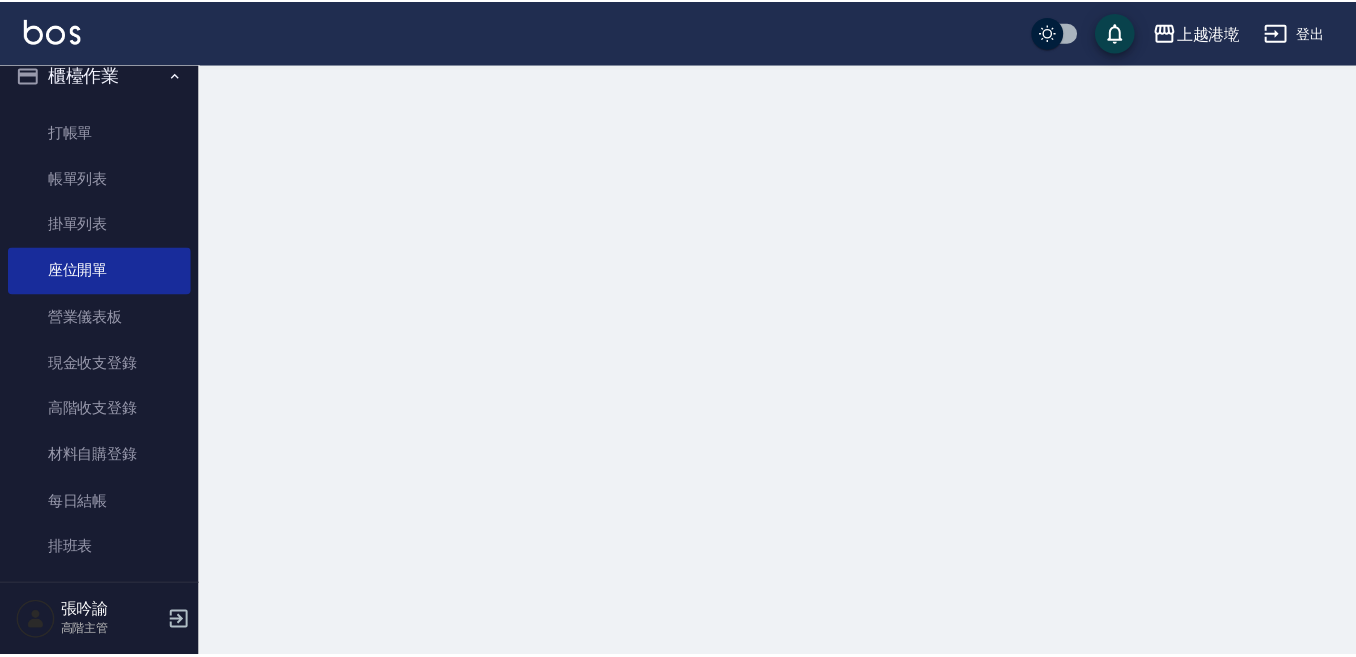 scroll, scrollTop: 0, scrollLeft: 0, axis: both 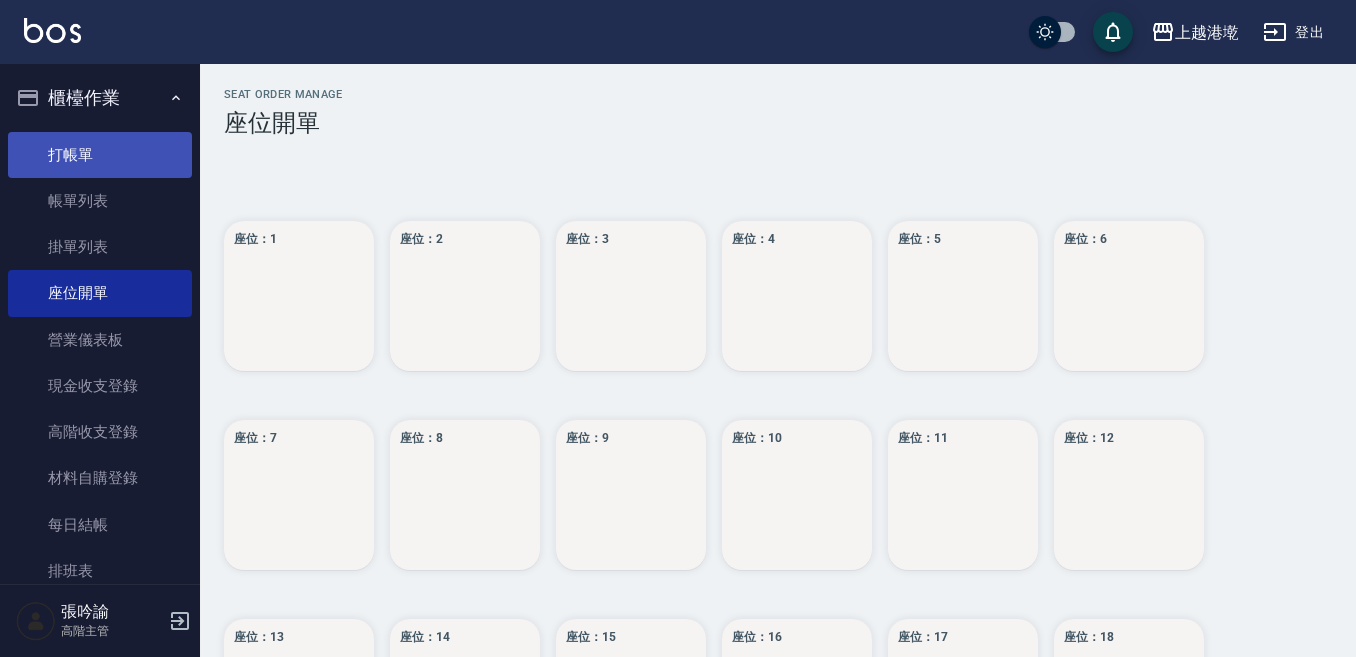 click on "打帳單" at bounding box center (100, 155) 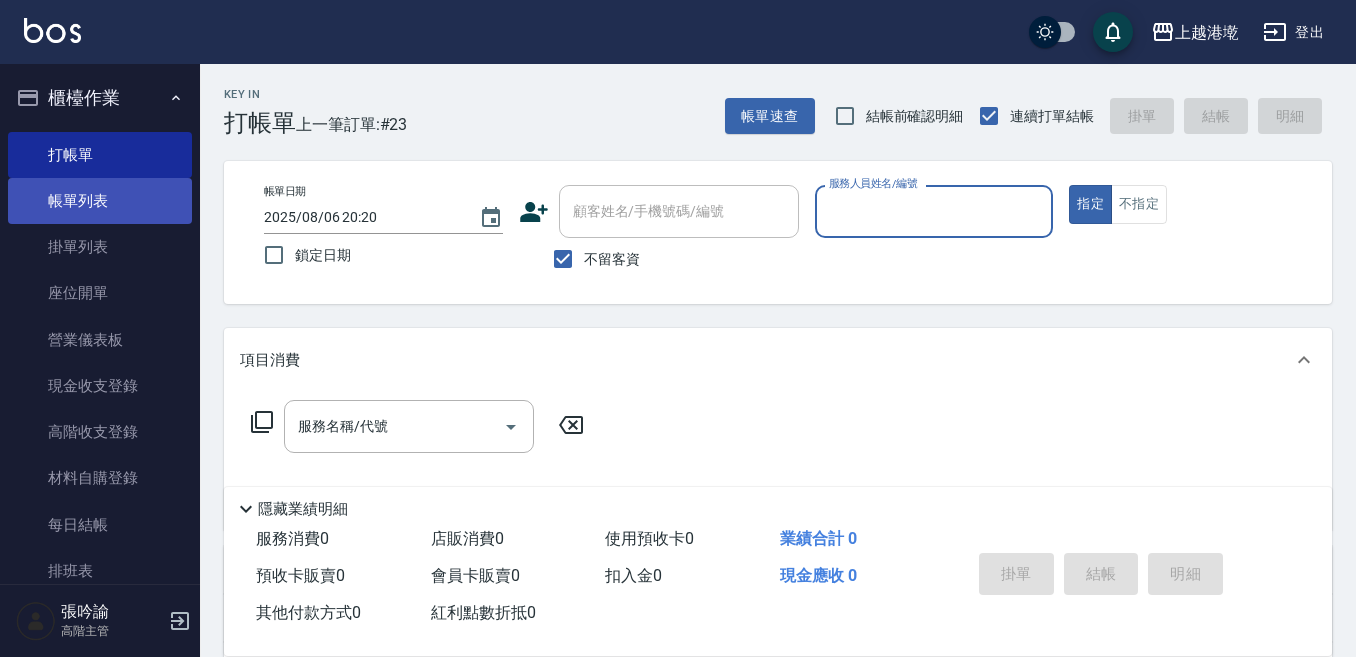 click on "帳單列表" at bounding box center (100, 201) 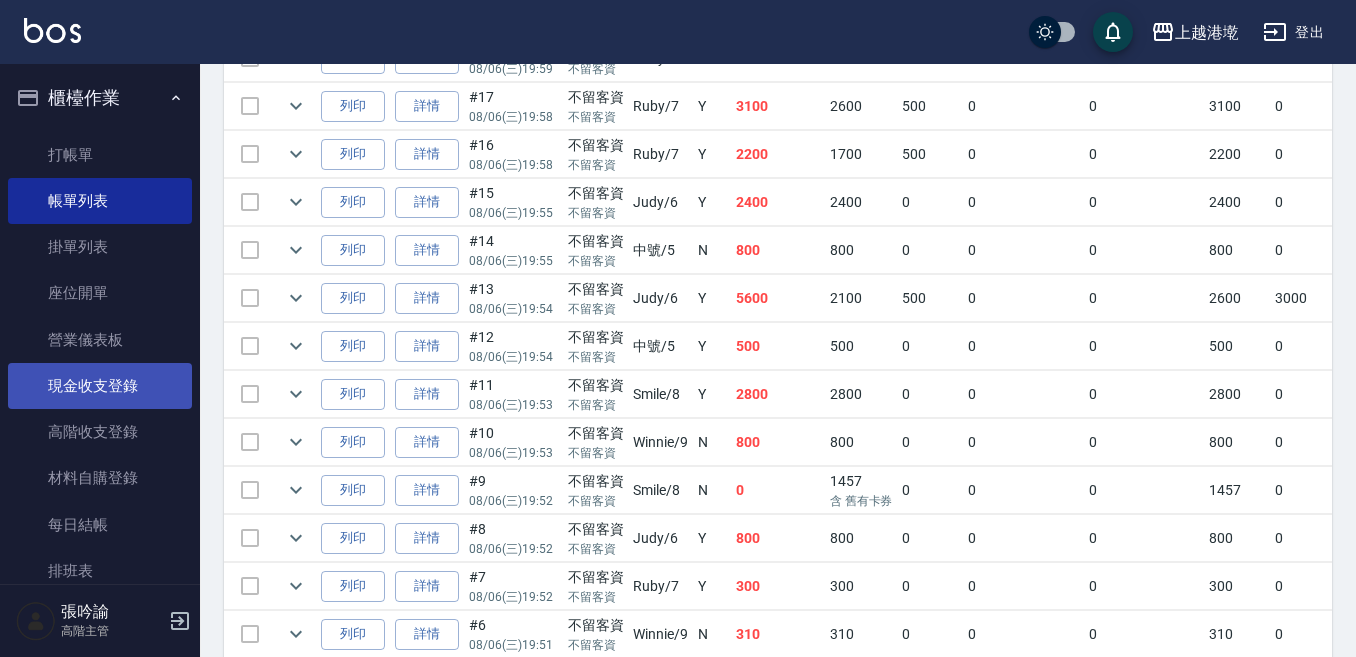 scroll, scrollTop: 867, scrollLeft: 0, axis: vertical 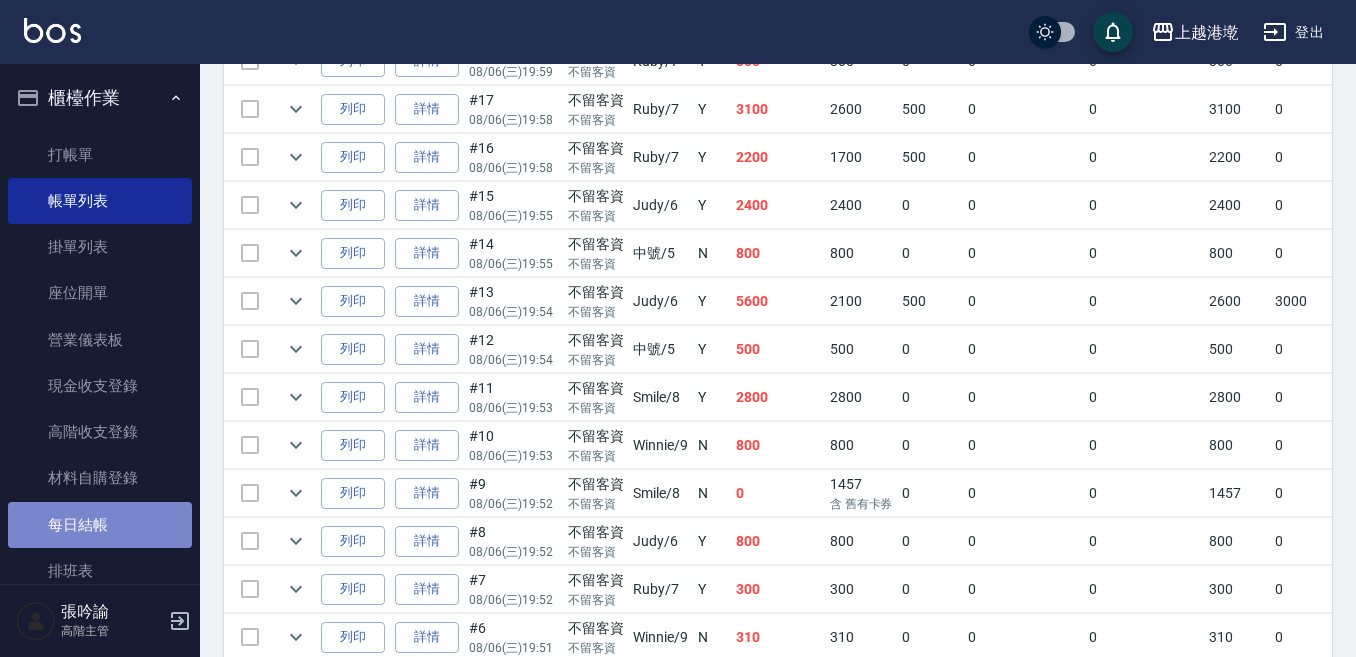 click on "每日結帳" at bounding box center (100, 525) 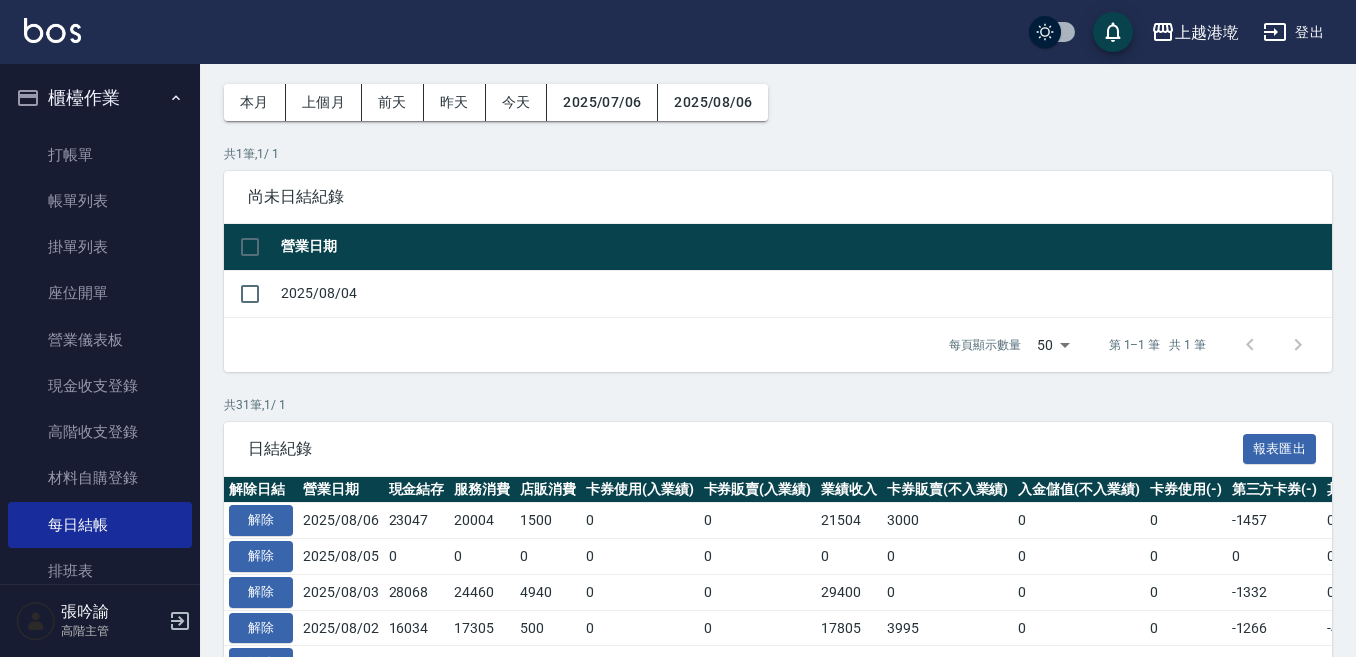 scroll, scrollTop: 100, scrollLeft: 0, axis: vertical 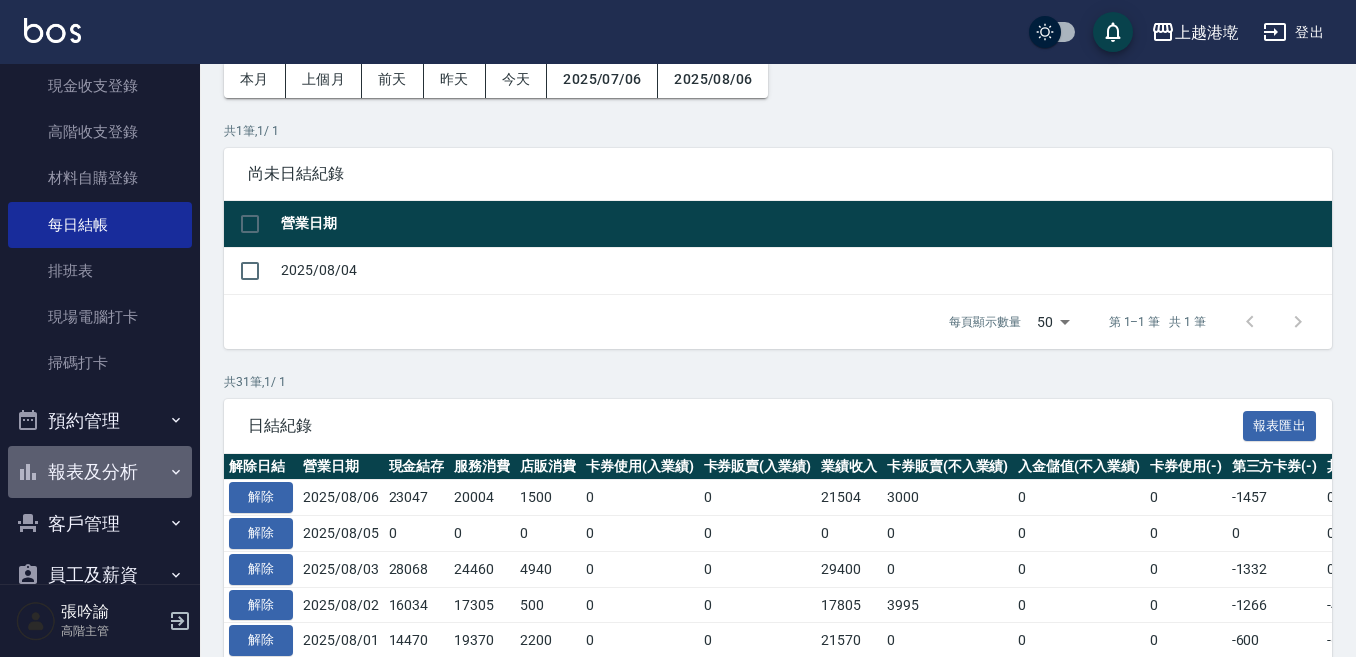 click on "報表及分析" at bounding box center [100, 472] 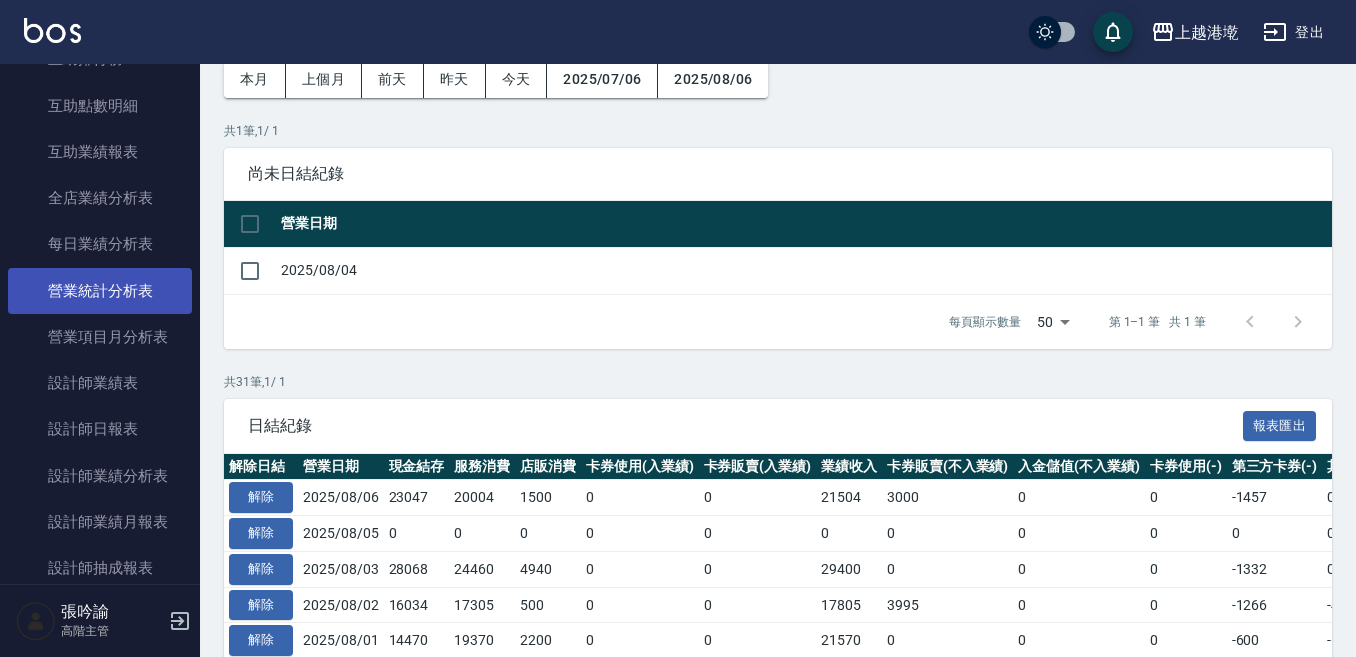 scroll, scrollTop: 1100, scrollLeft: 0, axis: vertical 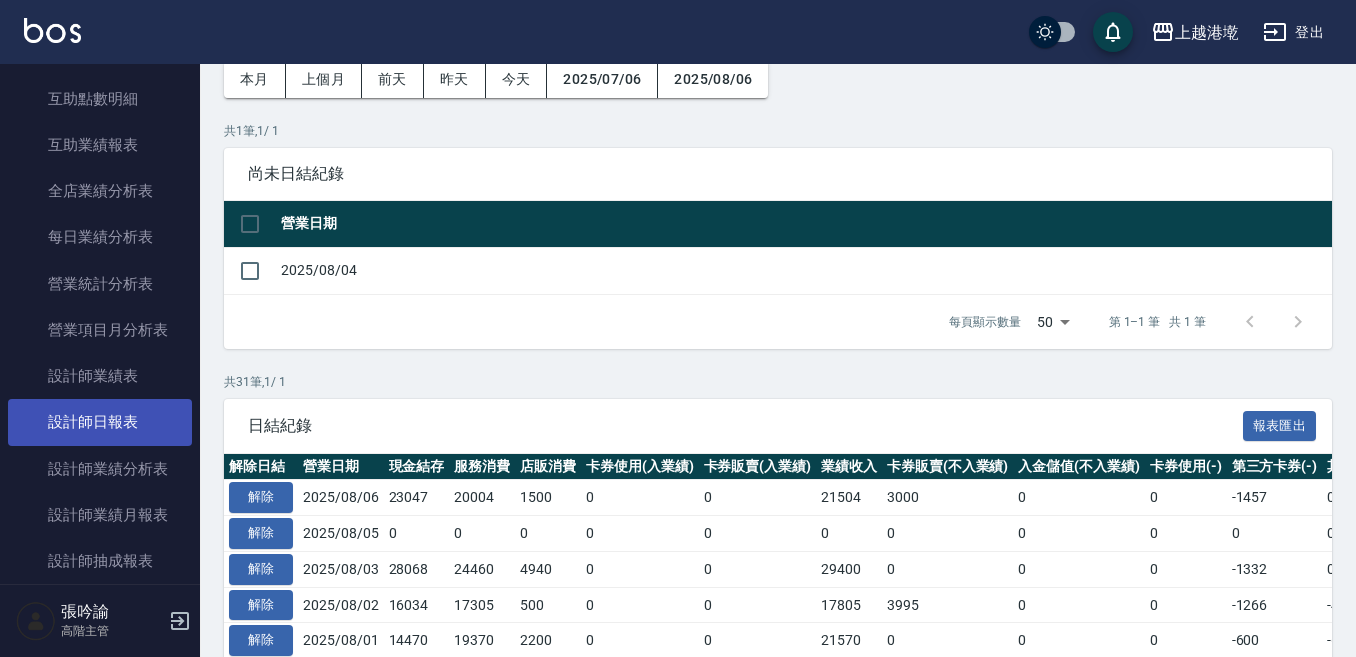click on "設計師日報表" at bounding box center (100, 422) 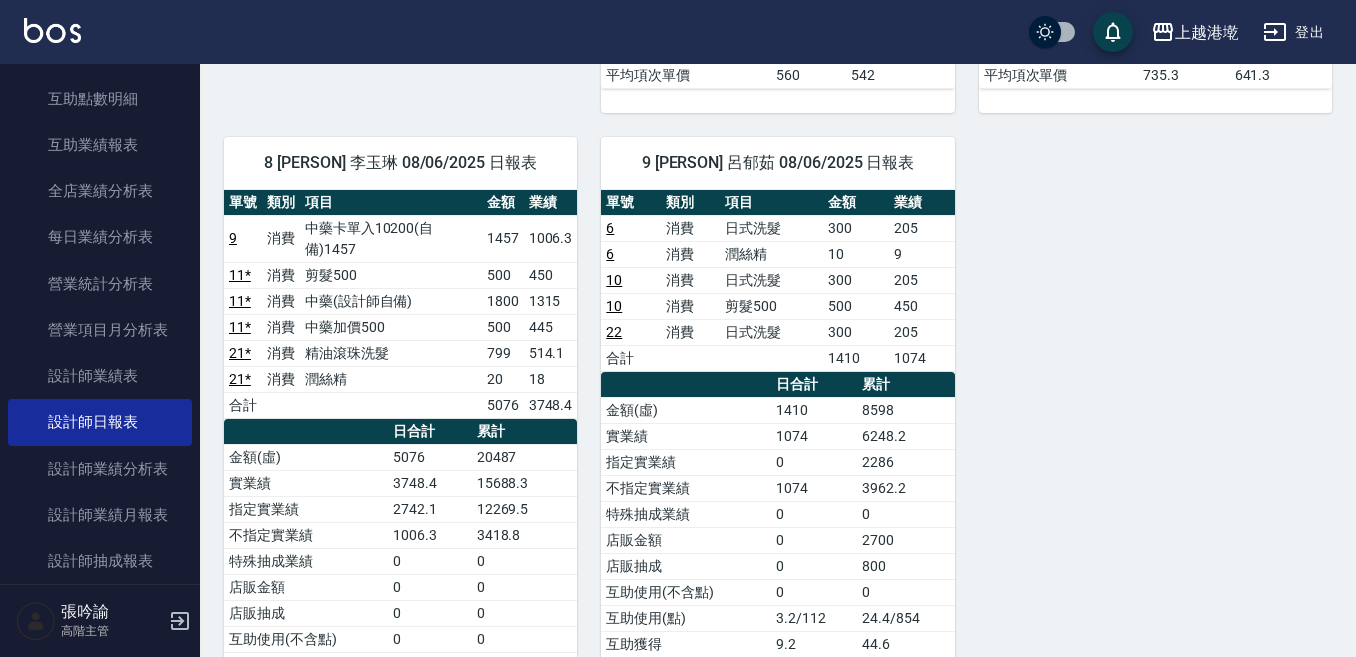 scroll, scrollTop: 1000, scrollLeft: 0, axis: vertical 